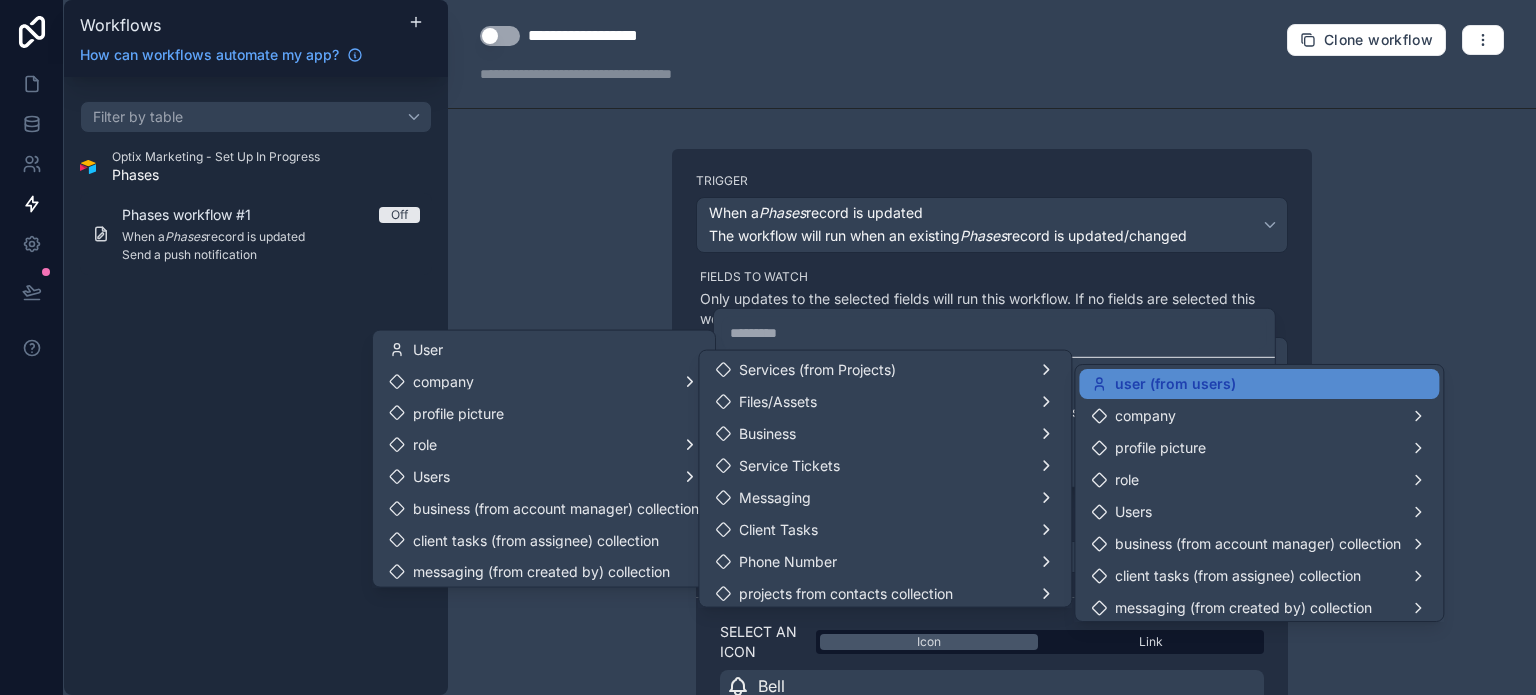 scroll, scrollTop: 0, scrollLeft: 0, axis: both 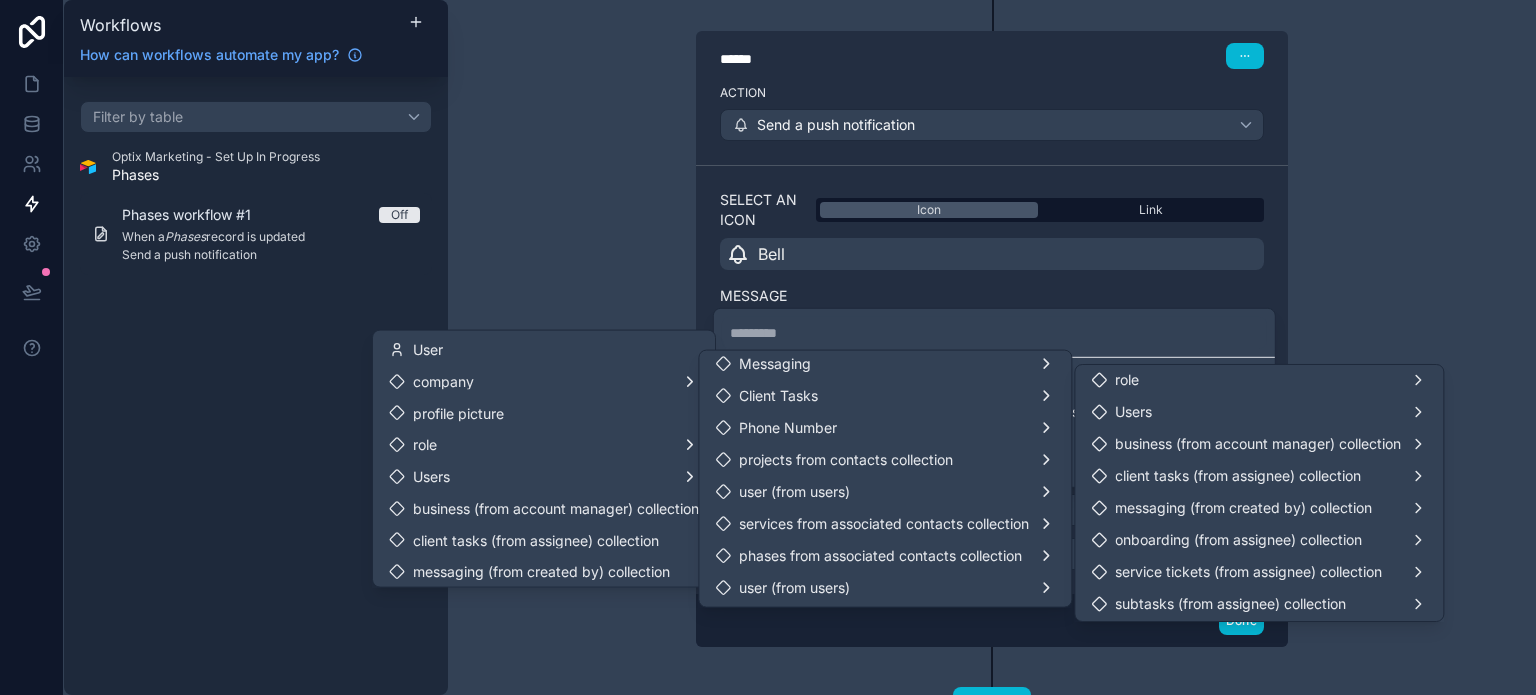 click at bounding box center [768, 347] 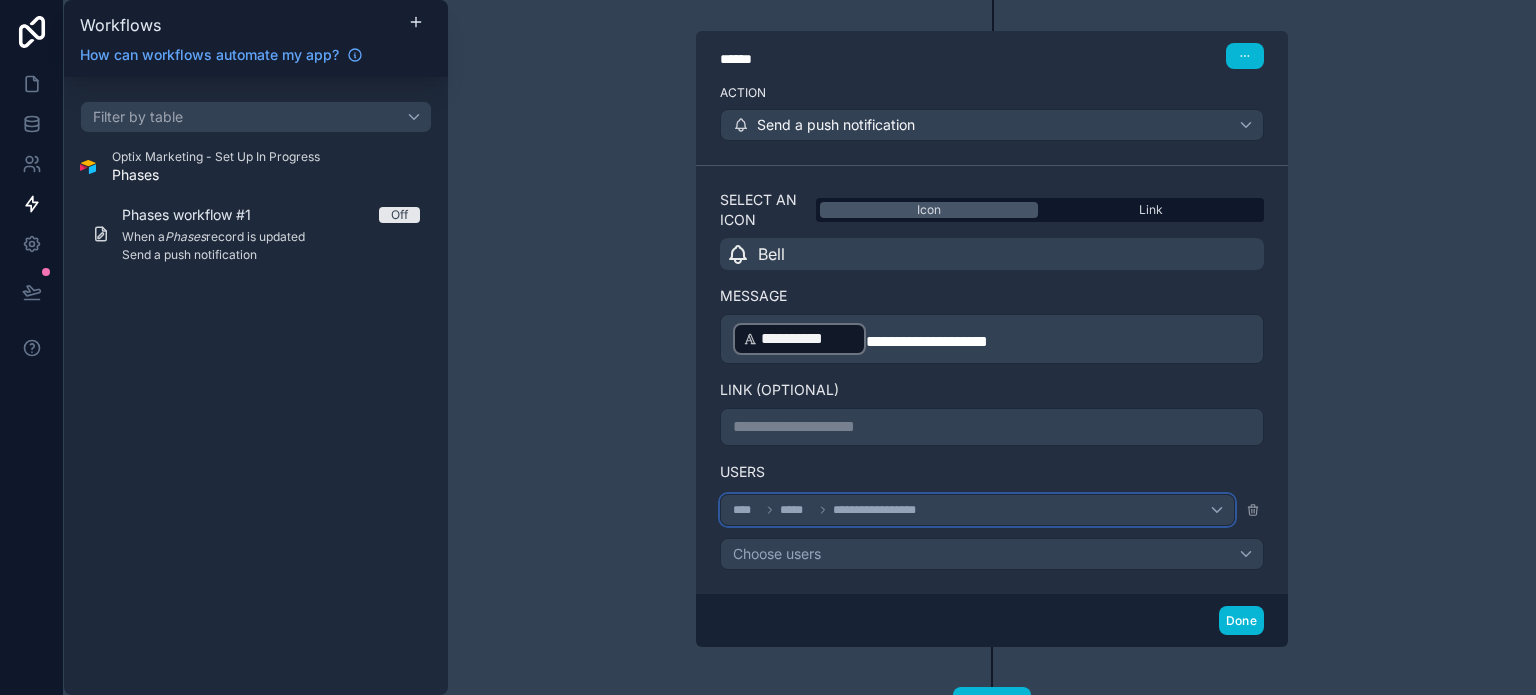 click on "**********" at bounding box center (832, 510) 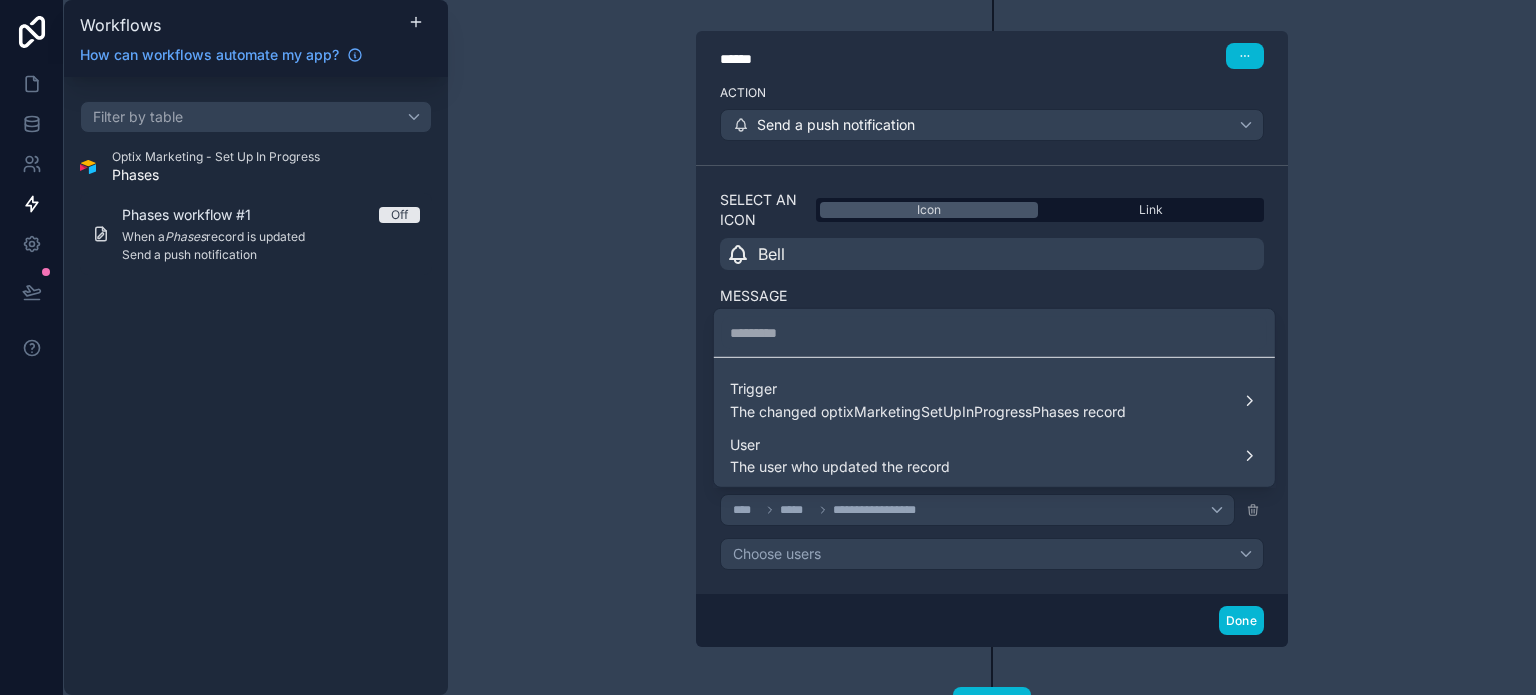 click at bounding box center (768, 347) 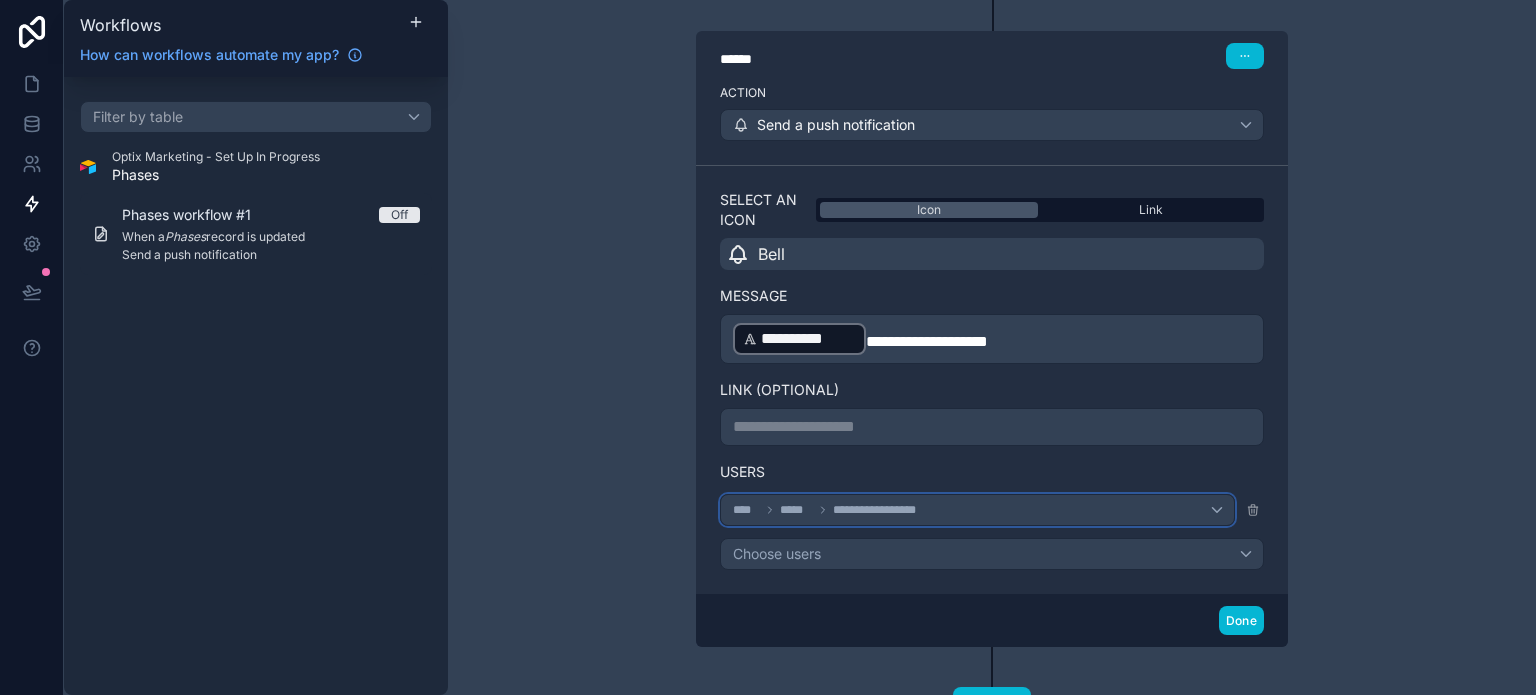 click 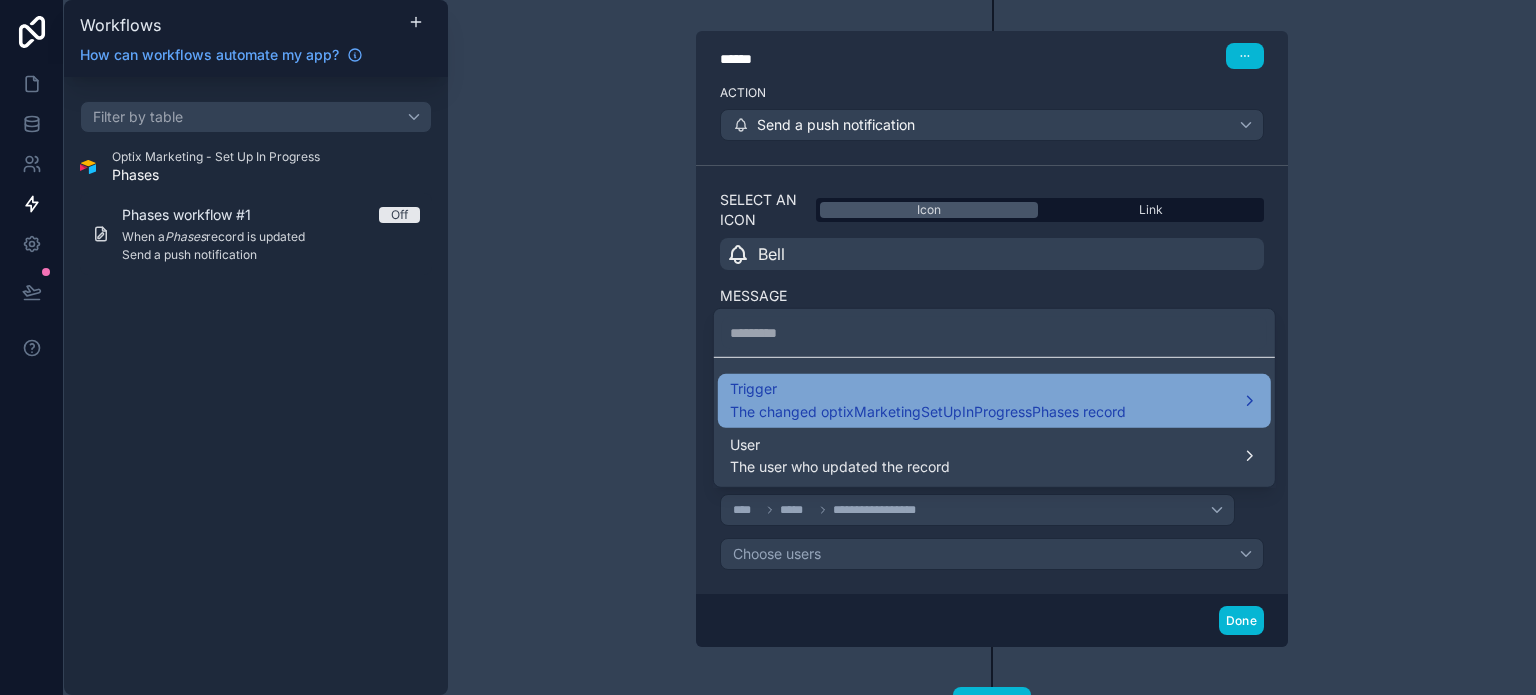 click on "The changed optixMarketingSetUpInProgressPhases record" at bounding box center [928, 411] 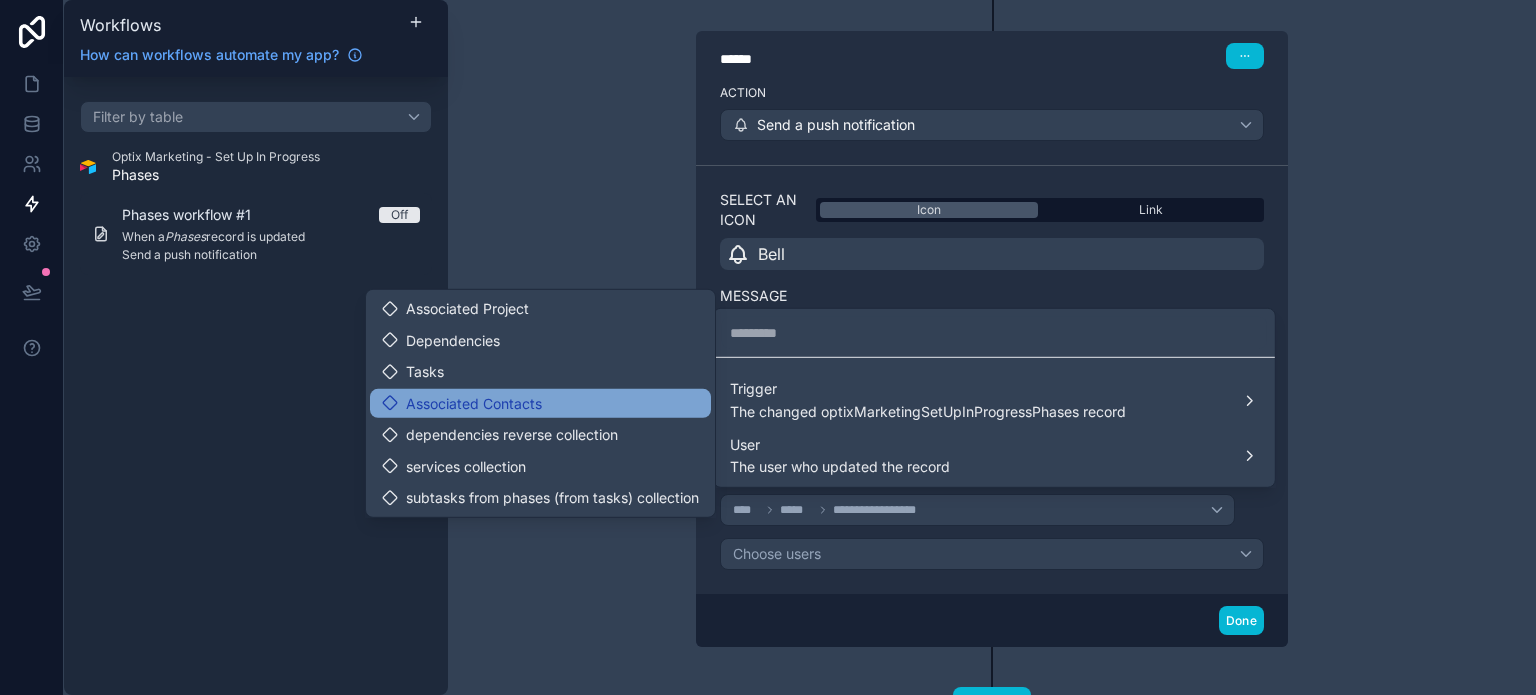 click on "Associated Contacts" at bounding box center [540, 403] 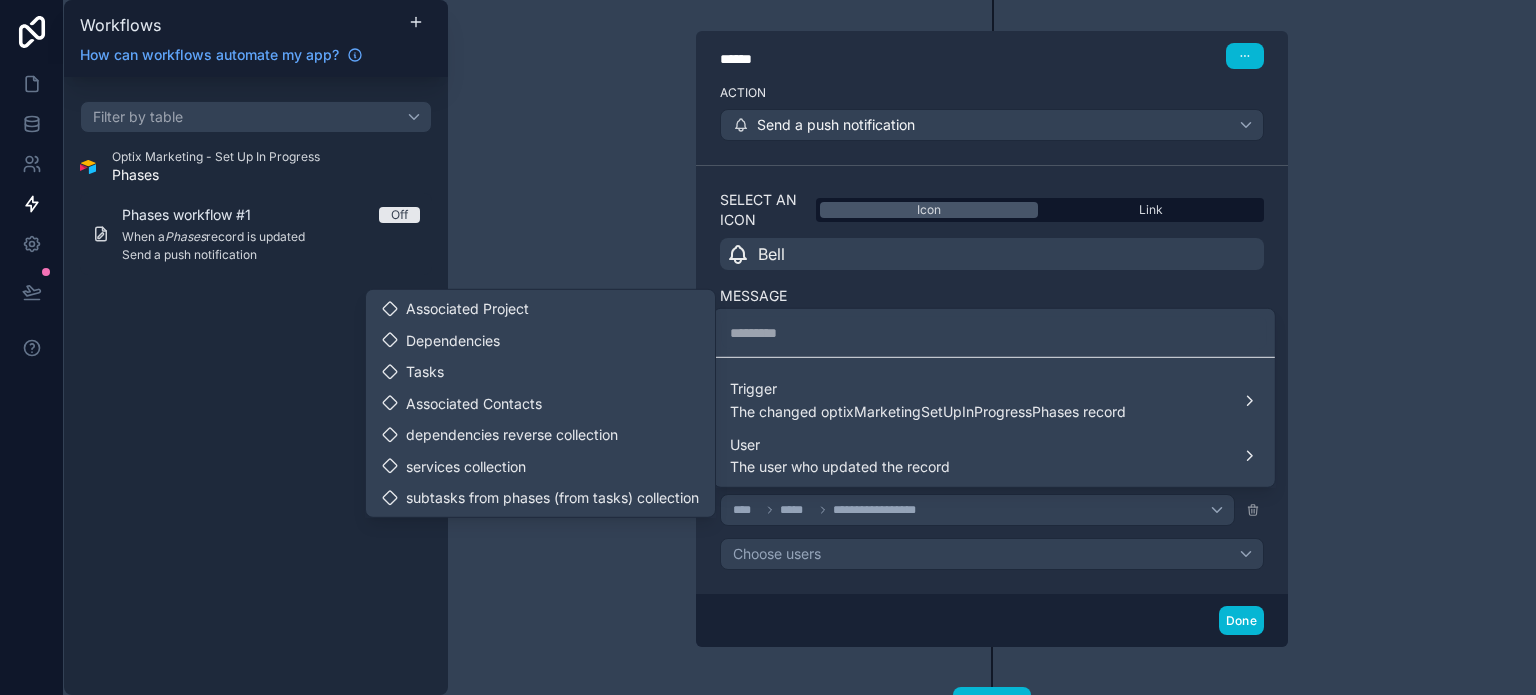click at bounding box center [768, 347] 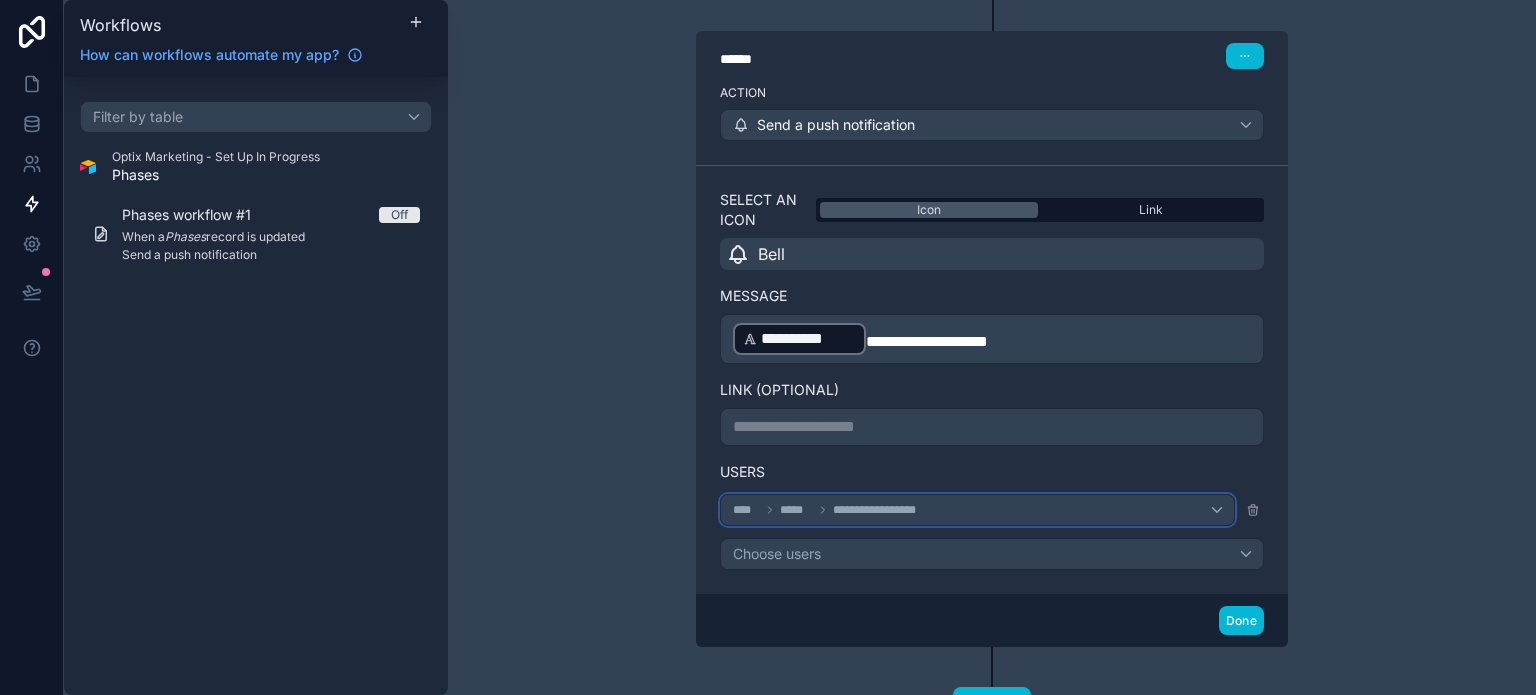 click on "**********" at bounding box center [977, 510] 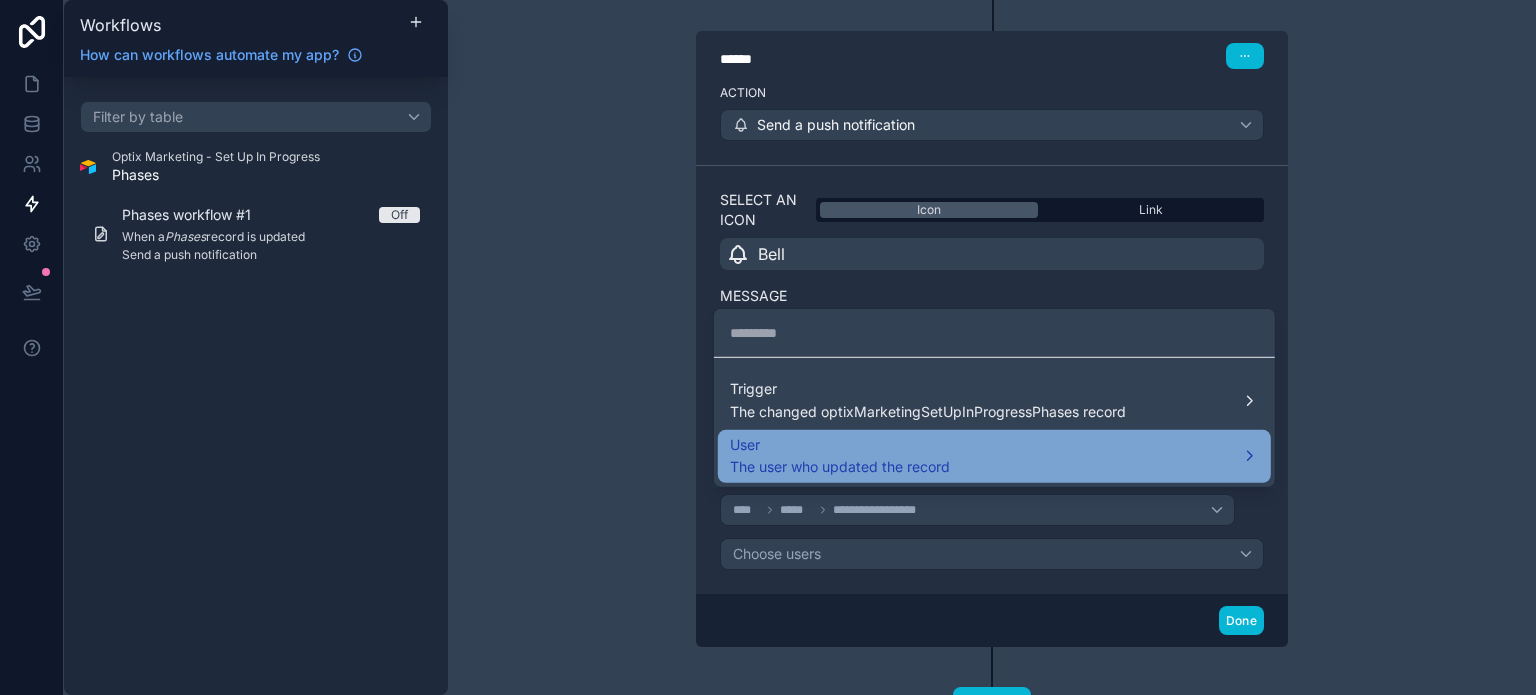 click on "User" at bounding box center [840, 444] 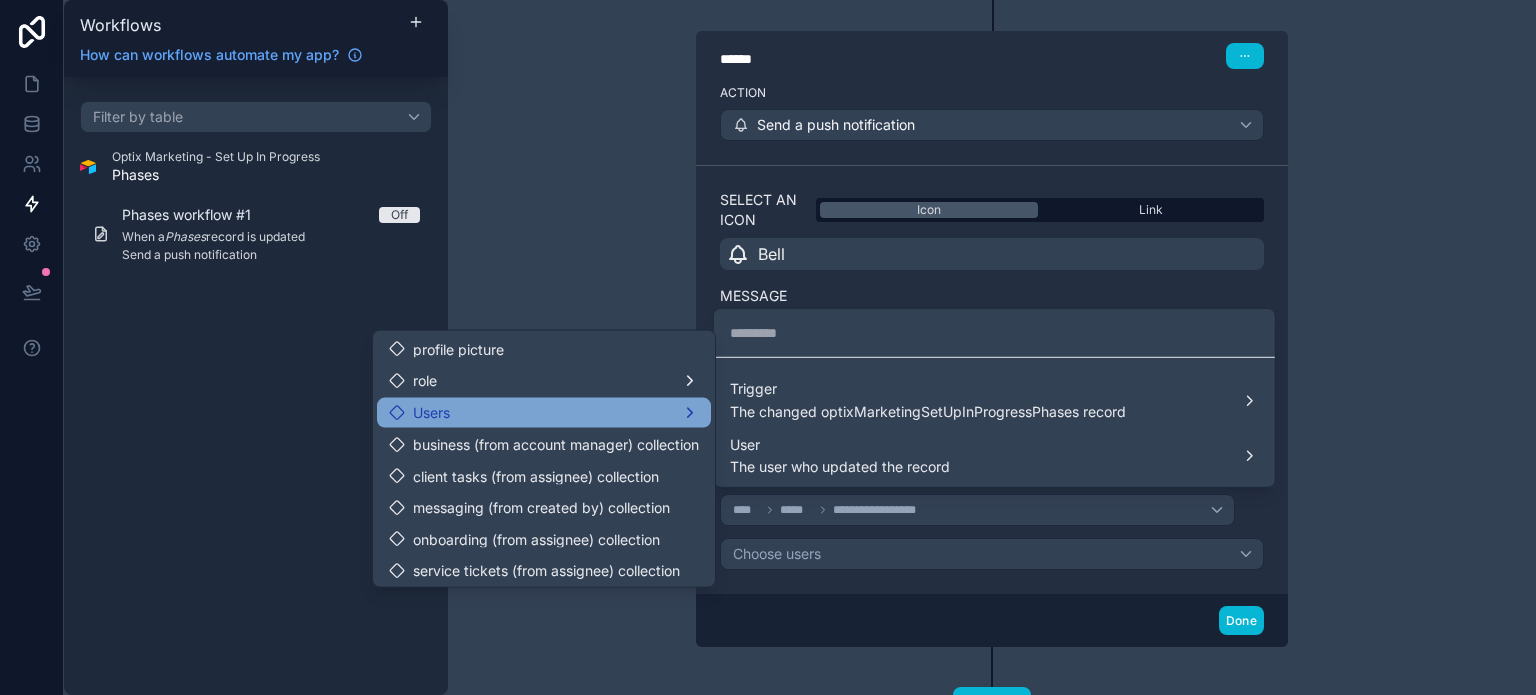 scroll, scrollTop: 29, scrollLeft: 0, axis: vertical 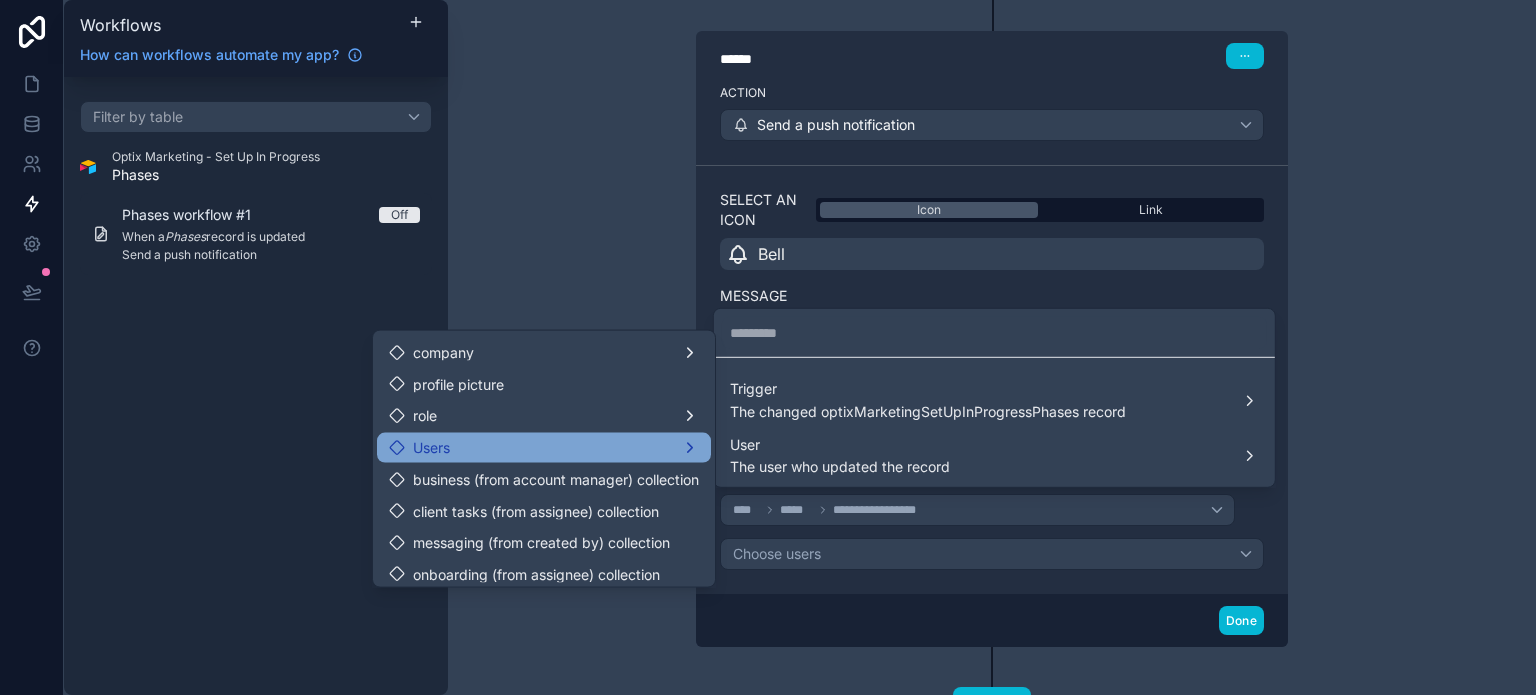 click on "Users" at bounding box center [544, 448] 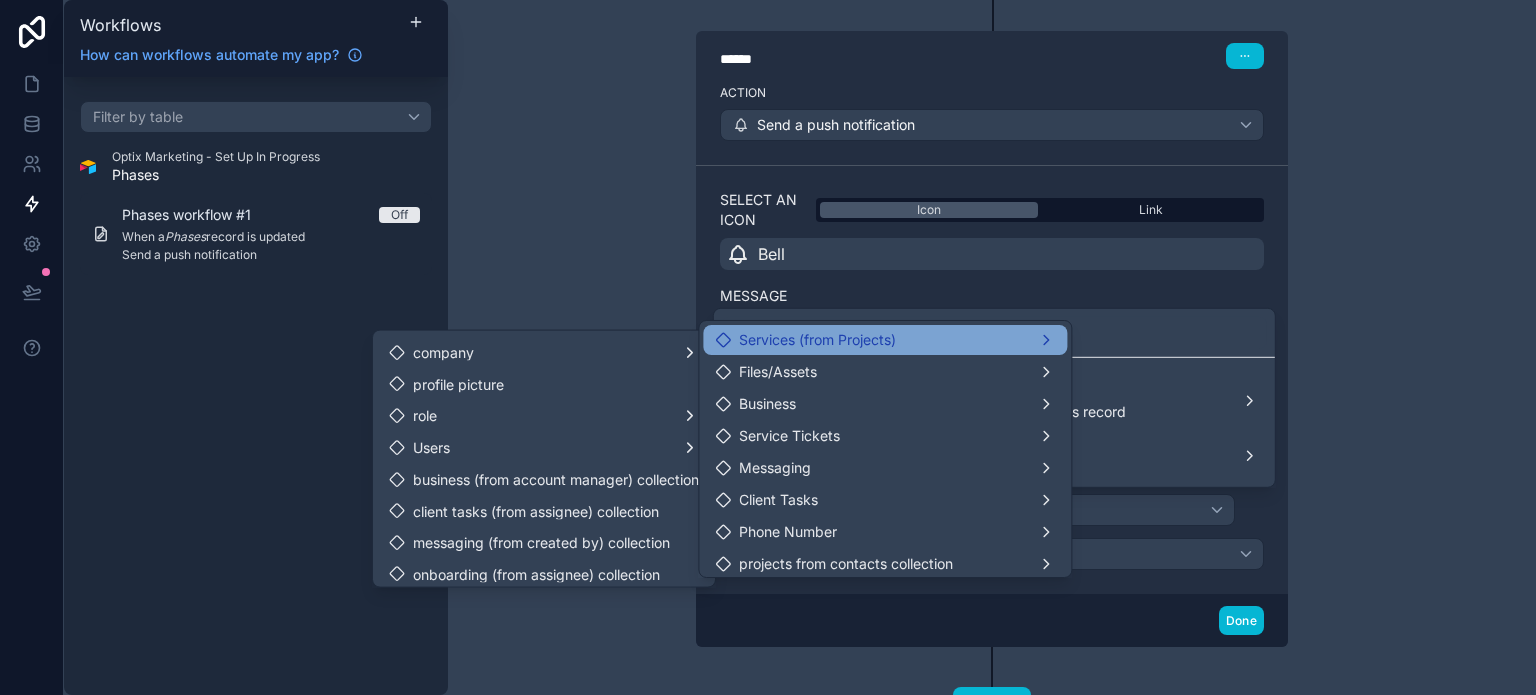 click on "Services (from Projects)" at bounding box center (885, 340) 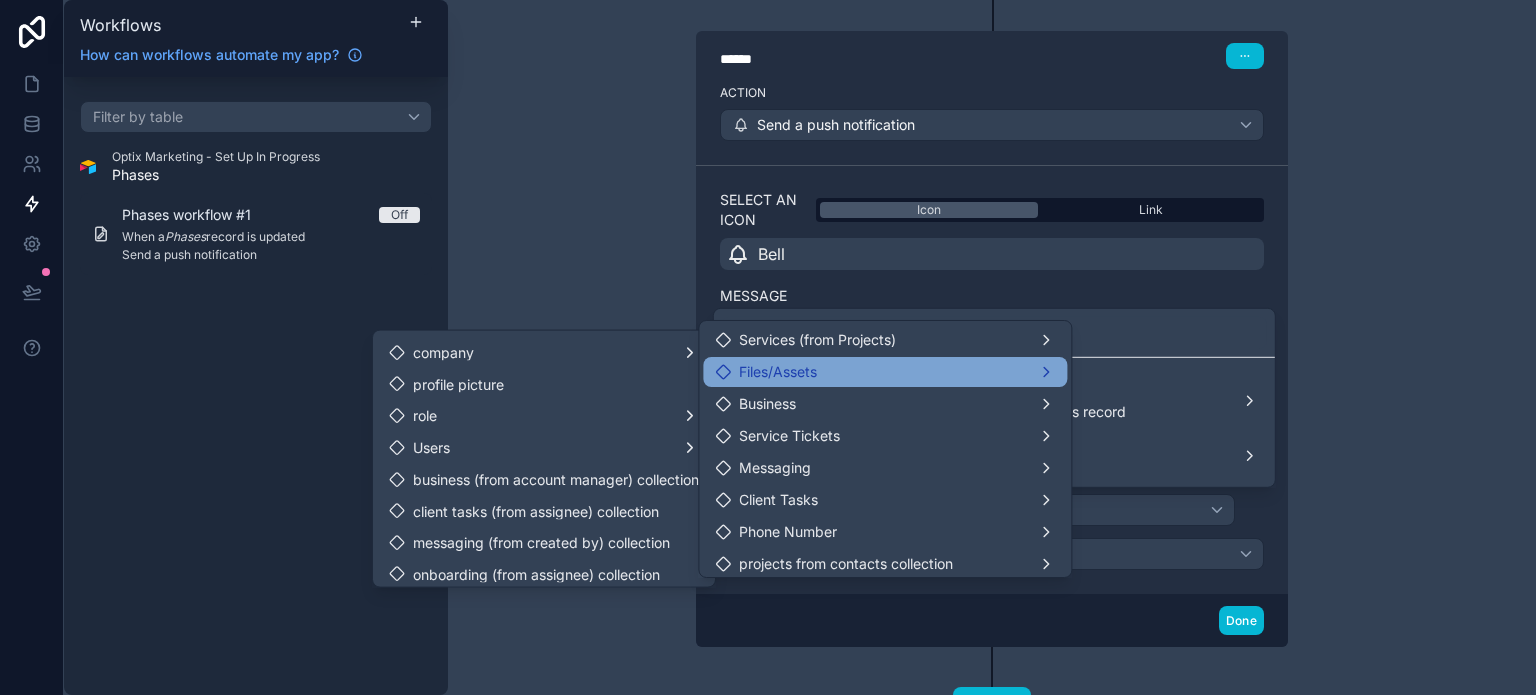 click on "Files/Assets" at bounding box center (885, 372) 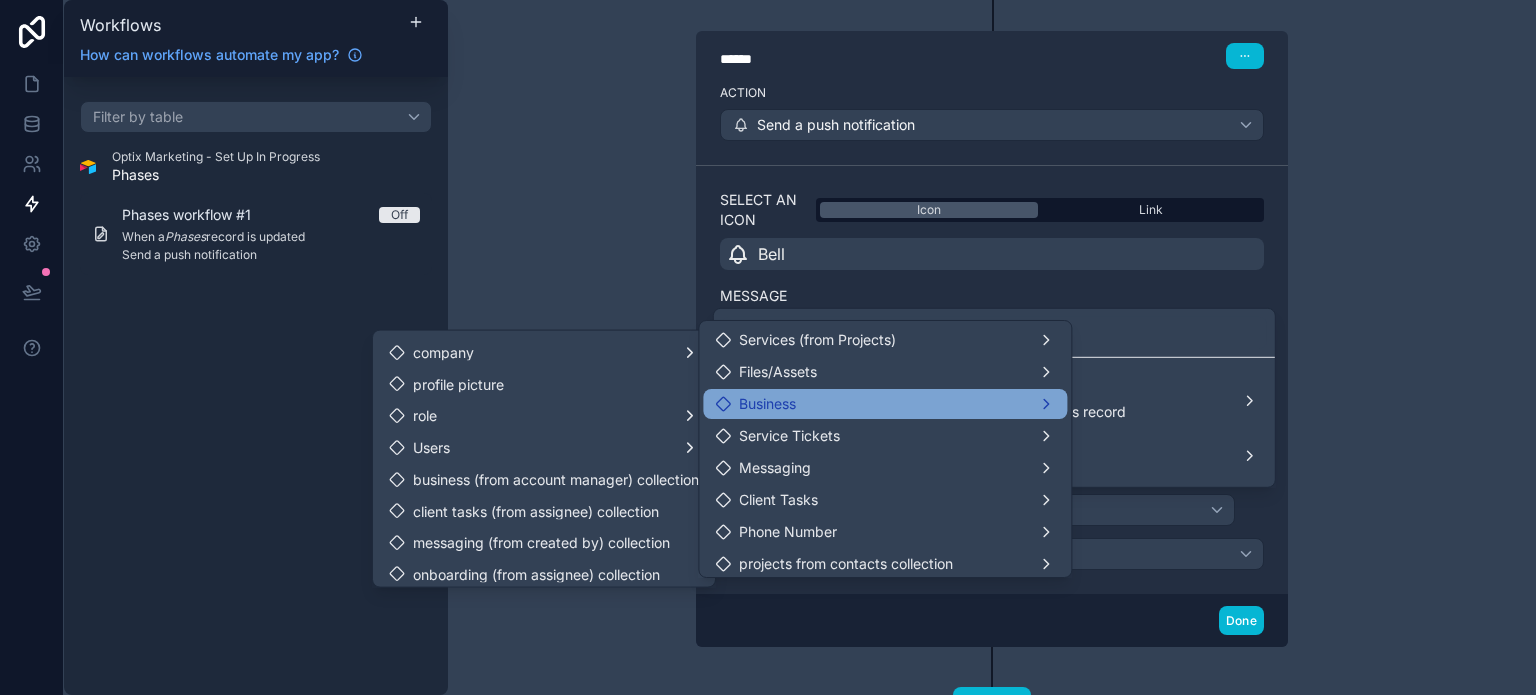 click on "Business" at bounding box center (885, 404) 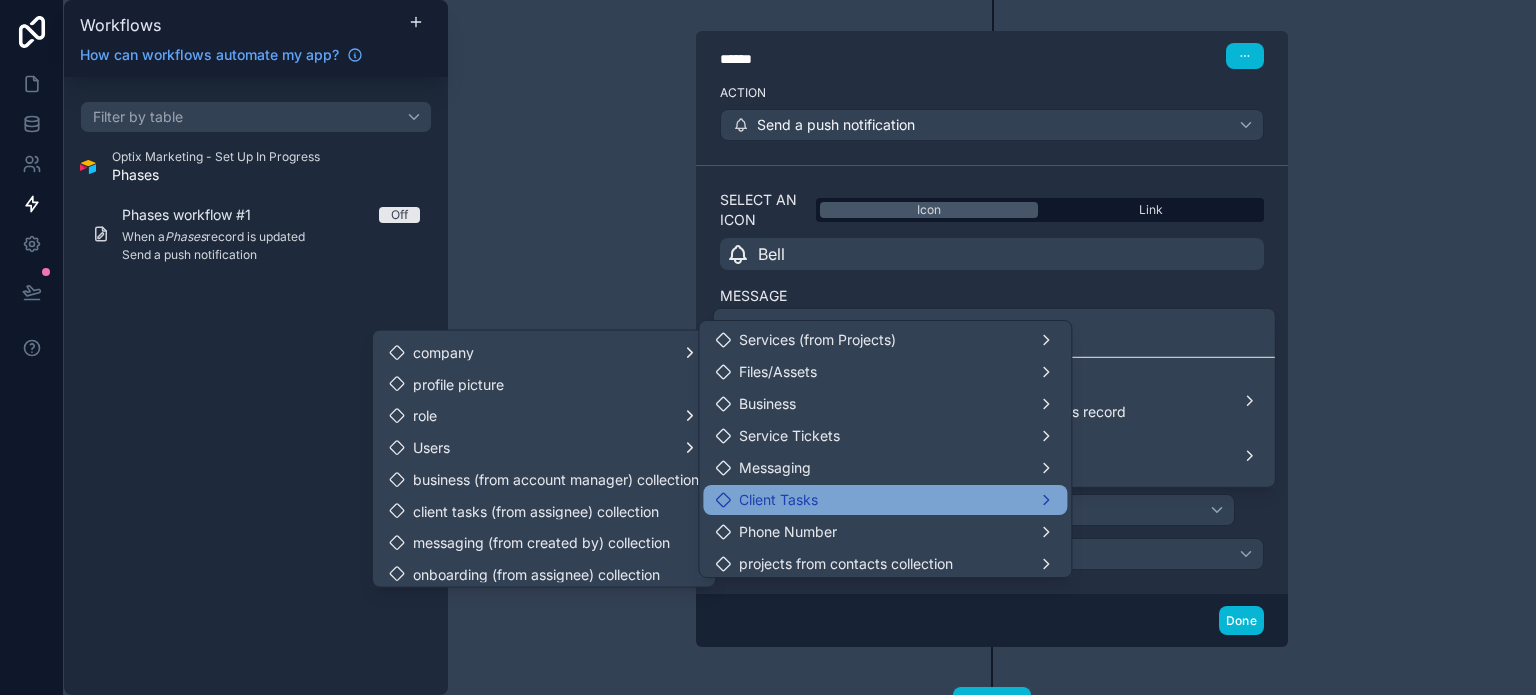 click on "Client Tasks" at bounding box center [885, 500] 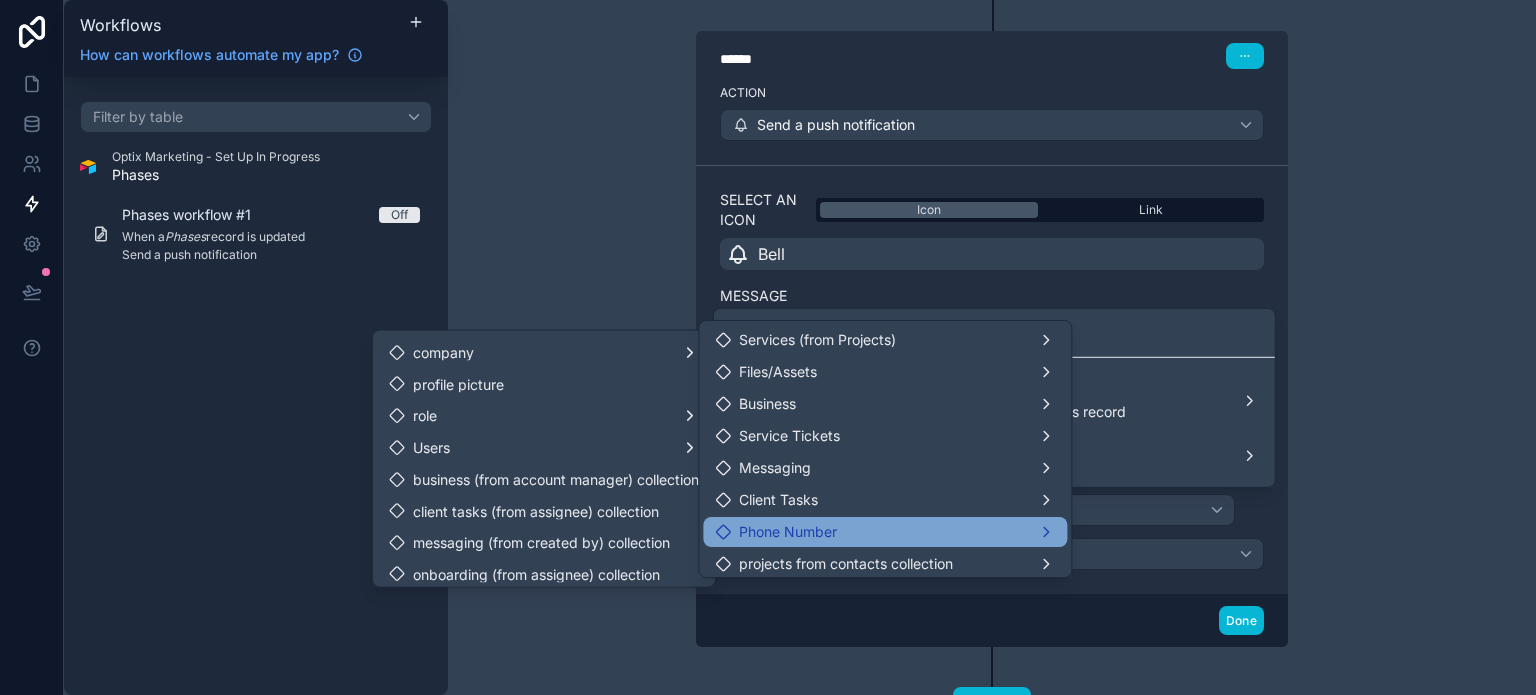click on "Phone Number" at bounding box center [885, 532] 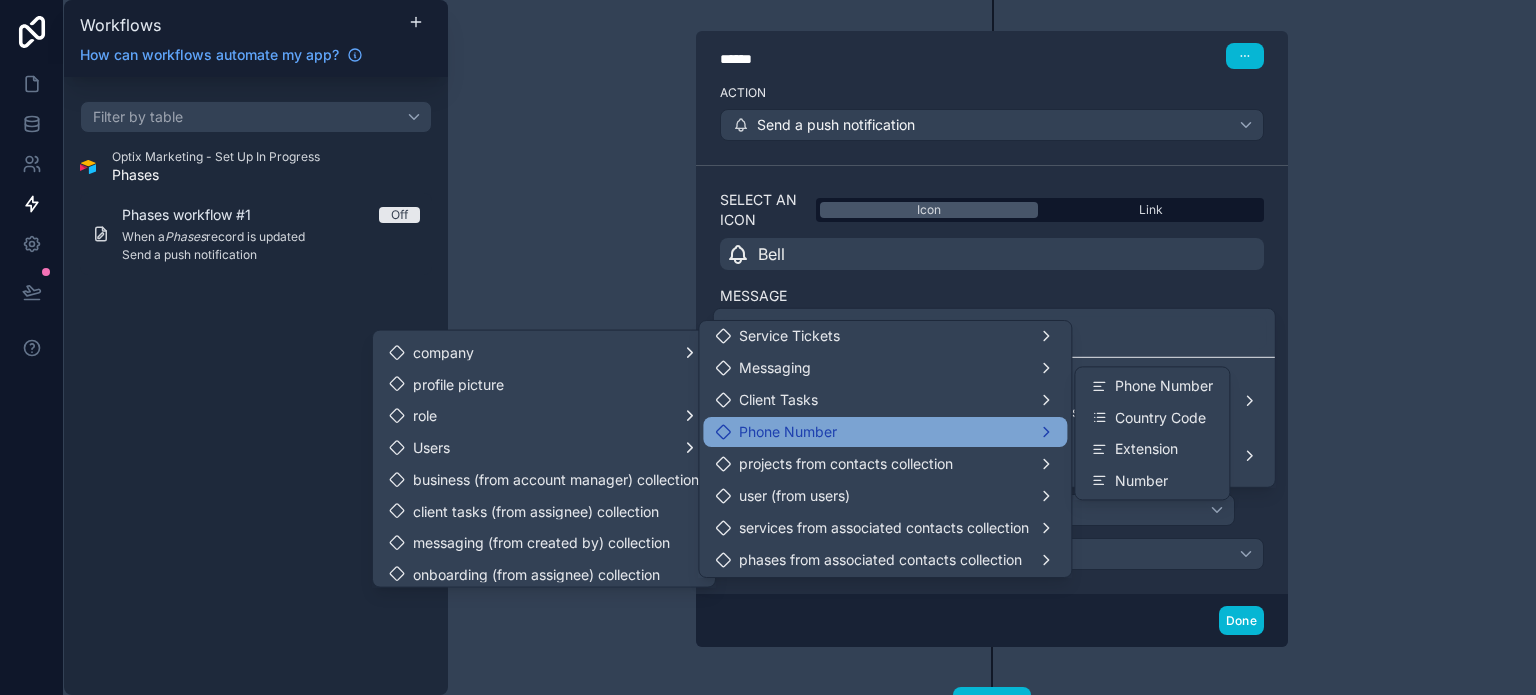 scroll, scrollTop: 134, scrollLeft: 0, axis: vertical 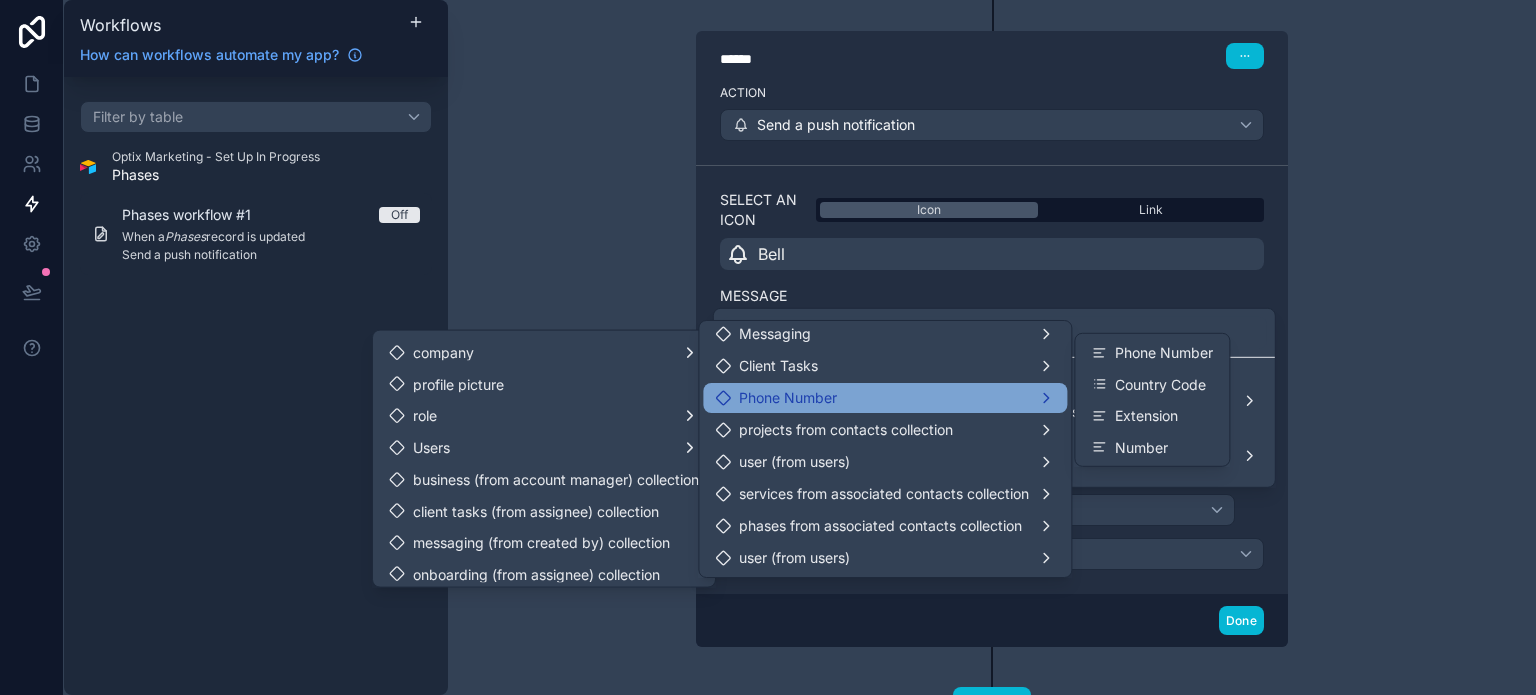 click on "Phone Number" at bounding box center (885, 398) 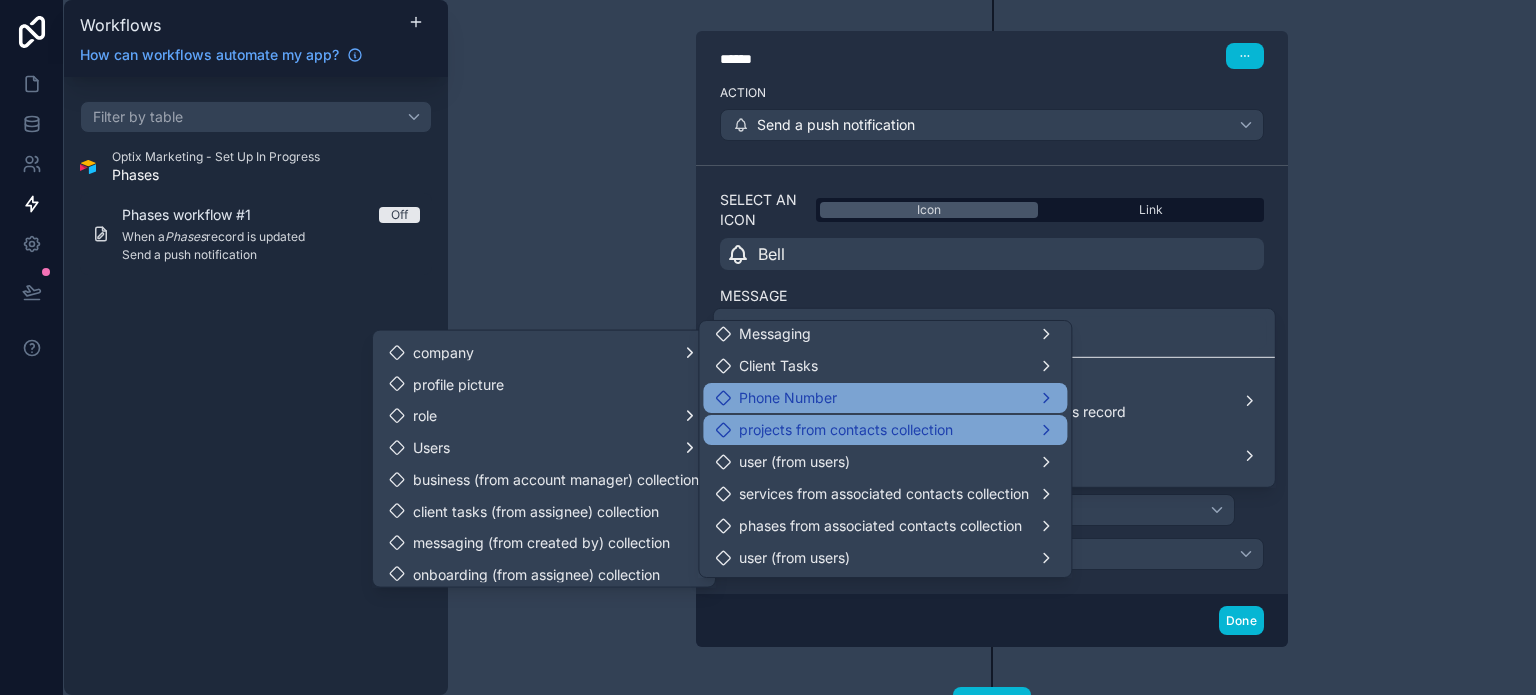 click on "projects from contacts collection" at bounding box center [885, 430] 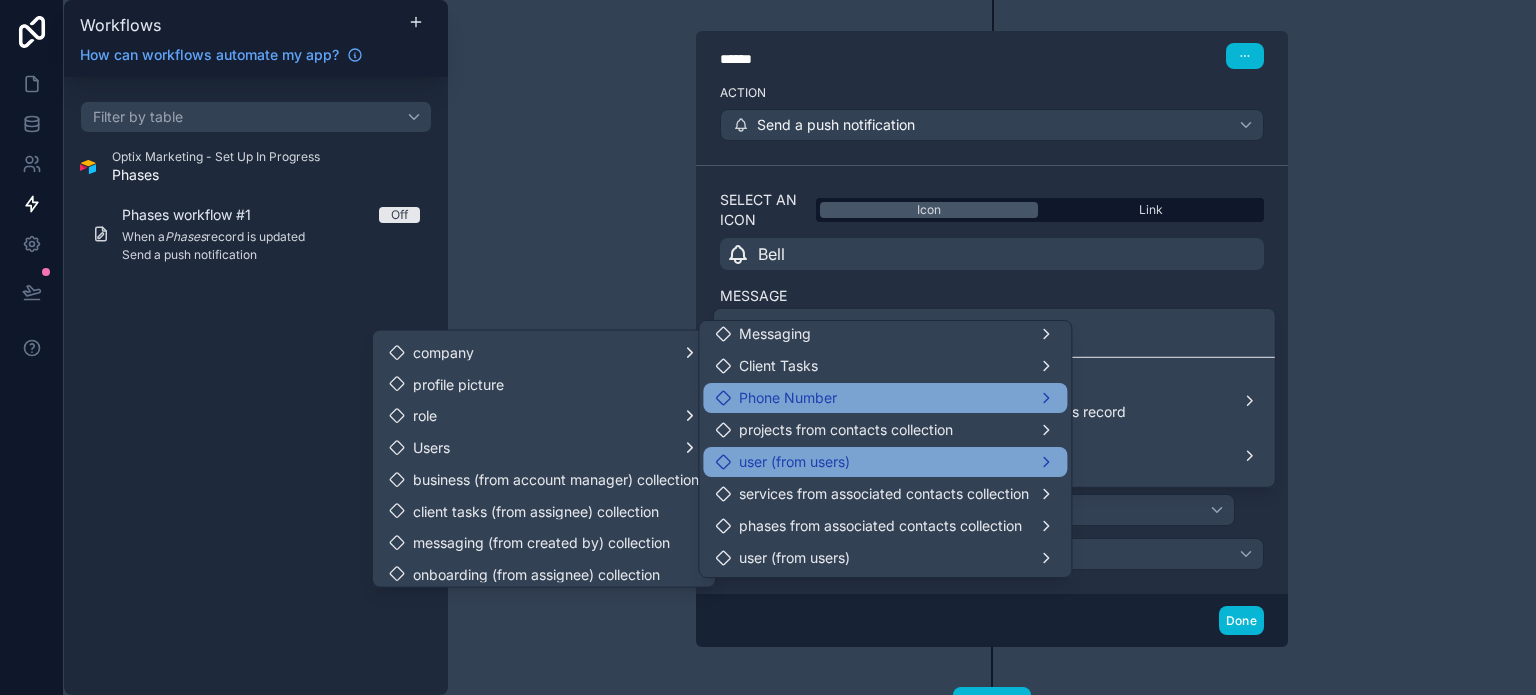 click on "user (from users)" at bounding box center [885, 462] 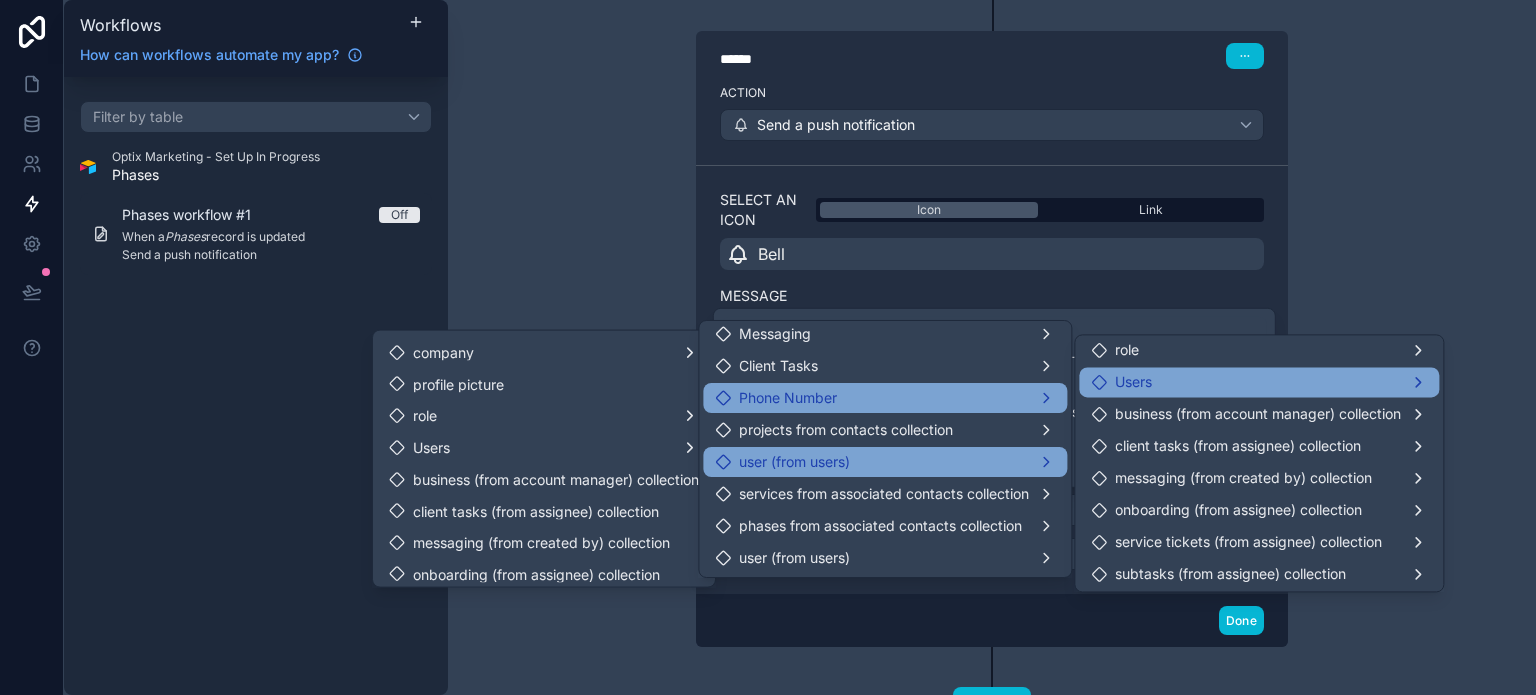scroll, scrollTop: 133, scrollLeft: 0, axis: vertical 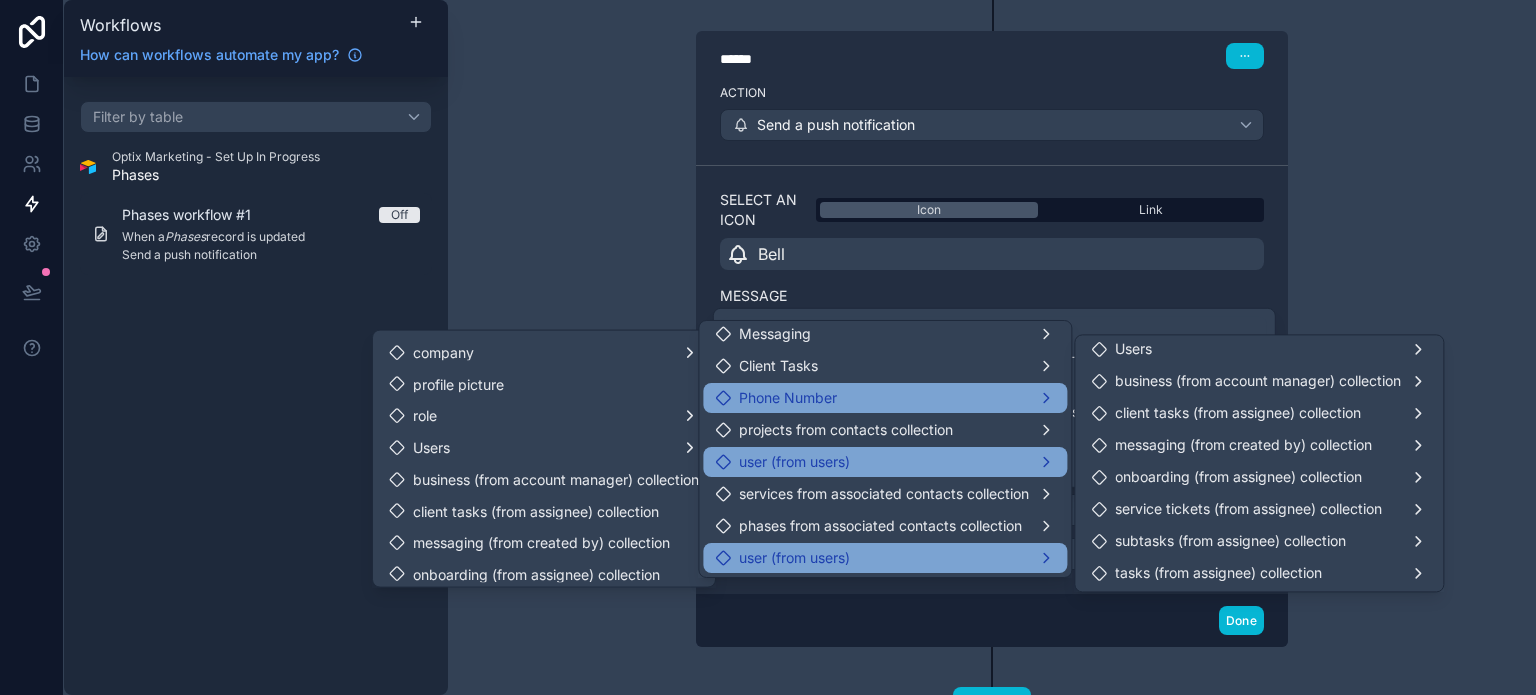 click on "user (from users)" at bounding box center (885, 558) 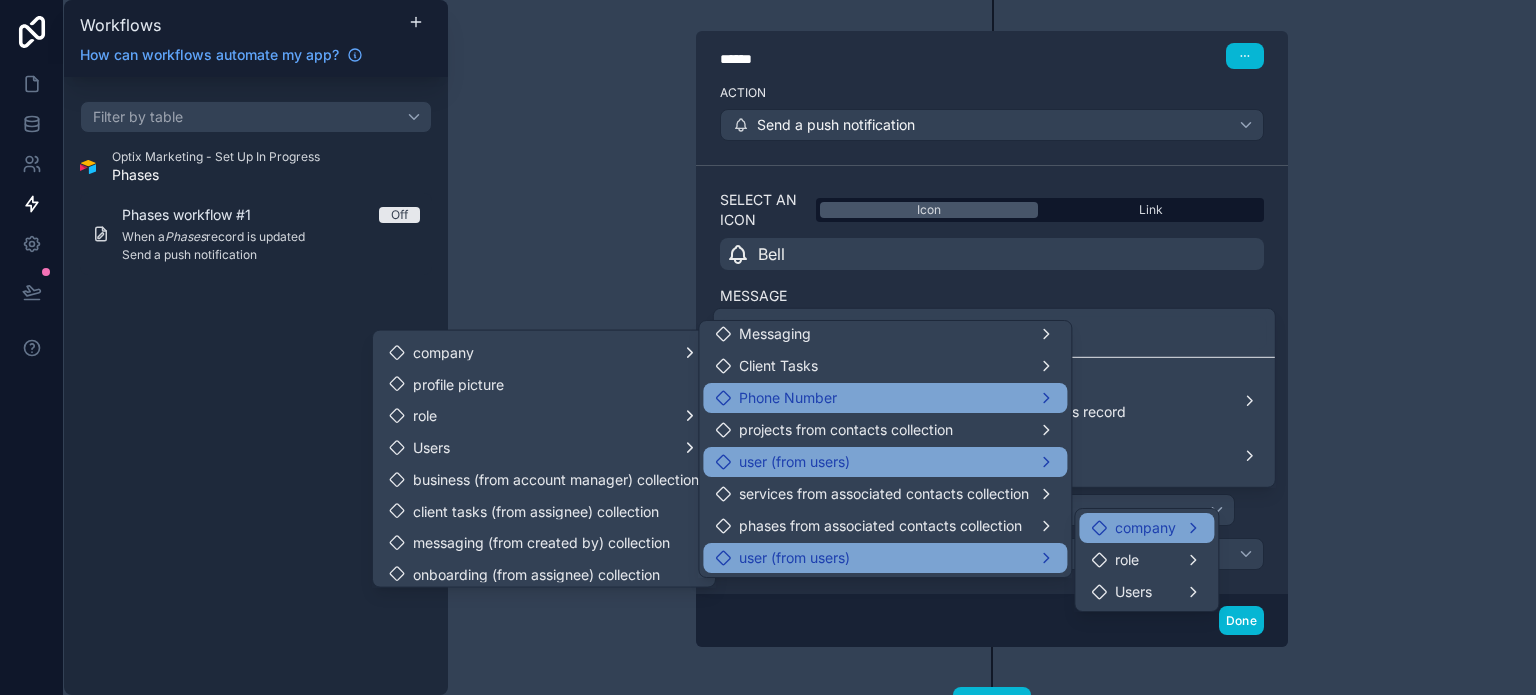 click on "company" at bounding box center [1146, 528] 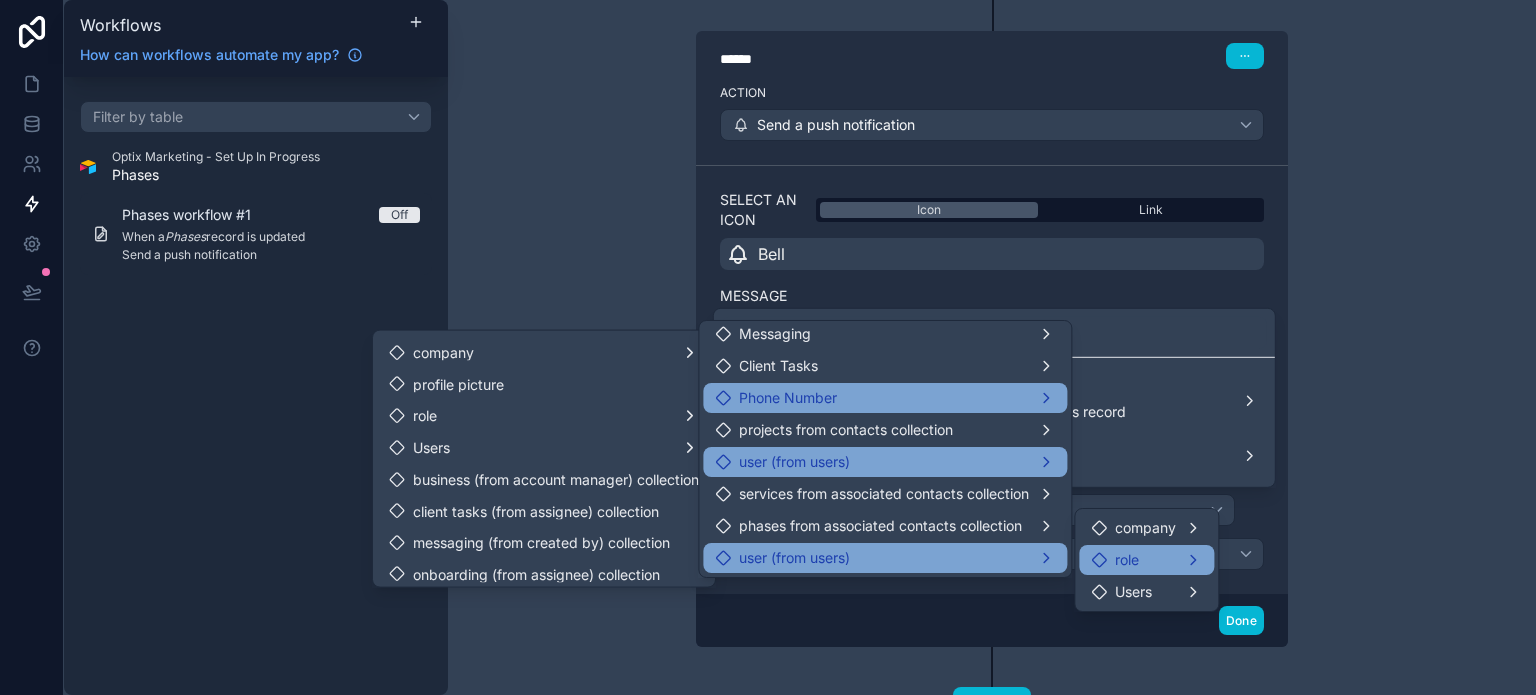 click on "role" at bounding box center (1146, 560) 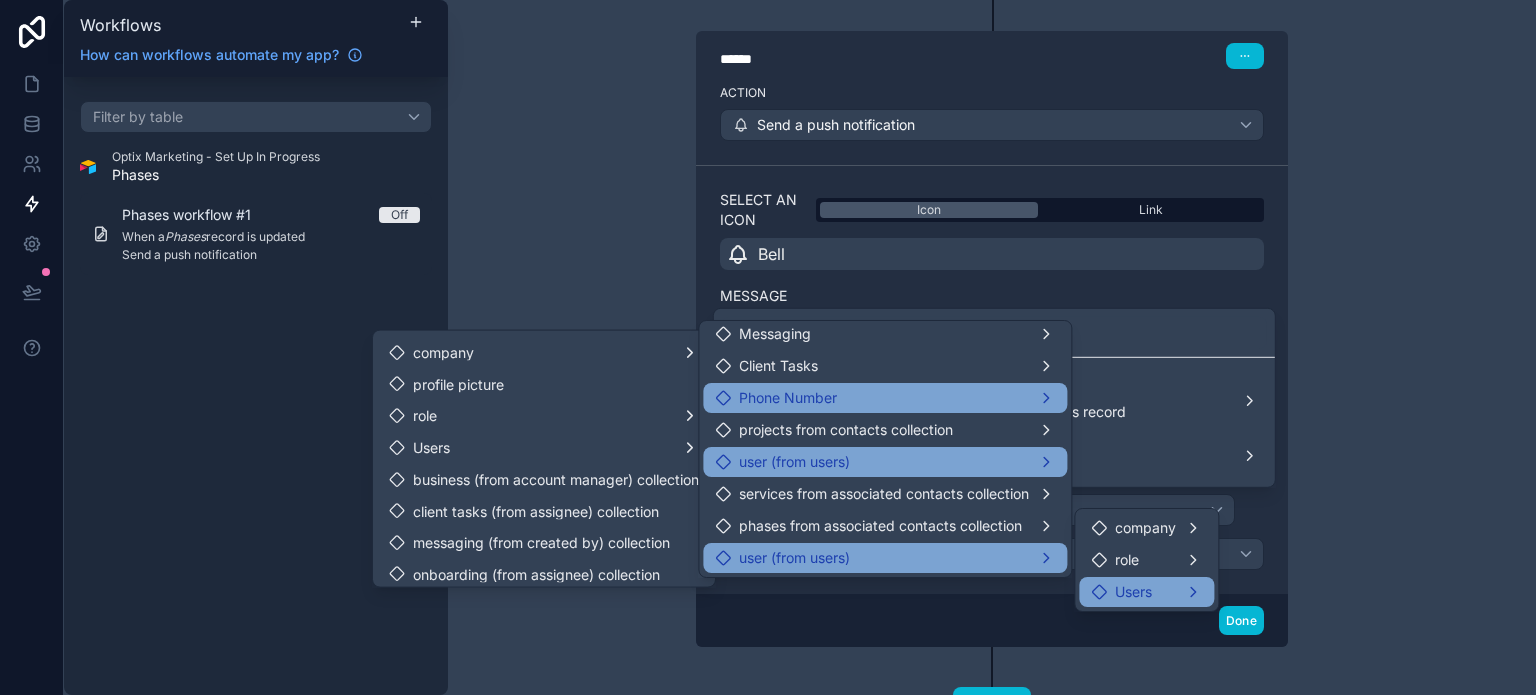 click on "Users" at bounding box center (1146, 592) 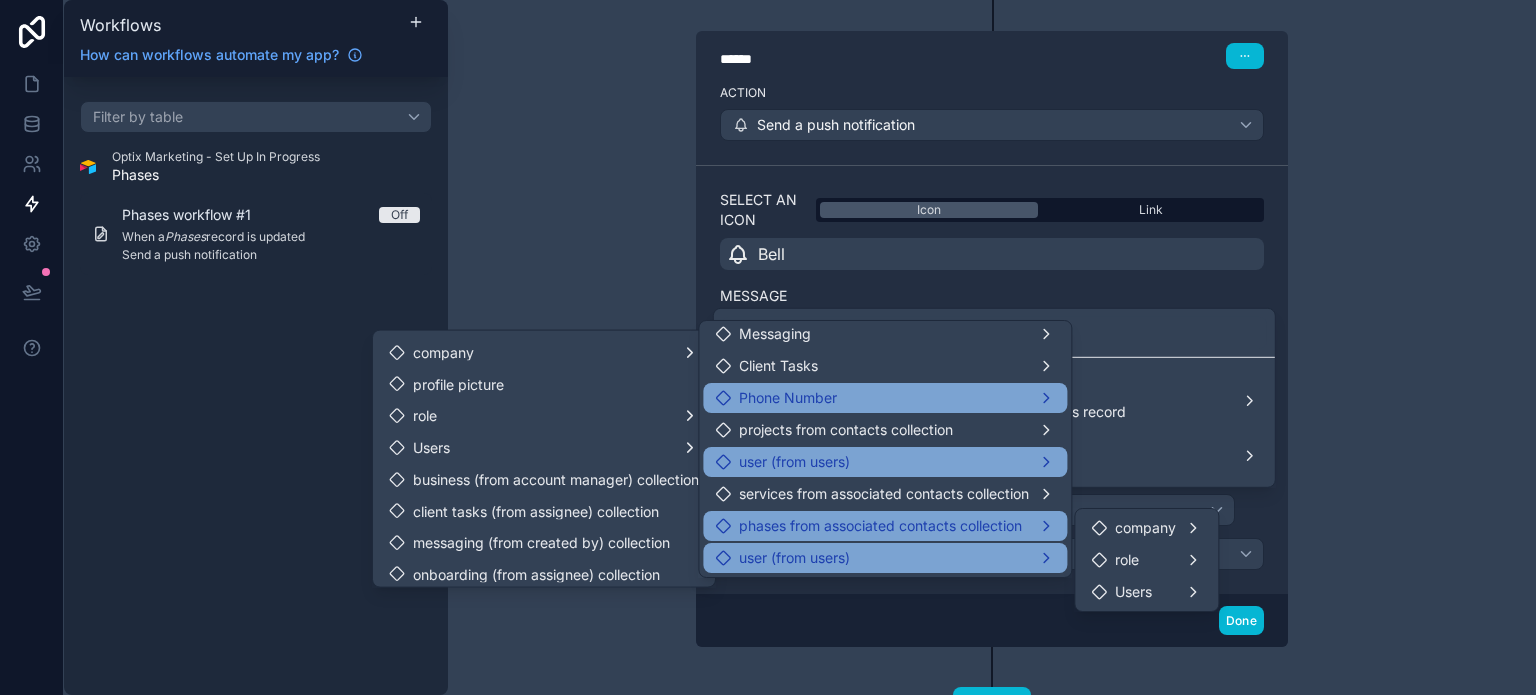 click on "phases from associated contacts collection" at bounding box center [880, 526] 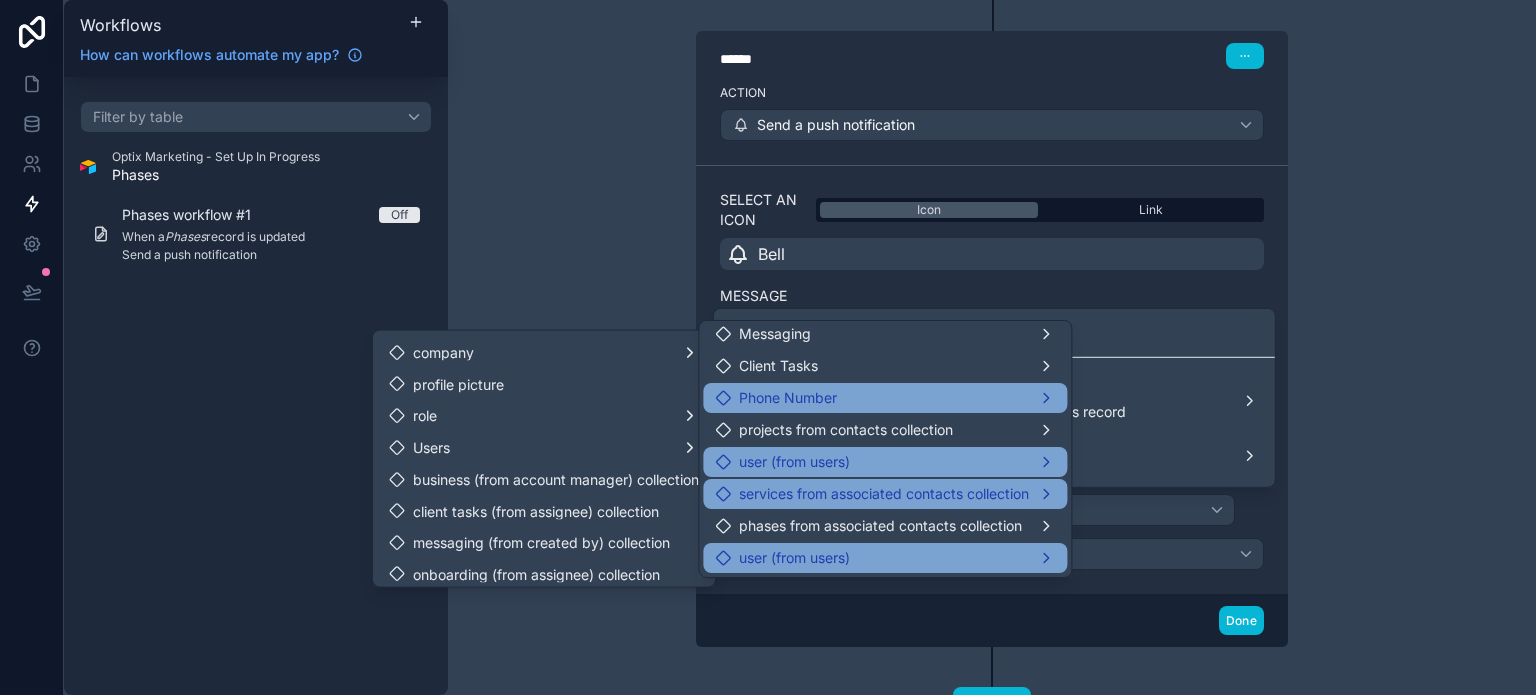 click on "services from associated contacts collection" at bounding box center [884, 494] 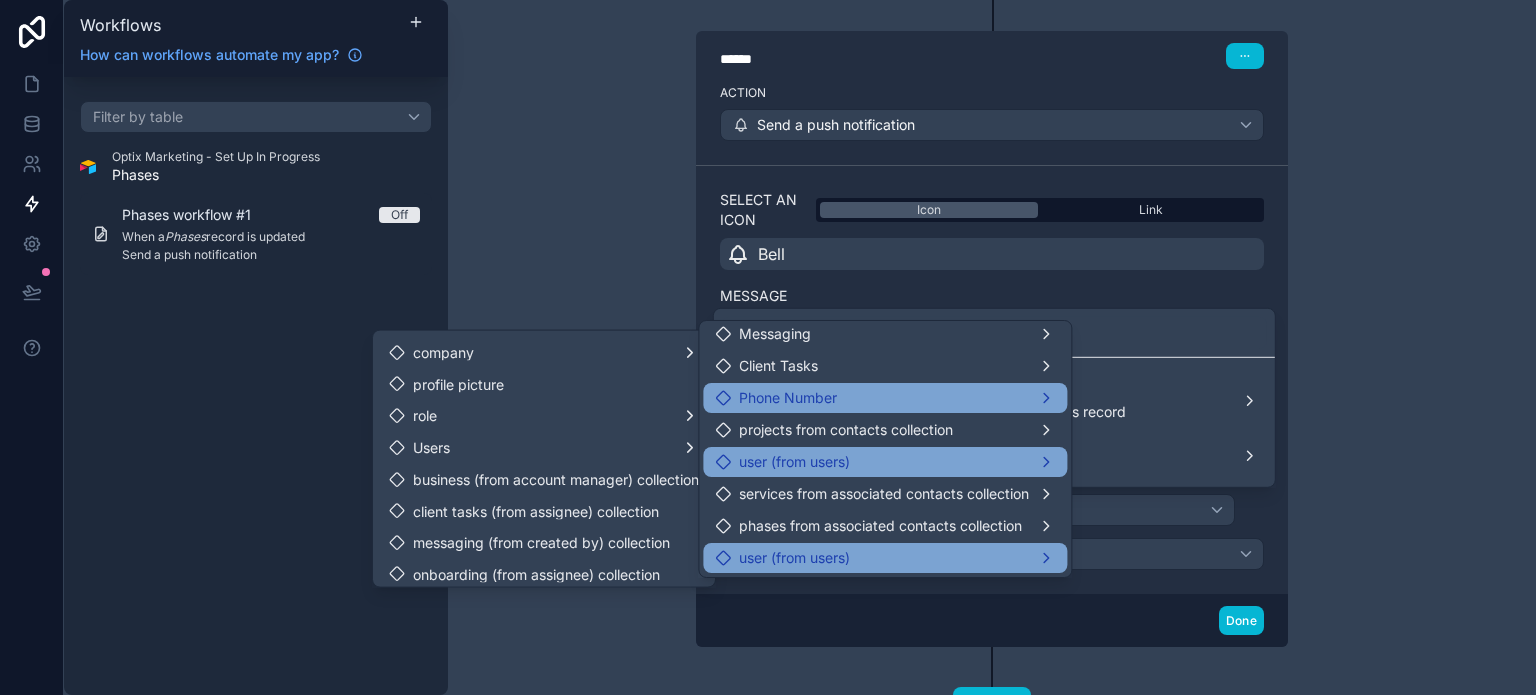 click on "user (from users)" at bounding box center [885, 462] 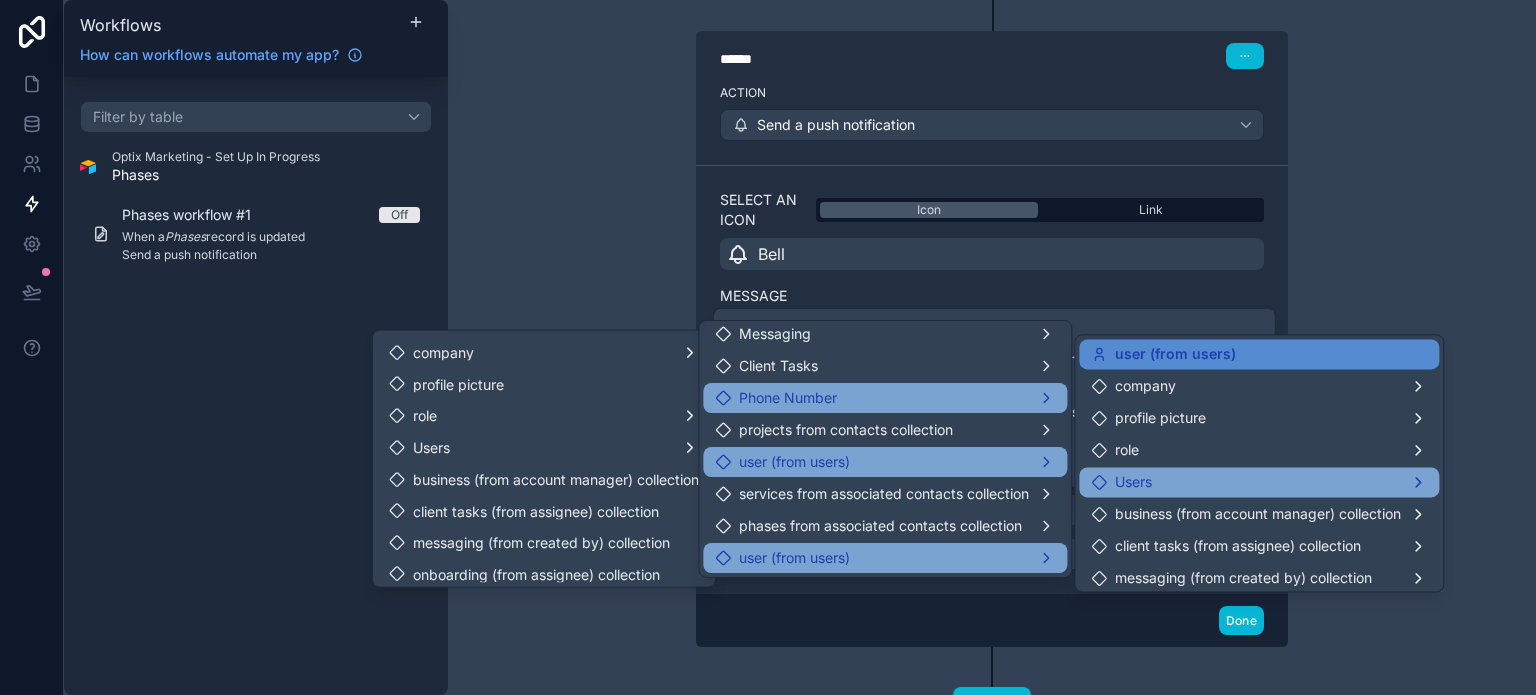 click on "Users" at bounding box center [1259, 482] 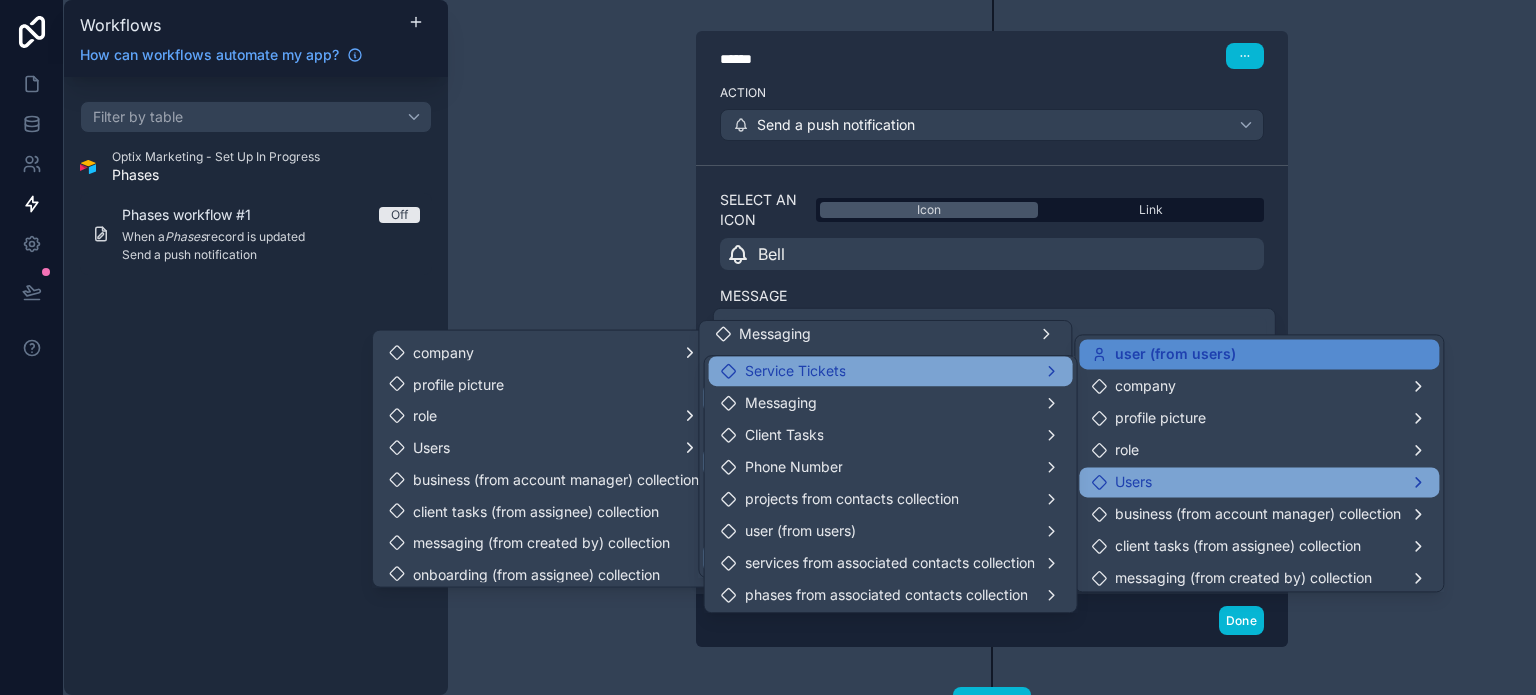 scroll, scrollTop: 102, scrollLeft: 0, axis: vertical 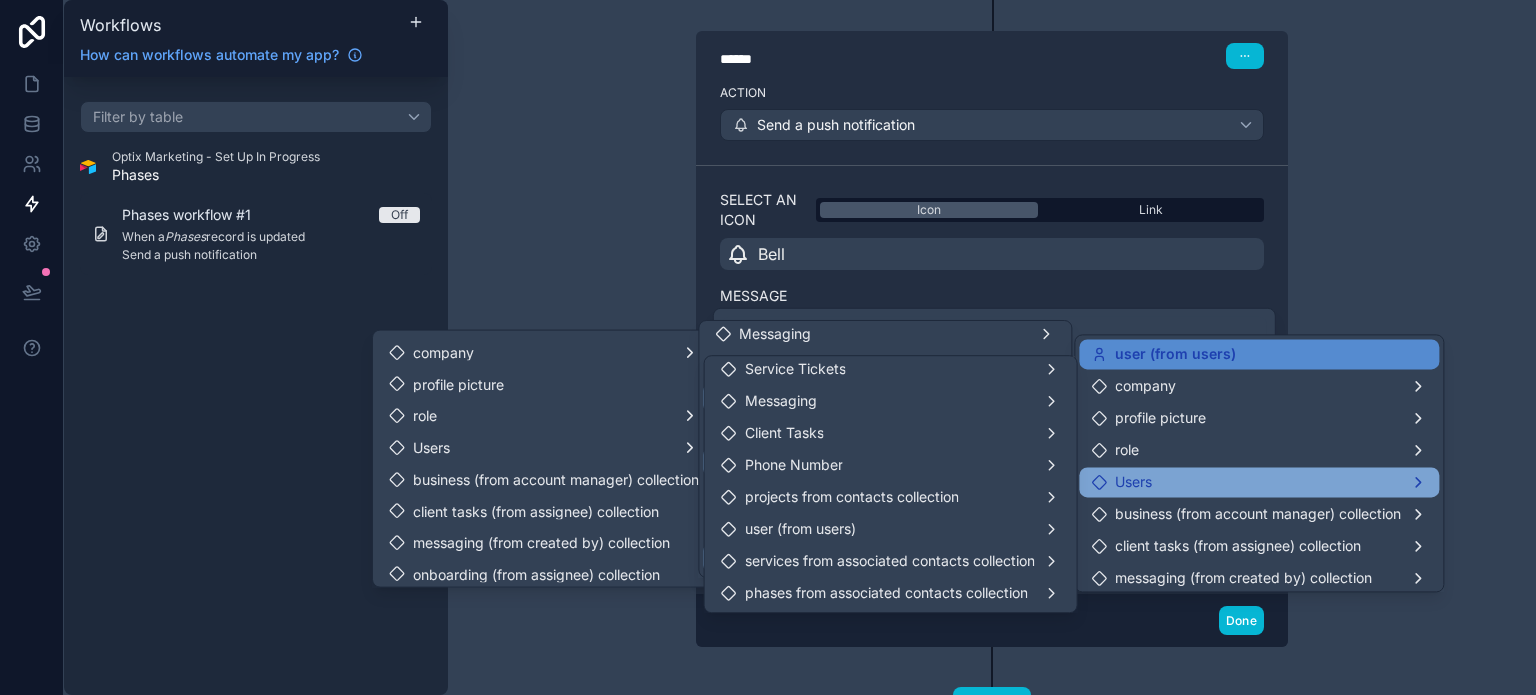 click at bounding box center [768, 347] 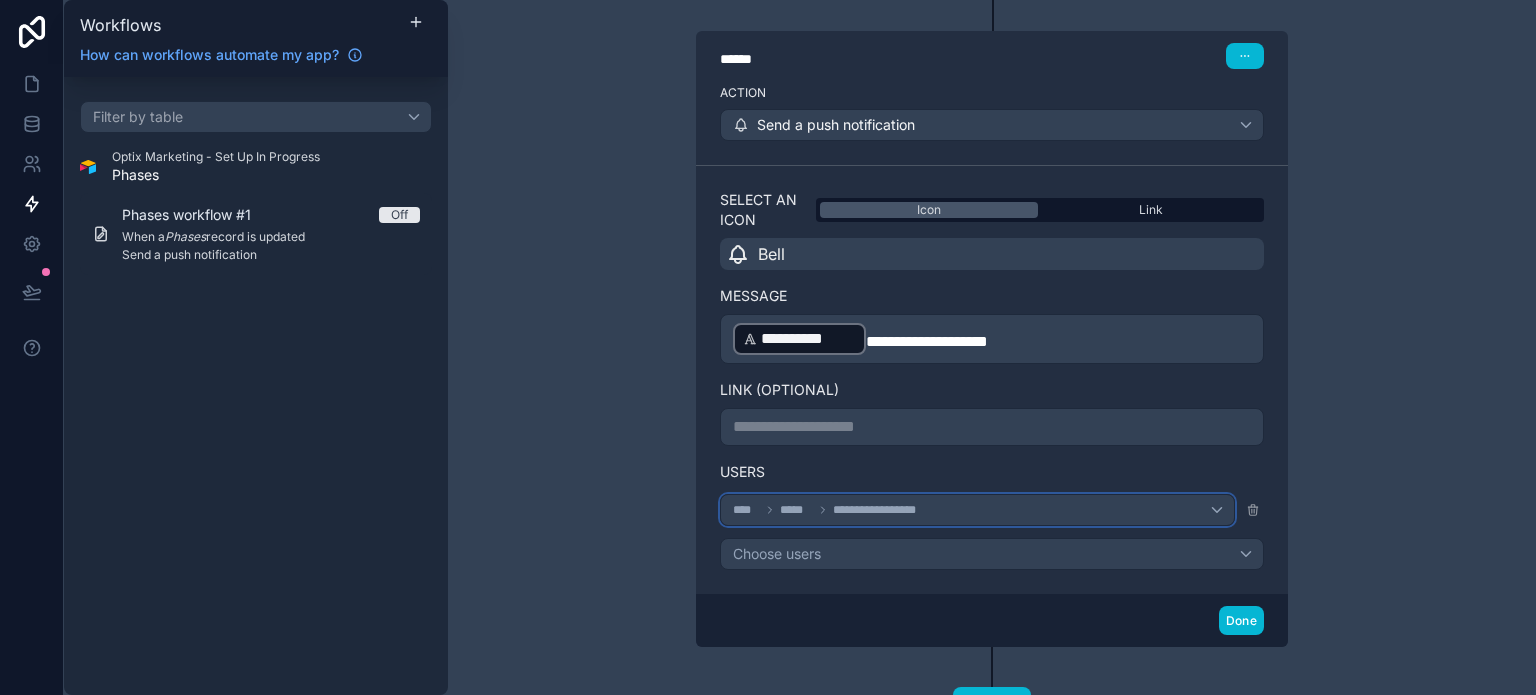 click on "**********" at bounding box center (977, 510) 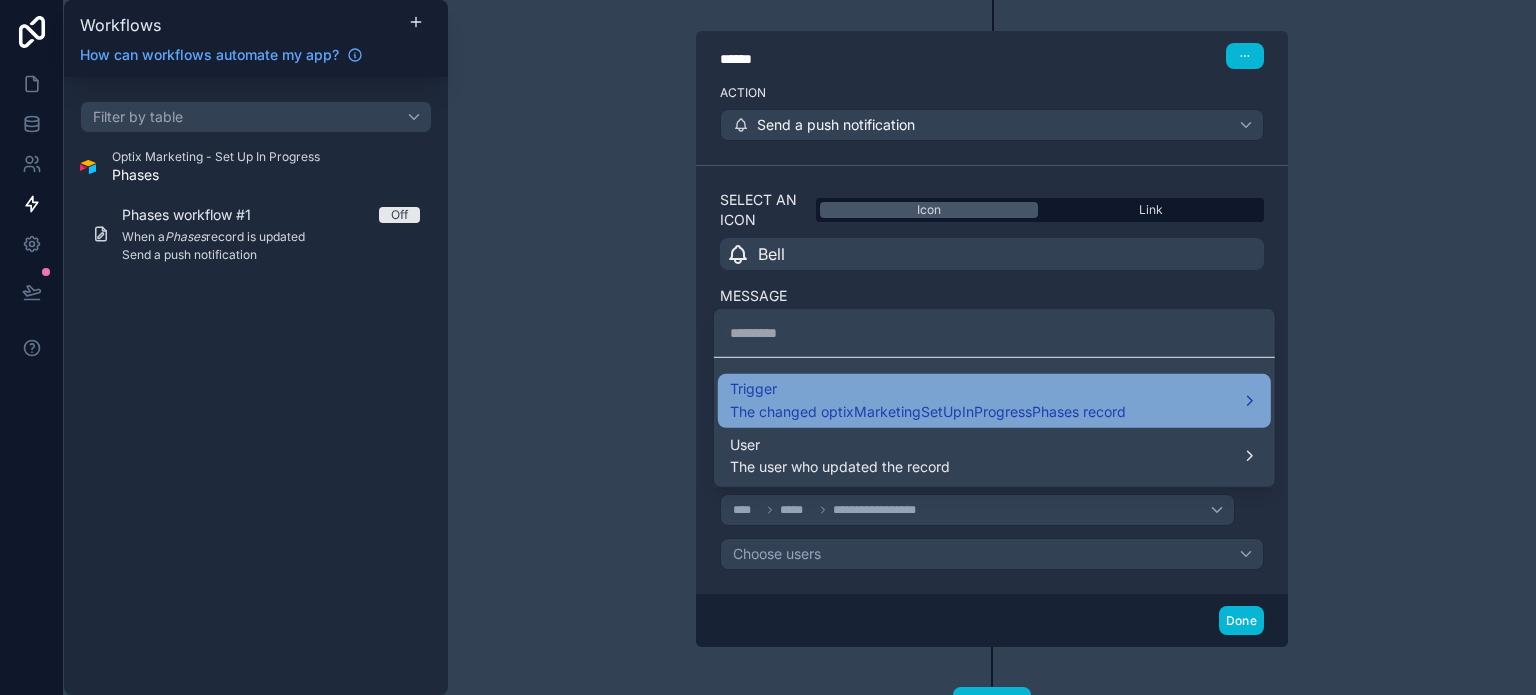 click on "Trigger The changed optixMarketingSetUpInProgressPhases record" at bounding box center [928, 401] 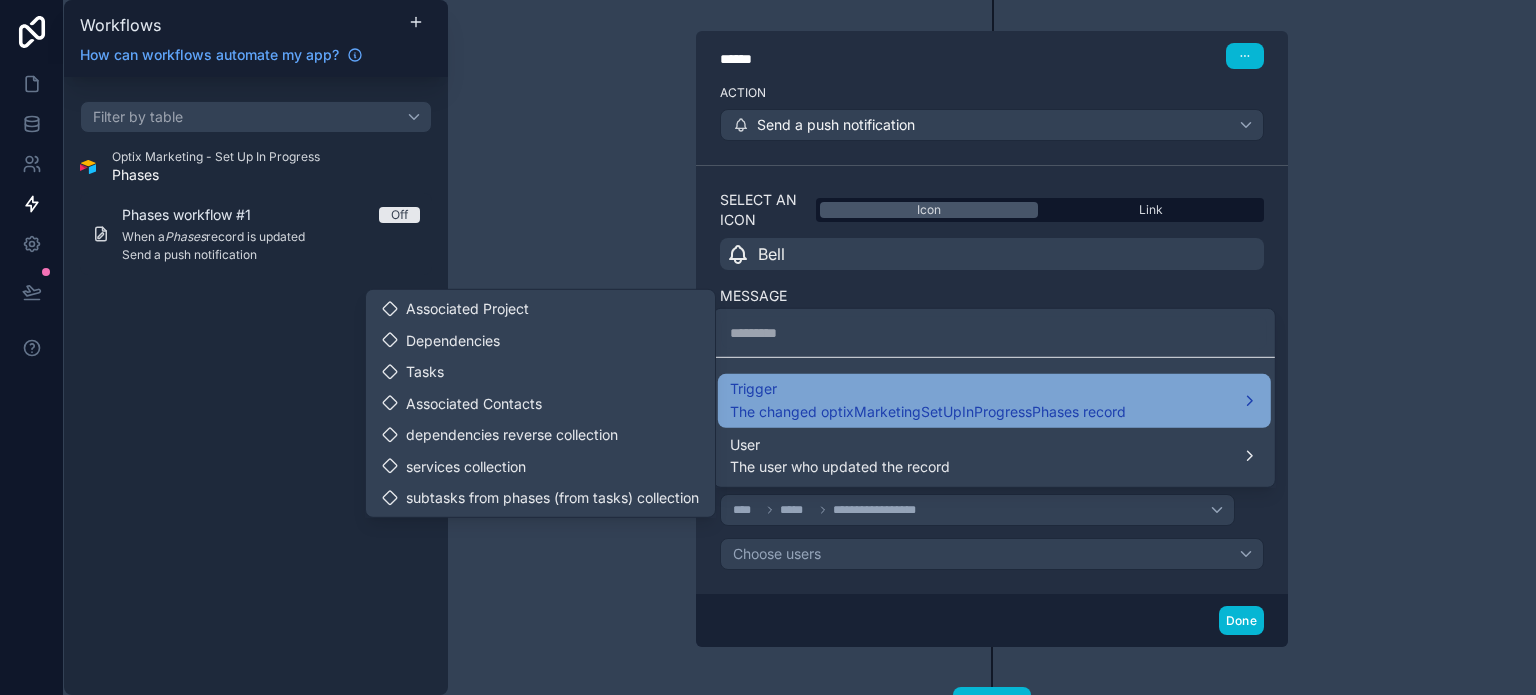 click on "Trigger" at bounding box center [928, 389] 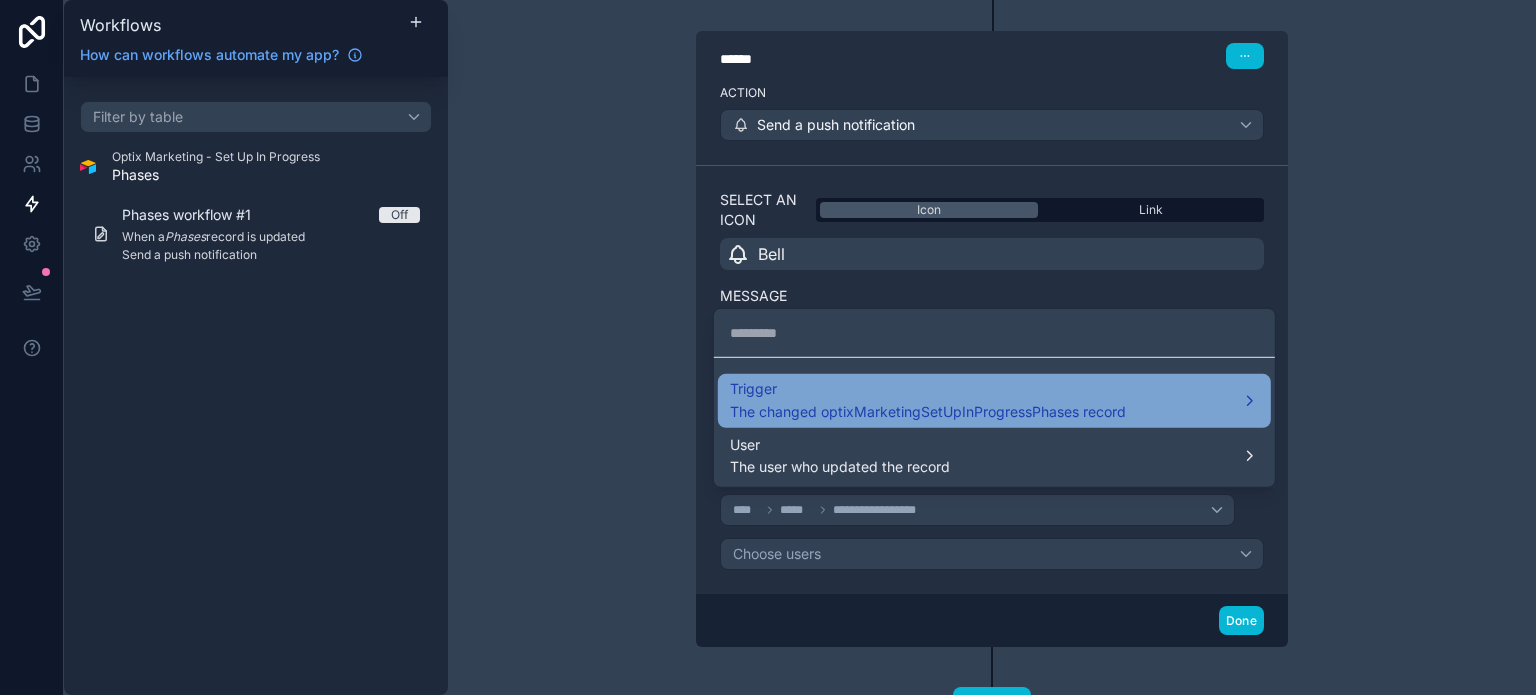 click on "Trigger" at bounding box center (928, 389) 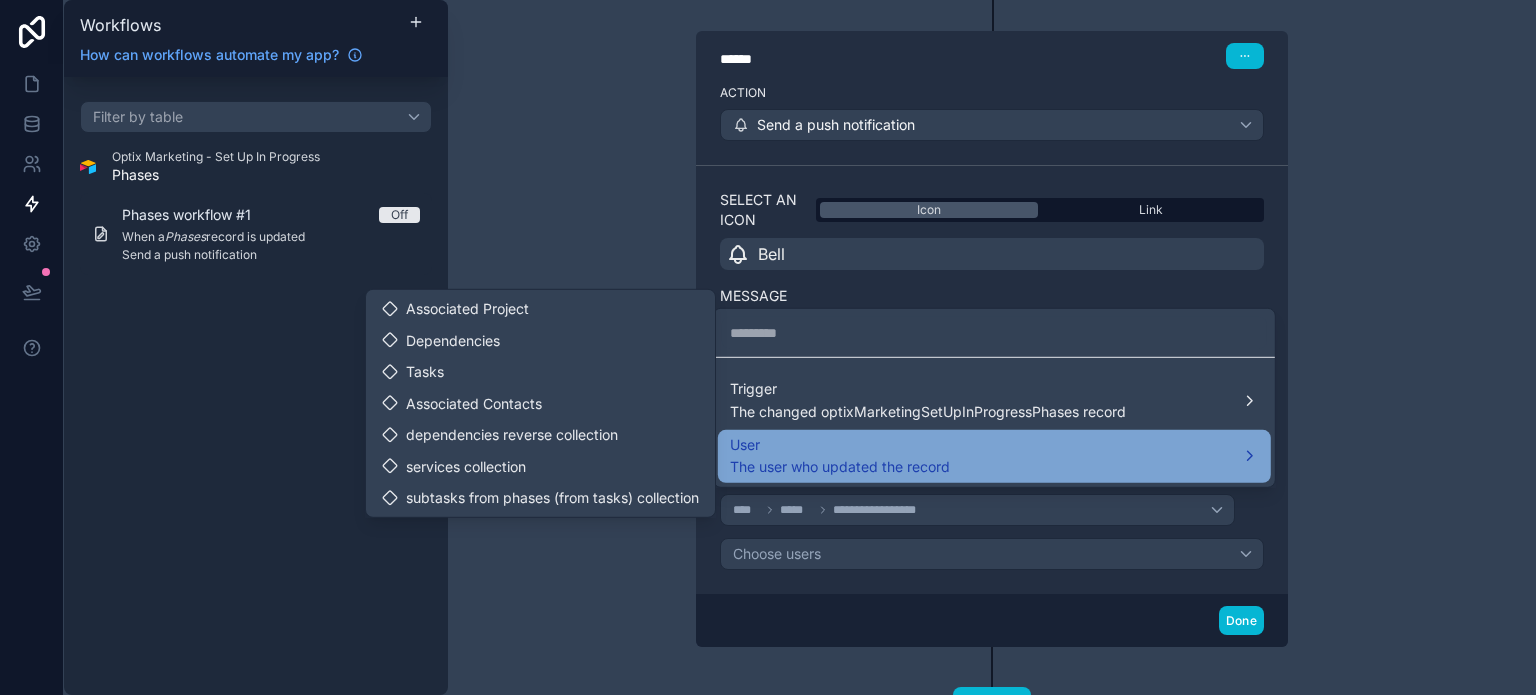 click on "The user who updated the record" at bounding box center [840, 467] 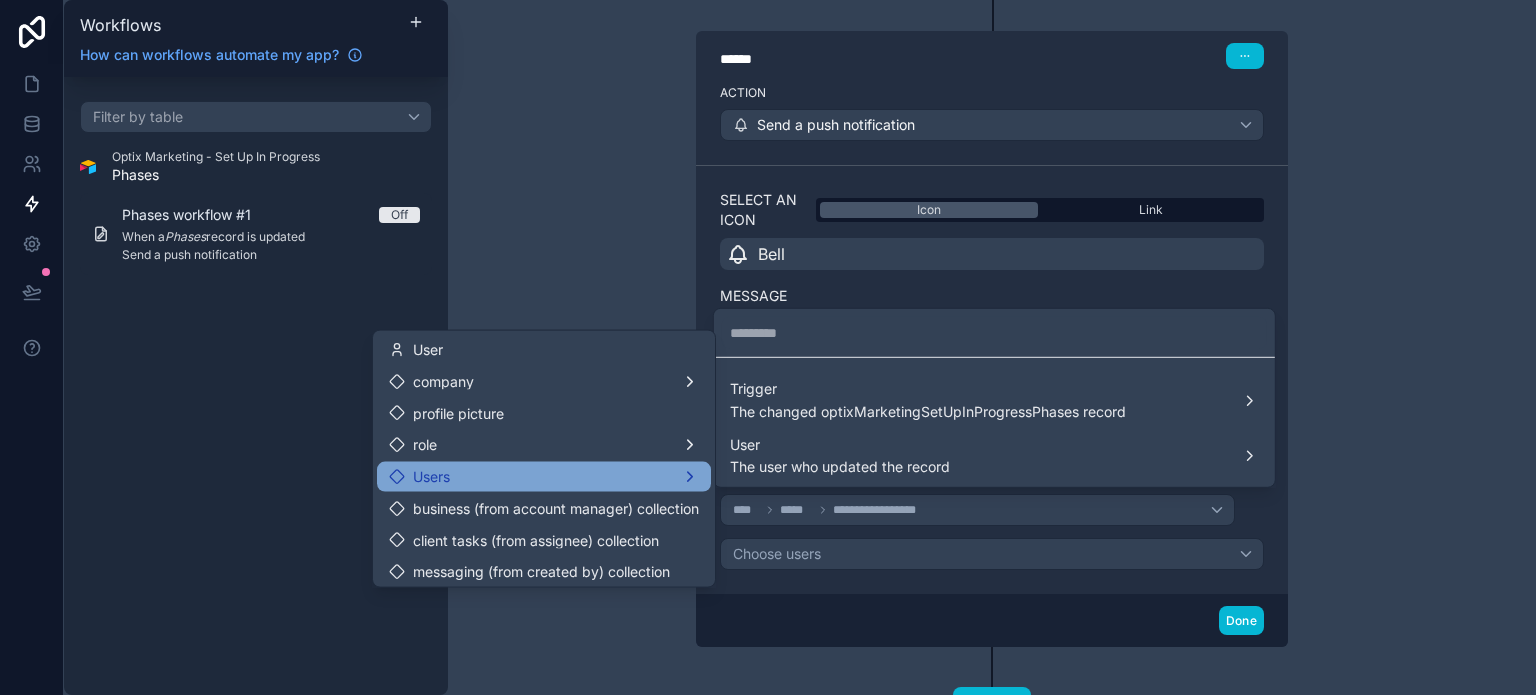 click on "Users" at bounding box center [544, 477] 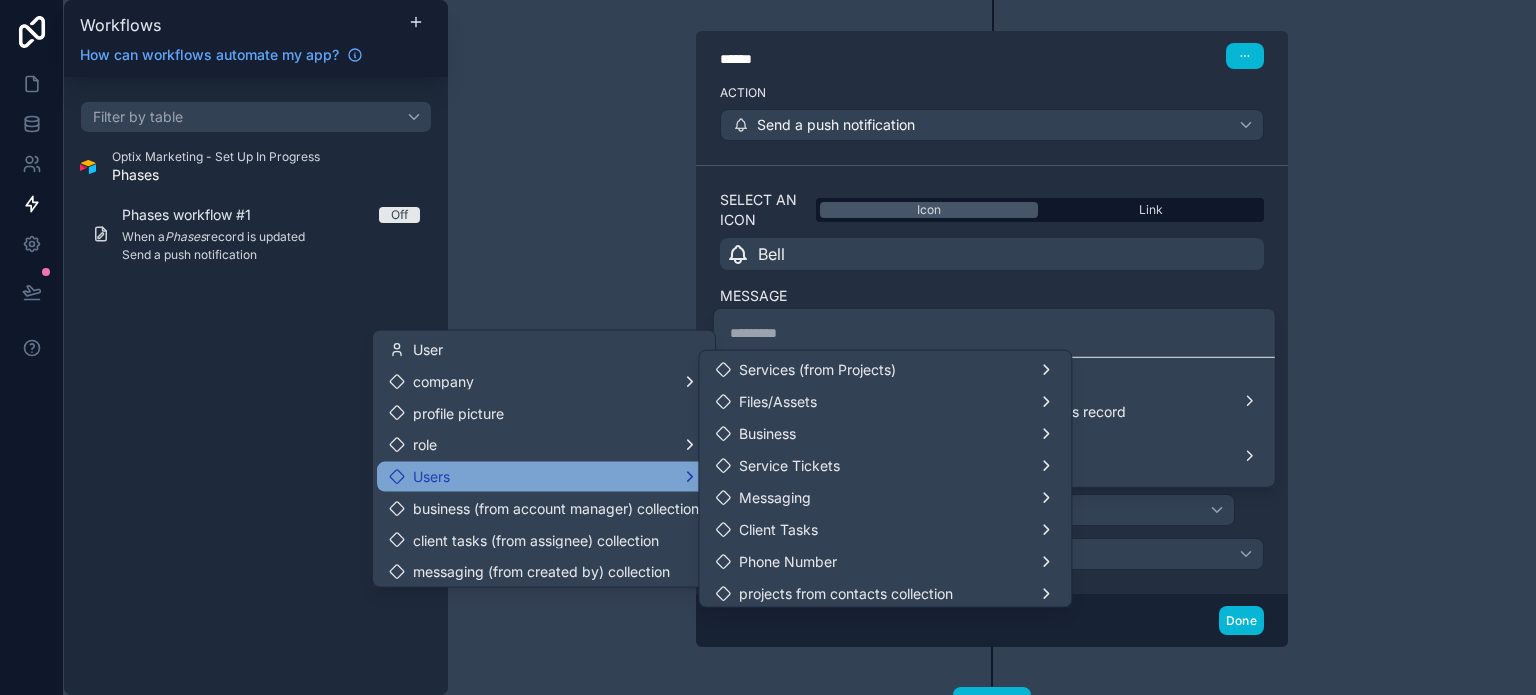 click on "Users" at bounding box center (544, 477) 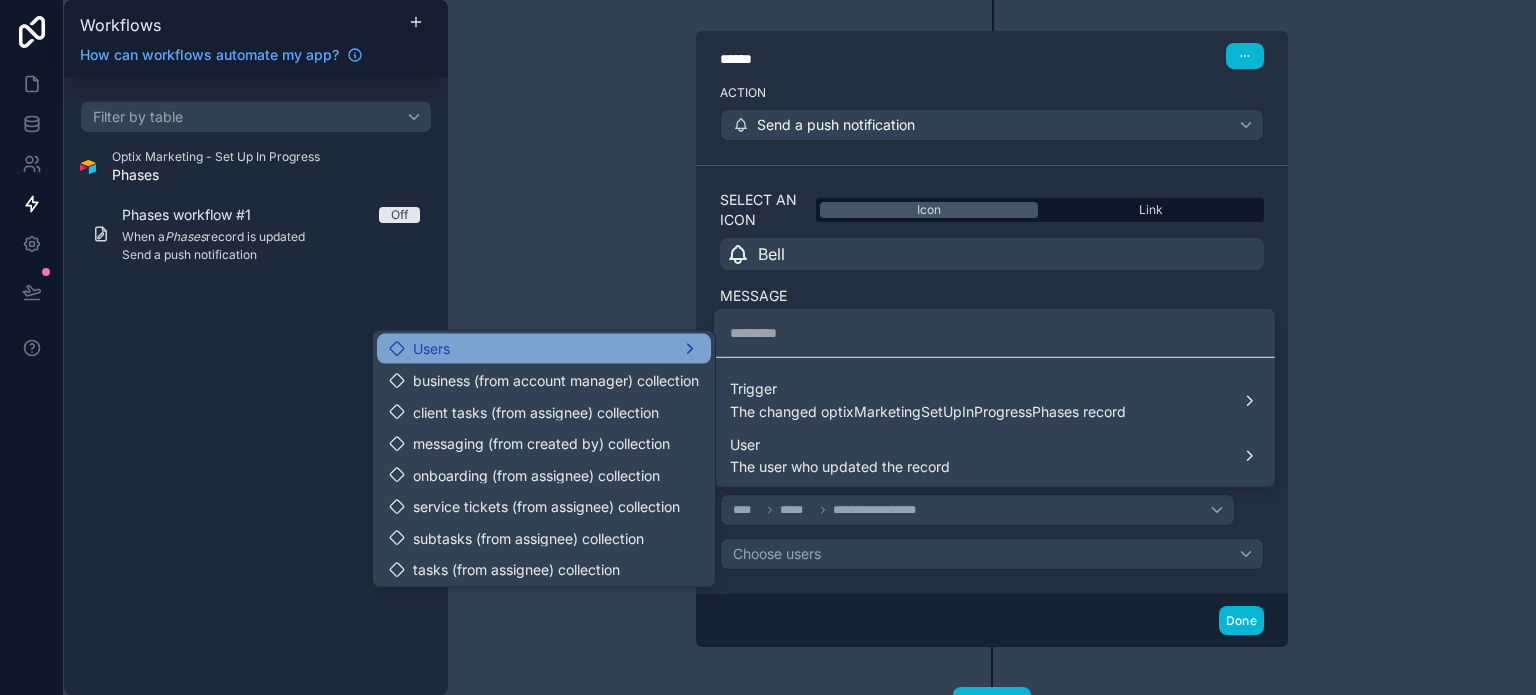 scroll, scrollTop: 129, scrollLeft: 0, axis: vertical 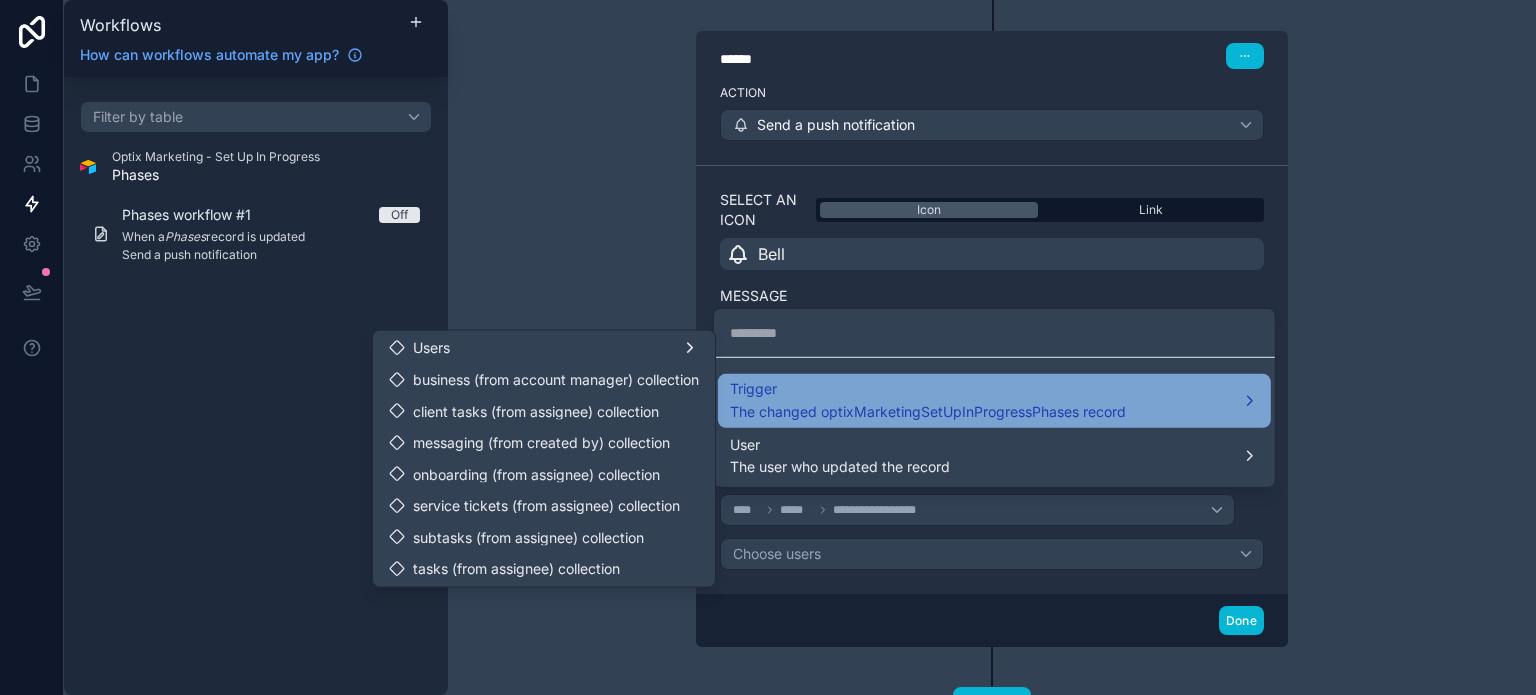 click on "Trigger" at bounding box center (928, 389) 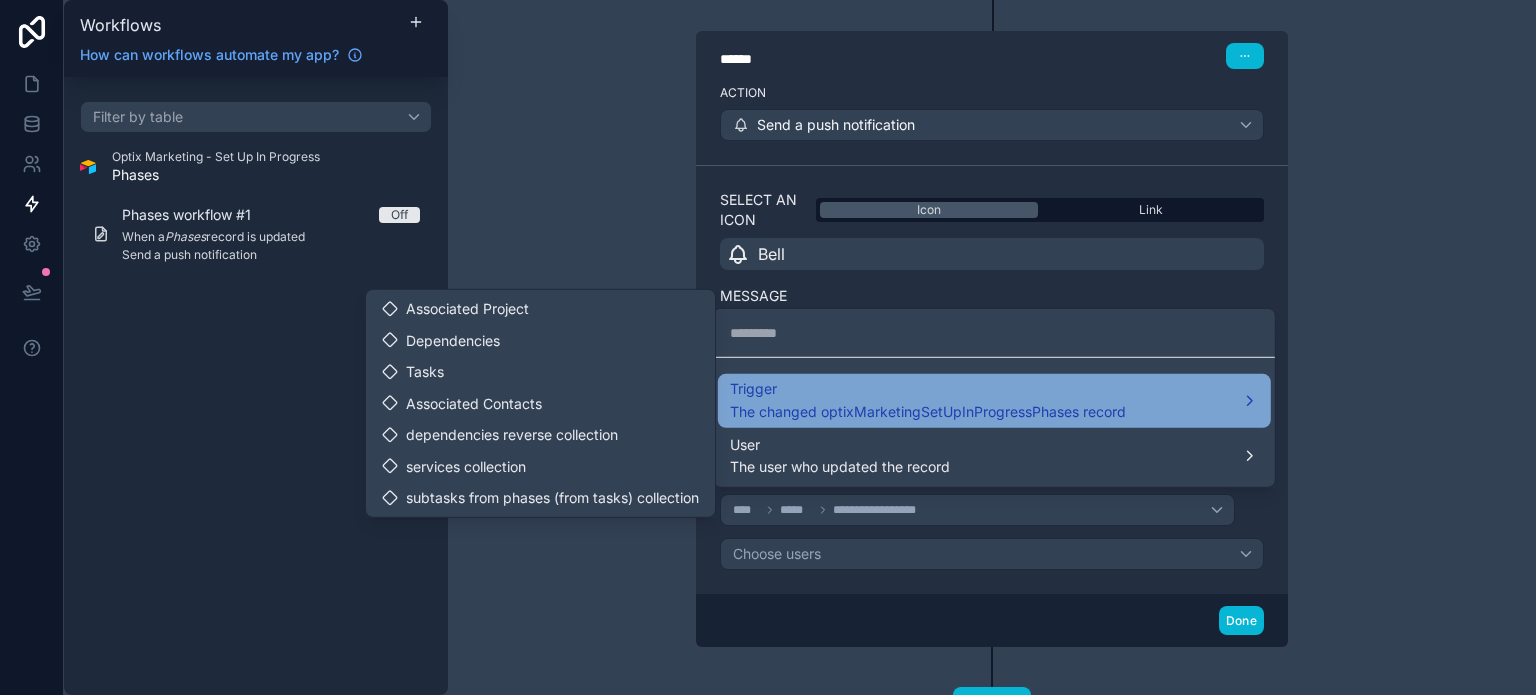 click on "The changed optixMarketingSetUpInProgressPhases record" at bounding box center (928, 411) 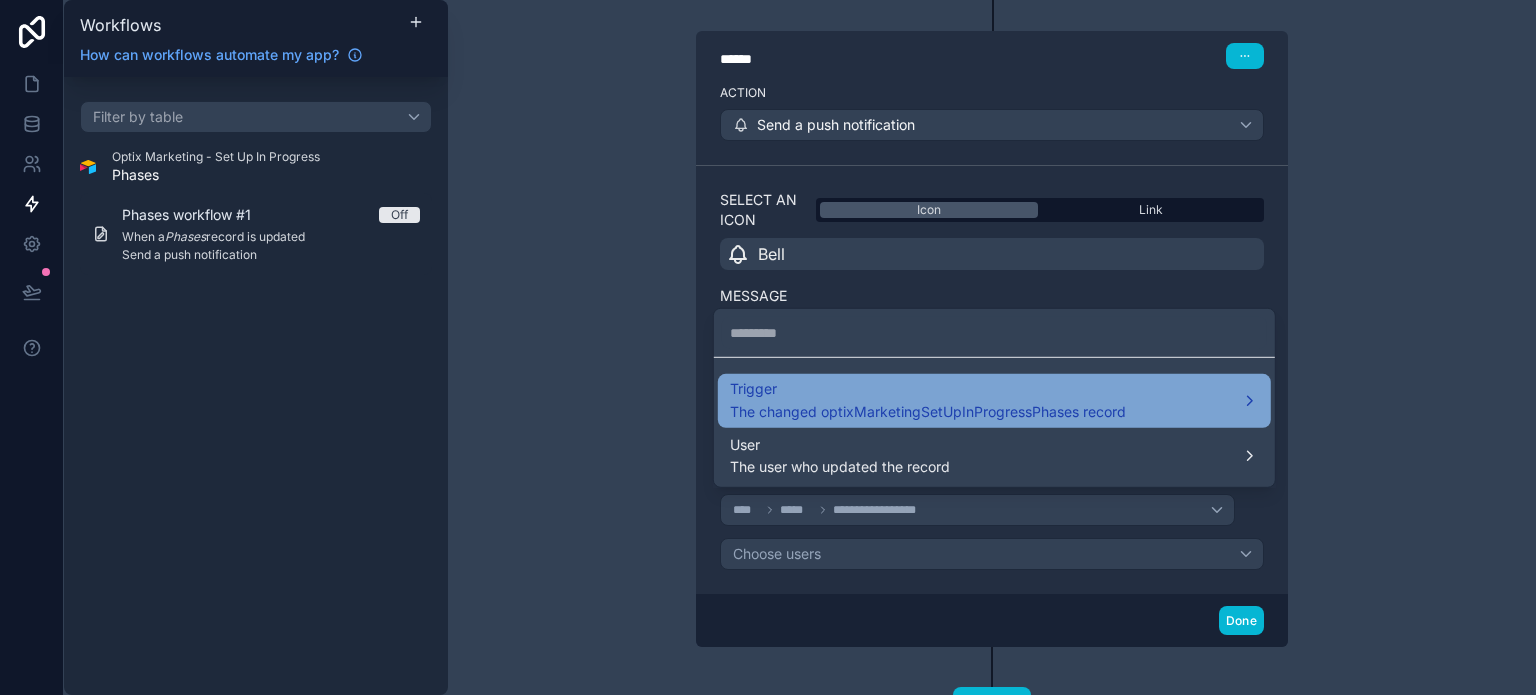 click on "The changed optixMarketingSetUpInProgressPhases record" at bounding box center (928, 411) 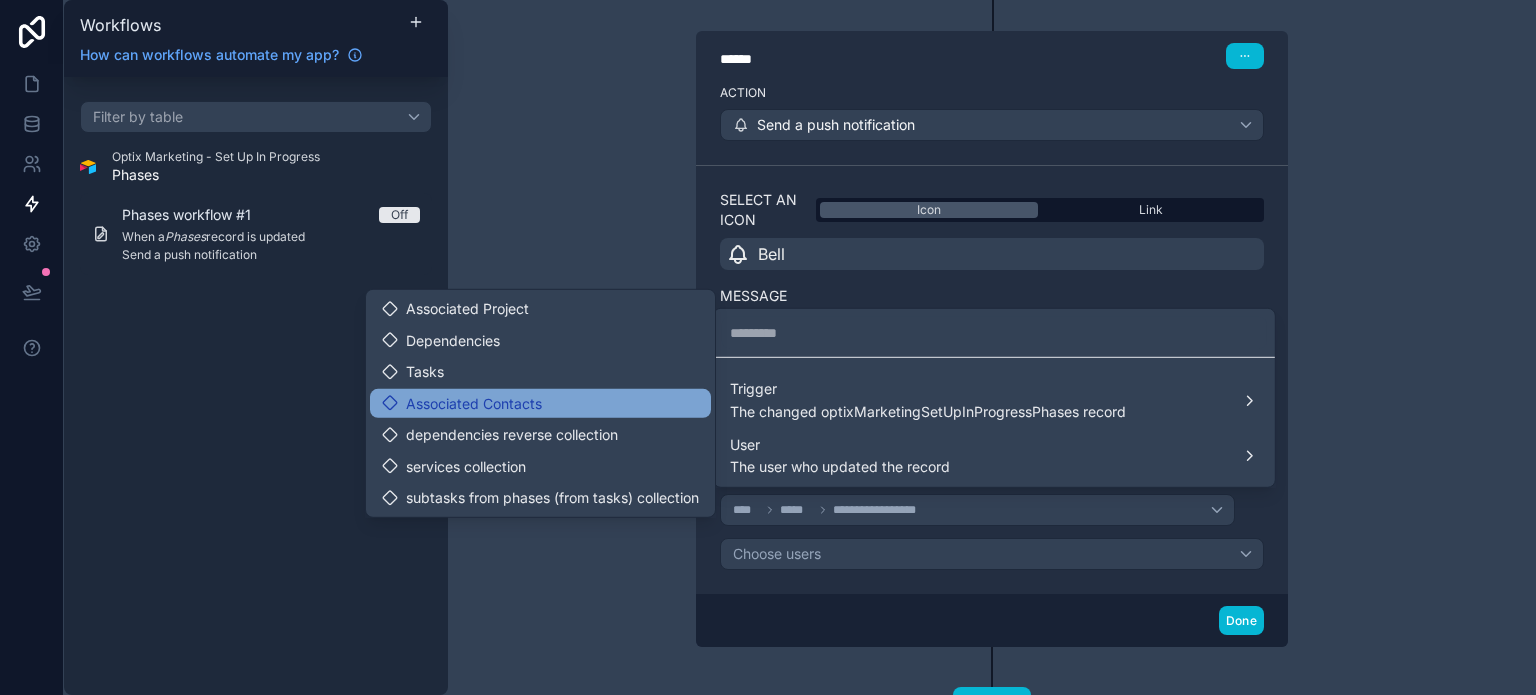 click on "Associated Contacts" at bounding box center (474, 403) 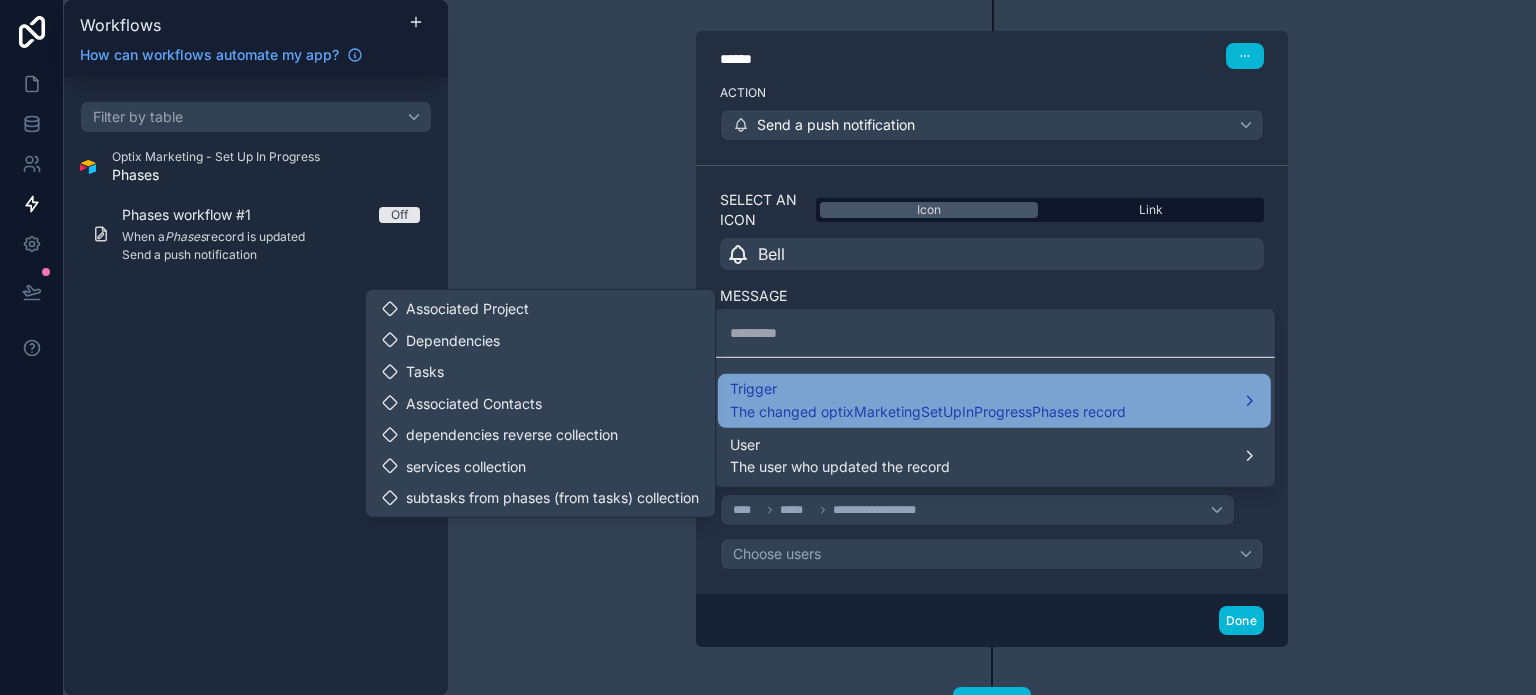 click on "Trigger" at bounding box center [928, 389] 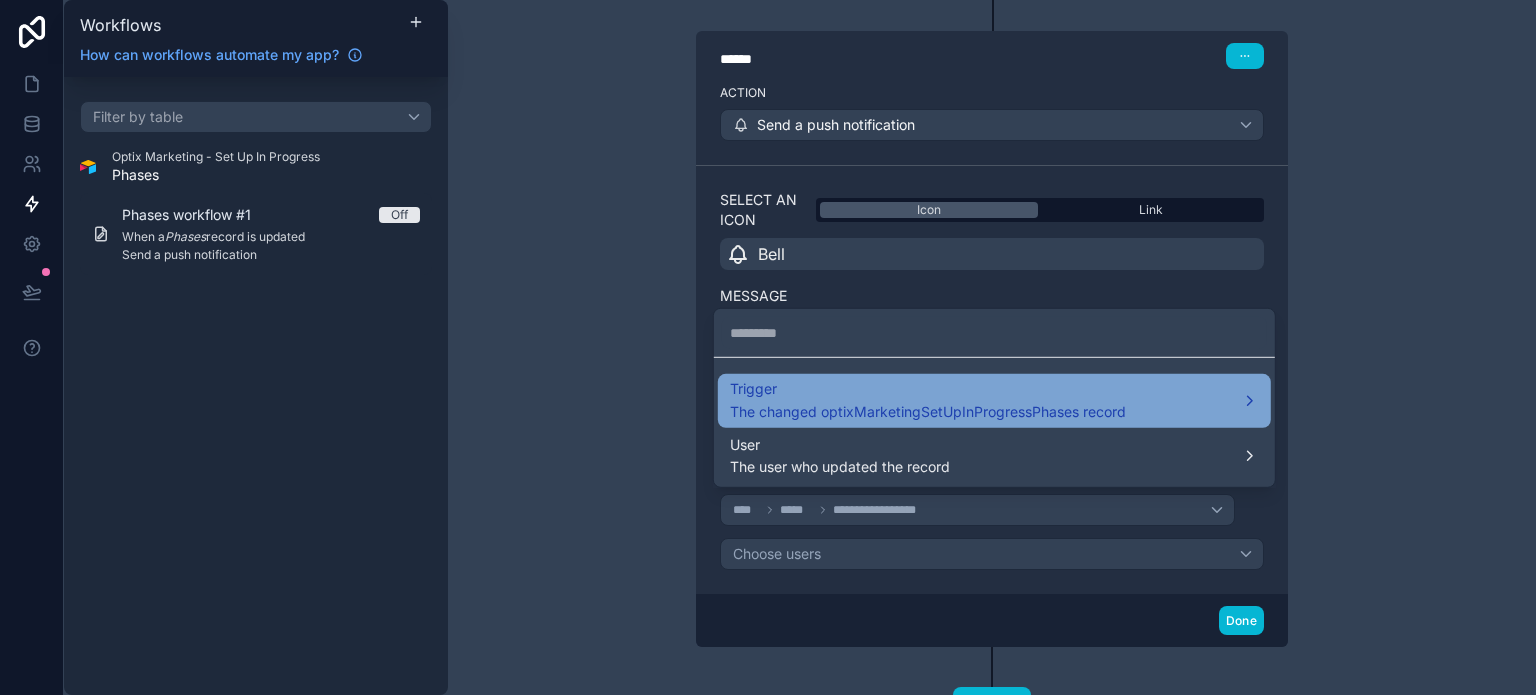 click on "Trigger" at bounding box center [928, 389] 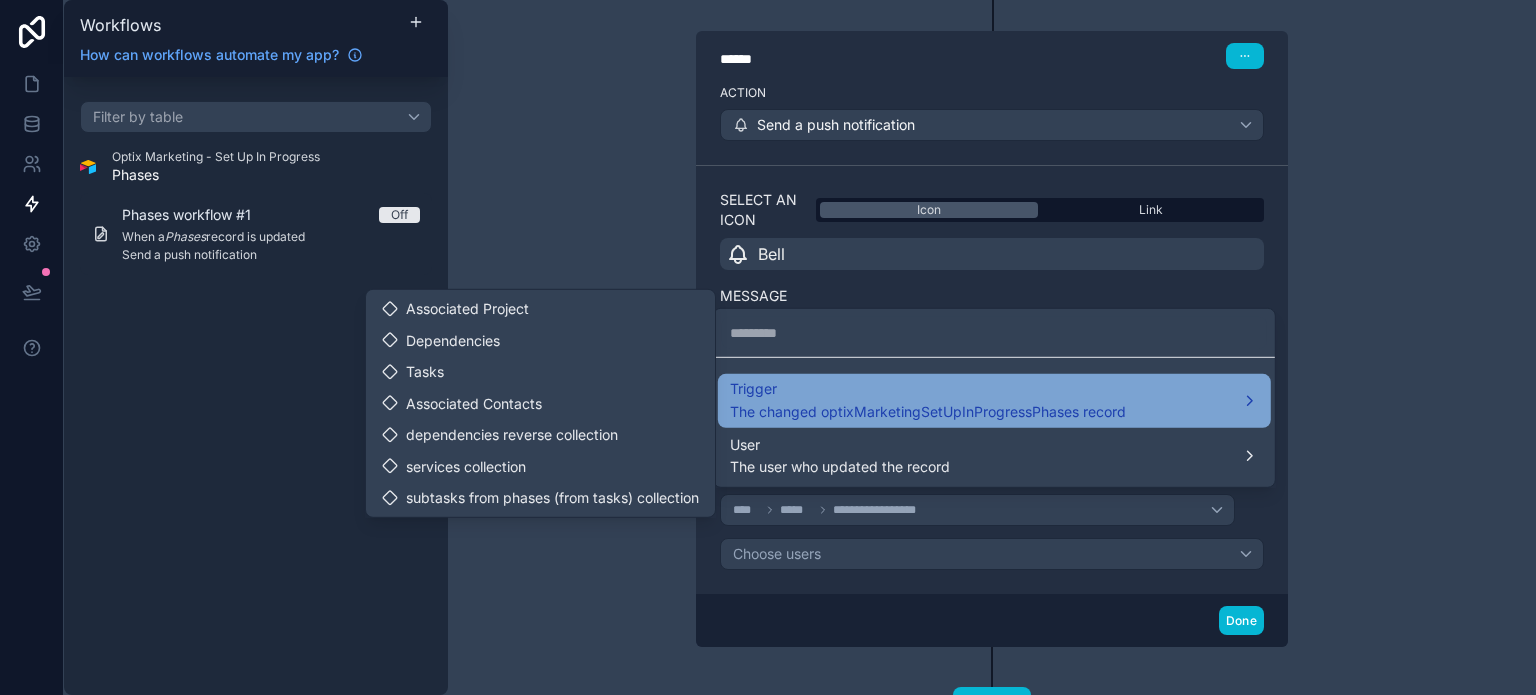 click on "Trigger" at bounding box center (928, 389) 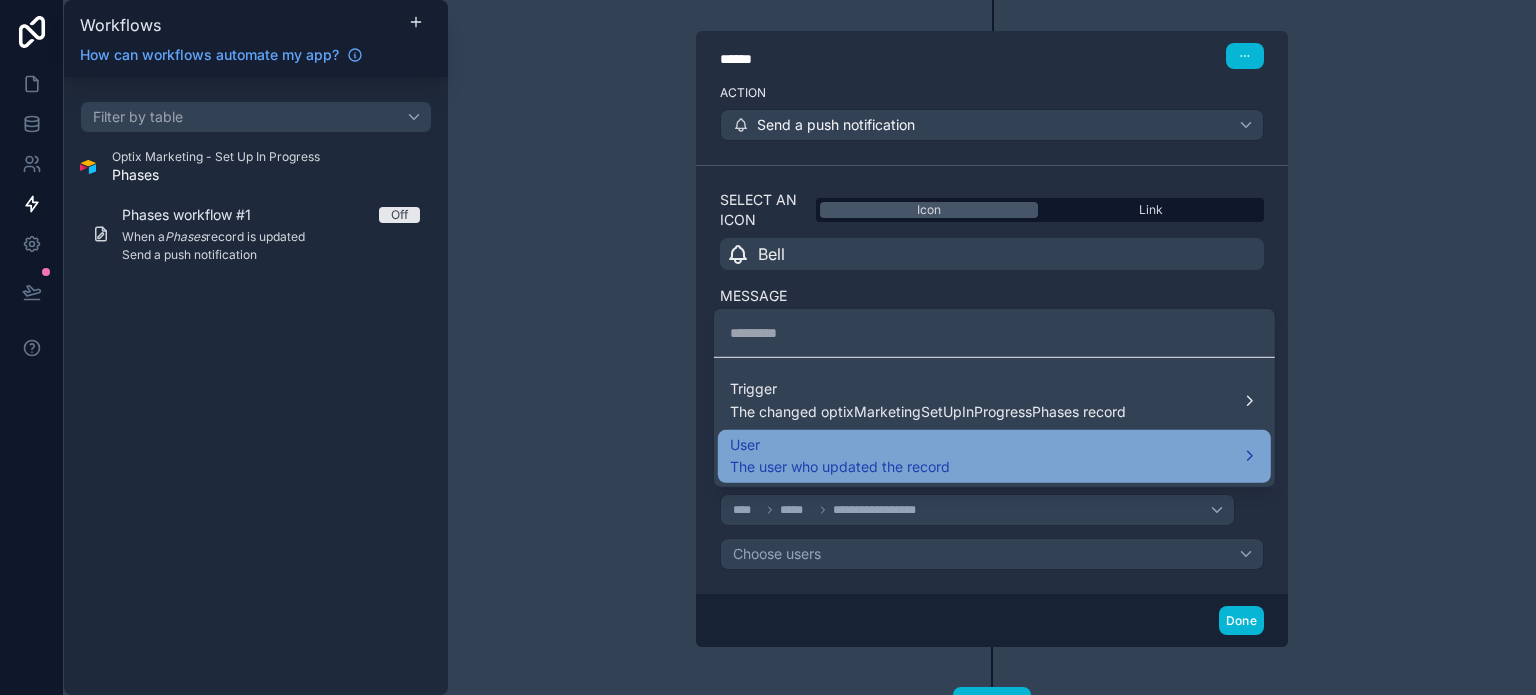 click on "User" at bounding box center [840, 444] 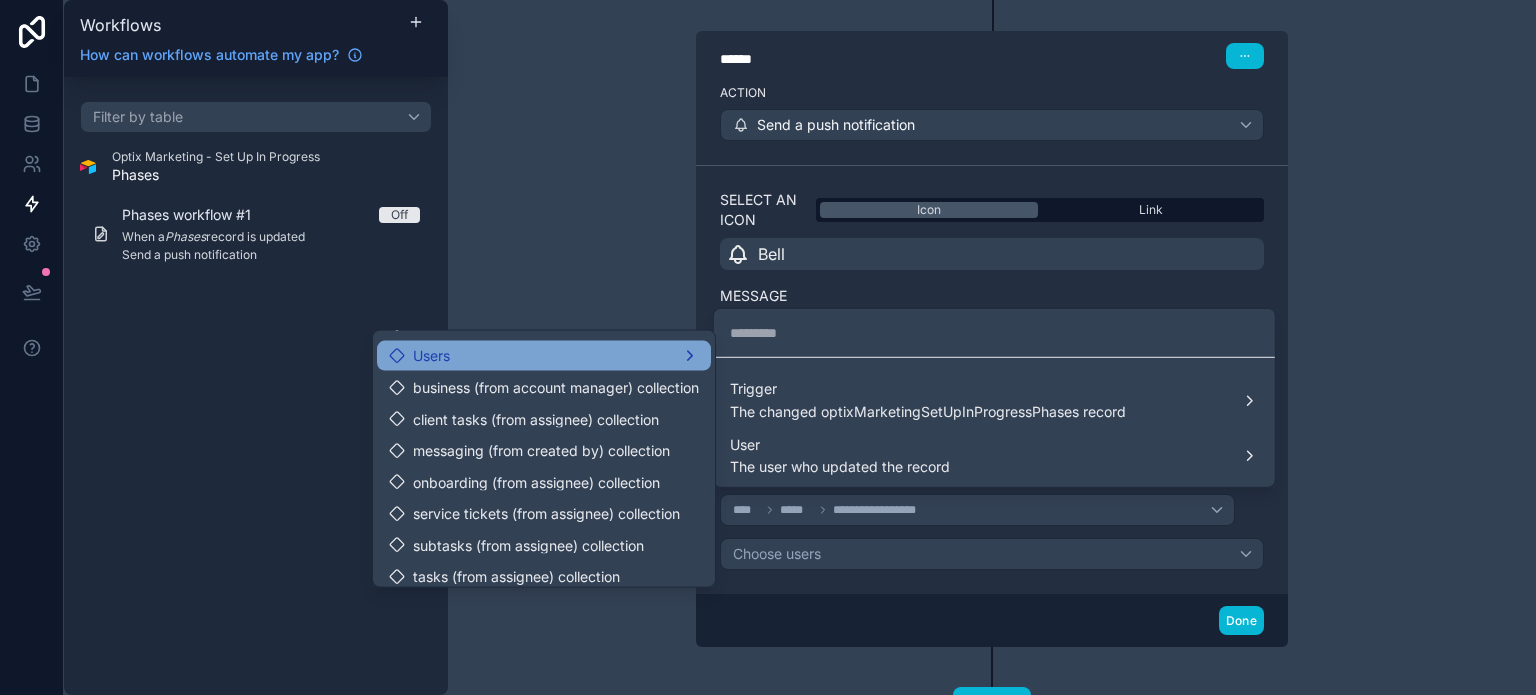 scroll, scrollTop: 129, scrollLeft: 0, axis: vertical 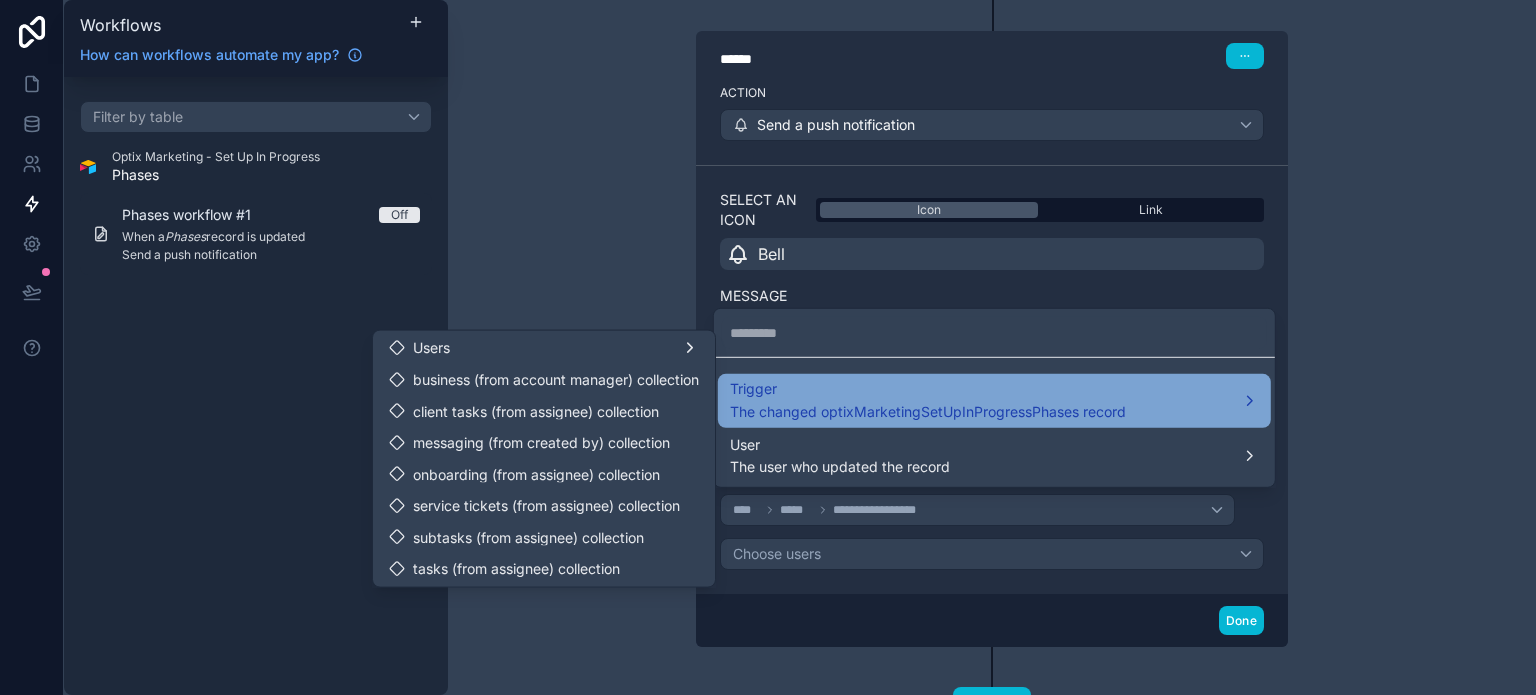 click on "The changed optixMarketingSetUpInProgressPhases record" at bounding box center [928, 411] 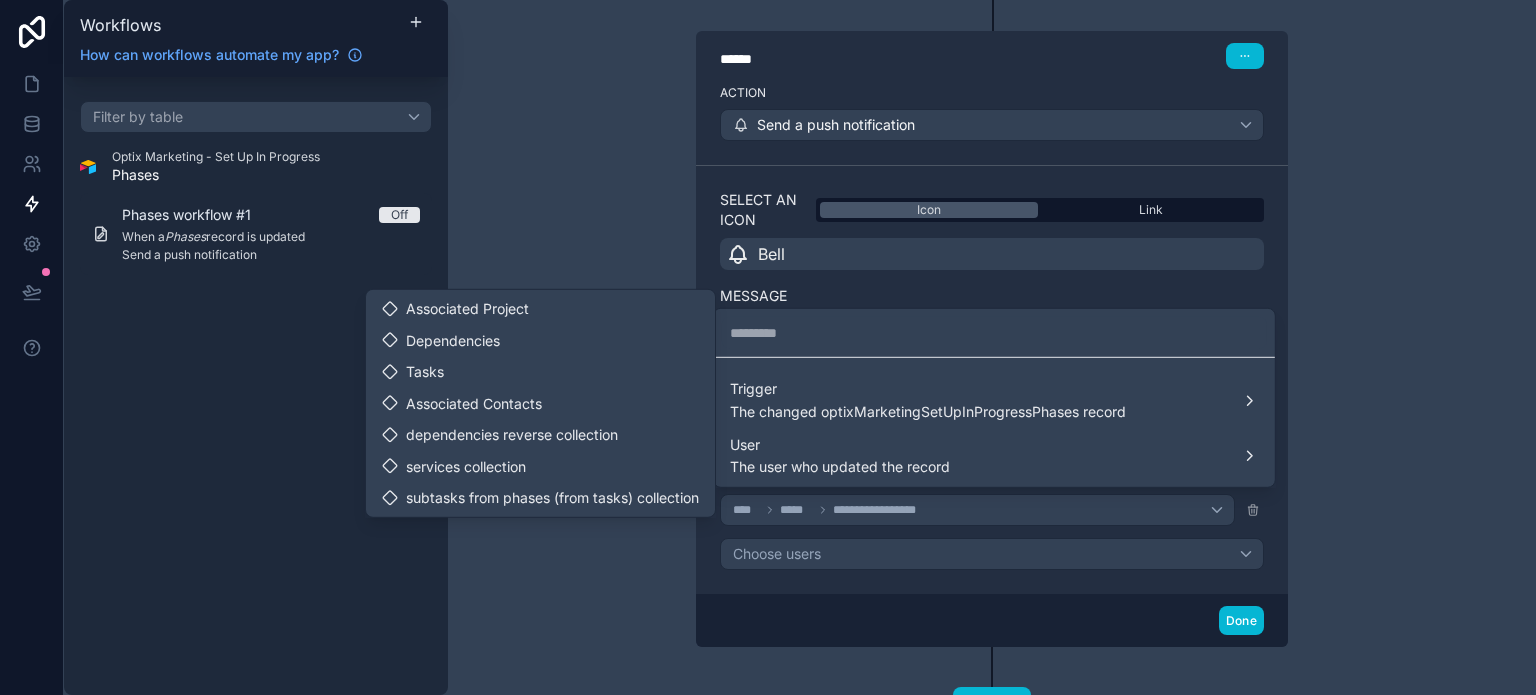 click at bounding box center [768, 347] 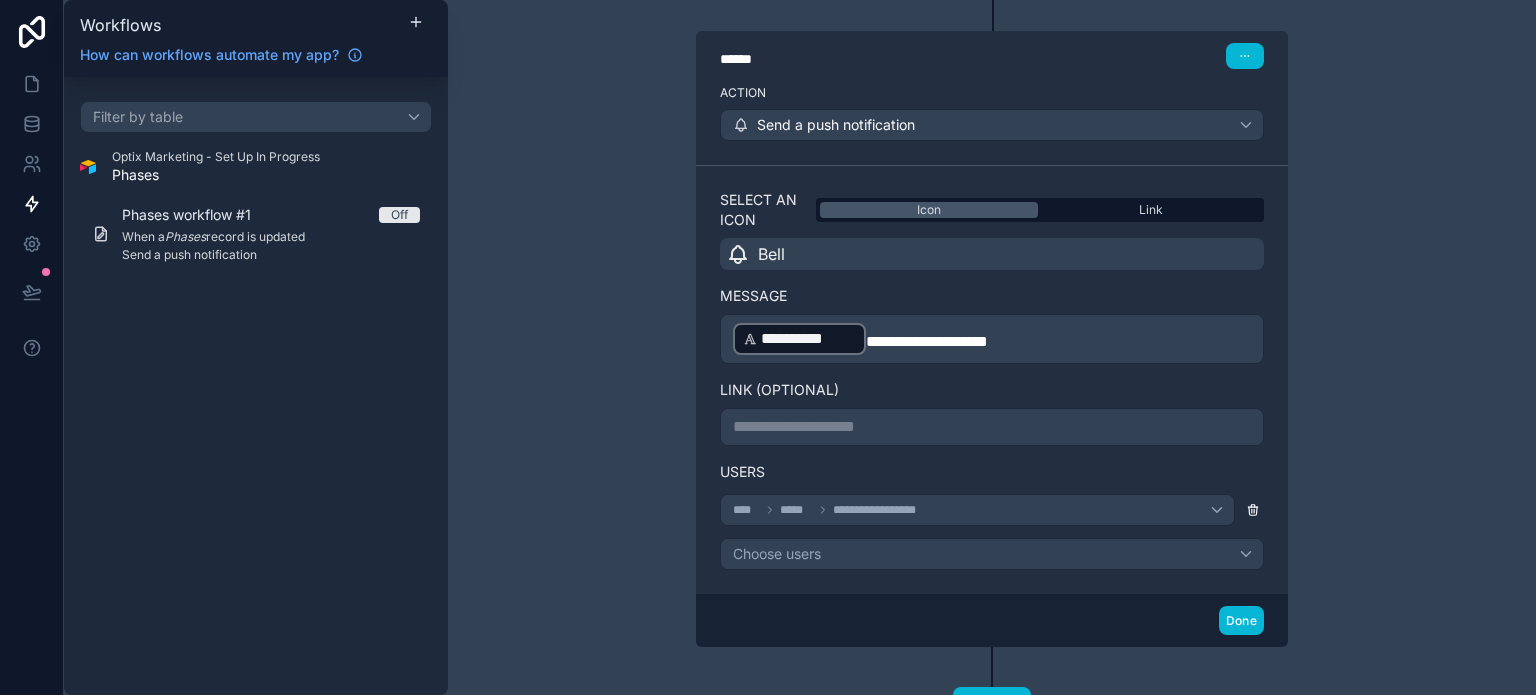 click 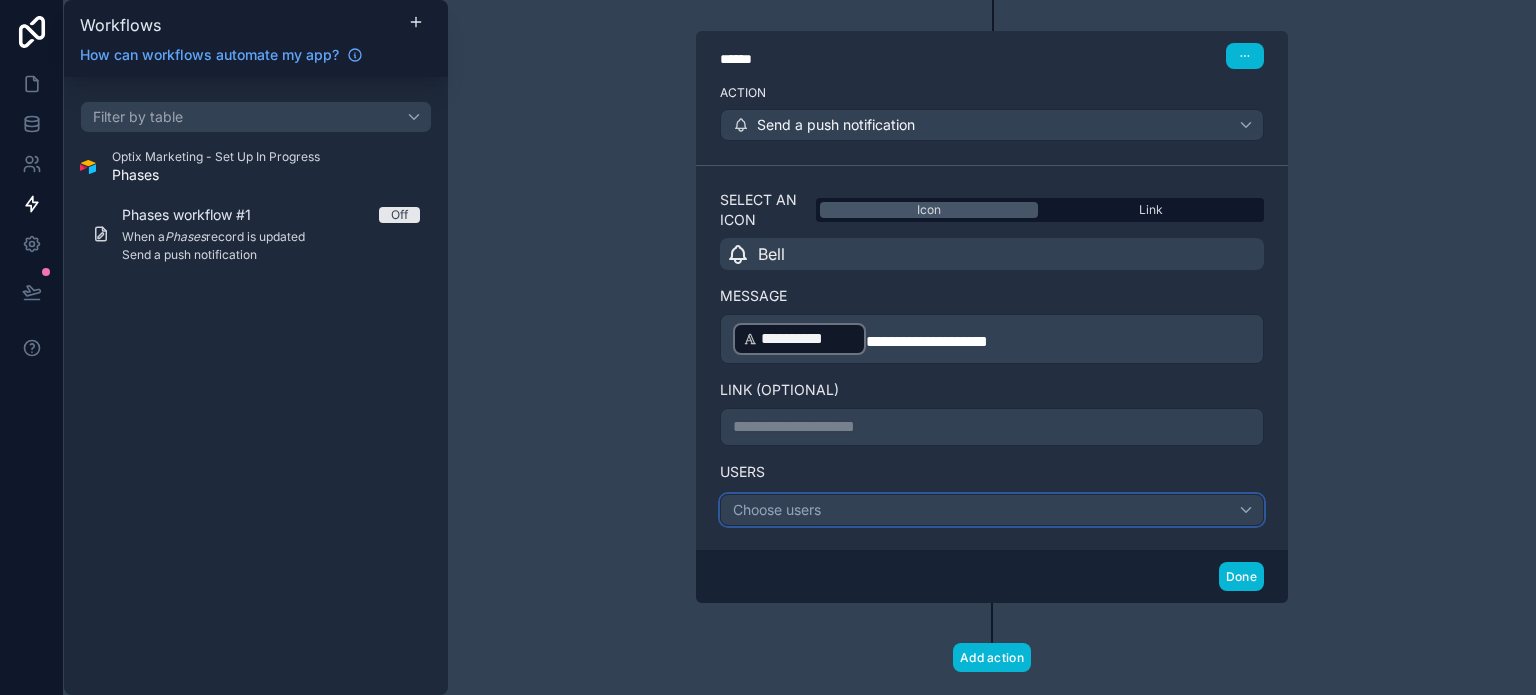 click on "Choose users" at bounding box center (992, 510) 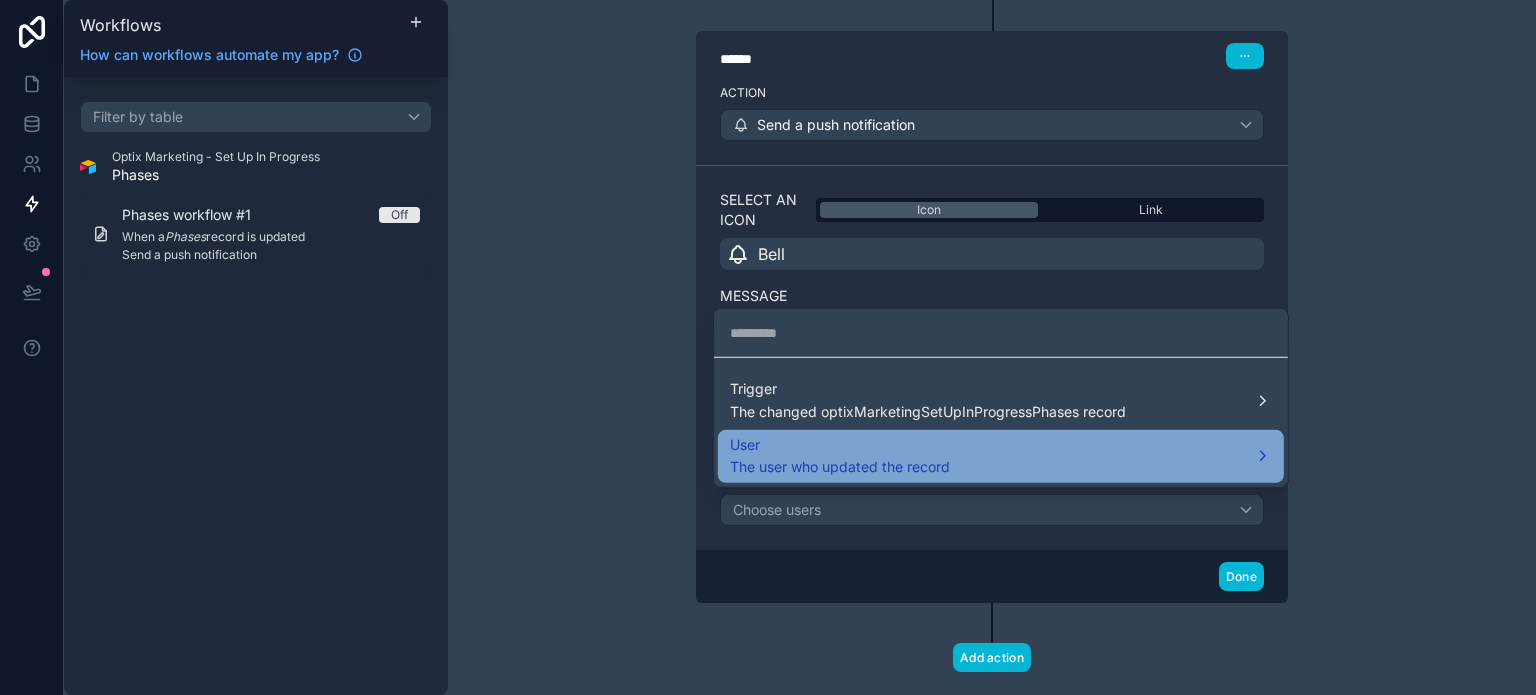 click on "The user who updated the record" at bounding box center [840, 467] 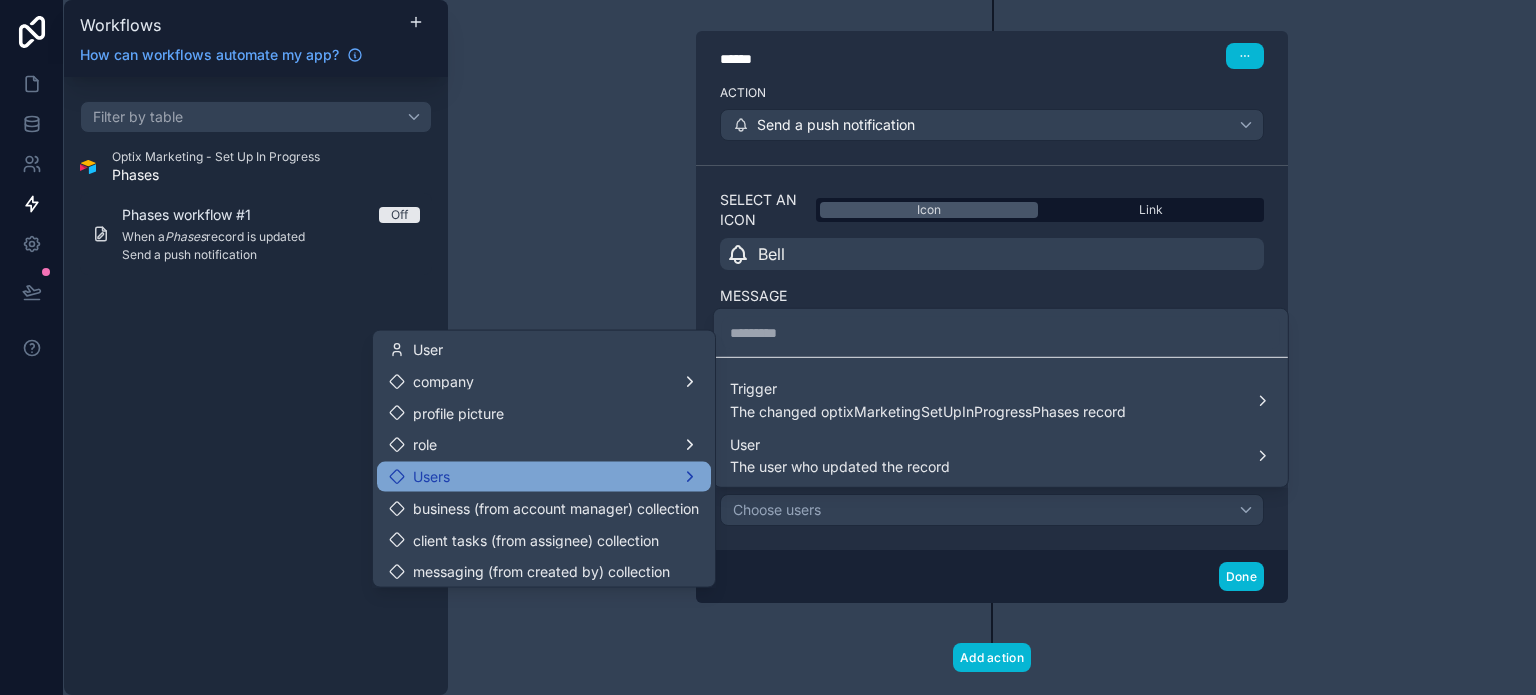 click on "Users" at bounding box center [544, 477] 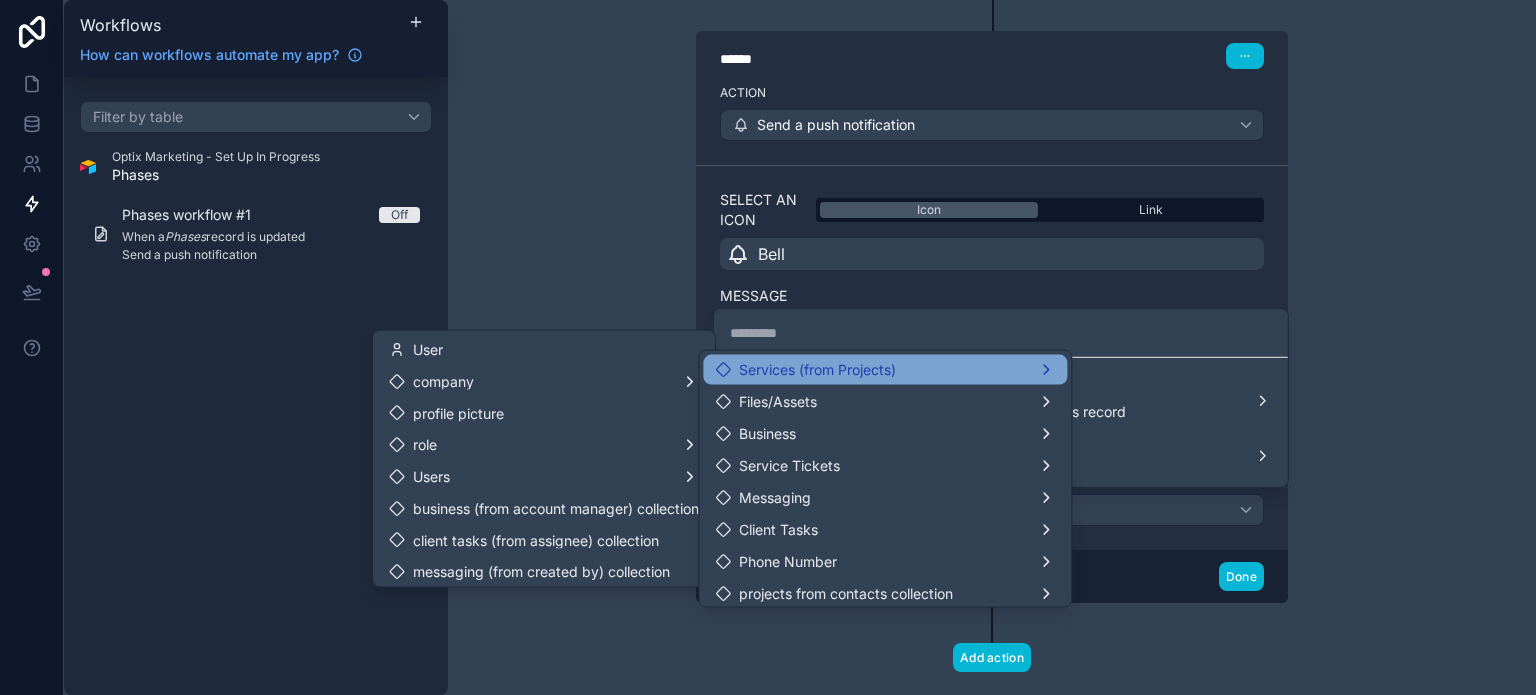 click on "Services (from Projects)" at bounding box center (817, 370) 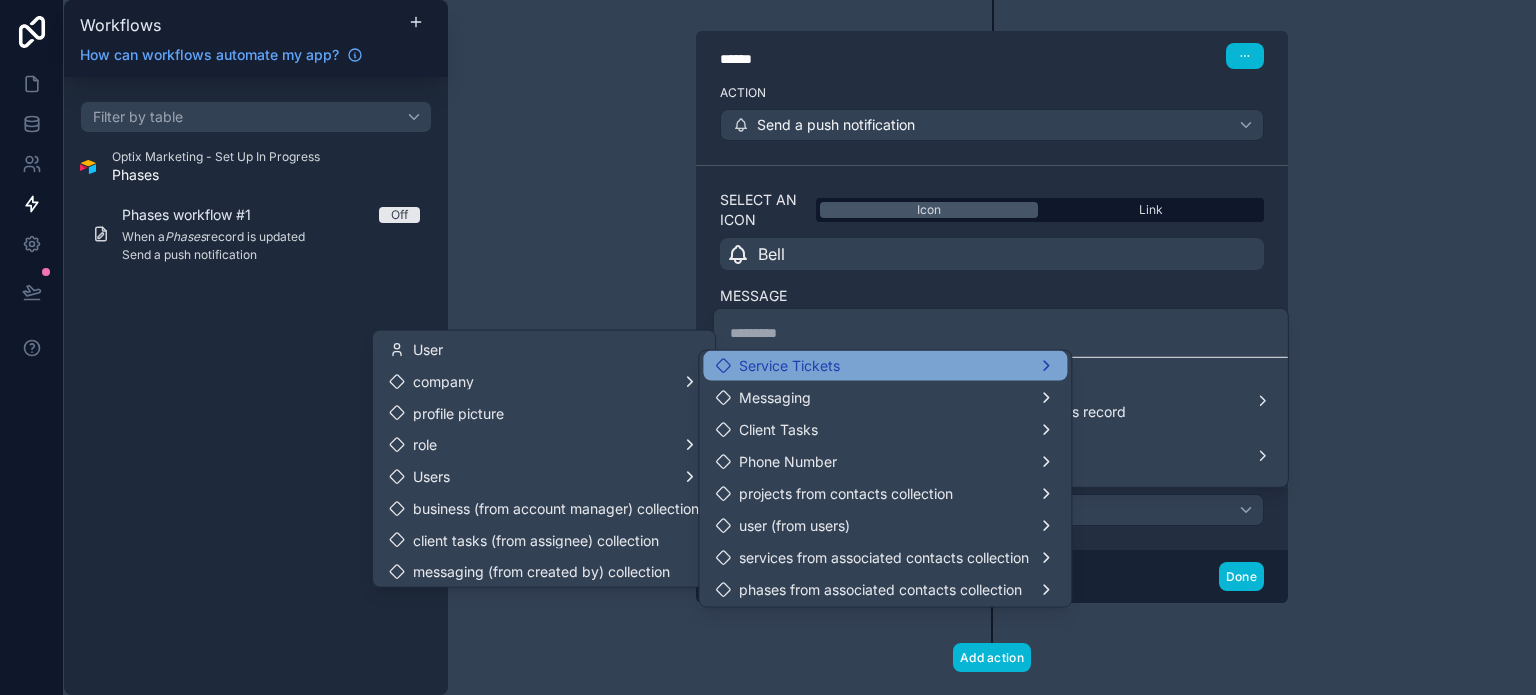 scroll, scrollTop: 134, scrollLeft: 0, axis: vertical 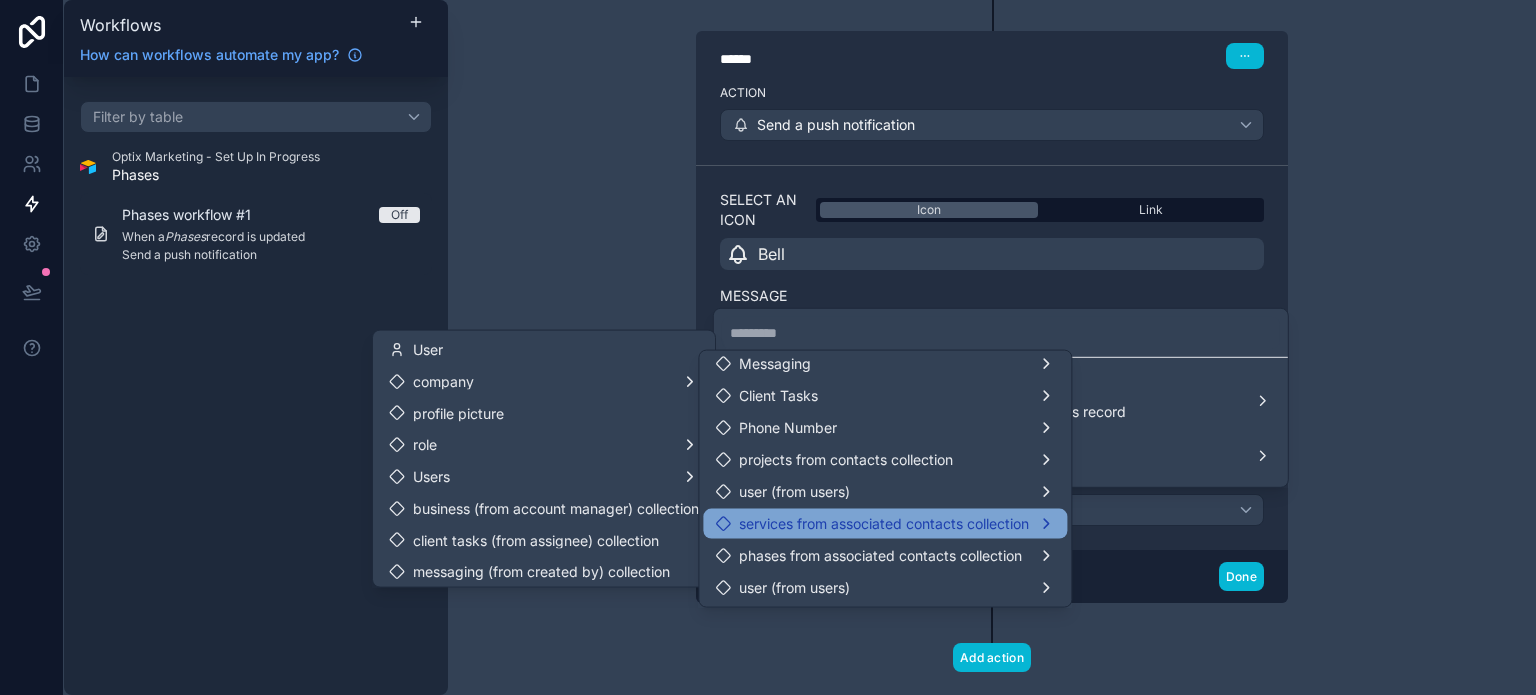 click on "services from associated contacts collection" at bounding box center [884, 524] 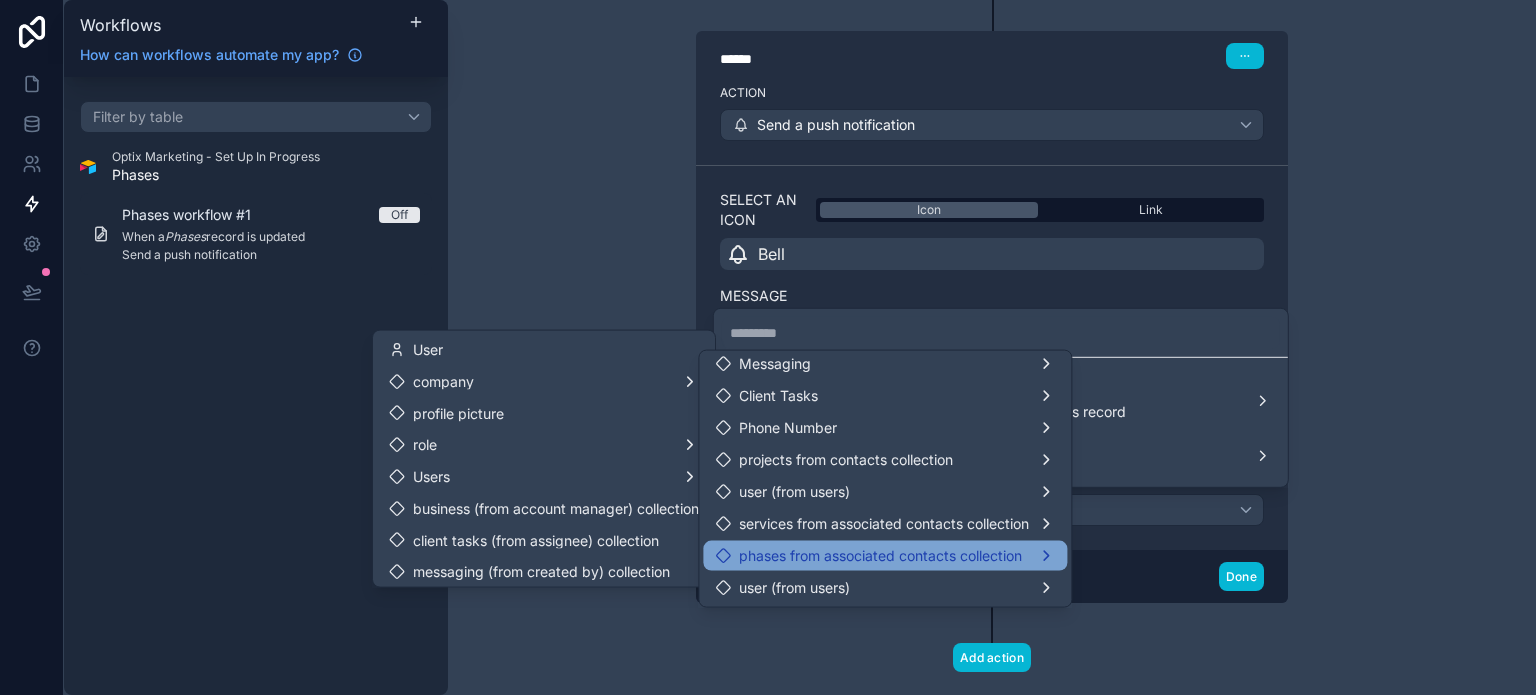 click on "phases from associated contacts collection" at bounding box center (880, 556) 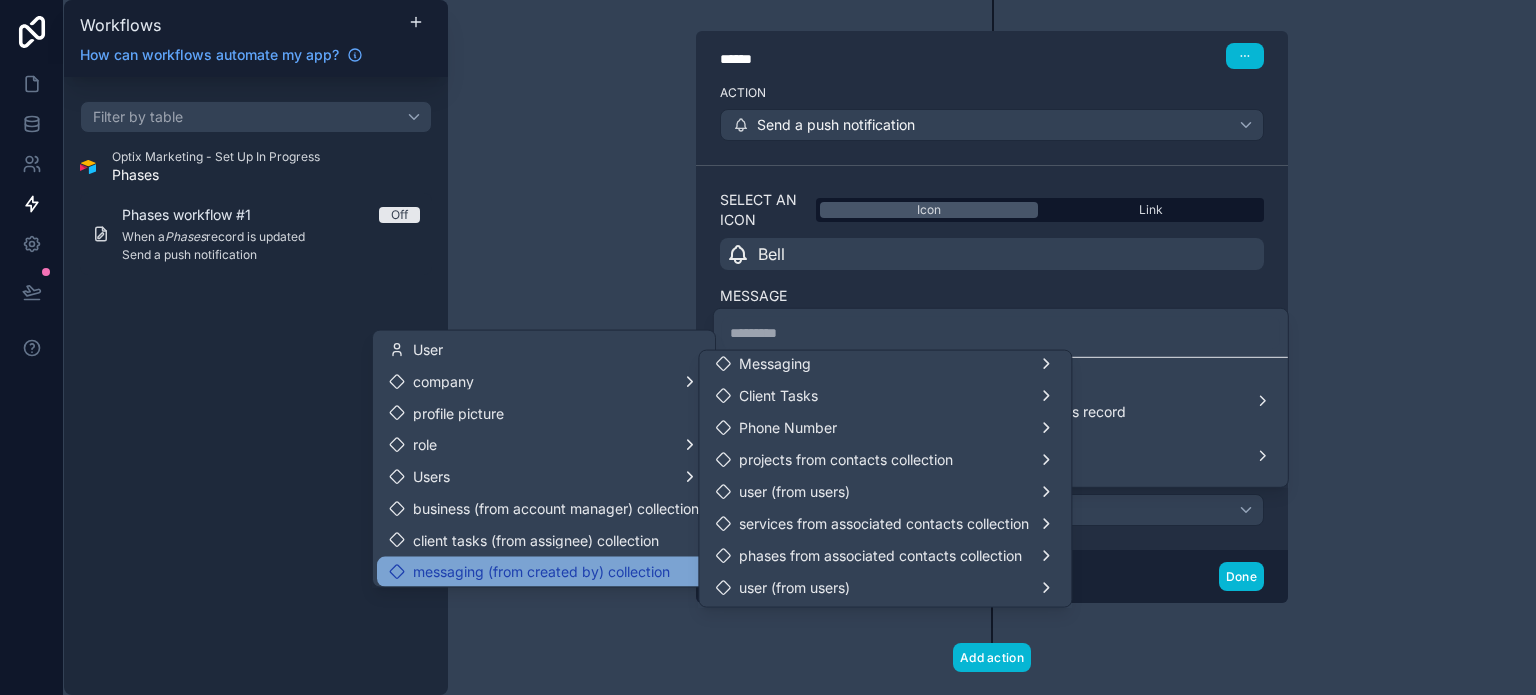 scroll, scrollTop: 129, scrollLeft: 0, axis: vertical 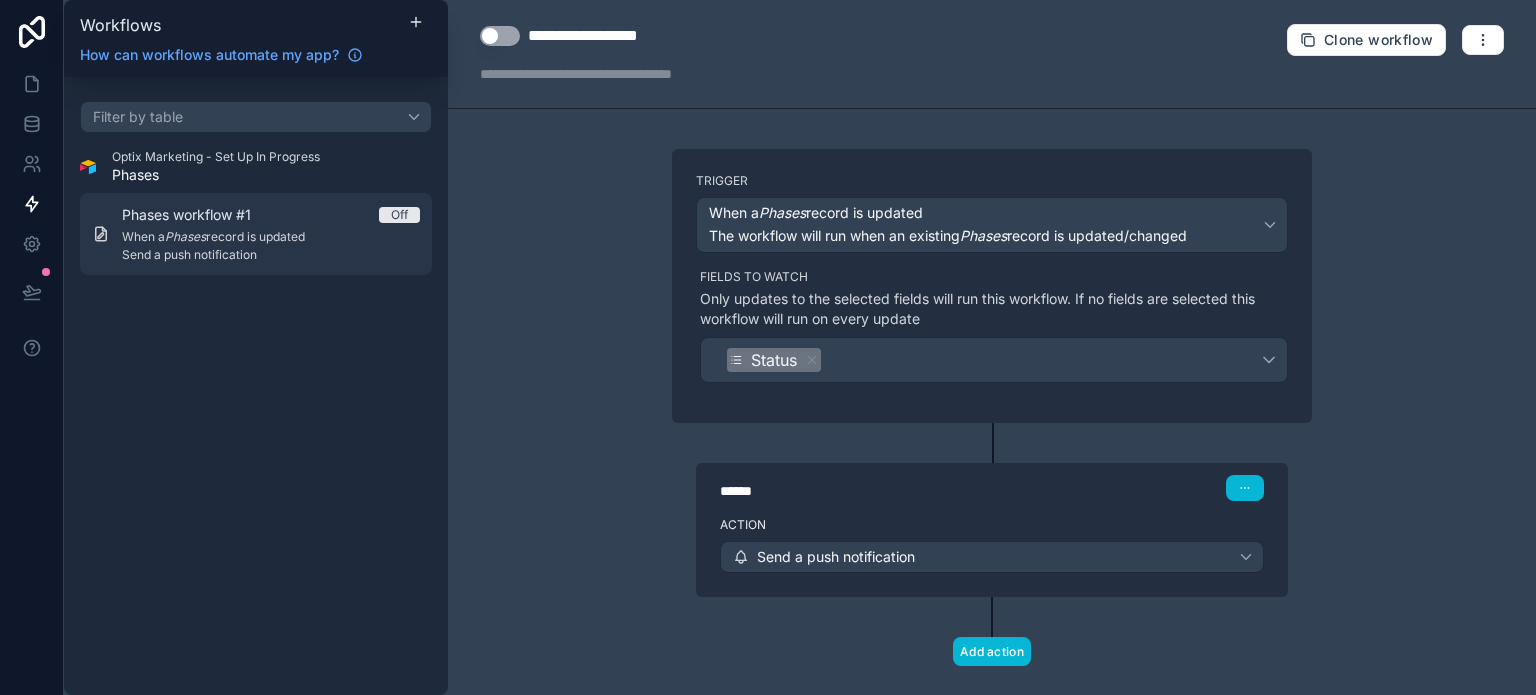 click on "When a  Phases  record is updated" at bounding box center (271, 237) 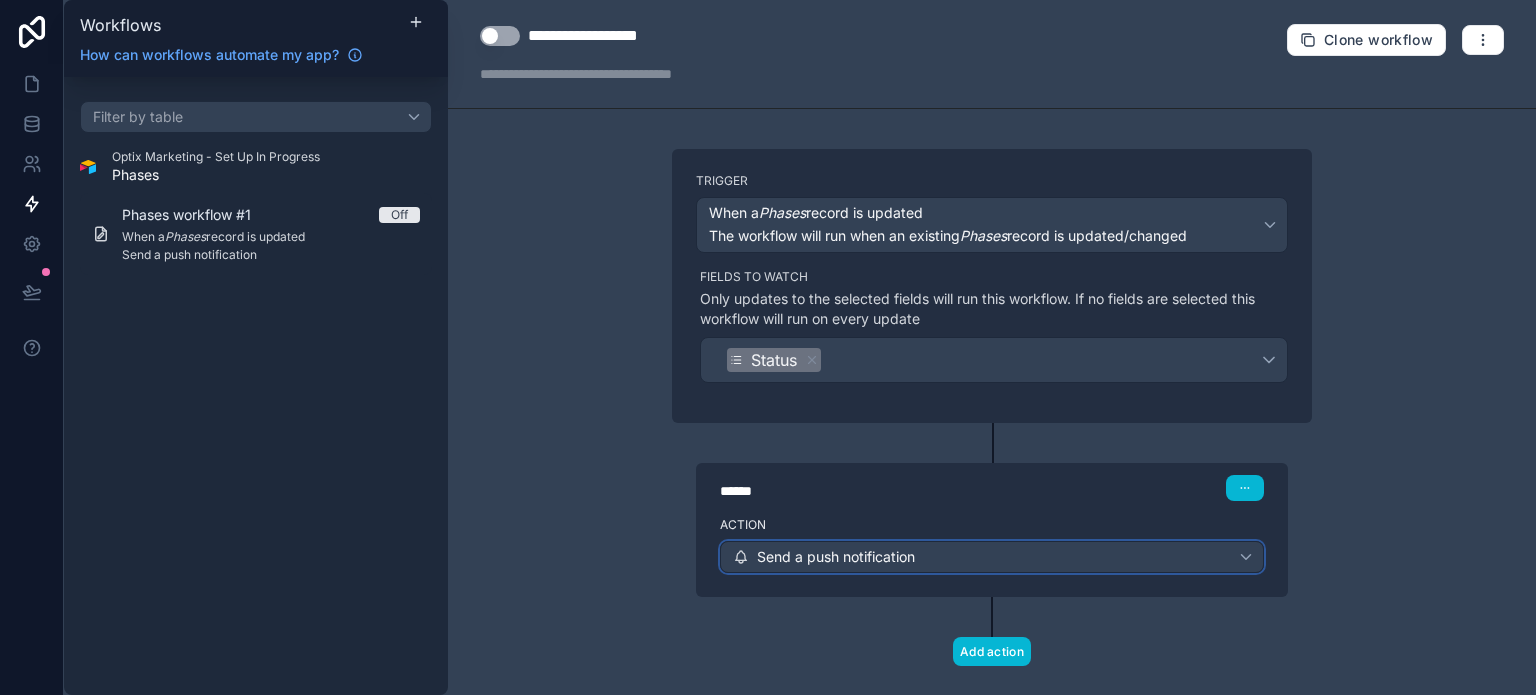 click on "Send a push notification" at bounding box center [992, 557] 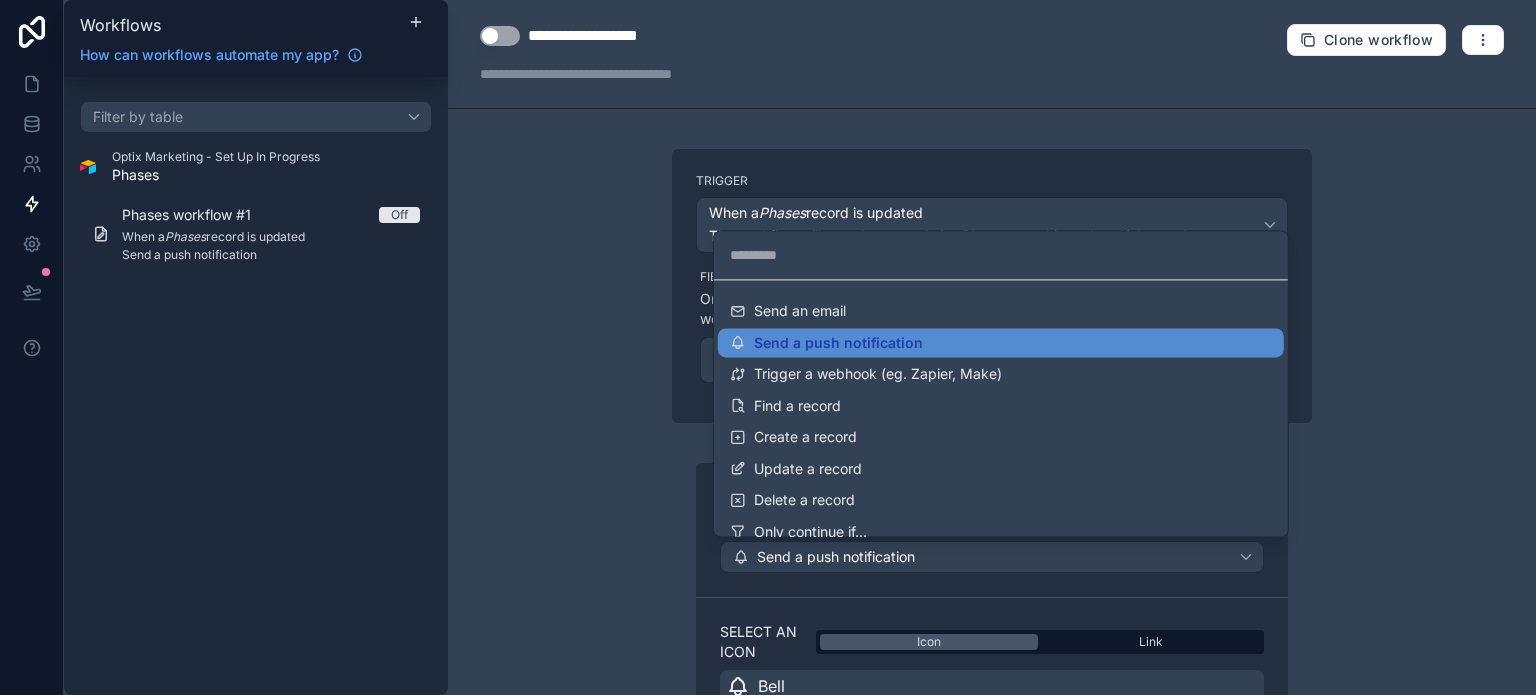 click at bounding box center (768, 347) 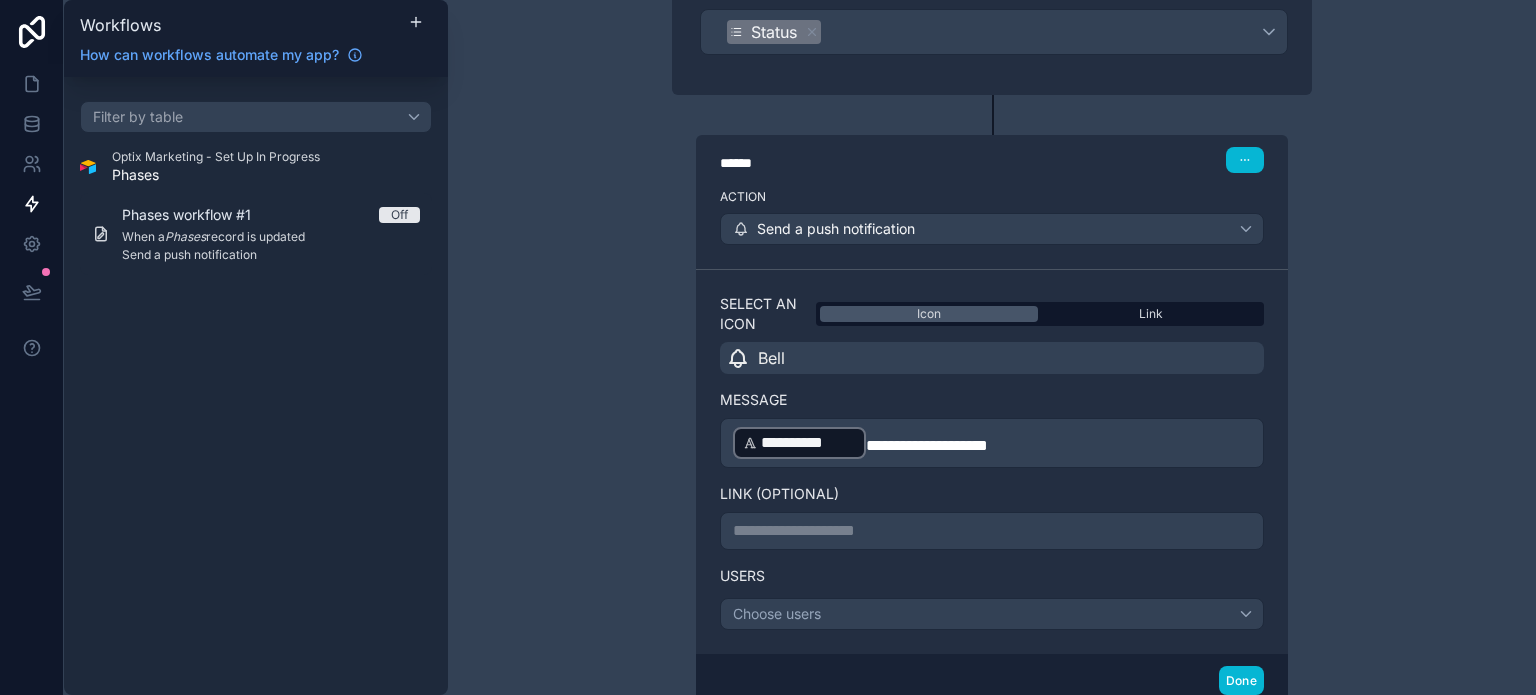 scroll, scrollTop: 400, scrollLeft: 0, axis: vertical 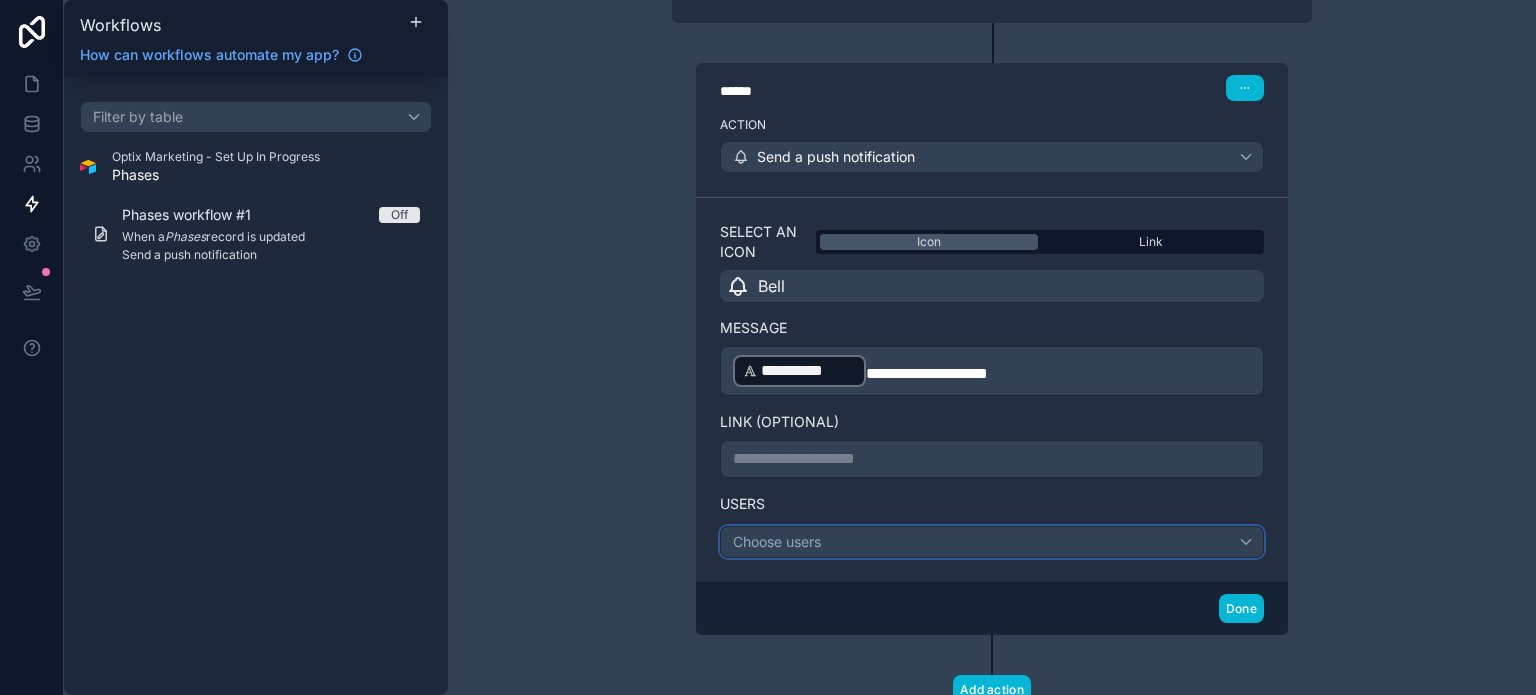 click on "Choose users" at bounding box center [992, 542] 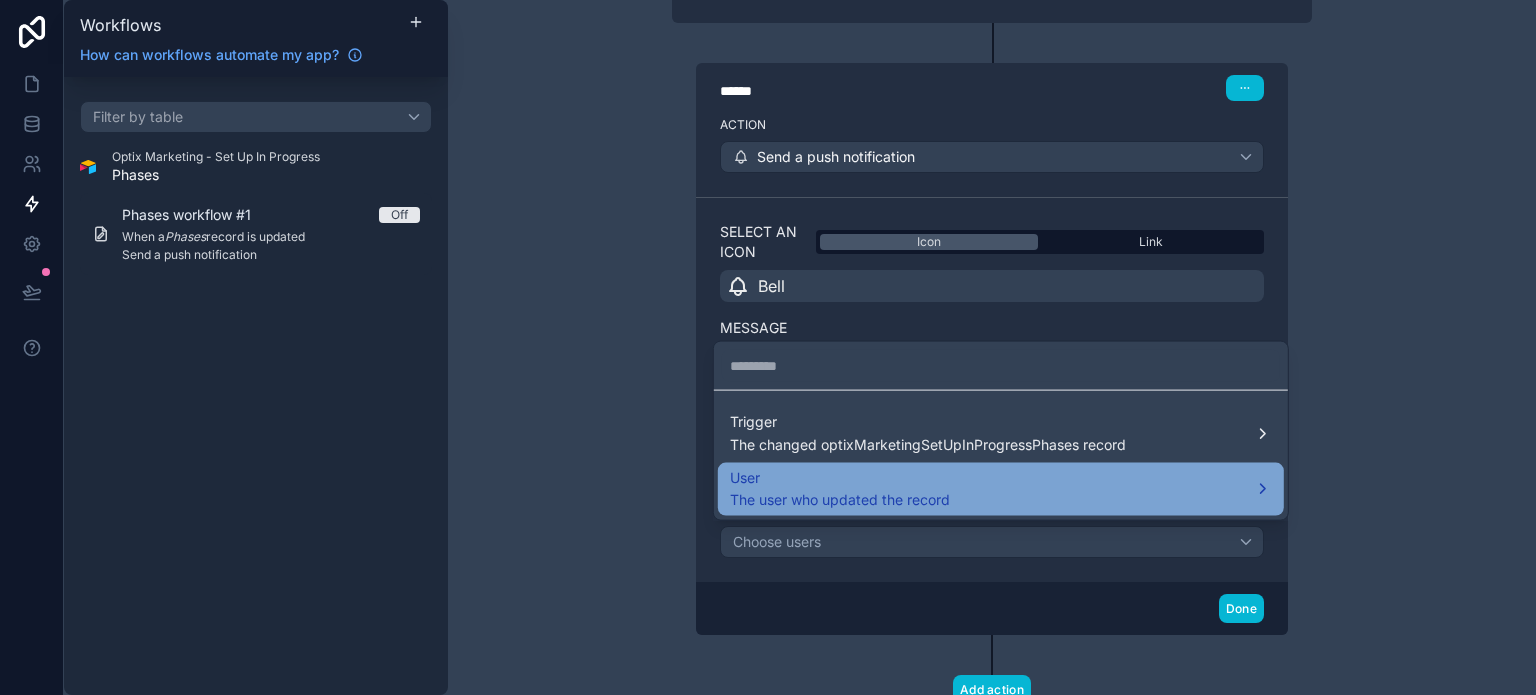 click on "User" at bounding box center (840, 477) 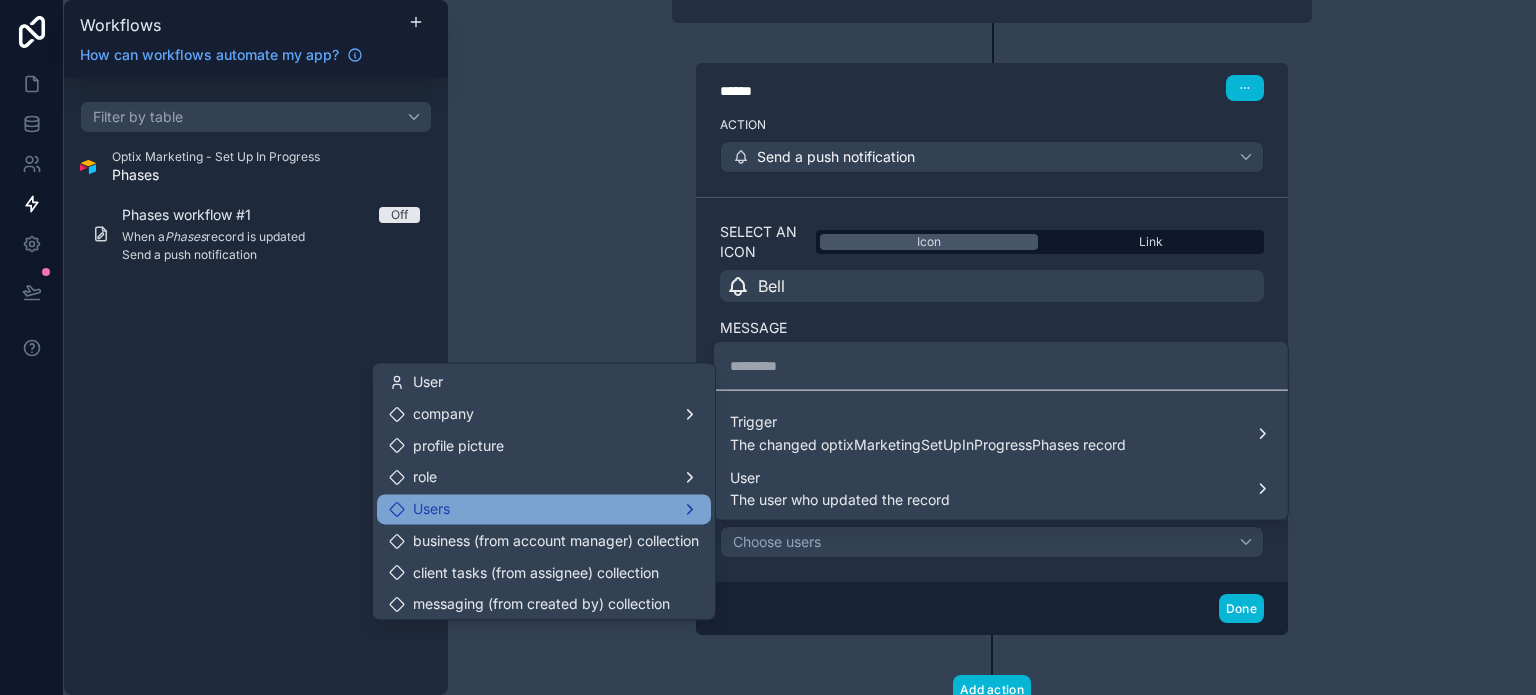 click on "Users" at bounding box center [544, 509] 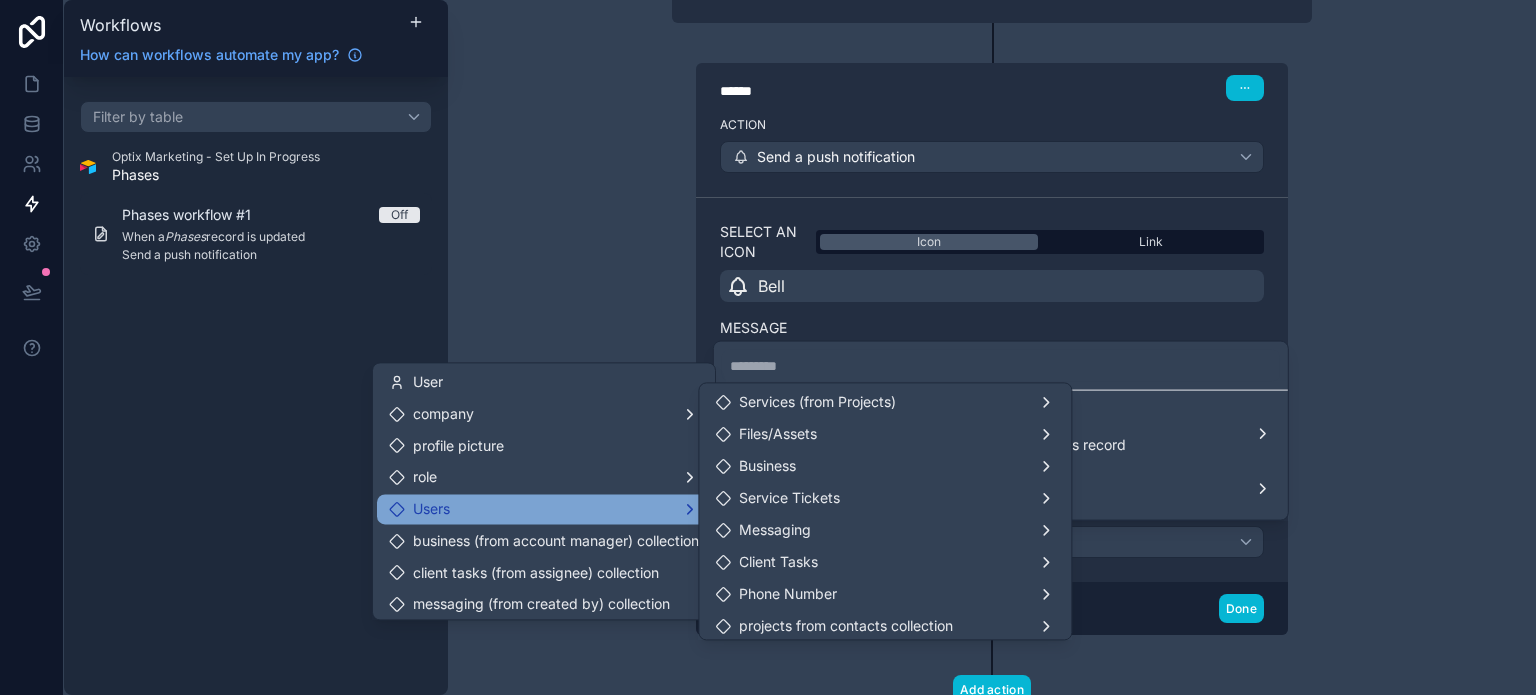 click on "Users" at bounding box center (544, 509) 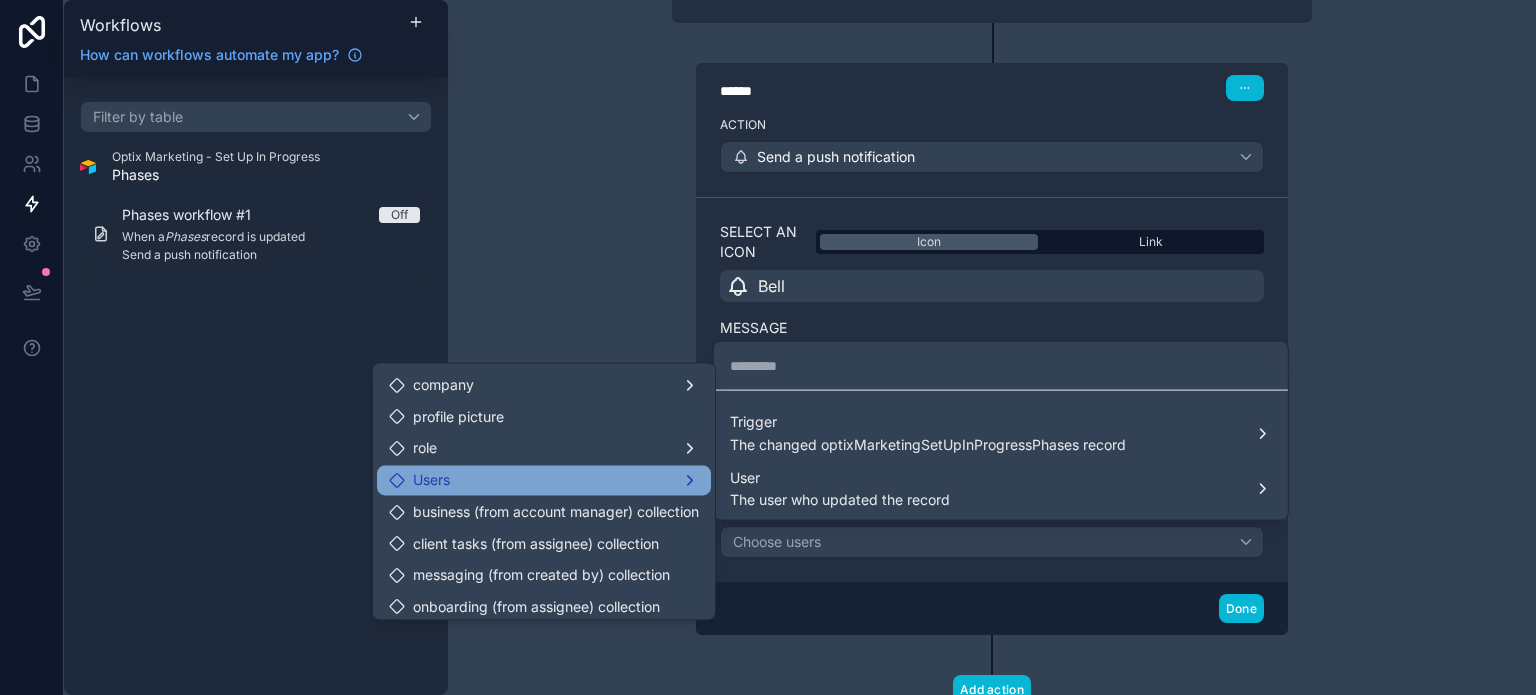 scroll, scrollTop: 129, scrollLeft: 0, axis: vertical 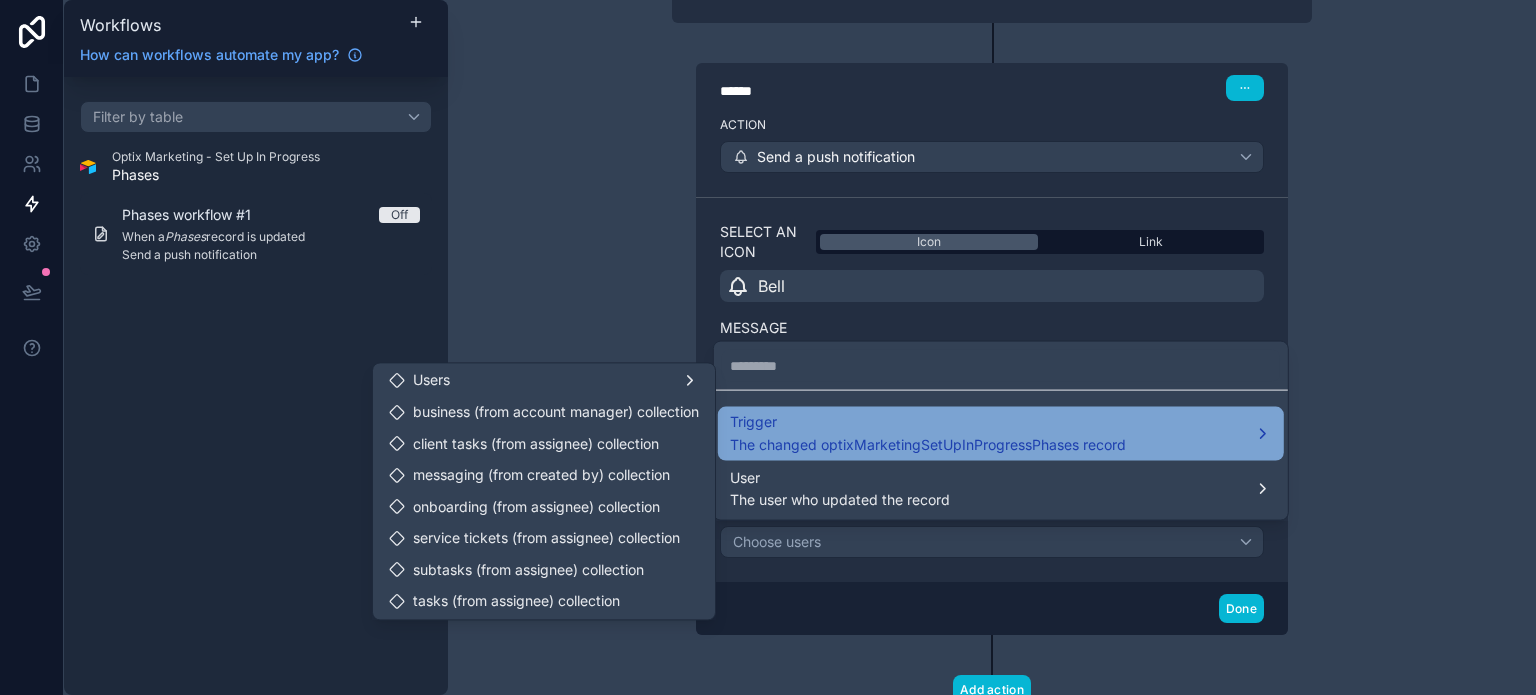 click on "Trigger" at bounding box center [928, 422] 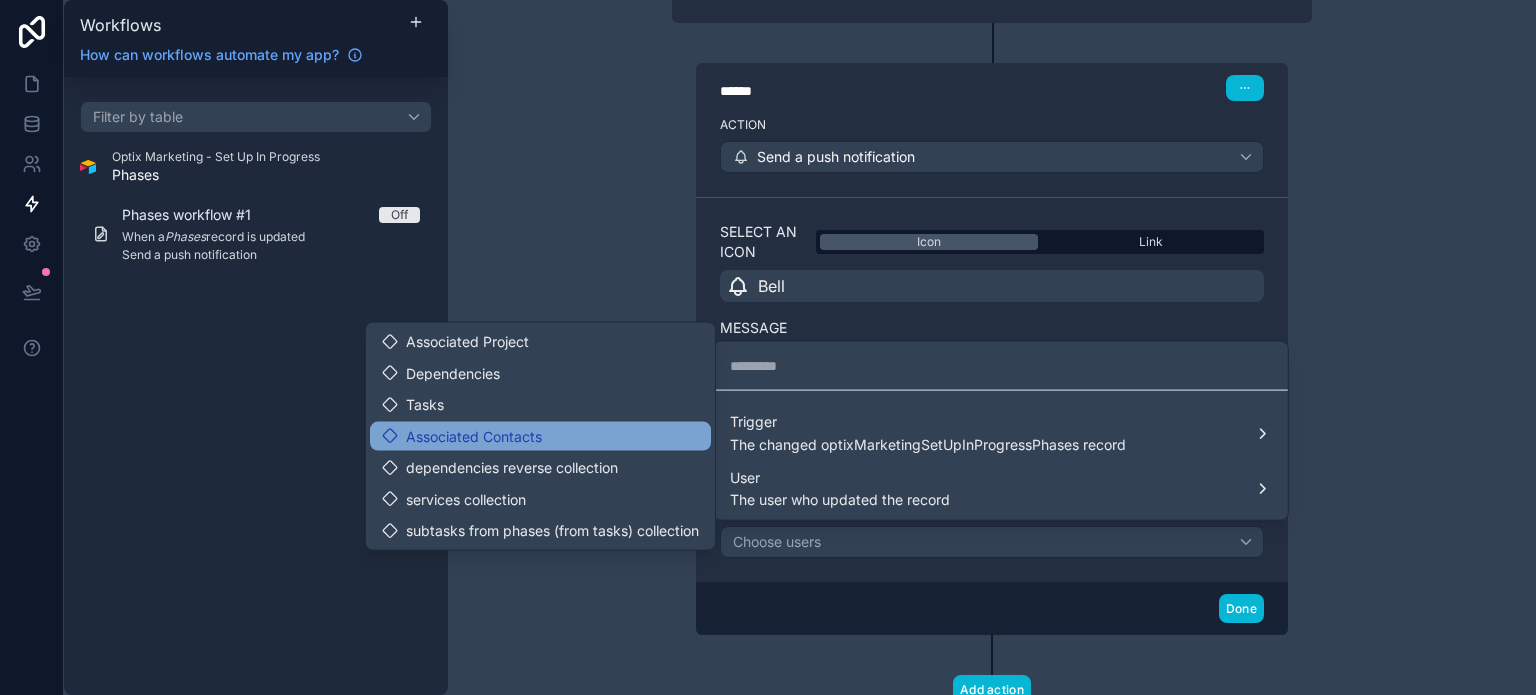 click on "Associated Contacts" at bounding box center [474, 436] 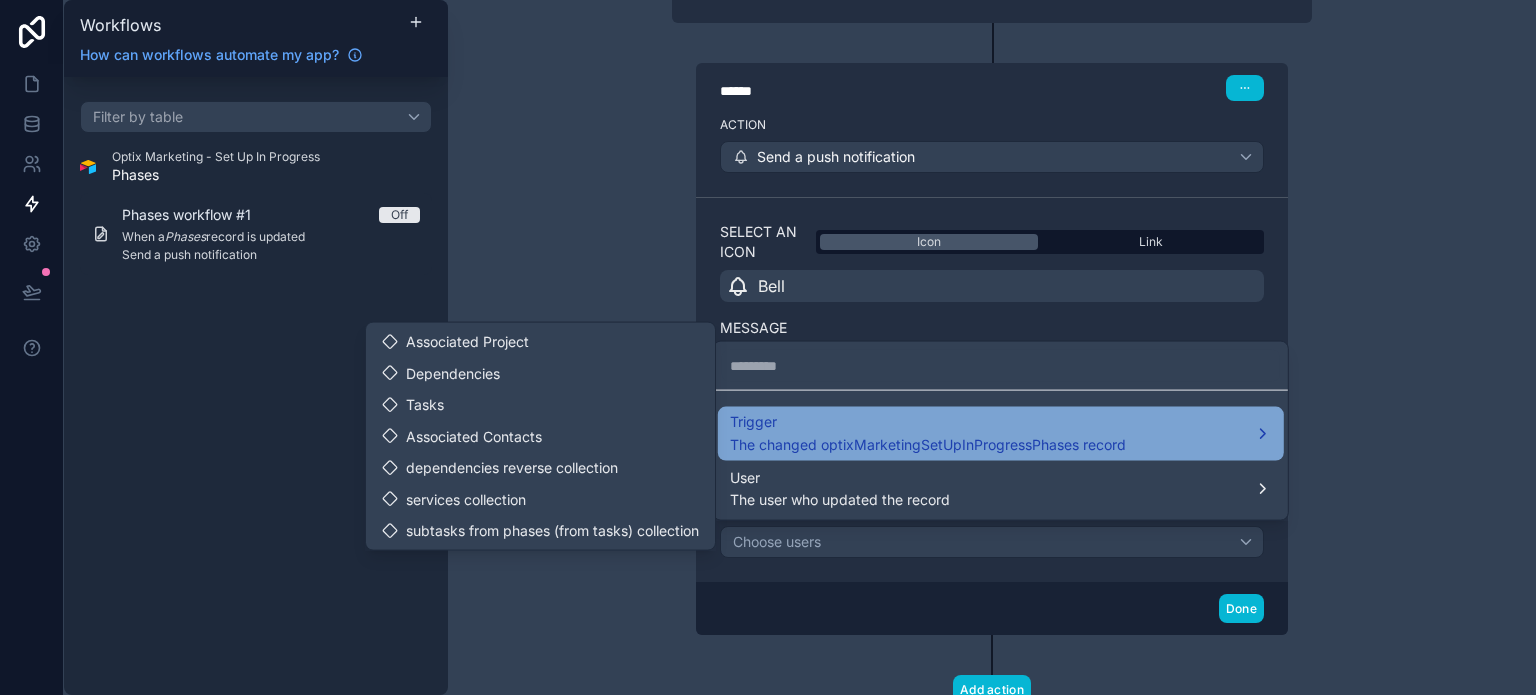 click on "Trigger" at bounding box center (928, 422) 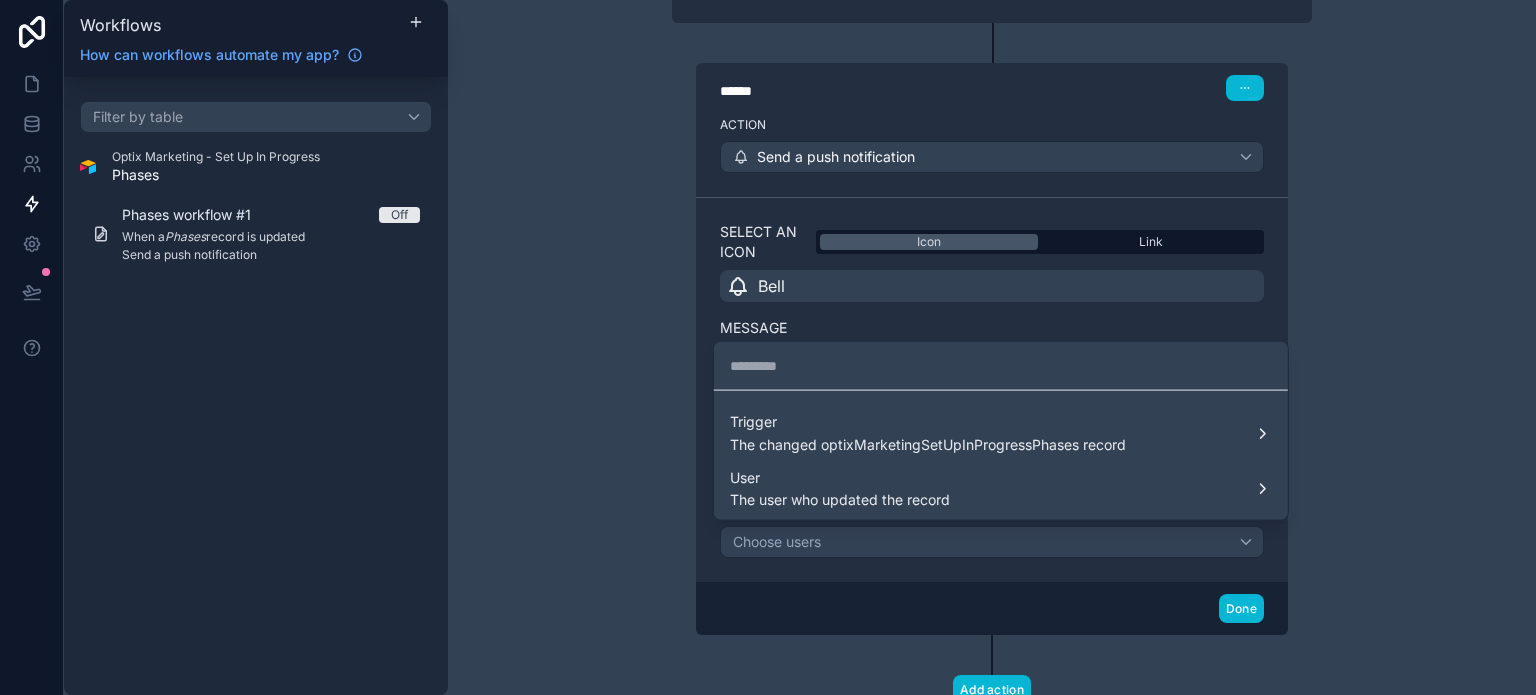 click at bounding box center (768, 347) 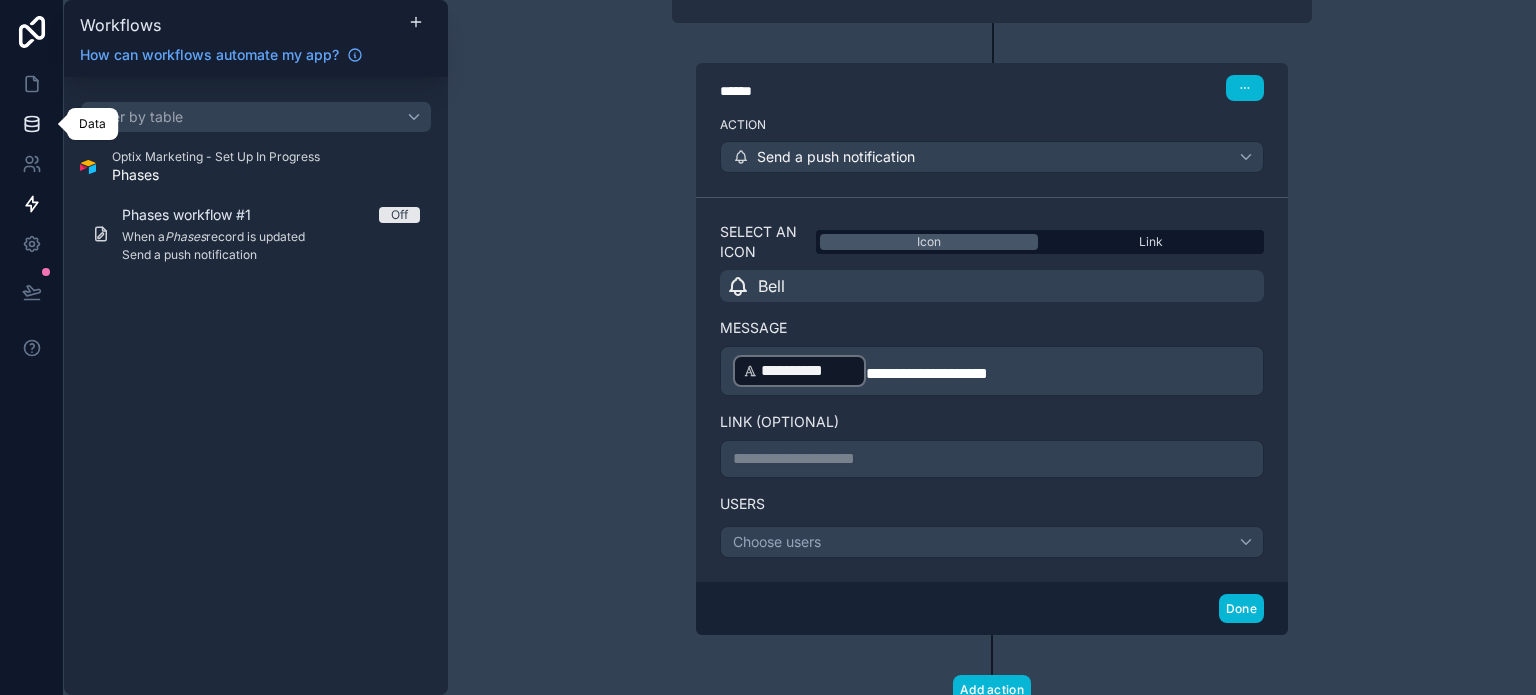 click 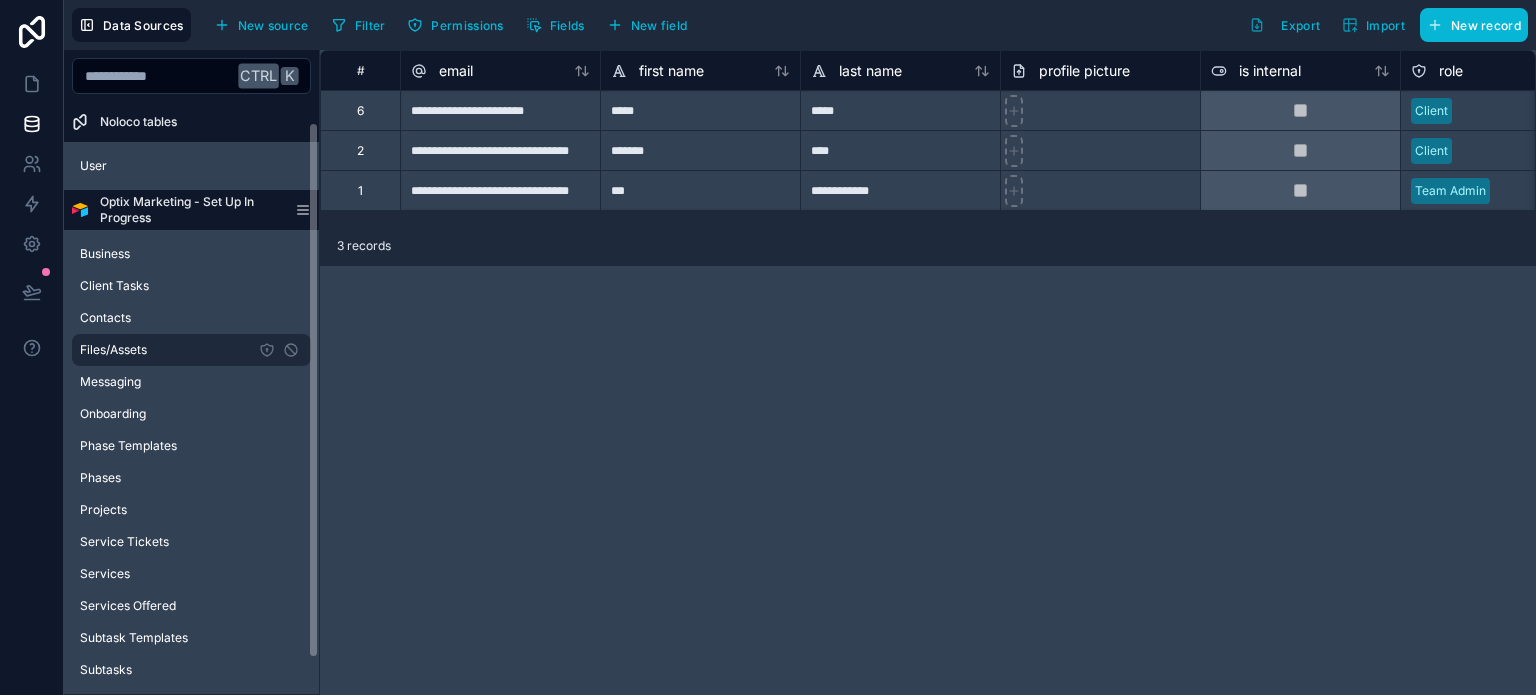 scroll, scrollTop: 63, scrollLeft: 0, axis: vertical 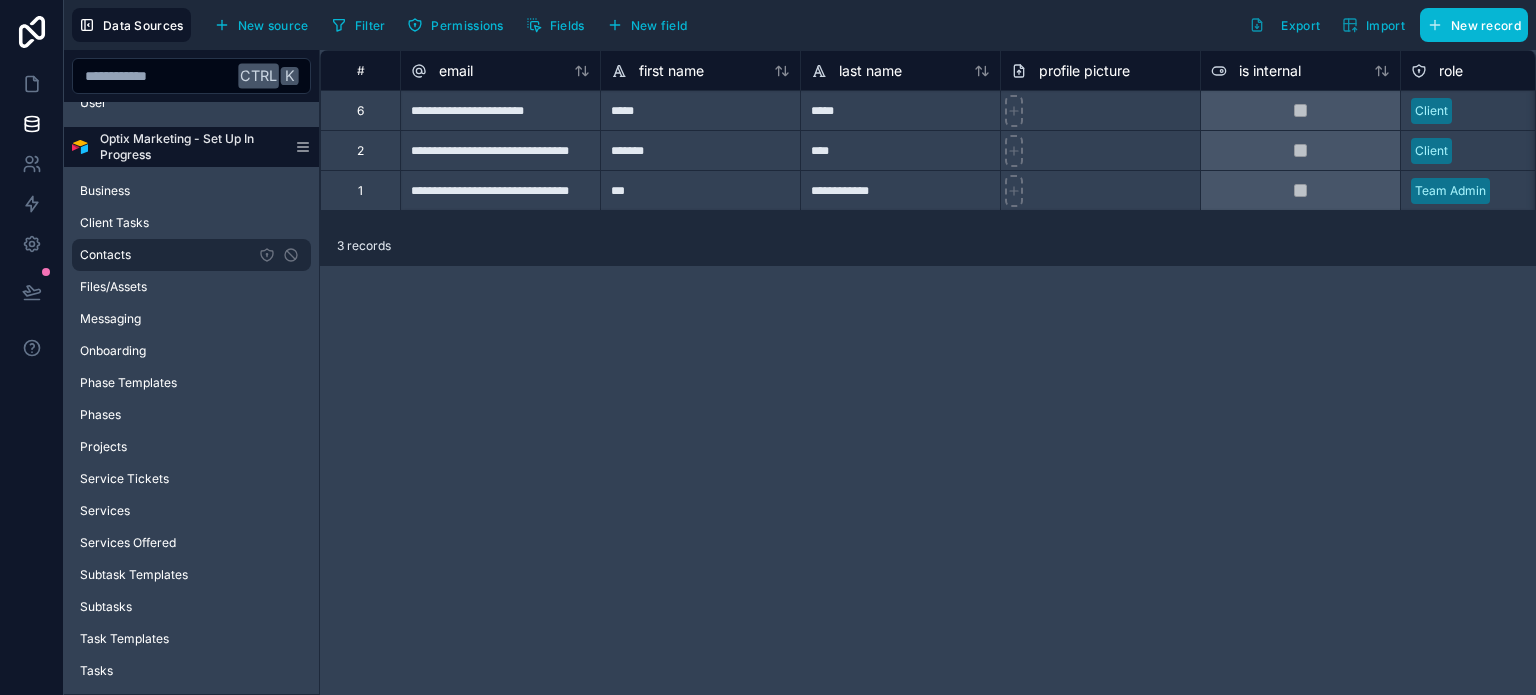 click on "Contacts" at bounding box center [191, 255] 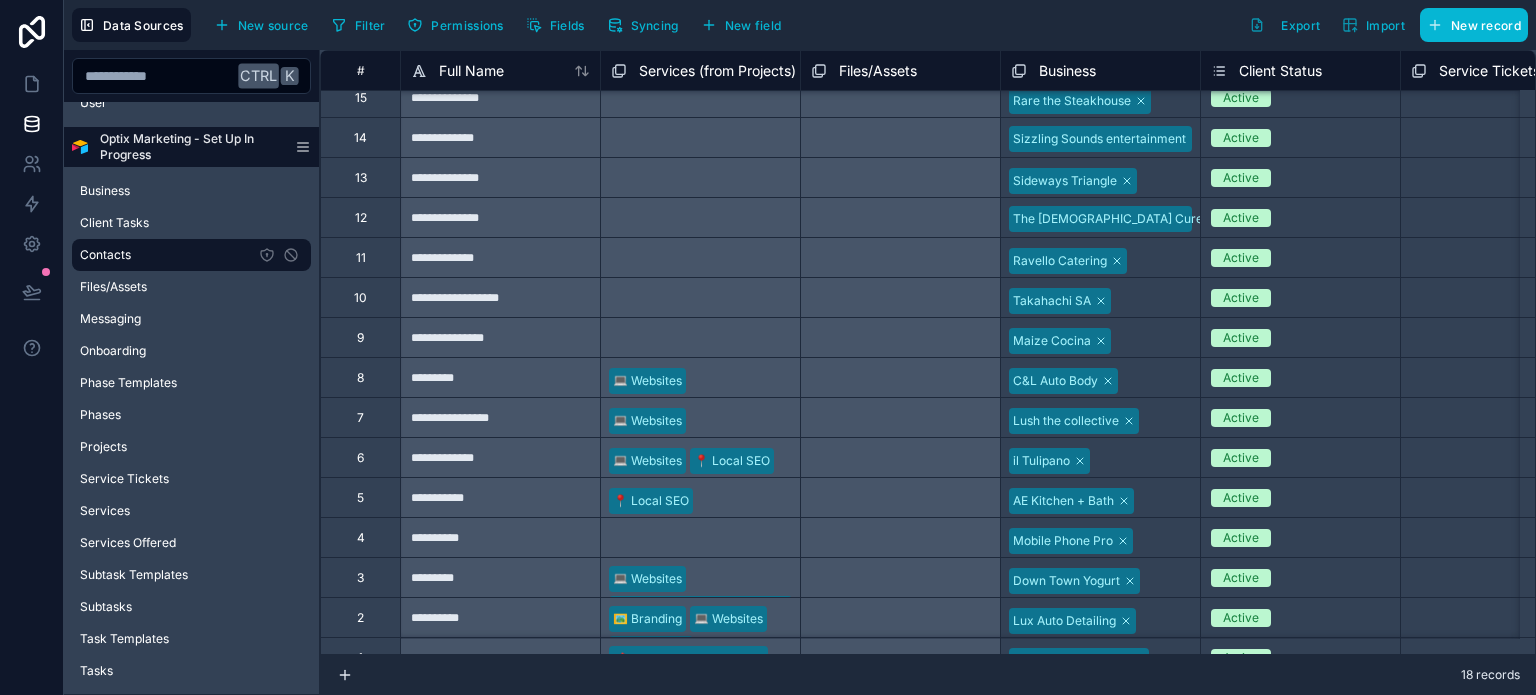 scroll, scrollTop: 171, scrollLeft: 0, axis: vertical 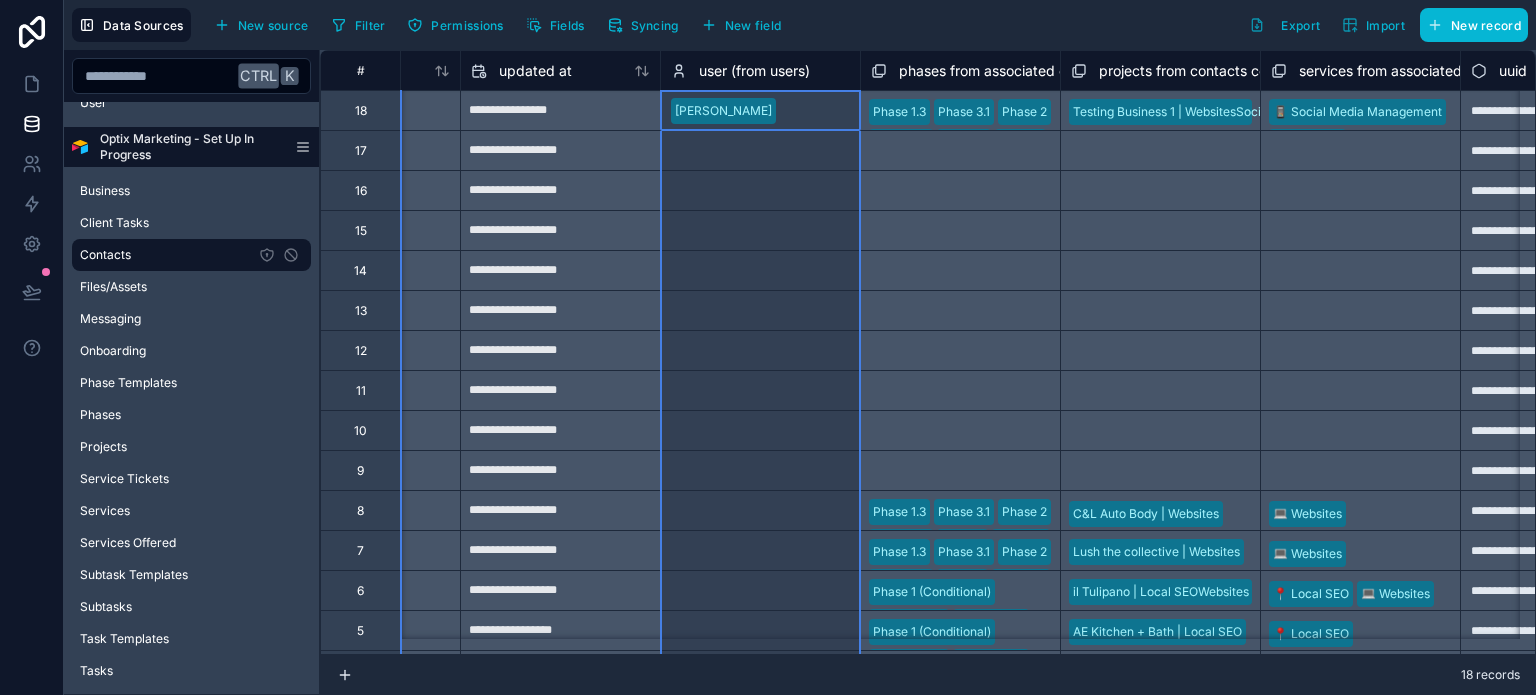 click on "user (from users)" at bounding box center (754, 71) 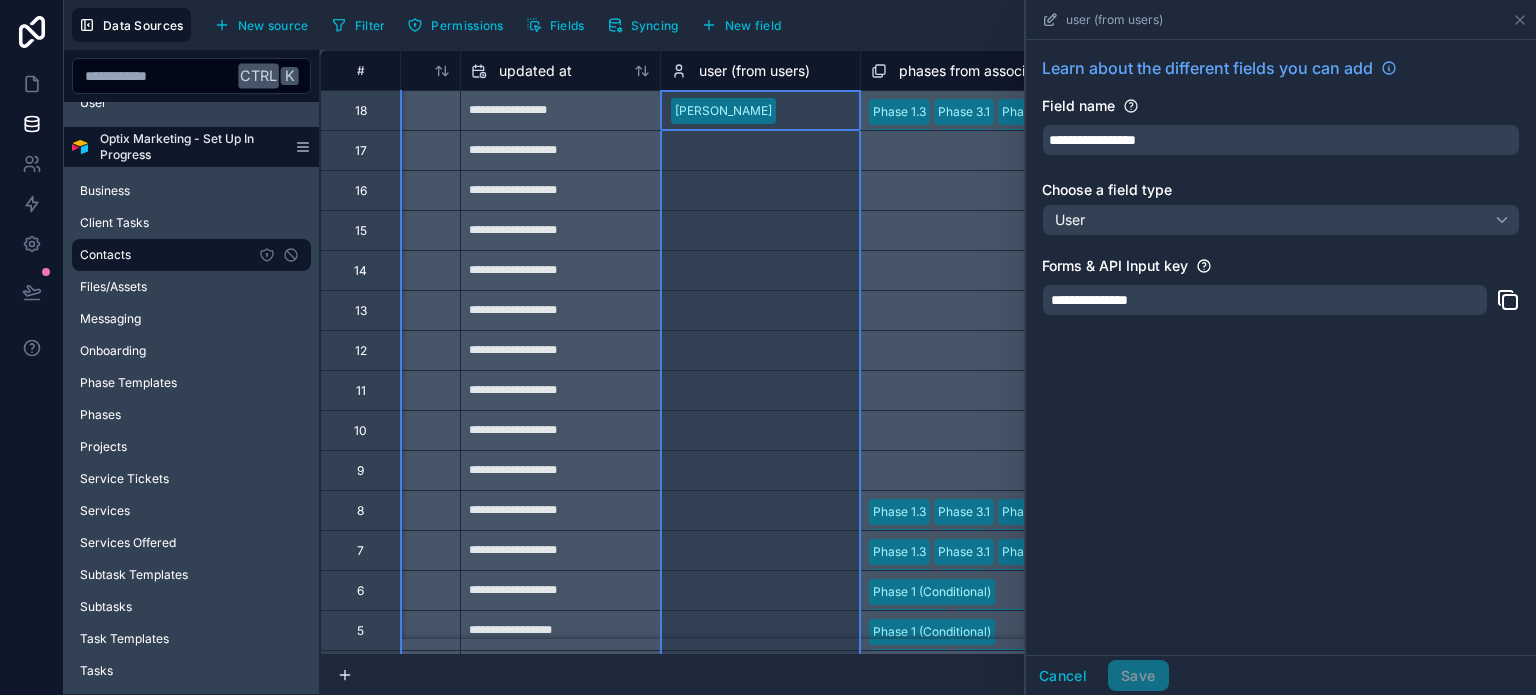 click on "user (from users)" at bounding box center [754, 71] 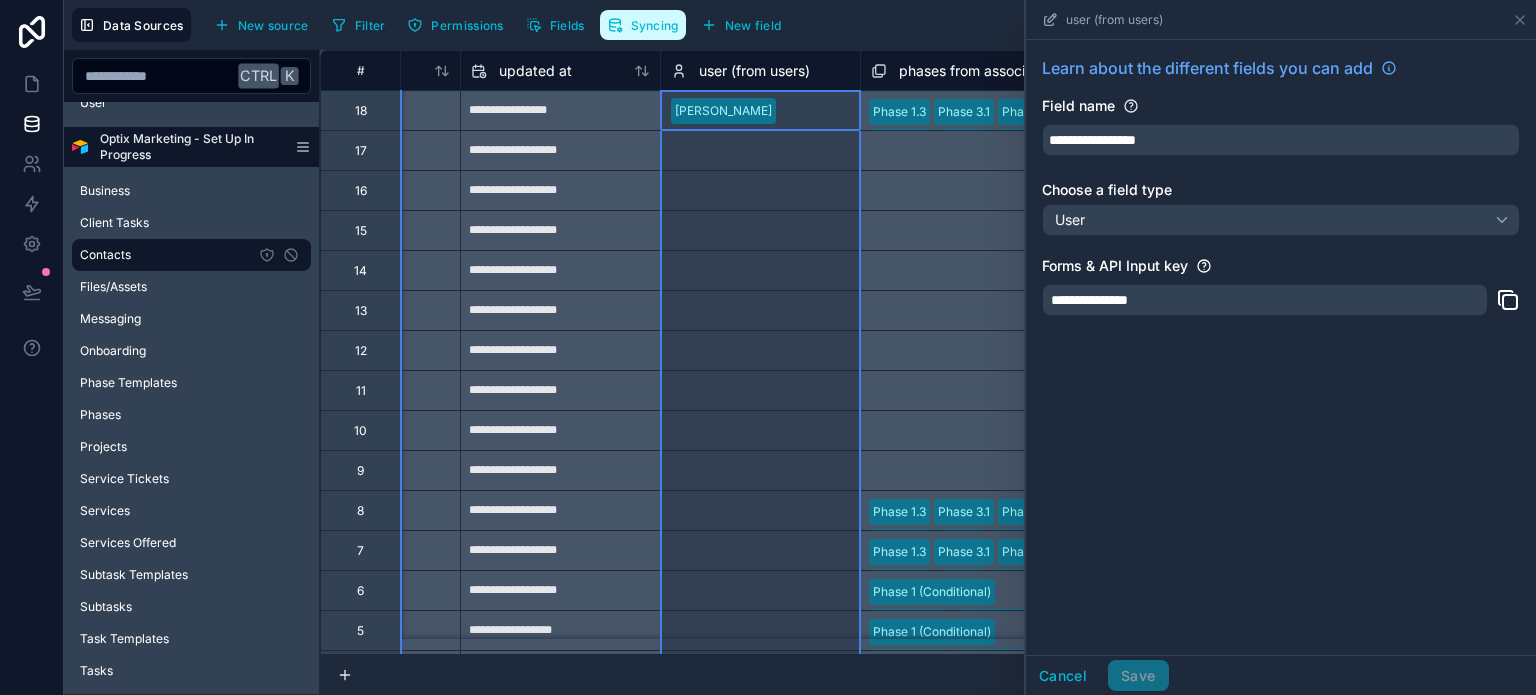 click on "Syncing" at bounding box center [655, 25] 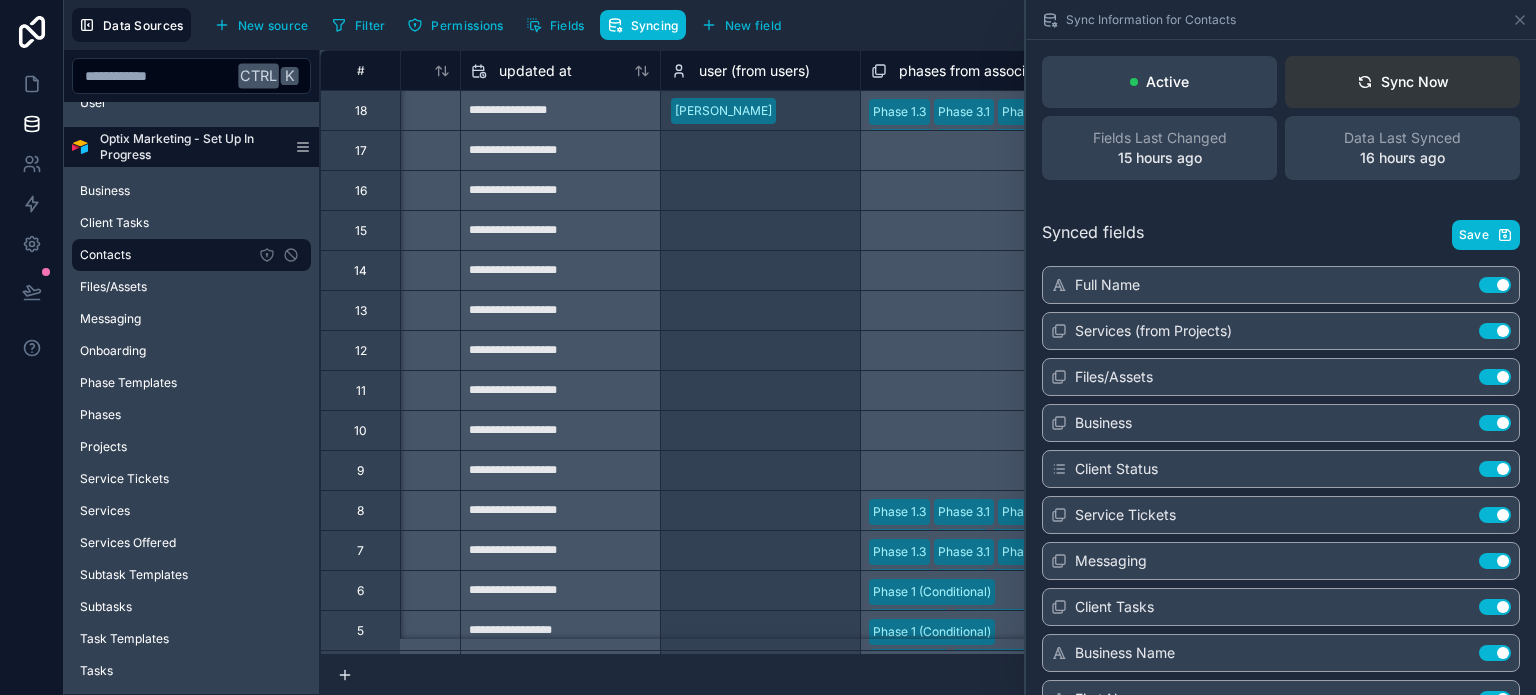 click on "Sync Now" at bounding box center [1402, 82] 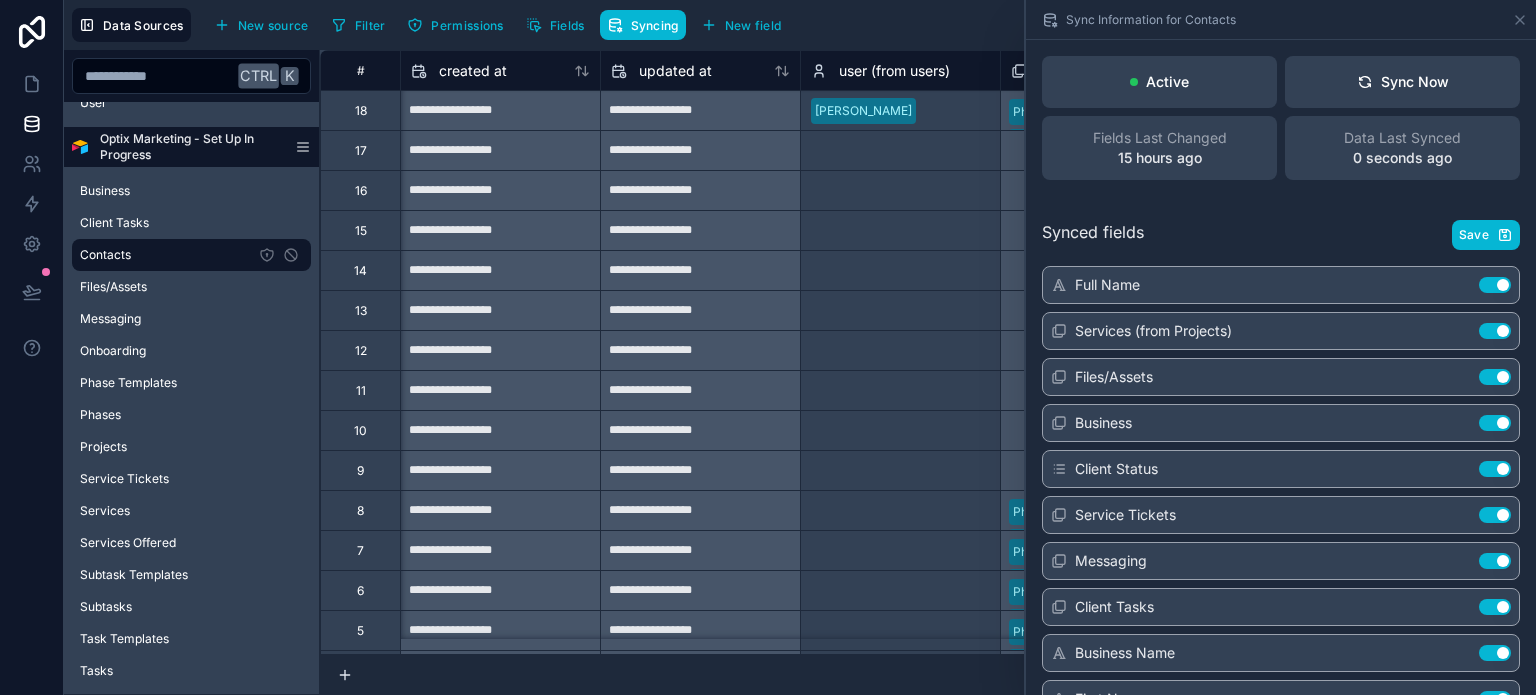 scroll, scrollTop: 0, scrollLeft: 4280, axis: horizontal 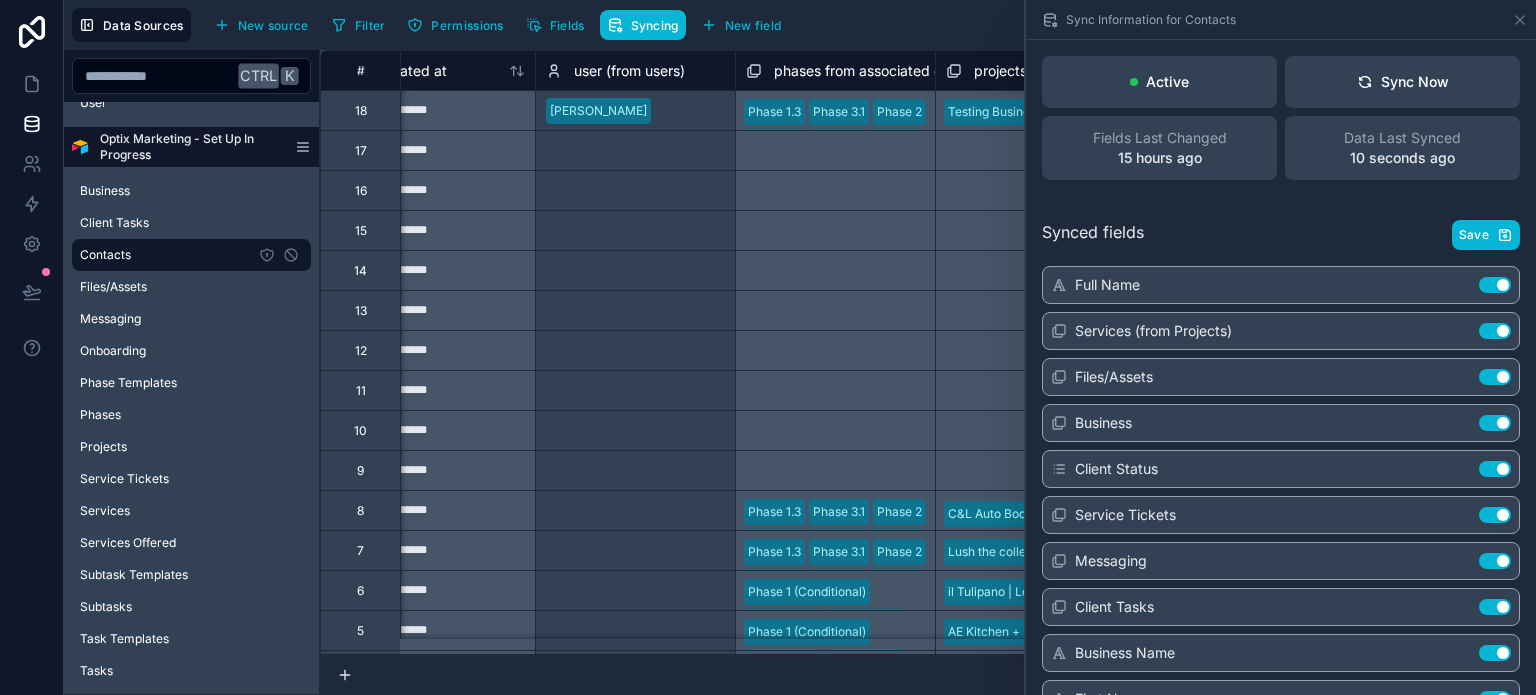 click on "18 records" at bounding box center (928, 675) 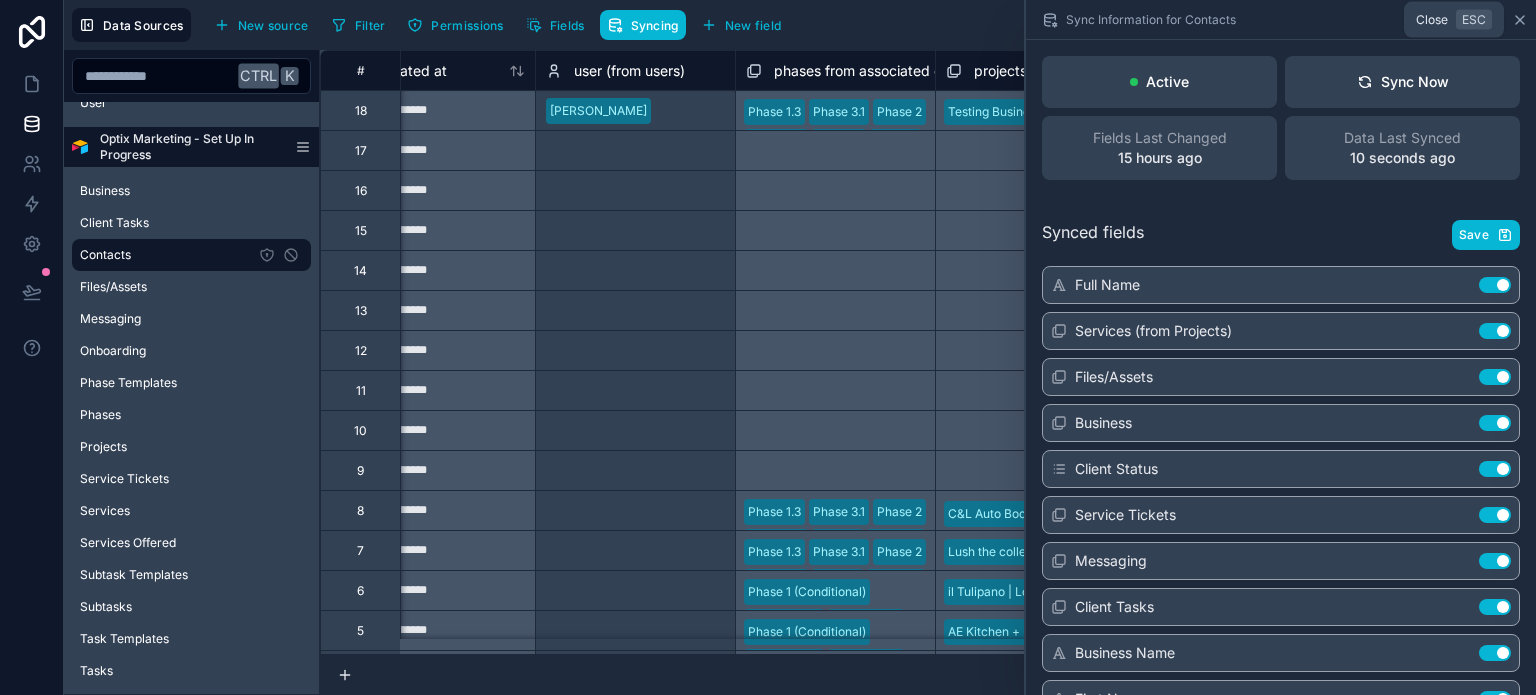 click 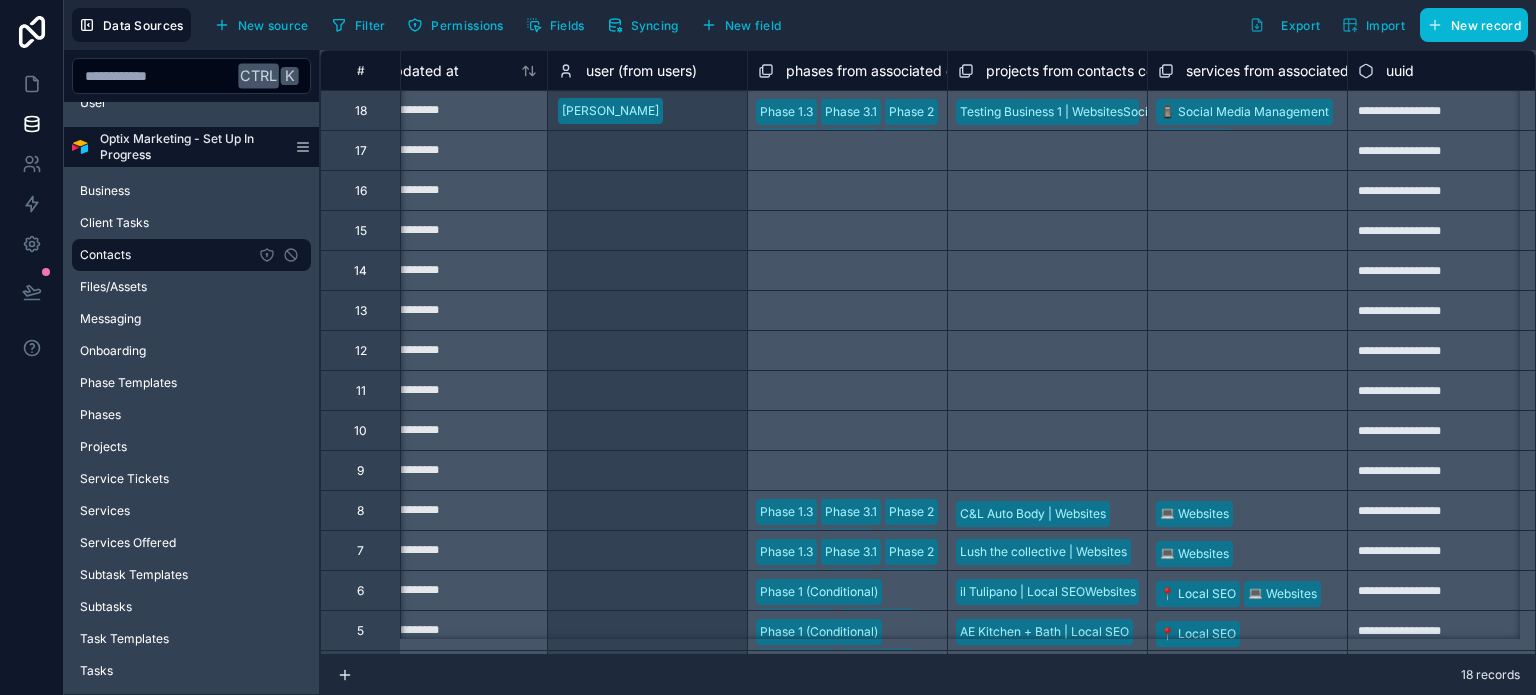 scroll, scrollTop: 0, scrollLeft: 4280, axis: horizontal 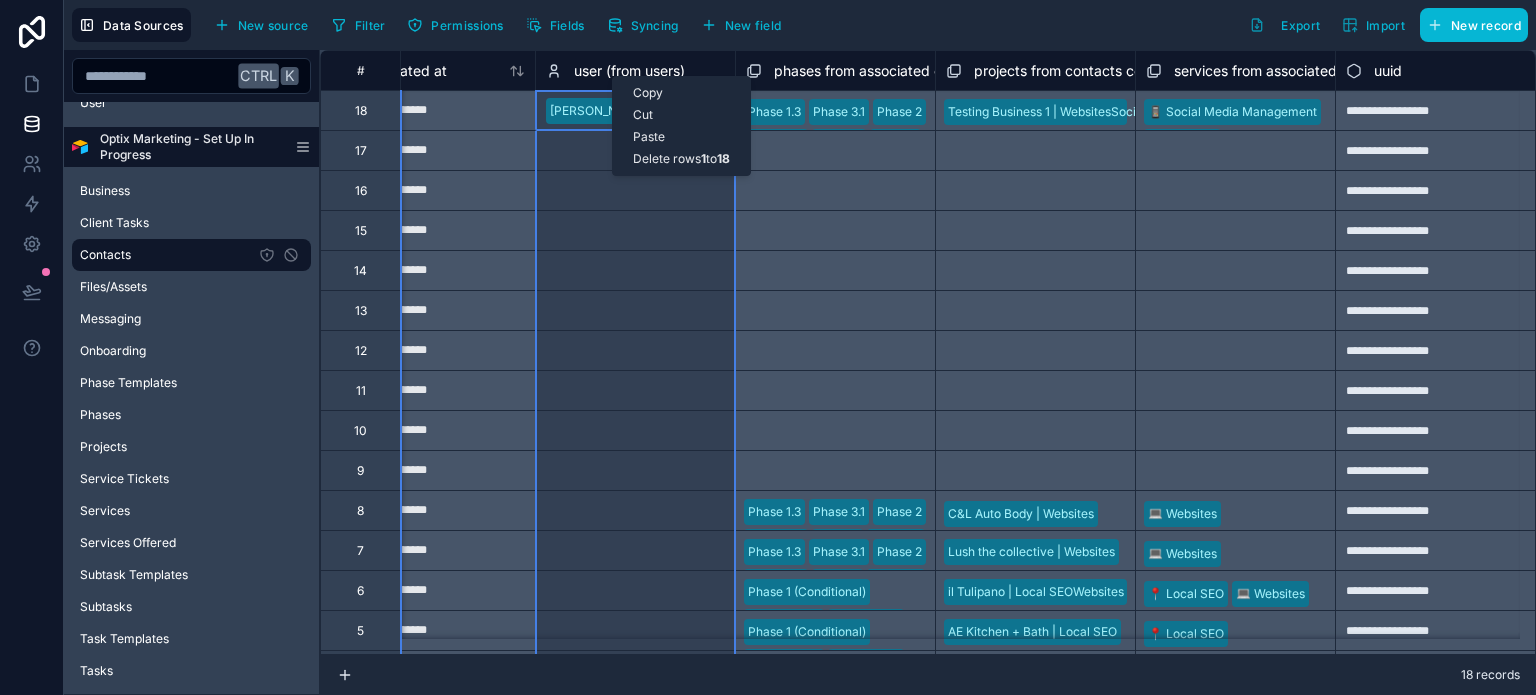 drag, startPoint x: 612, startPoint y: 76, endPoint x: 552, endPoint y: 71, distance: 60.207973 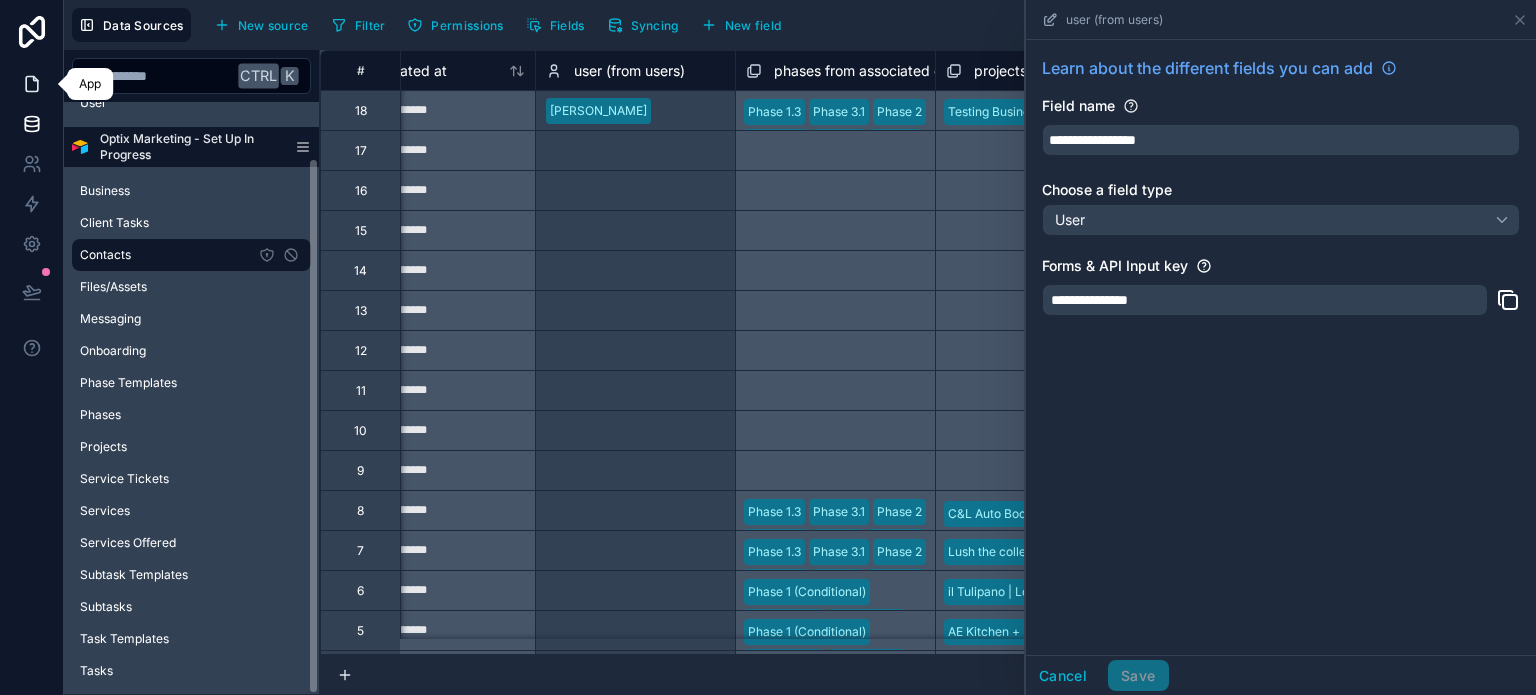 click 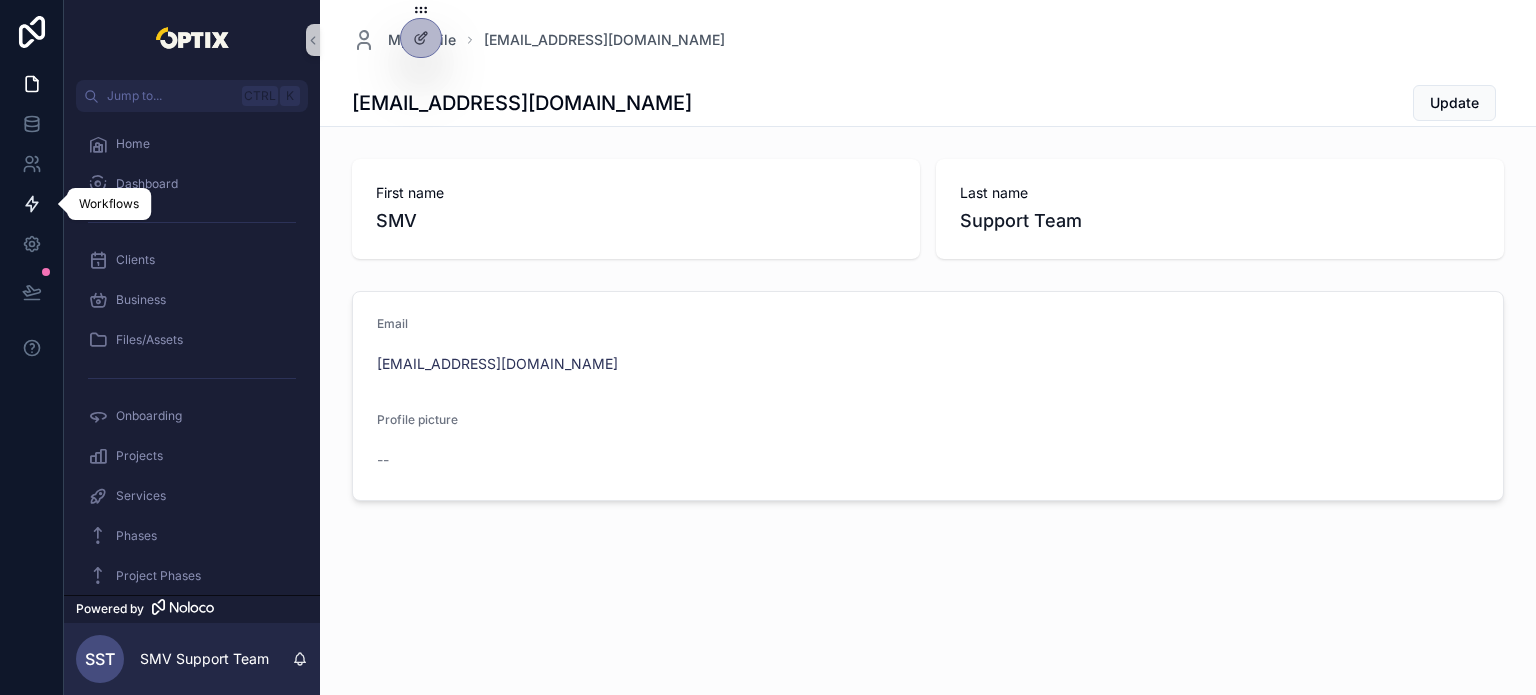 click at bounding box center (31, 204) 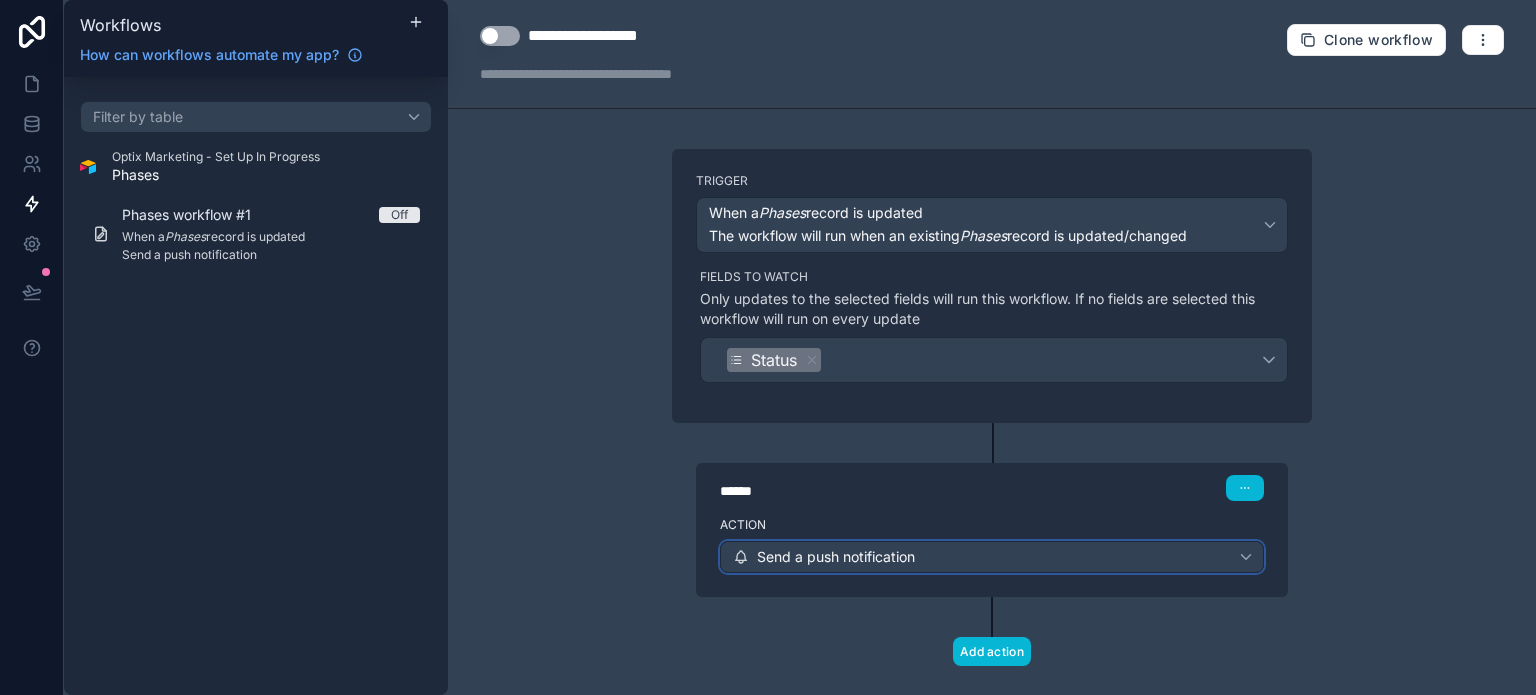 click on "Send a push notification" at bounding box center (836, 557) 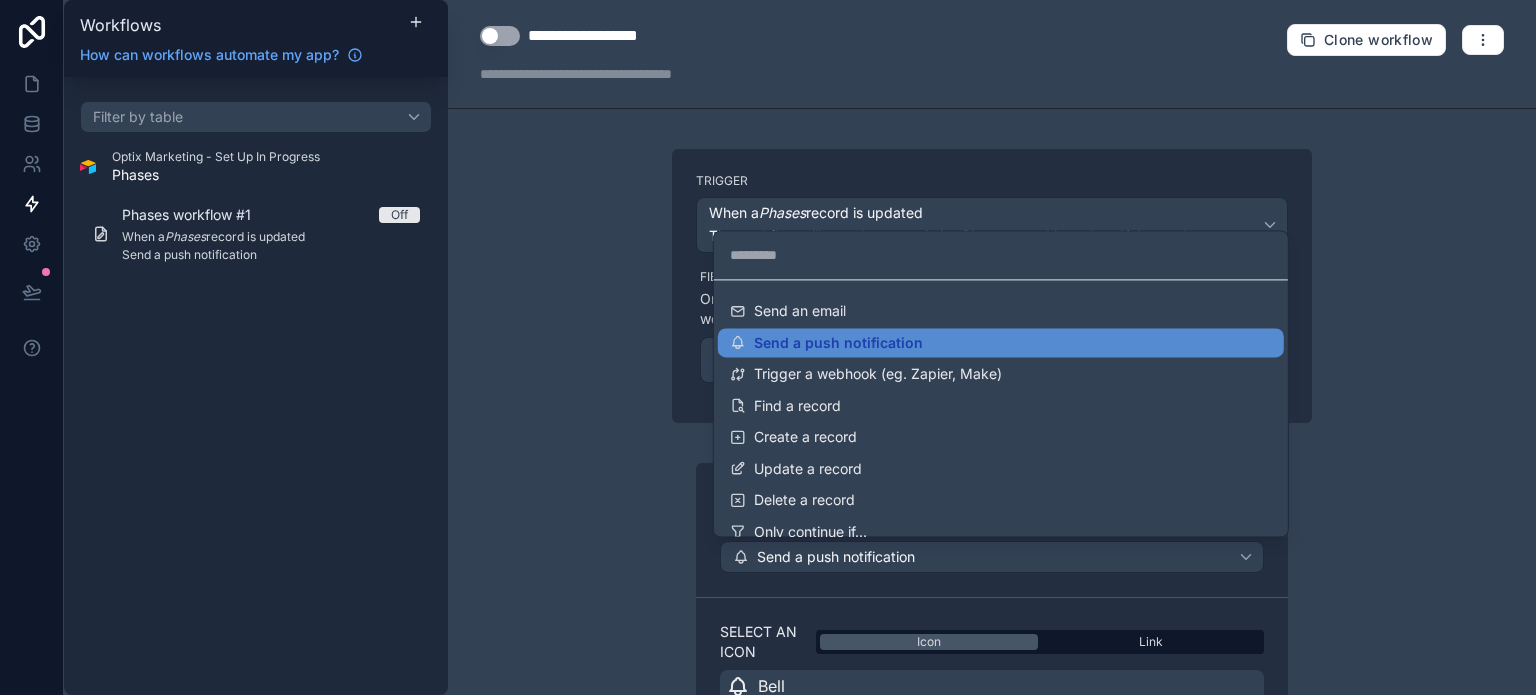 click at bounding box center (768, 347) 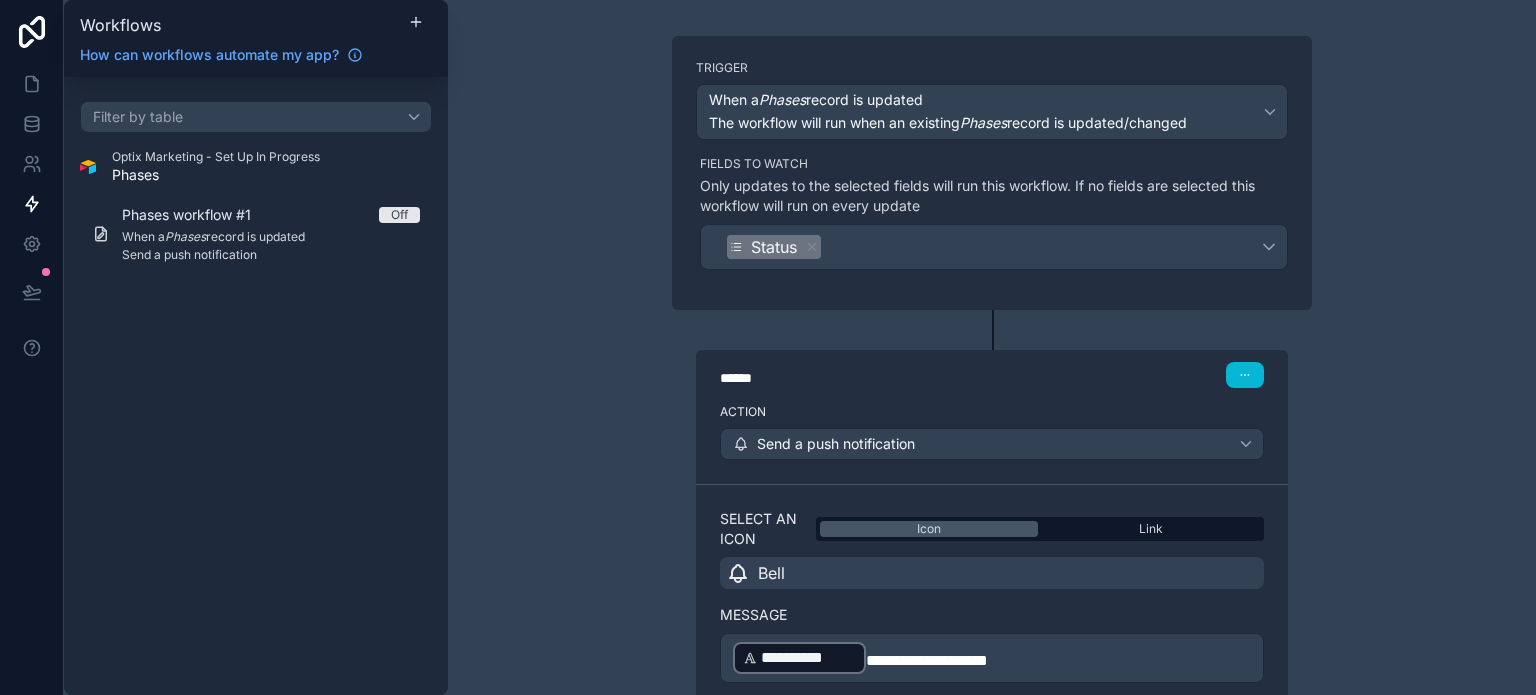 scroll, scrollTop: 200, scrollLeft: 0, axis: vertical 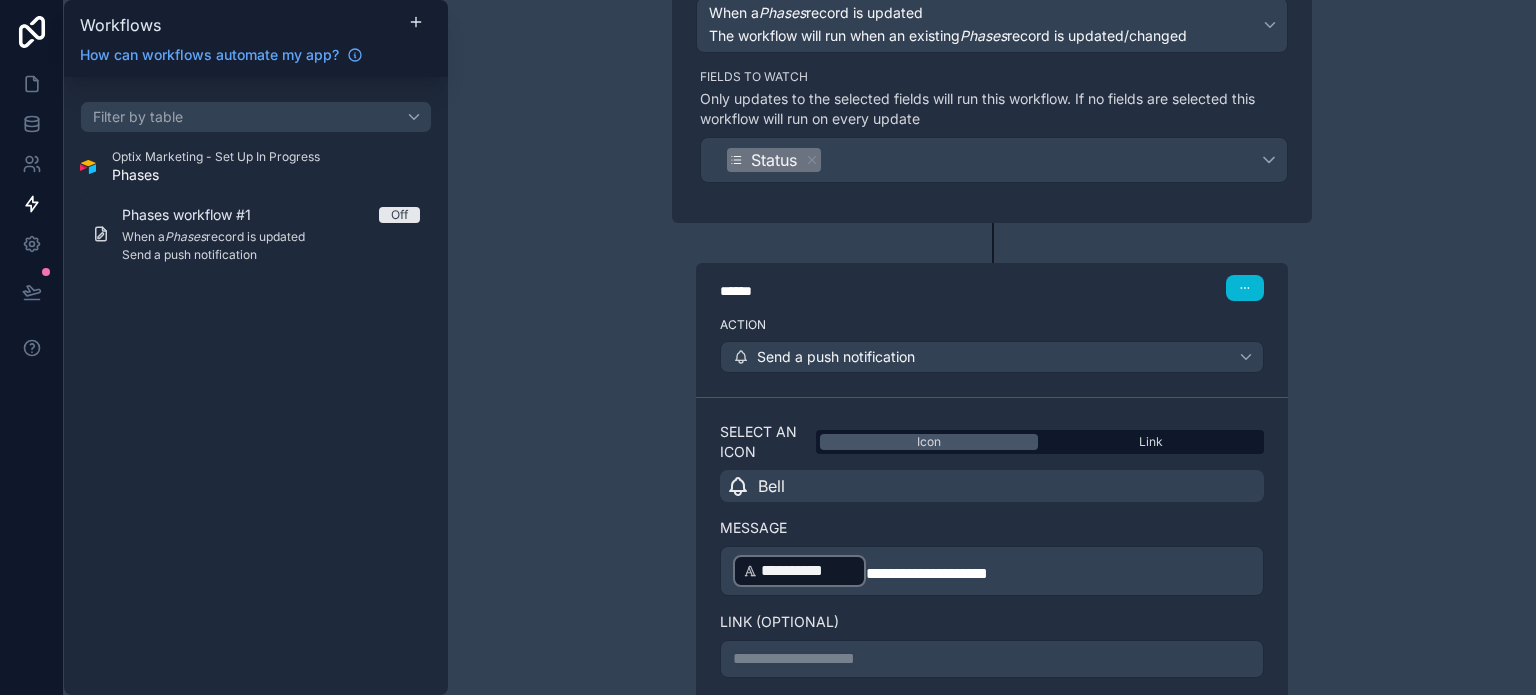click on "**********" at bounding box center [992, 659] 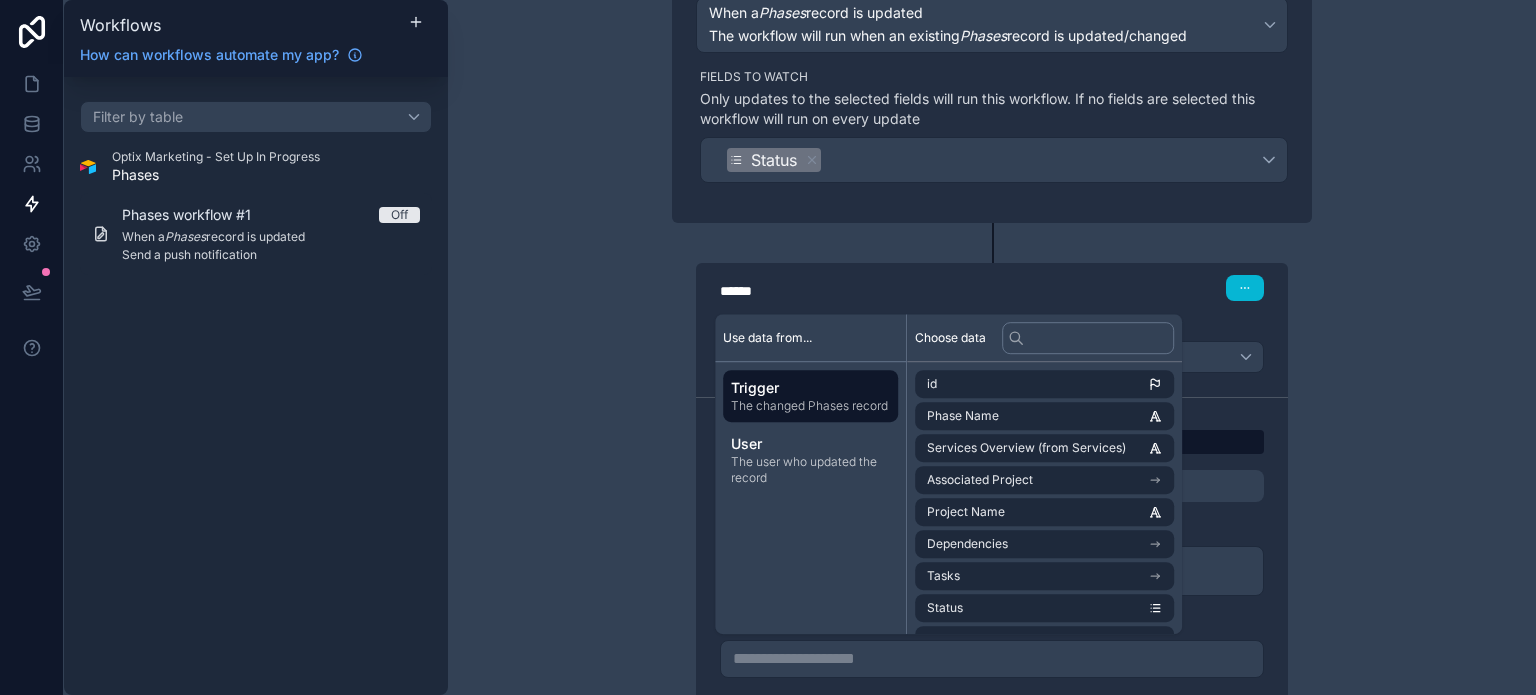 scroll, scrollTop: 300, scrollLeft: 0, axis: vertical 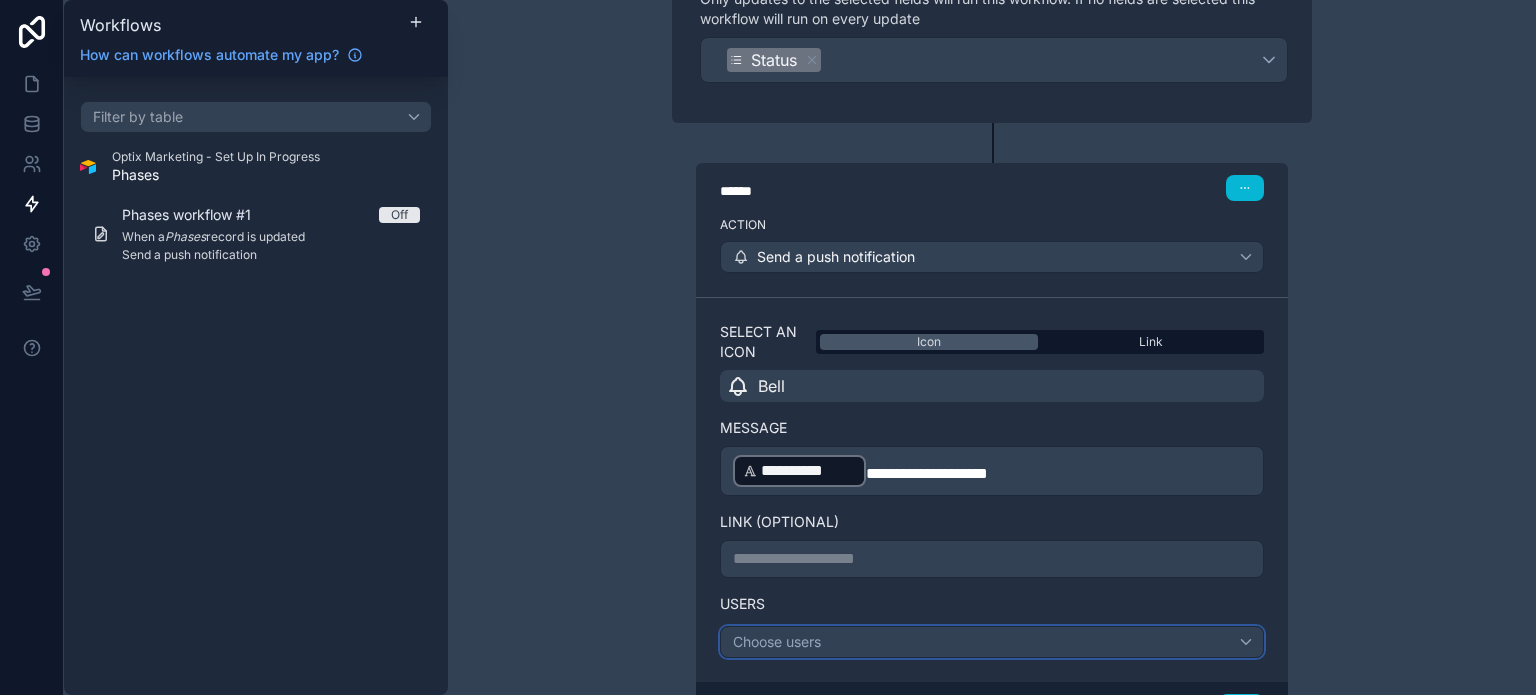 click on "Choose users" at bounding box center [992, 642] 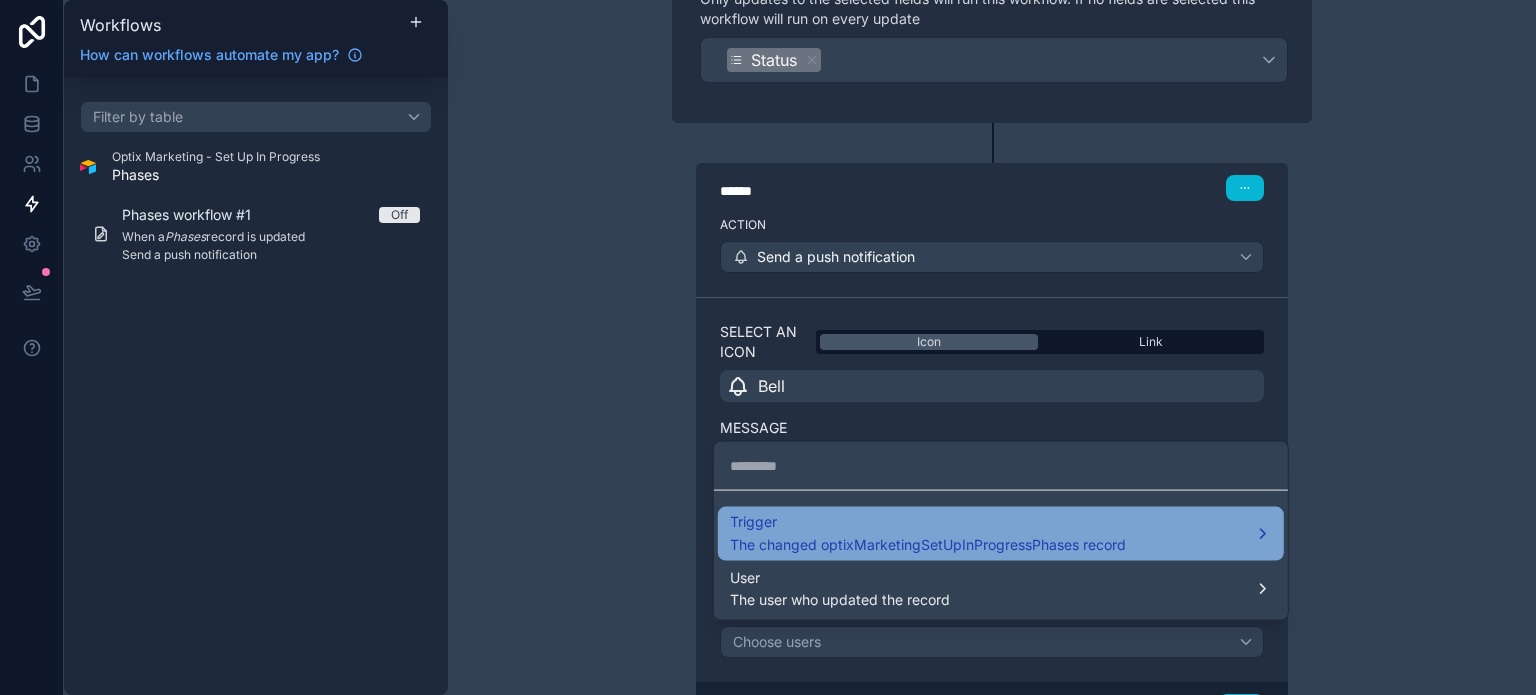 click on "Trigger The changed optixMarketingSetUpInProgressPhases record" at bounding box center (1001, 533) 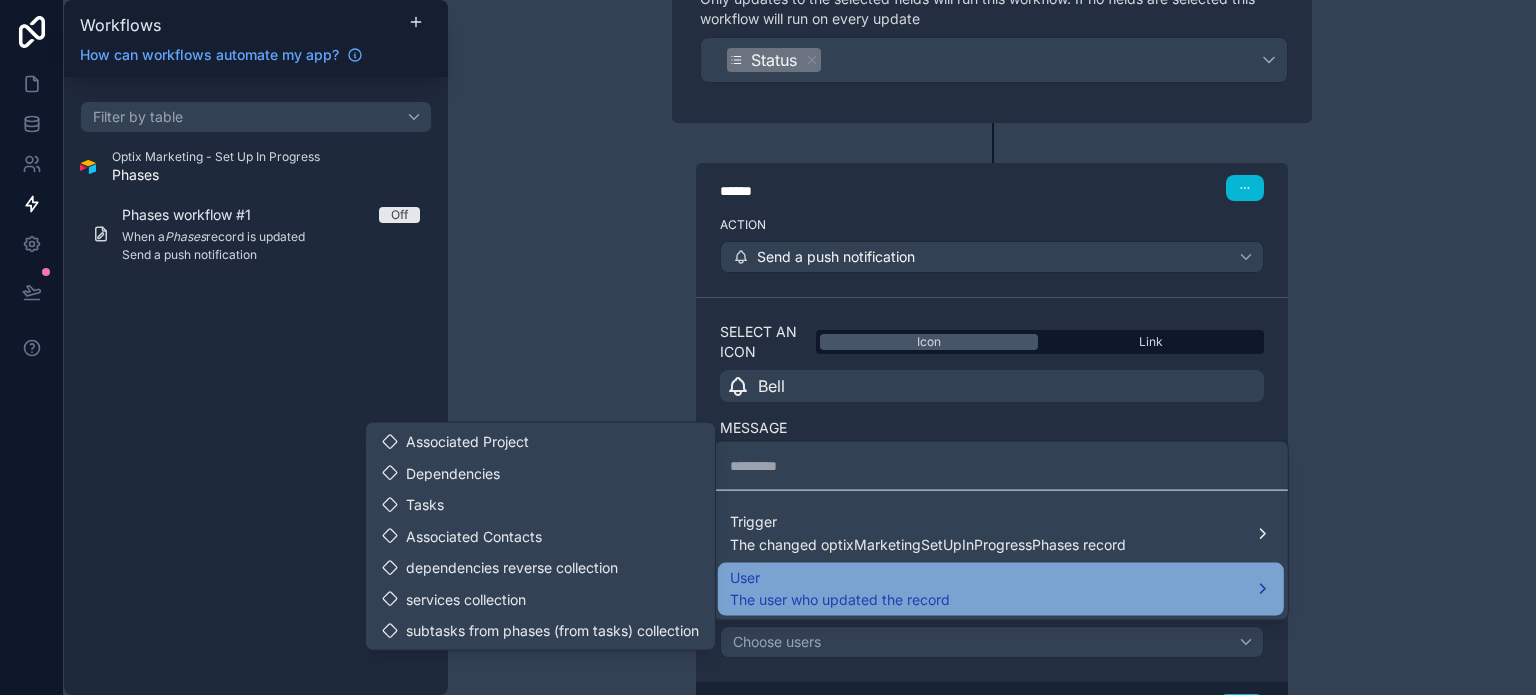 click on "The user who updated the record" at bounding box center [840, 600] 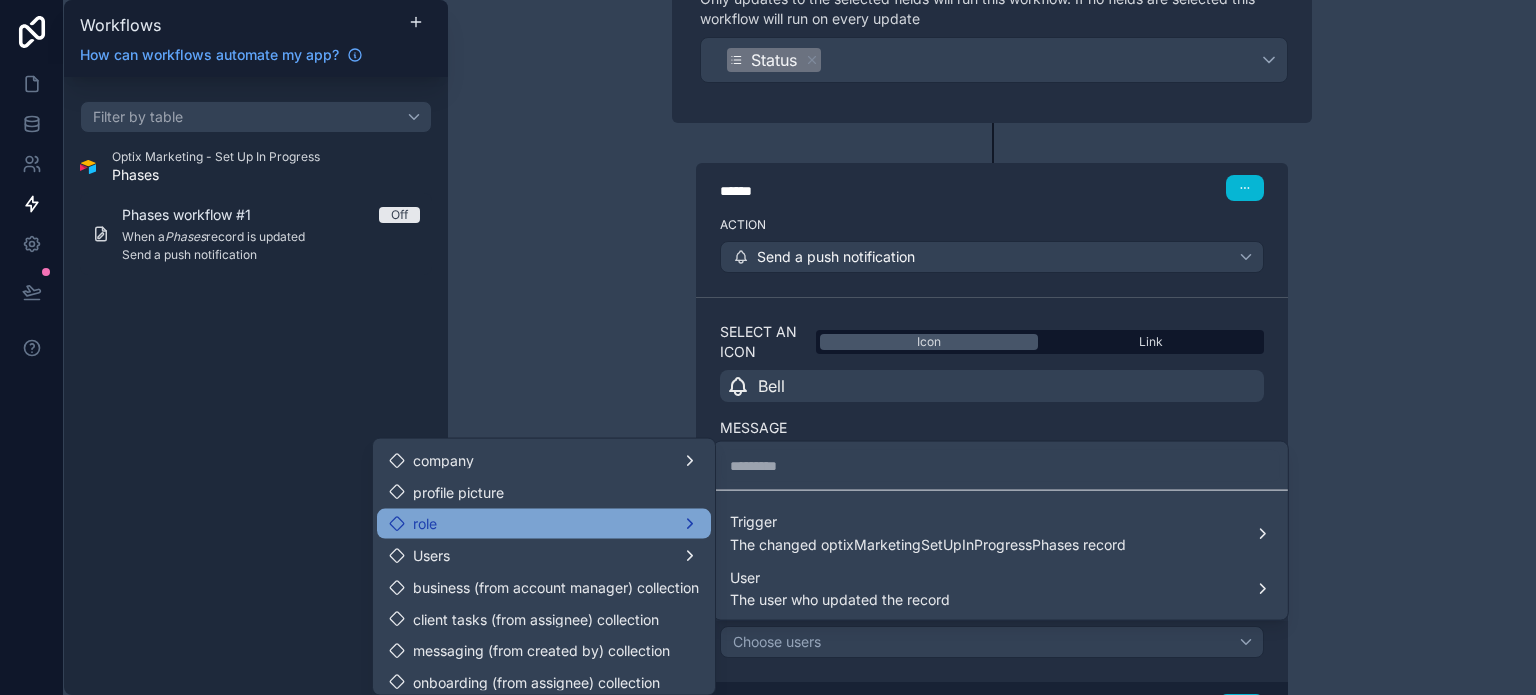 scroll, scrollTop: 0, scrollLeft: 0, axis: both 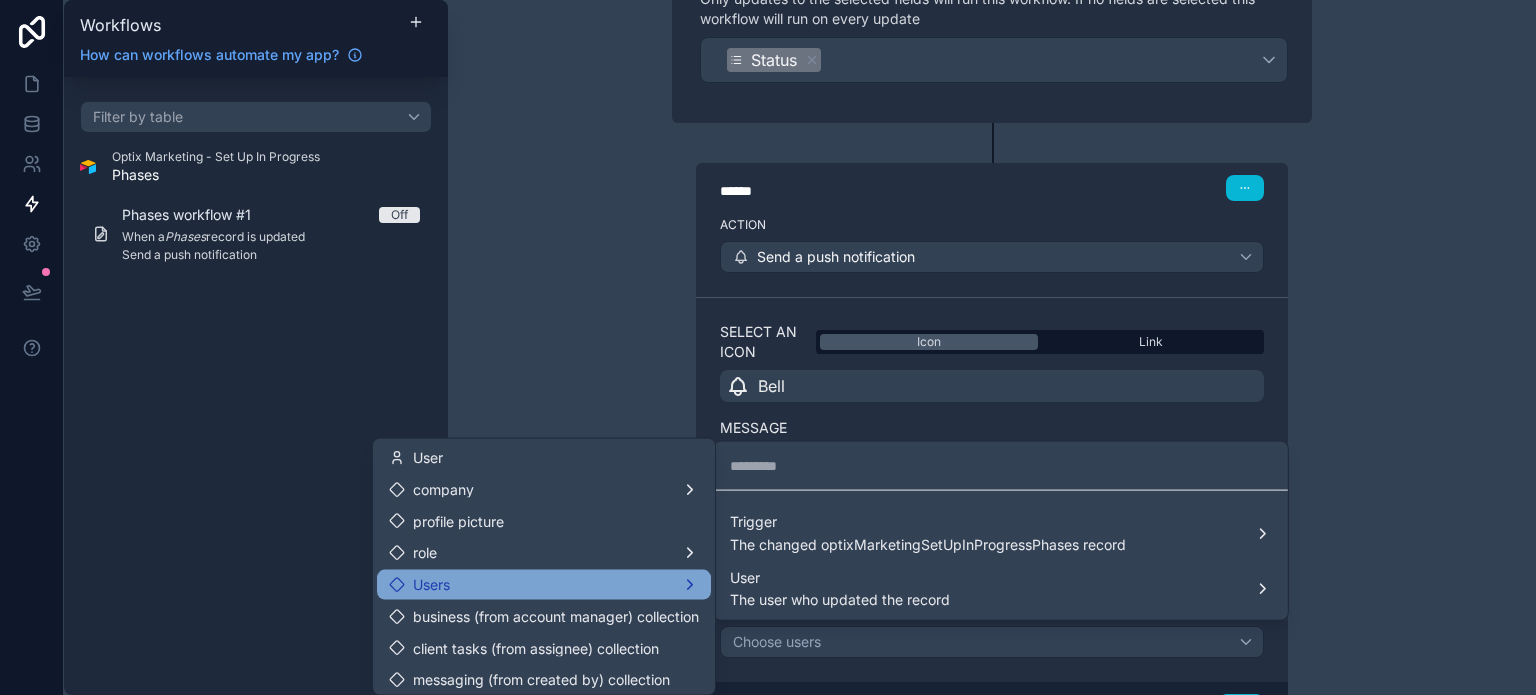 click on "Users" at bounding box center [544, 585] 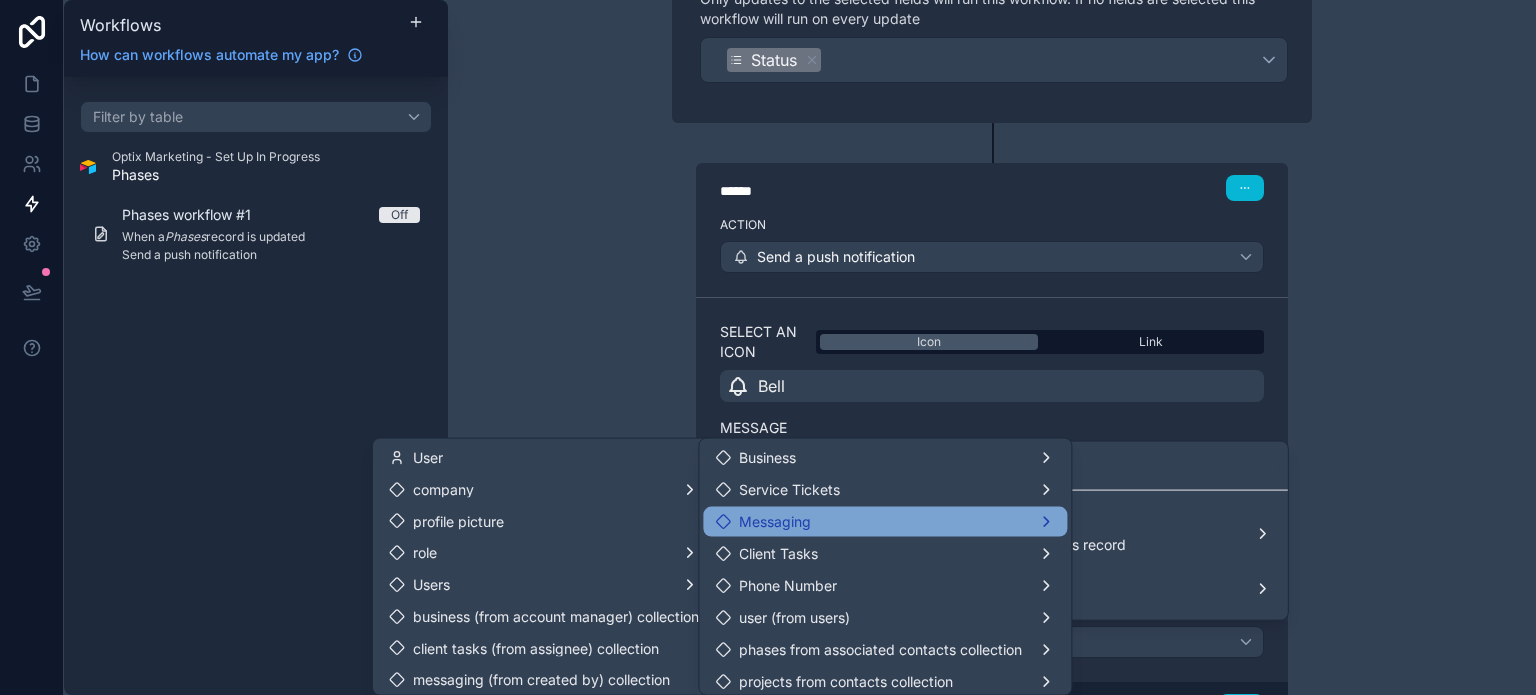 scroll, scrollTop: 134, scrollLeft: 0, axis: vertical 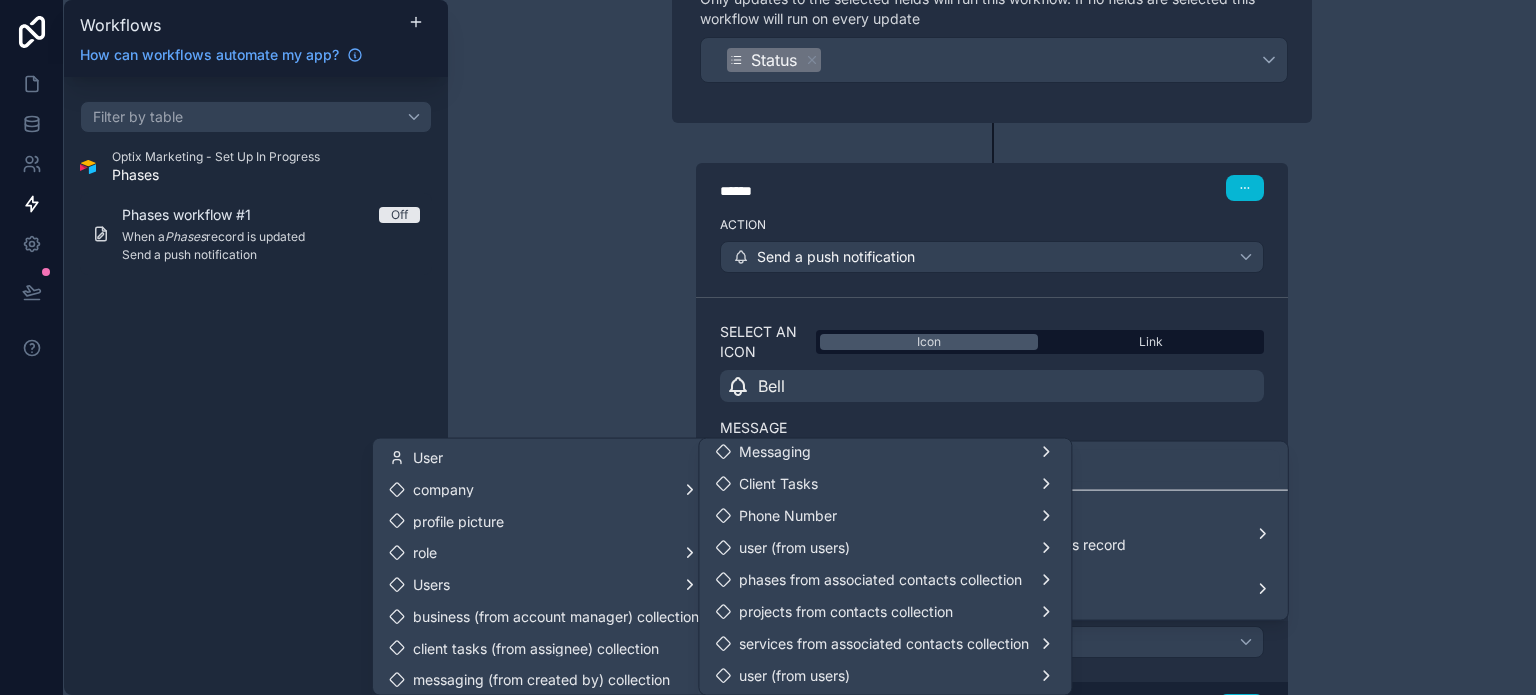 click at bounding box center [768, 347] 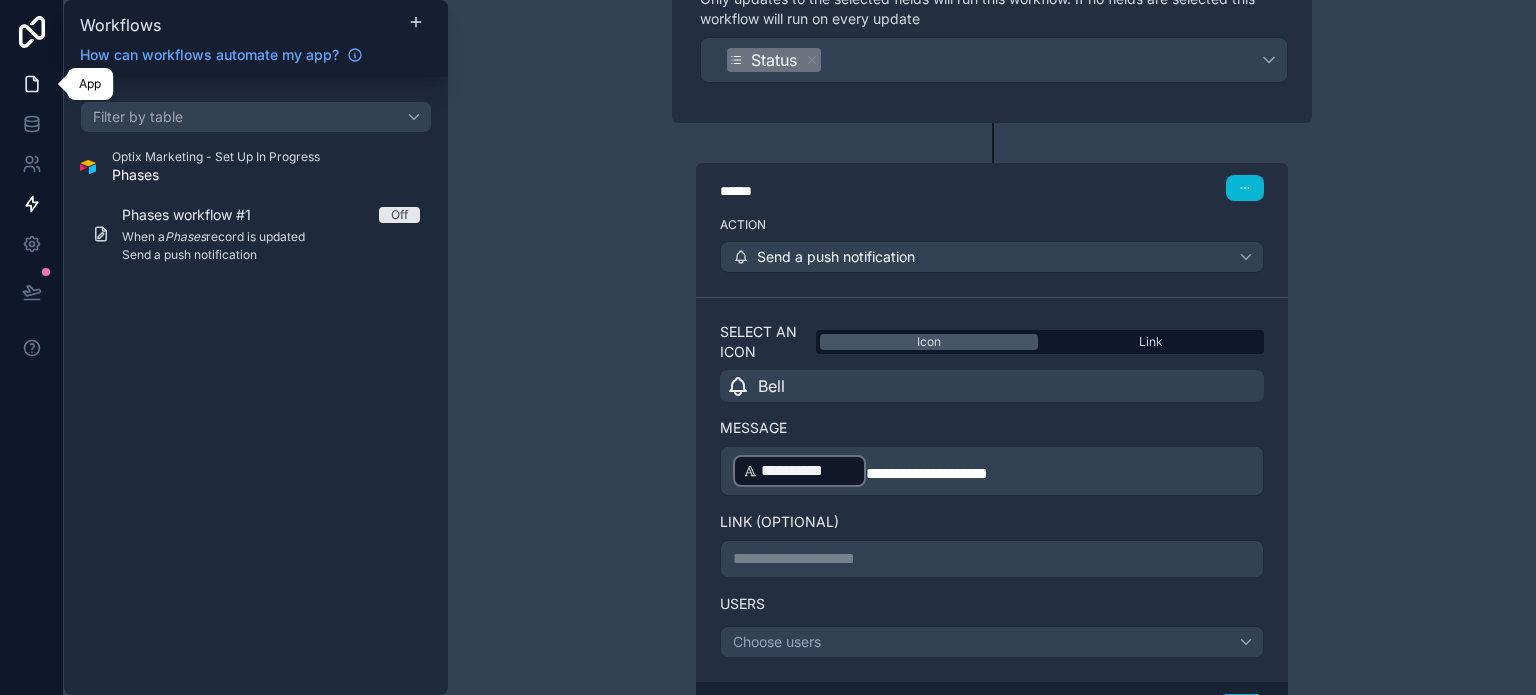 click 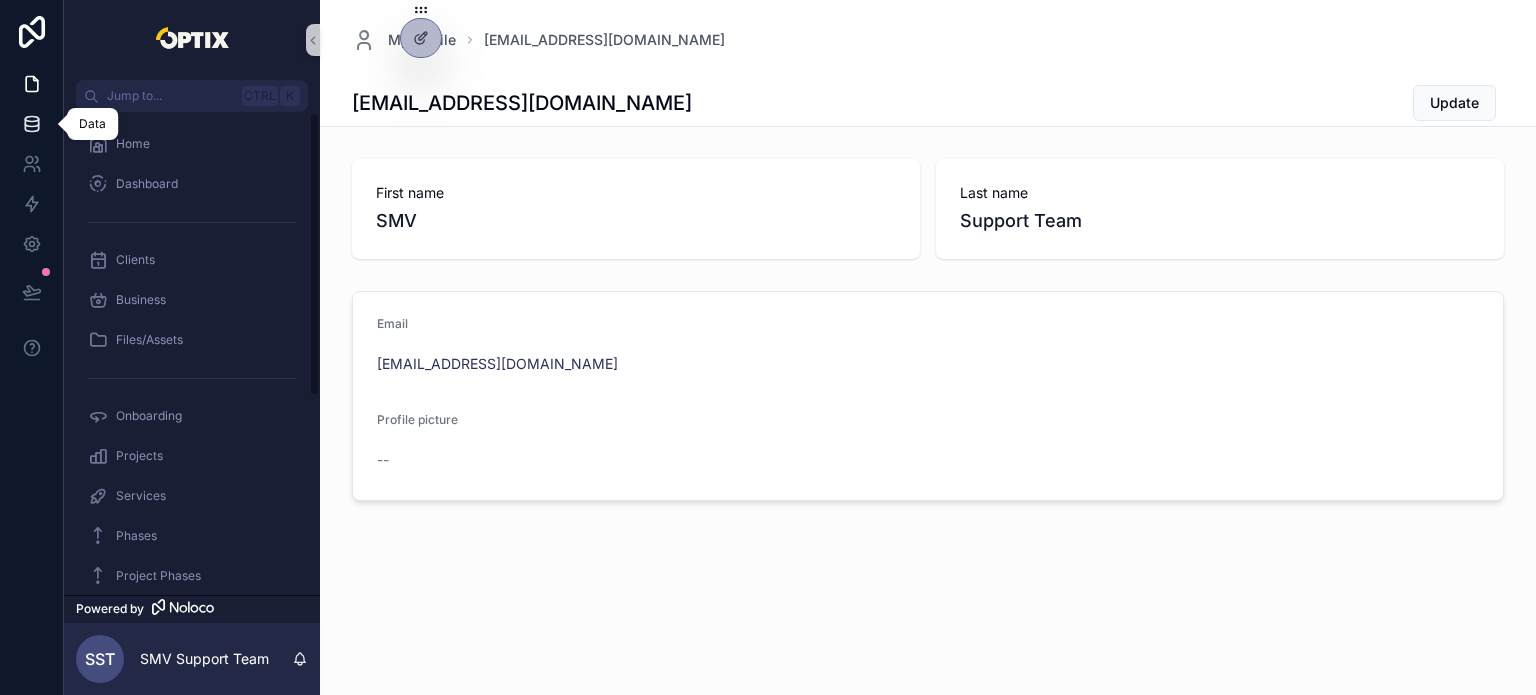 click at bounding box center [31, 124] 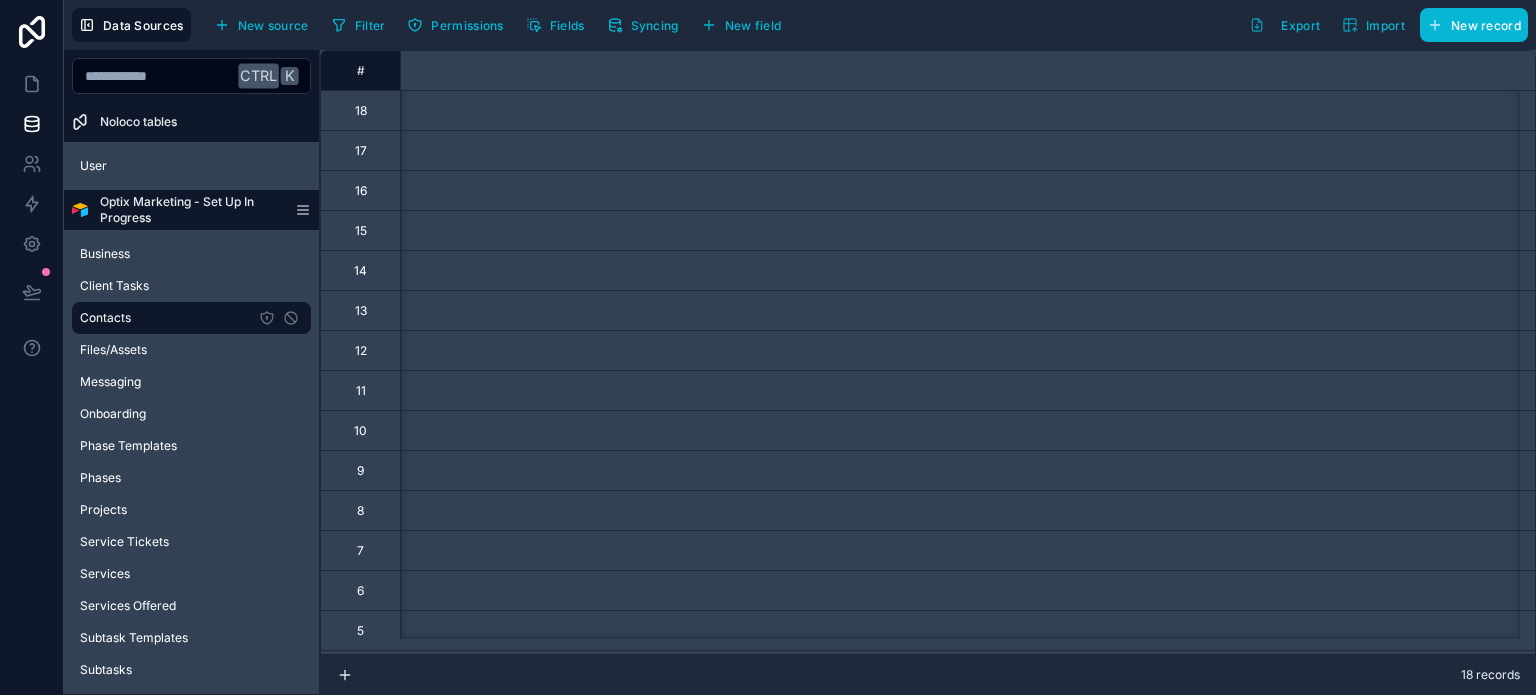 scroll, scrollTop: 0, scrollLeft: 4280, axis: horizontal 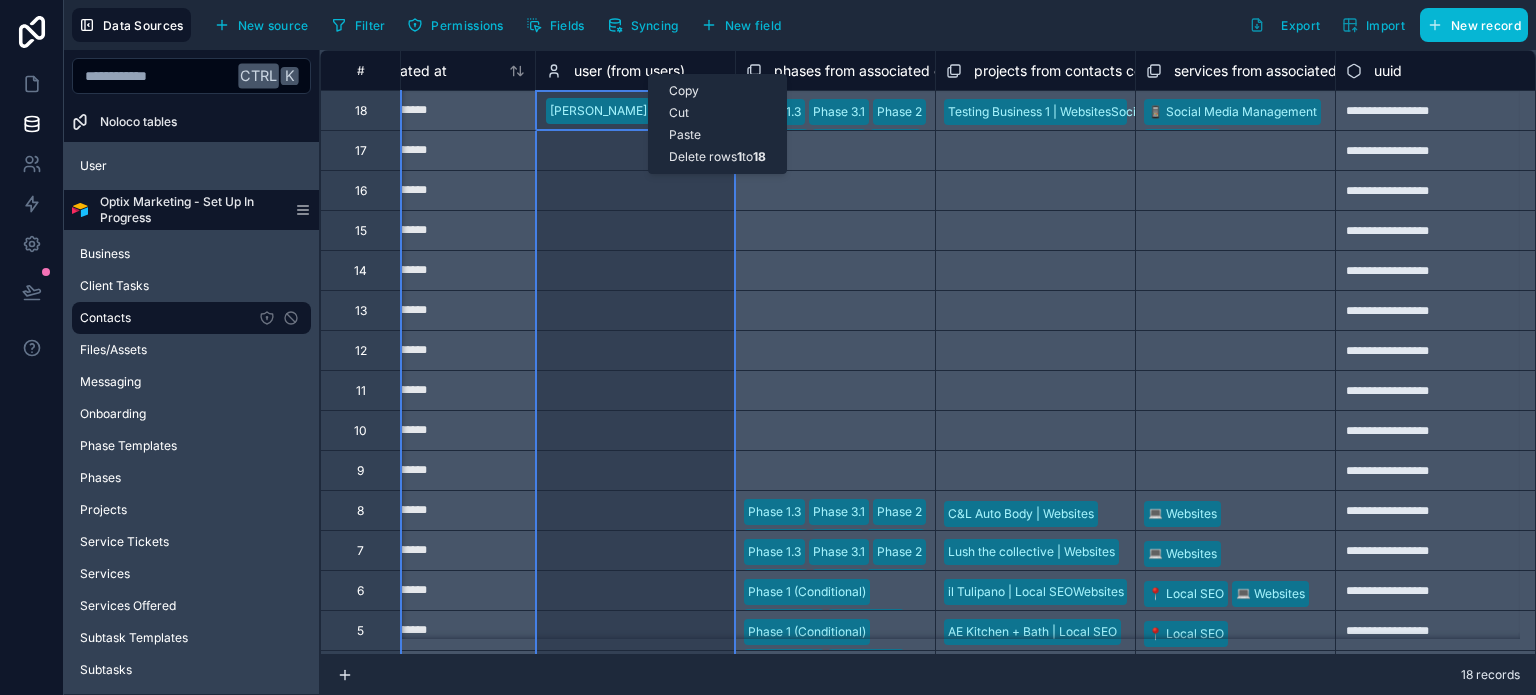 click on "user (from users)" at bounding box center (629, 71) 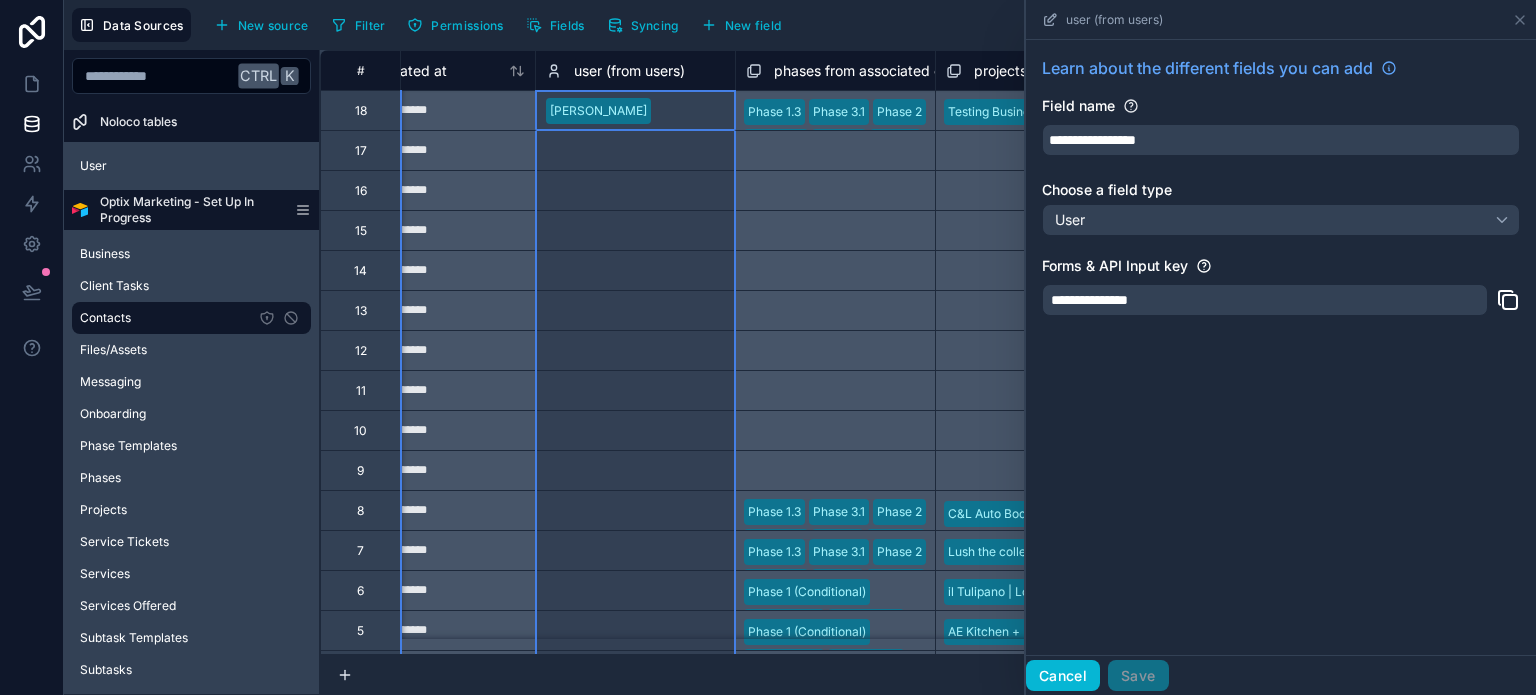 click on "Cancel" at bounding box center (1063, 676) 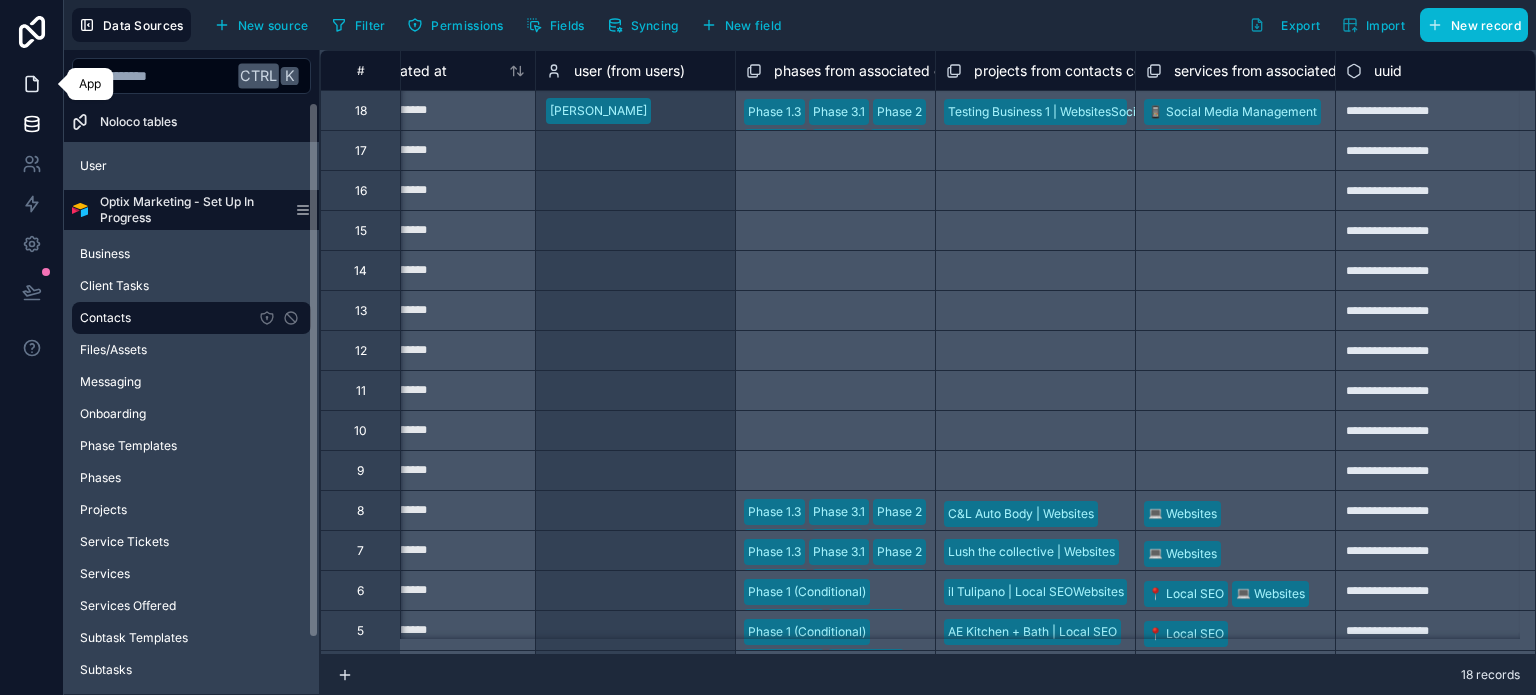 click at bounding box center [31, 84] 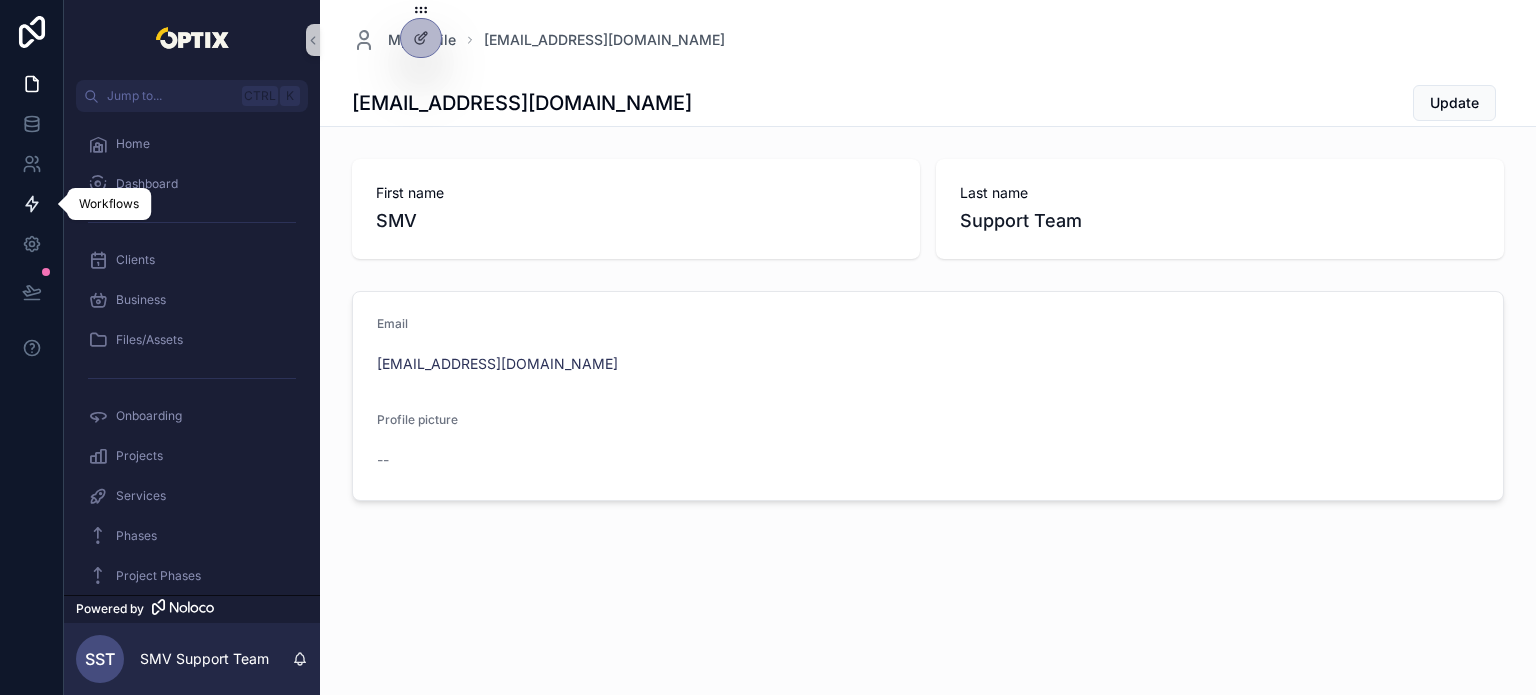 click at bounding box center [31, 204] 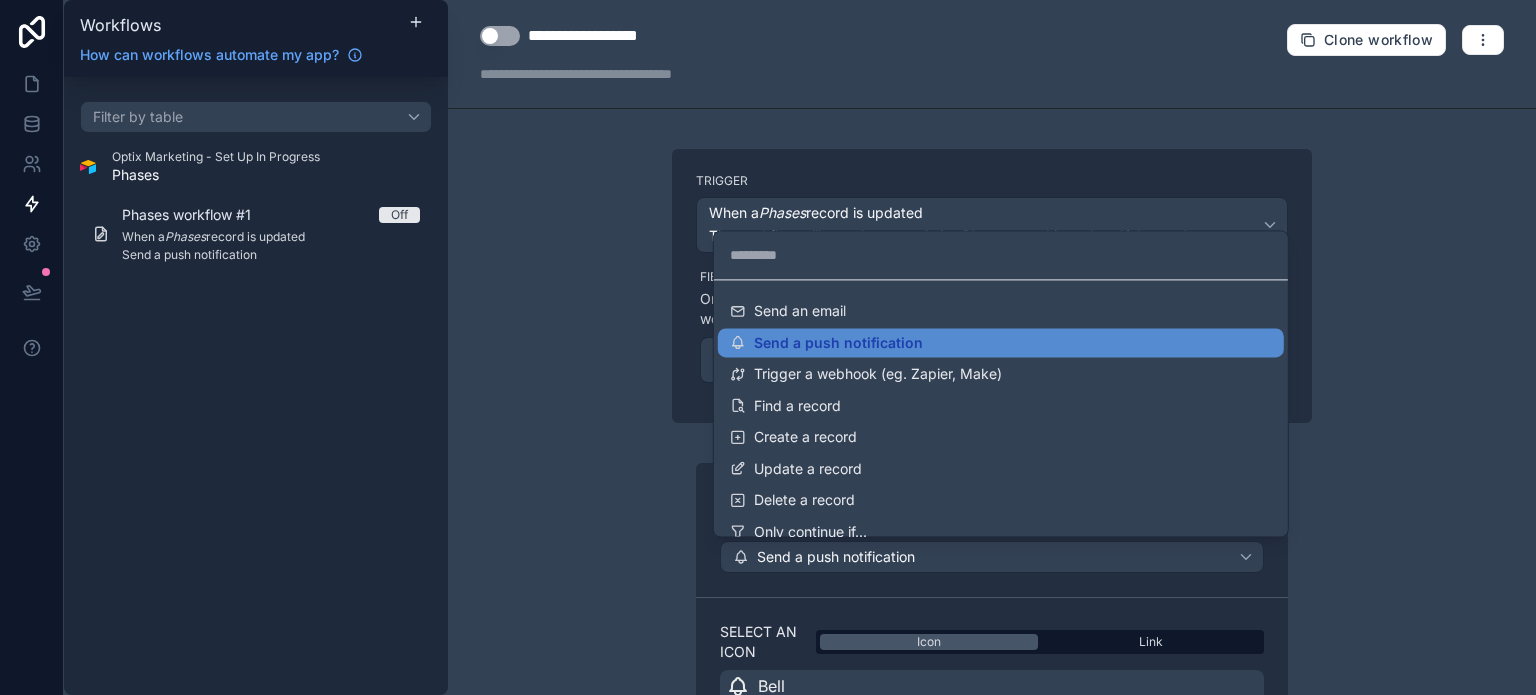 click at bounding box center [768, 347] 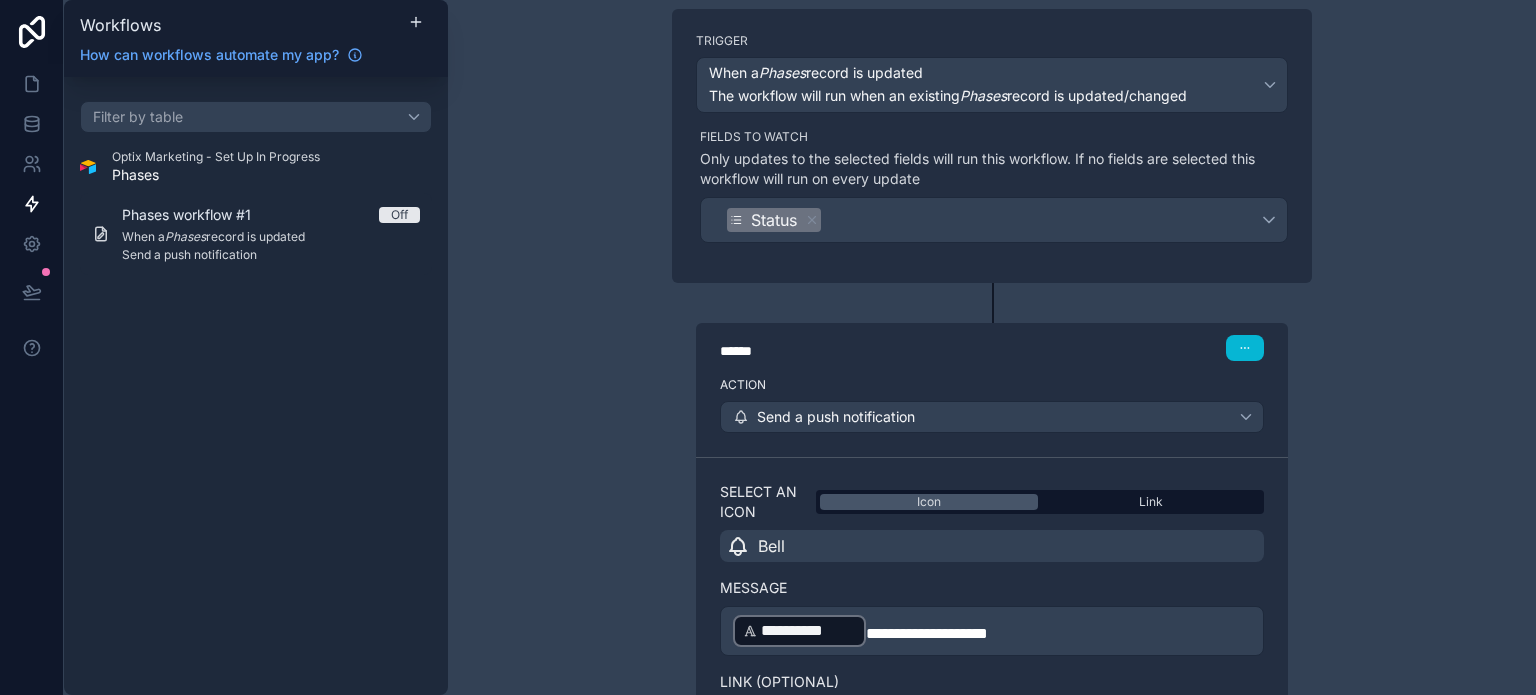 scroll, scrollTop: 300, scrollLeft: 0, axis: vertical 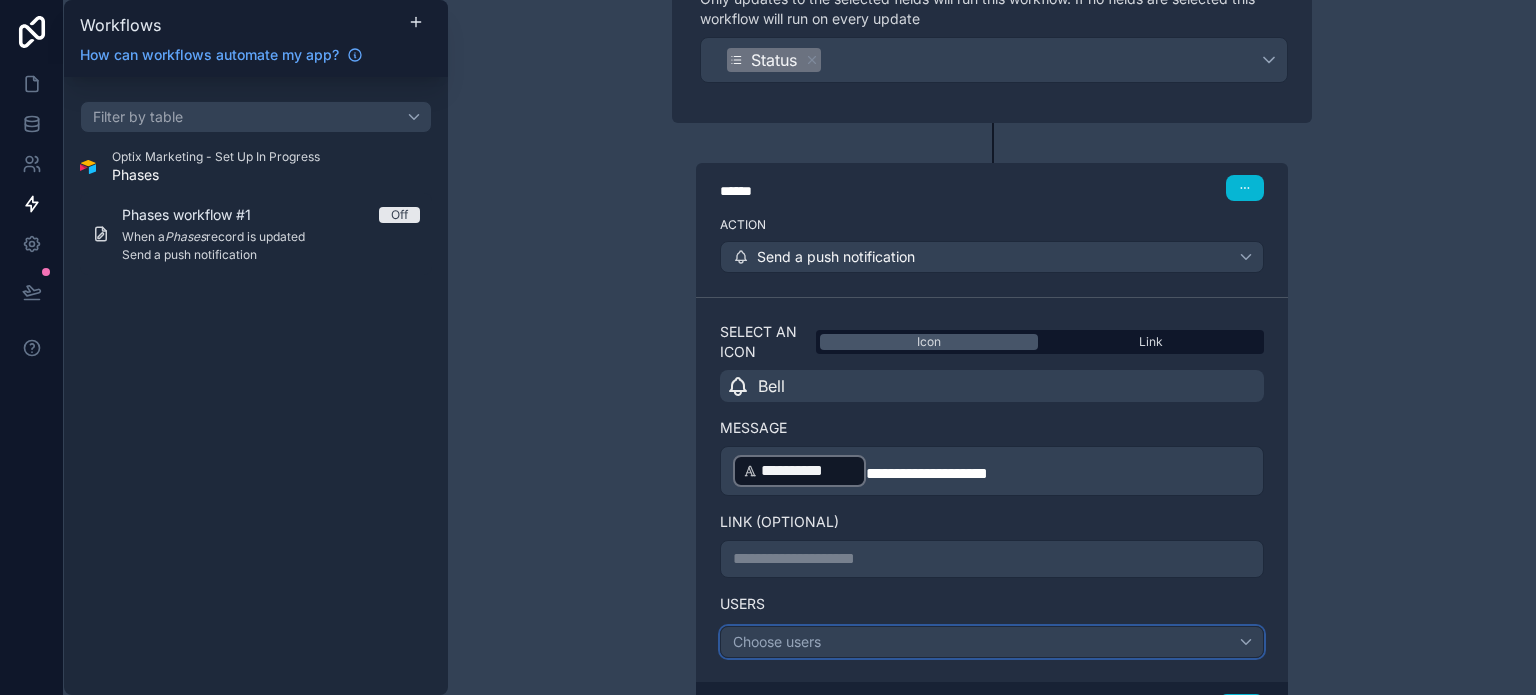 click on "Choose users" at bounding box center [992, 642] 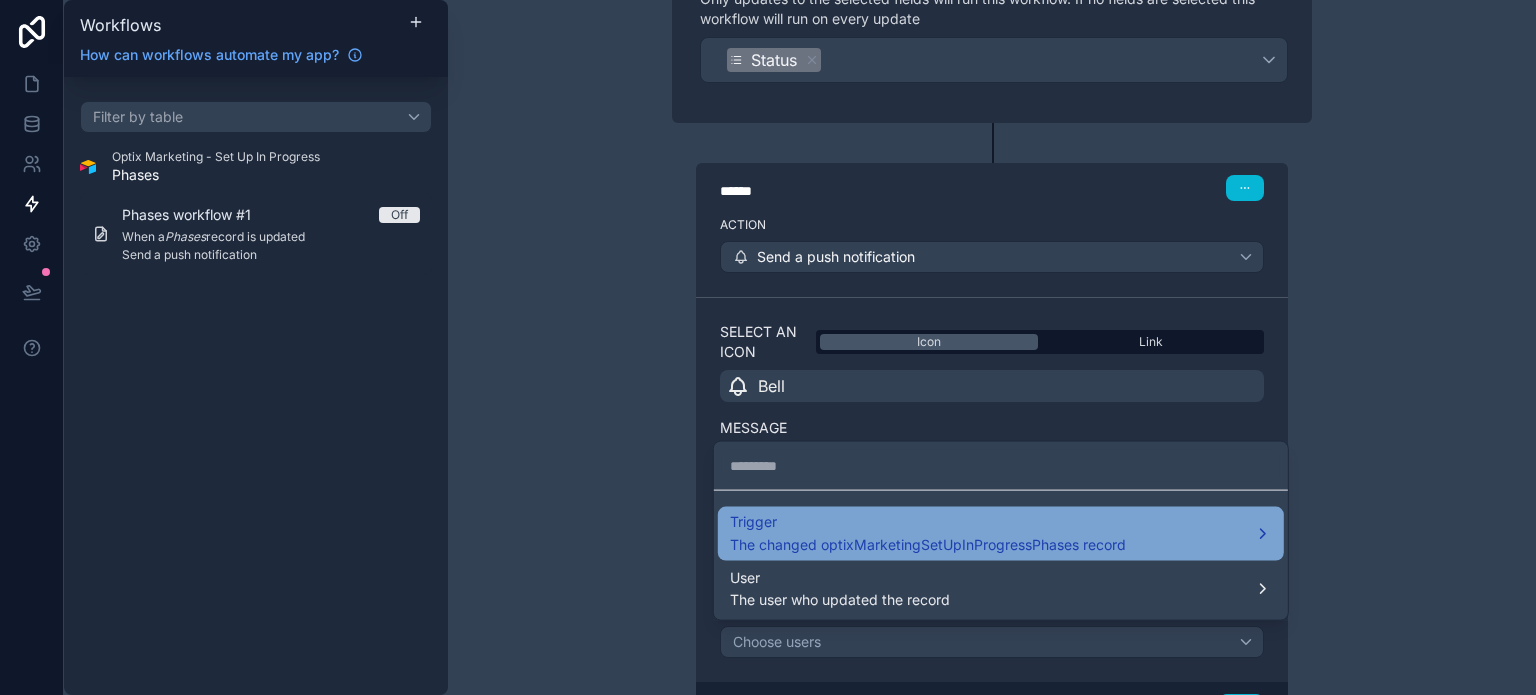 click on "The changed optixMarketingSetUpInProgressPhases record" at bounding box center [928, 544] 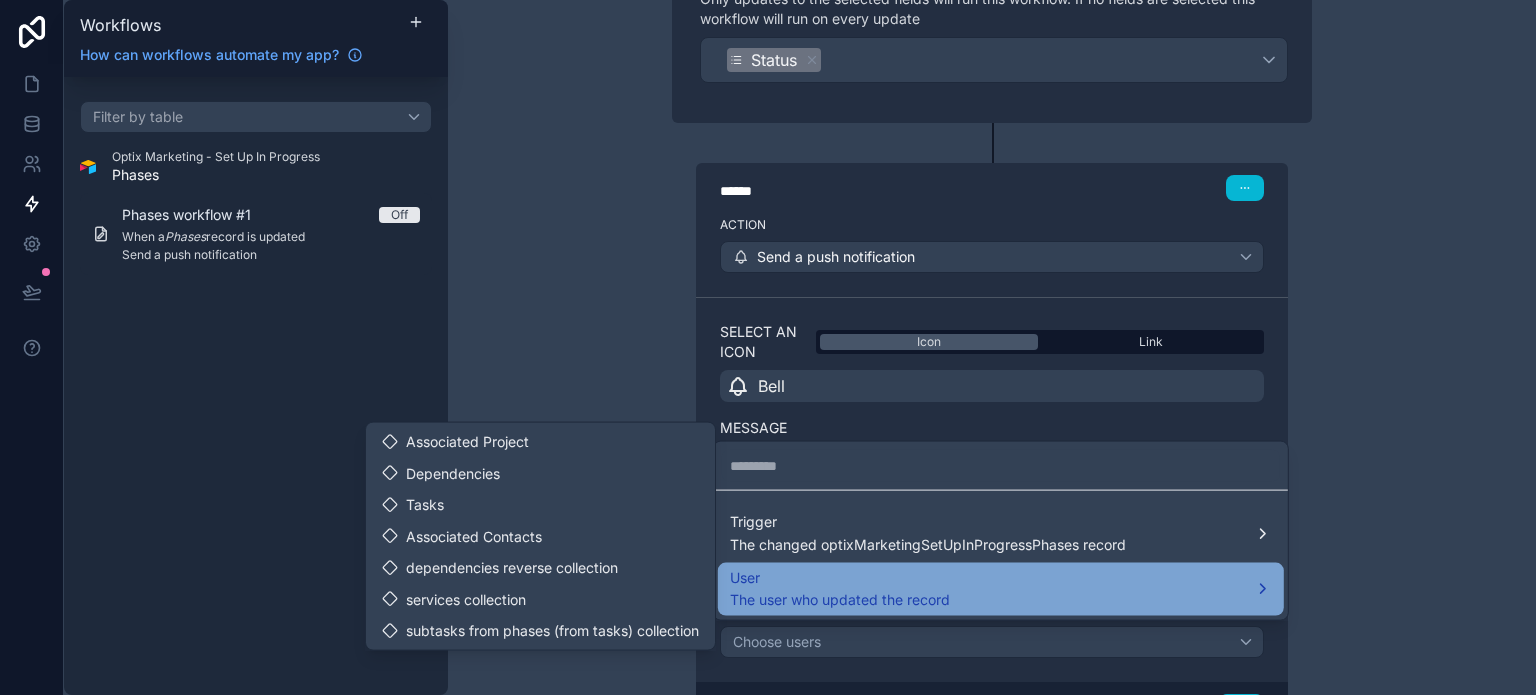 click on "The user who updated the record" at bounding box center (840, 600) 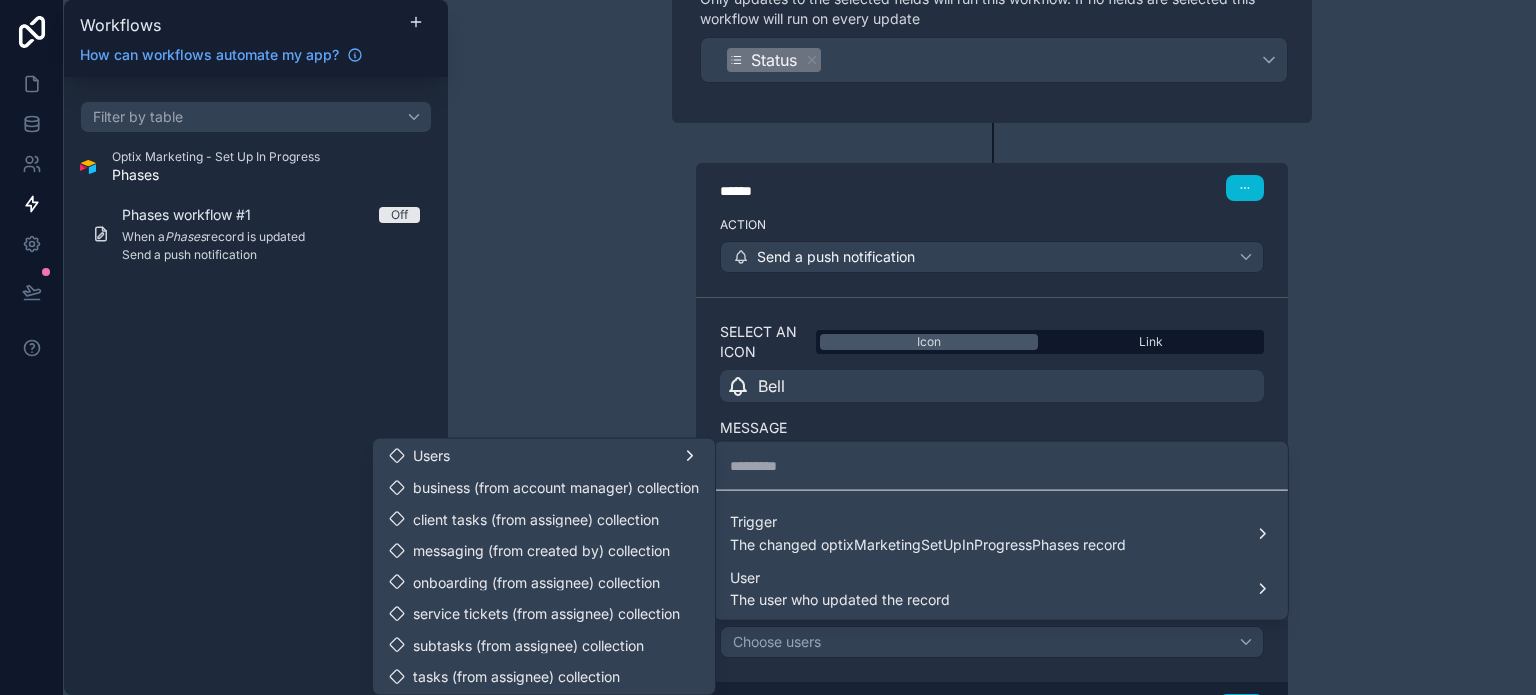 scroll, scrollTop: 29, scrollLeft: 0, axis: vertical 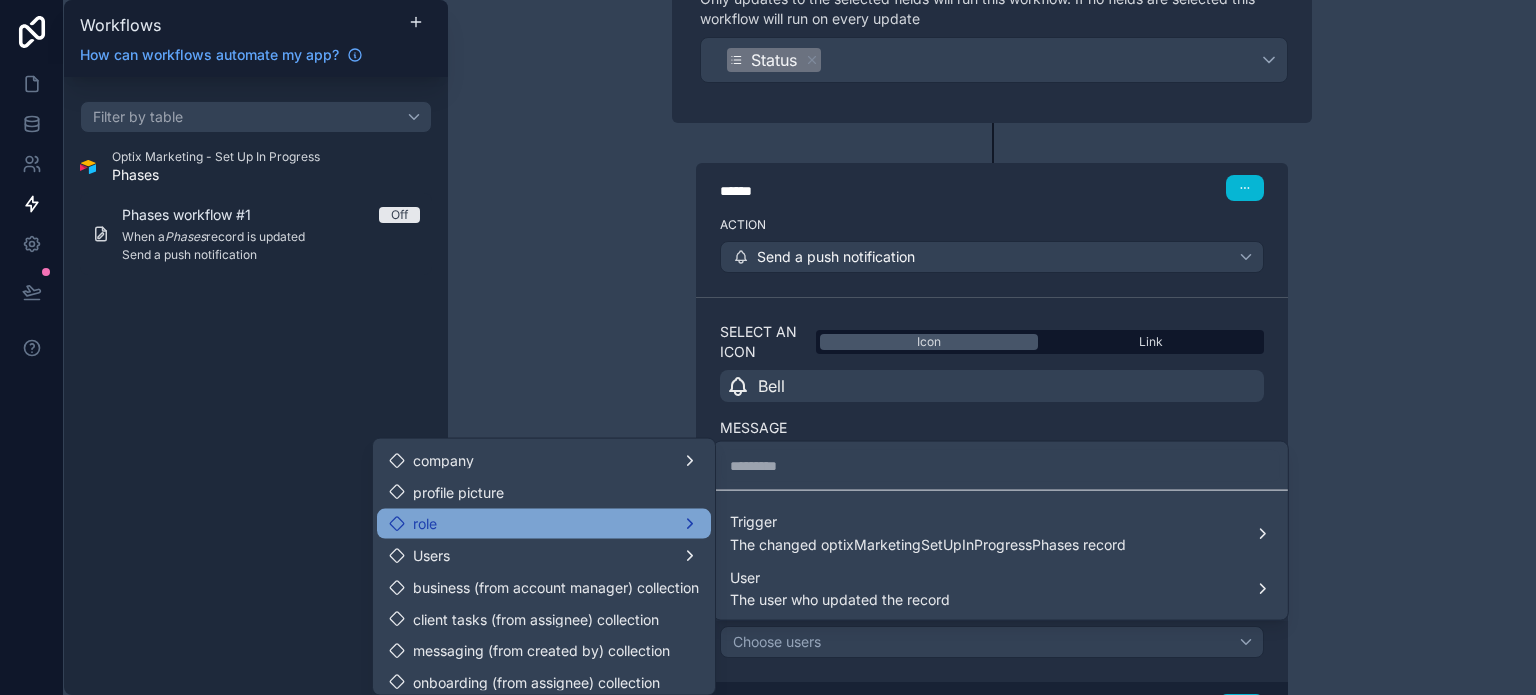 click on "Users" at bounding box center (544, 556) 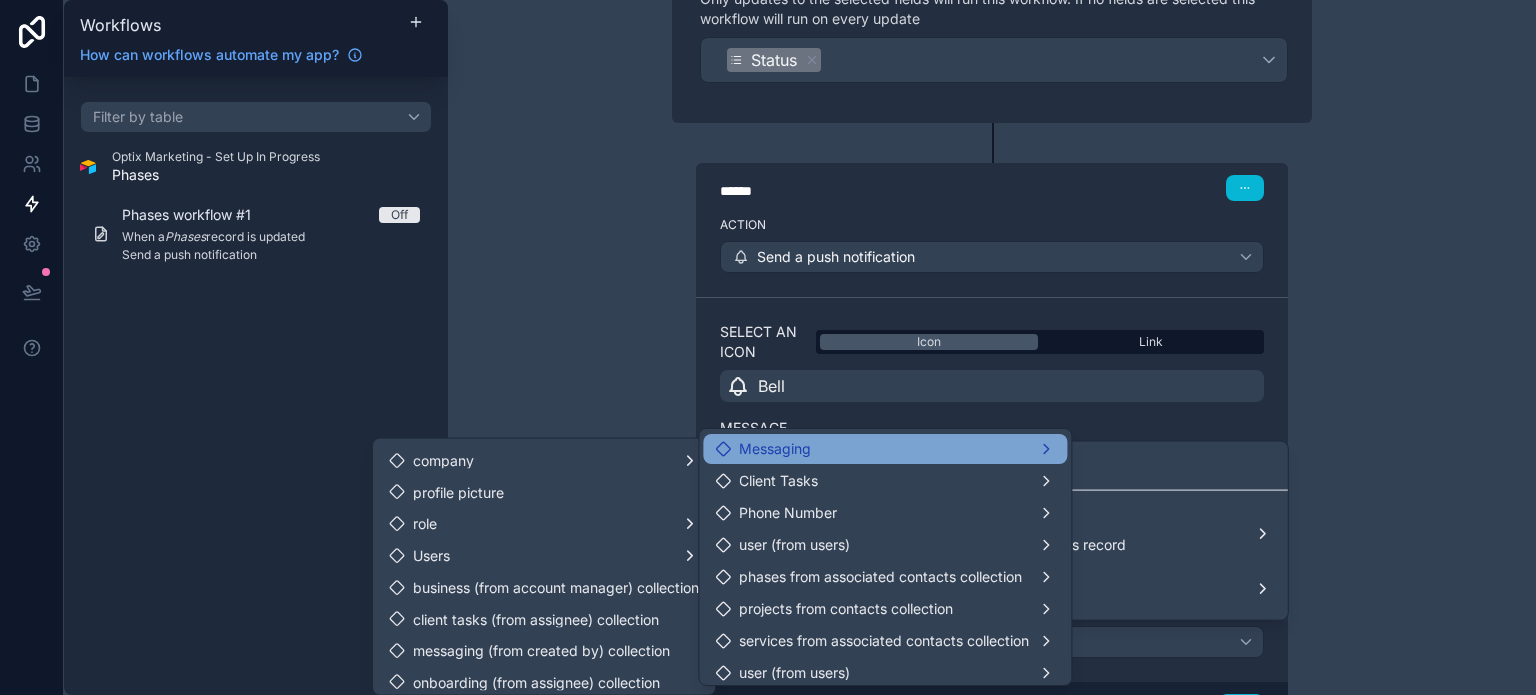 scroll, scrollTop: 134, scrollLeft: 0, axis: vertical 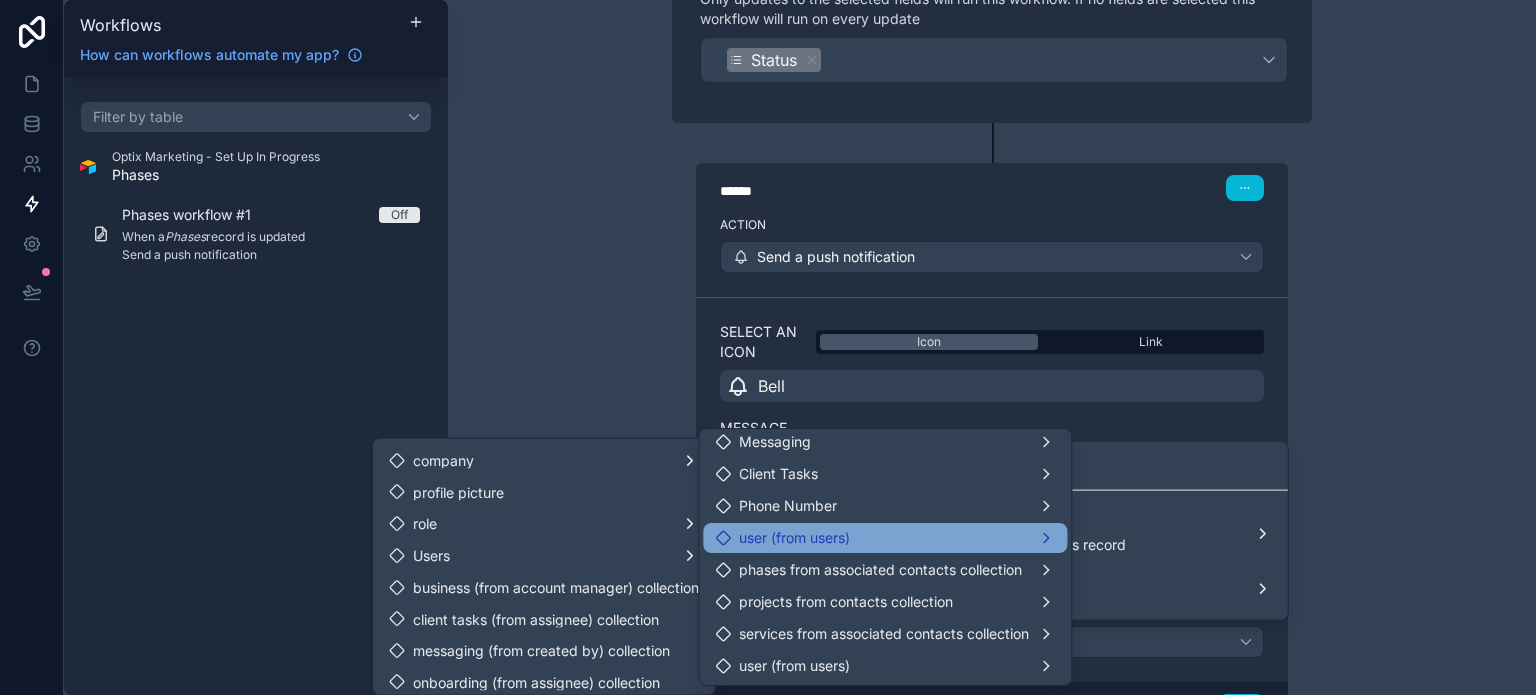 click on "user (from users)" at bounding box center (885, 538) 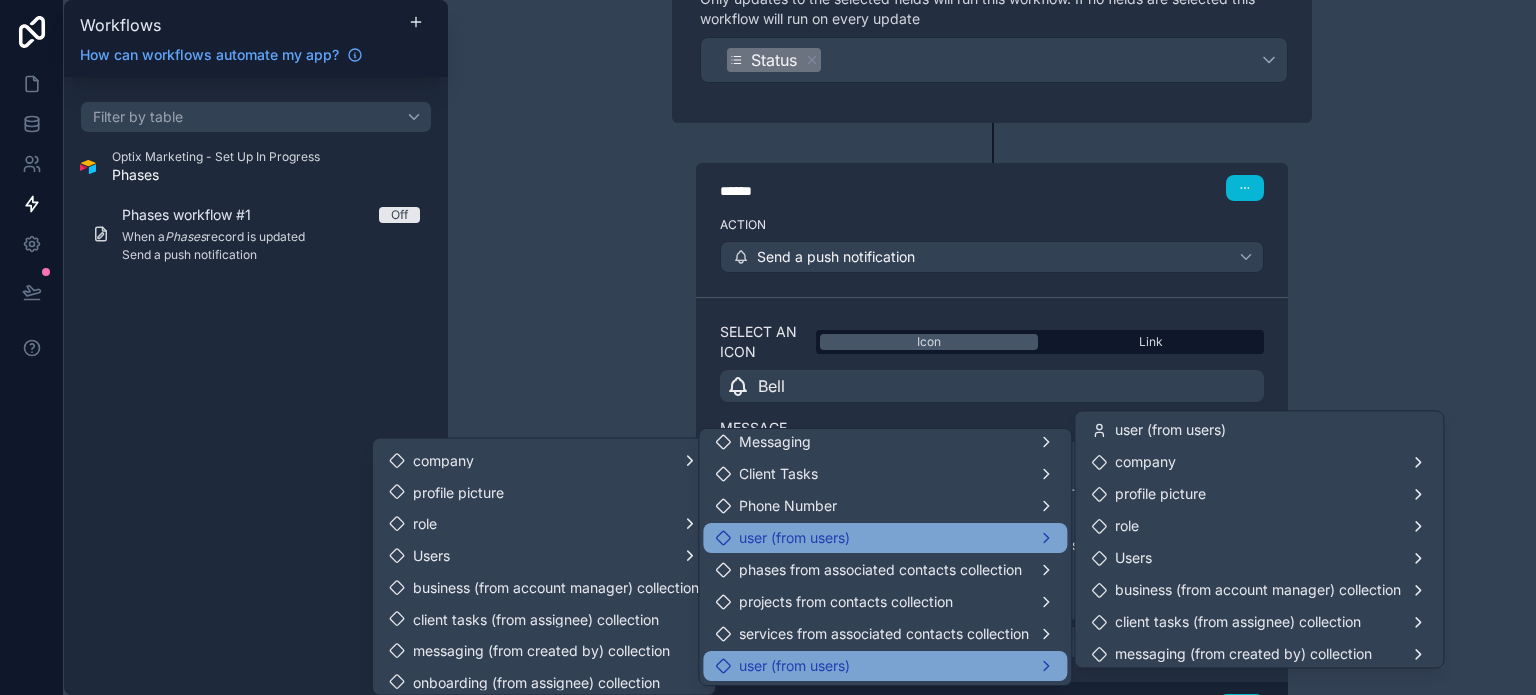 click on "user (from users)" at bounding box center [885, 666] 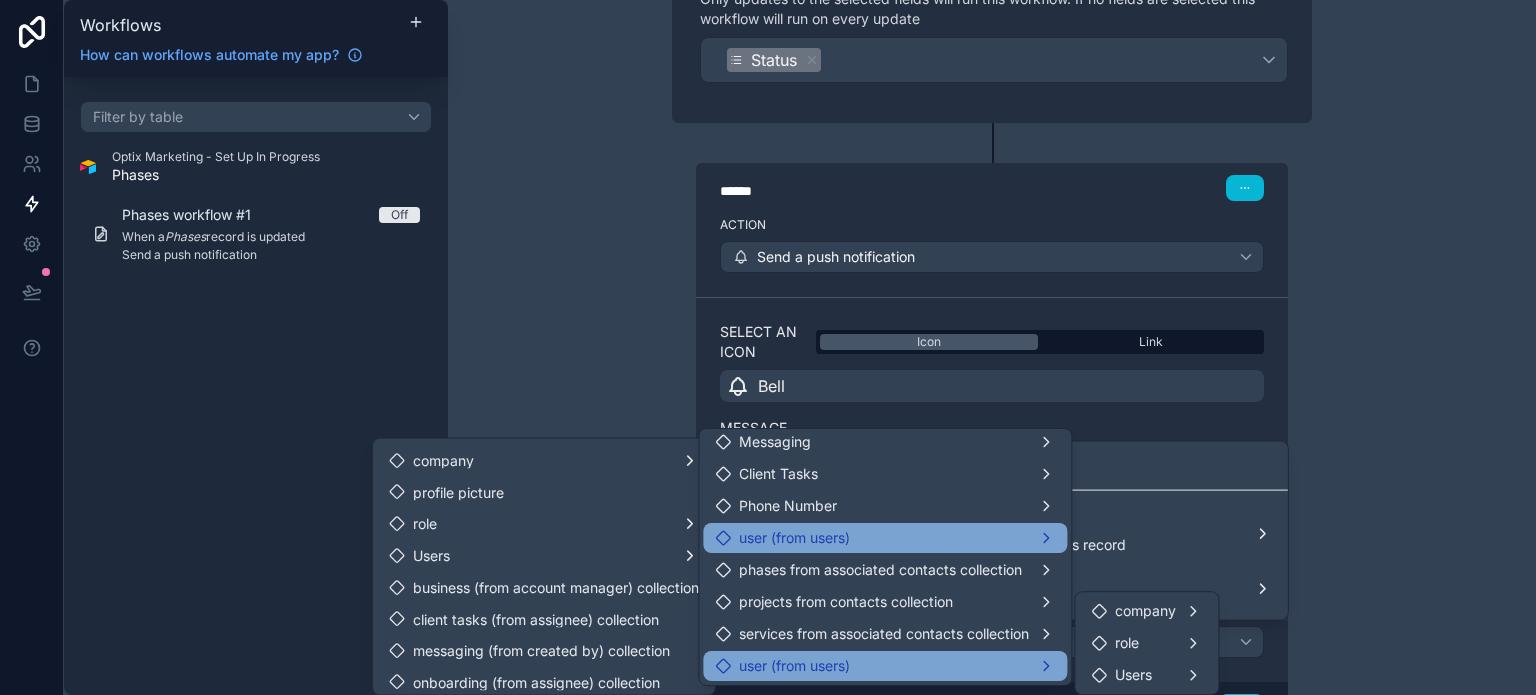 click on "user (from users)" at bounding box center [885, 538] 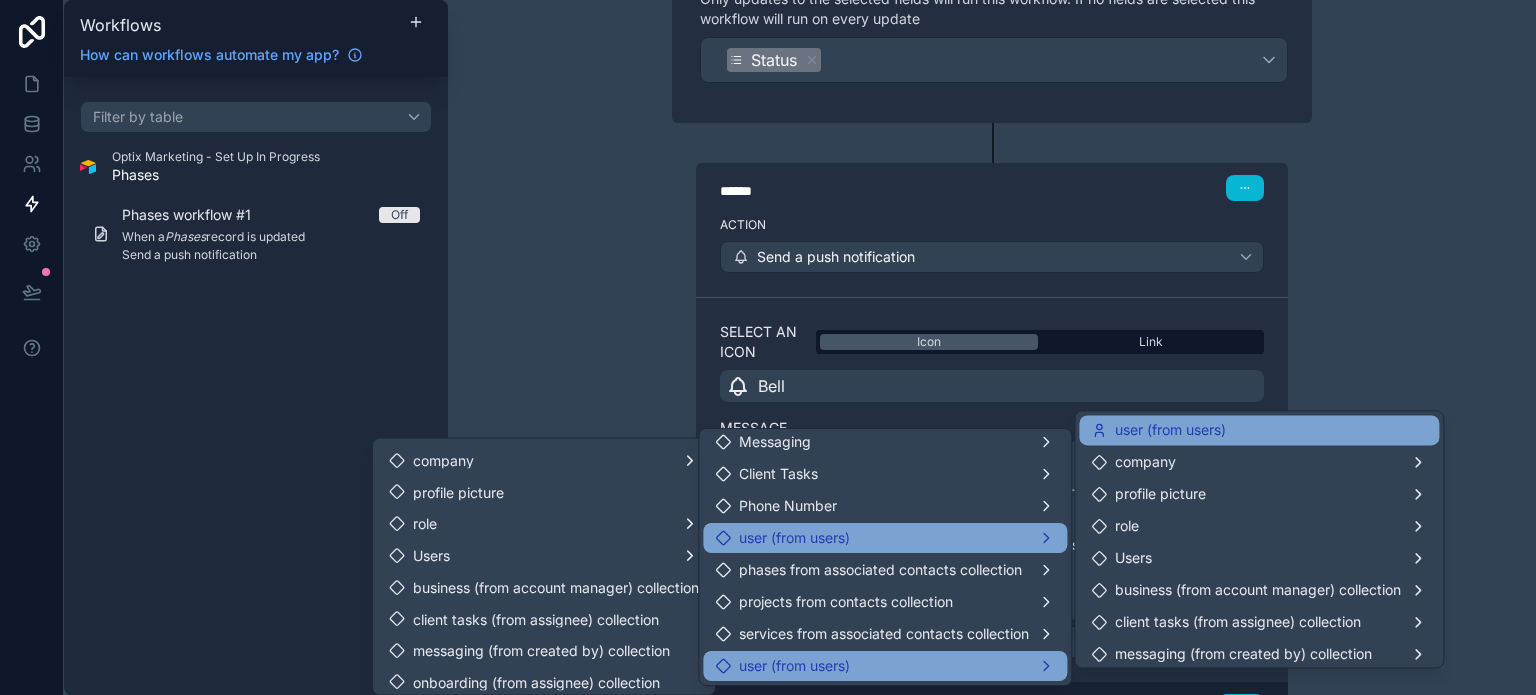 click on "user (from users)" at bounding box center (1170, 430) 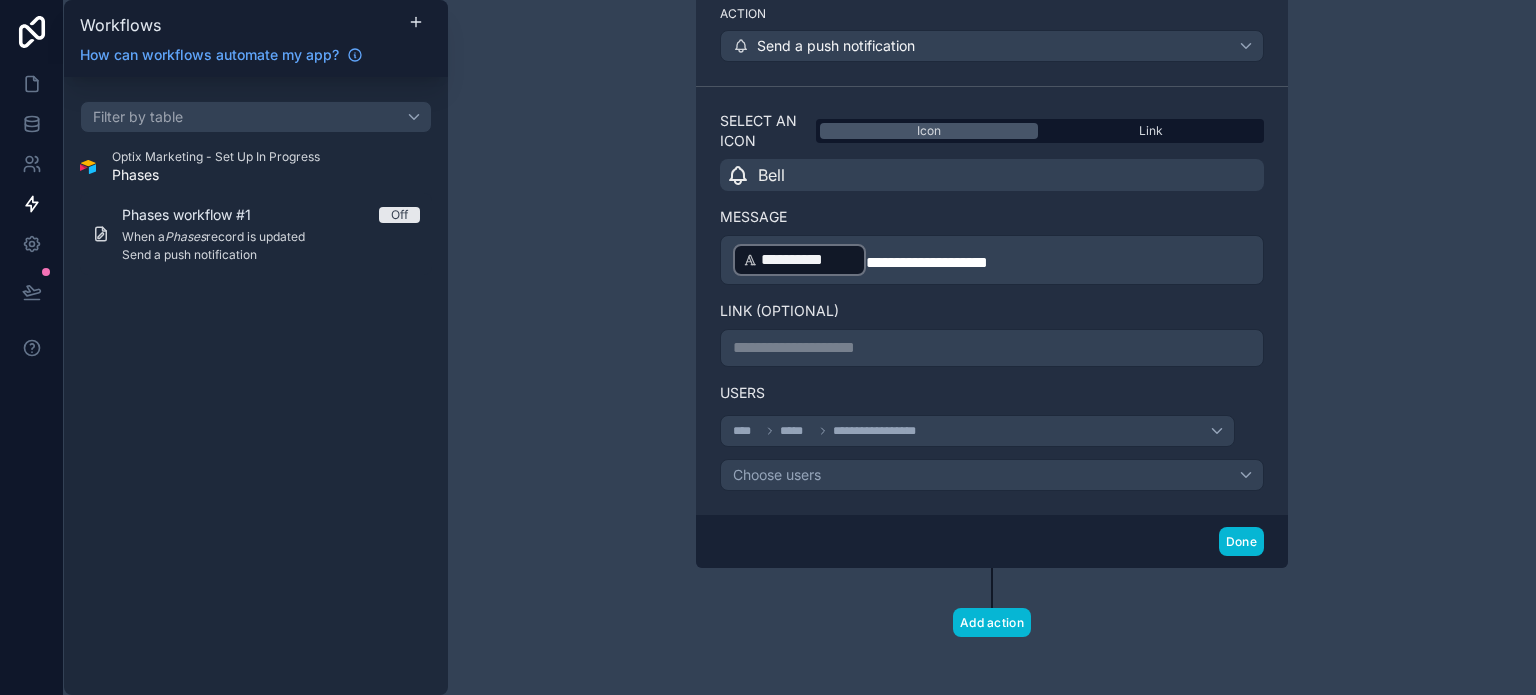 scroll, scrollTop: 512, scrollLeft: 0, axis: vertical 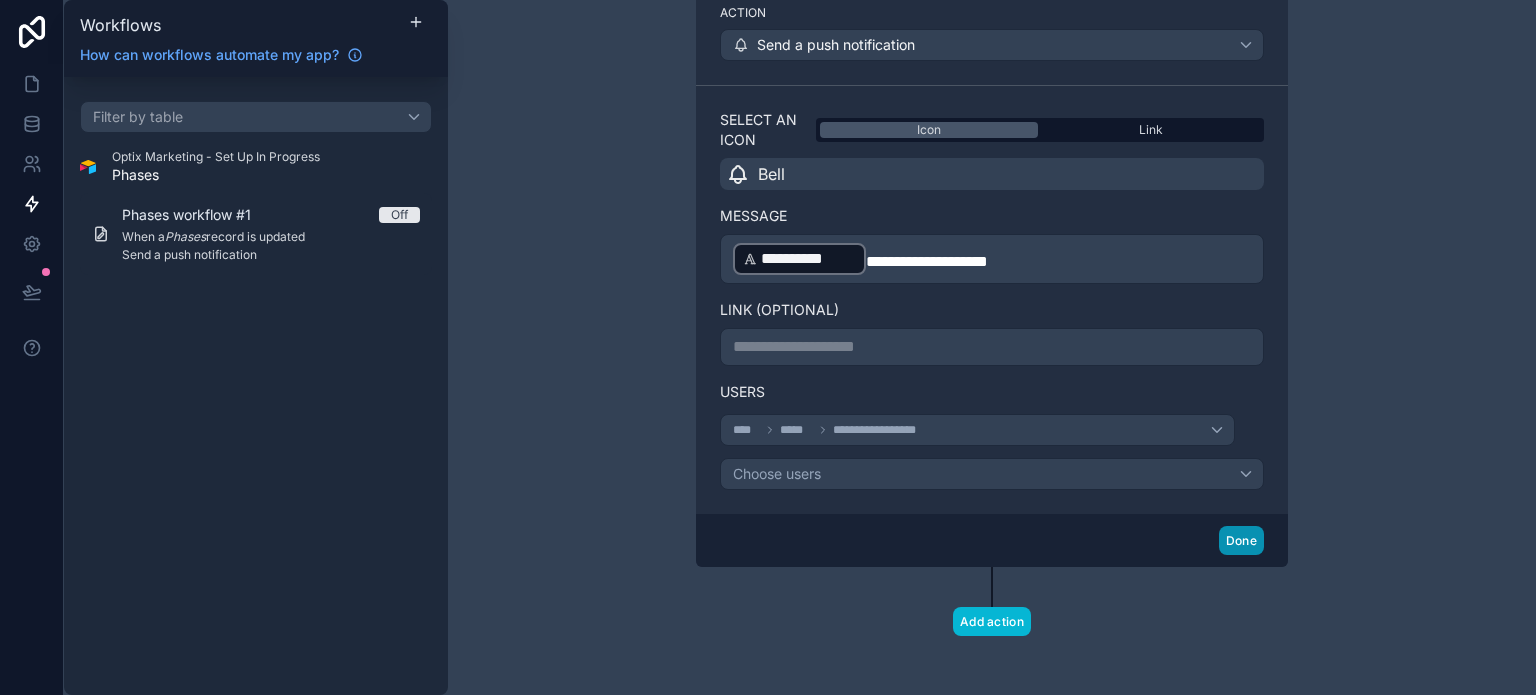 click on "Done" at bounding box center [1241, 540] 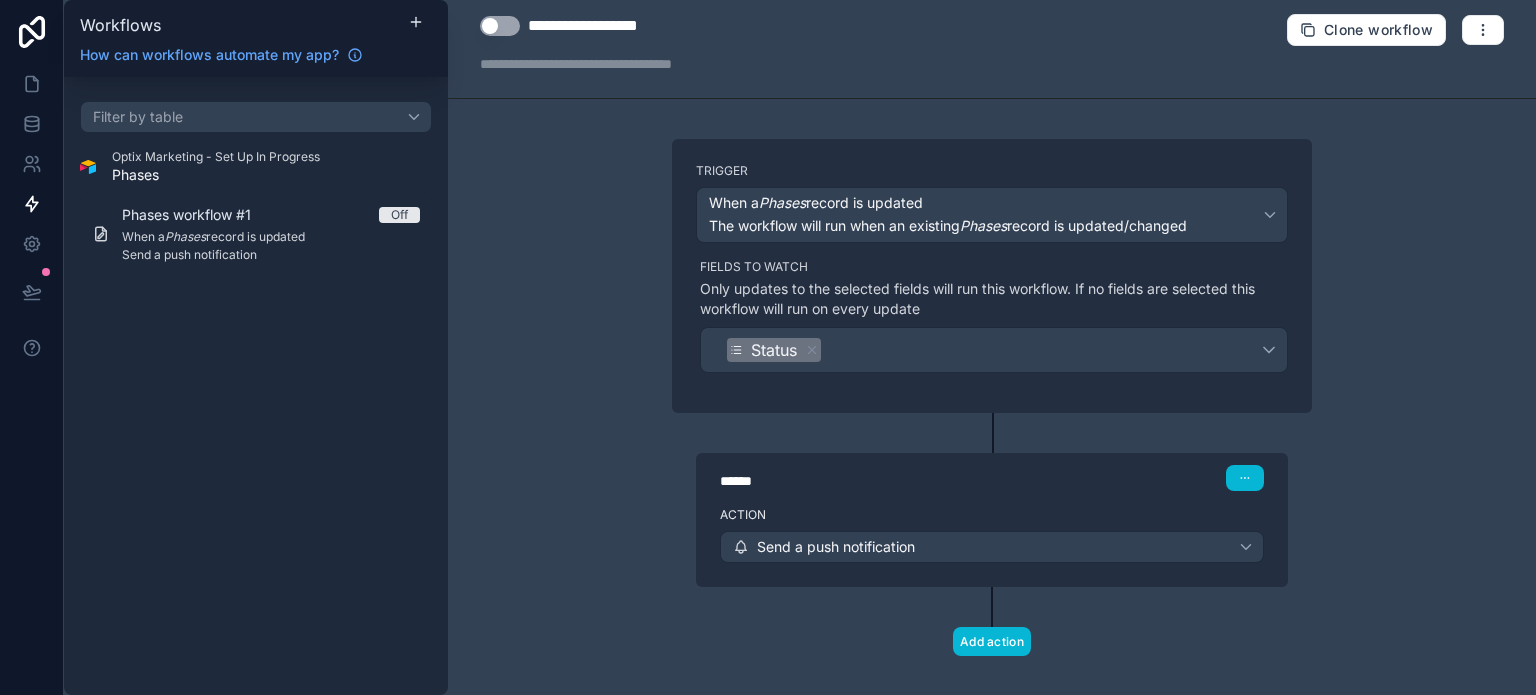 scroll, scrollTop: 0, scrollLeft: 0, axis: both 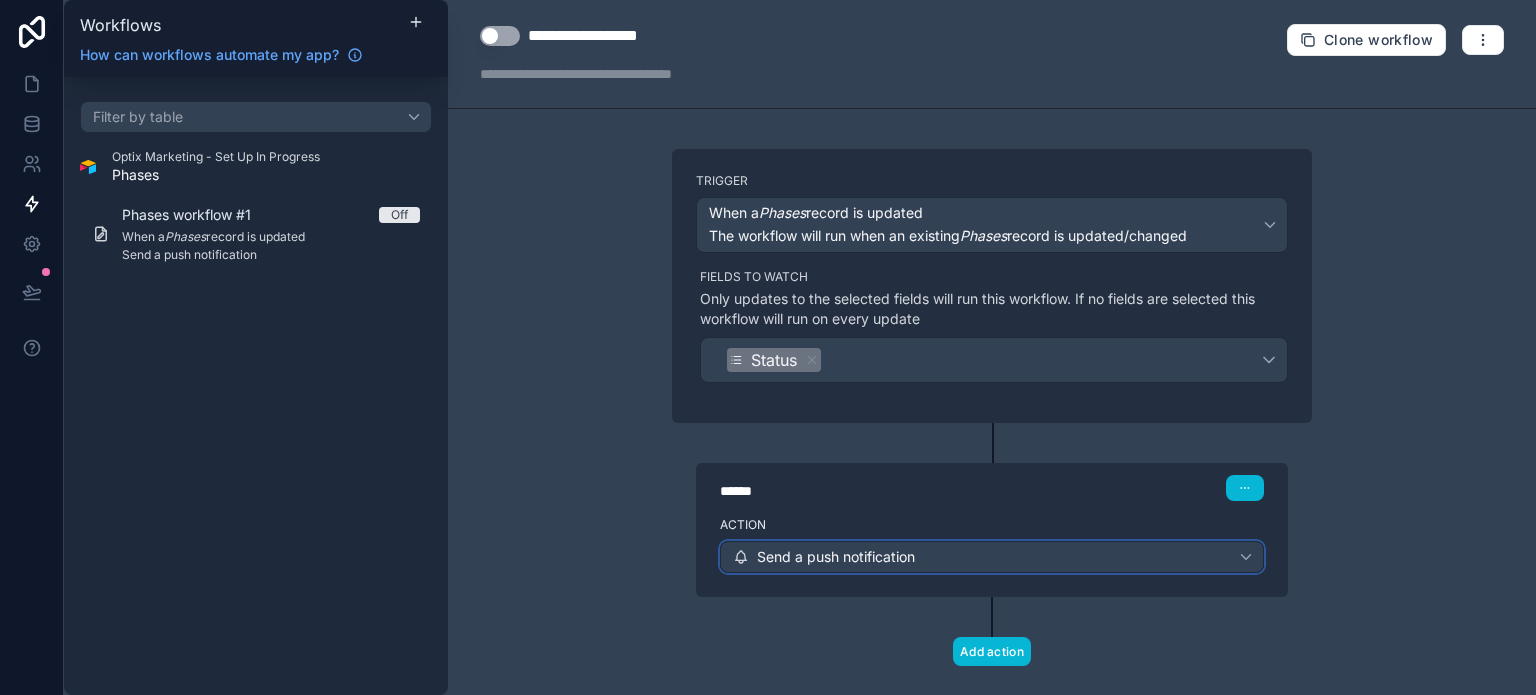 click on "Send a push notification" at bounding box center (836, 557) 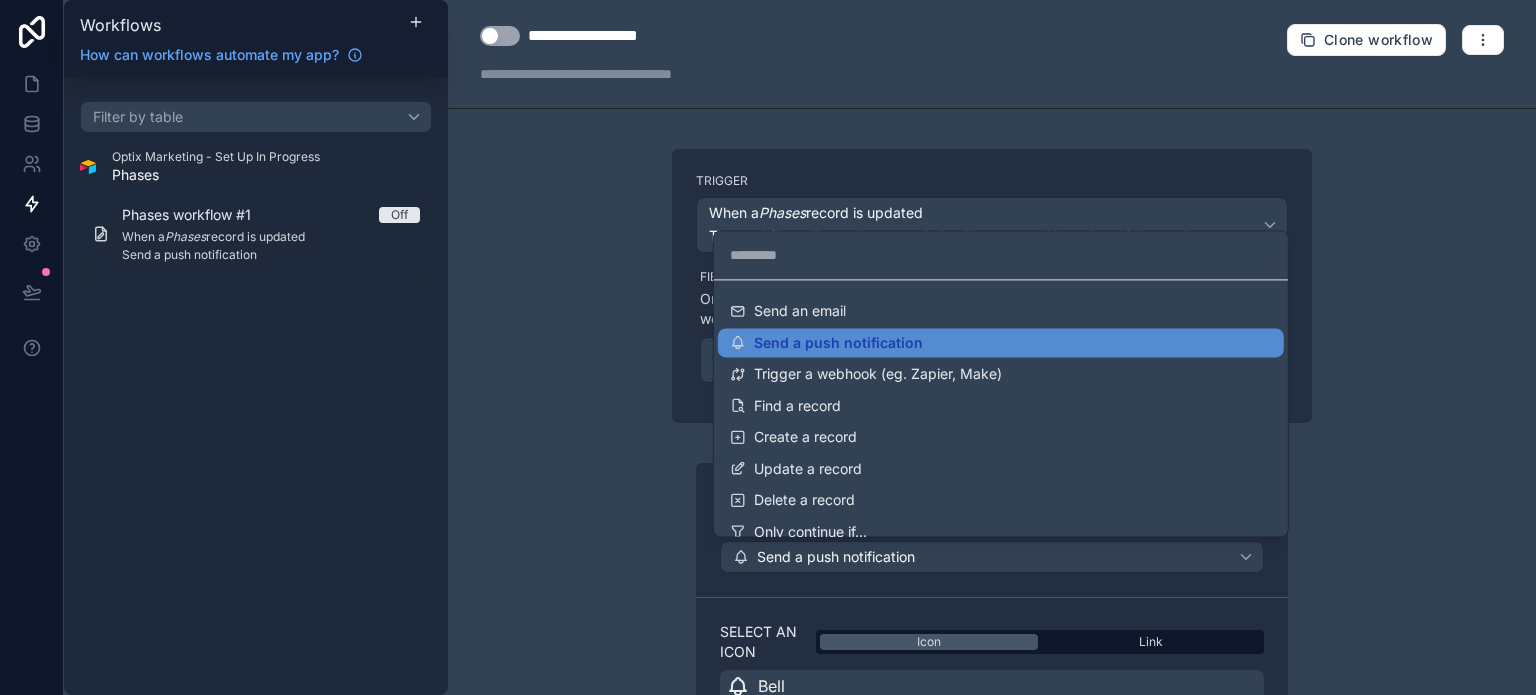 click at bounding box center (768, 347) 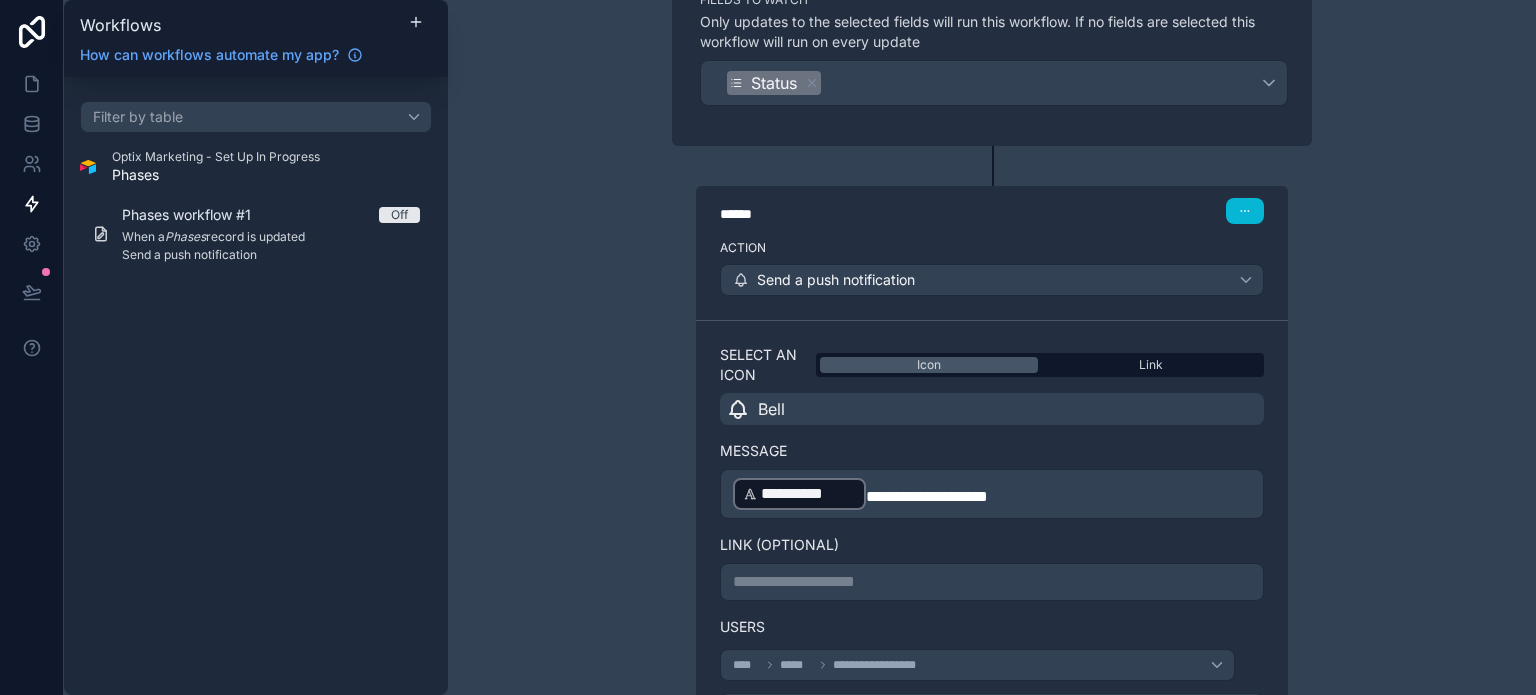 scroll, scrollTop: 400, scrollLeft: 0, axis: vertical 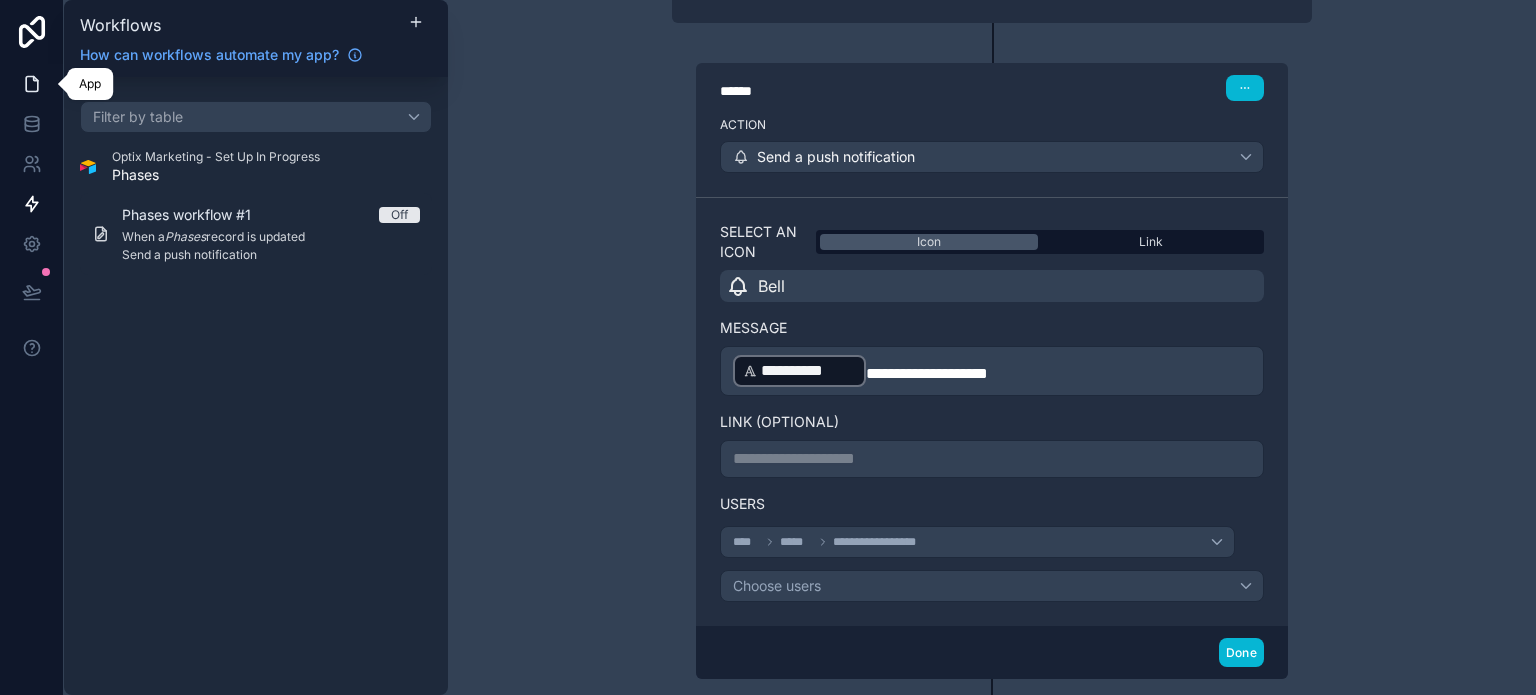 click at bounding box center (31, 84) 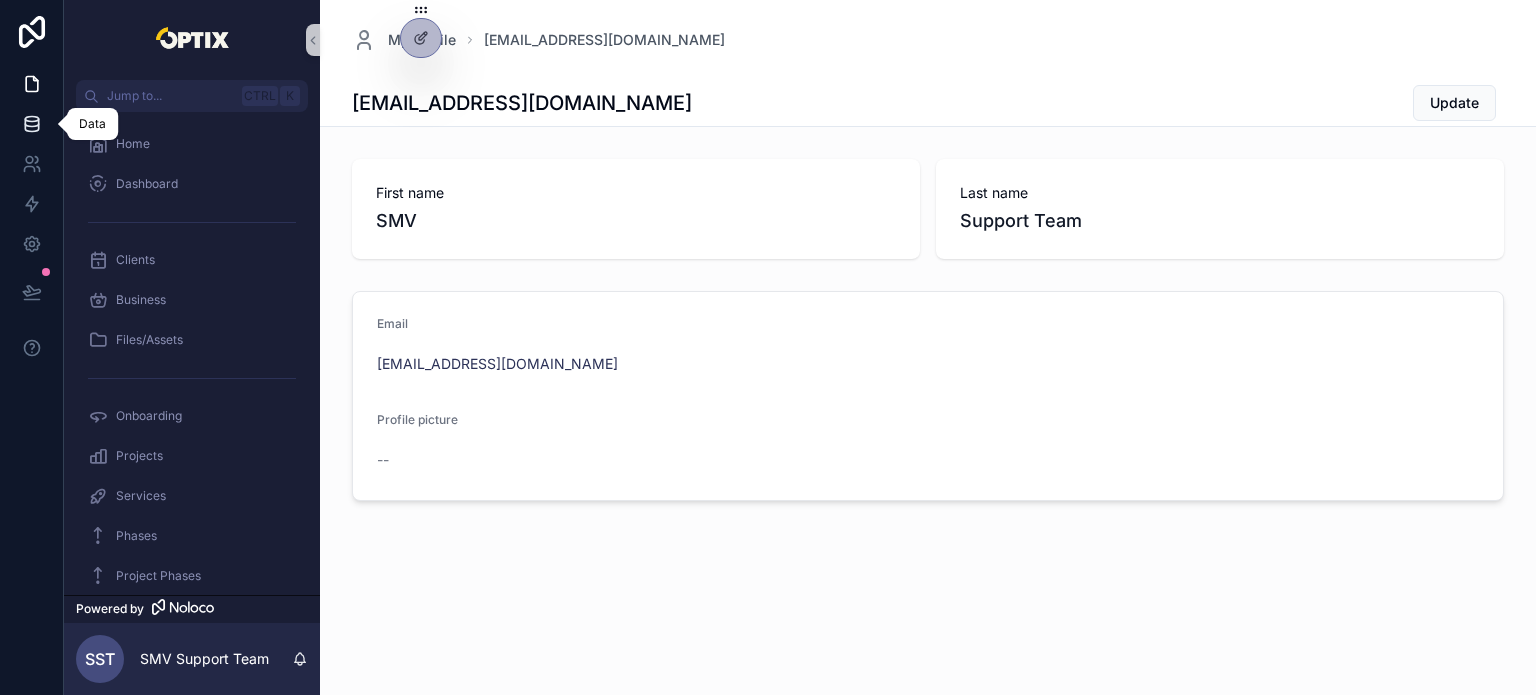 click 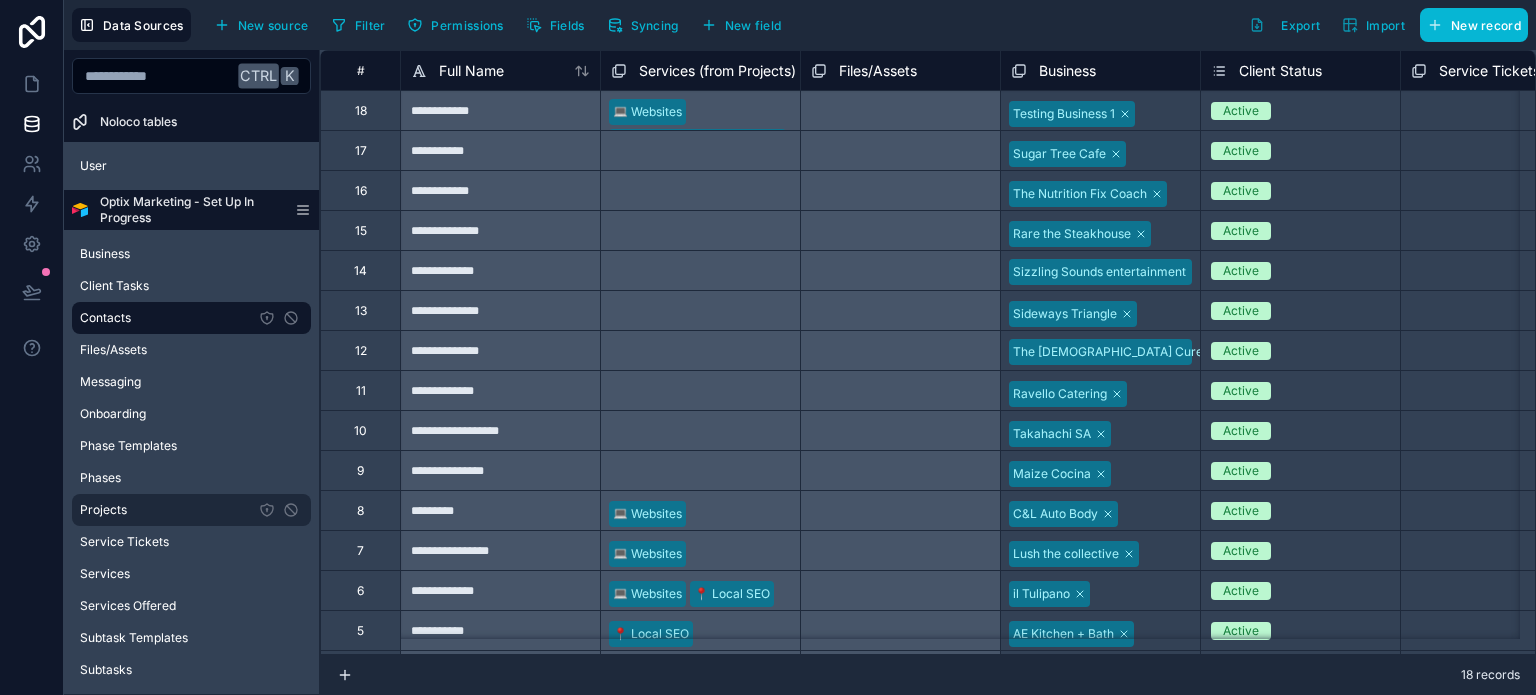 click on "Projects" at bounding box center (191, 510) 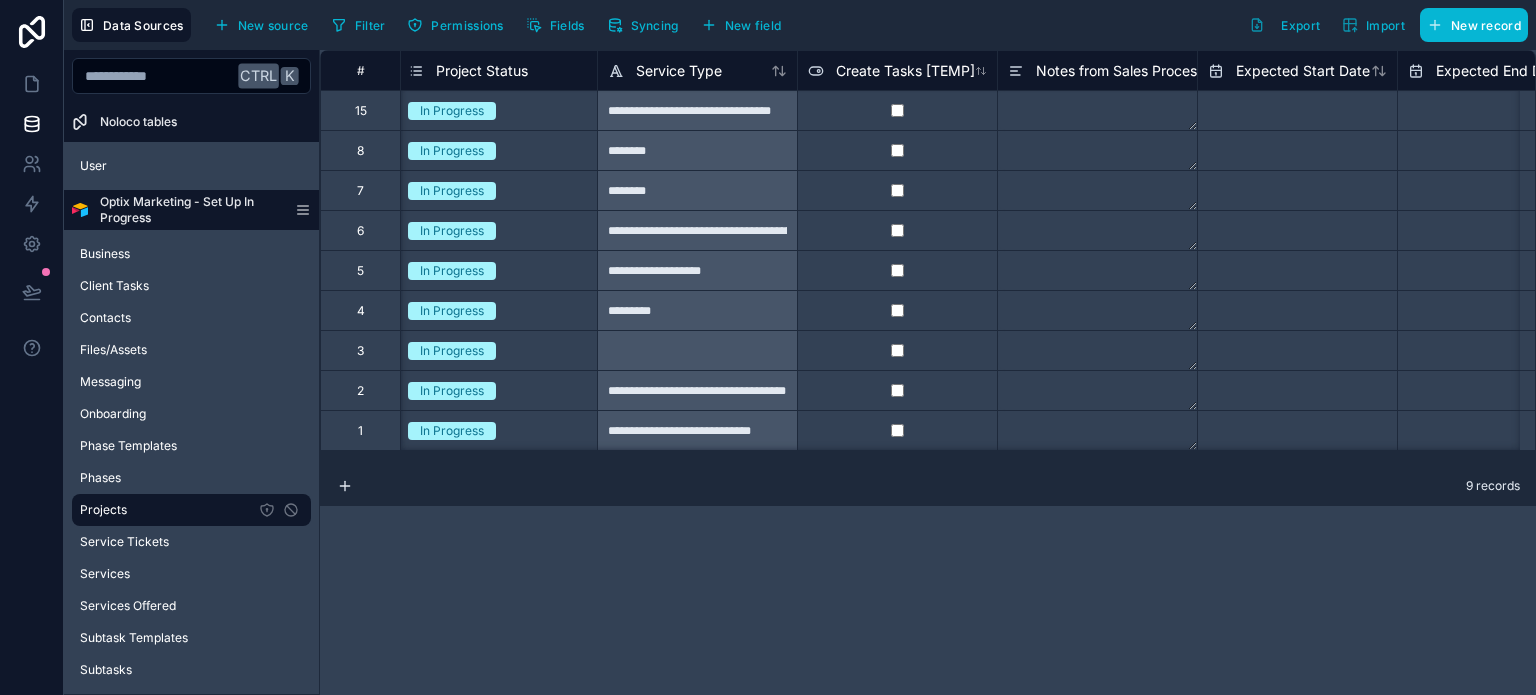 scroll, scrollTop: 0, scrollLeft: 0, axis: both 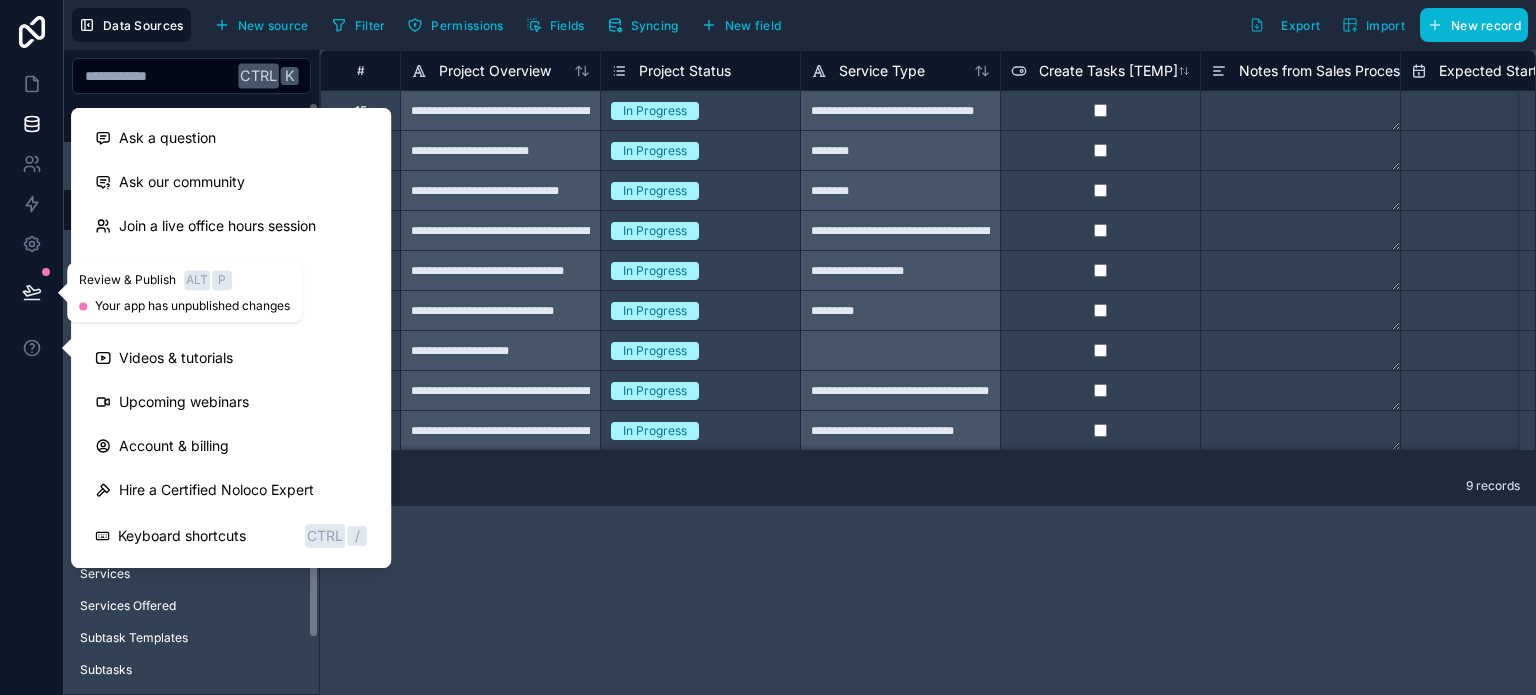 click at bounding box center [32, 292] 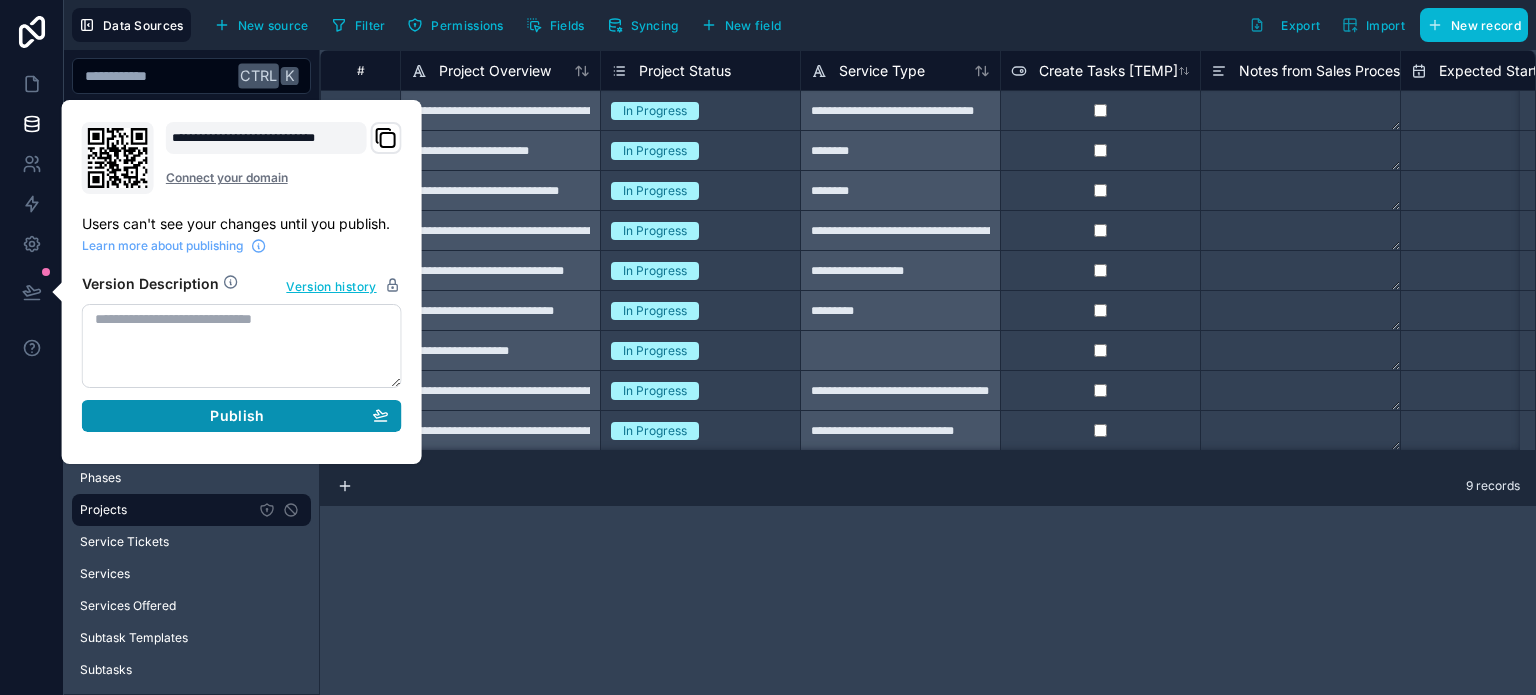 click on "Publish" at bounding box center [242, 416] 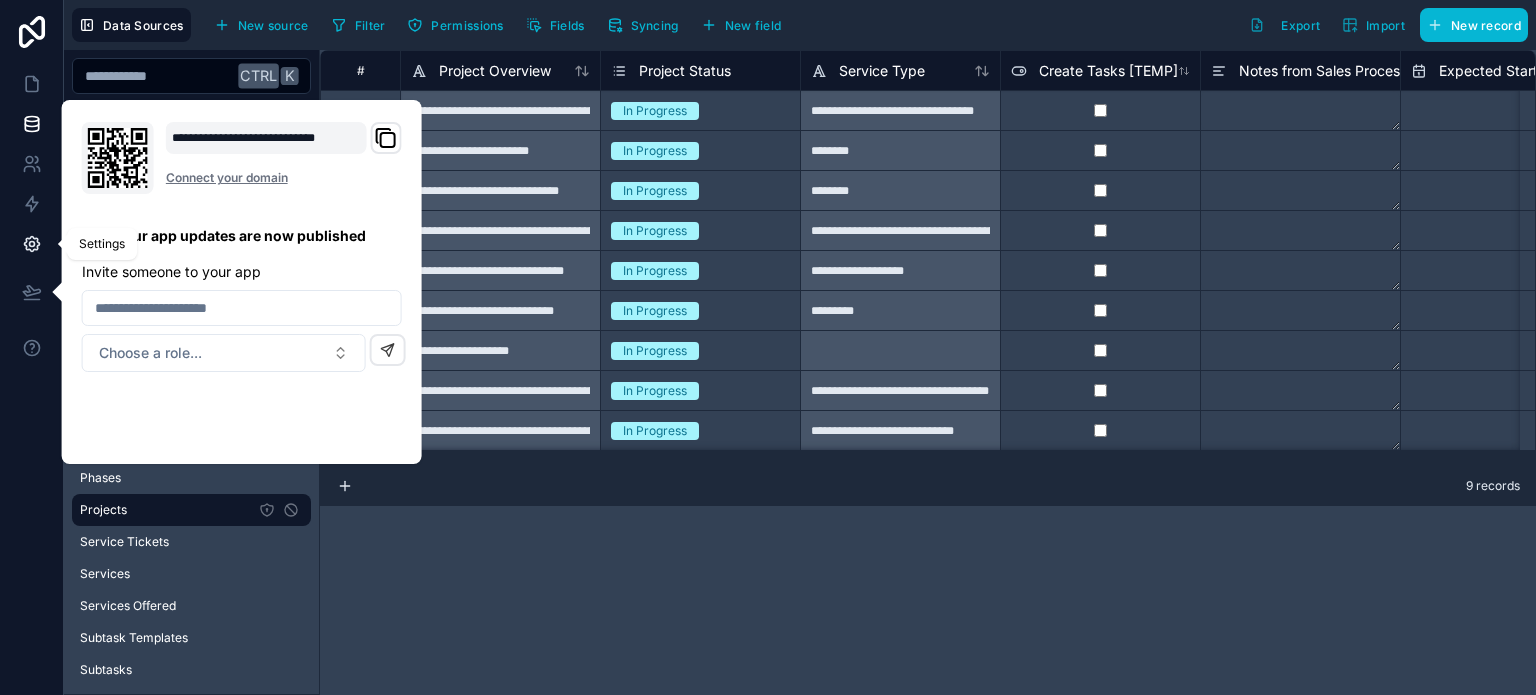 click 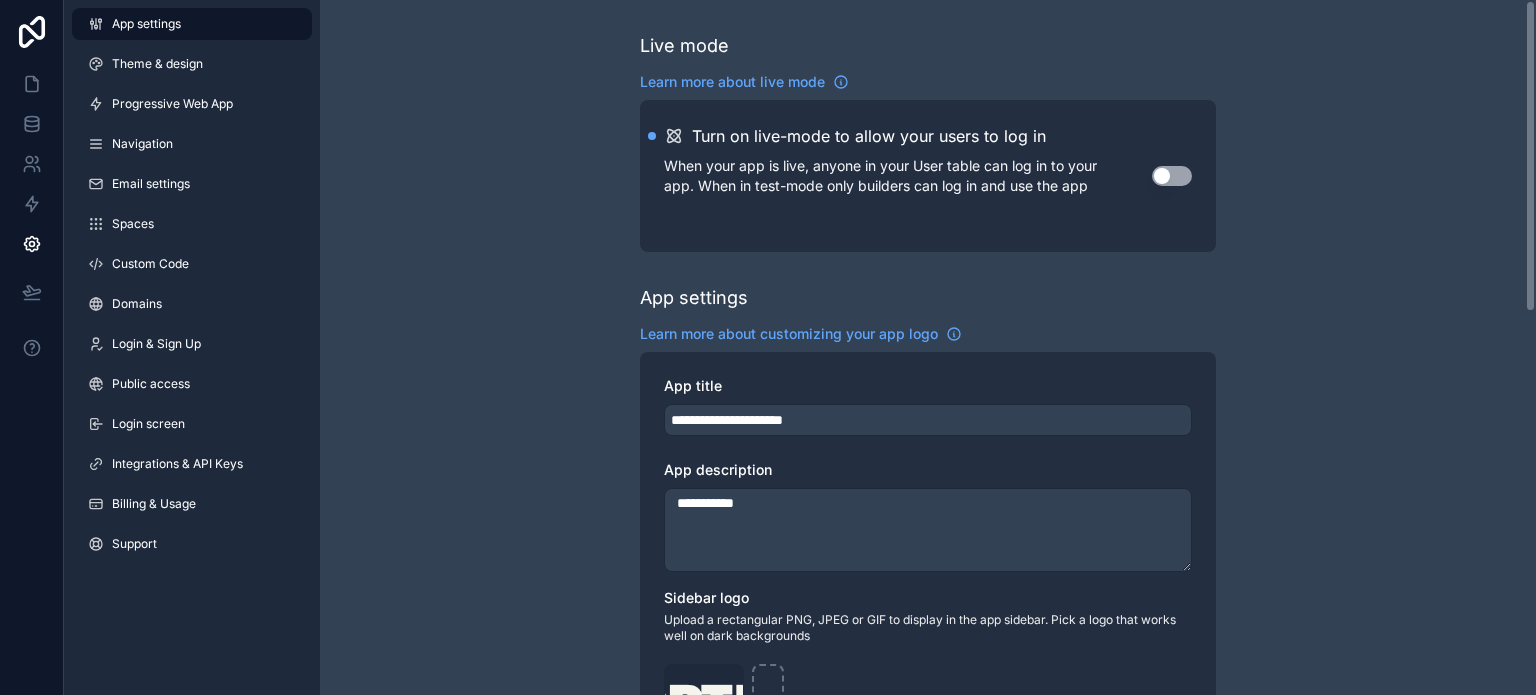 click on "**********" at bounding box center (928, 530) 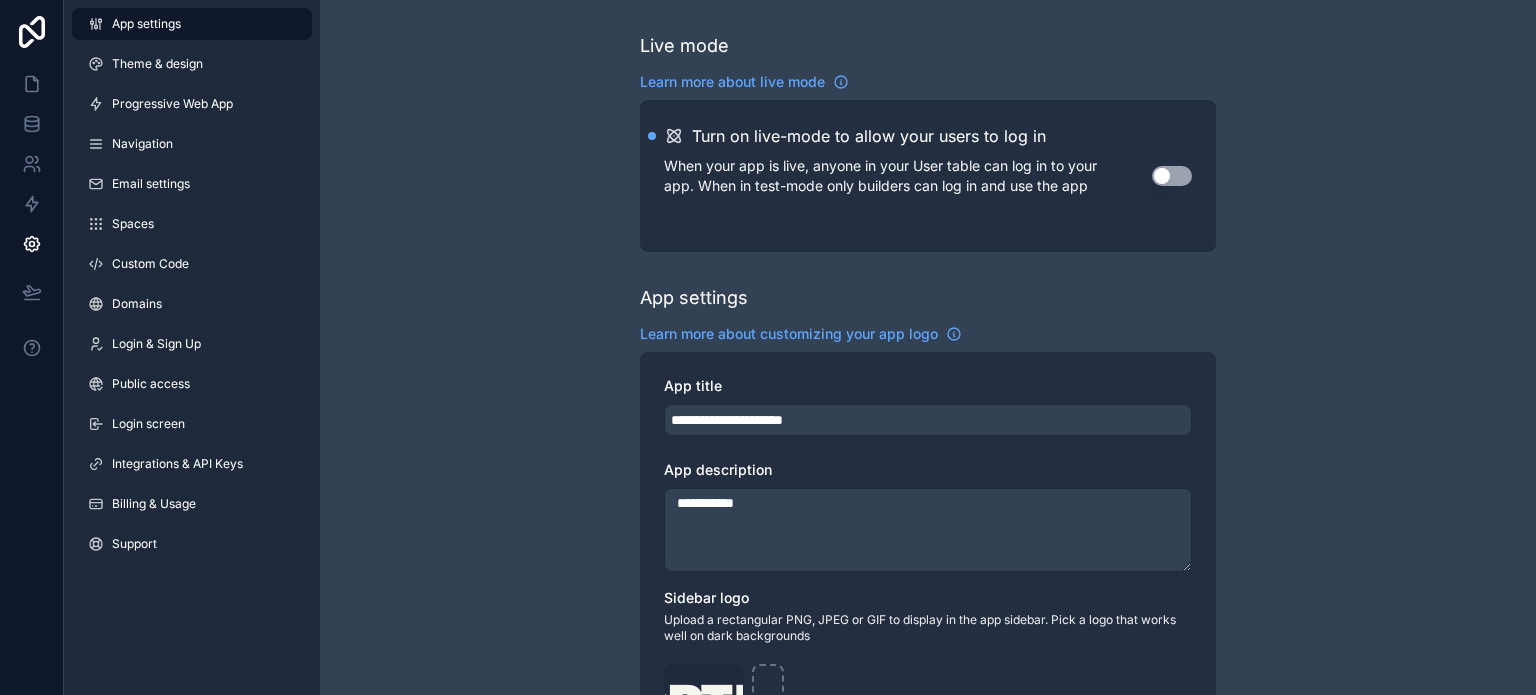click on "**********" at bounding box center (928, 530) 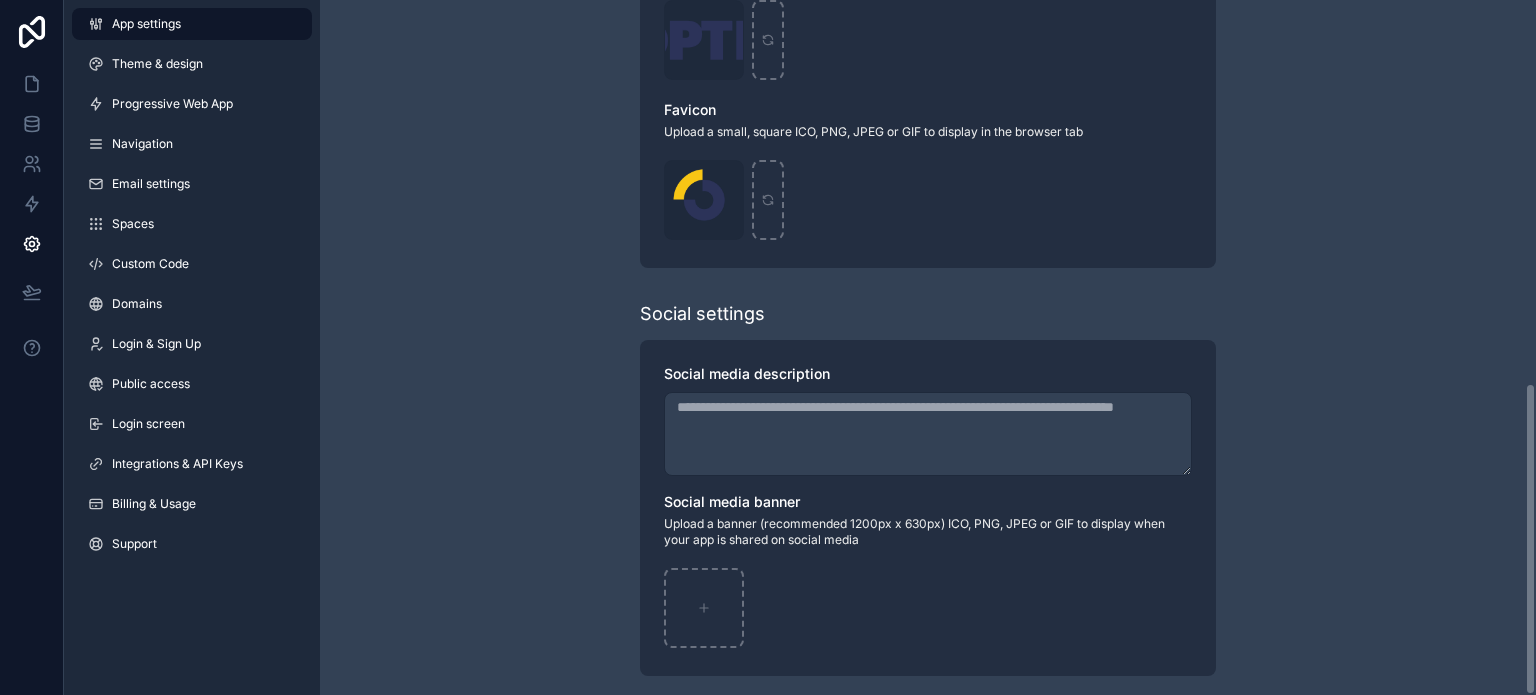 scroll, scrollTop: 852, scrollLeft: 0, axis: vertical 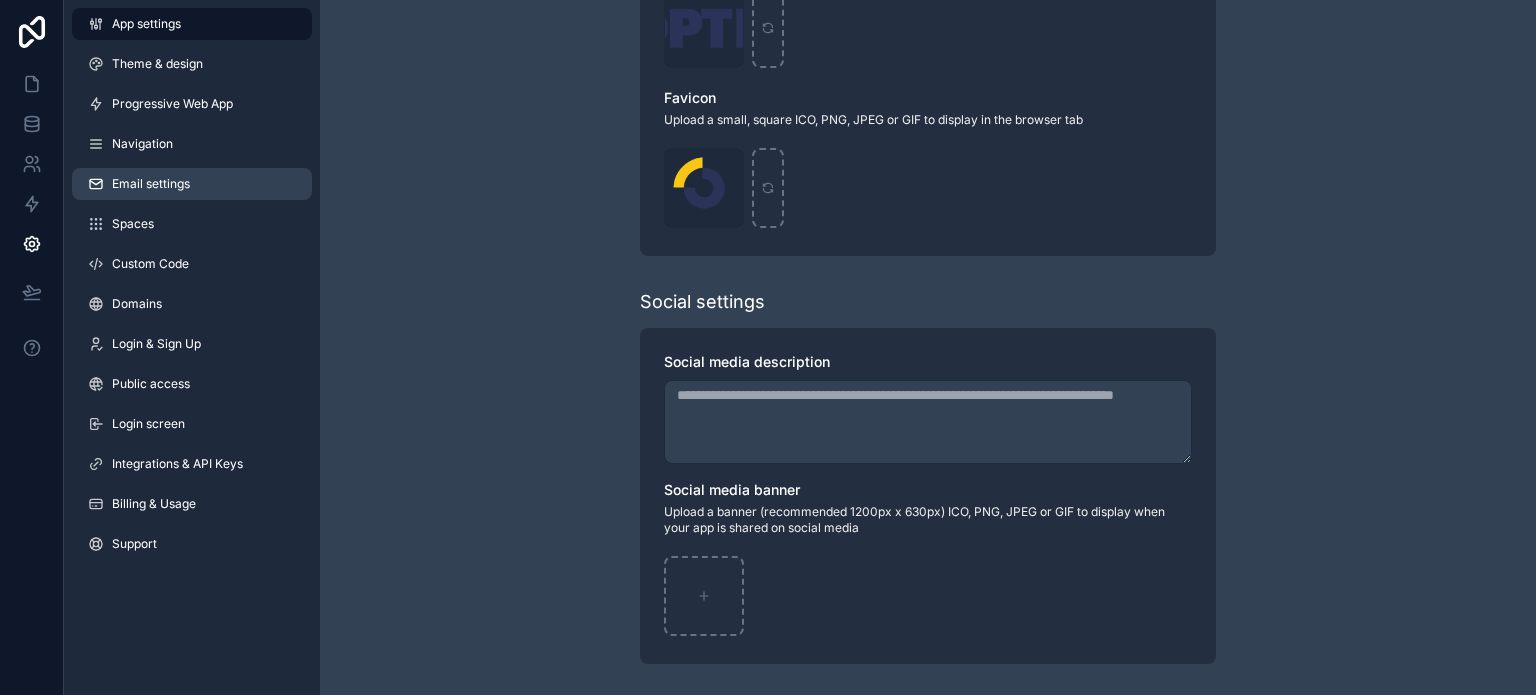 click on "Email settings" at bounding box center [192, 184] 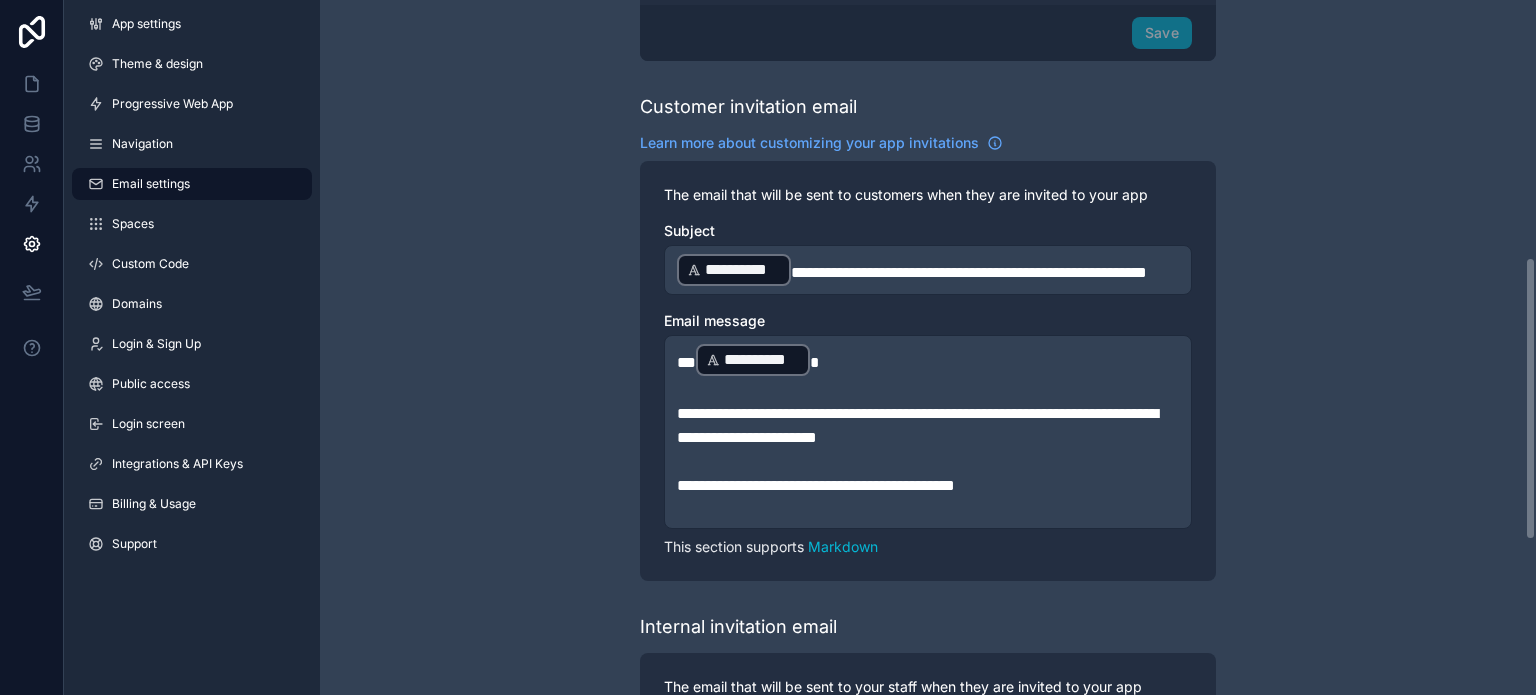 scroll, scrollTop: 700, scrollLeft: 0, axis: vertical 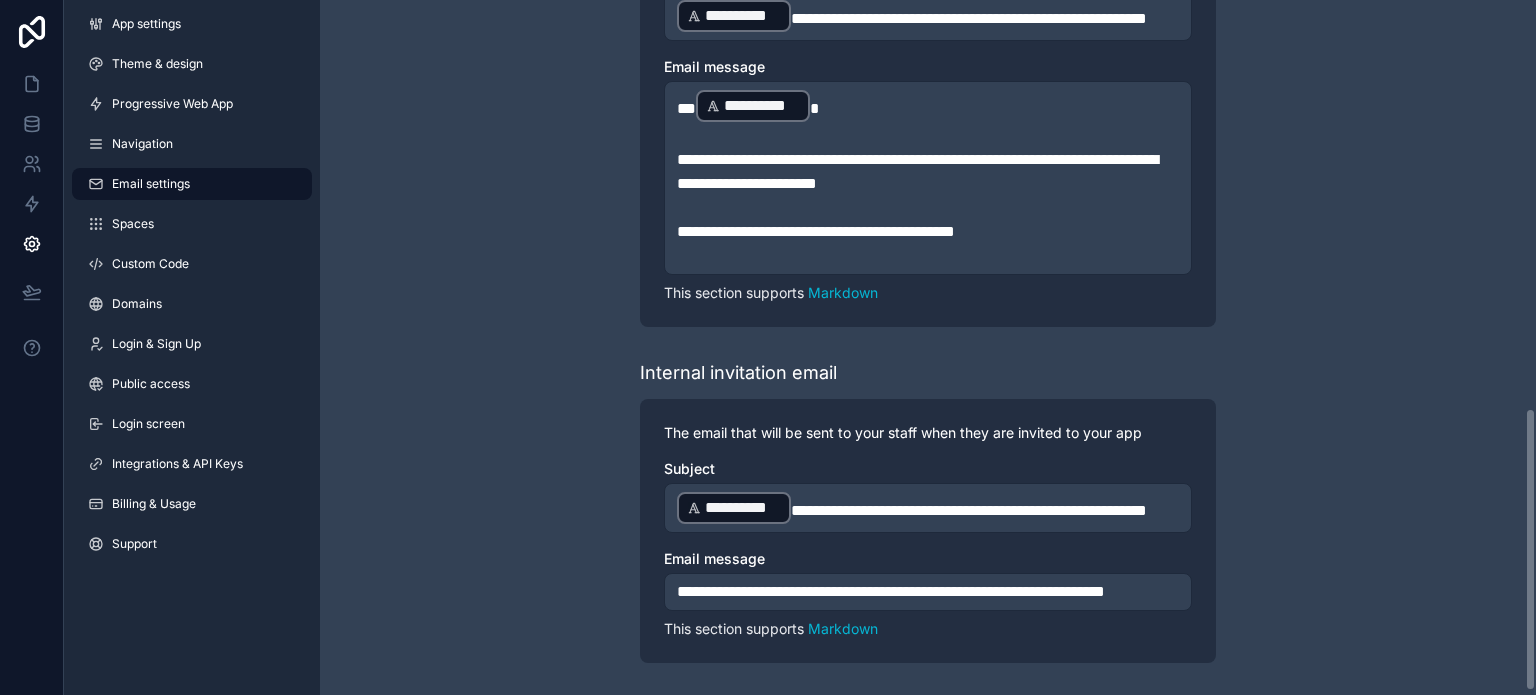 click on "**********" at bounding box center [816, 231] 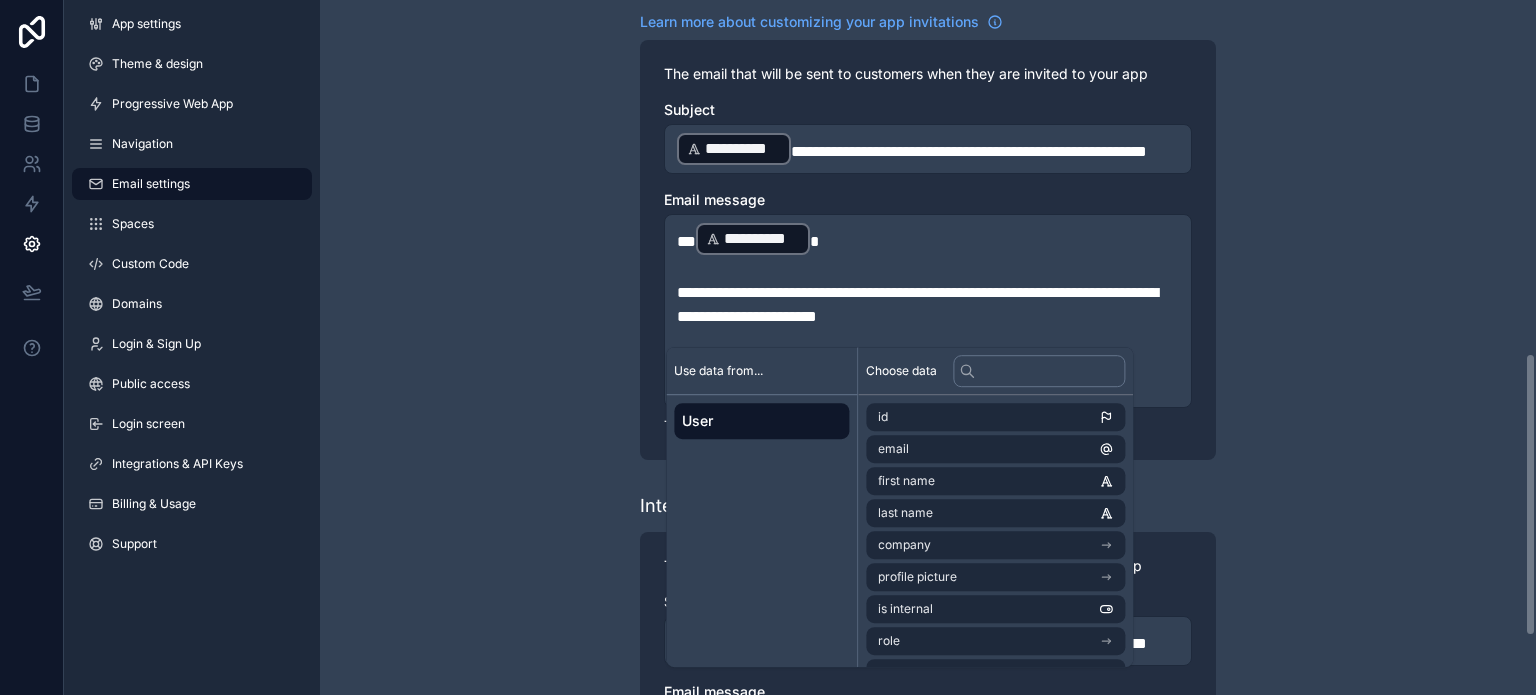 scroll, scrollTop: 800, scrollLeft: 0, axis: vertical 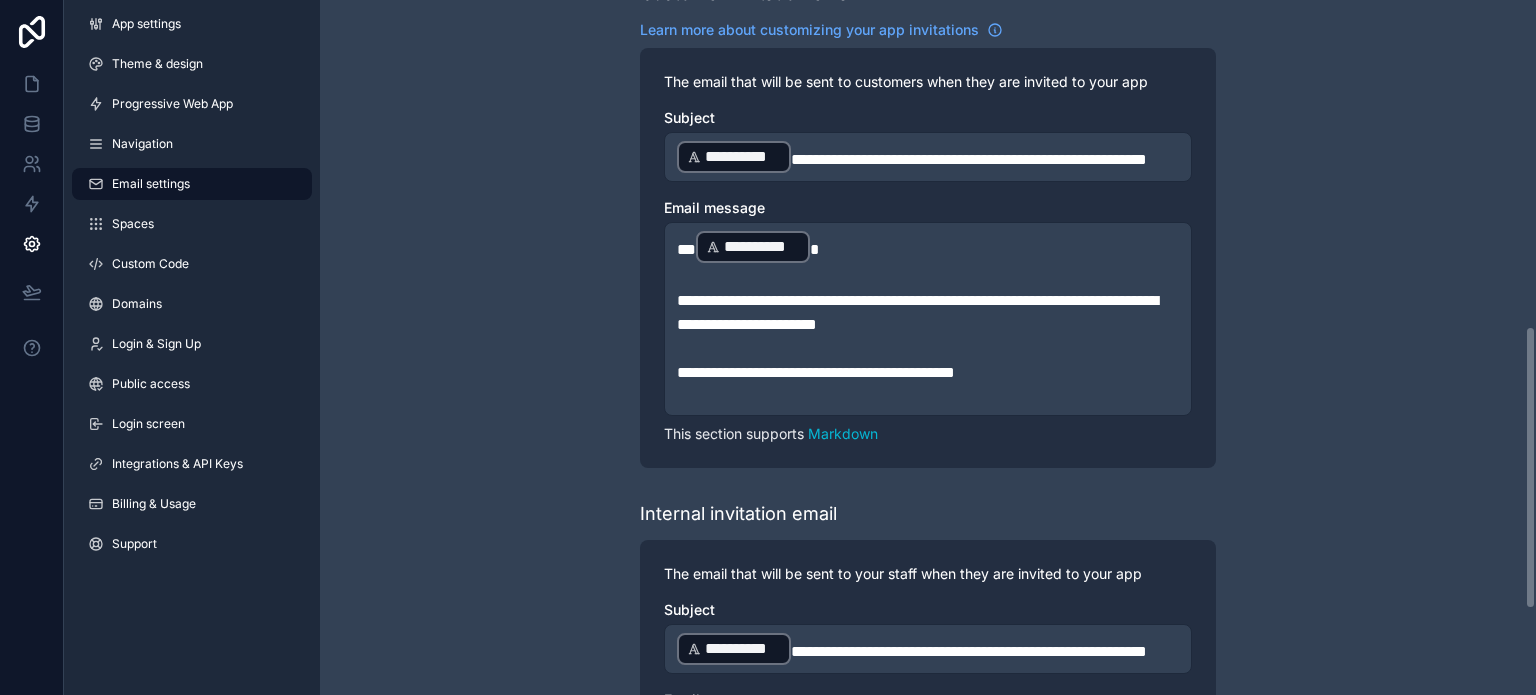 click on "**********" at bounding box center [917, 312] 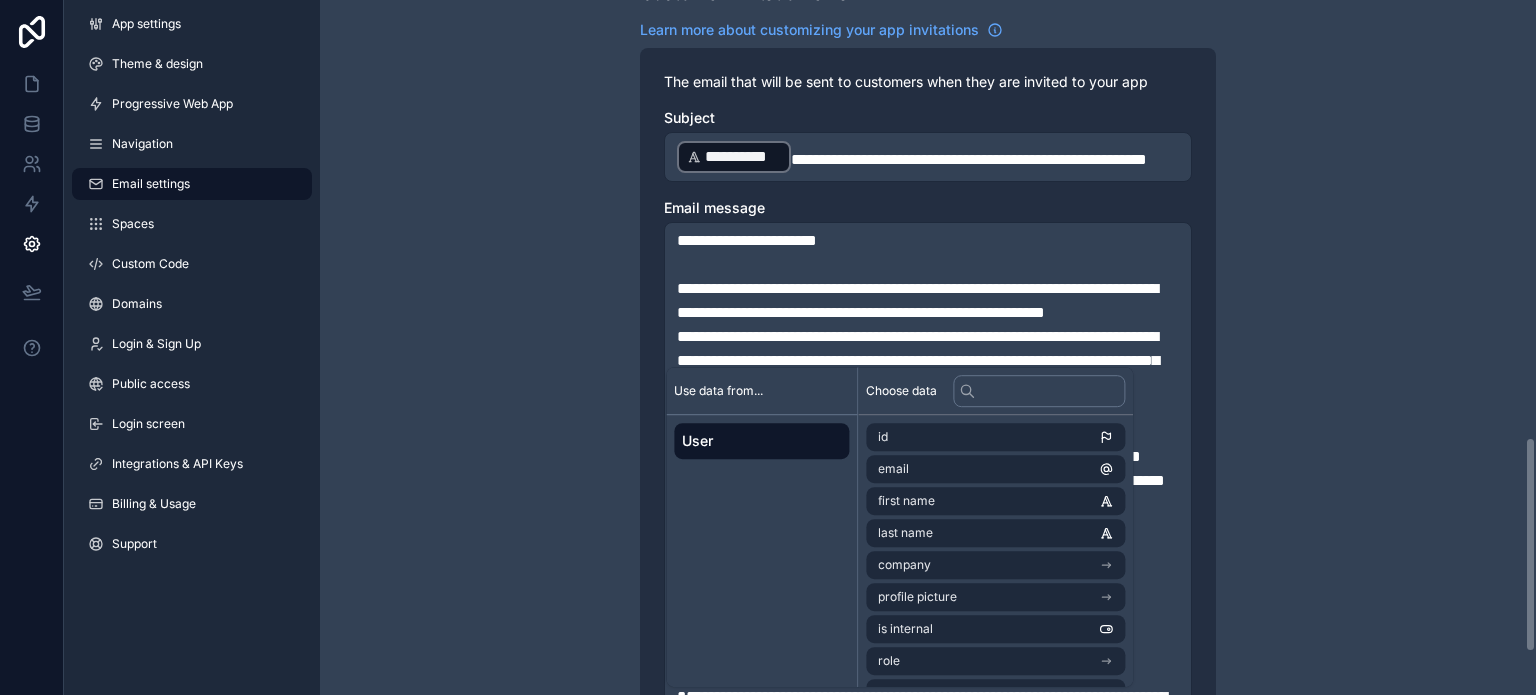 scroll, scrollTop: 1411, scrollLeft: 0, axis: vertical 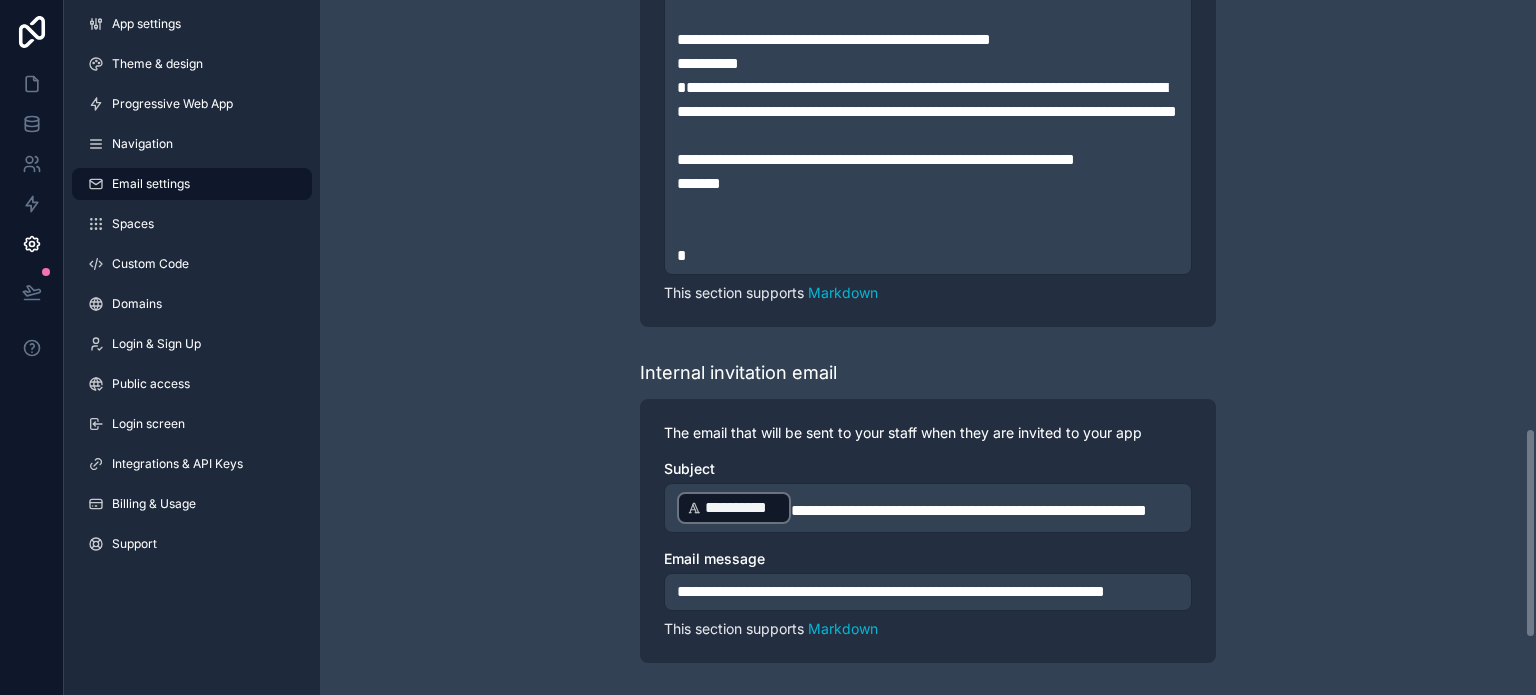 type 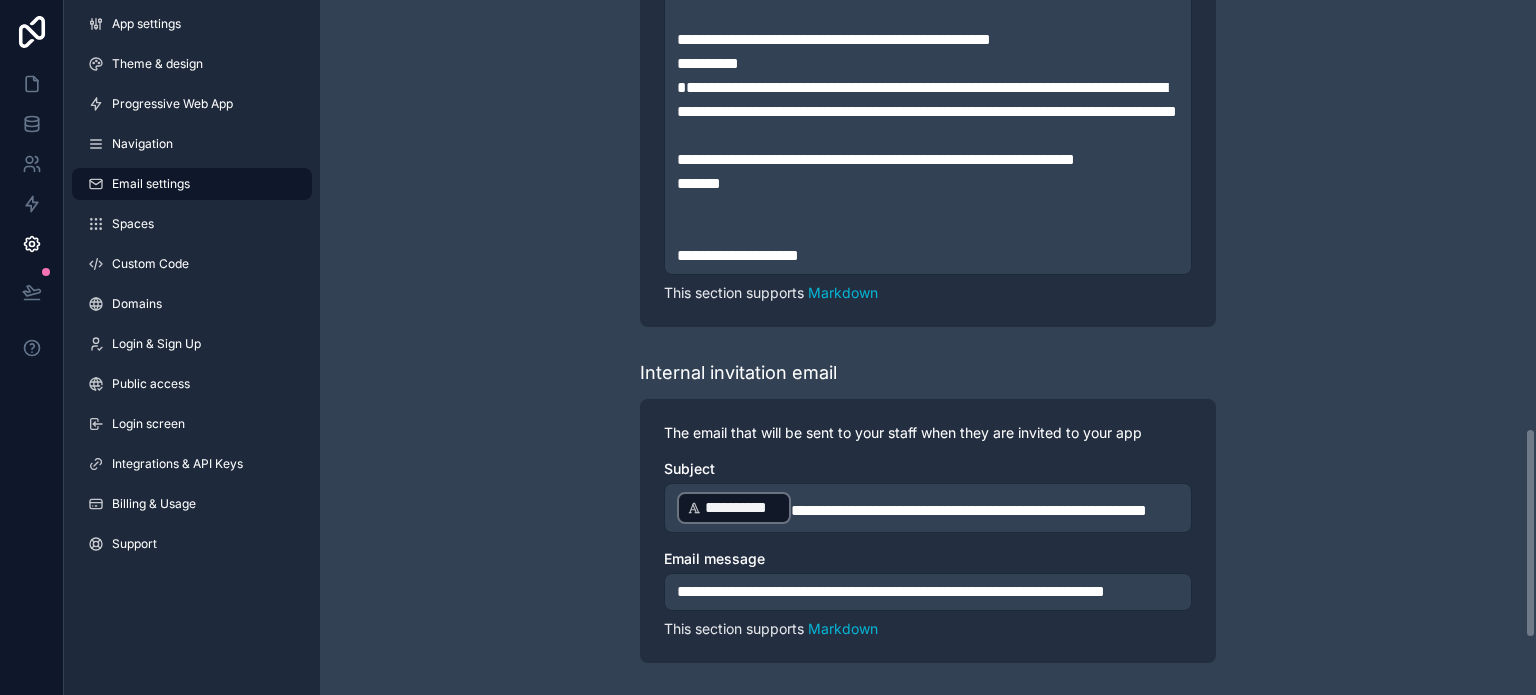 click on "﻿" at bounding box center (928, 208) 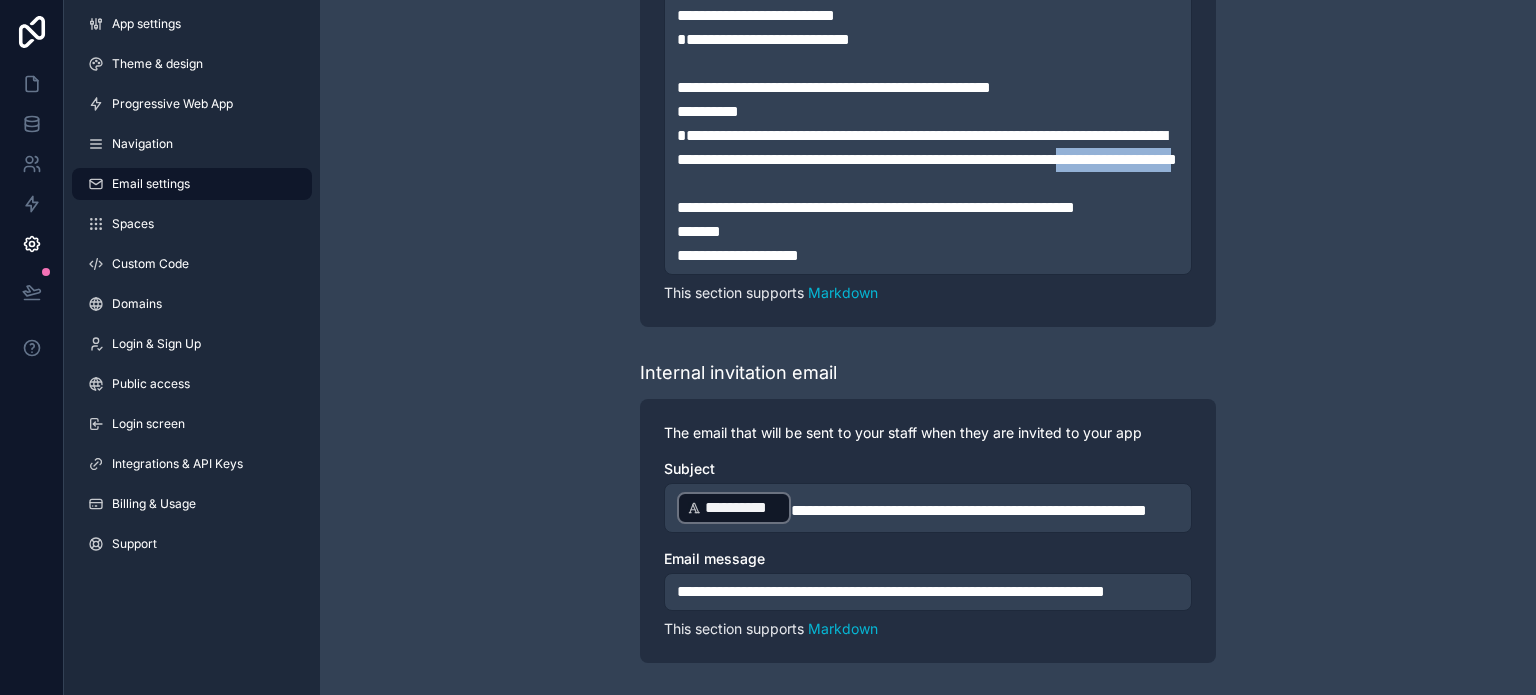 drag, startPoint x: 770, startPoint y: 253, endPoint x: 933, endPoint y: 255, distance: 163.01227 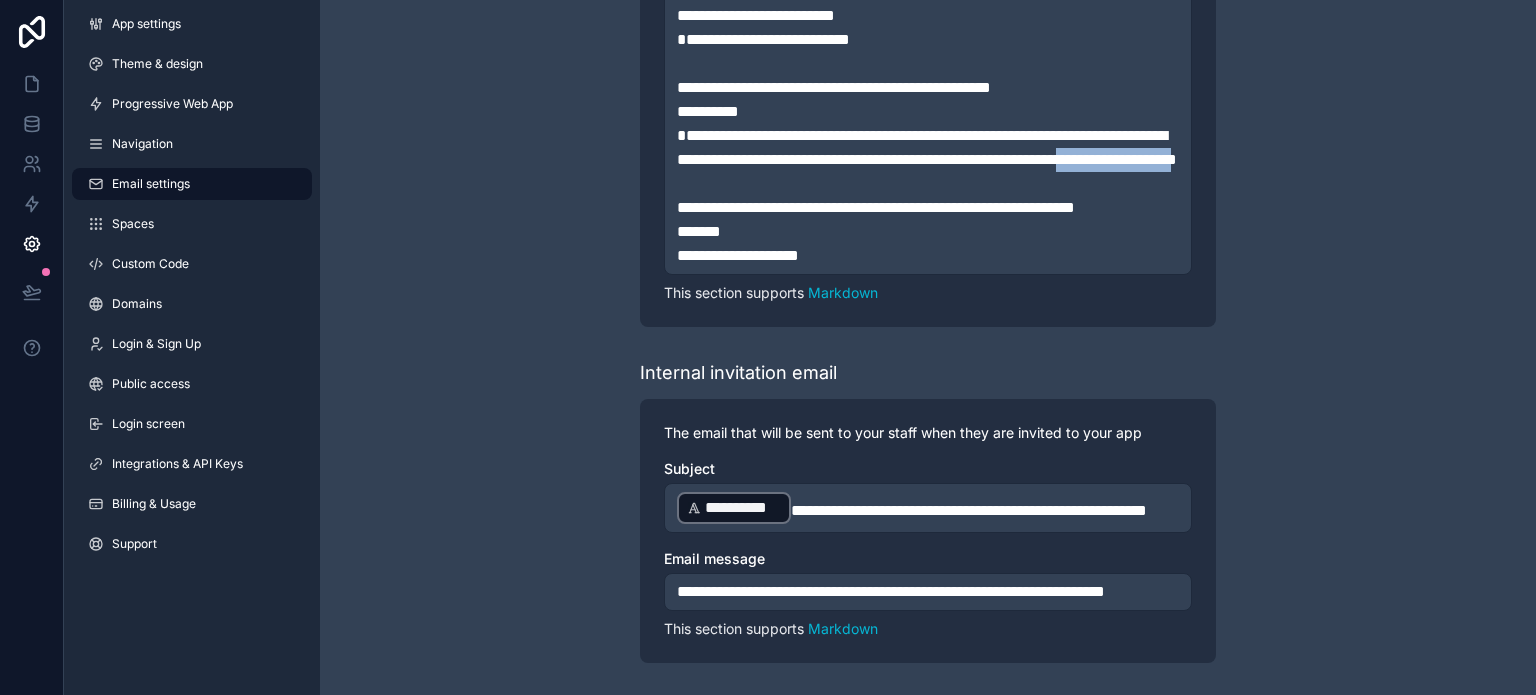 click on "**********" at bounding box center (927, 147) 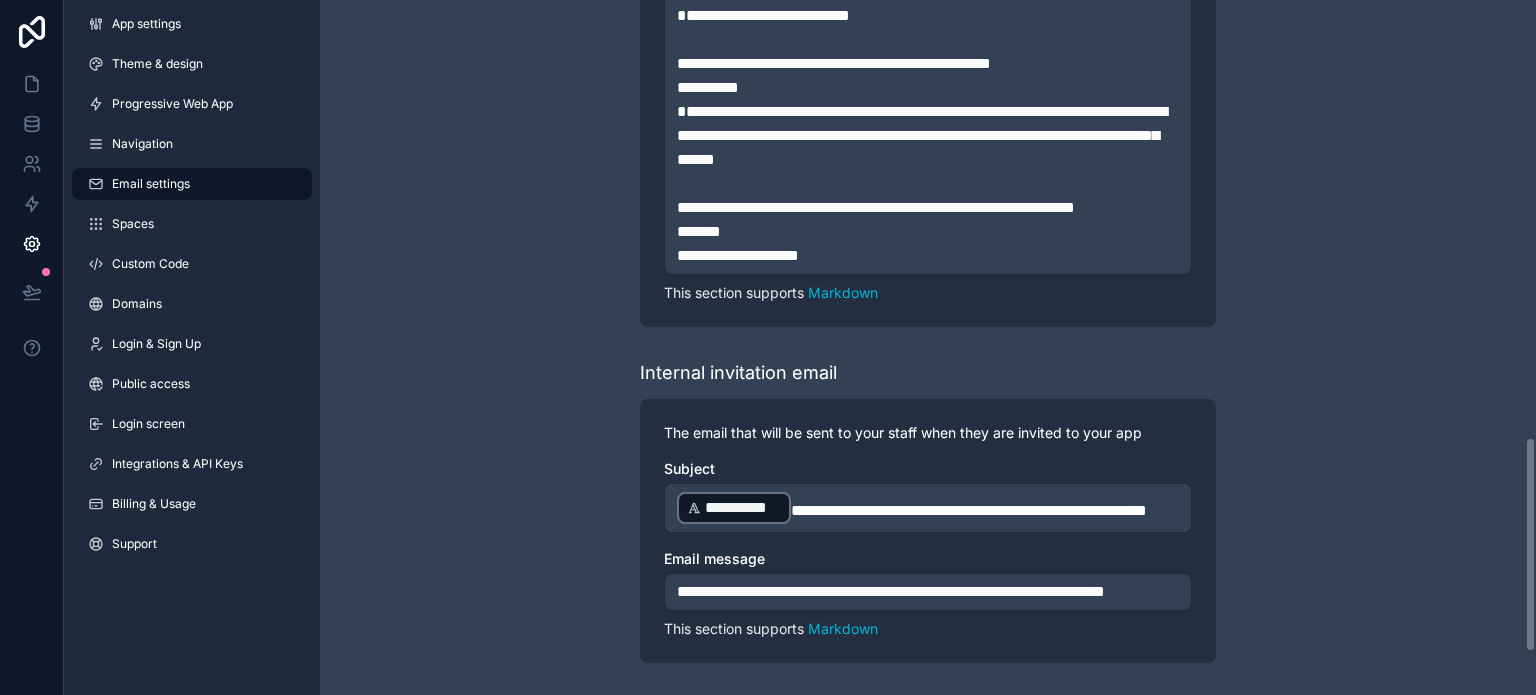 click on "**********" at bounding box center (922, 135) 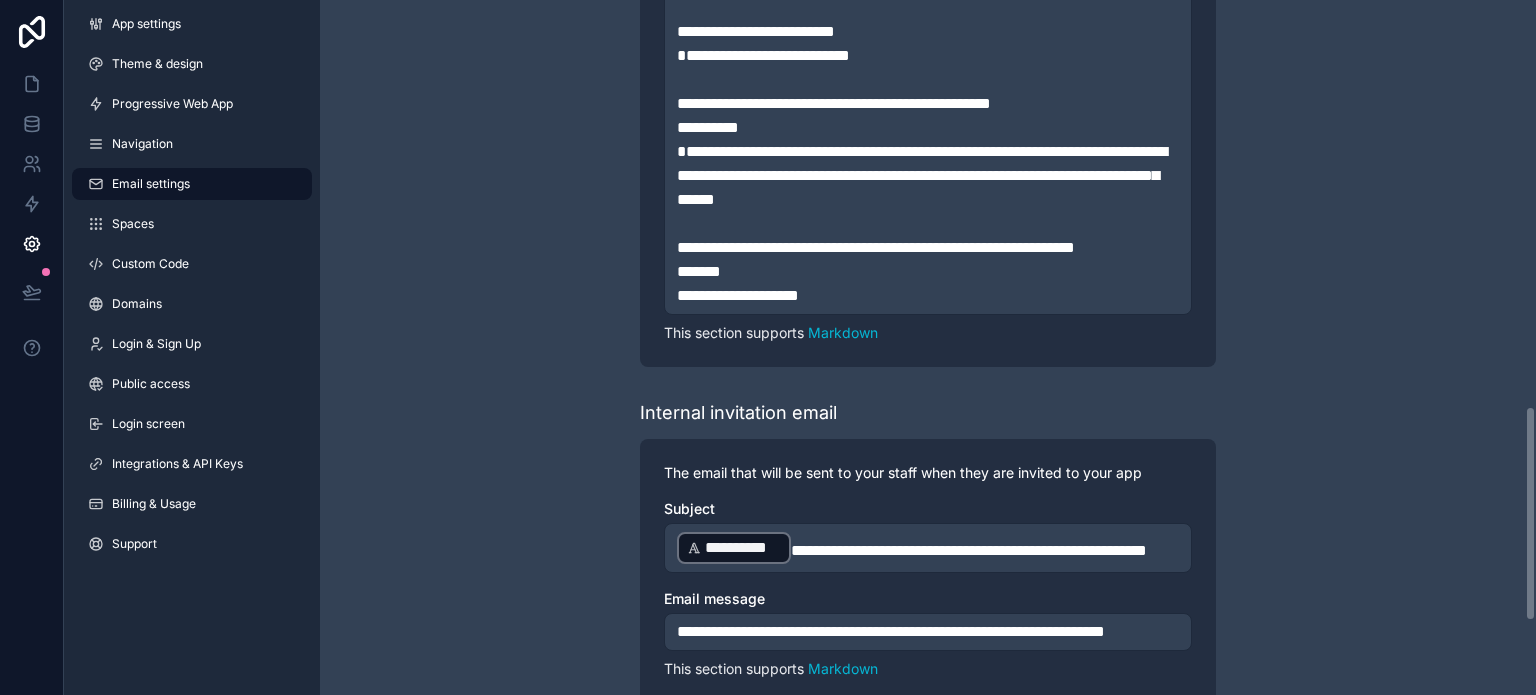 scroll, scrollTop: 1311, scrollLeft: 0, axis: vertical 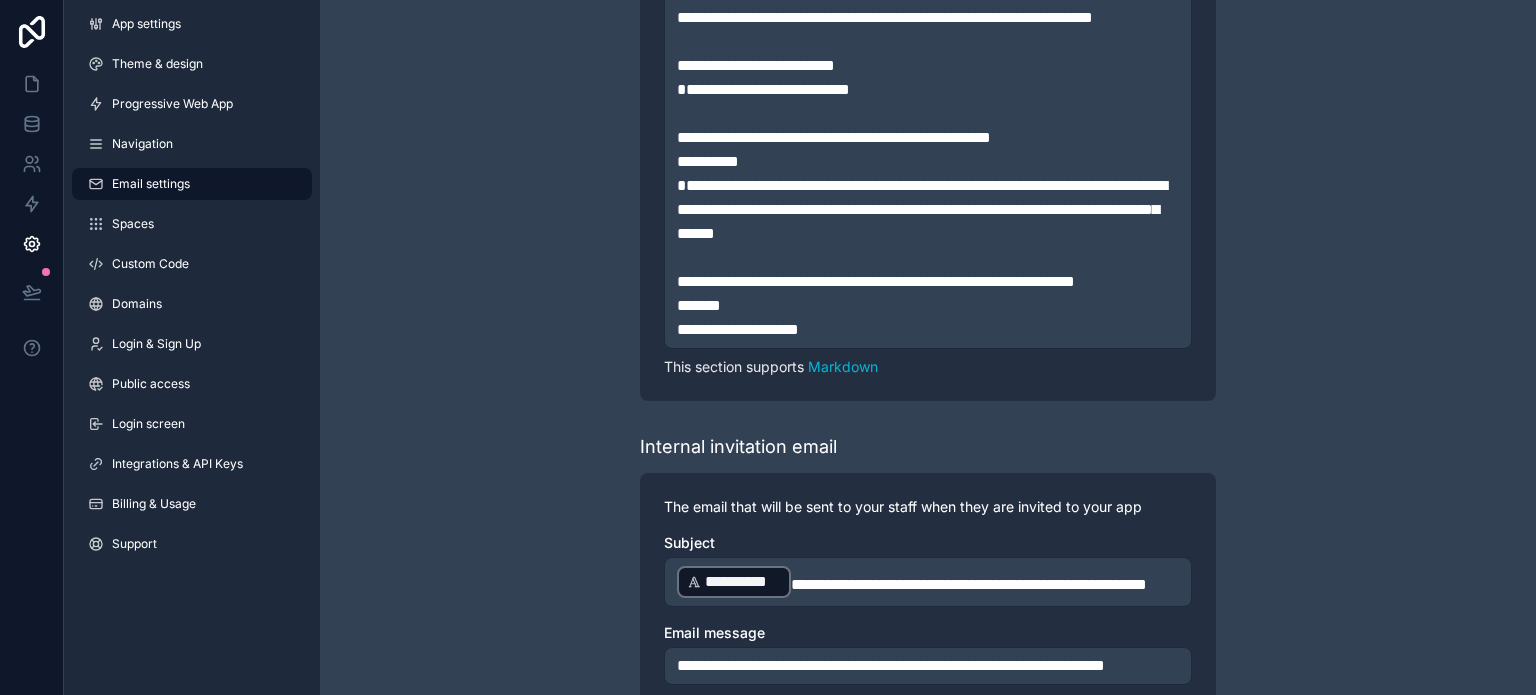 click on "**********" at bounding box center (756, 65) 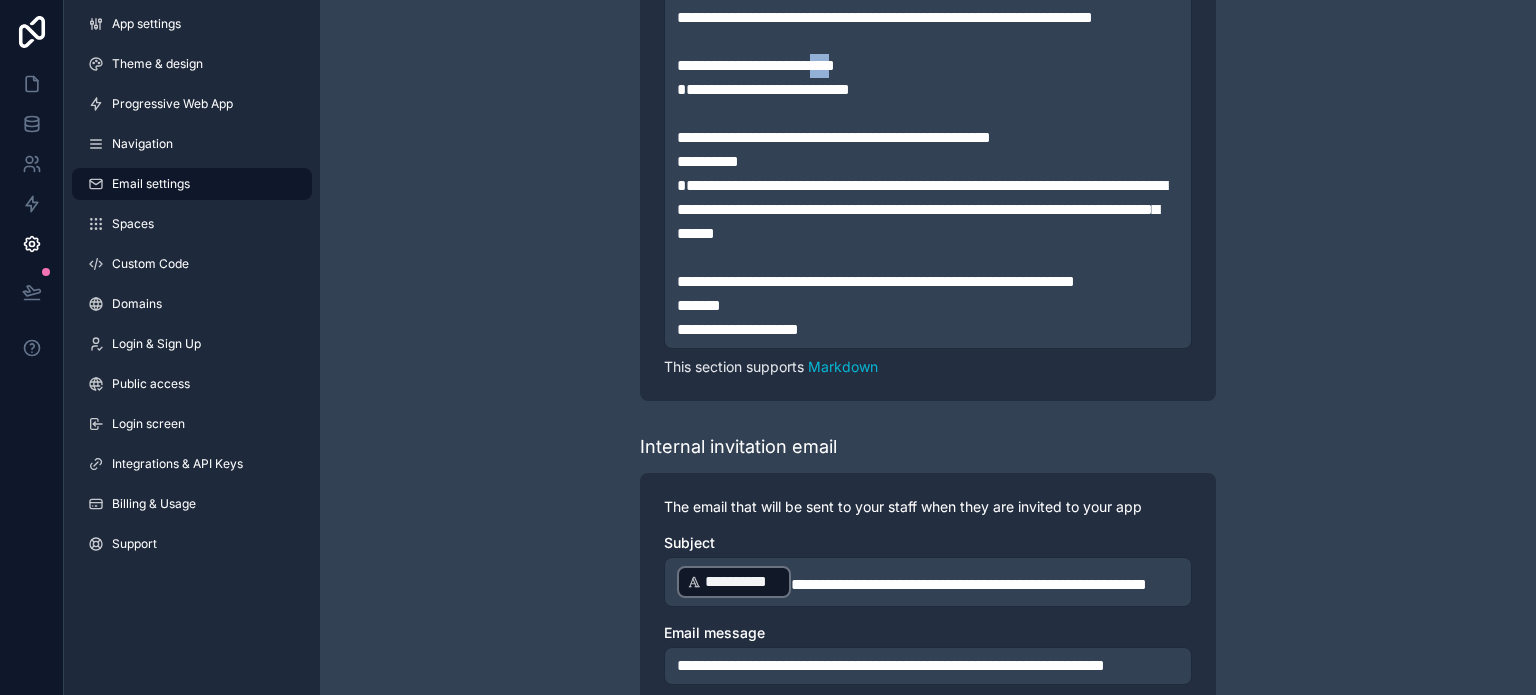 click on "**********" at bounding box center (756, 65) 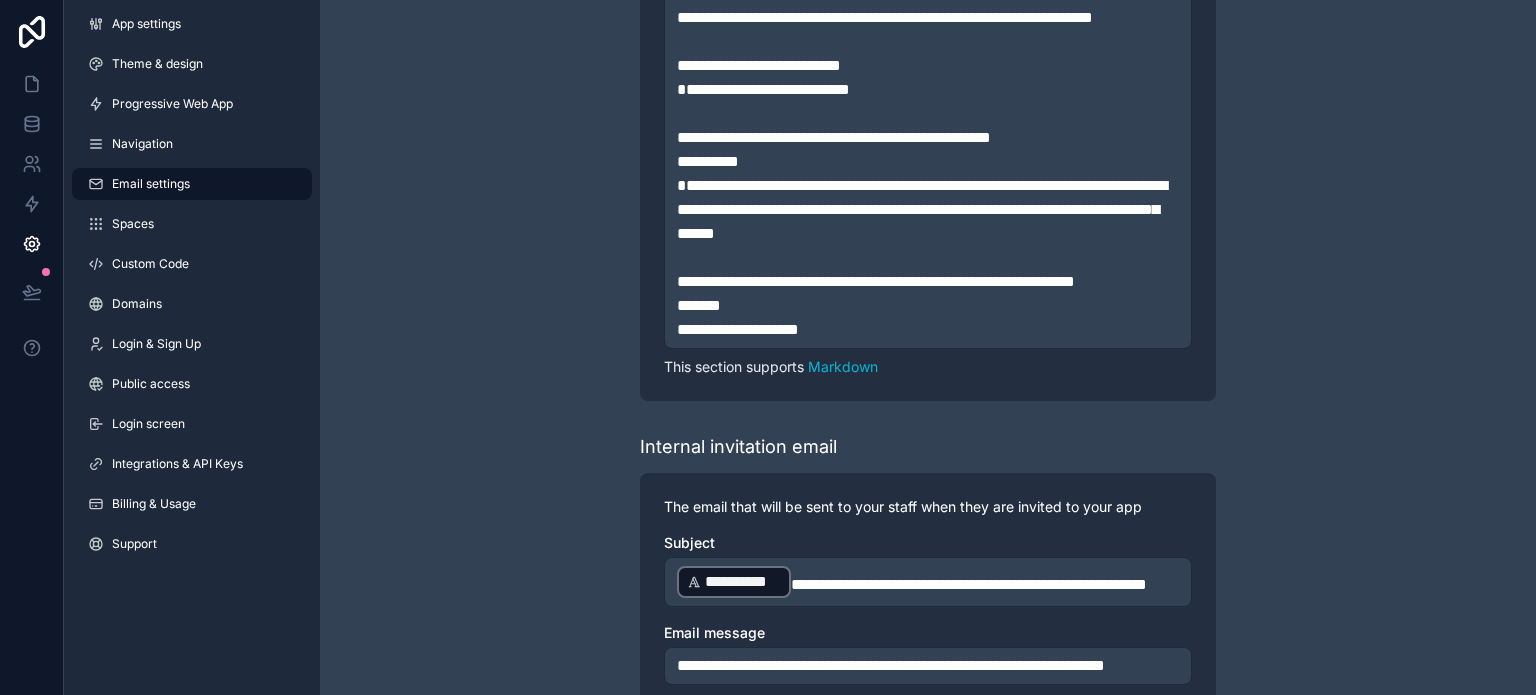 click on "**********" at bounding box center [928, 66] 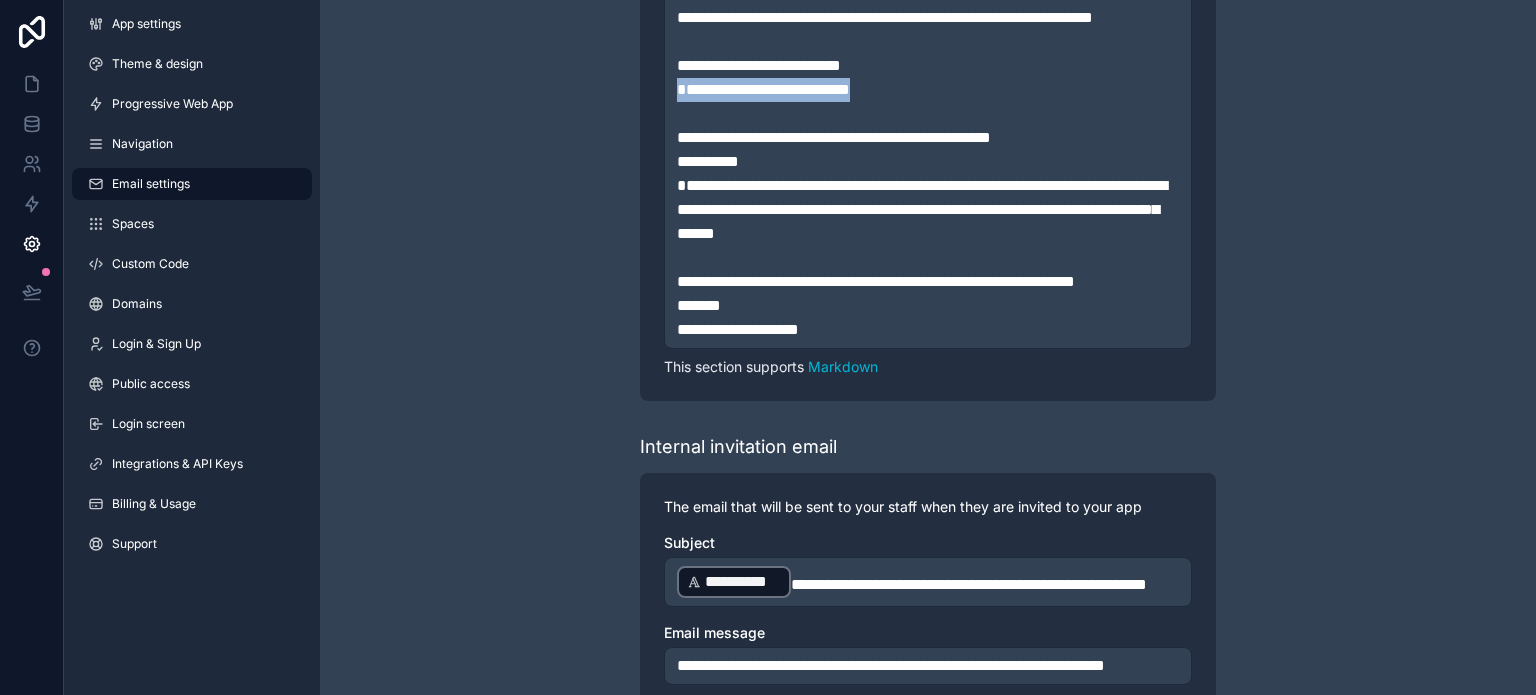 drag, startPoint x: 896, startPoint y: 215, endPoint x: 650, endPoint y: 202, distance: 246.34326 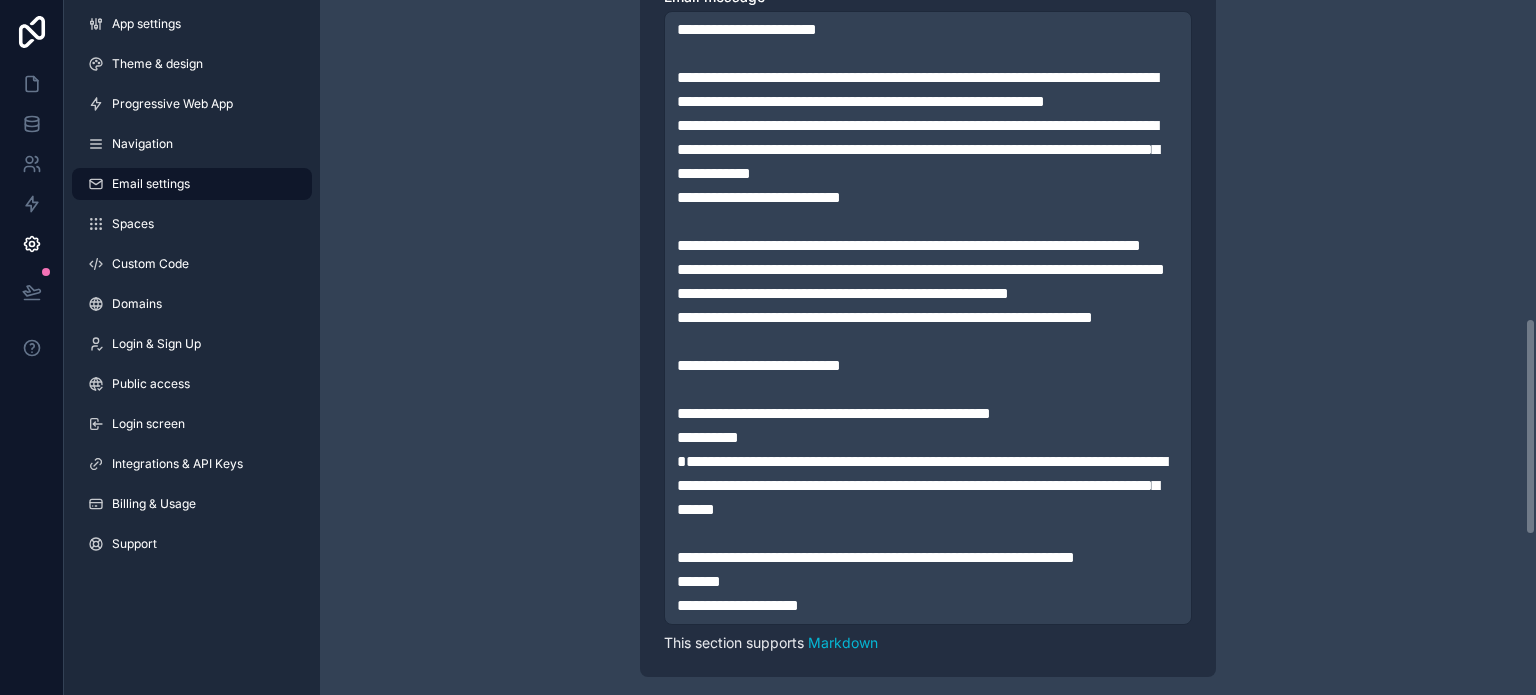 scroll, scrollTop: 1111, scrollLeft: 0, axis: vertical 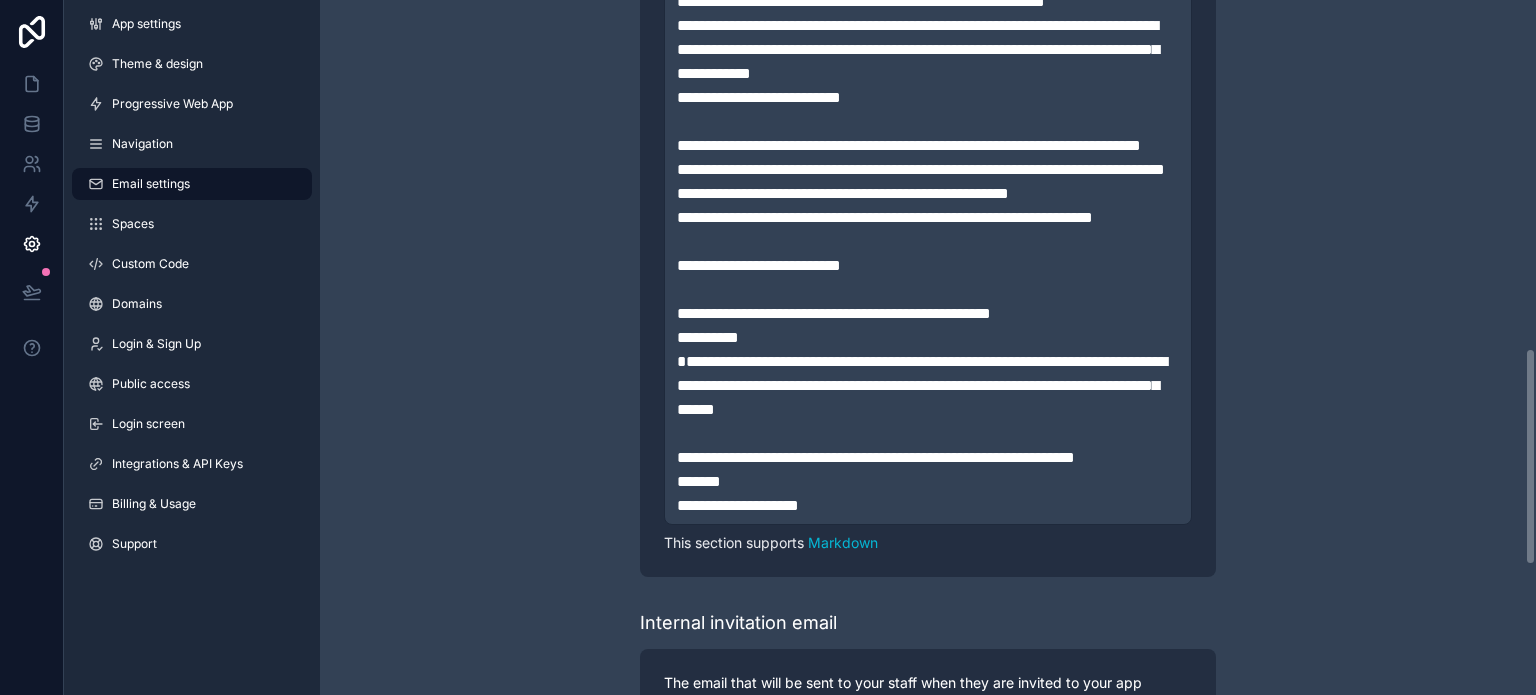 click on "**********" at bounding box center [759, 265] 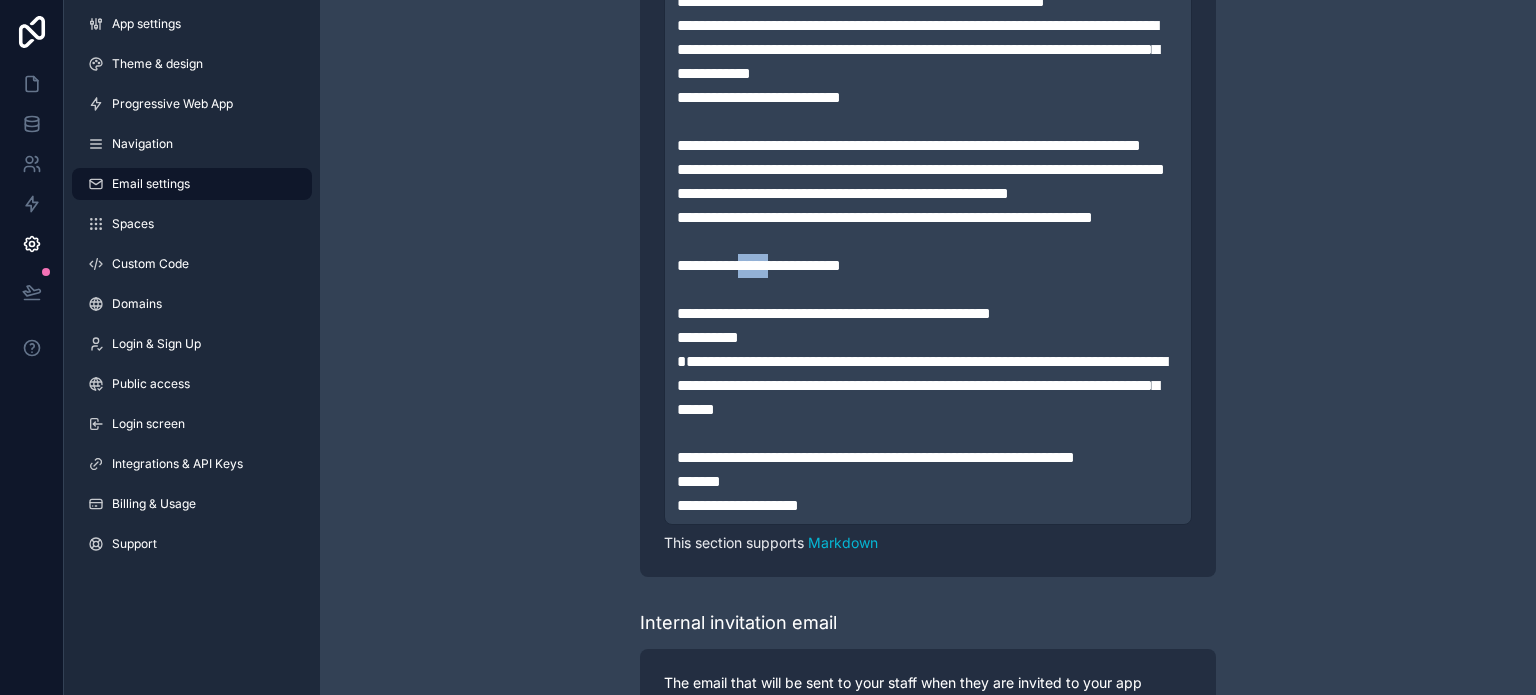 click on "**********" at bounding box center [759, 265] 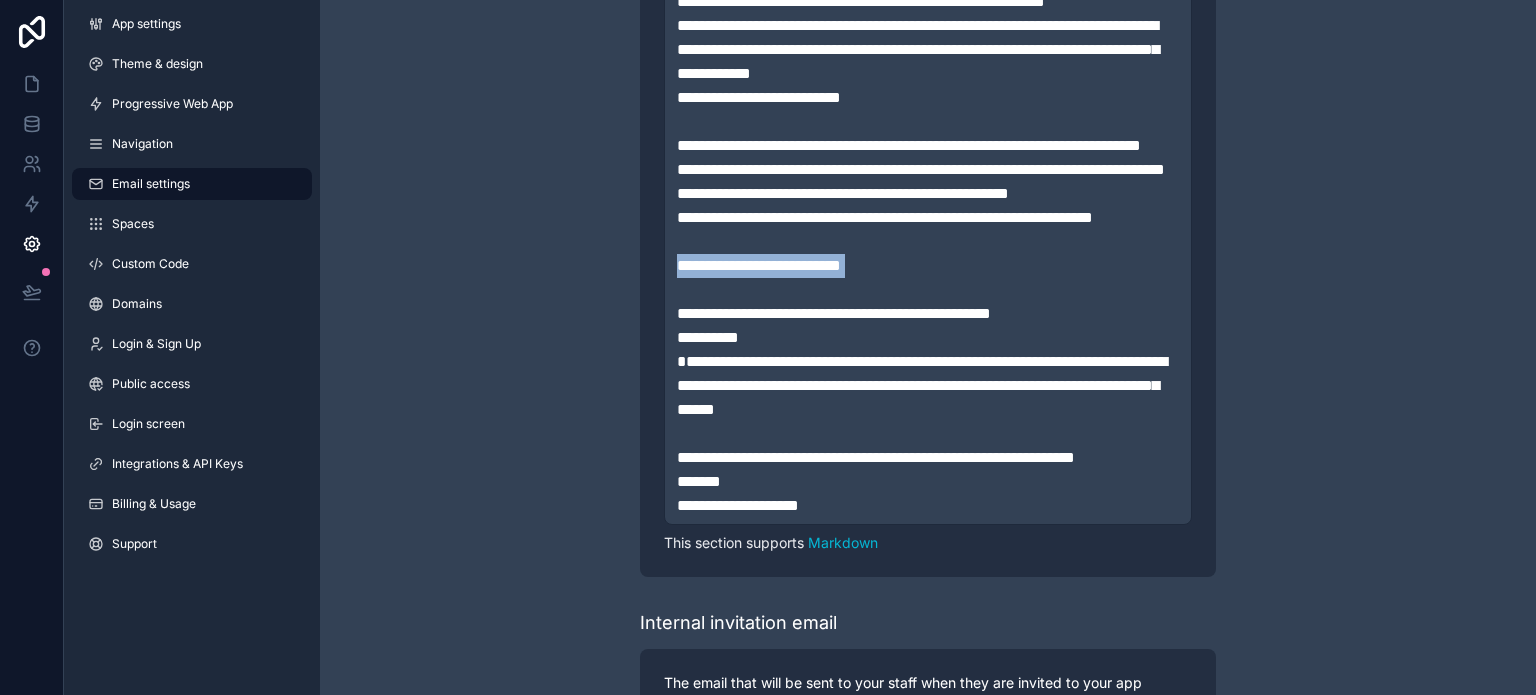 click on "**********" at bounding box center [759, 265] 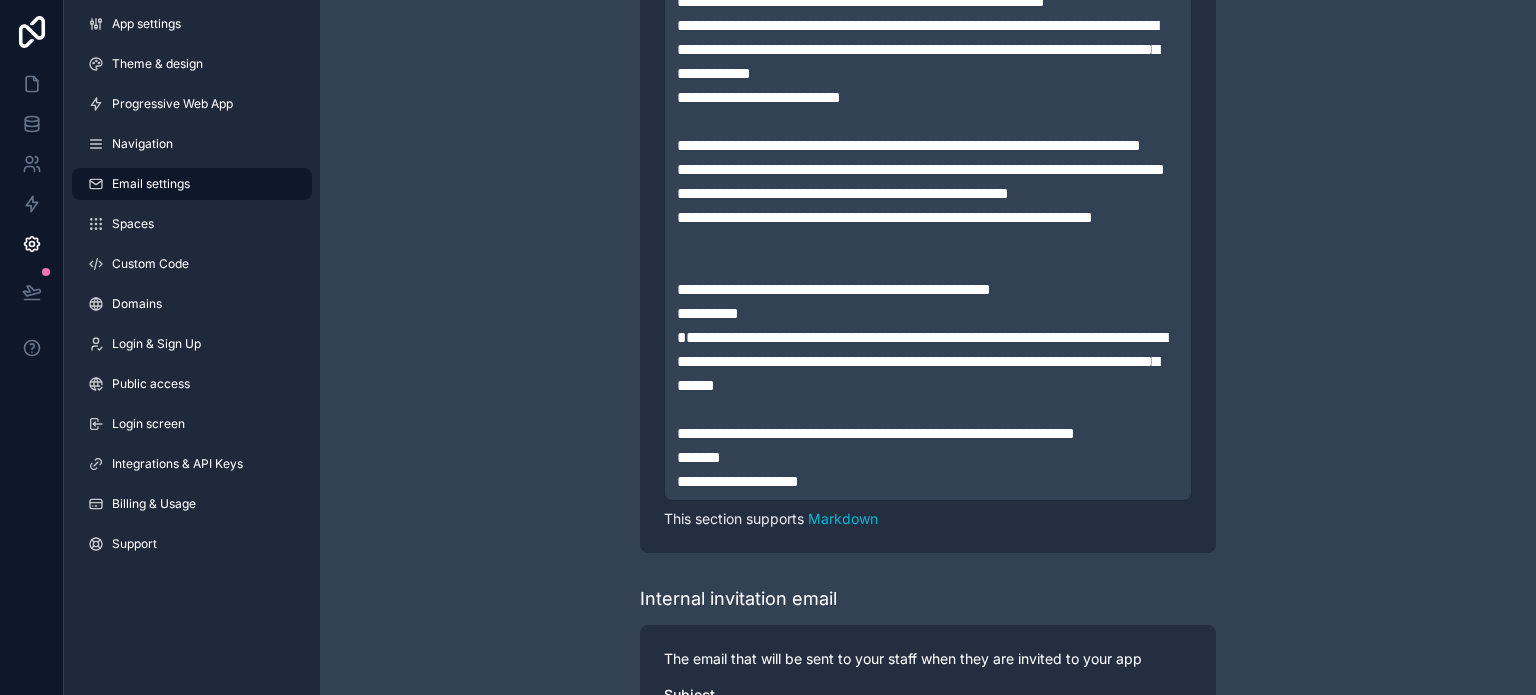 click on "**********" at bounding box center (928, 314) 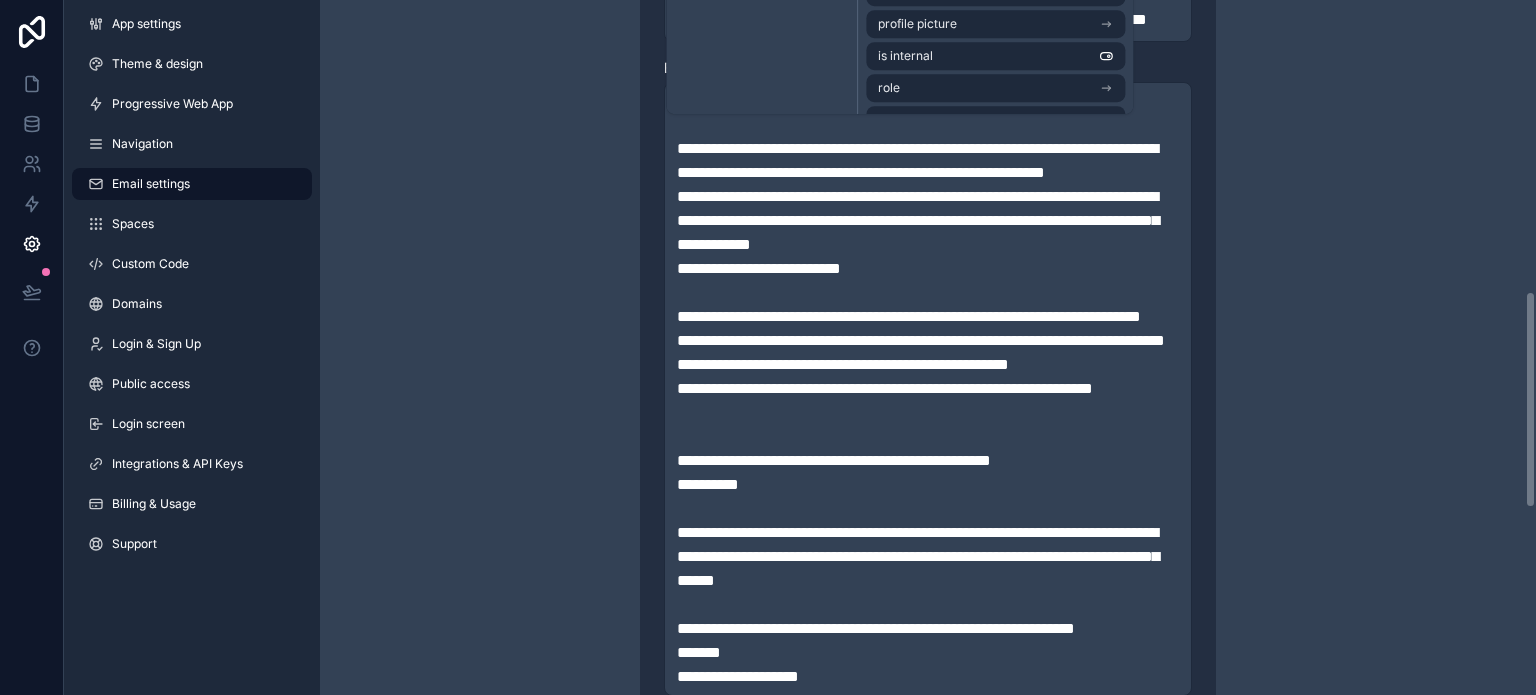 scroll, scrollTop: 911, scrollLeft: 0, axis: vertical 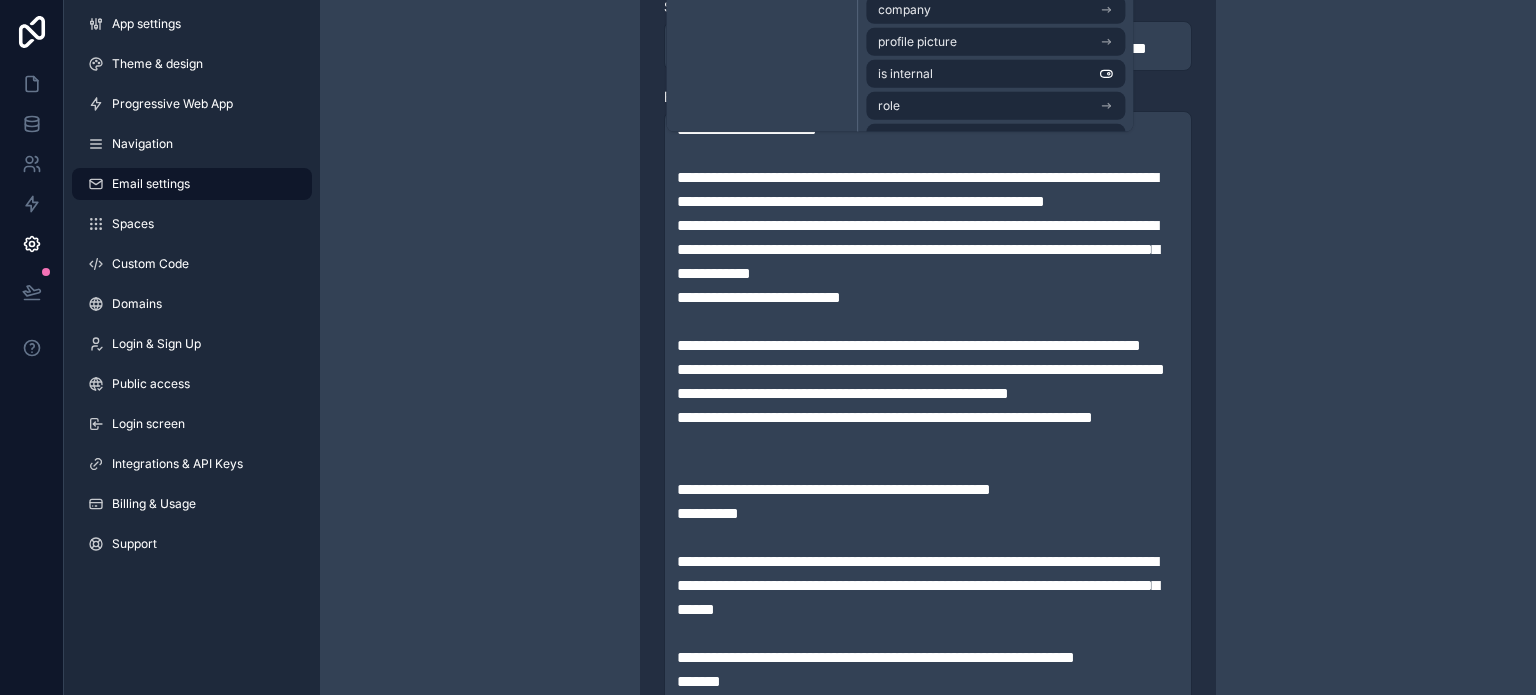 click on "**********" at bounding box center (928, 190) 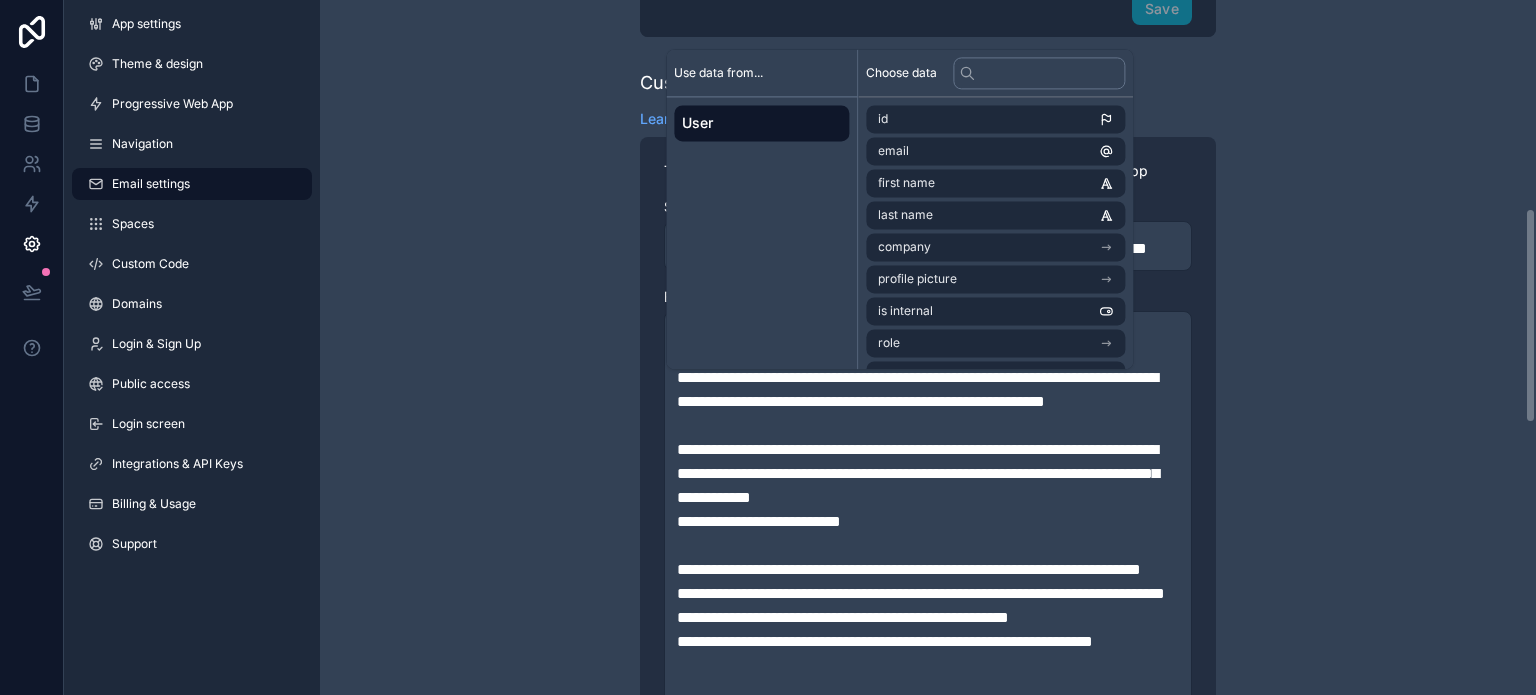 scroll, scrollTop: 611, scrollLeft: 0, axis: vertical 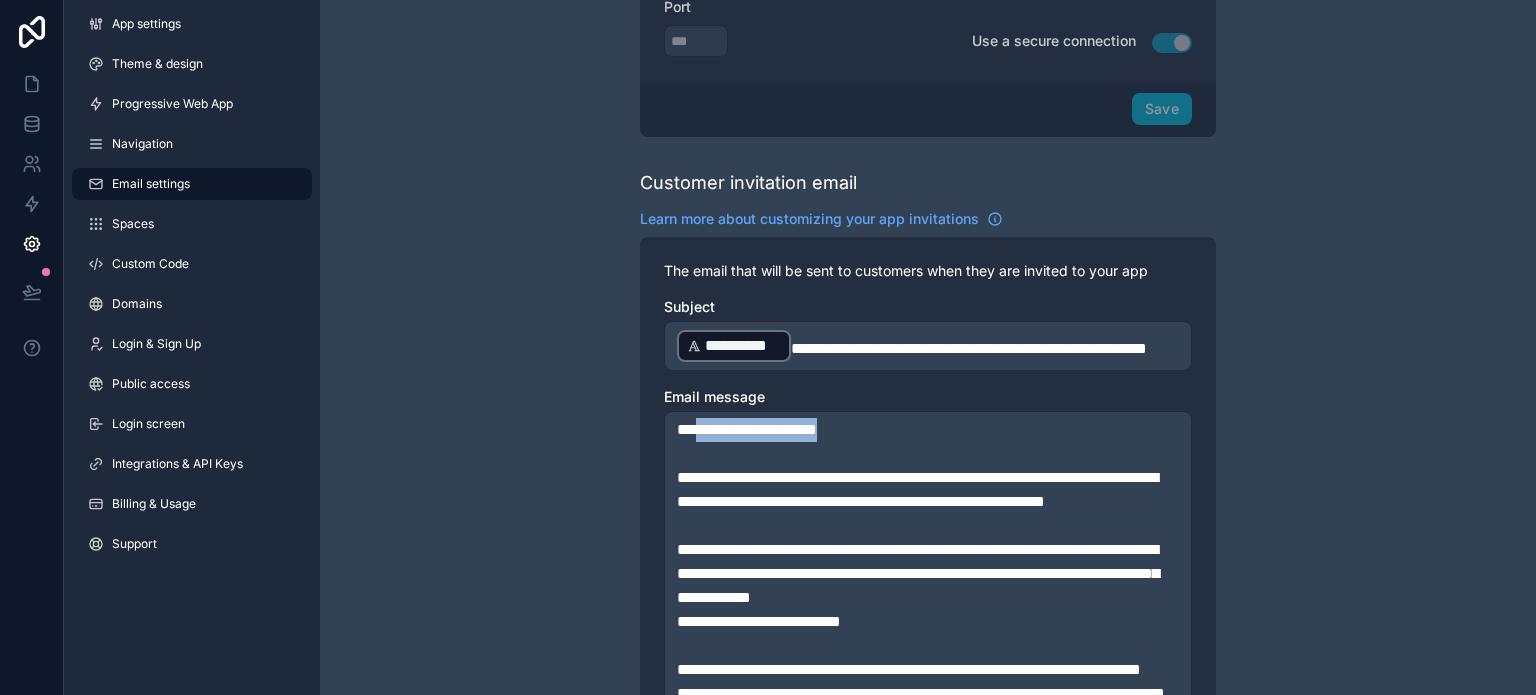 drag, startPoint x: 843, startPoint y: 447, endPoint x: 696, endPoint y: 448, distance: 147.0034 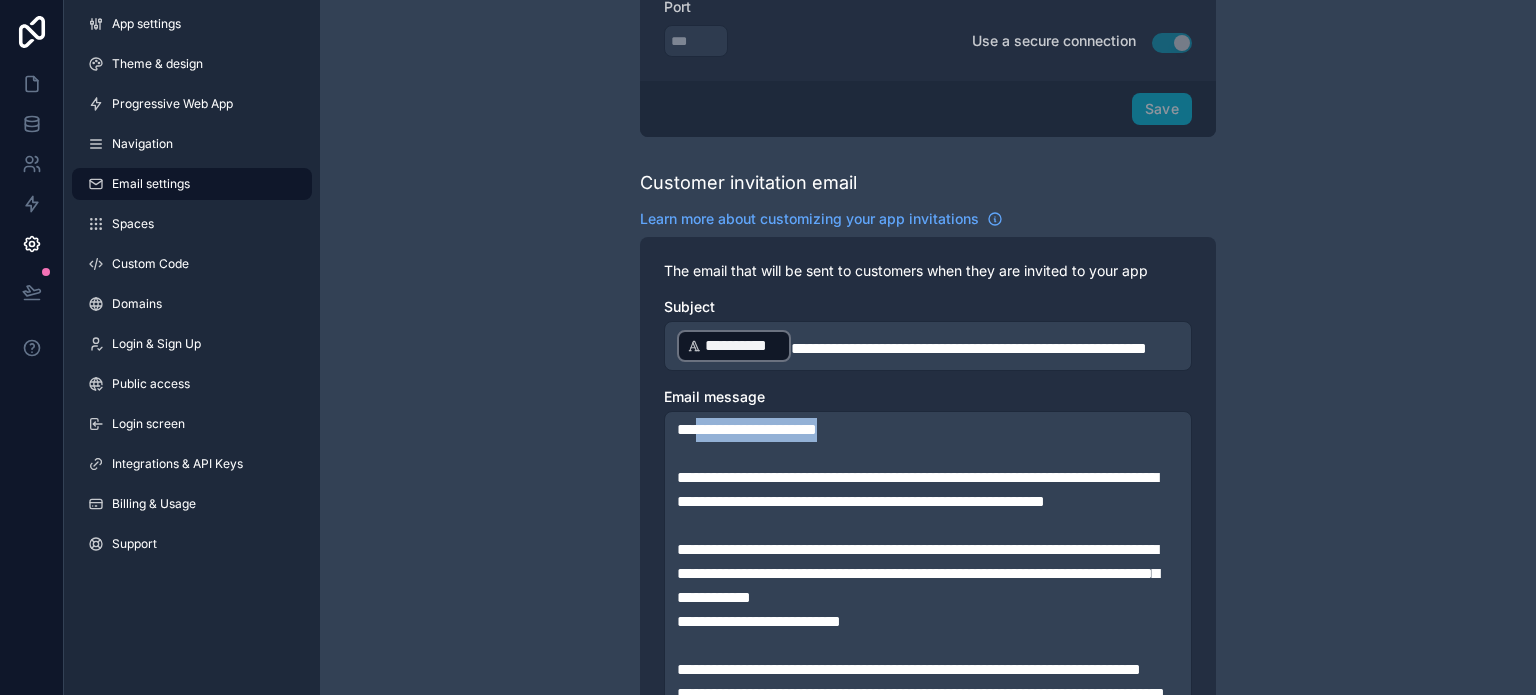 click on "**********" at bounding box center [928, 430] 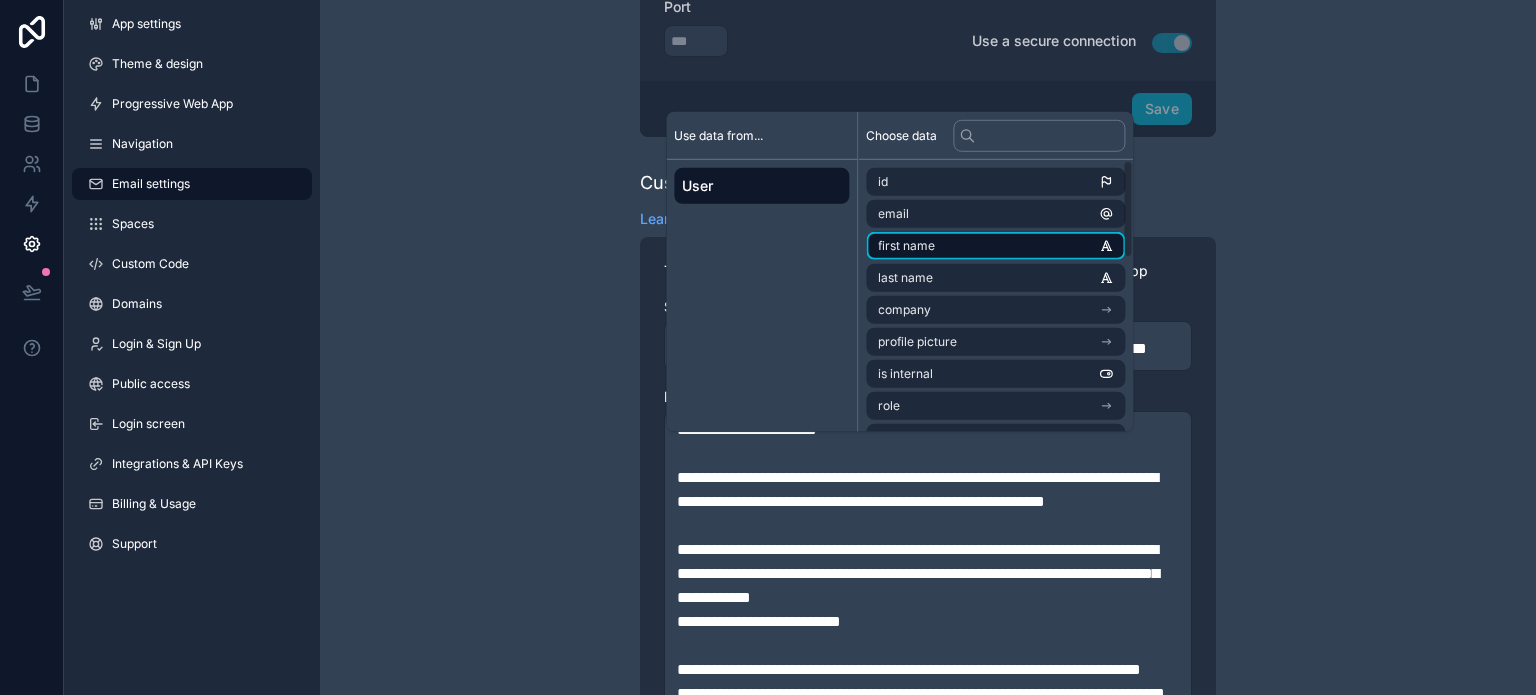 click on "first name" at bounding box center (995, 246) 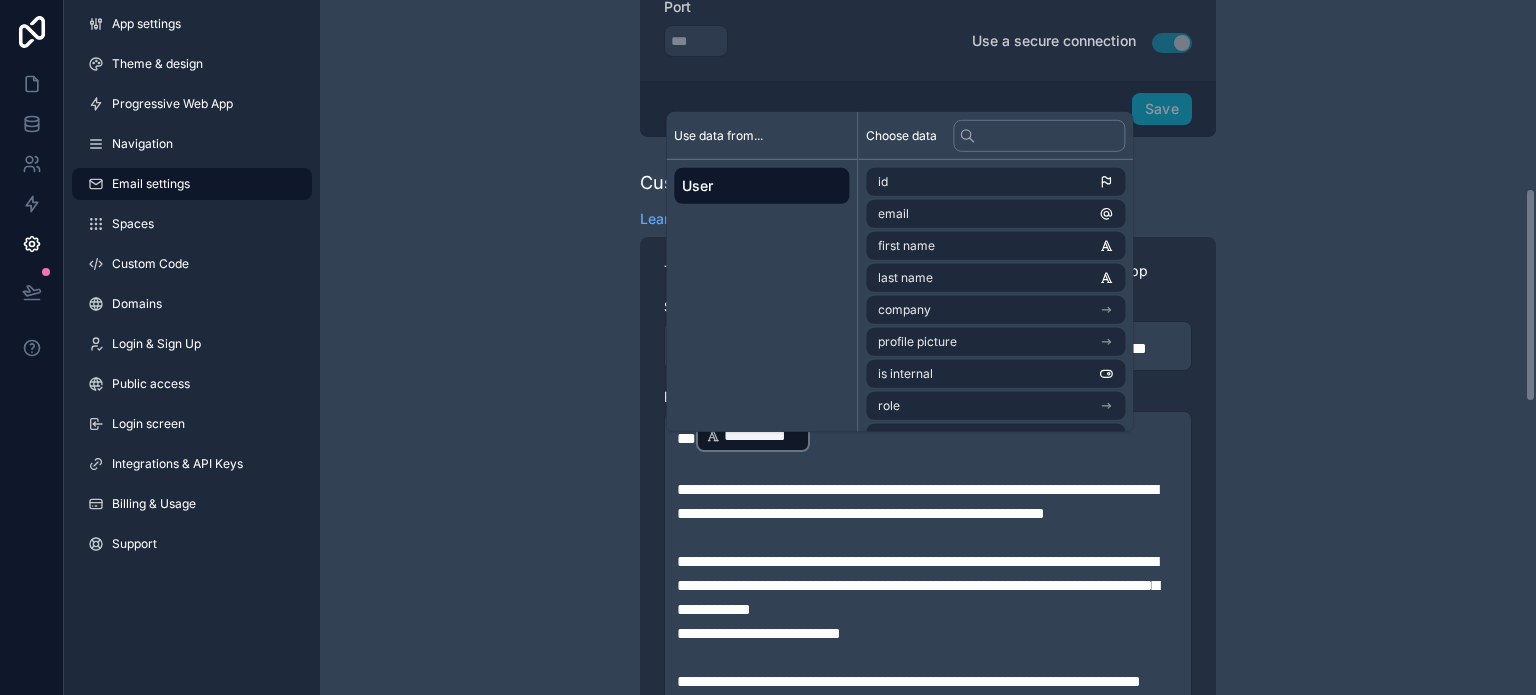 click on "**********" at bounding box center (928, 436) 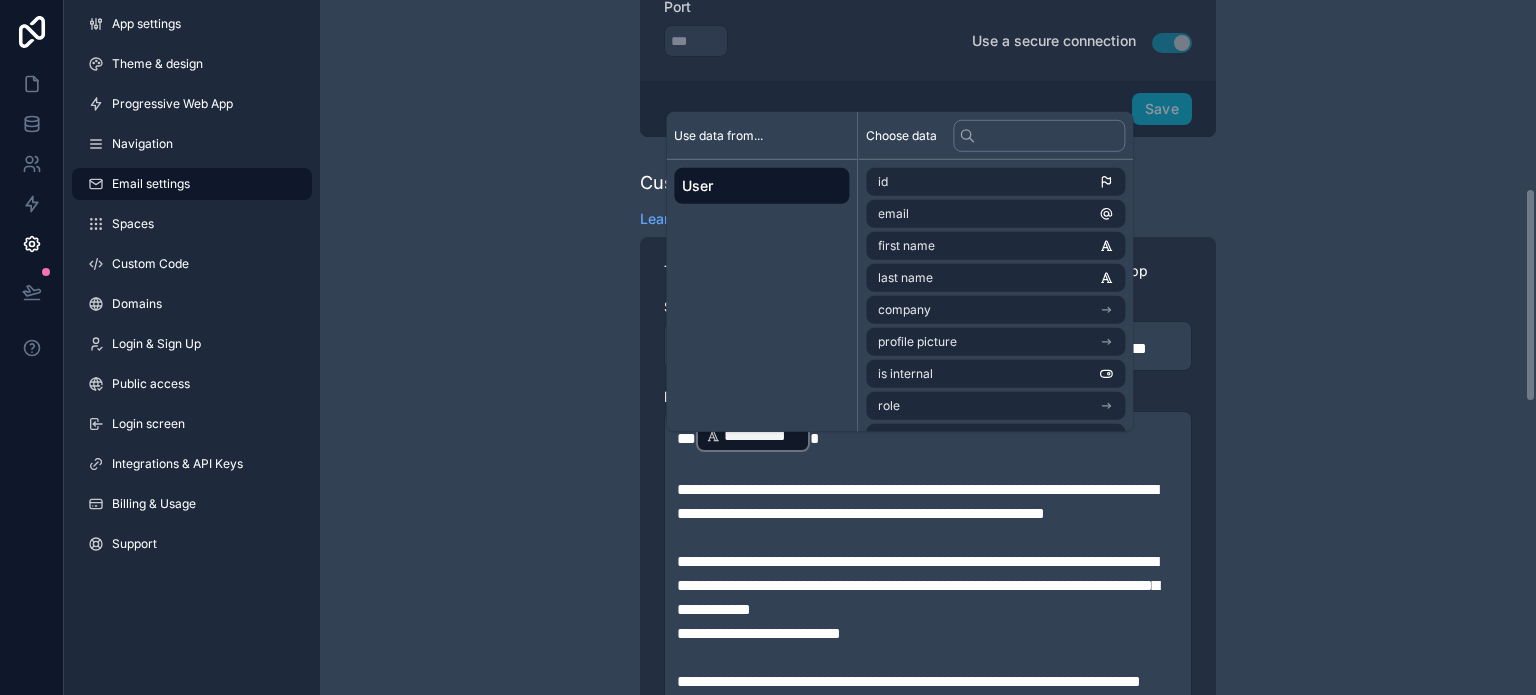 click on "**********" at bounding box center [928, 435] 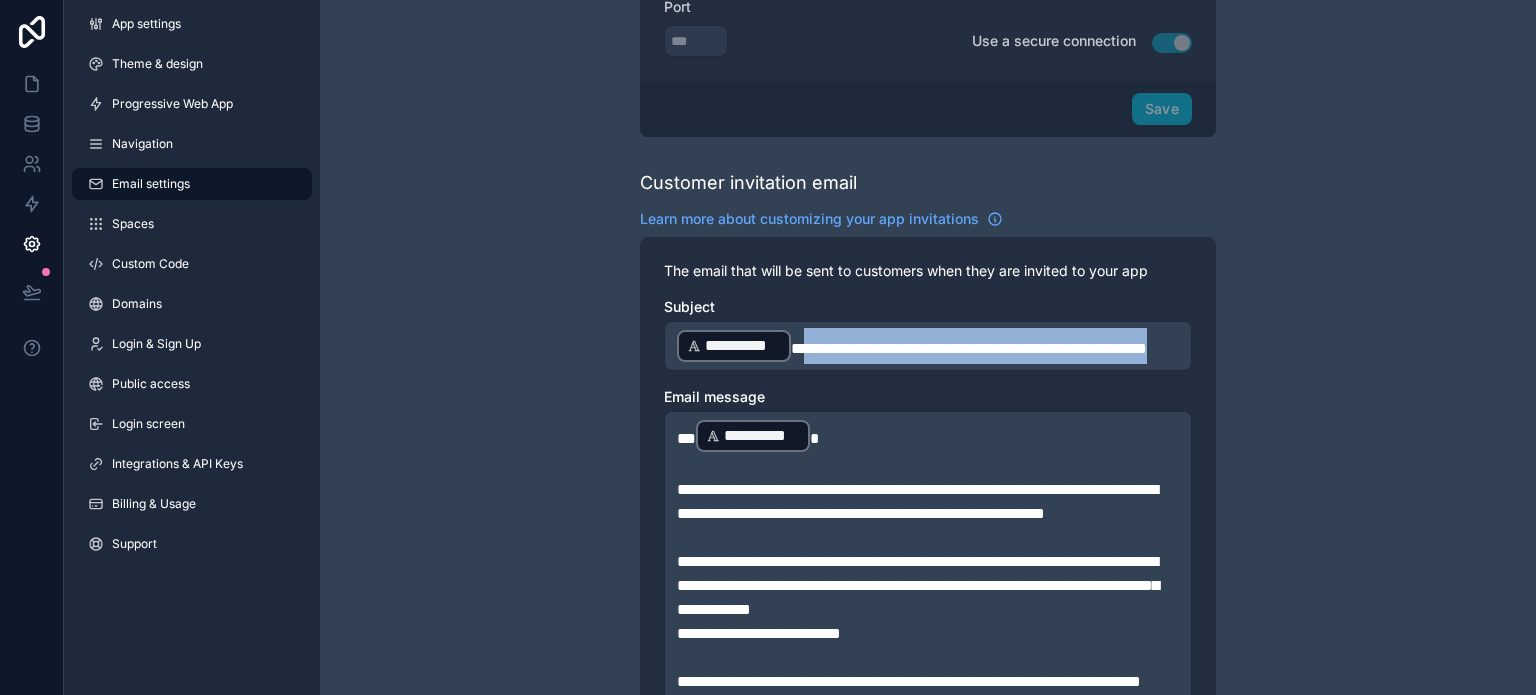 drag, startPoint x: 800, startPoint y: 342, endPoint x: 833, endPoint y: 375, distance: 46.66905 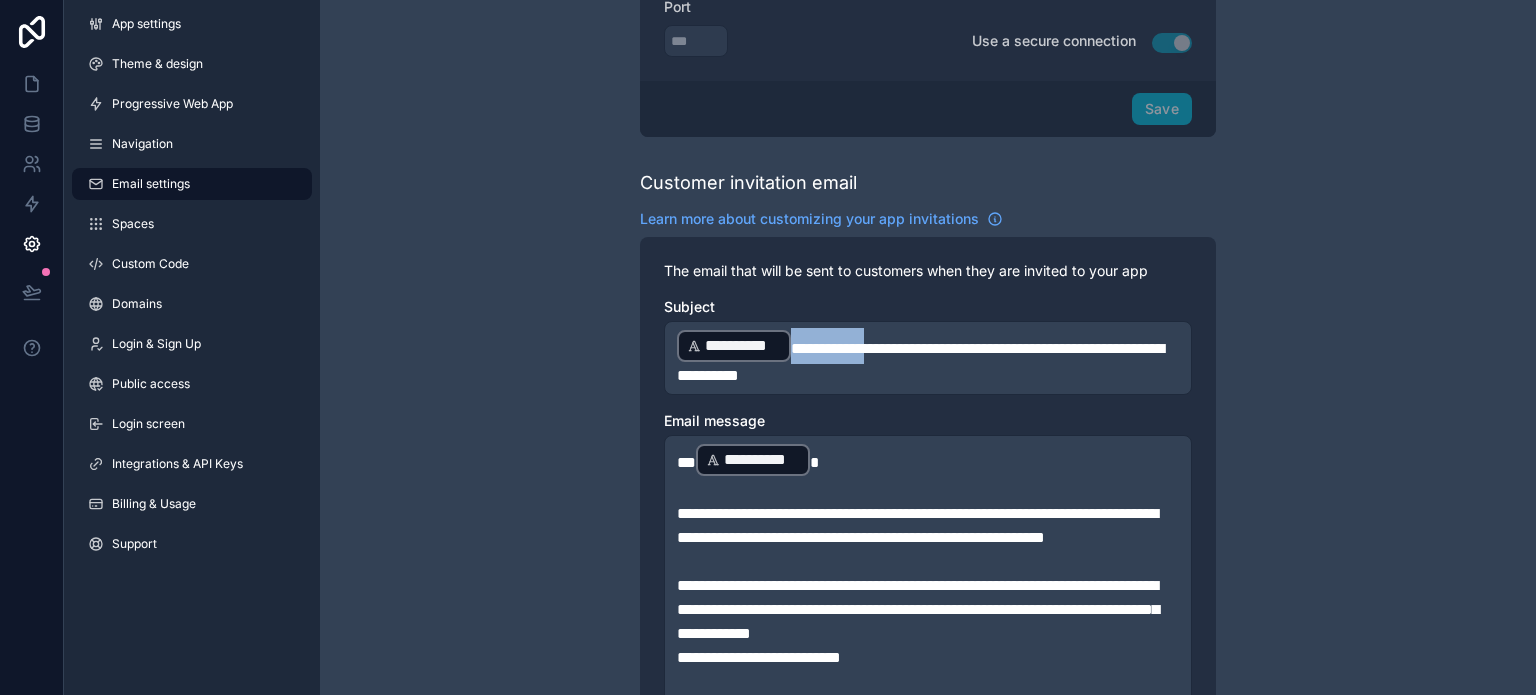 drag, startPoint x: 874, startPoint y: 351, endPoint x: 790, endPoint y: 347, distance: 84.095184 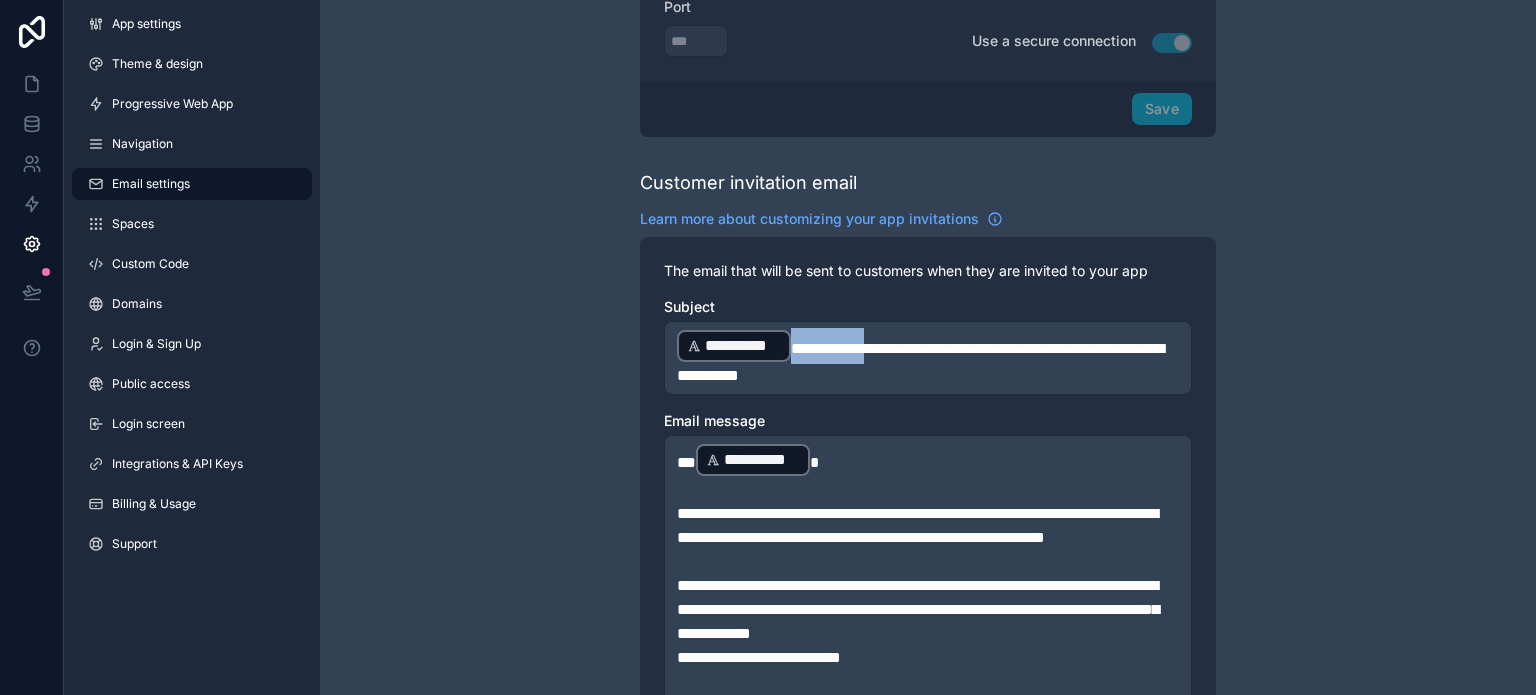 click on "**********" at bounding box center (920, 362) 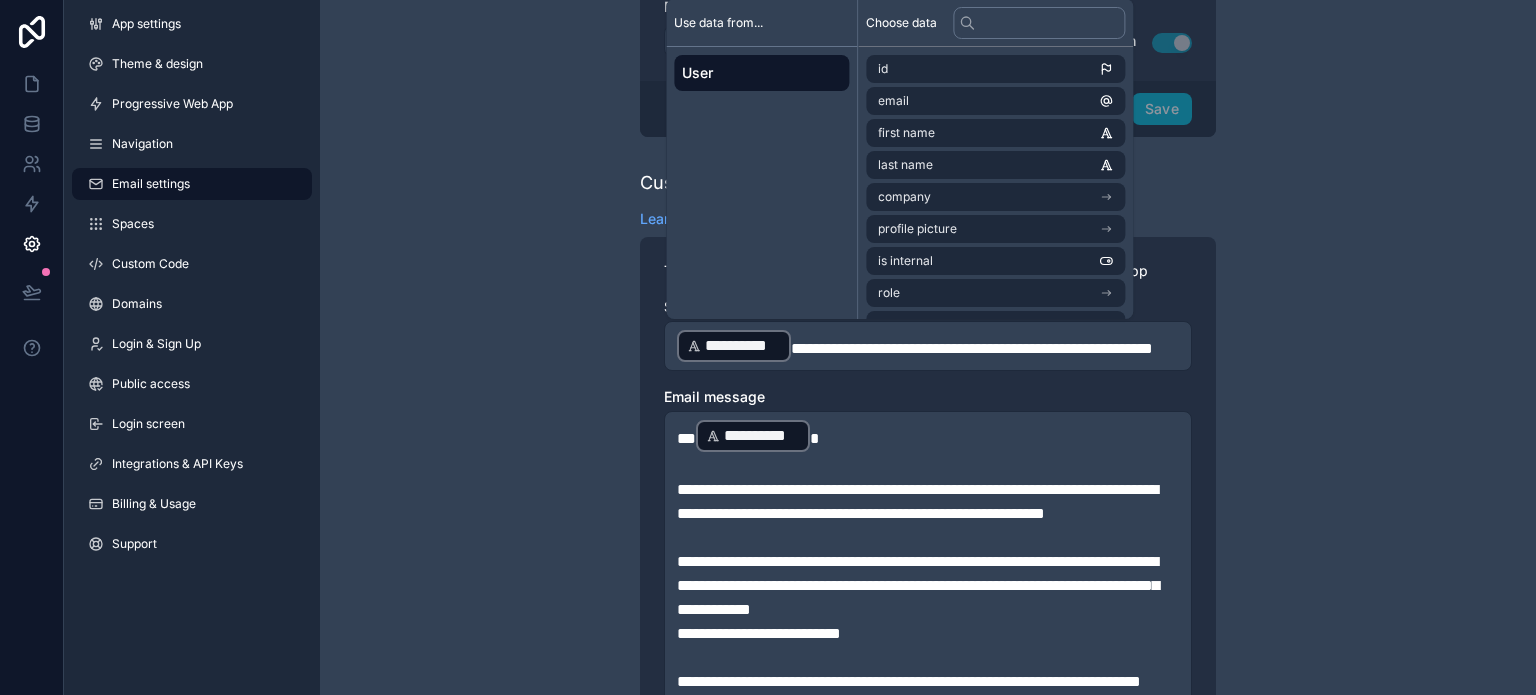 click on "**********" at bounding box center [928, 346] 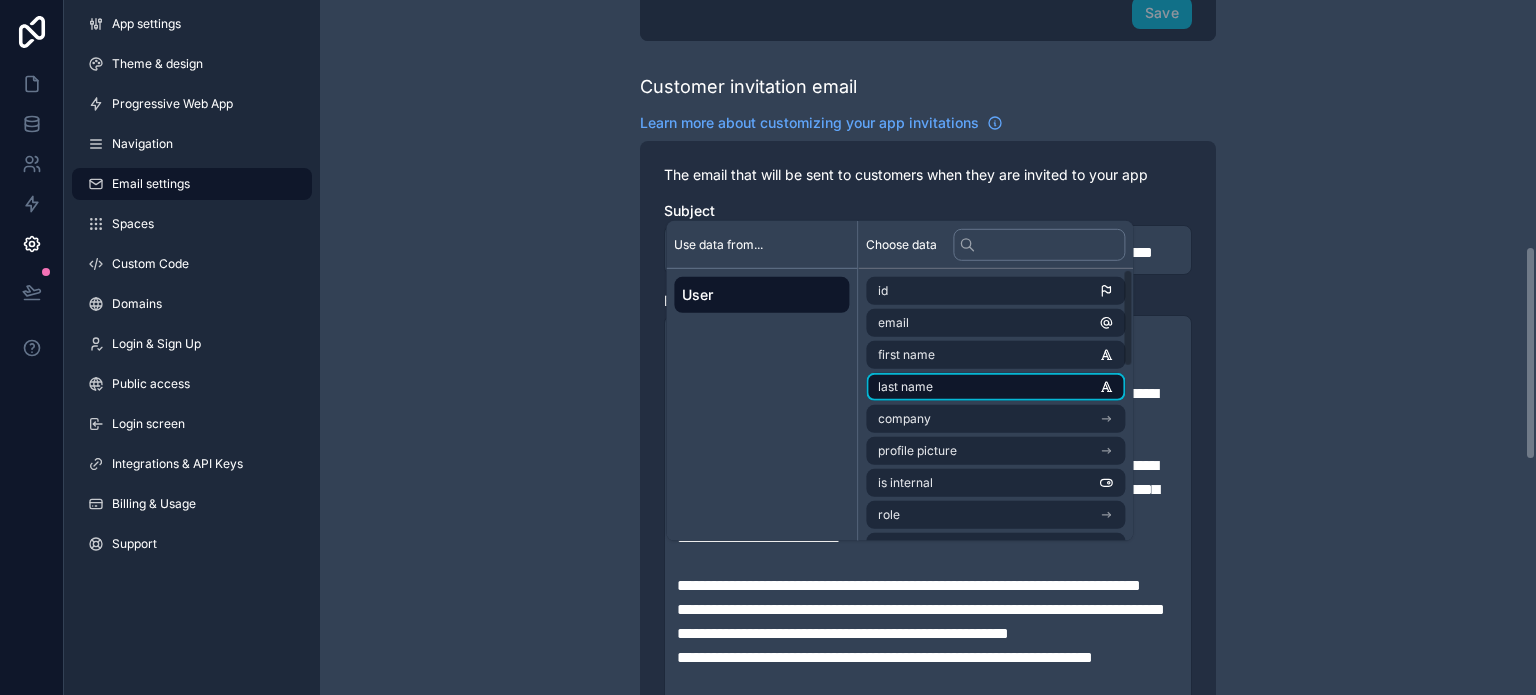 scroll, scrollTop: 811, scrollLeft: 0, axis: vertical 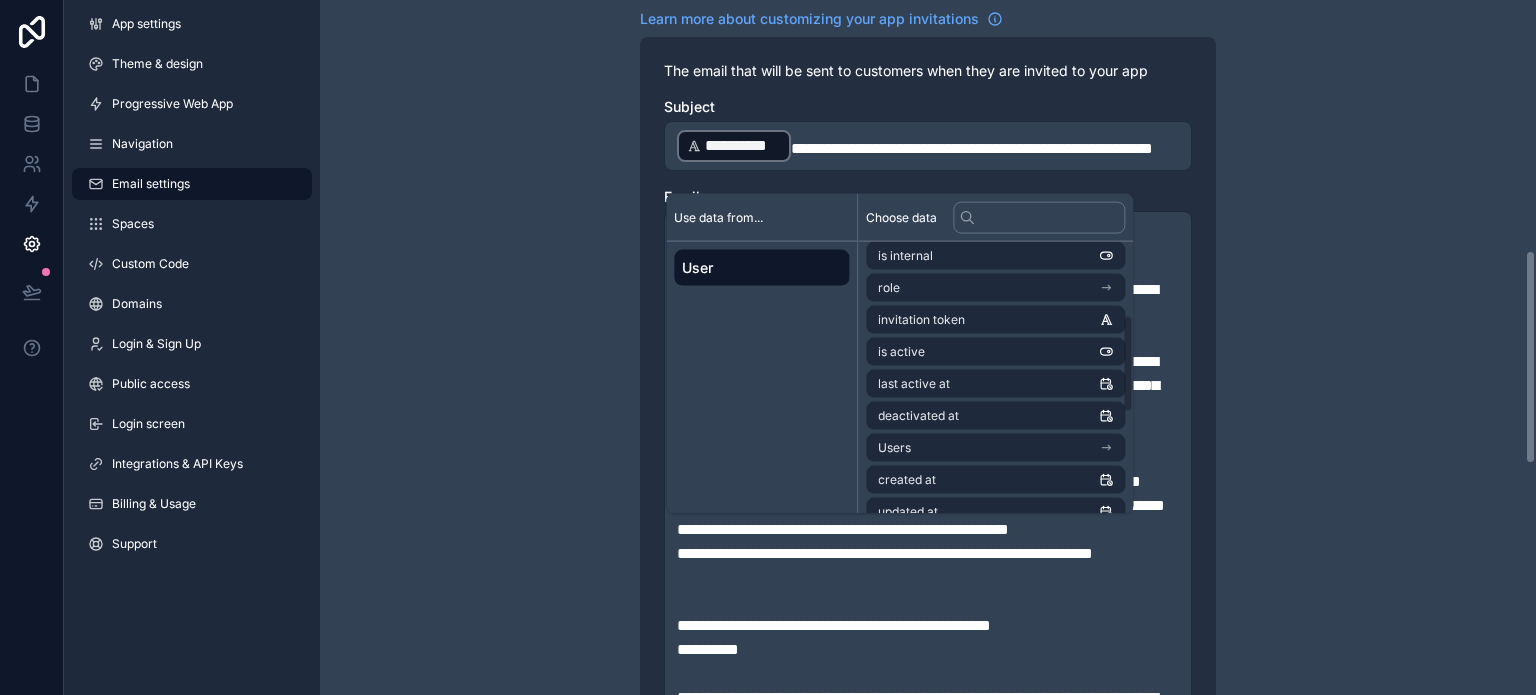 click on "**********" at bounding box center [928, 235] 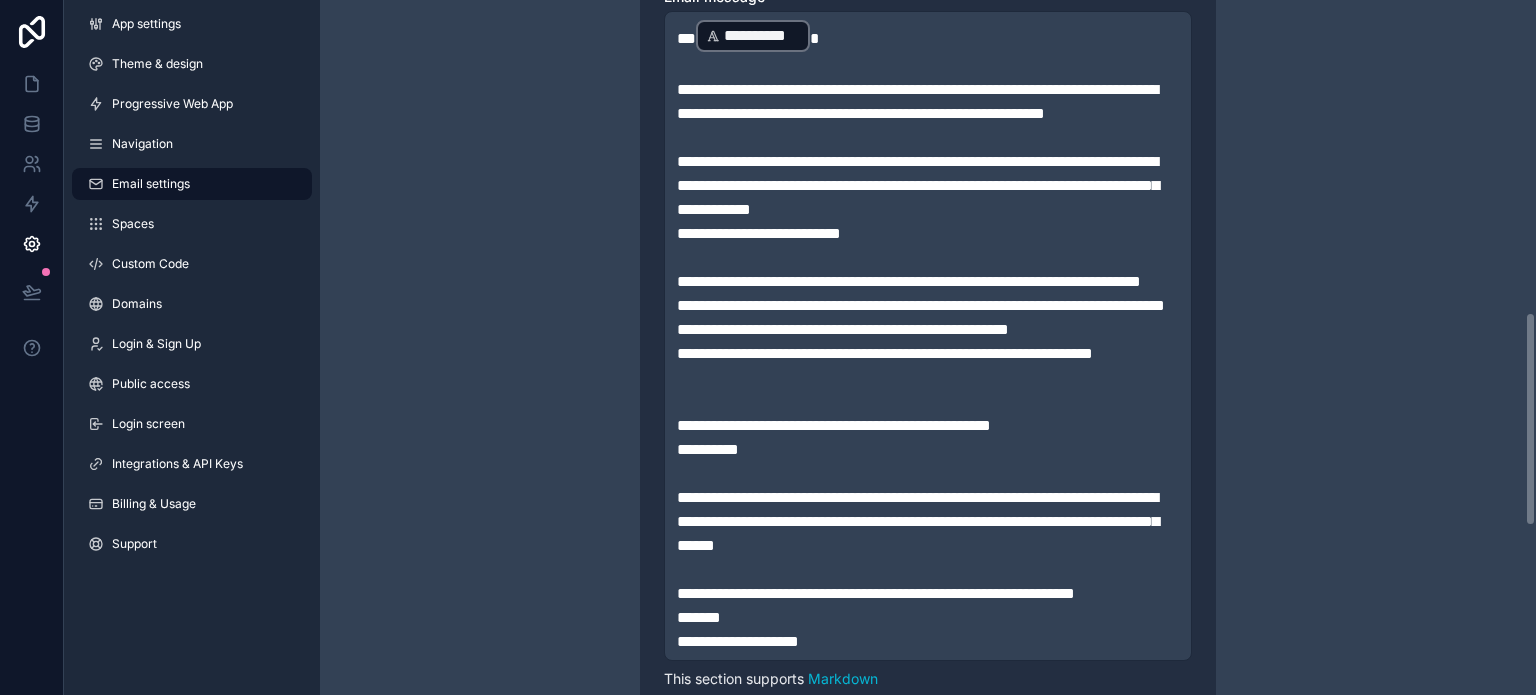 scroll, scrollTop: 1111, scrollLeft: 0, axis: vertical 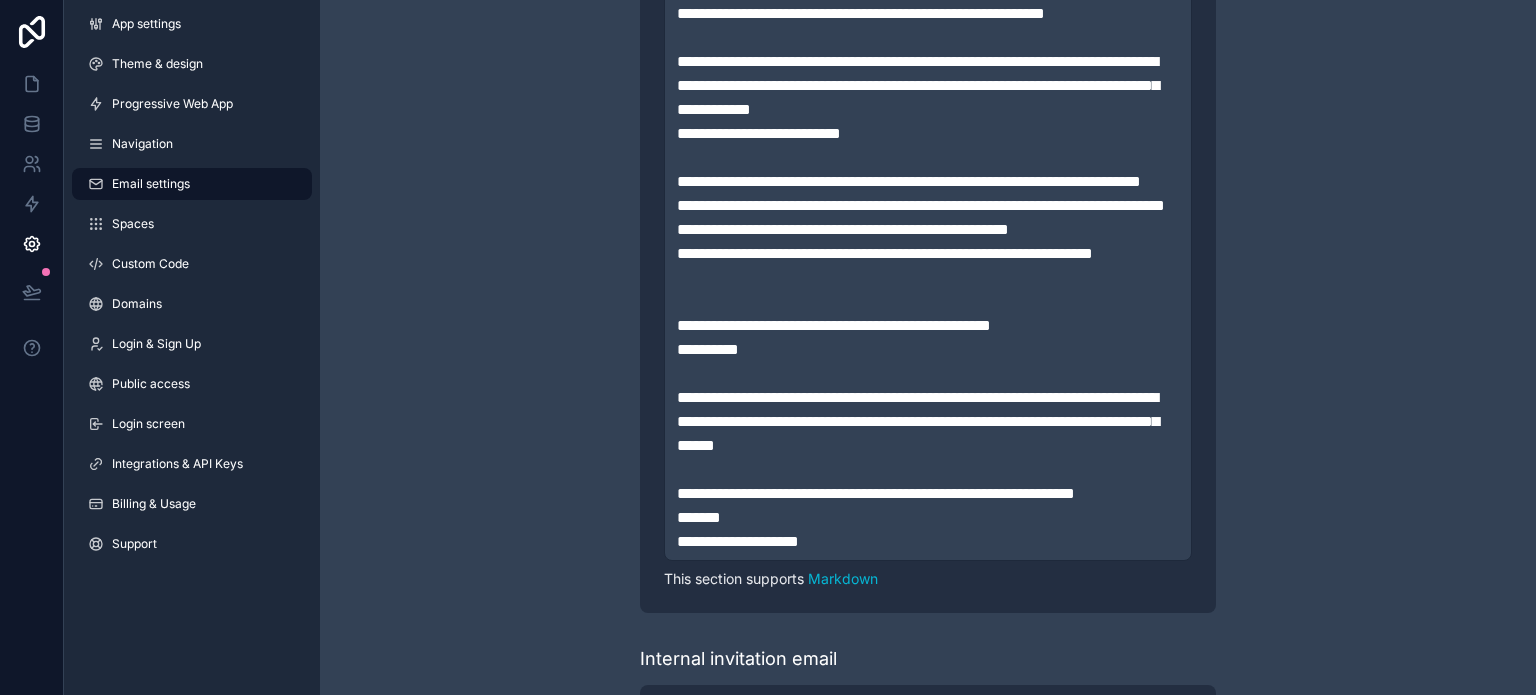click on "**********" at bounding box center (759, 133) 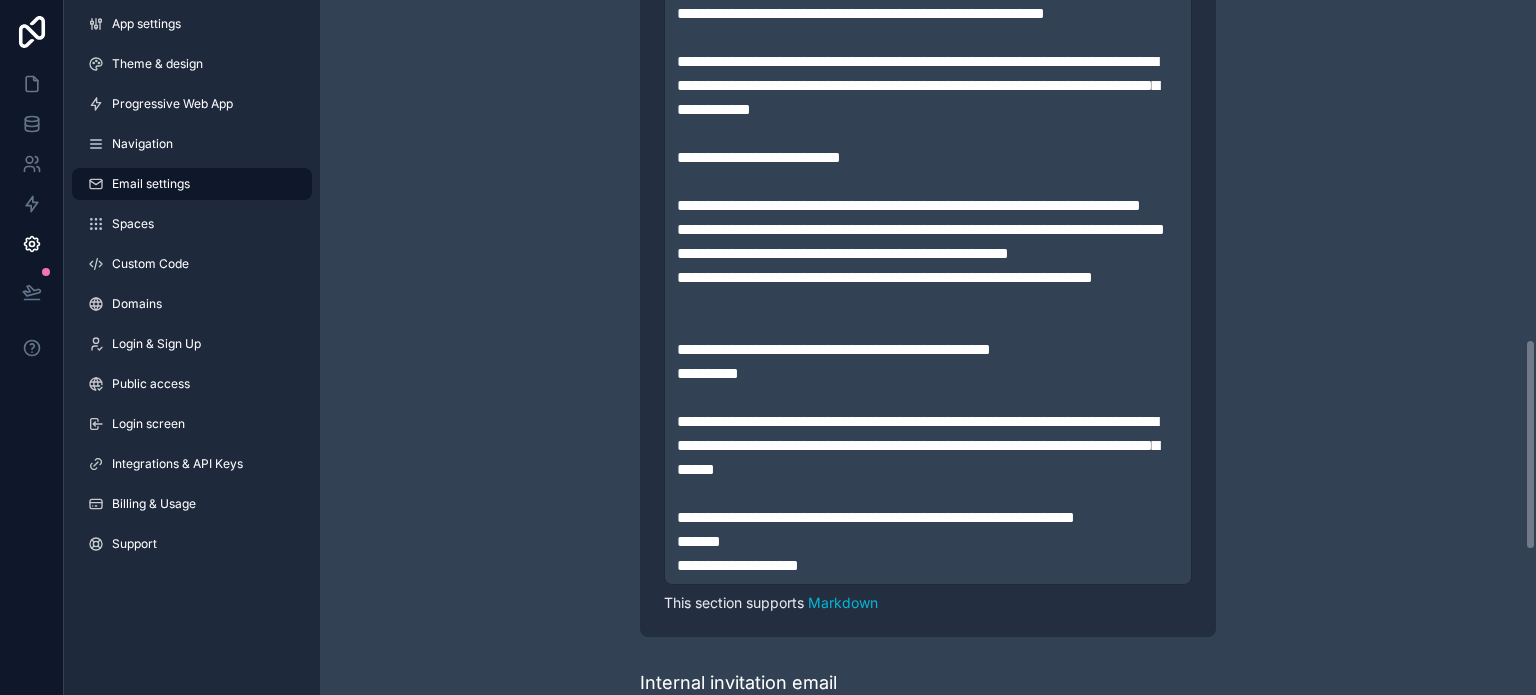click on "﻿" at bounding box center [928, 182] 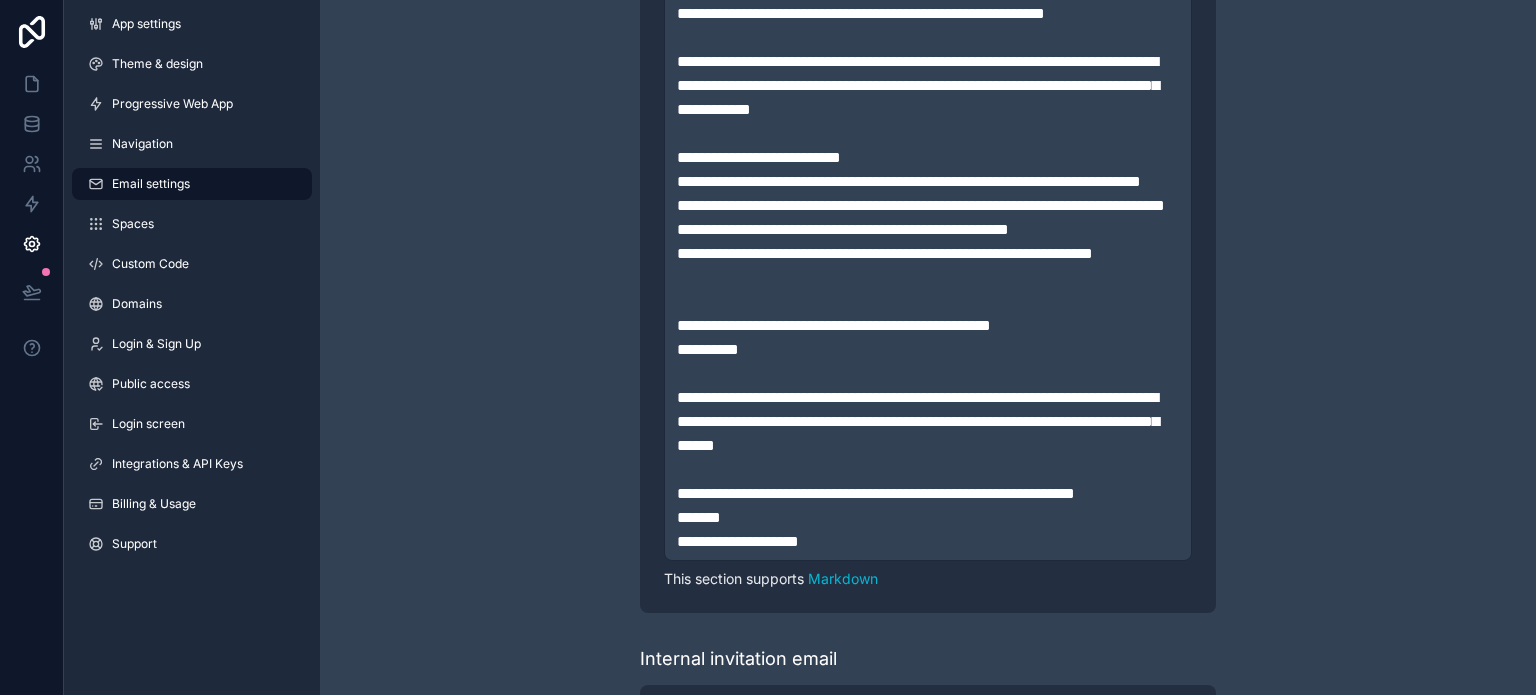 click on "﻿" at bounding box center (928, 302) 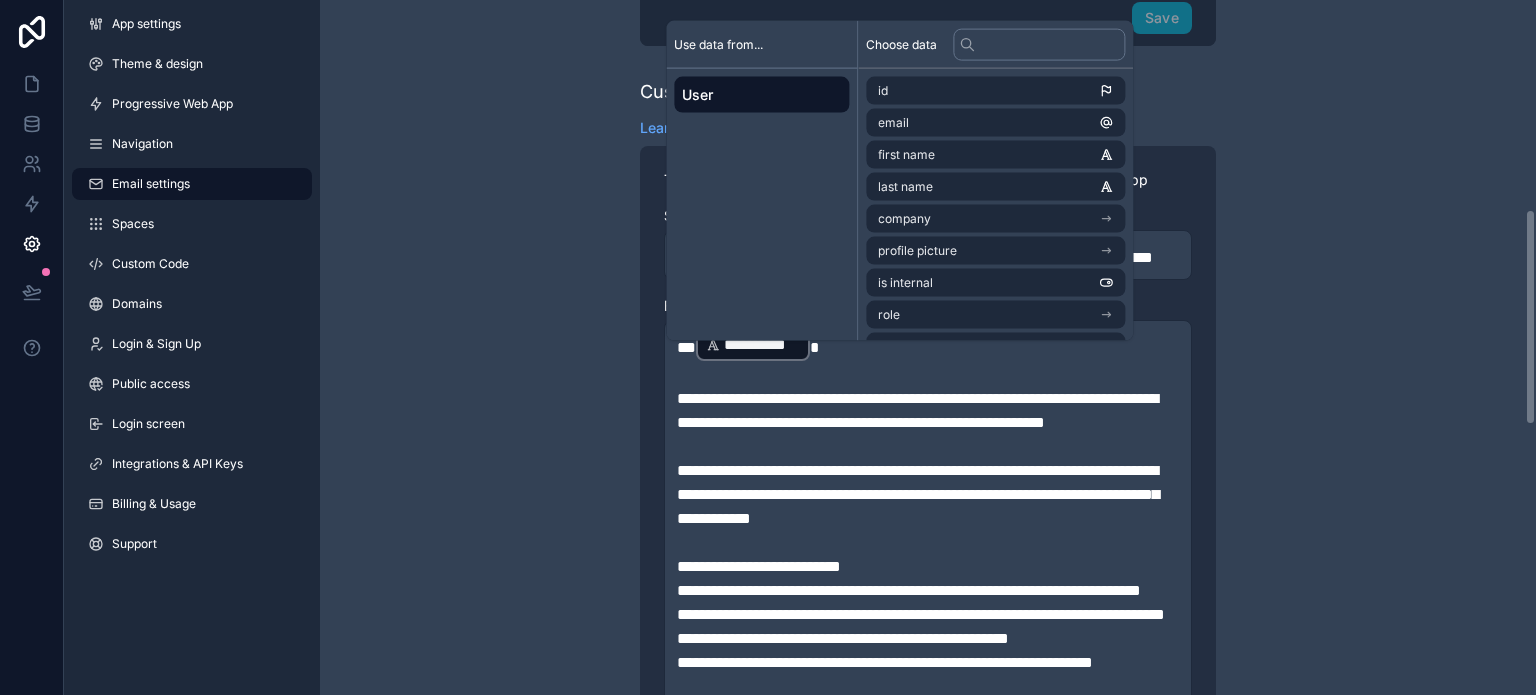 scroll, scrollTop: 611, scrollLeft: 0, axis: vertical 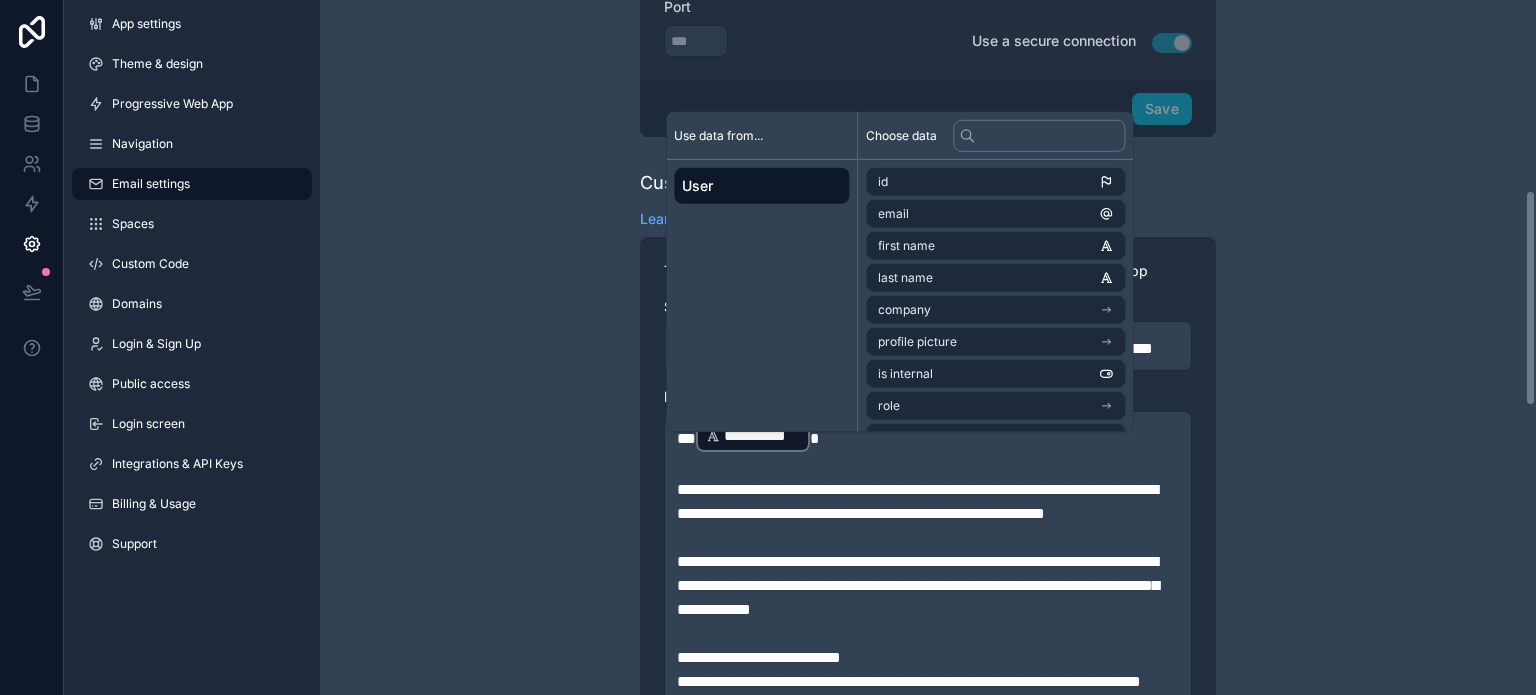 click on "**********" at bounding box center [928, 663] 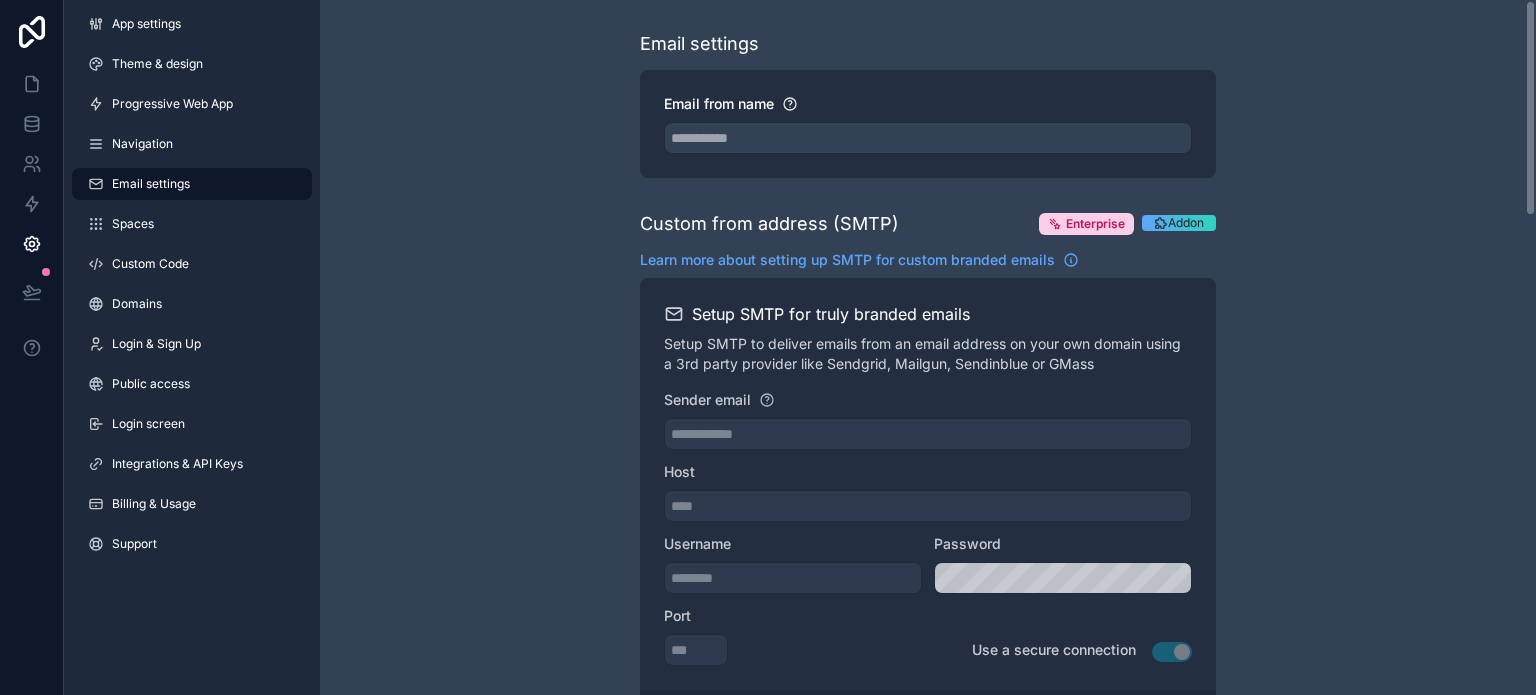 scroll, scrollTop: 0, scrollLeft: 0, axis: both 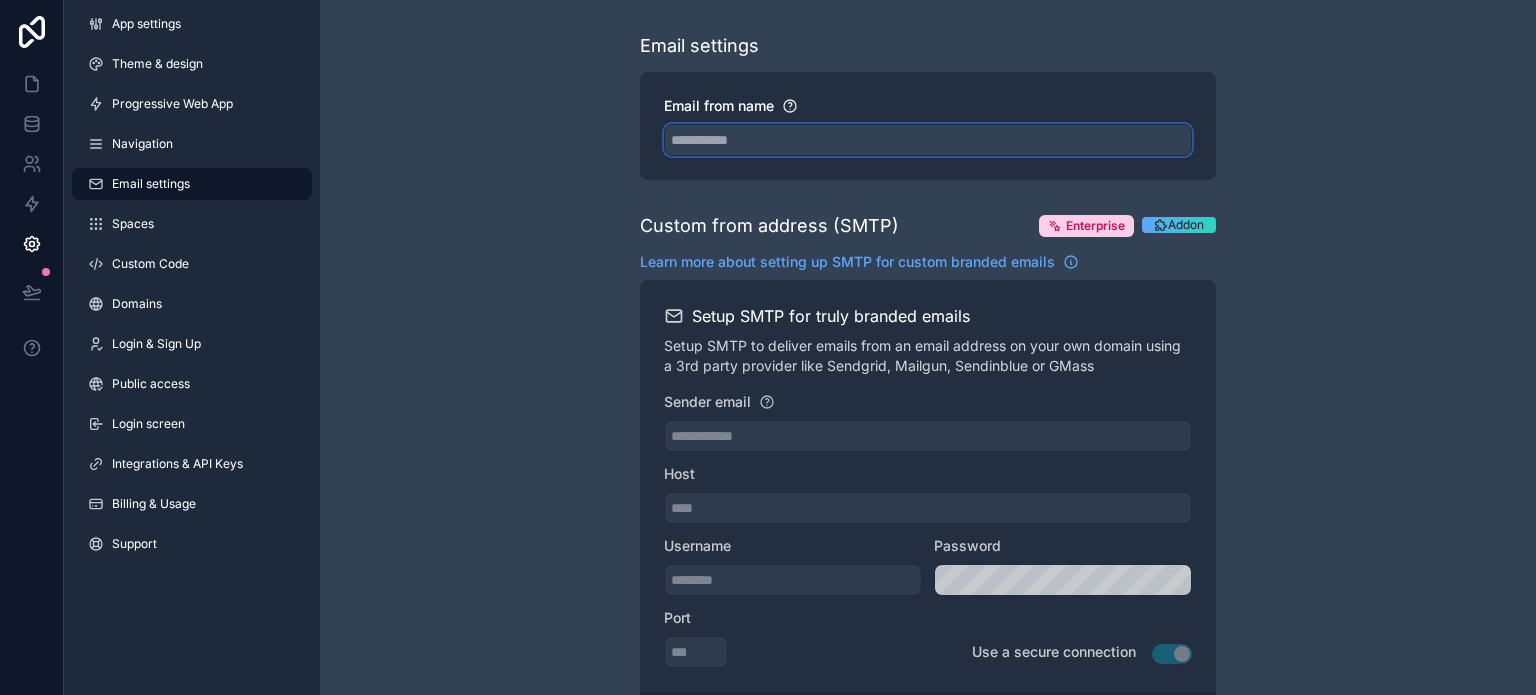 click on "Email from name" at bounding box center (928, 140) 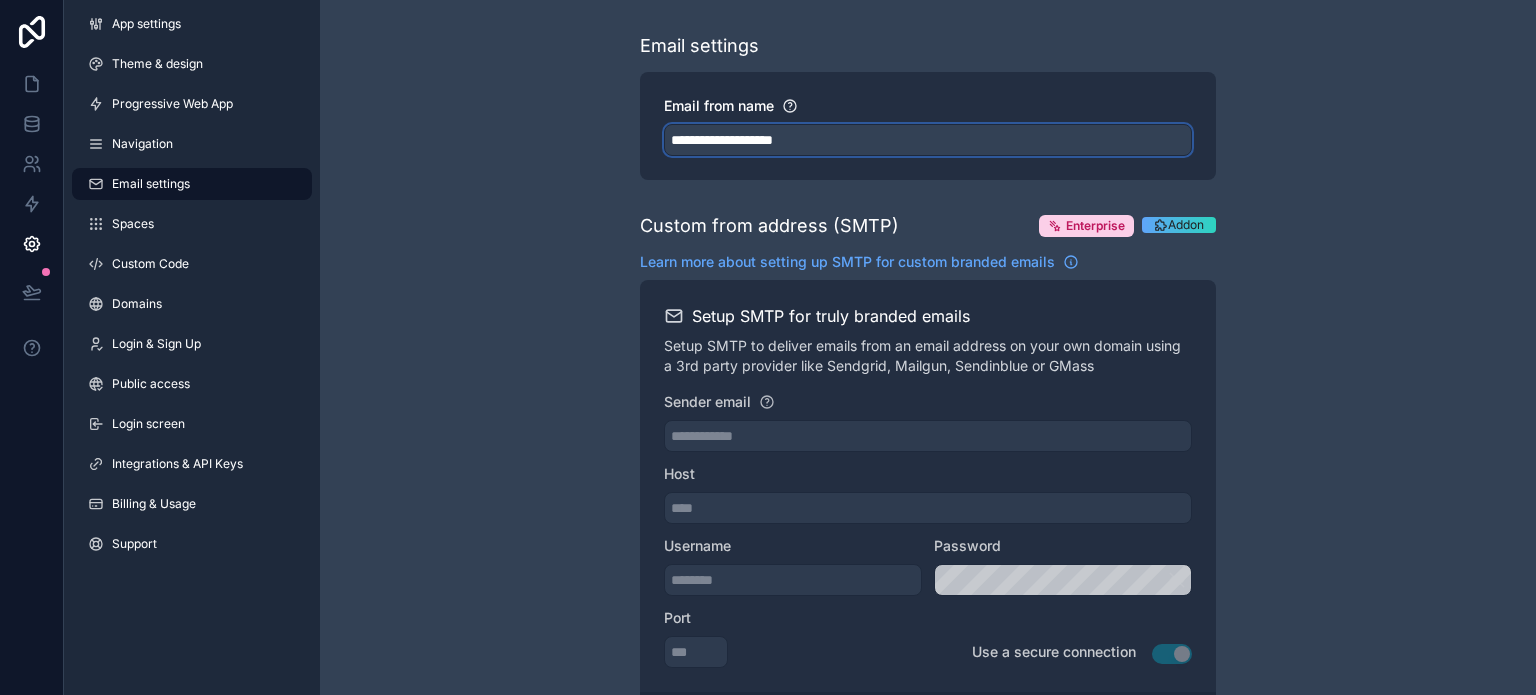 type on "**********" 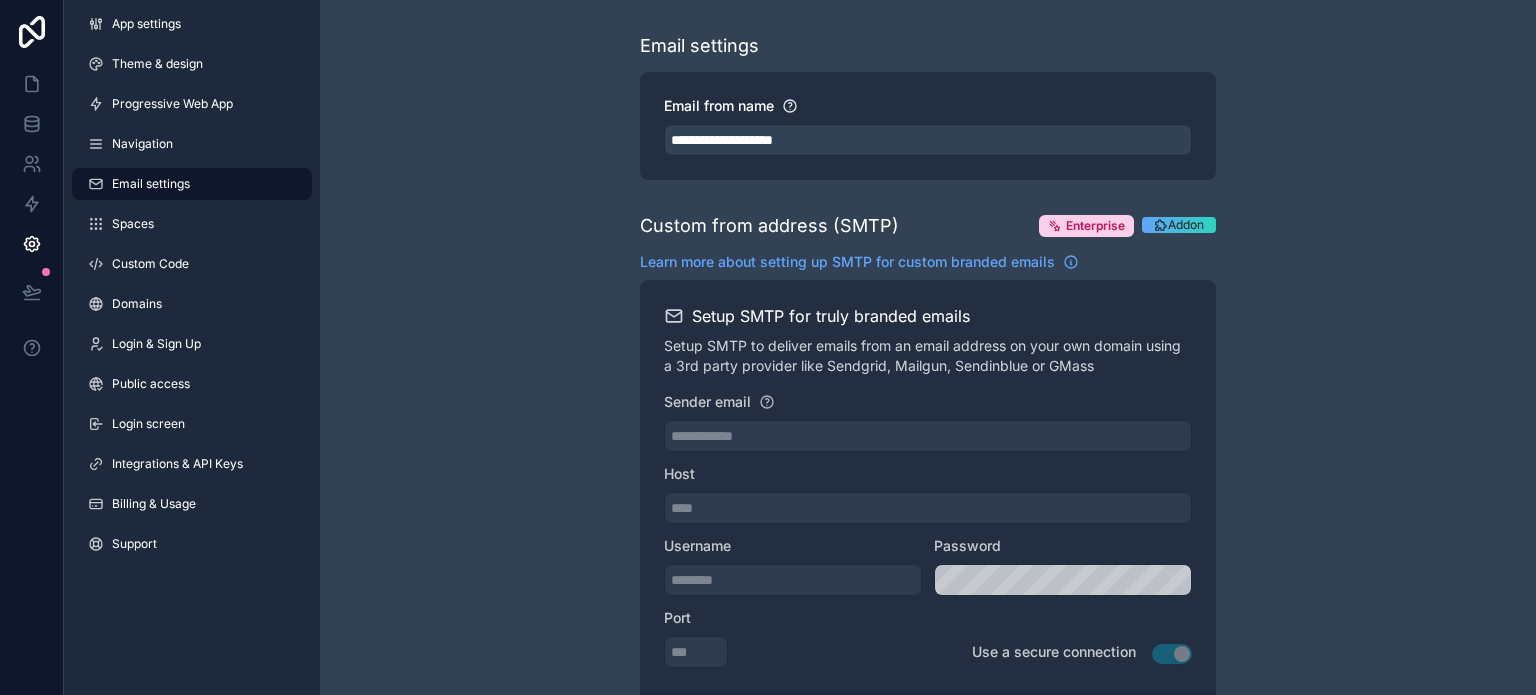 click on "**********" at bounding box center (928, 1034) 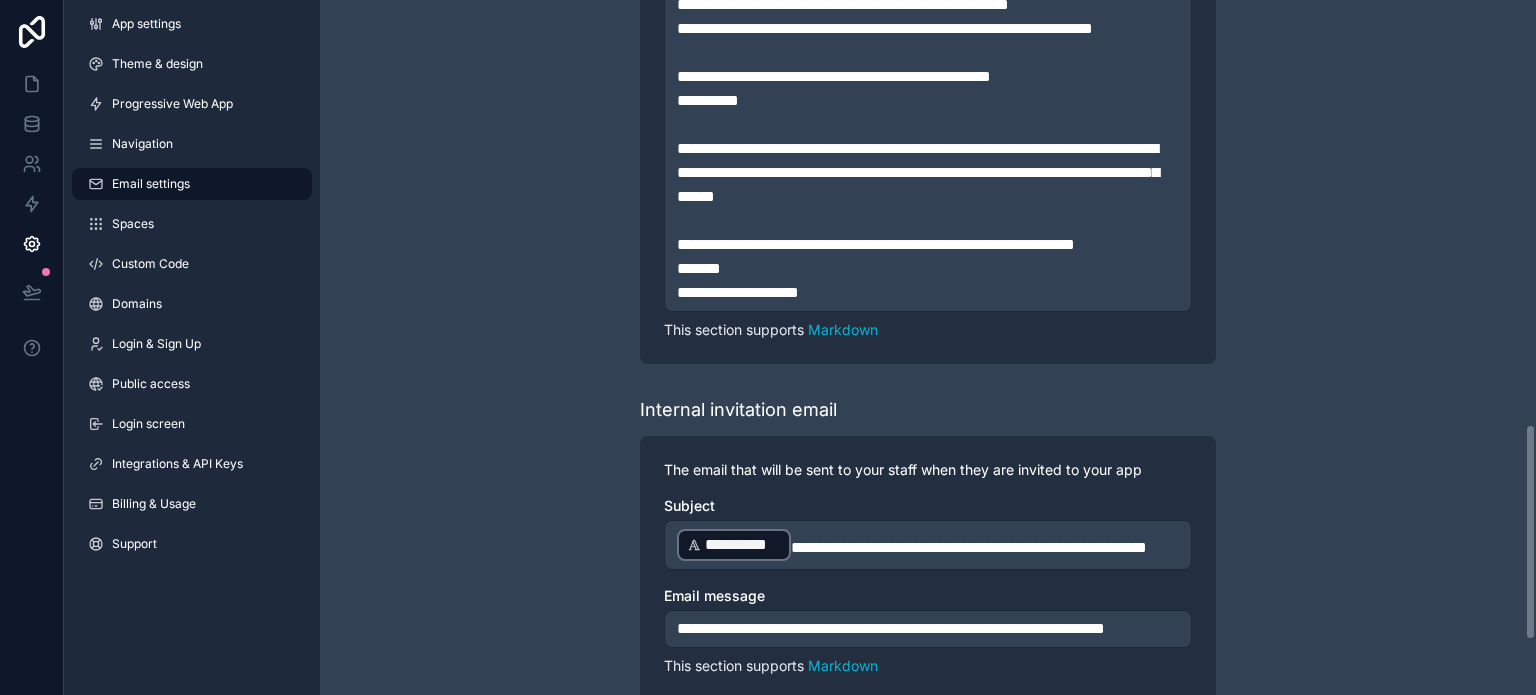 scroll, scrollTop: 1436, scrollLeft: 0, axis: vertical 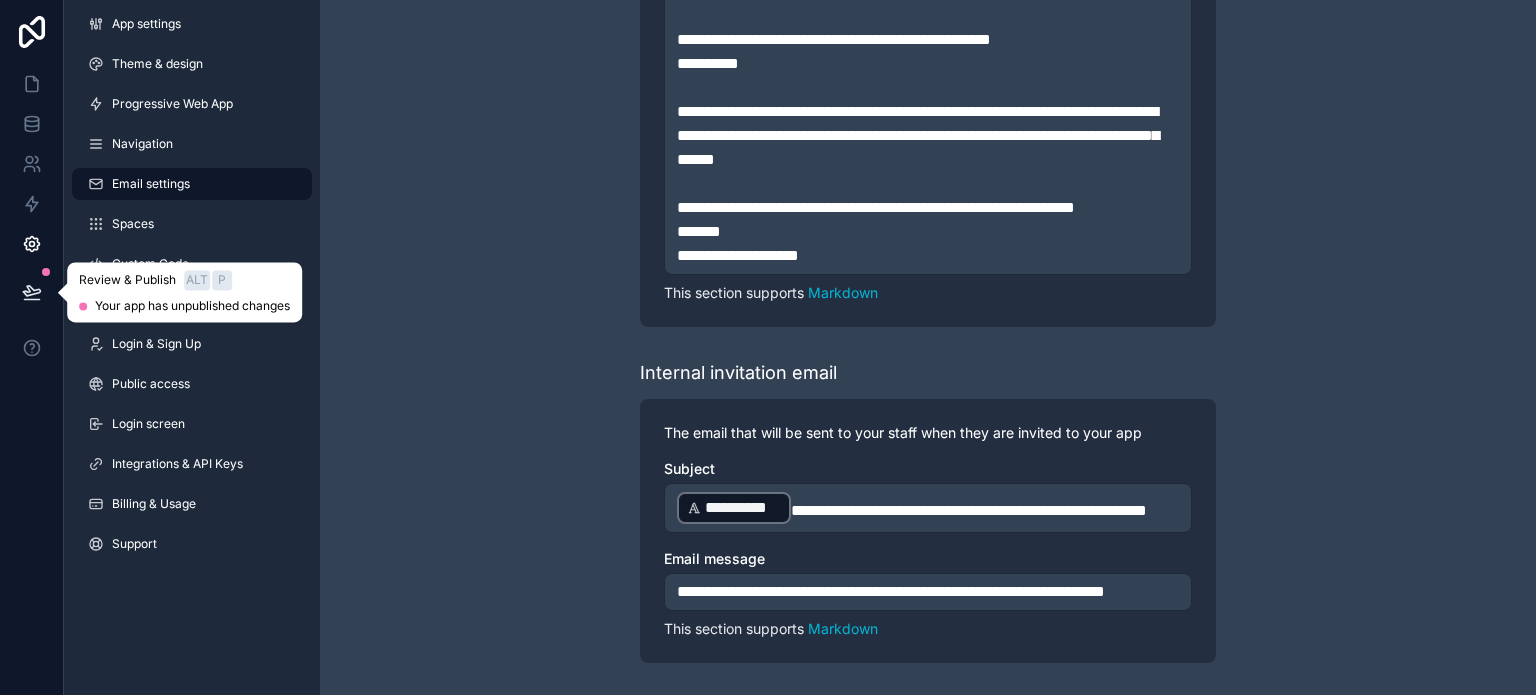 click 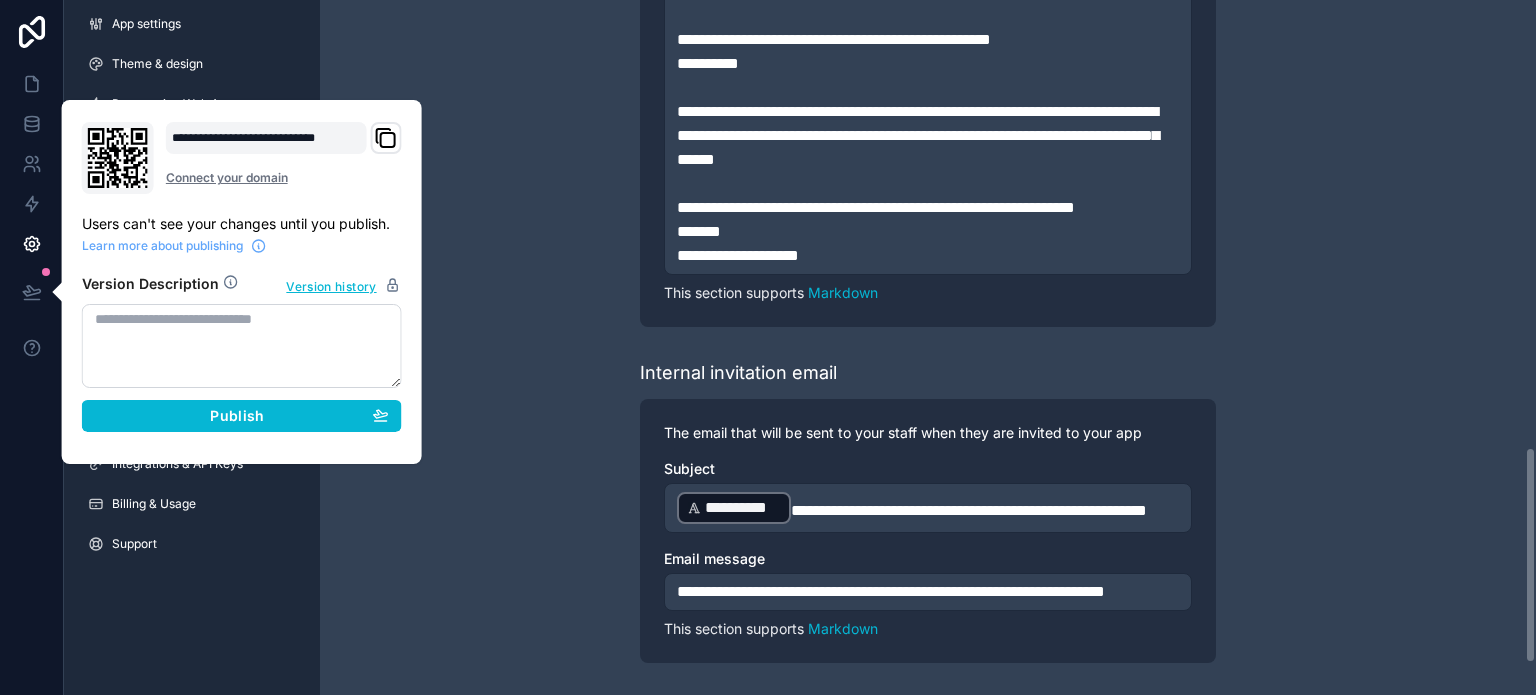 click on "**********" at bounding box center (928, -339) 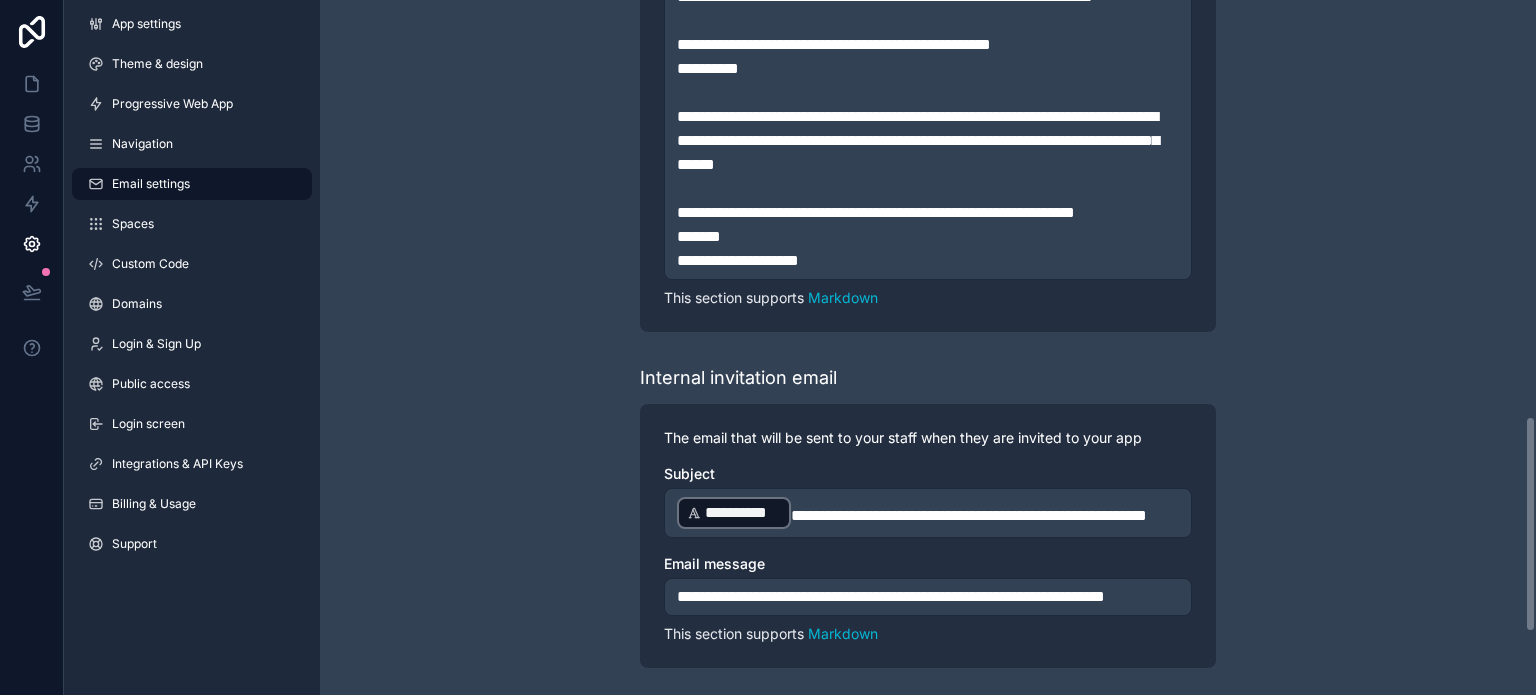 scroll, scrollTop: 1236, scrollLeft: 0, axis: vertical 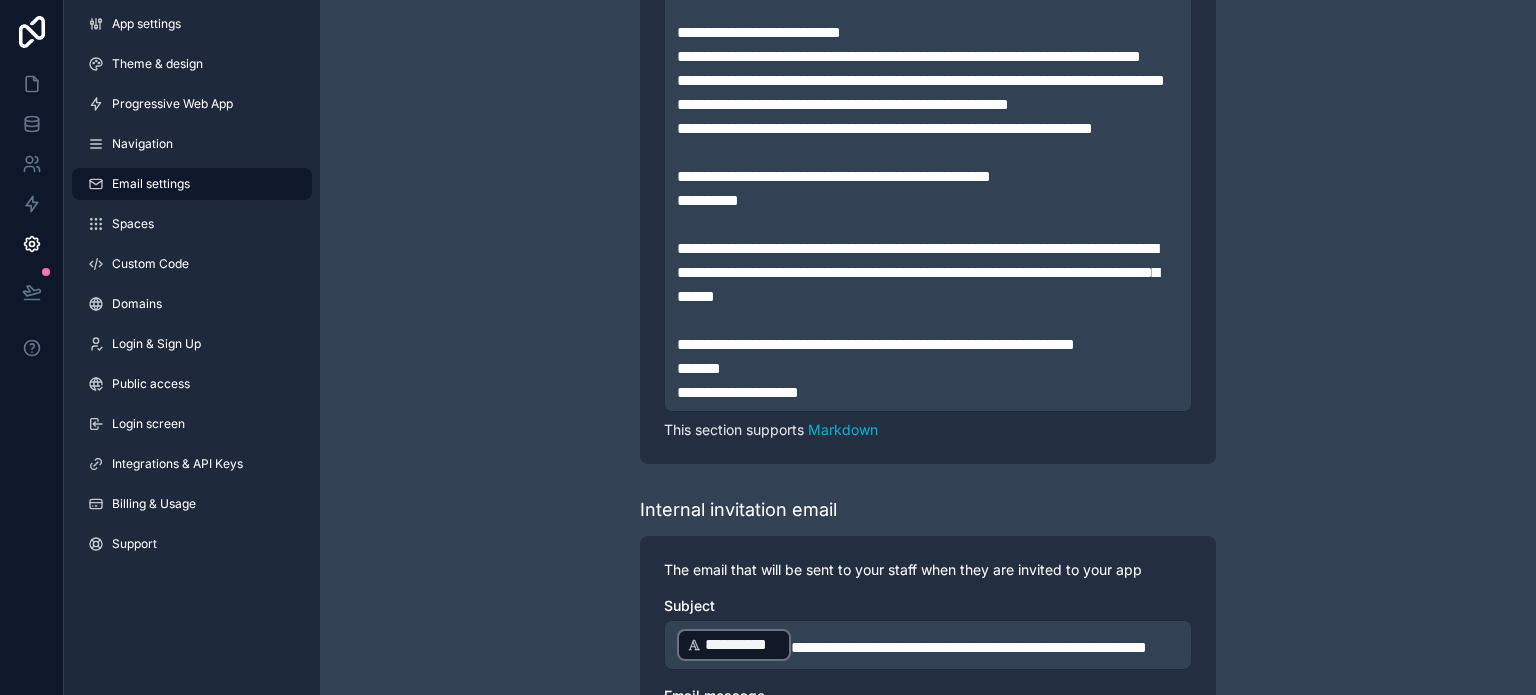 click on "*******" at bounding box center [699, 368] 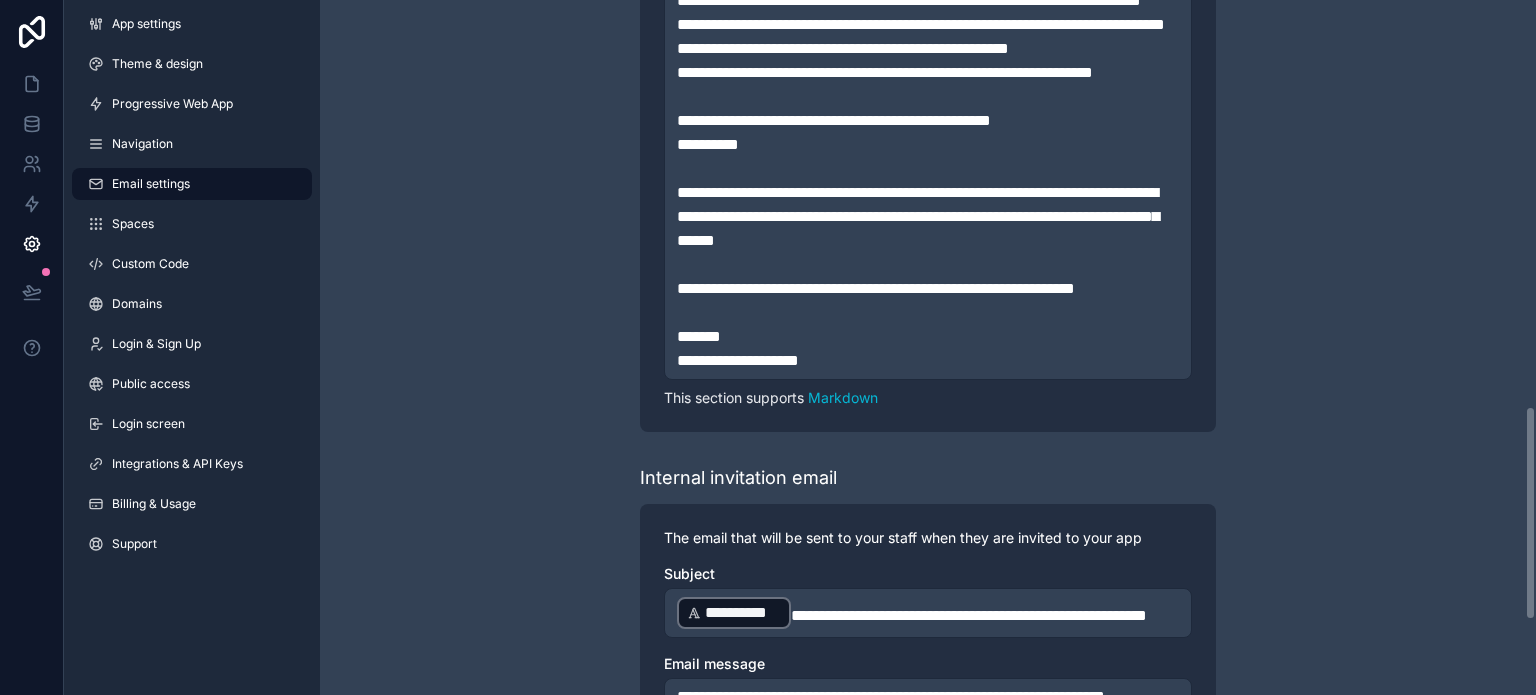scroll, scrollTop: 1336, scrollLeft: 0, axis: vertical 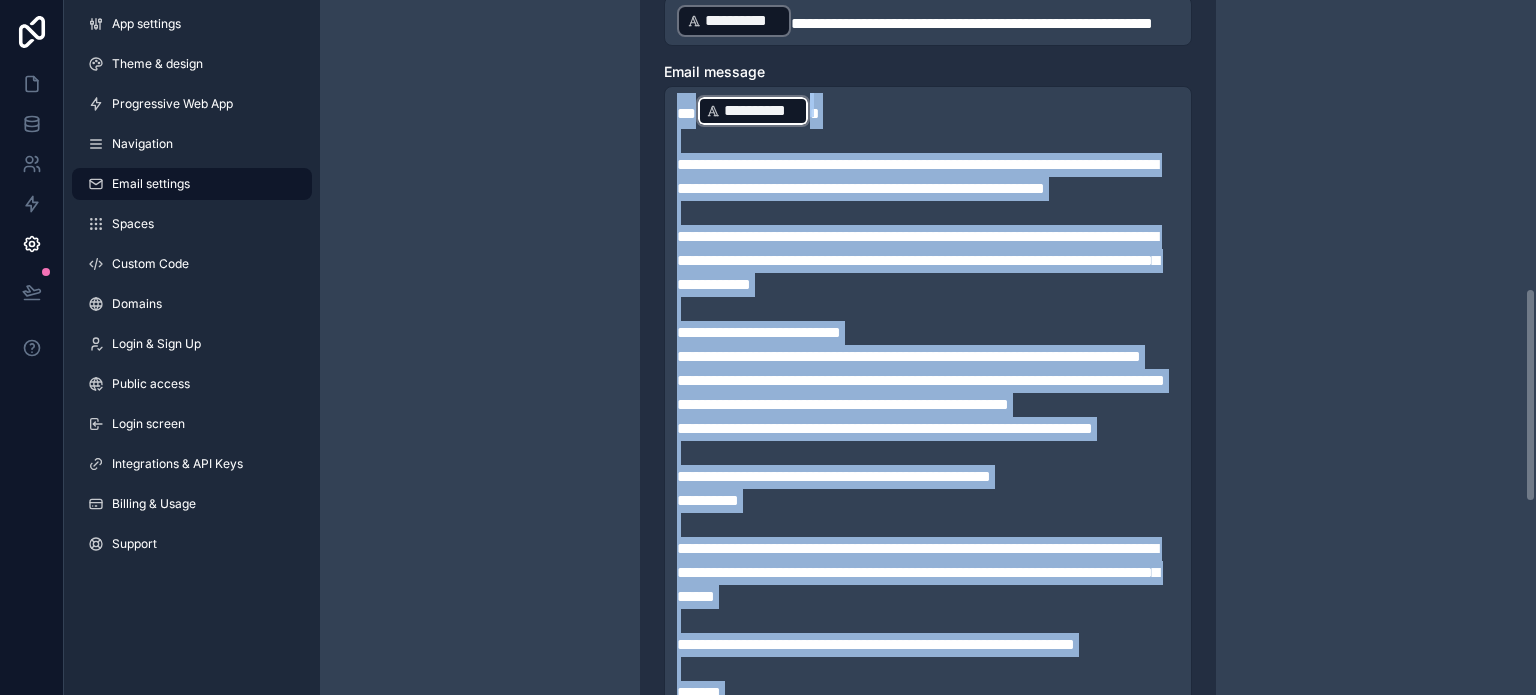 drag, startPoint x: 867, startPoint y: 440, endPoint x: 675, endPoint y: 134, distance: 361.24783 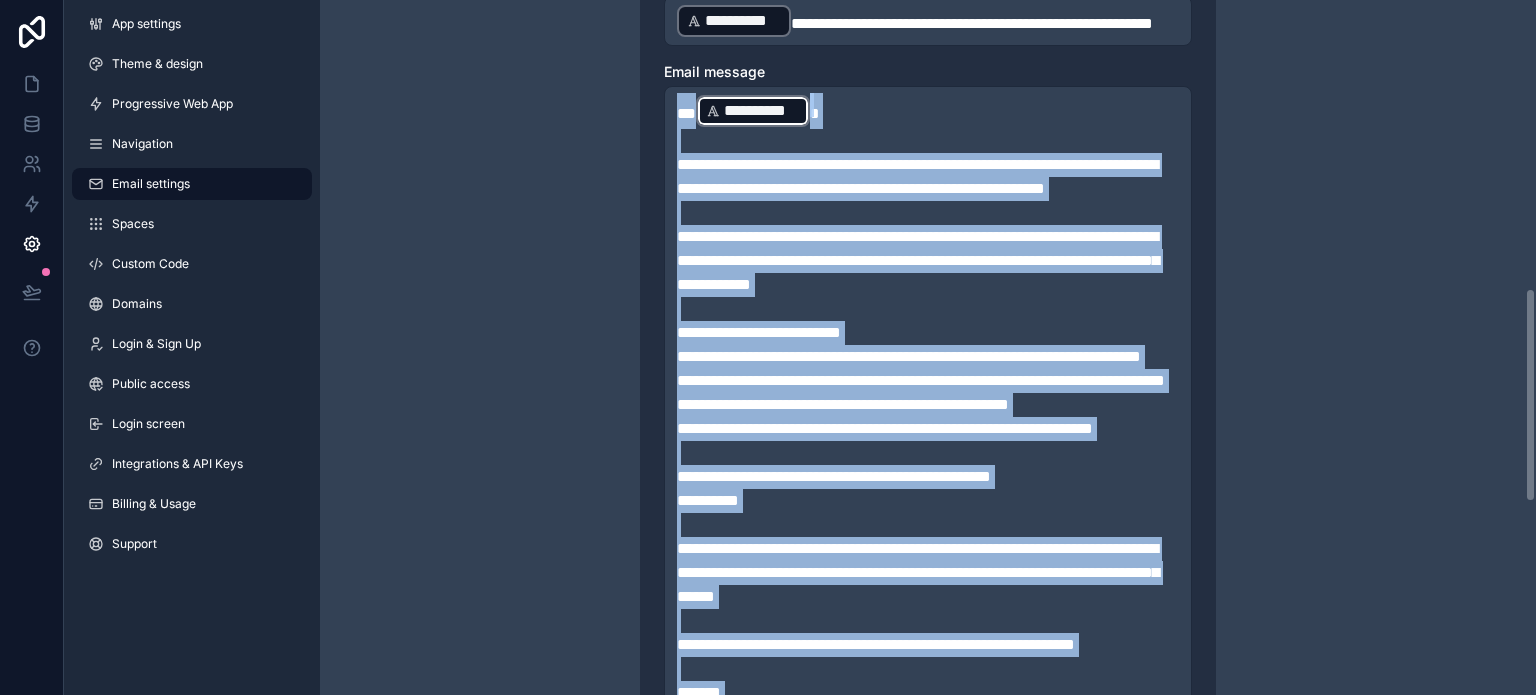 click on "**********" at bounding box center [928, 411] 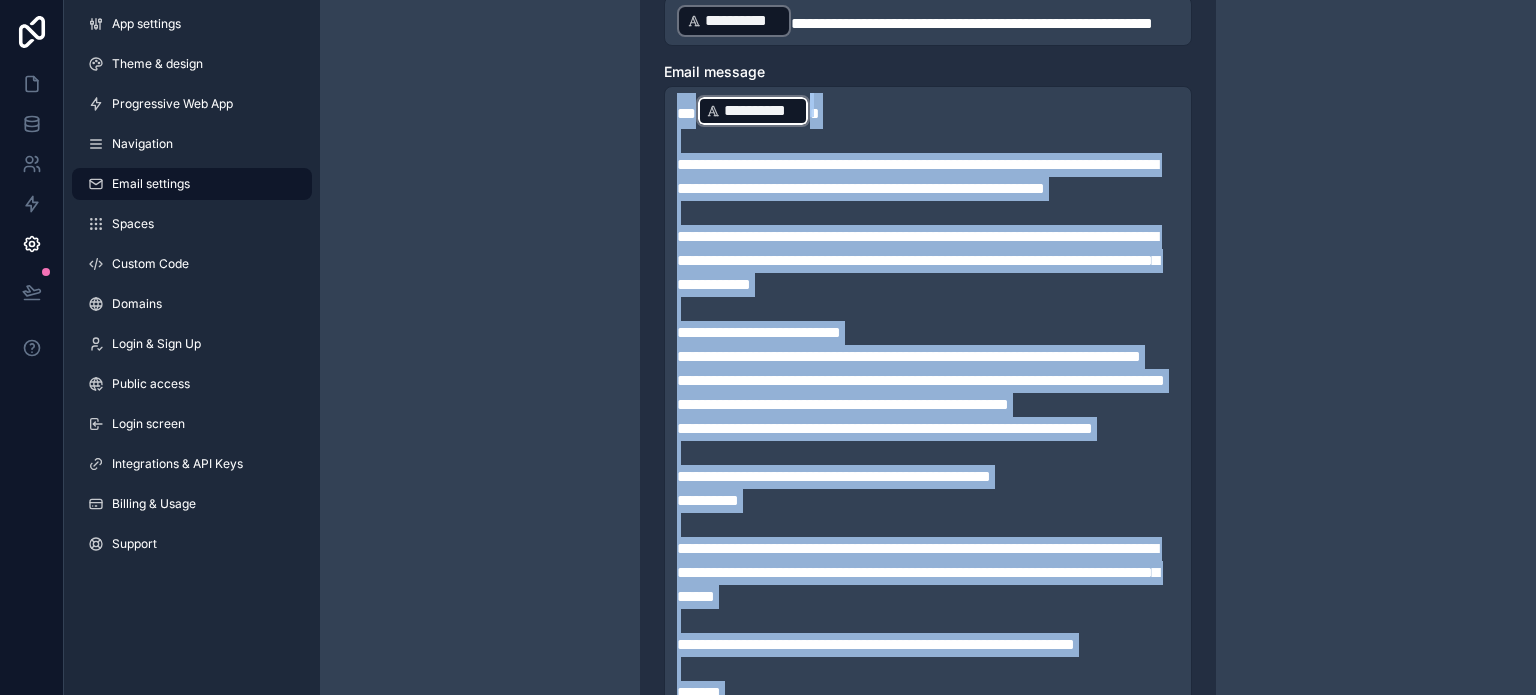 copy on "**********" 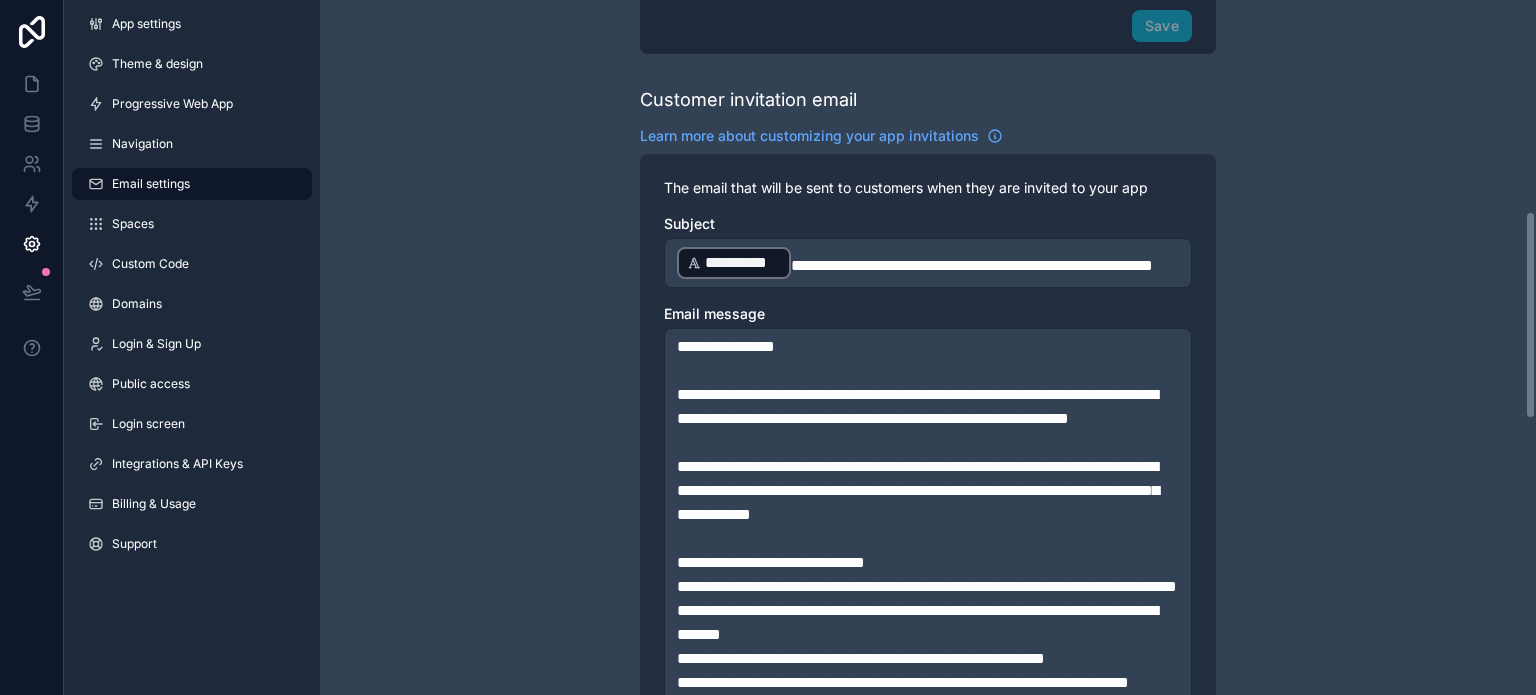 scroll, scrollTop: 683, scrollLeft: 0, axis: vertical 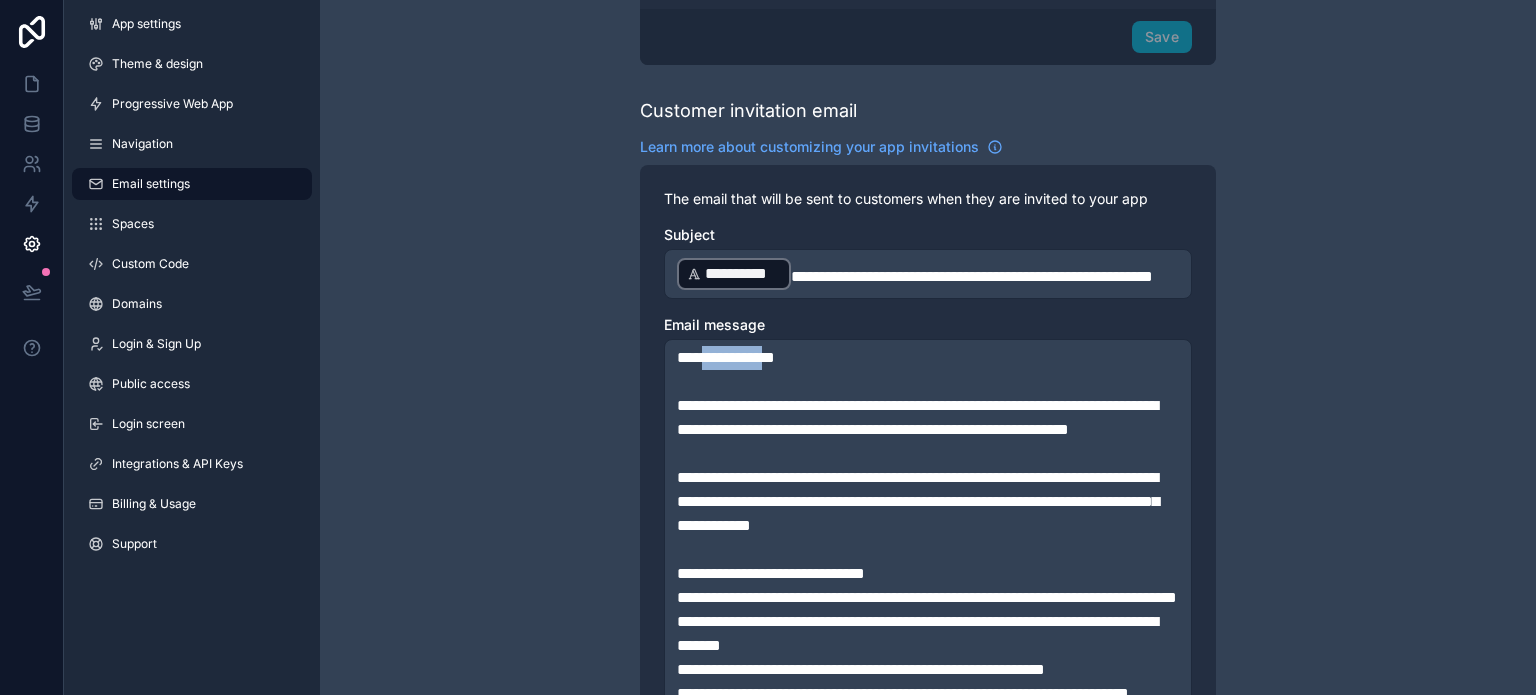 drag, startPoint x: 780, startPoint y: 381, endPoint x: 702, endPoint y: 382, distance: 78.00641 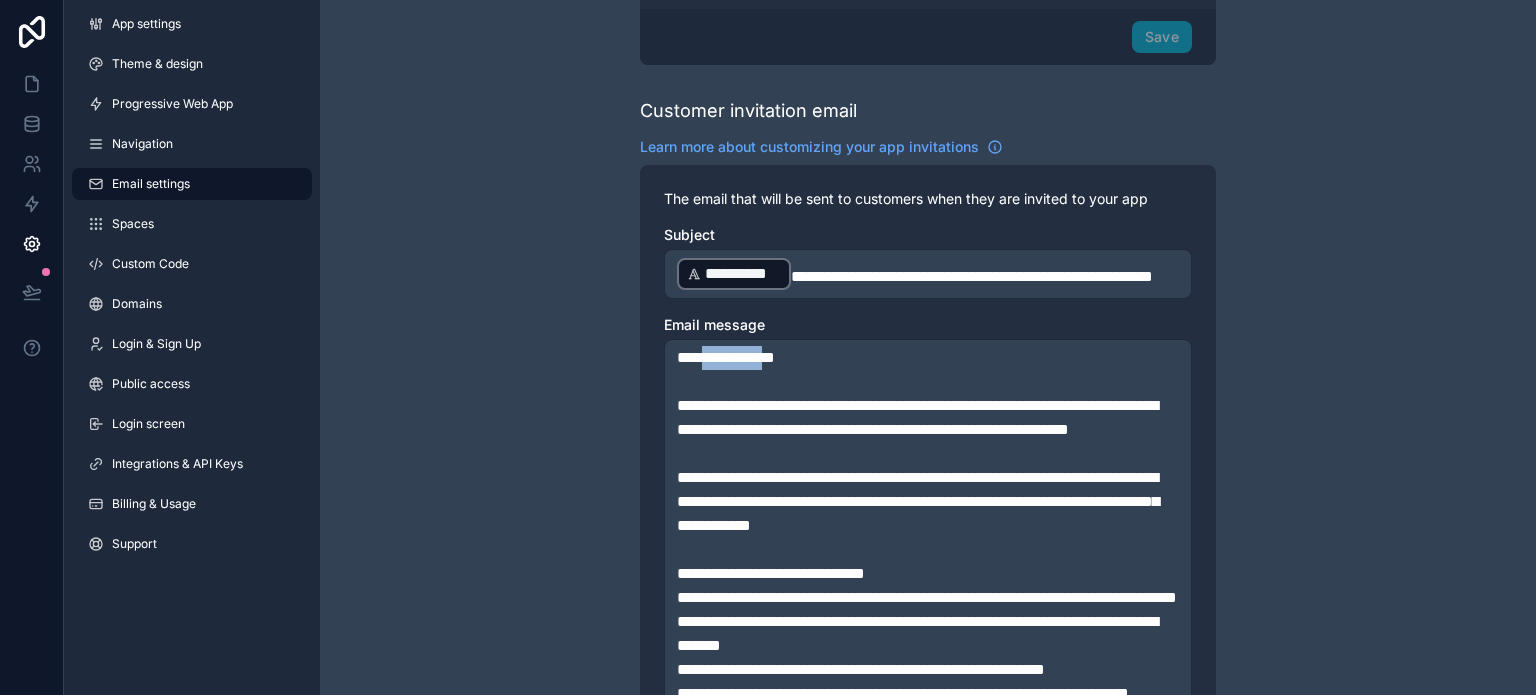 click on "**********" at bounding box center [726, 357] 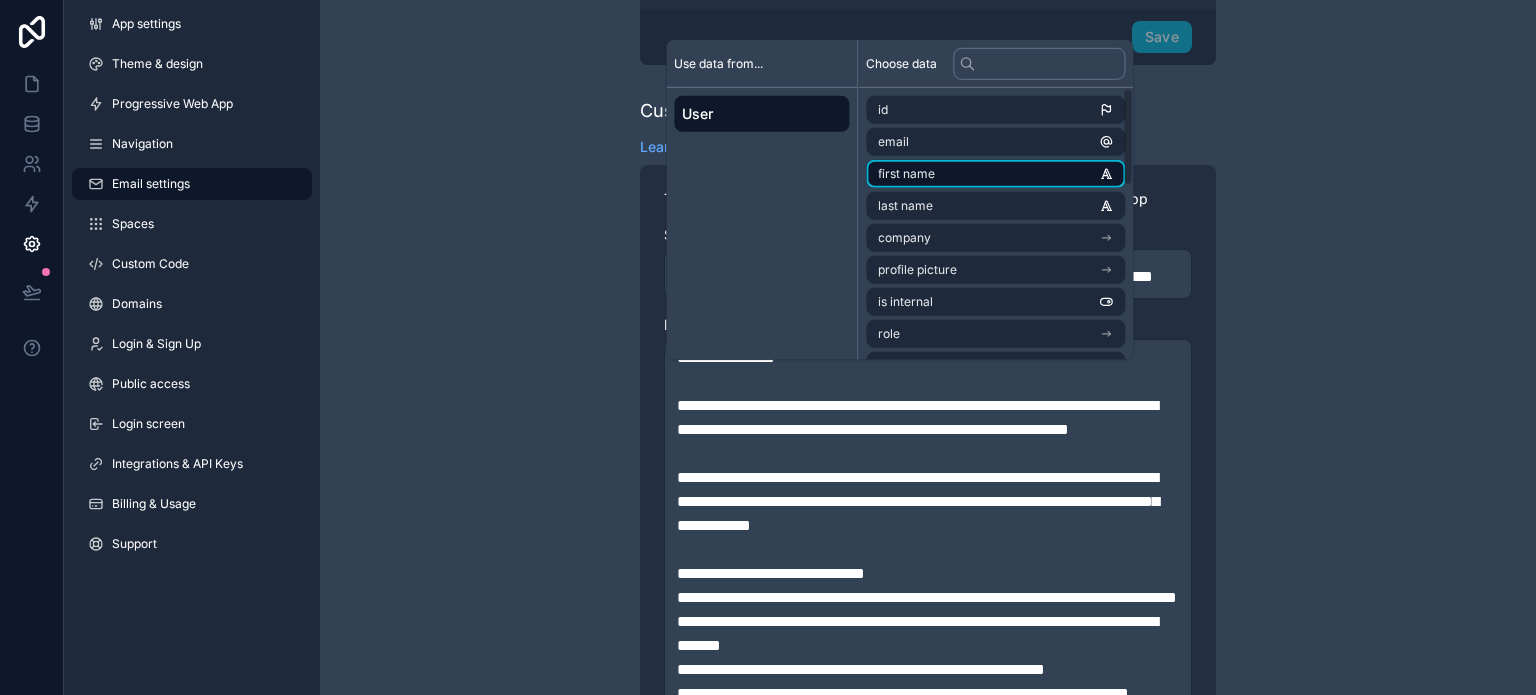 click on "first name" at bounding box center [995, 174] 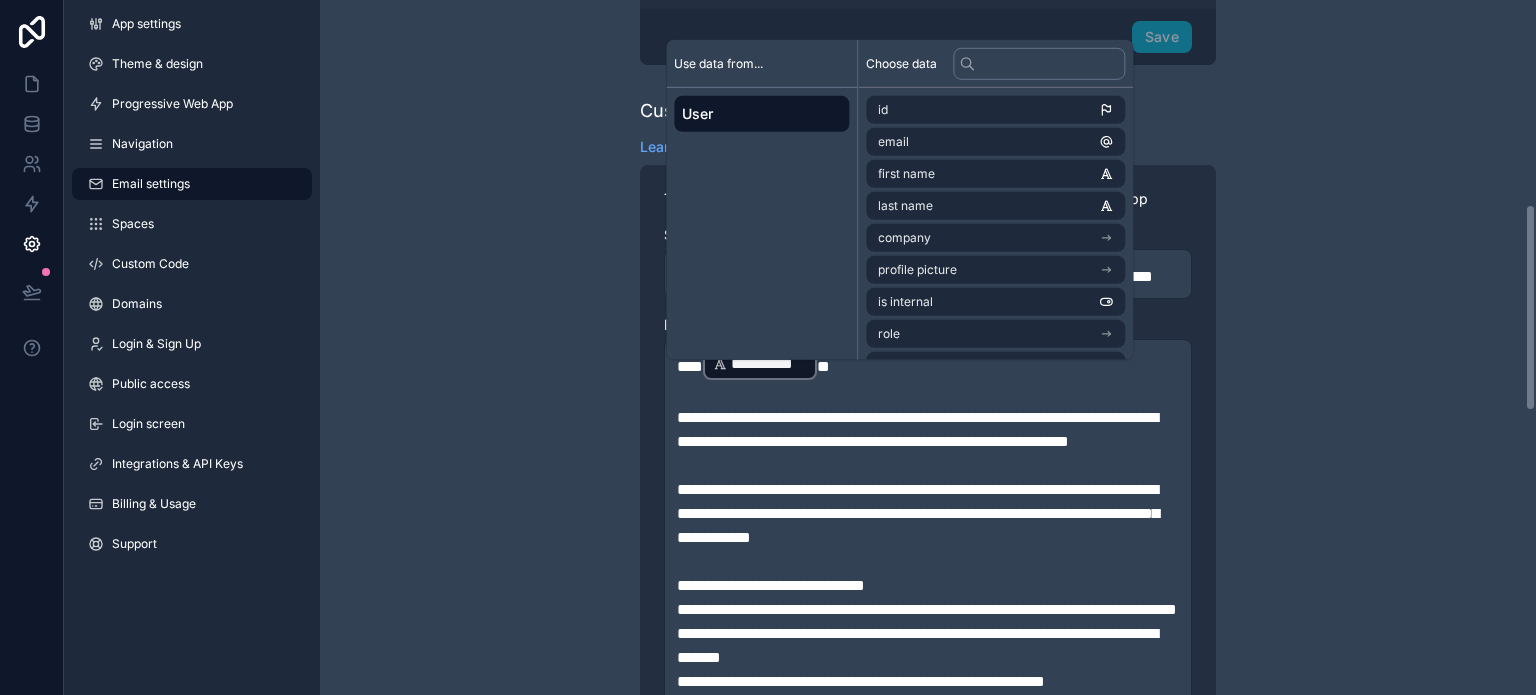 click on "**********" at bounding box center [917, 429] 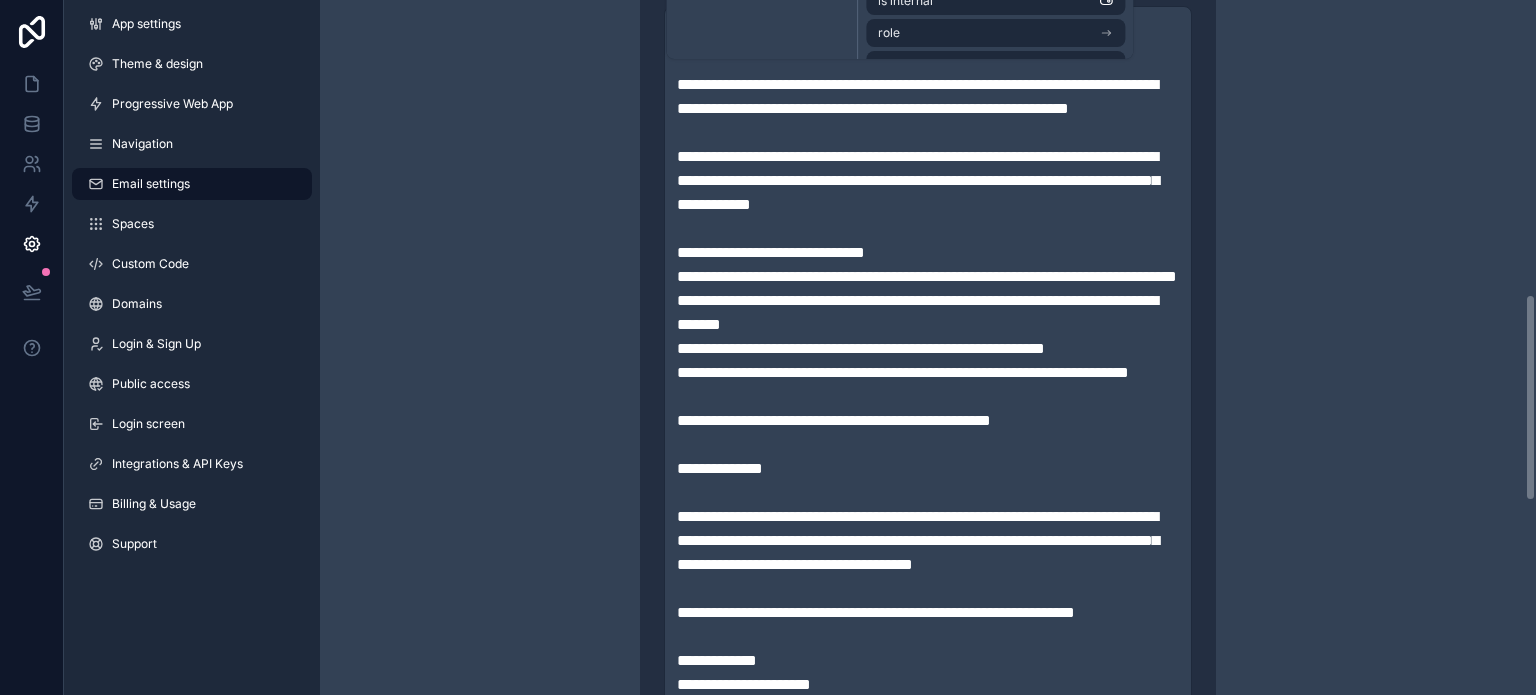 scroll, scrollTop: 983, scrollLeft: 0, axis: vertical 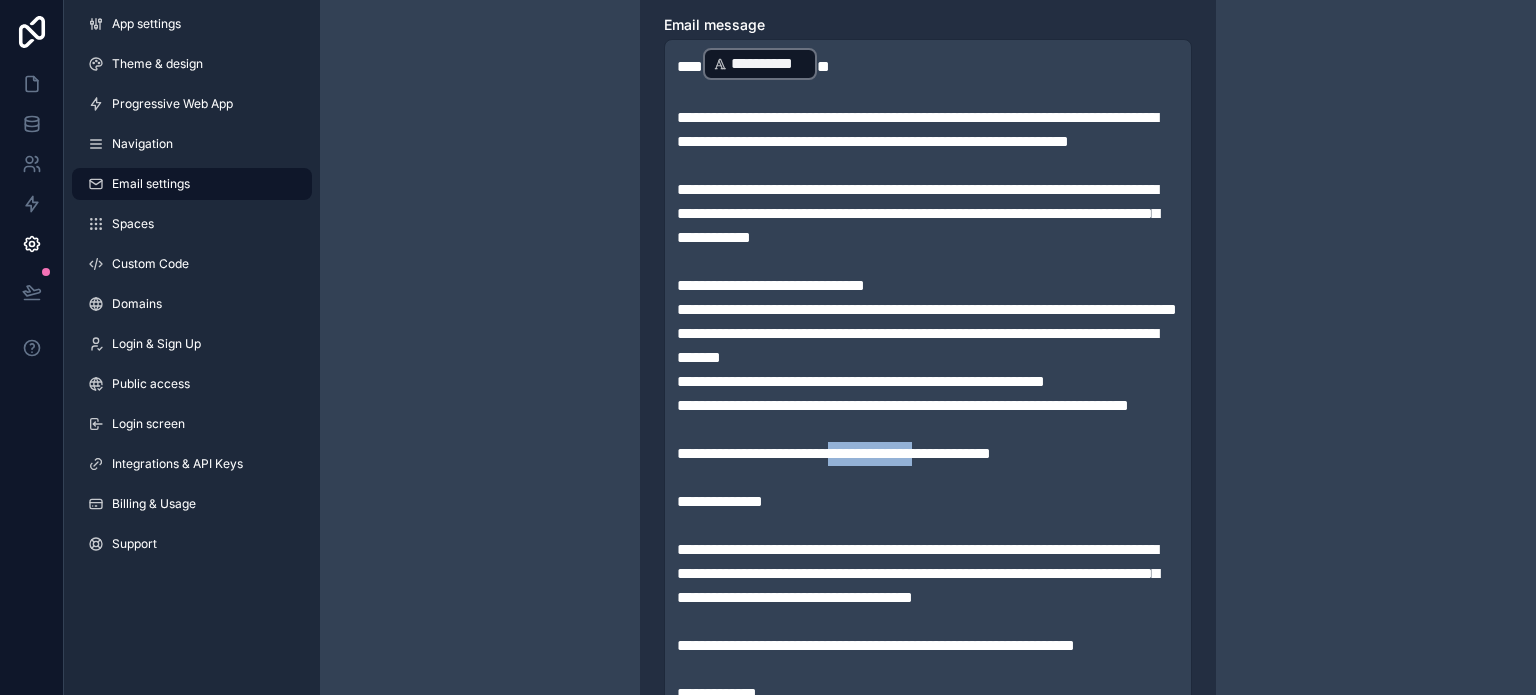 drag, startPoint x: 905, startPoint y: 548, endPoint x: 1004, endPoint y: 546, distance: 99.0202 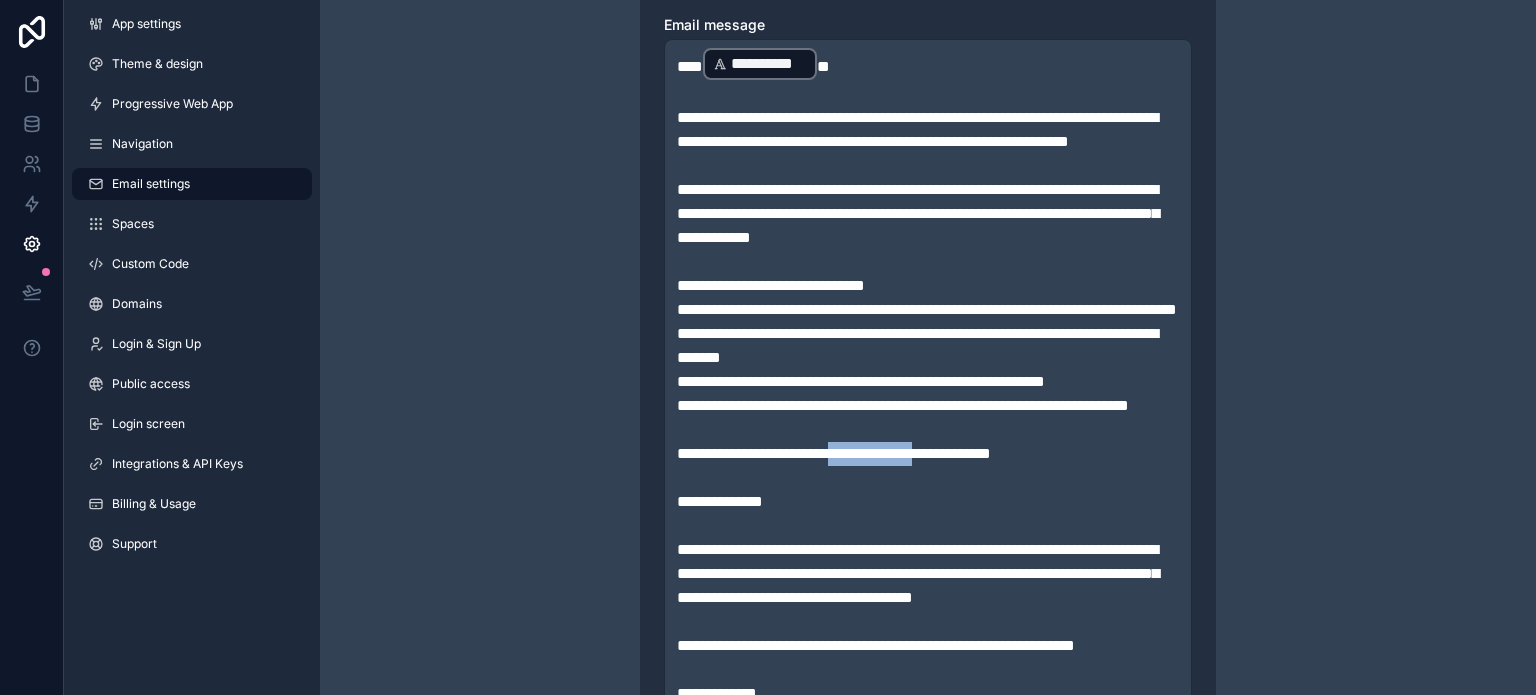click on "**********" at bounding box center (834, 453) 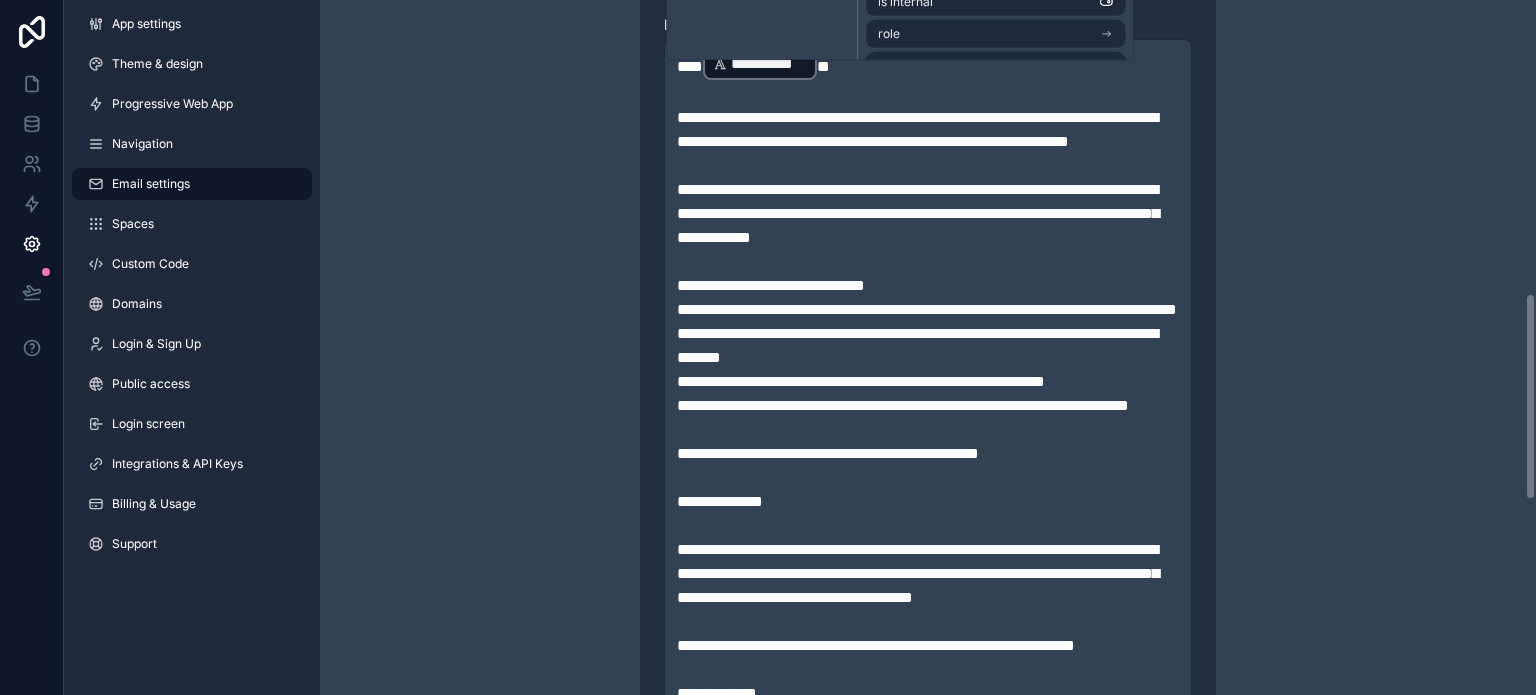 click on "**********" at bounding box center [918, 213] 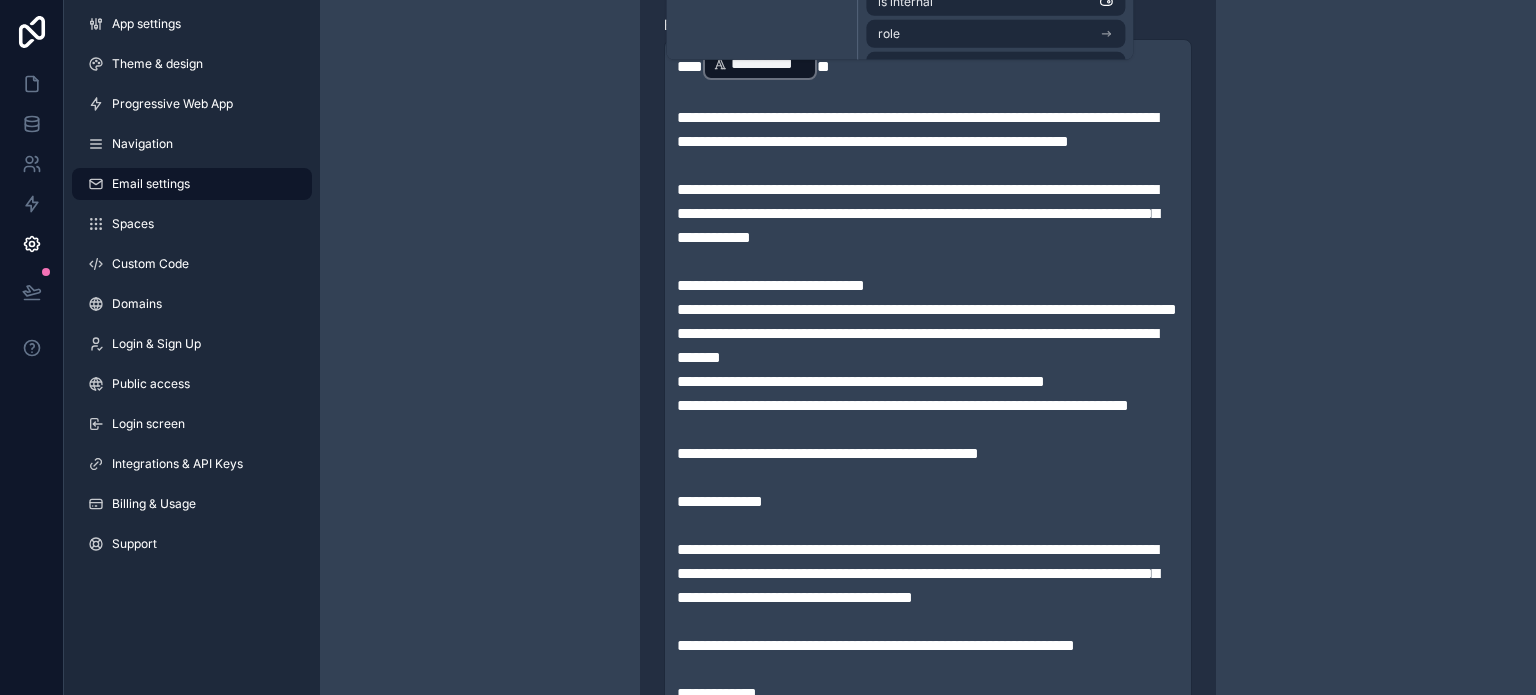 click on "**********" at bounding box center (928, 99) 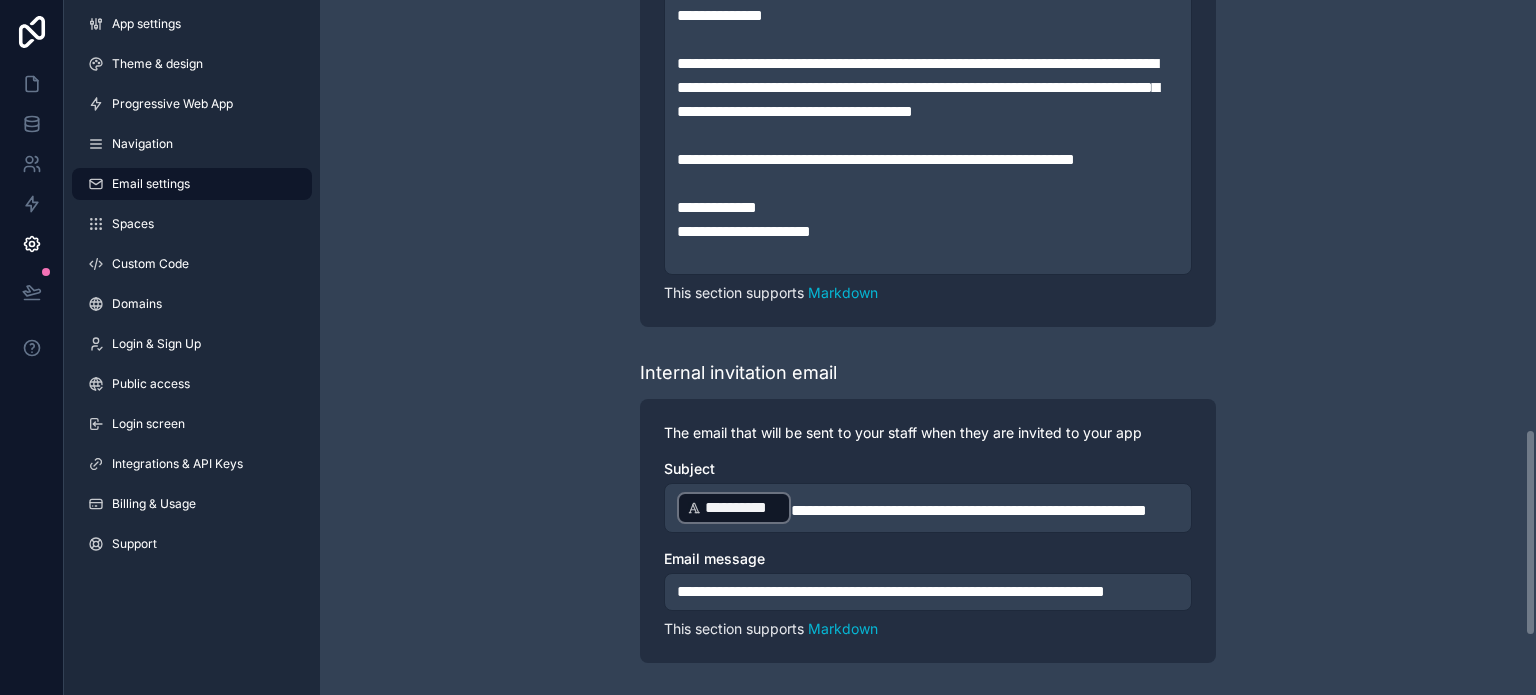 scroll, scrollTop: 1432, scrollLeft: 0, axis: vertical 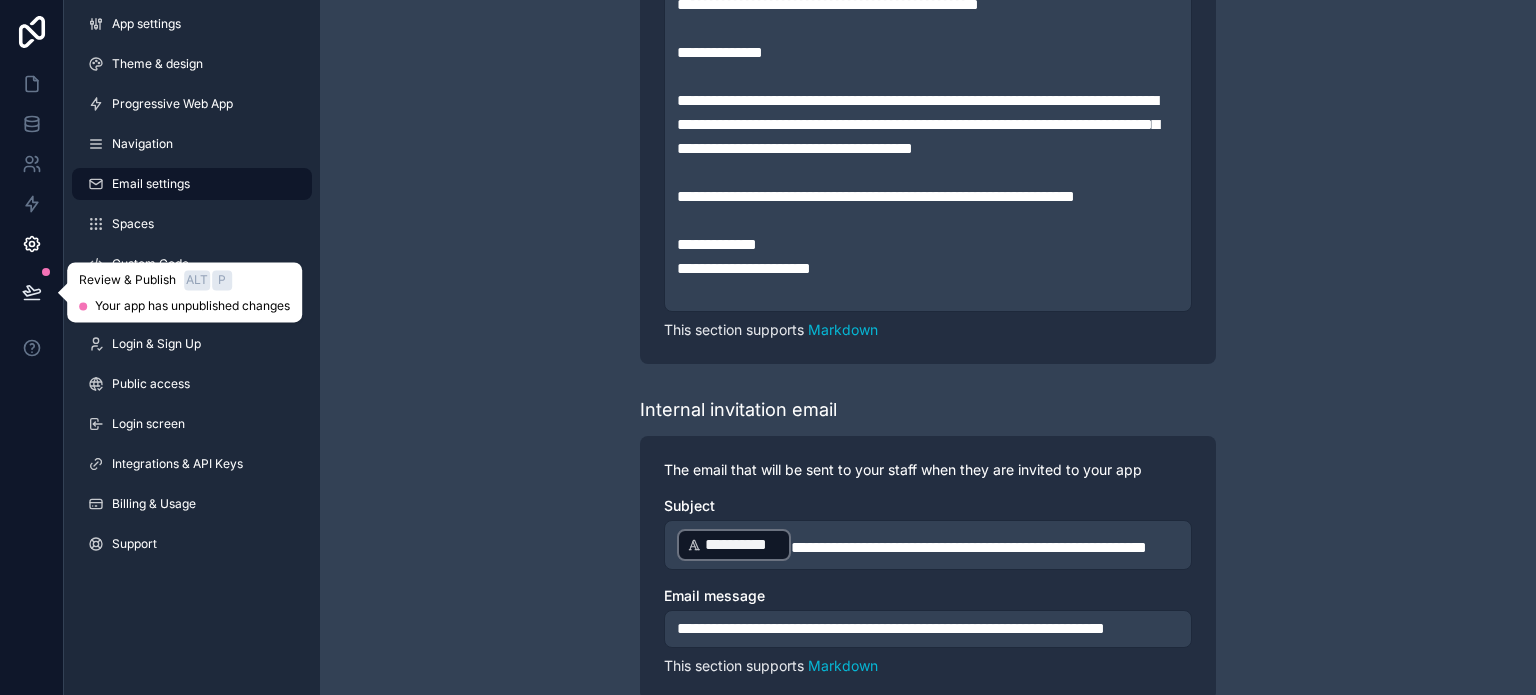 click 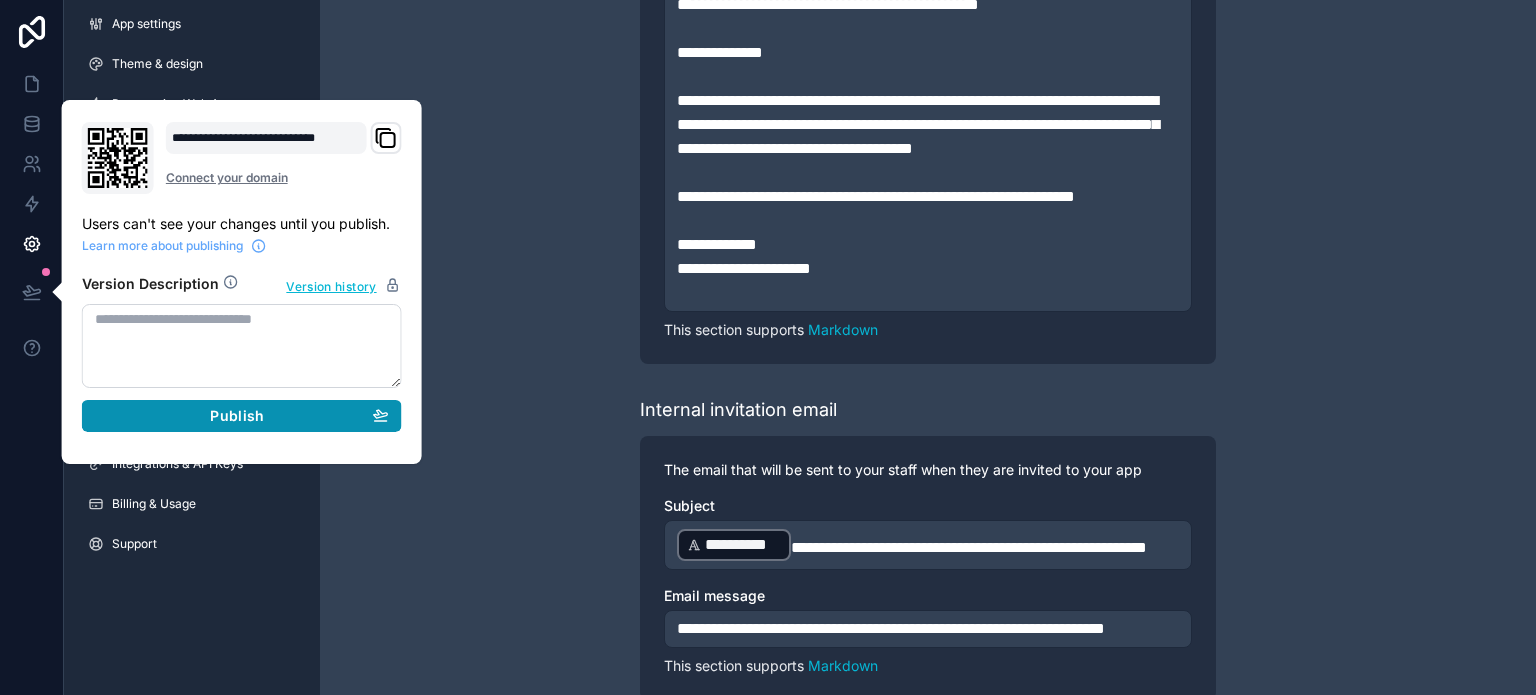 click on "Publish" at bounding box center [242, 416] 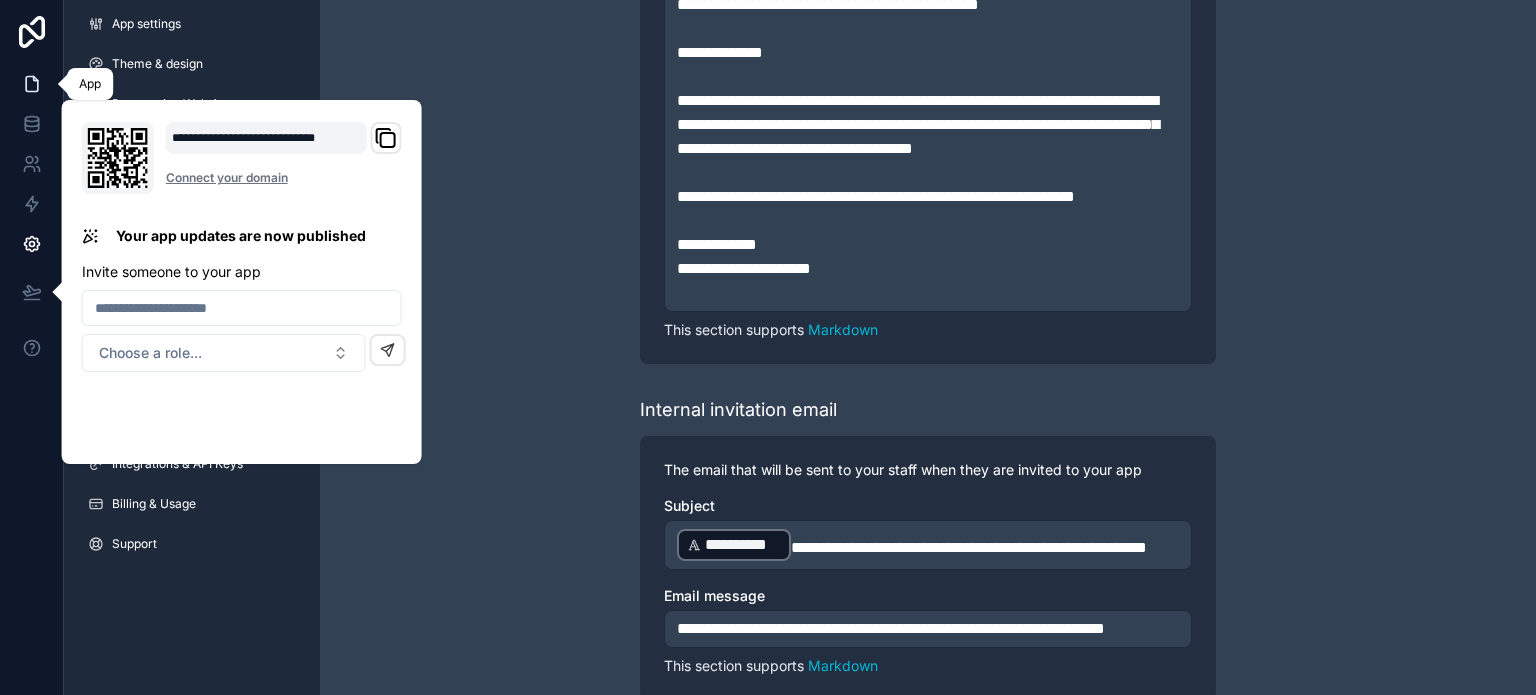 click 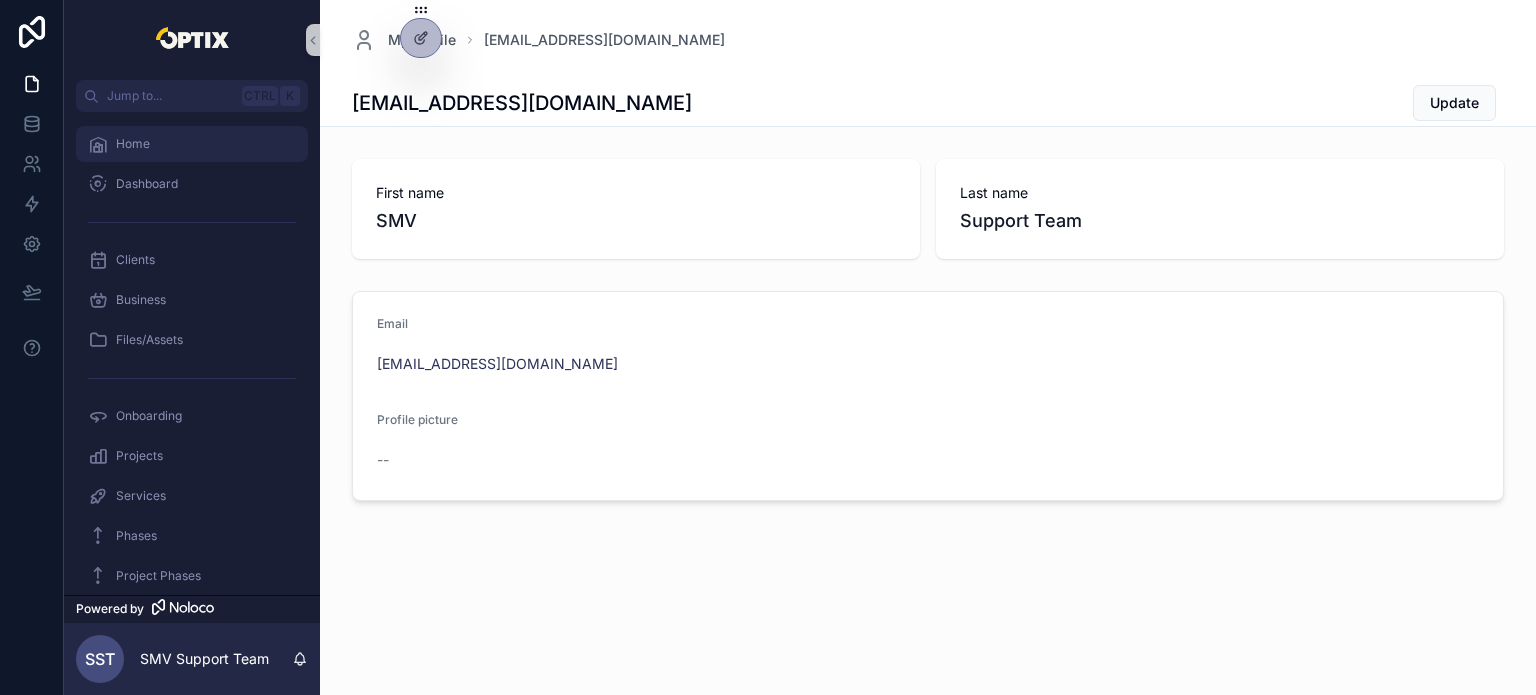 click on "Home" at bounding box center (192, 144) 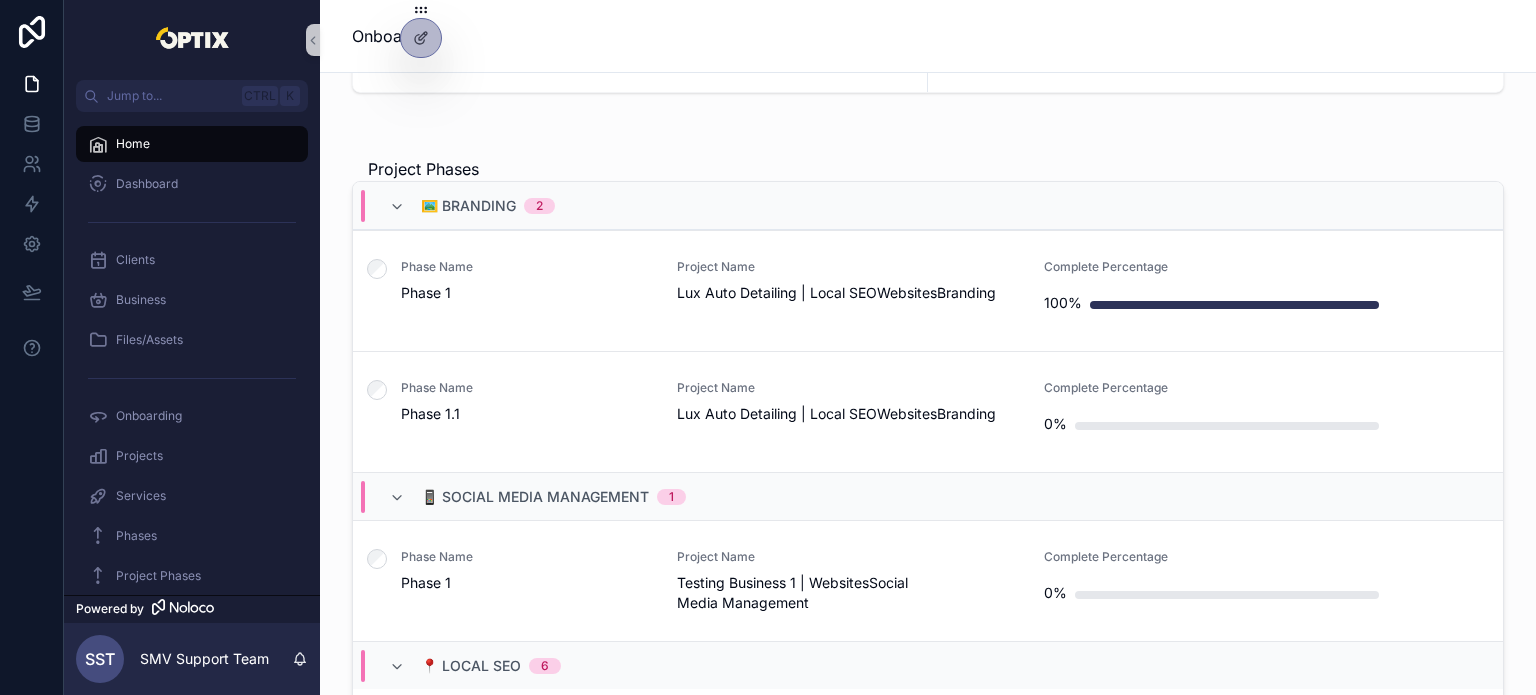 scroll, scrollTop: 1000, scrollLeft: 0, axis: vertical 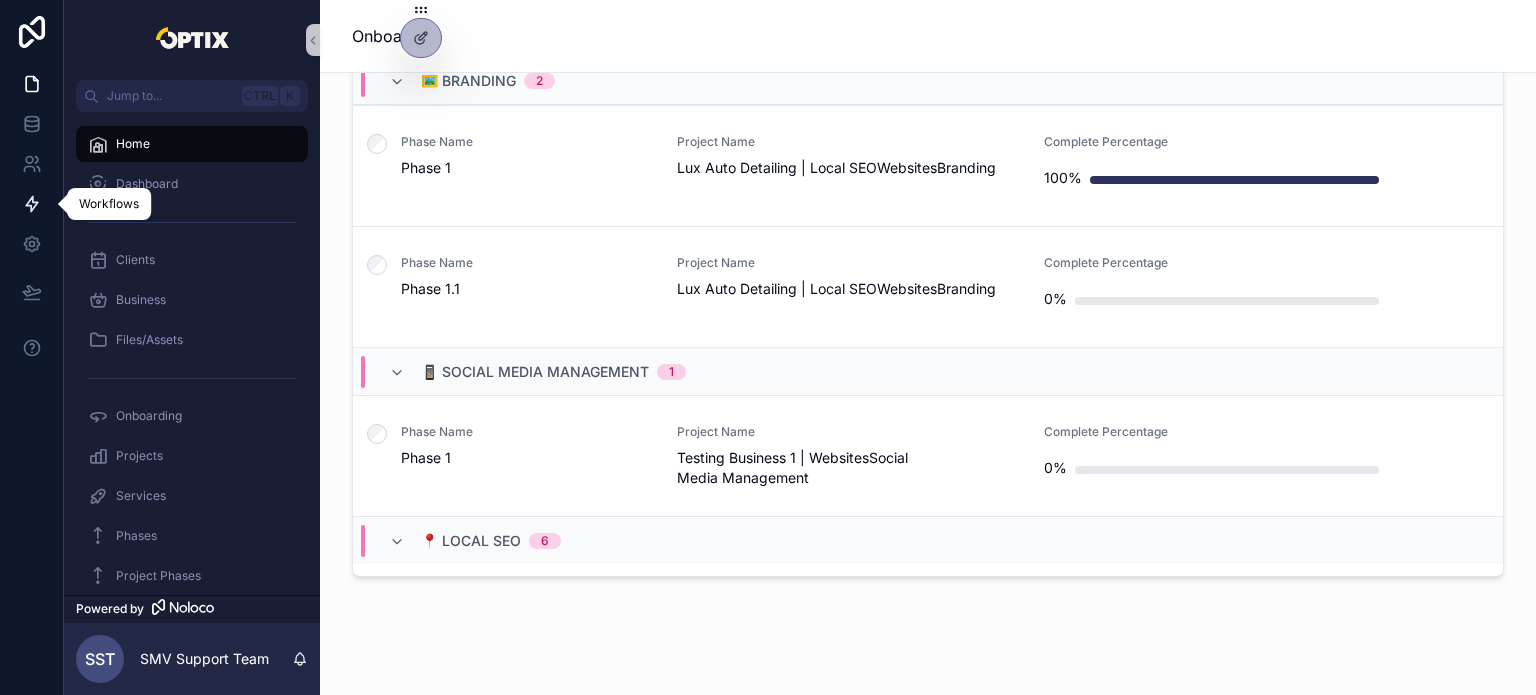 click 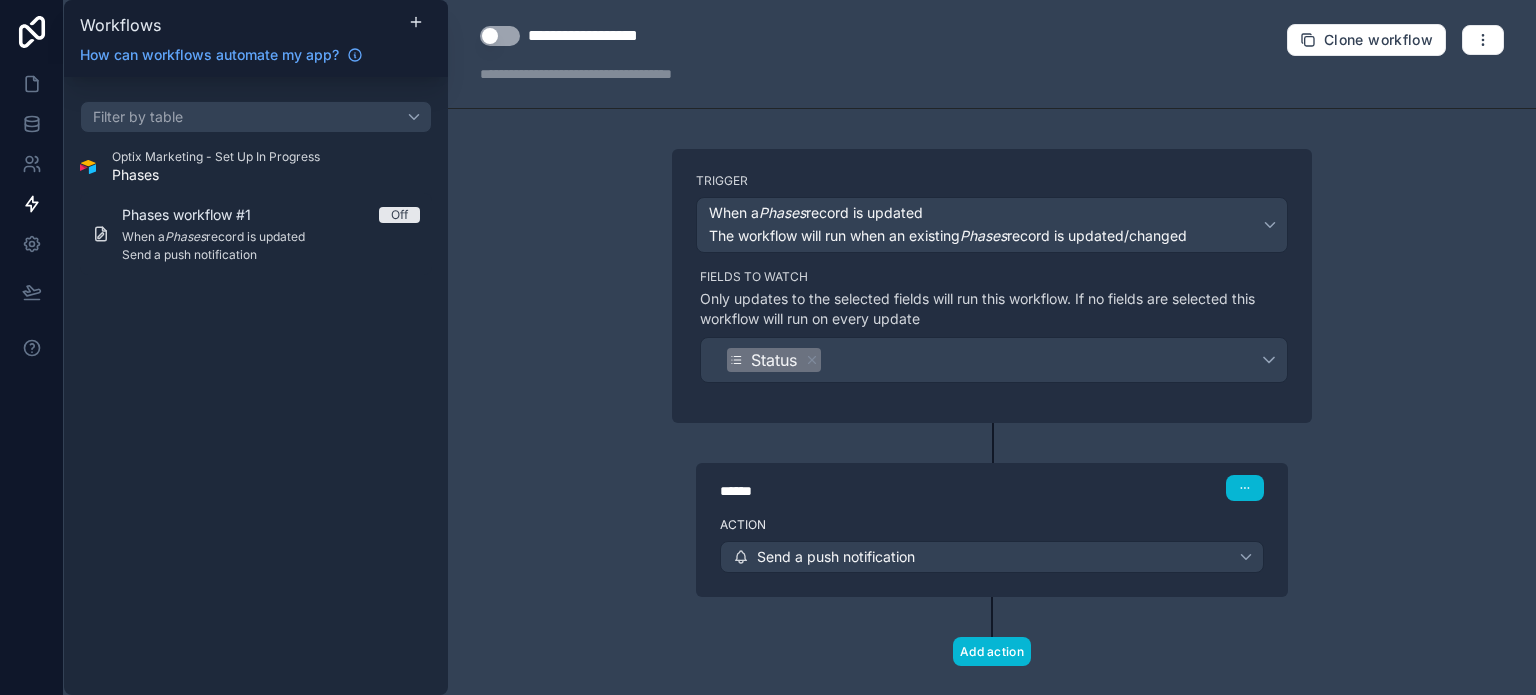 scroll, scrollTop: 32, scrollLeft: 0, axis: vertical 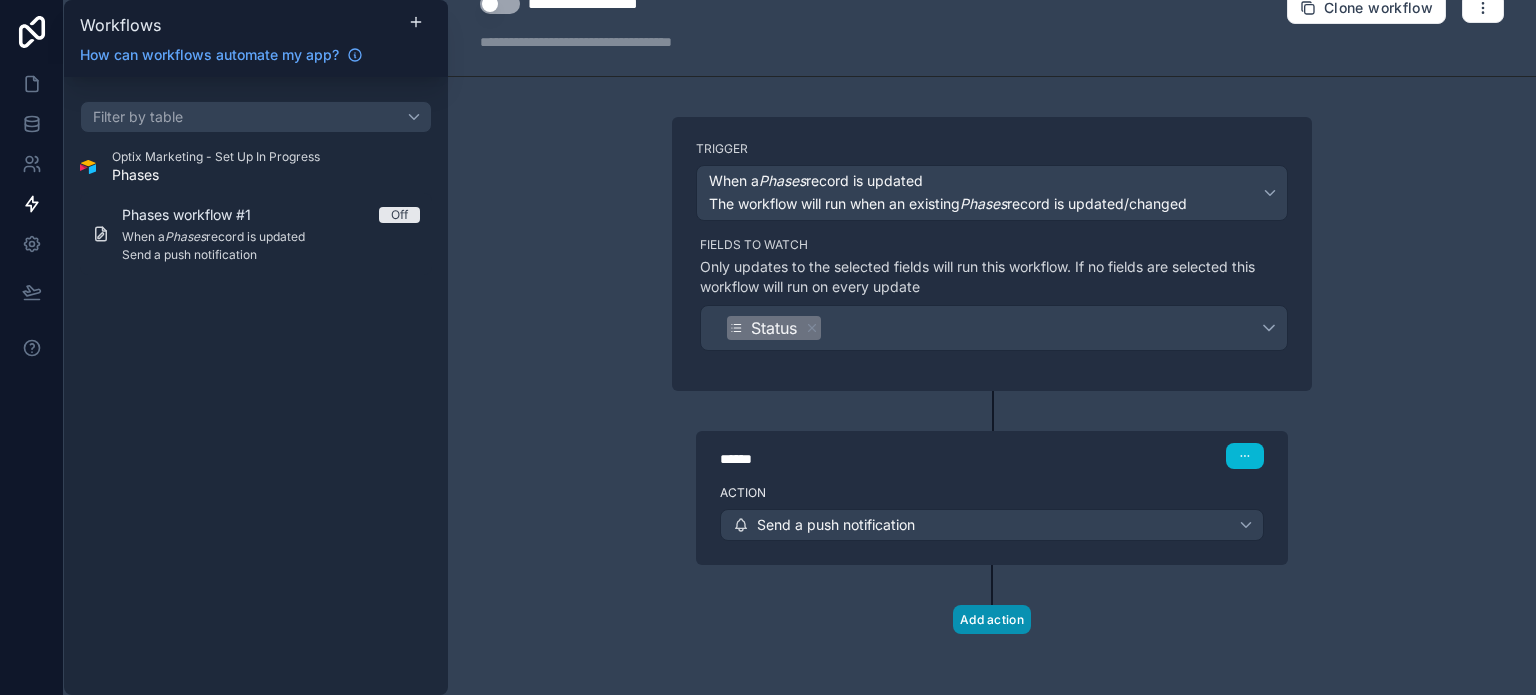 click on "Add action" at bounding box center [992, 619] 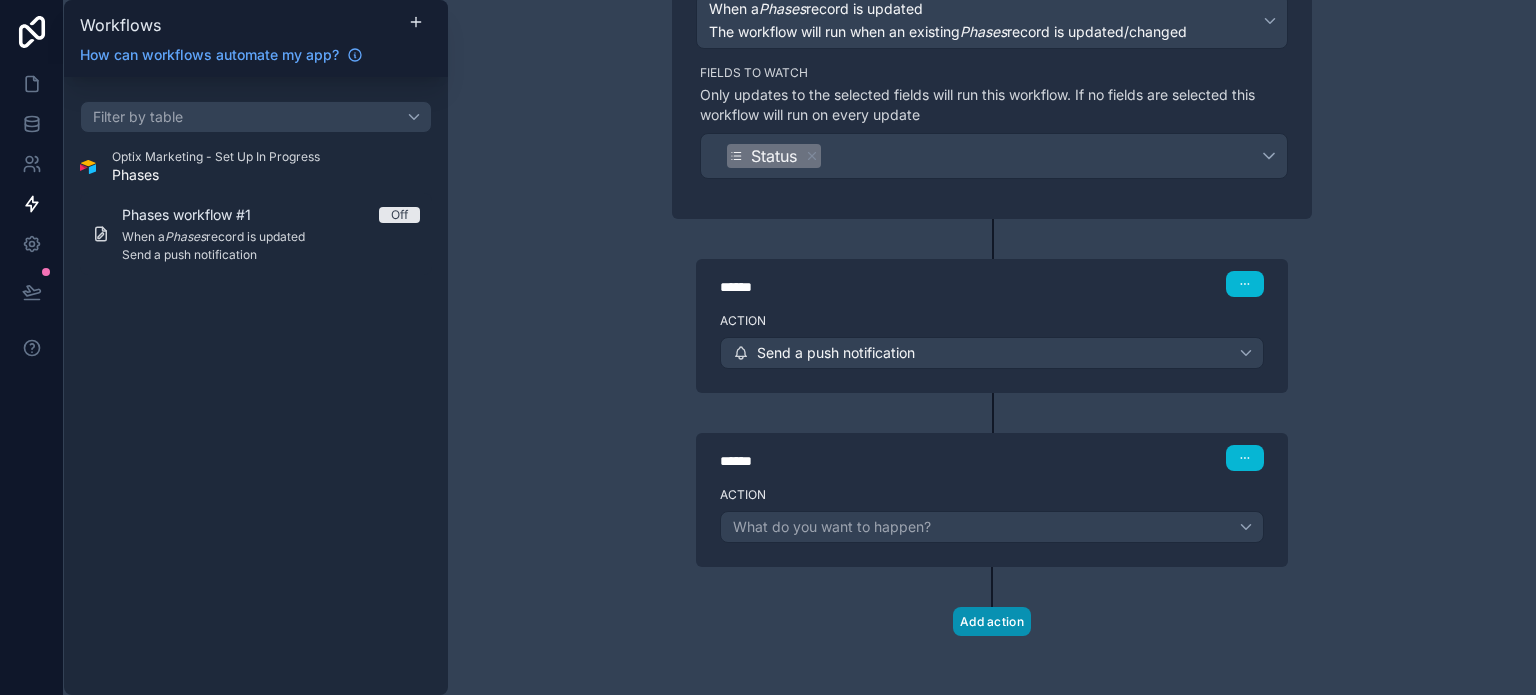 scroll, scrollTop: 206, scrollLeft: 0, axis: vertical 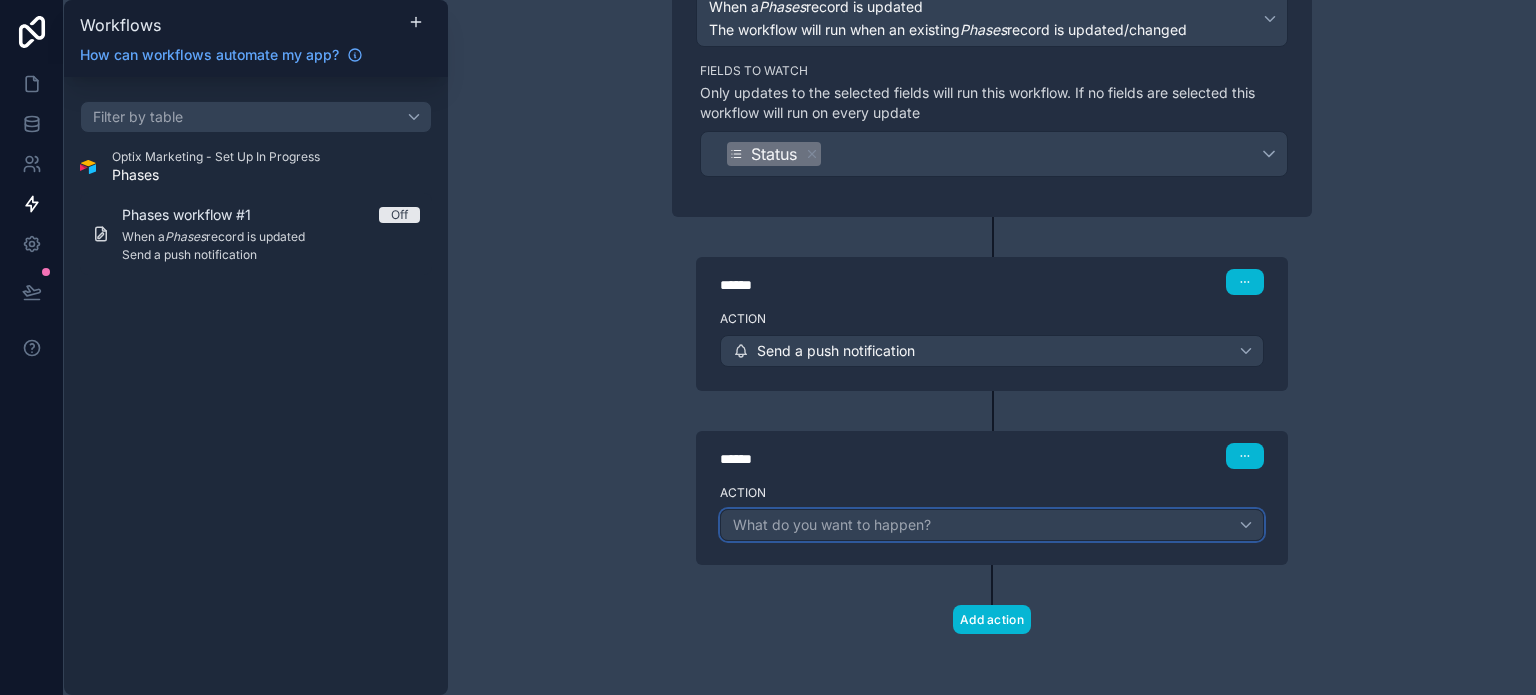 click on "What do you want to happen?" at bounding box center (992, 525) 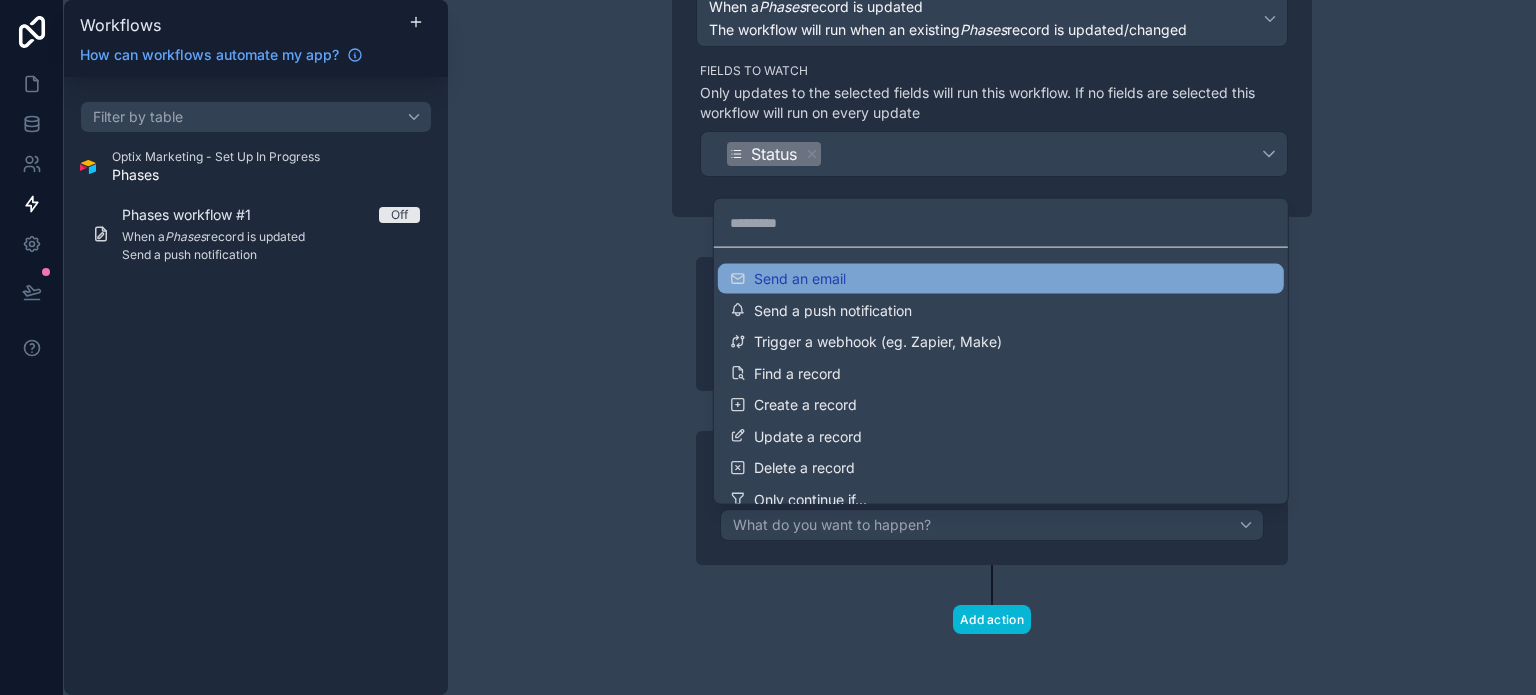 click on "Send an email" at bounding box center [1001, 279] 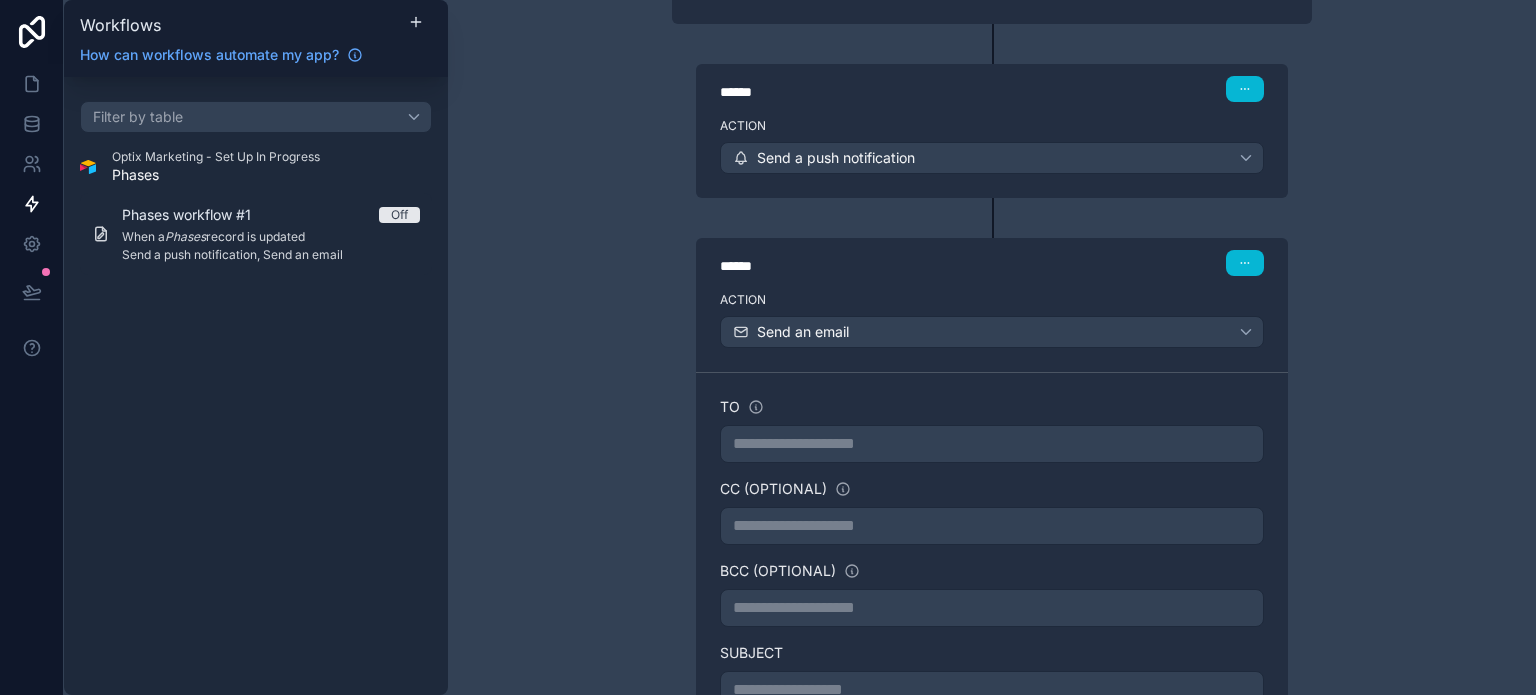 scroll, scrollTop: 506, scrollLeft: 0, axis: vertical 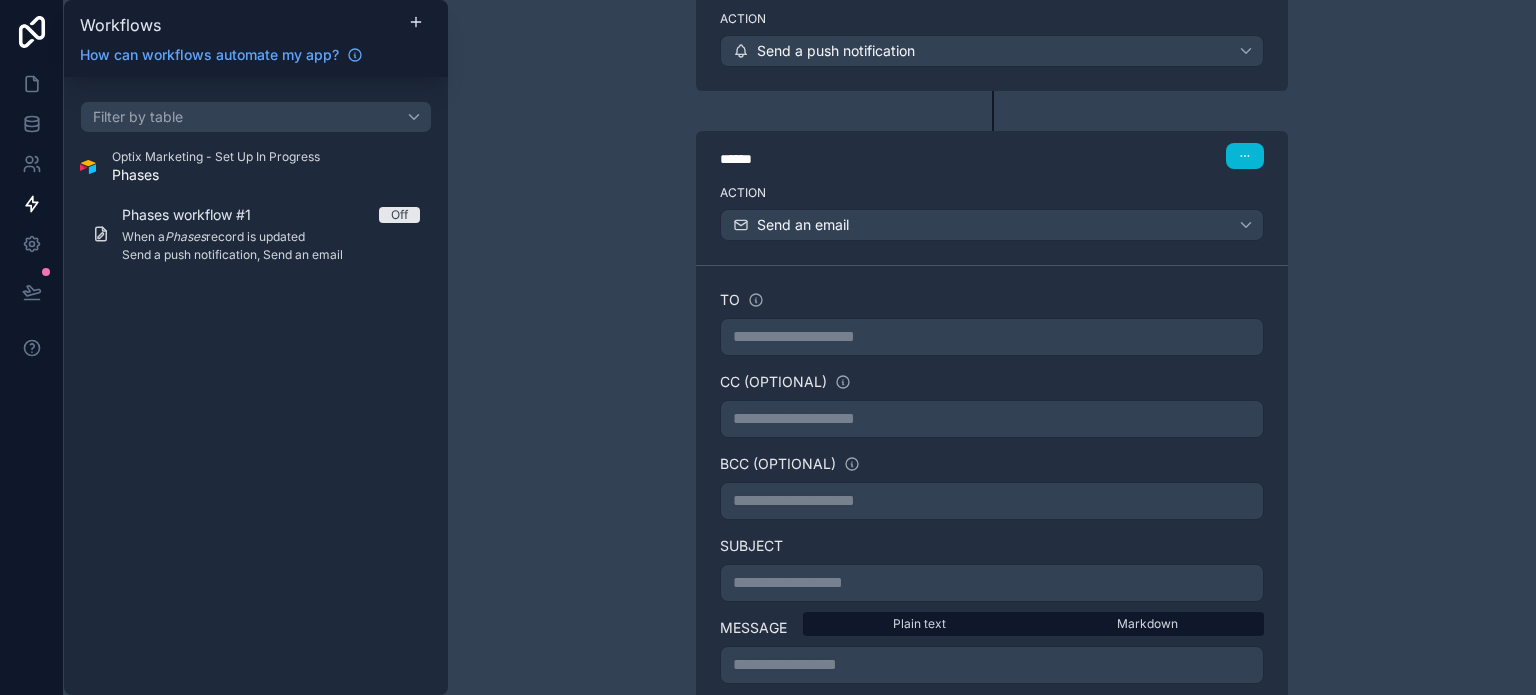 click on "**********" at bounding box center [992, 337] 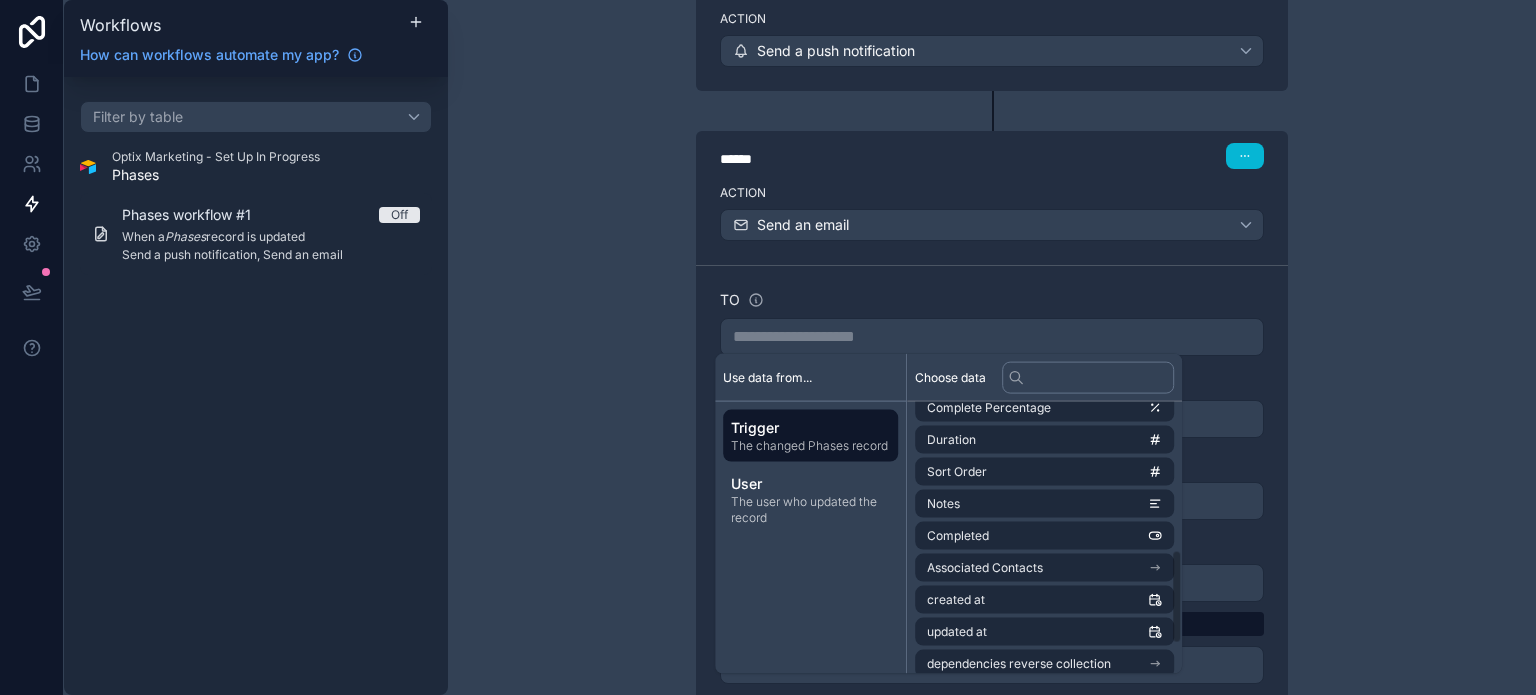scroll, scrollTop: 500, scrollLeft: 0, axis: vertical 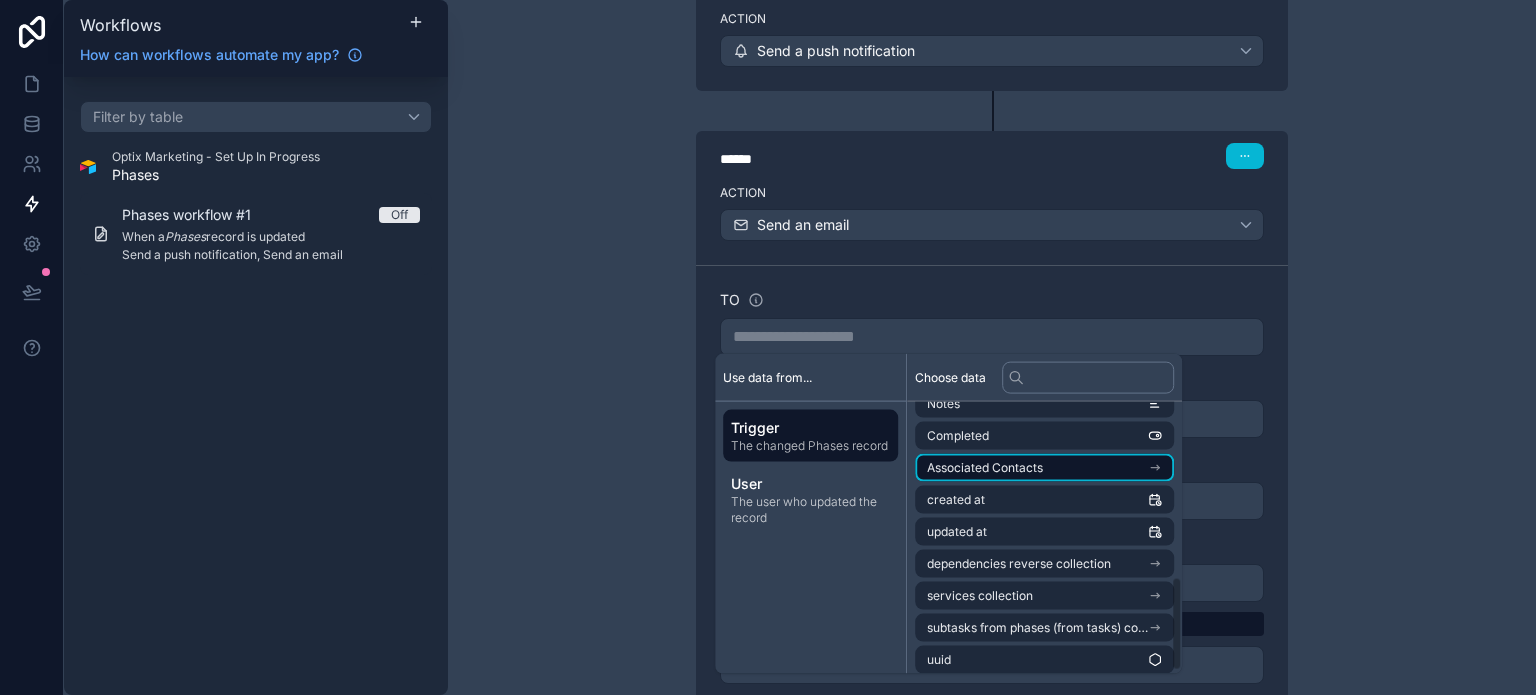 click on "Associated Contacts" at bounding box center (985, 468) 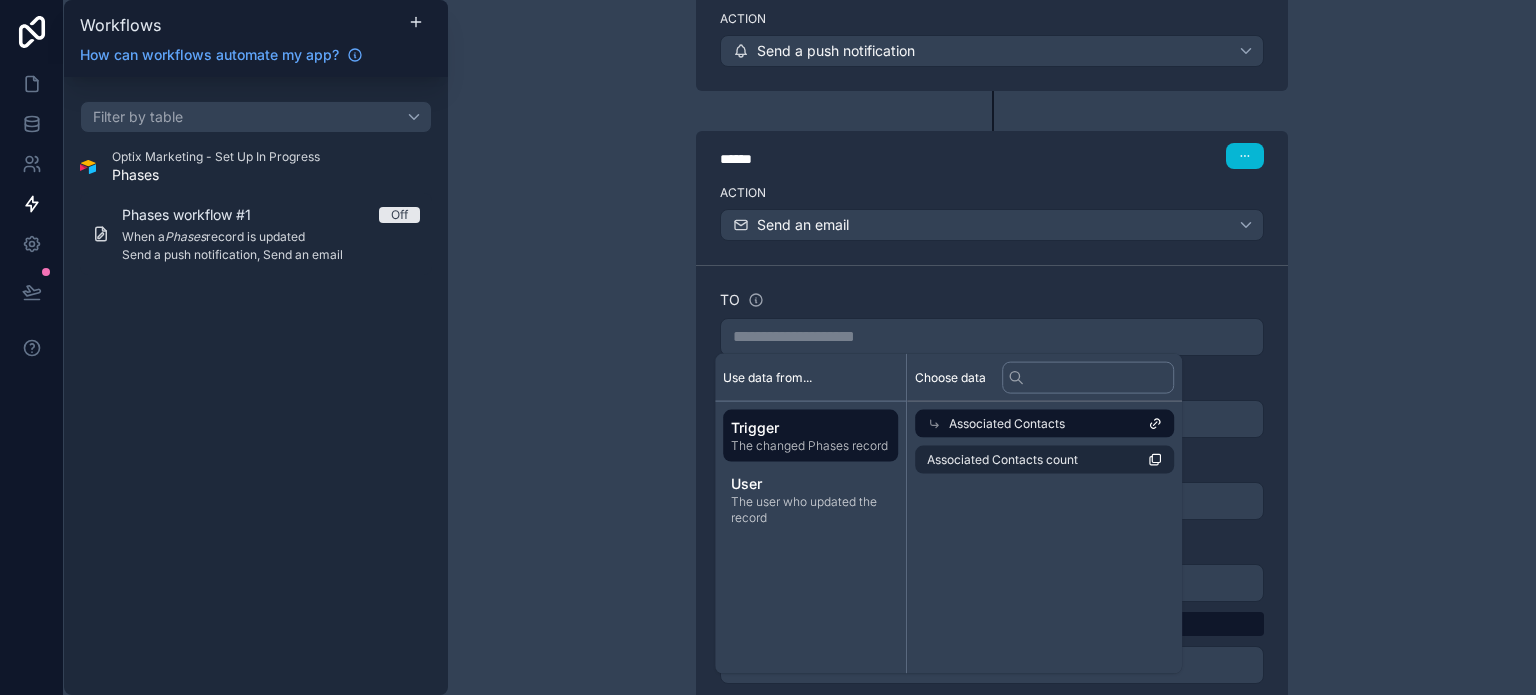click 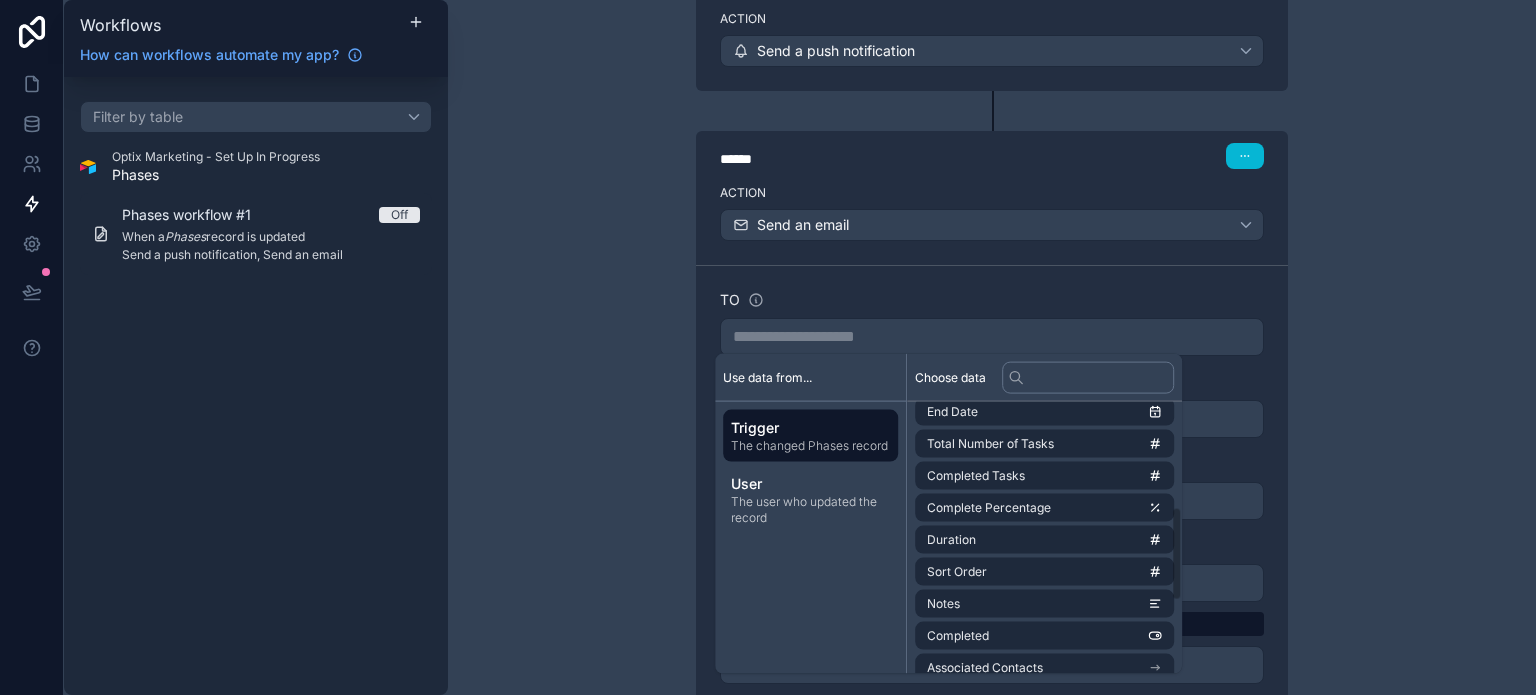 scroll, scrollTop: 400, scrollLeft: 0, axis: vertical 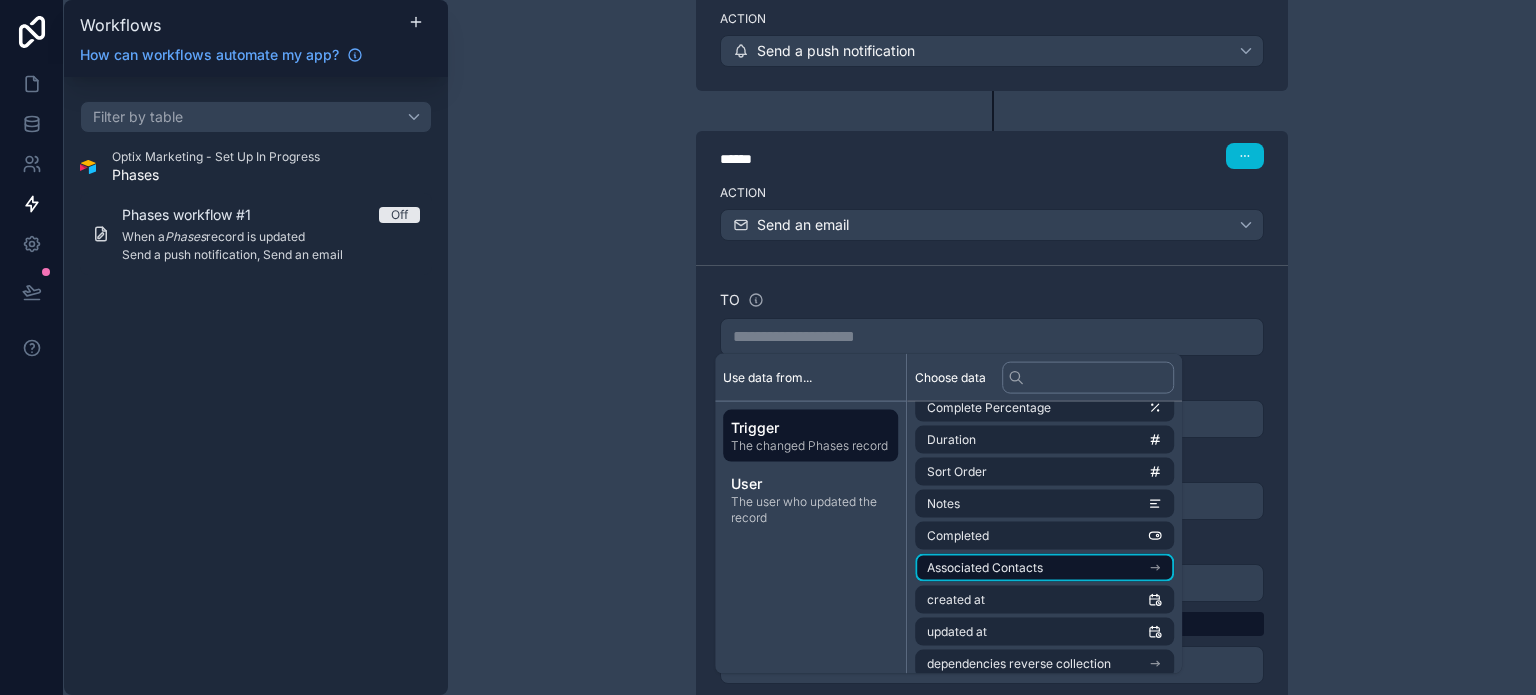 click on "Associated Contacts" at bounding box center (985, 568) 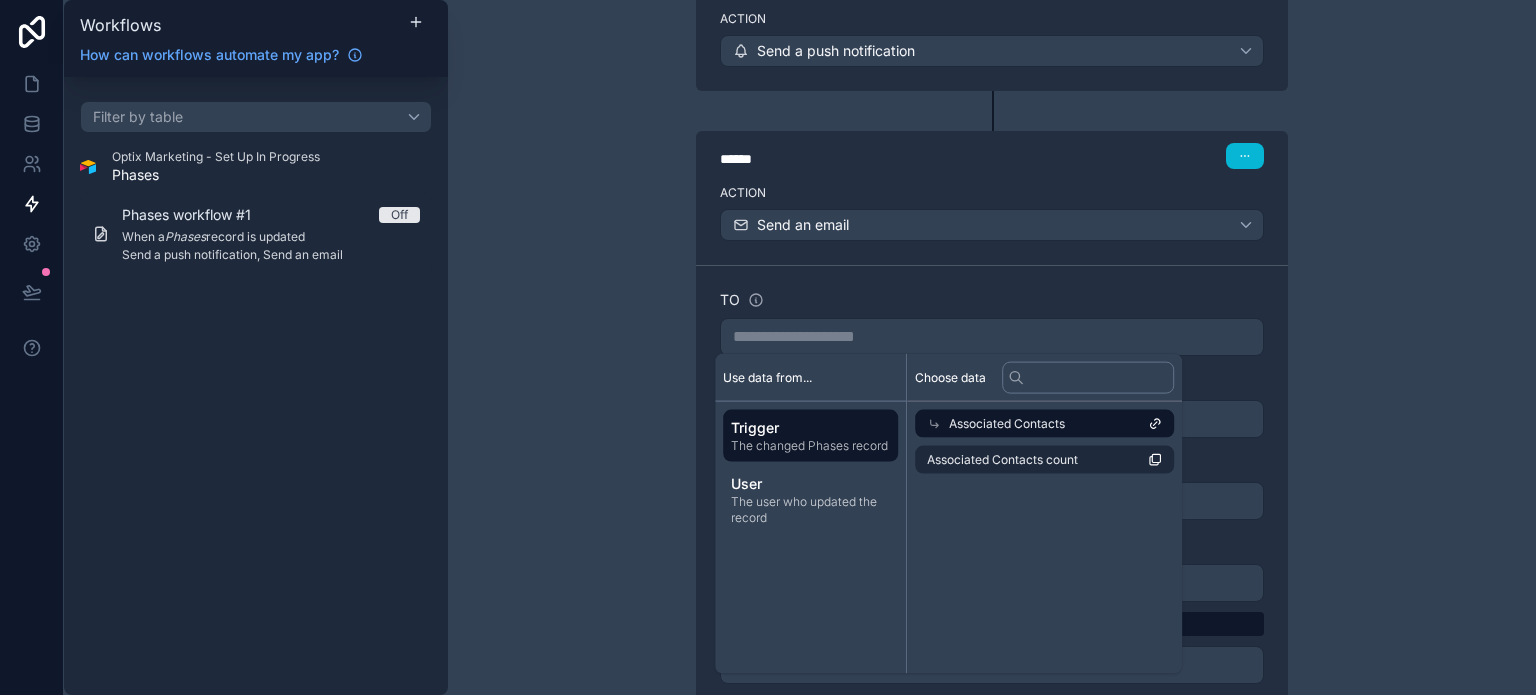 scroll, scrollTop: 0, scrollLeft: 0, axis: both 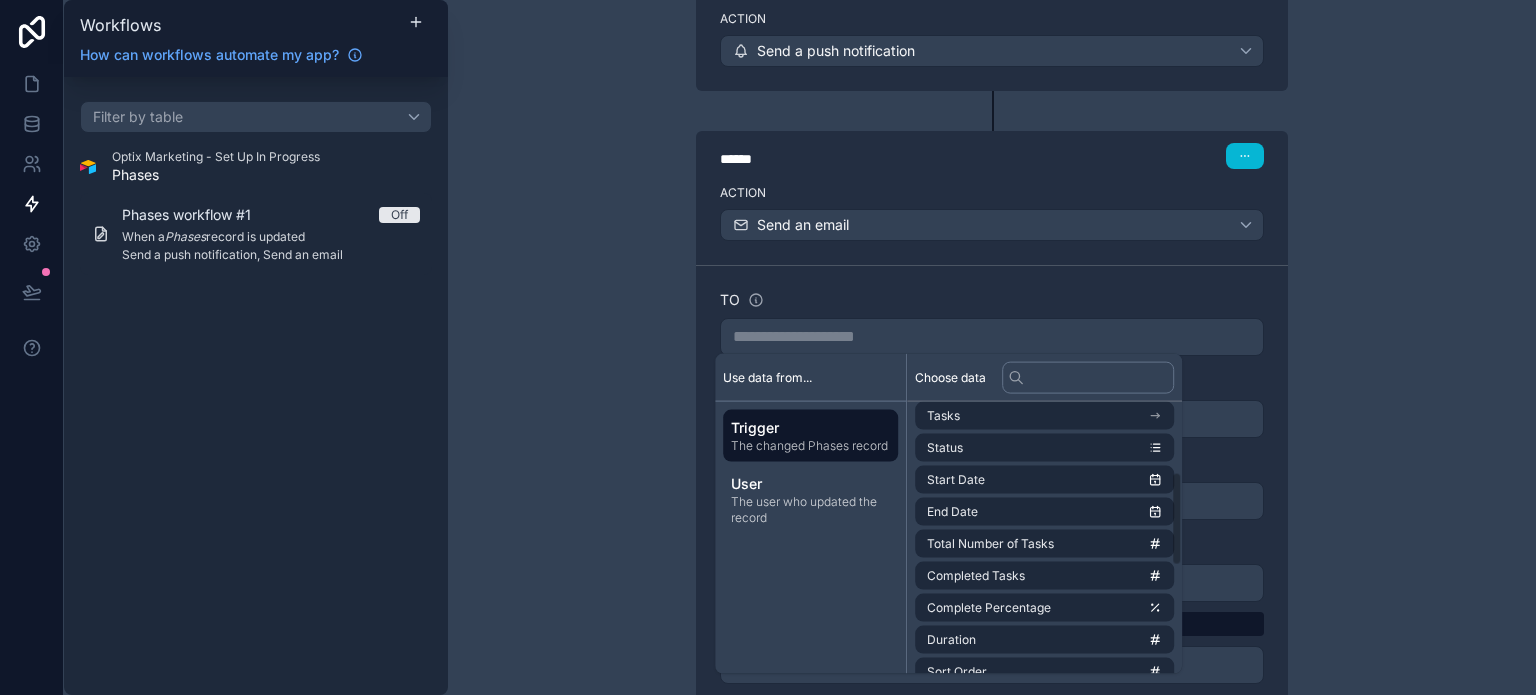 click on "**********" at bounding box center [992, 390] 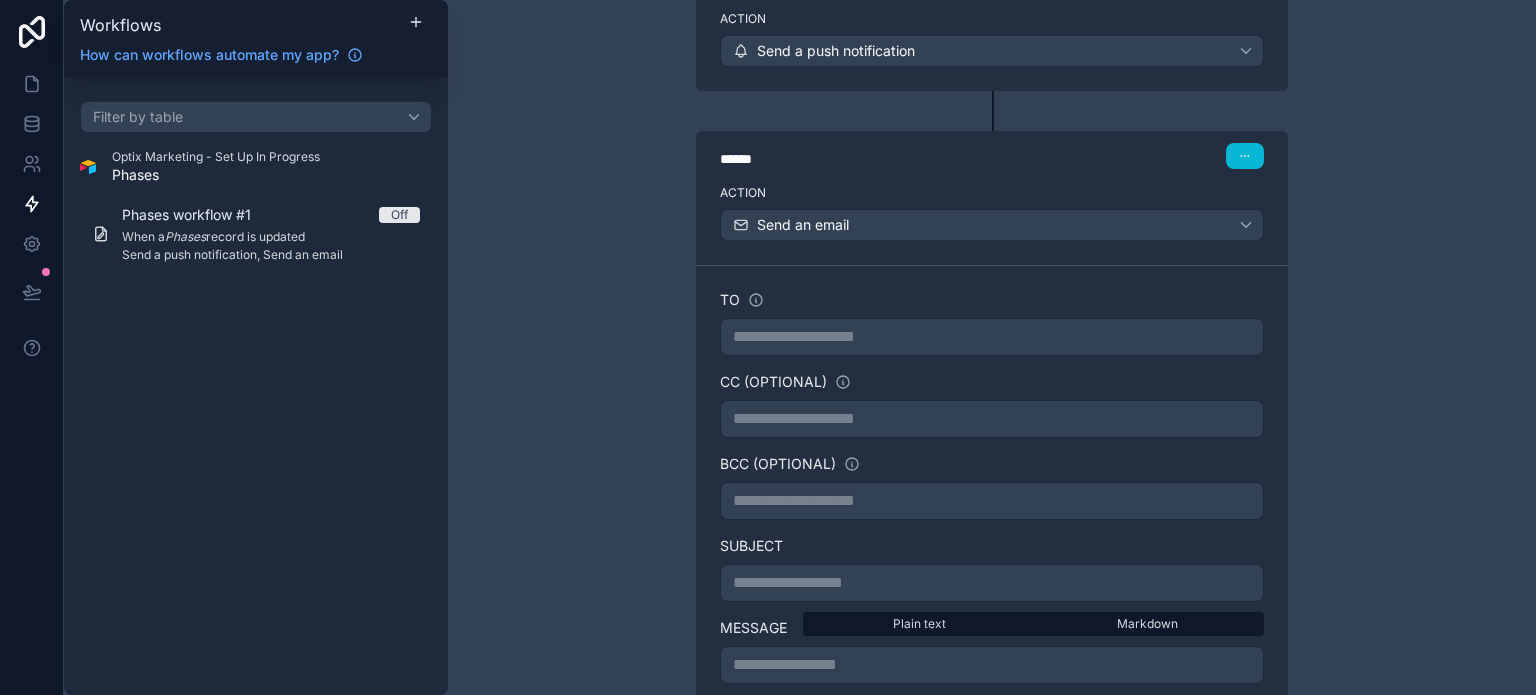 click on "**********" at bounding box center [992, 337] 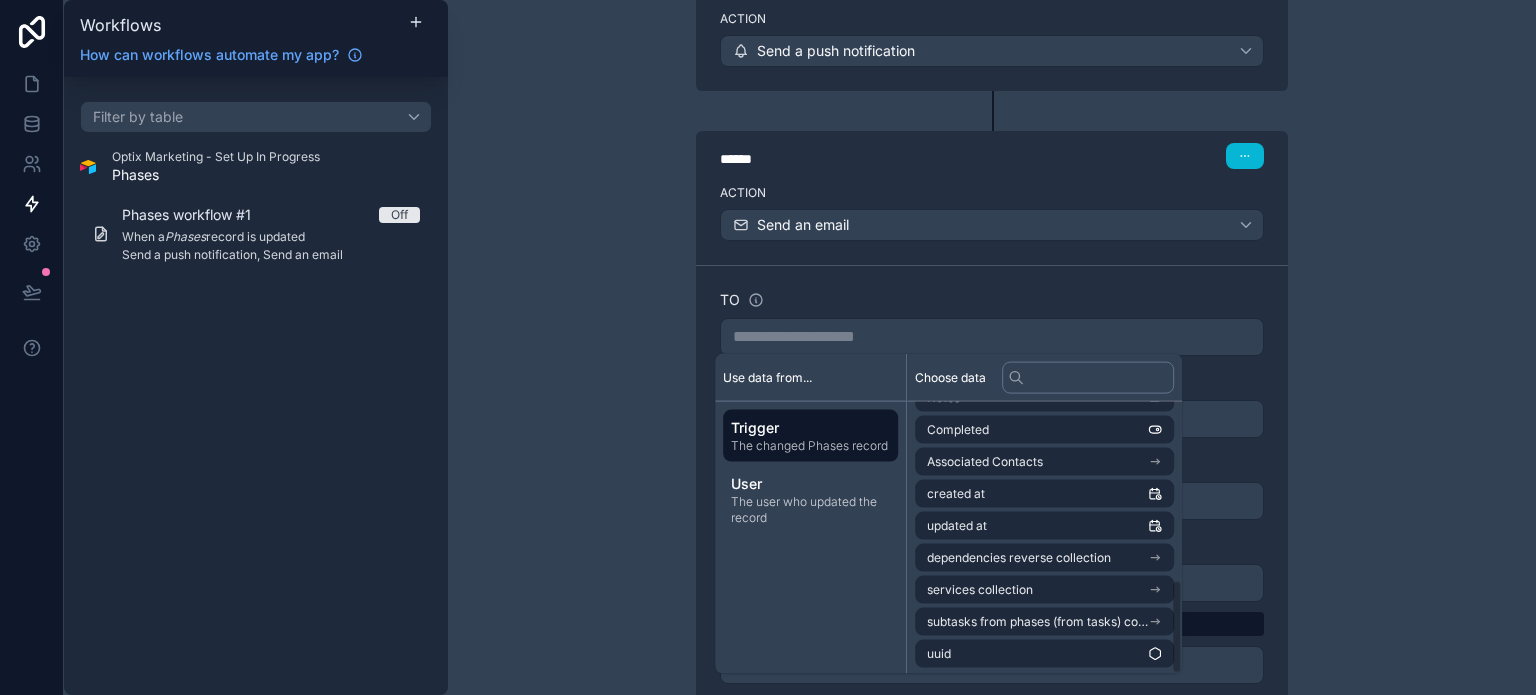scroll, scrollTop: 508, scrollLeft: 0, axis: vertical 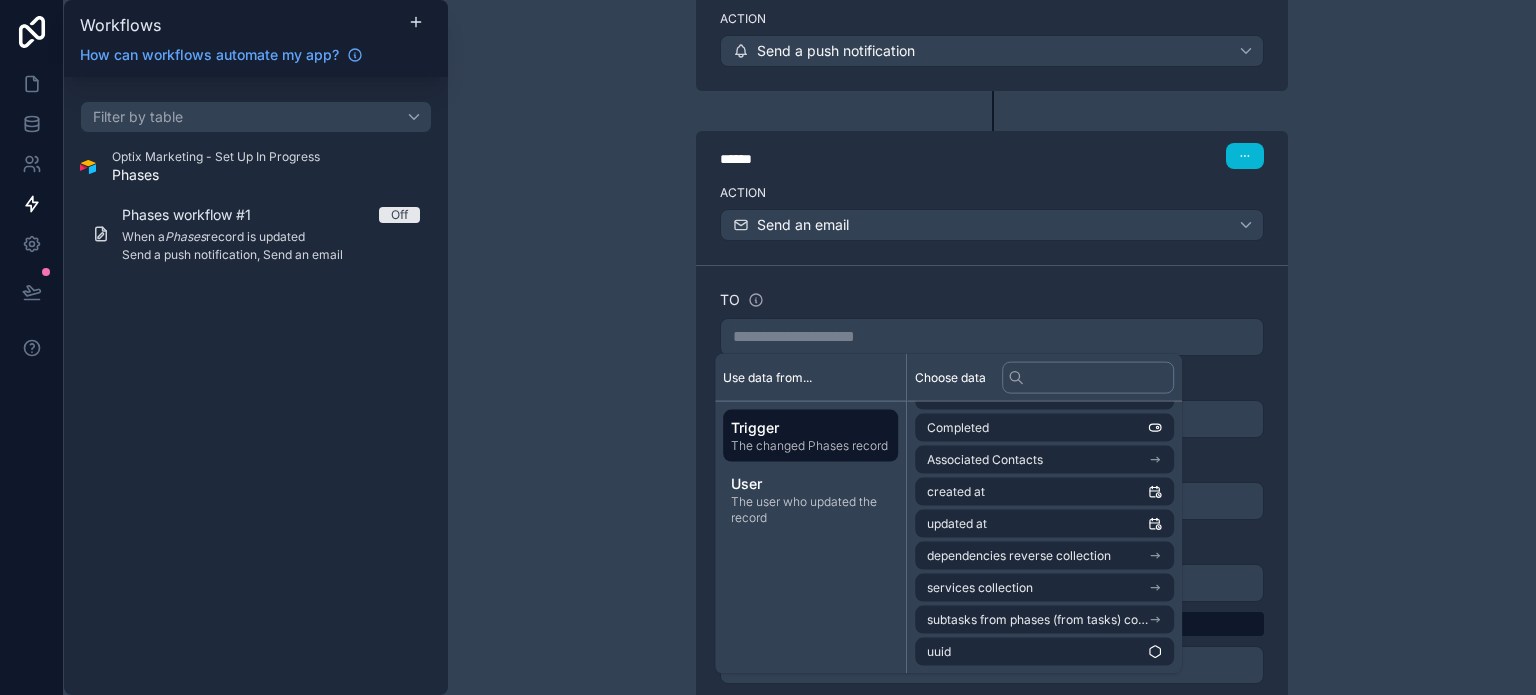 click on "**********" at bounding box center (992, 347) 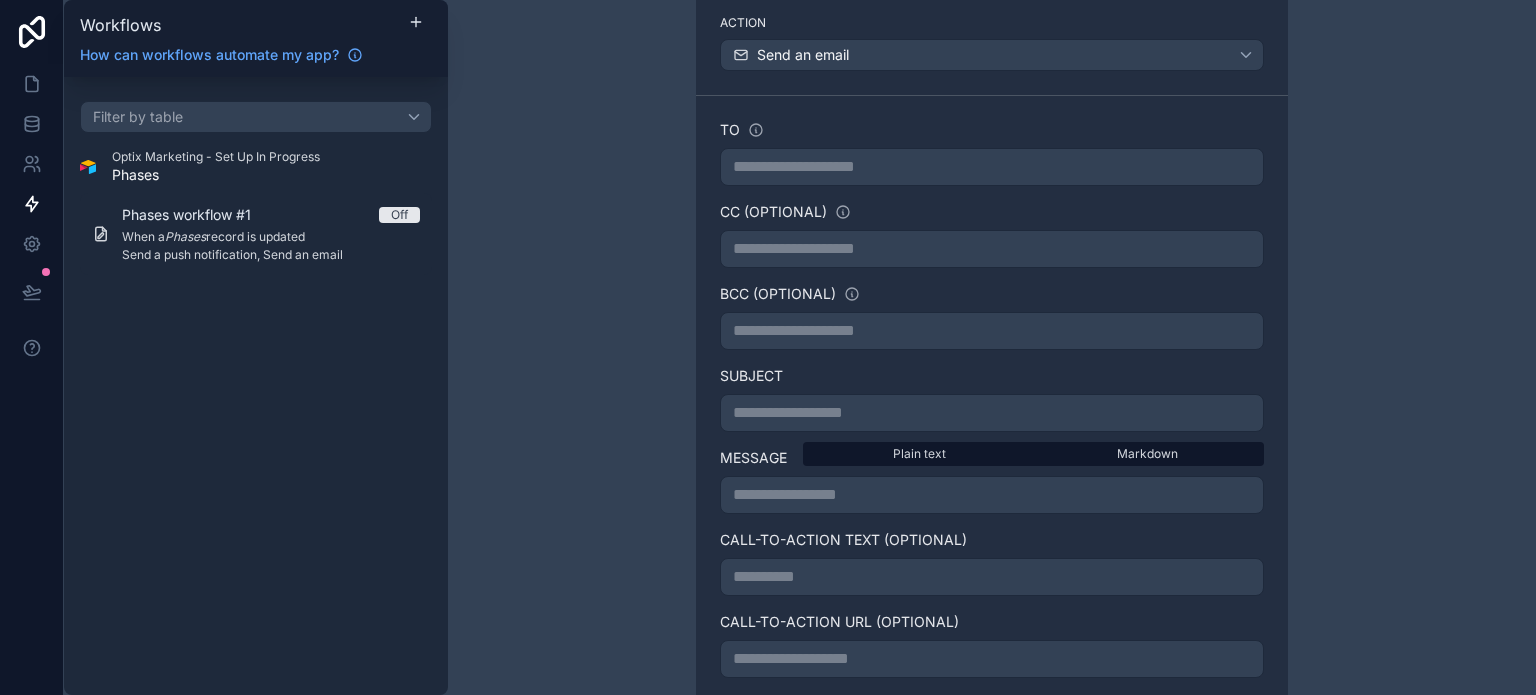 scroll, scrollTop: 706, scrollLeft: 0, axis: vertical 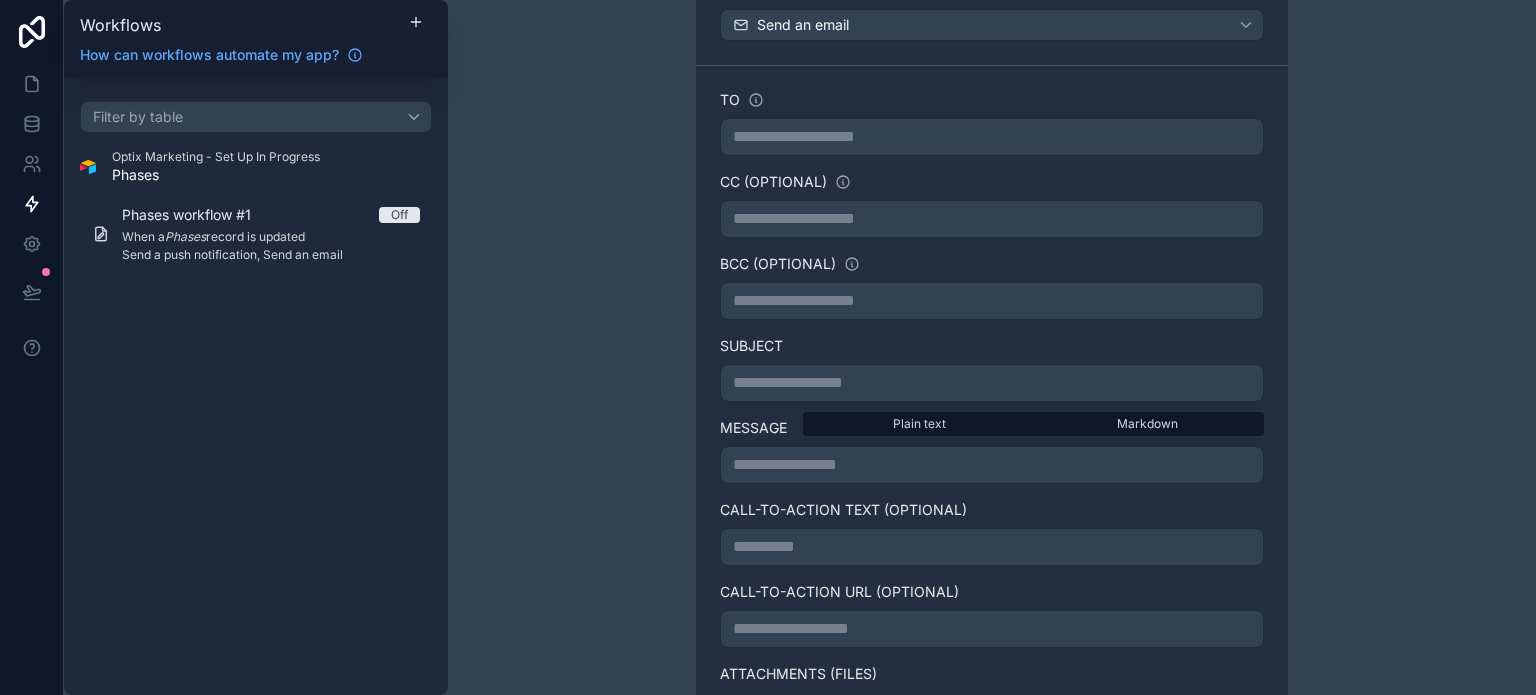 click on "**********" at bounding box center (992, 383) 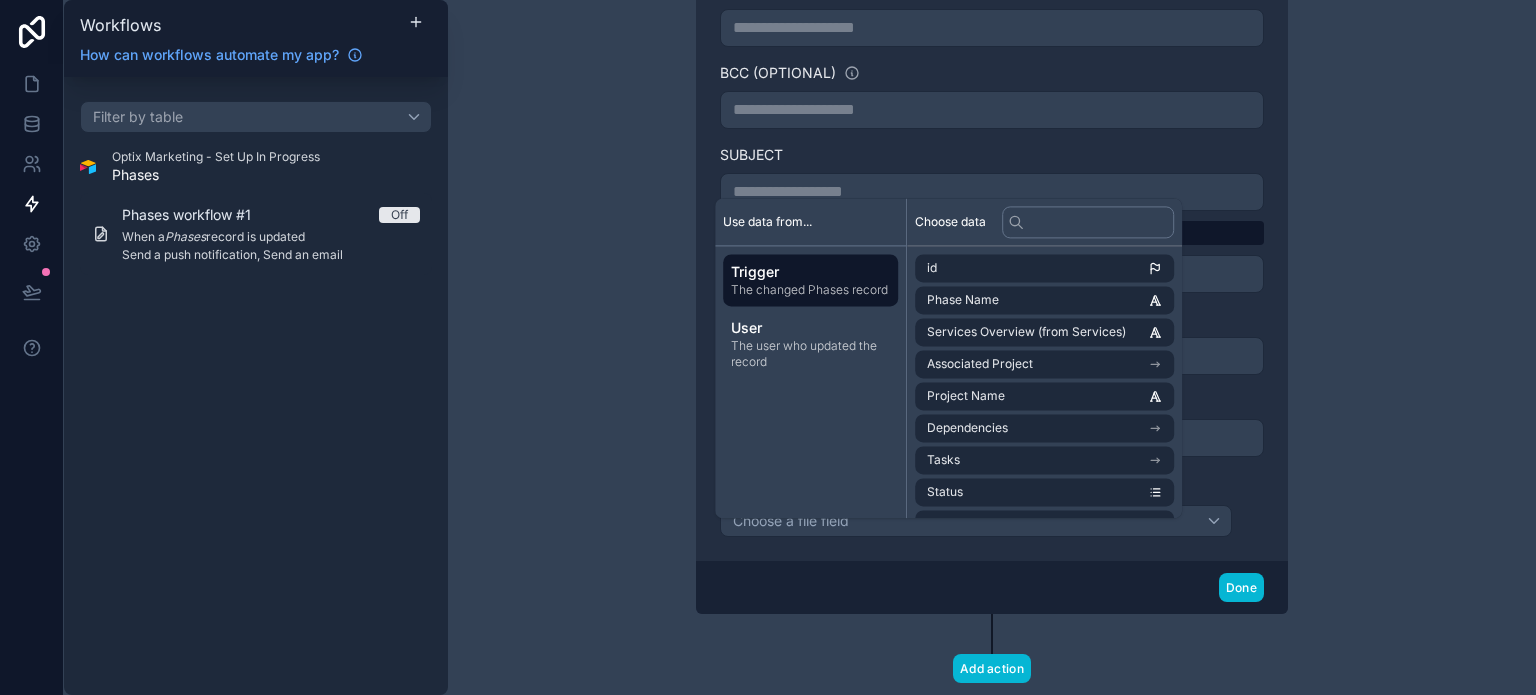 scroll, scrollTop: 906, scrollLeft: 0, axis: vertical 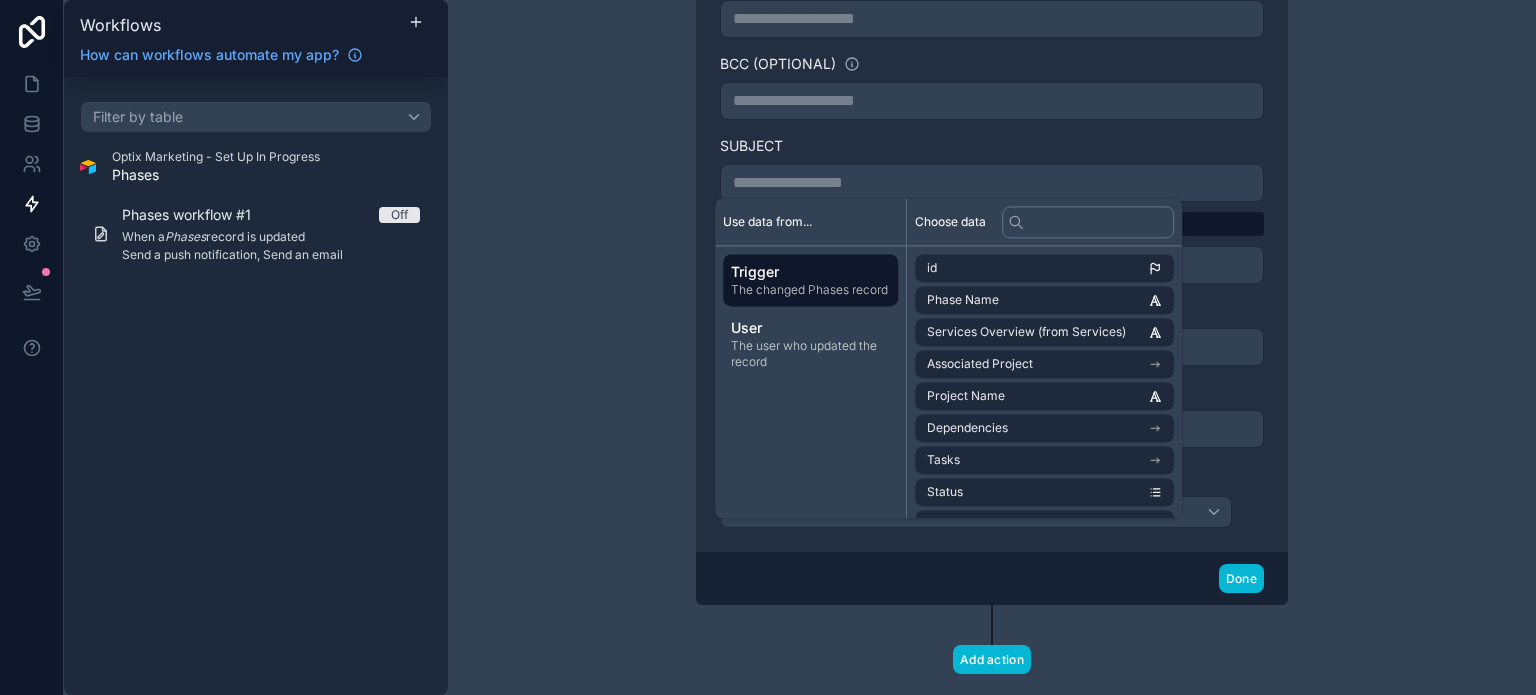 click on "**********" at bounding box center [992, 347] 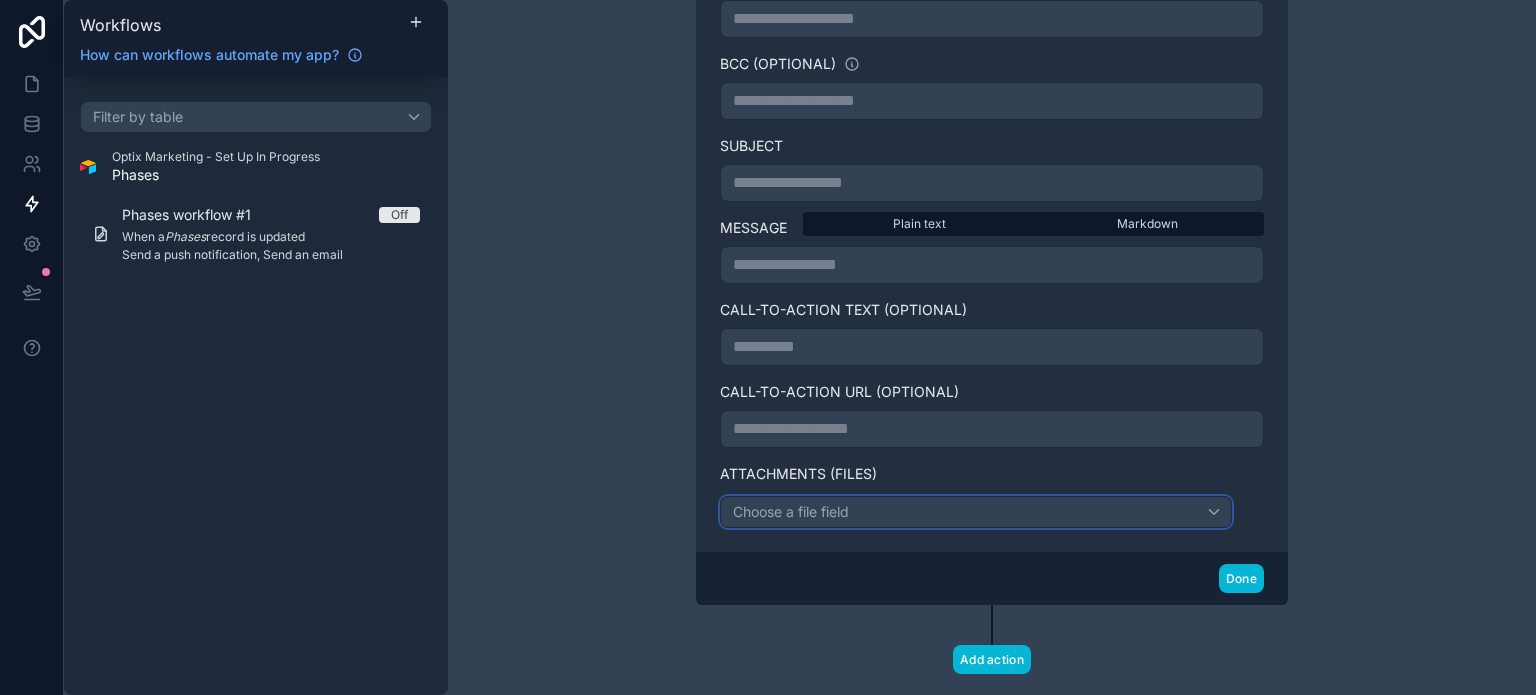 click on "Choose a file field" at bounding box center [976, 512] 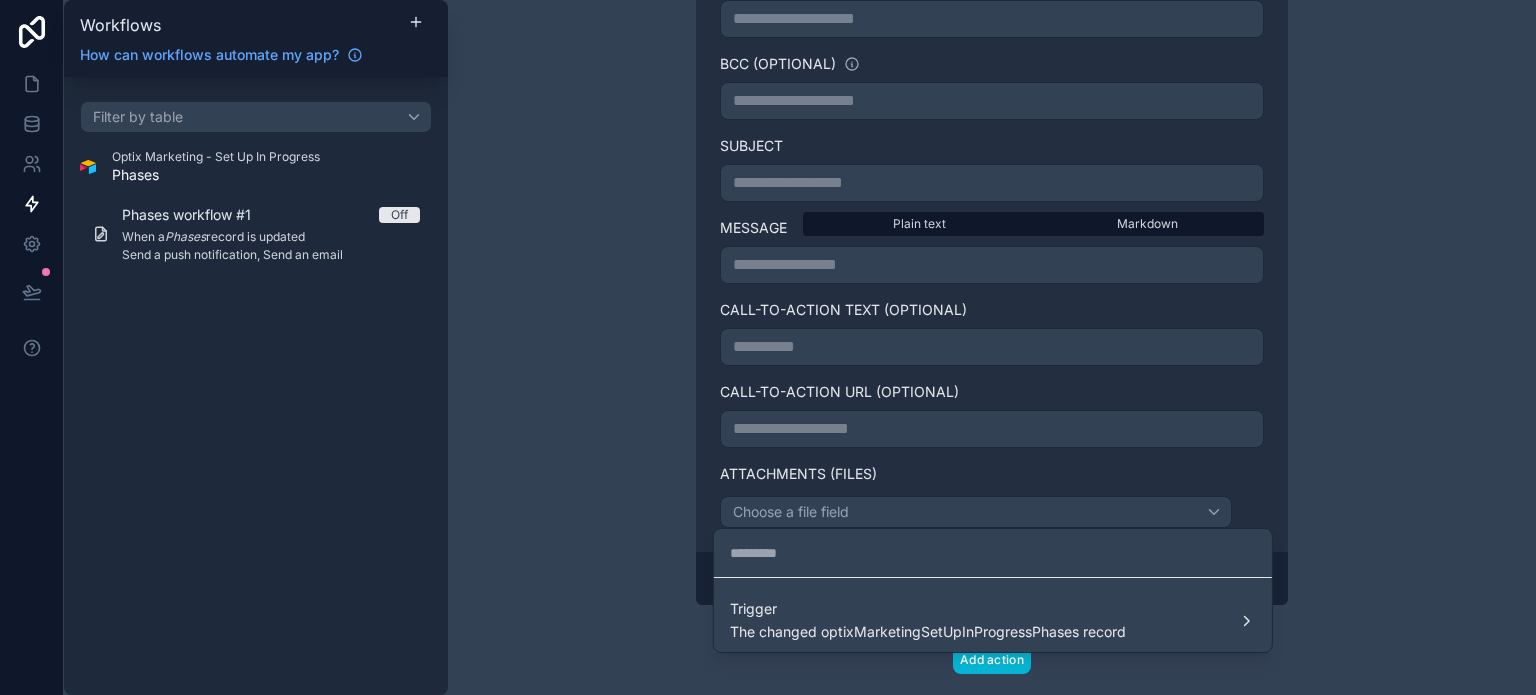 click at bounding box center [768, 347] 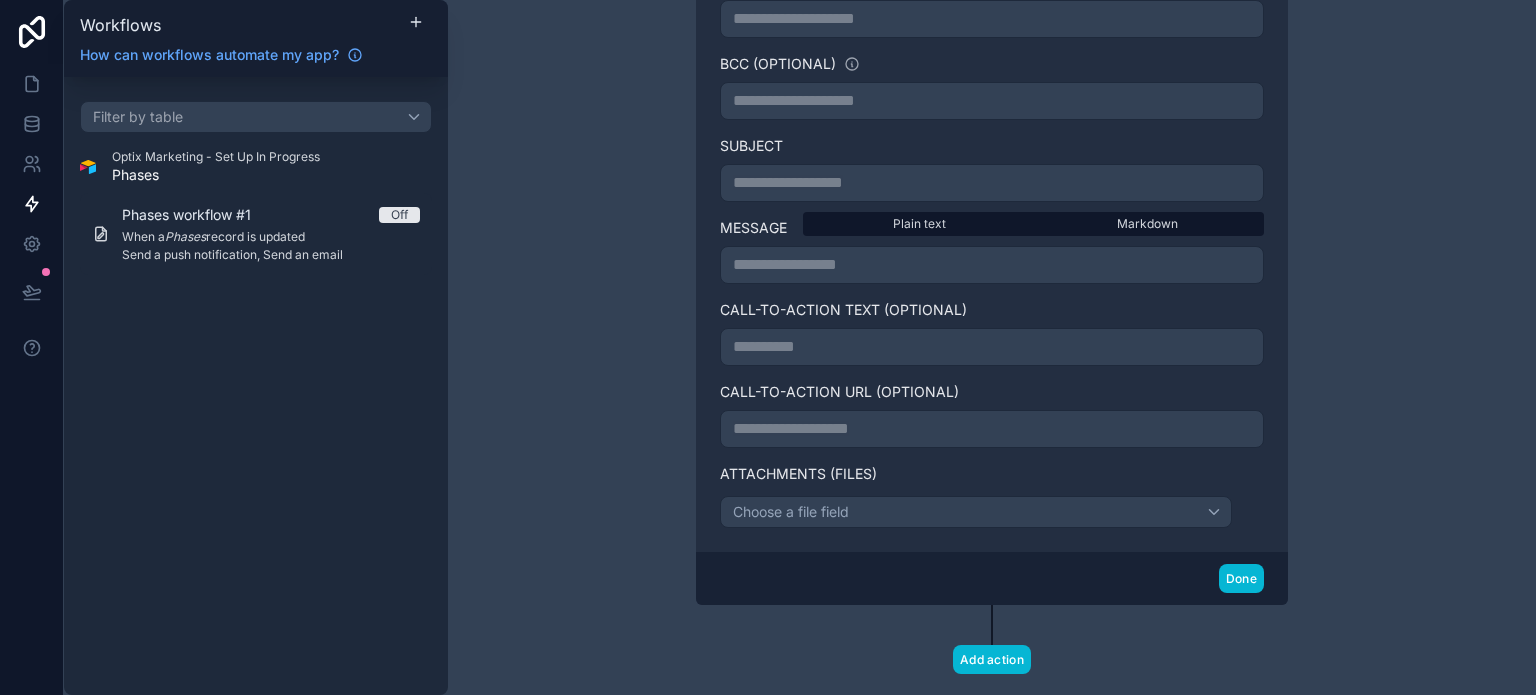 click on "**********" at bounding box center [992, 183] 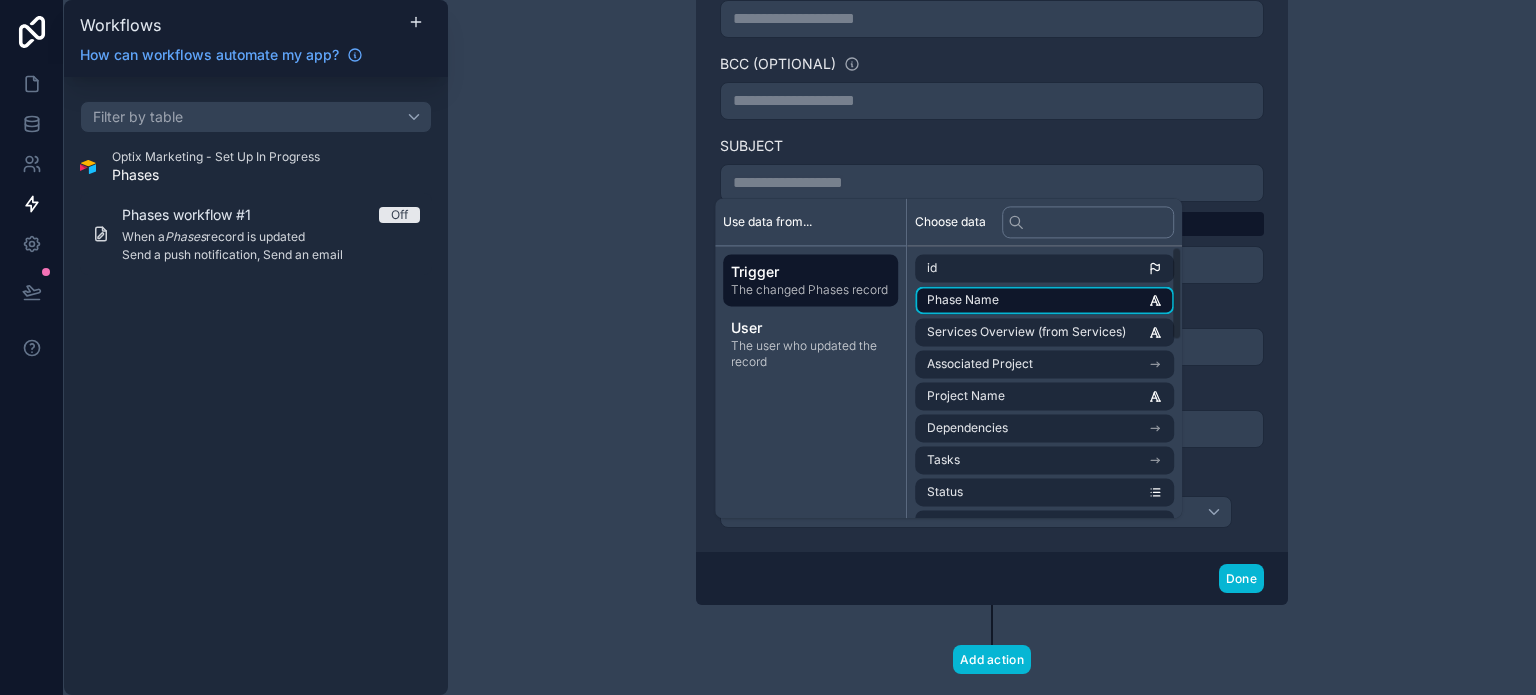 click on "Phase Name" at bounding box center (1044, 300) 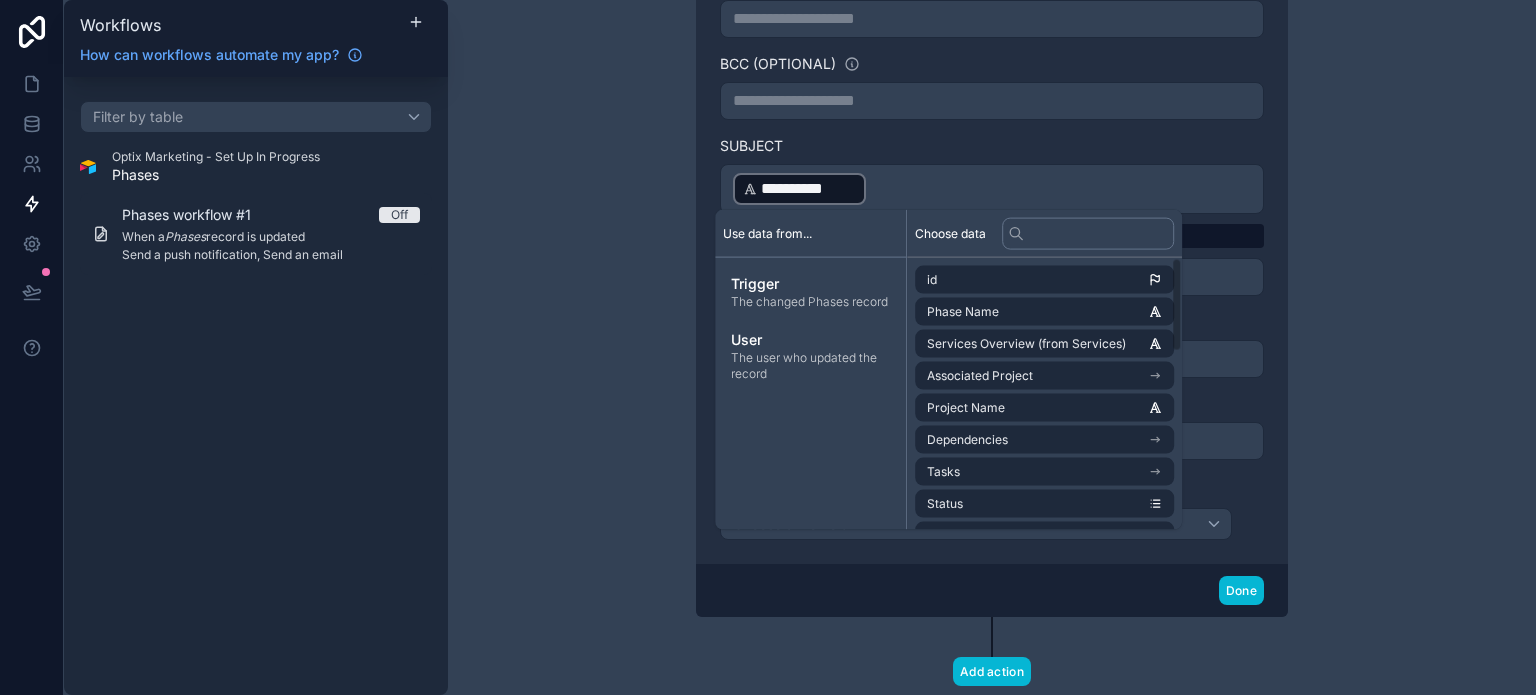 click on "**********" at bounding box center (992, 189) 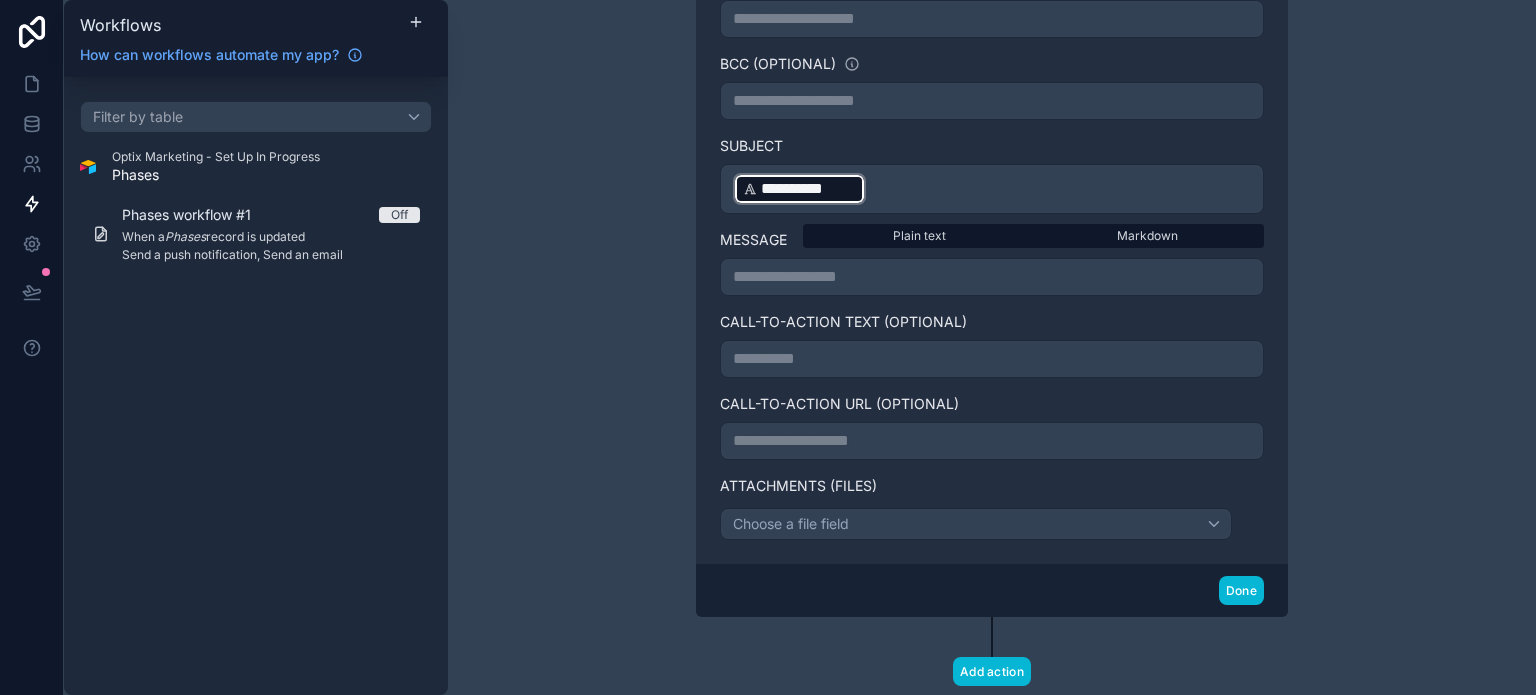 click on "**********" at bounding box center (992, 189) 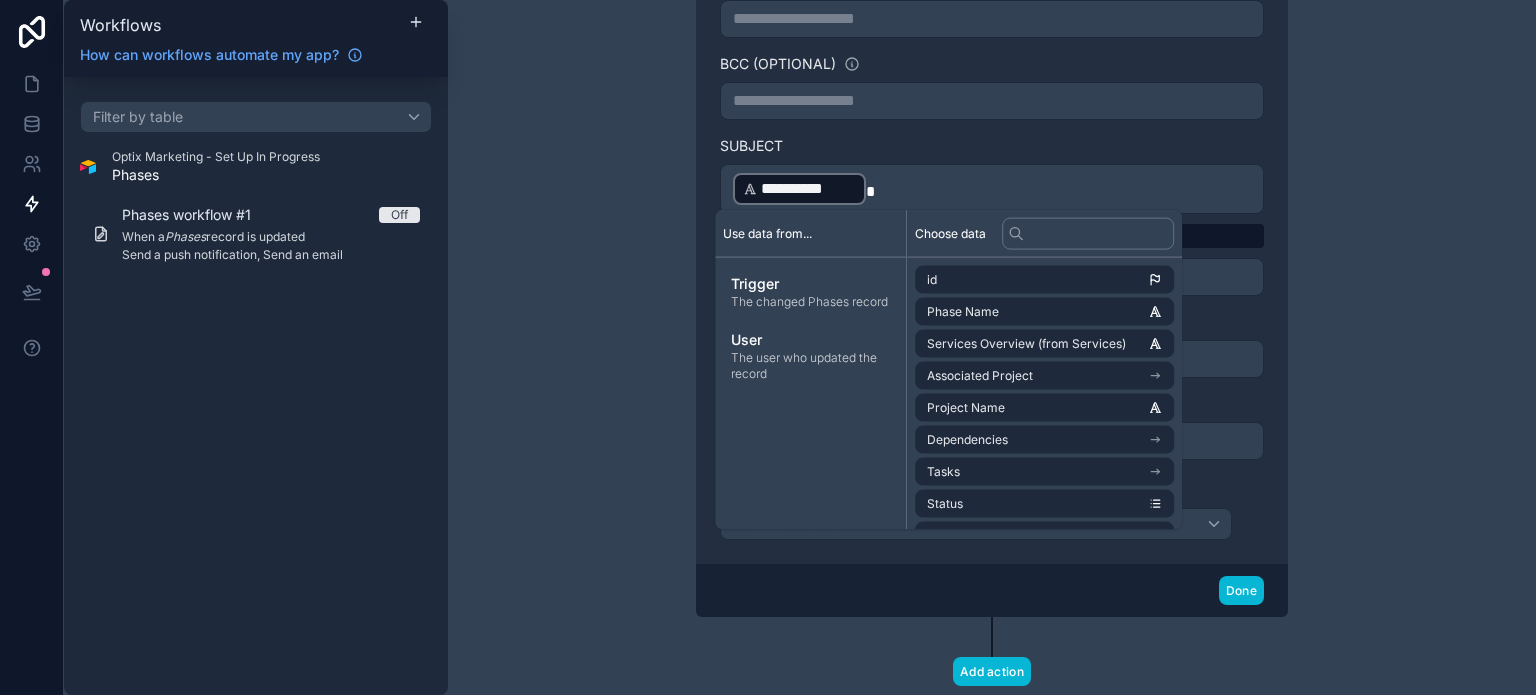 type 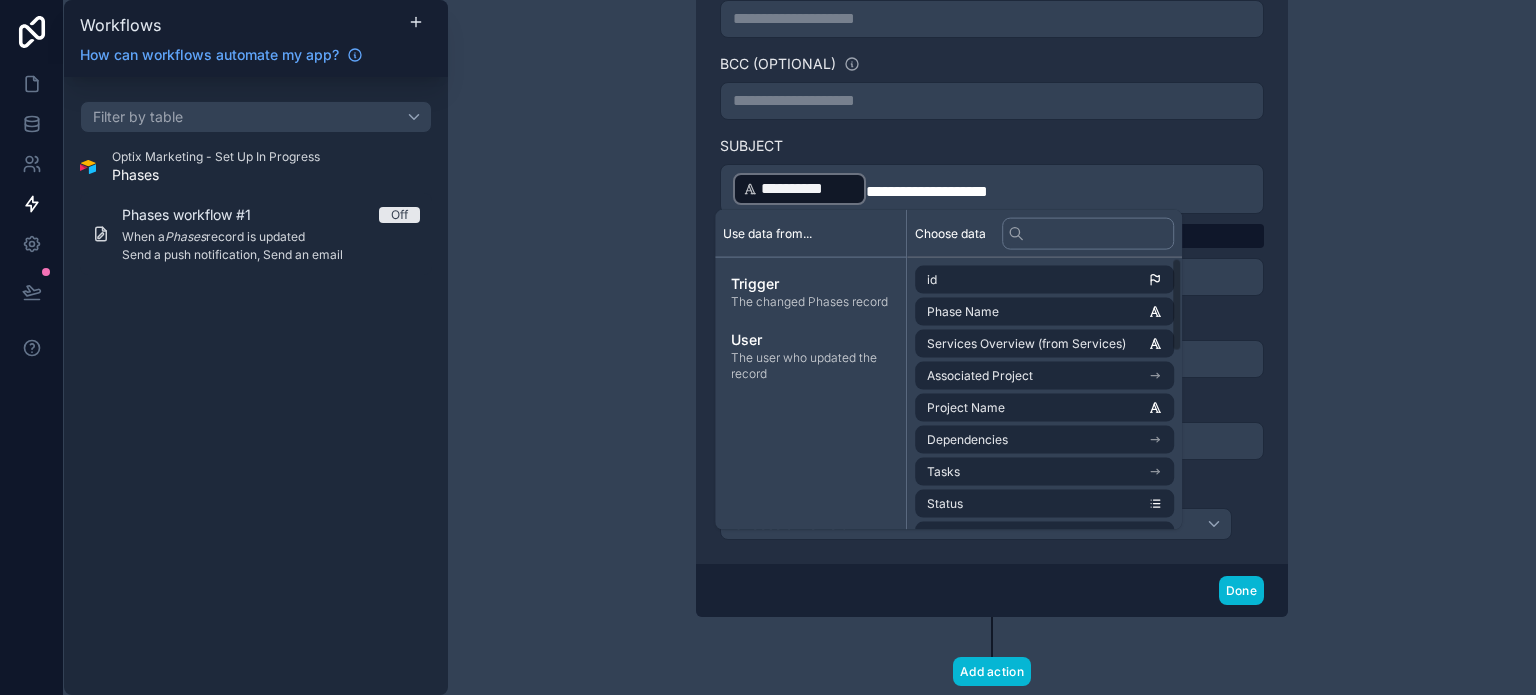 click on "Subject" at bounding box center [992, 146] 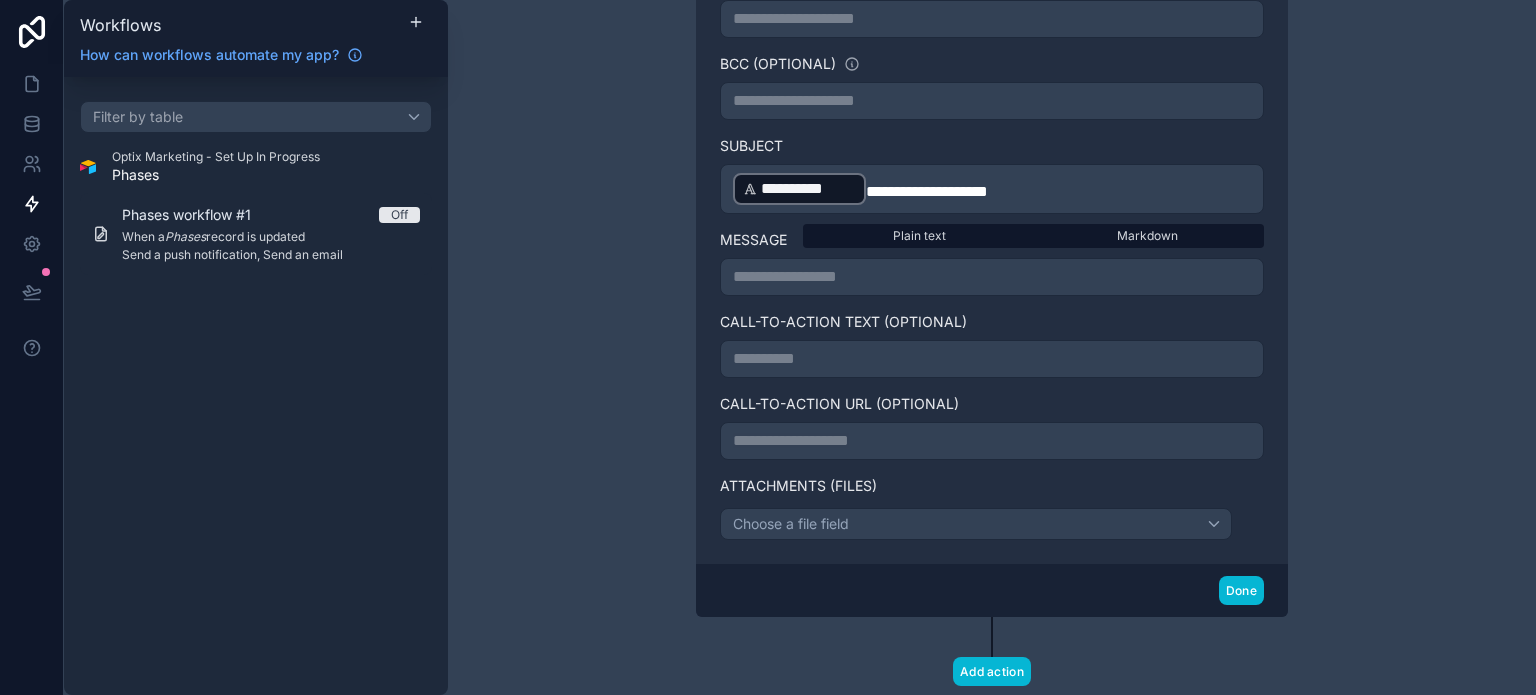 scroll, scrollTop: 706, scrollLeft: 0, axis: vertical 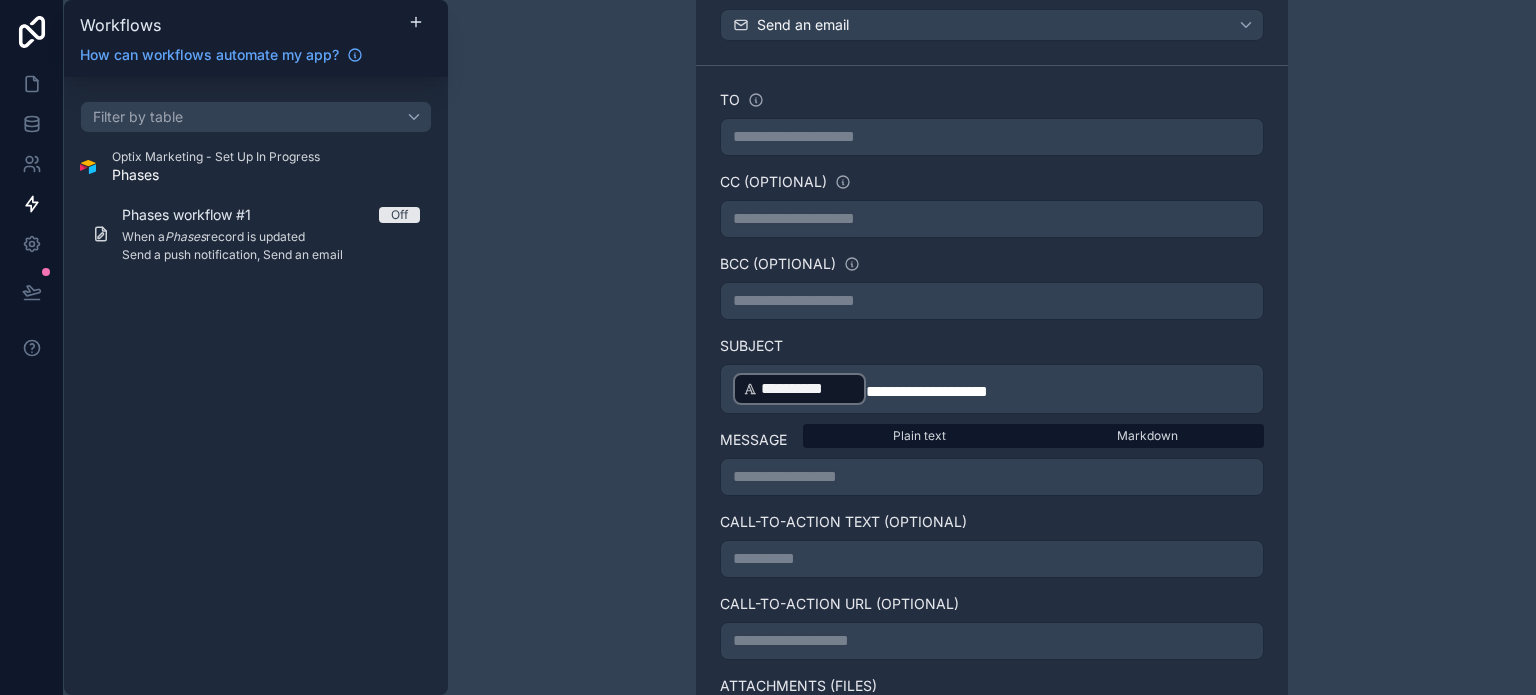 click on "**********" at bounding box center [992, 137] 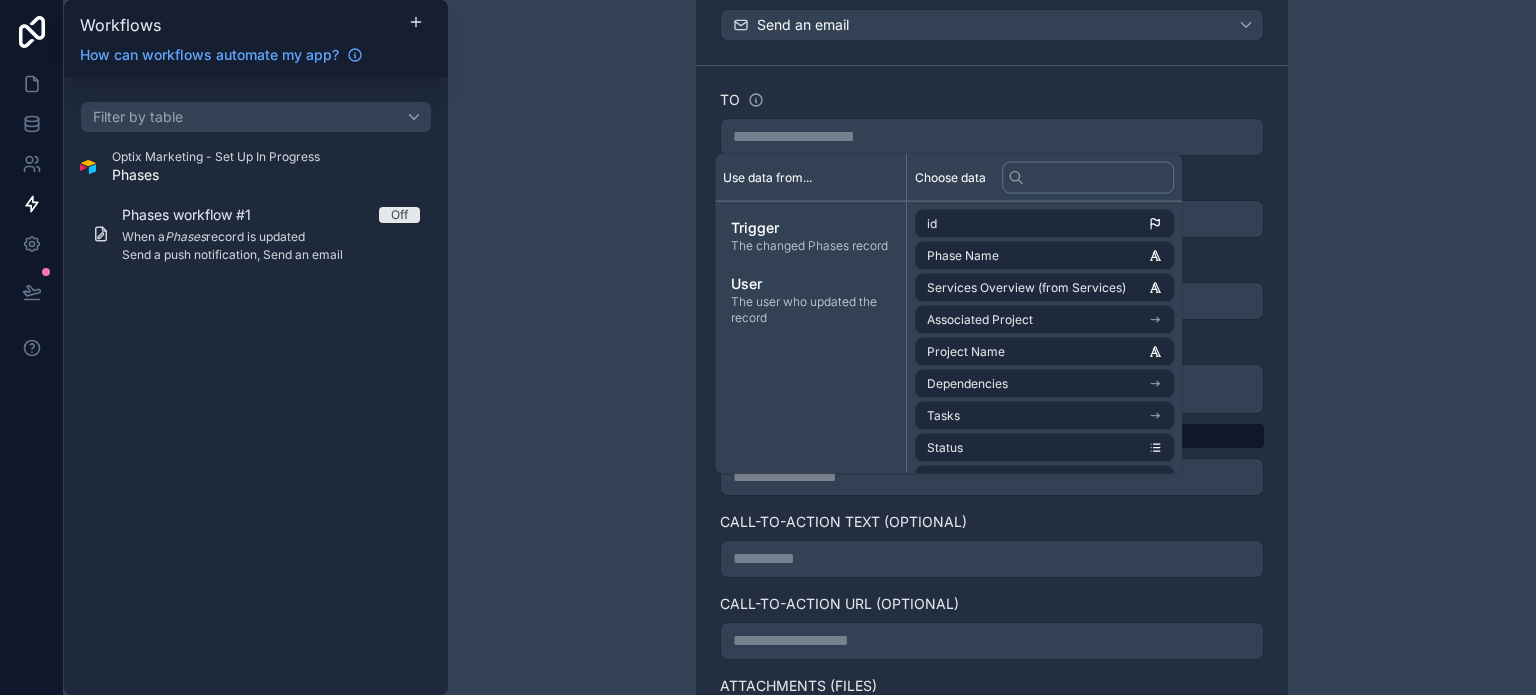 click on "**********" at bounding box center (992, 347) 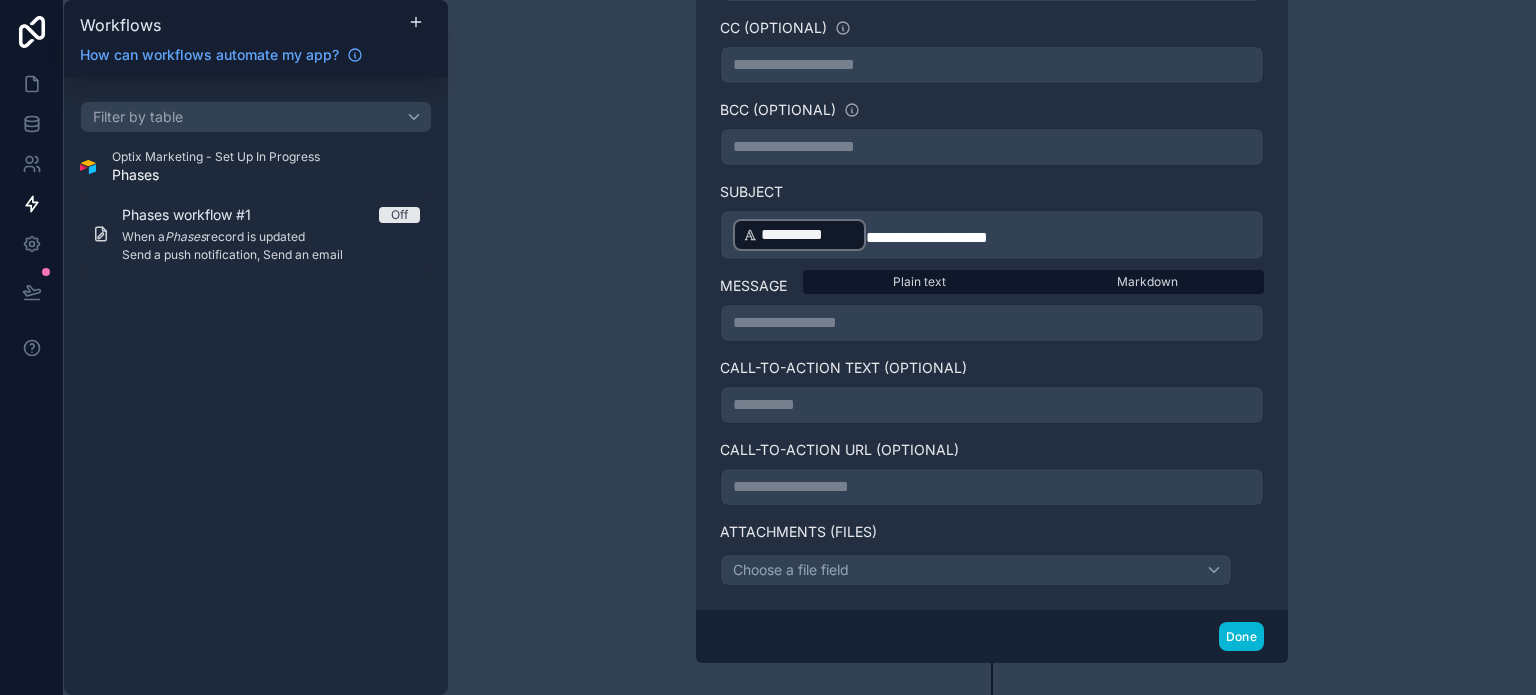 scroll, scrollTop: 906, scrollLeft: 0, axis: vertical 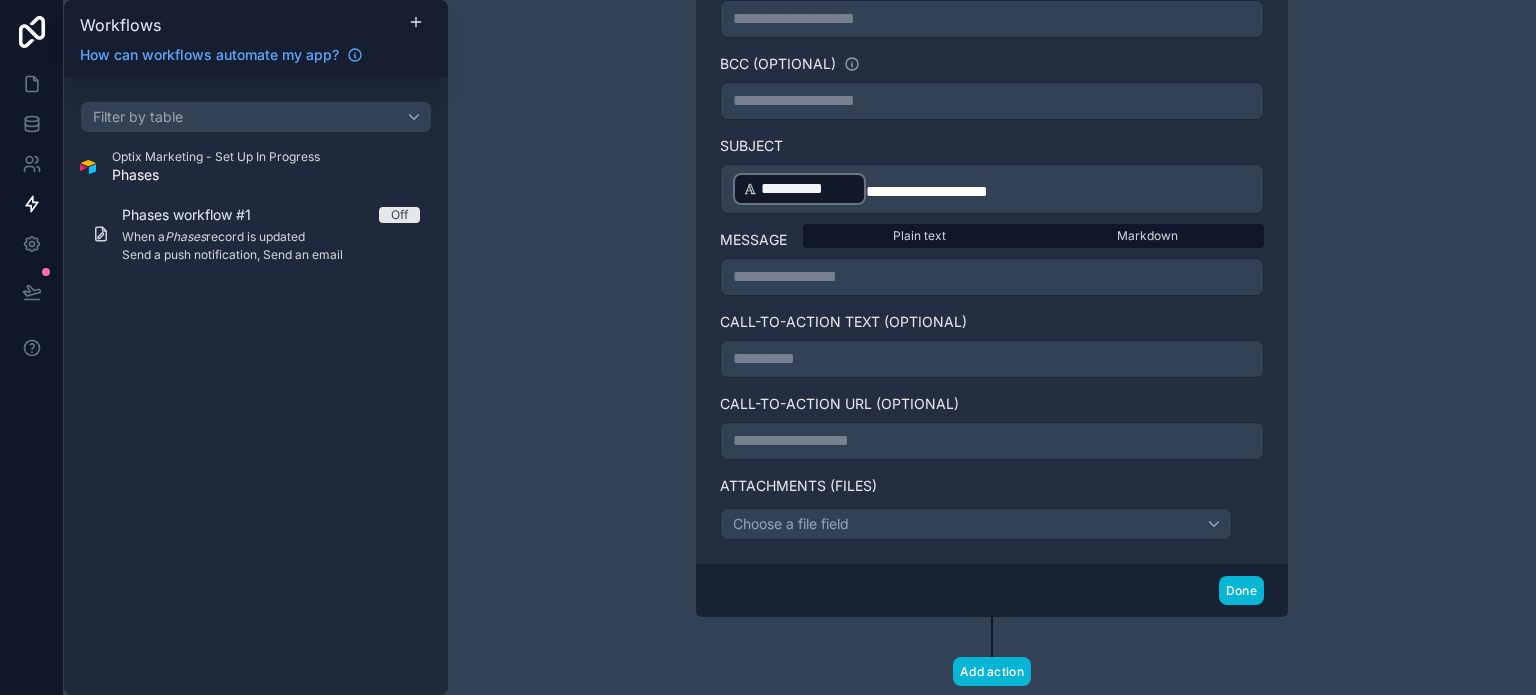 click on "**********" at bounding box center (927, 191) 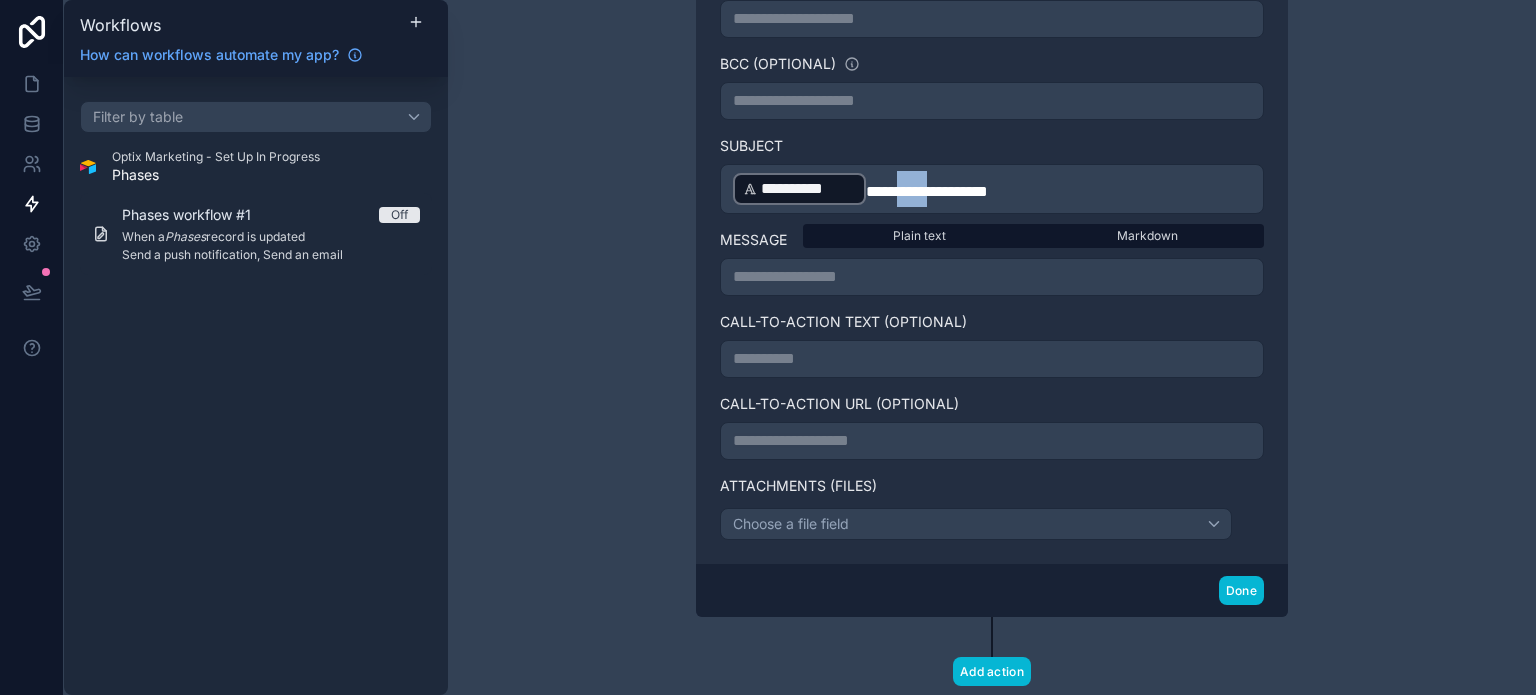 click on "**********" at bounding box center [927, 191] 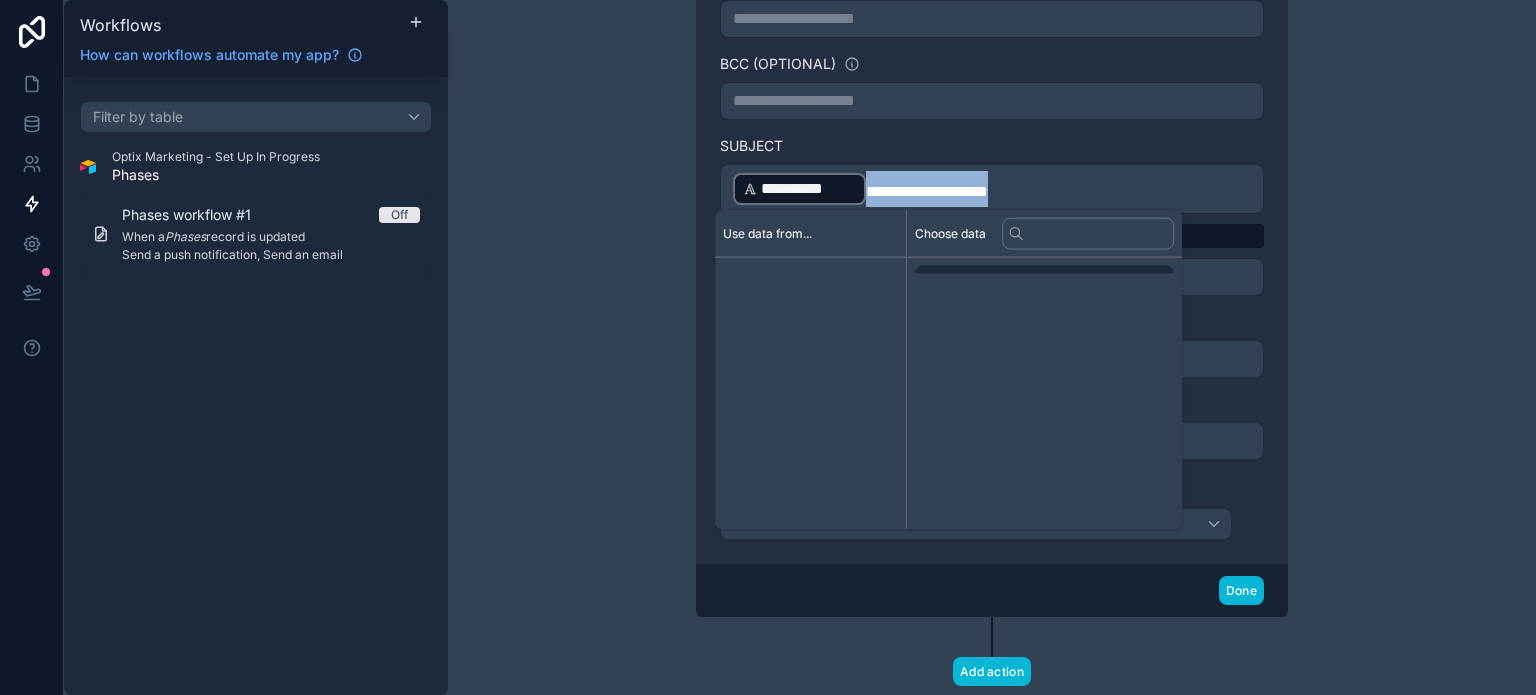 click on "**********" at bounding box center (927, 191) 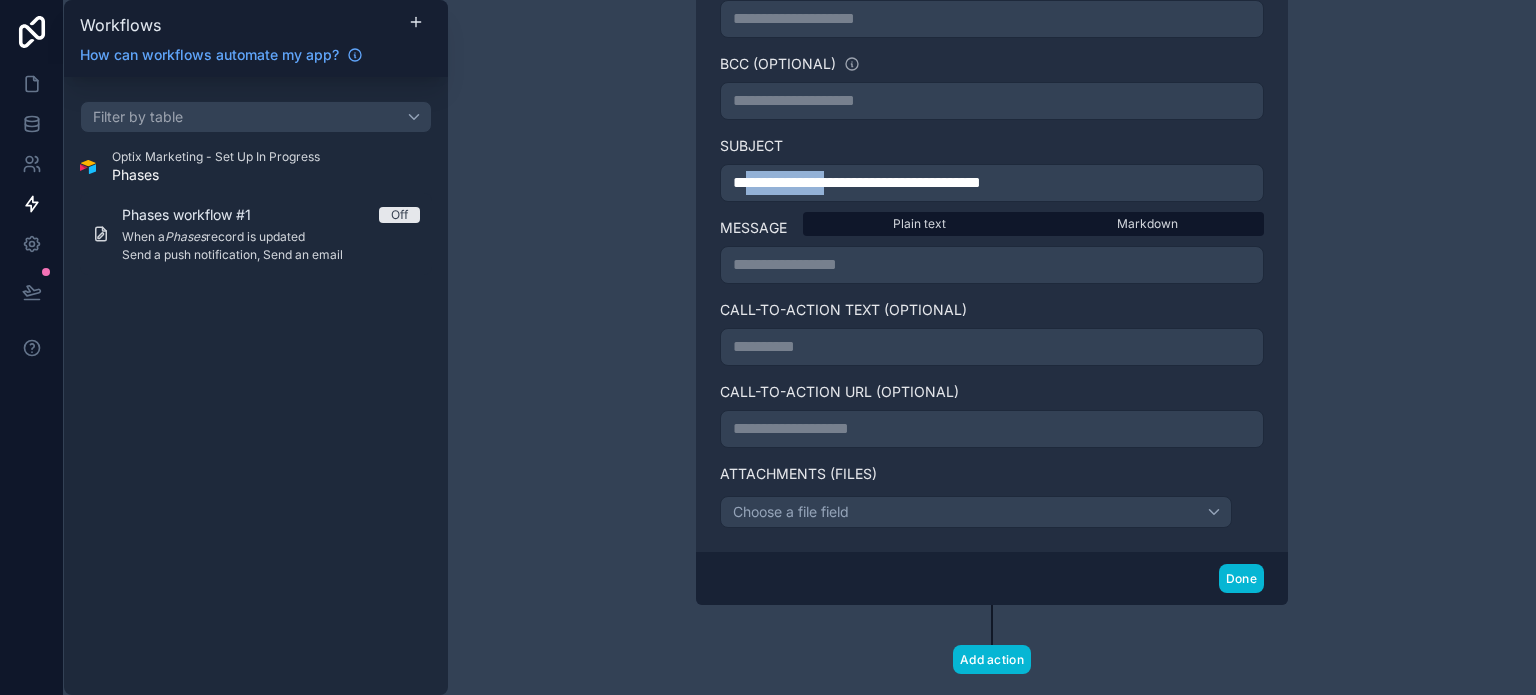 drag, startPoint x: 860, startPoint y: 175, endPoint x: 752, endPoint y: 187, distance: 108.66462 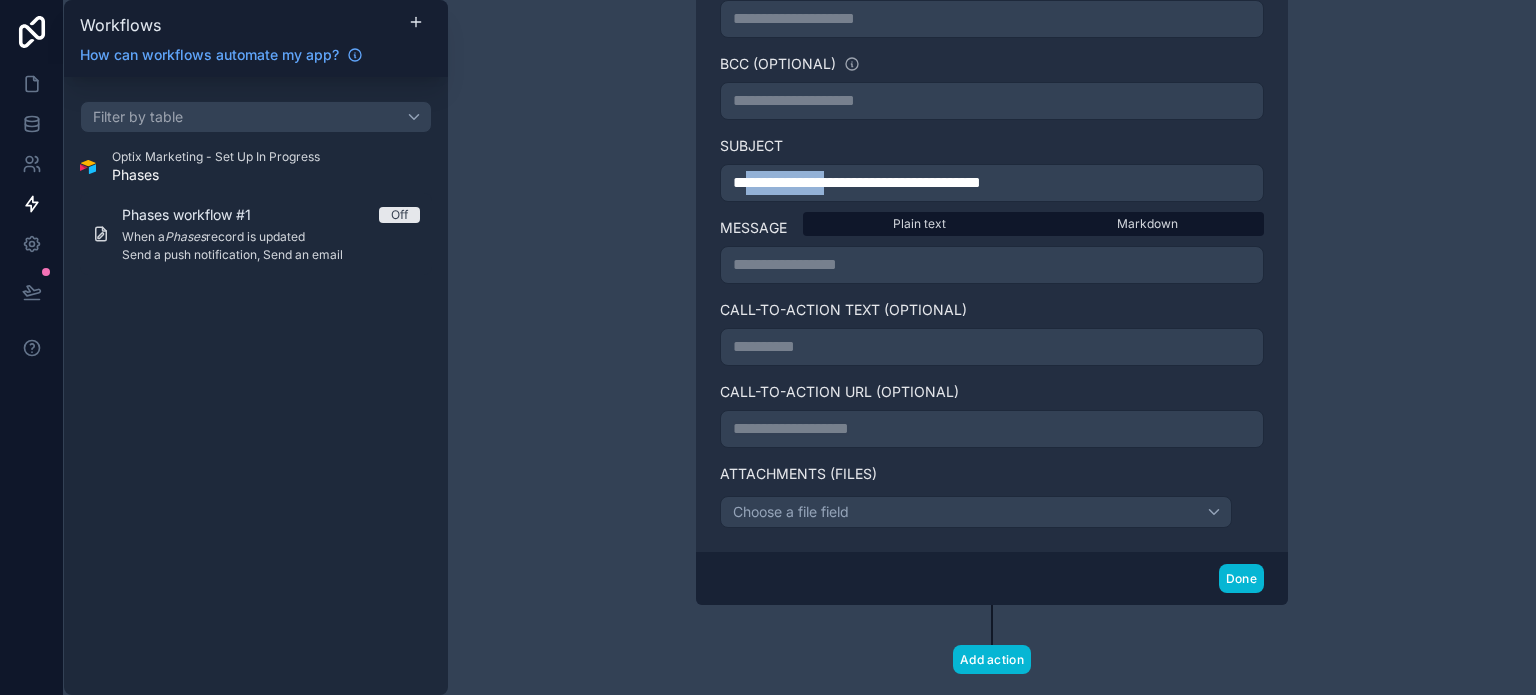 click on "**********" at bounding box center [857, 182] 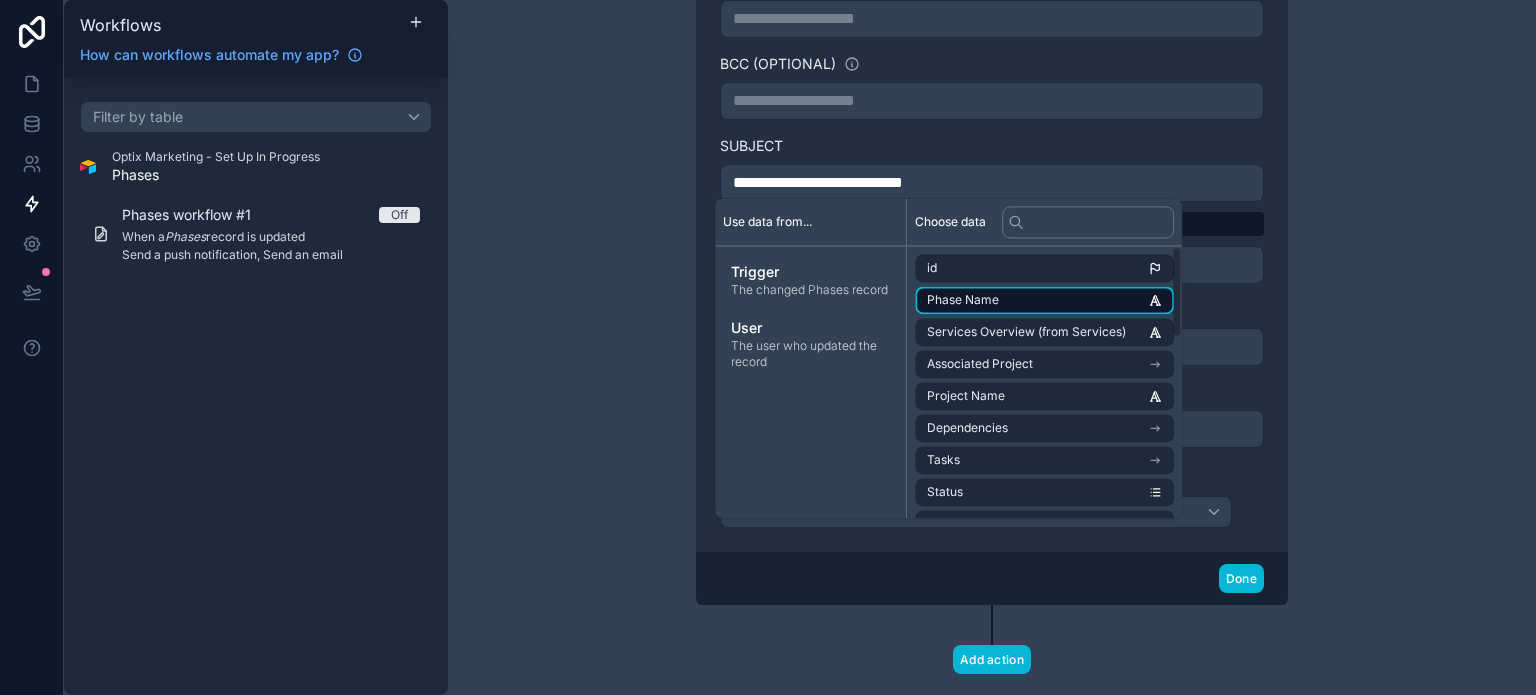 click on "Phase Name" at bounding box center (963, 300) 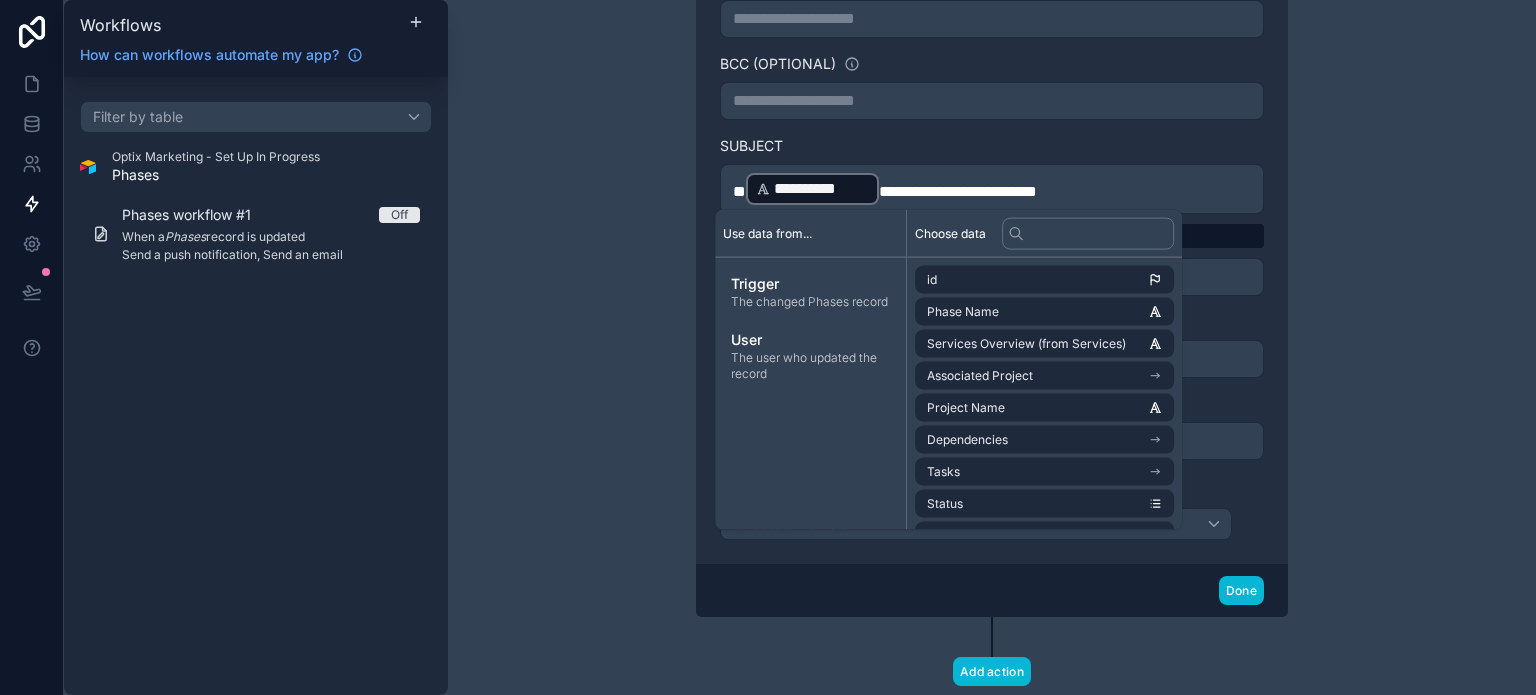 click on "**********" at bounding box center [958, 191] 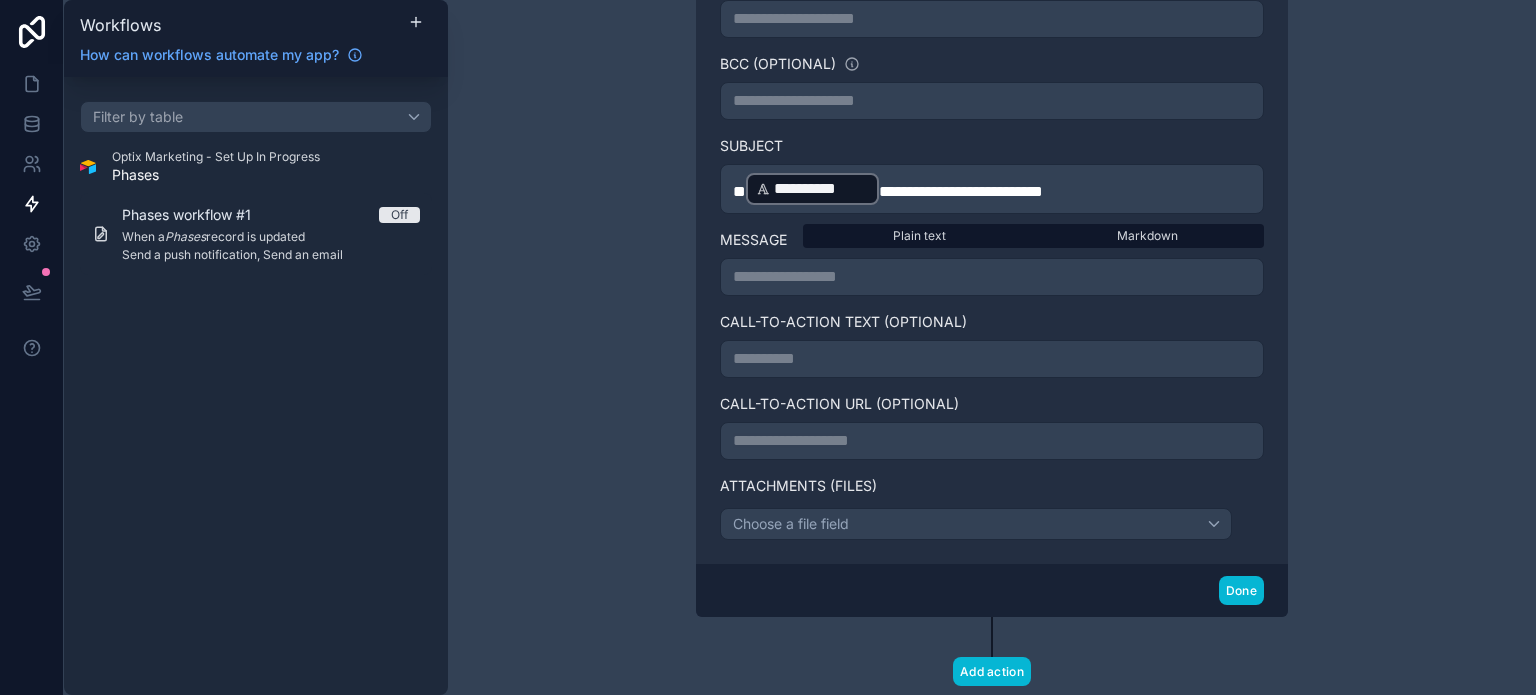 click on "**********" at bounding box center [992, 154] 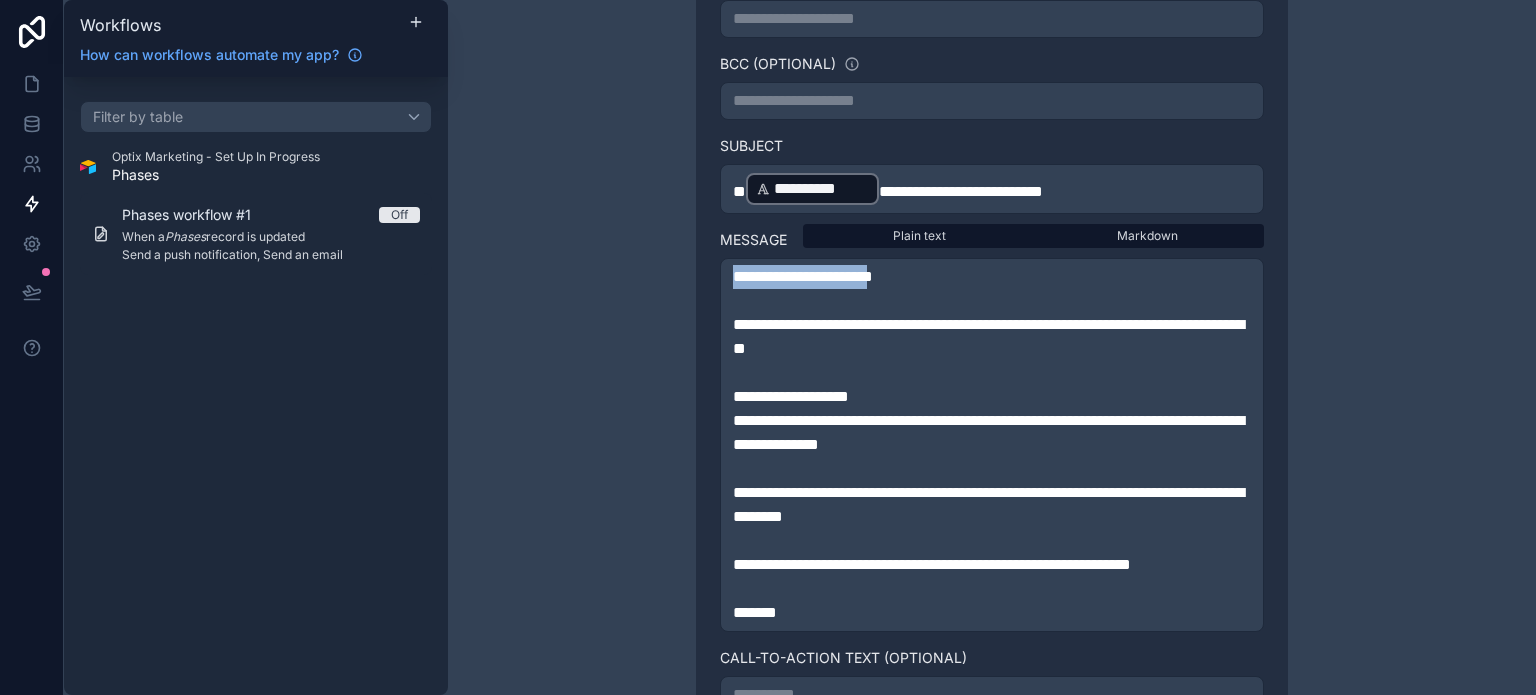 drag, startPoint x: 884, startPoint y: 273, endPoint x: 697, endPoint y: 281, distance: 187.17105 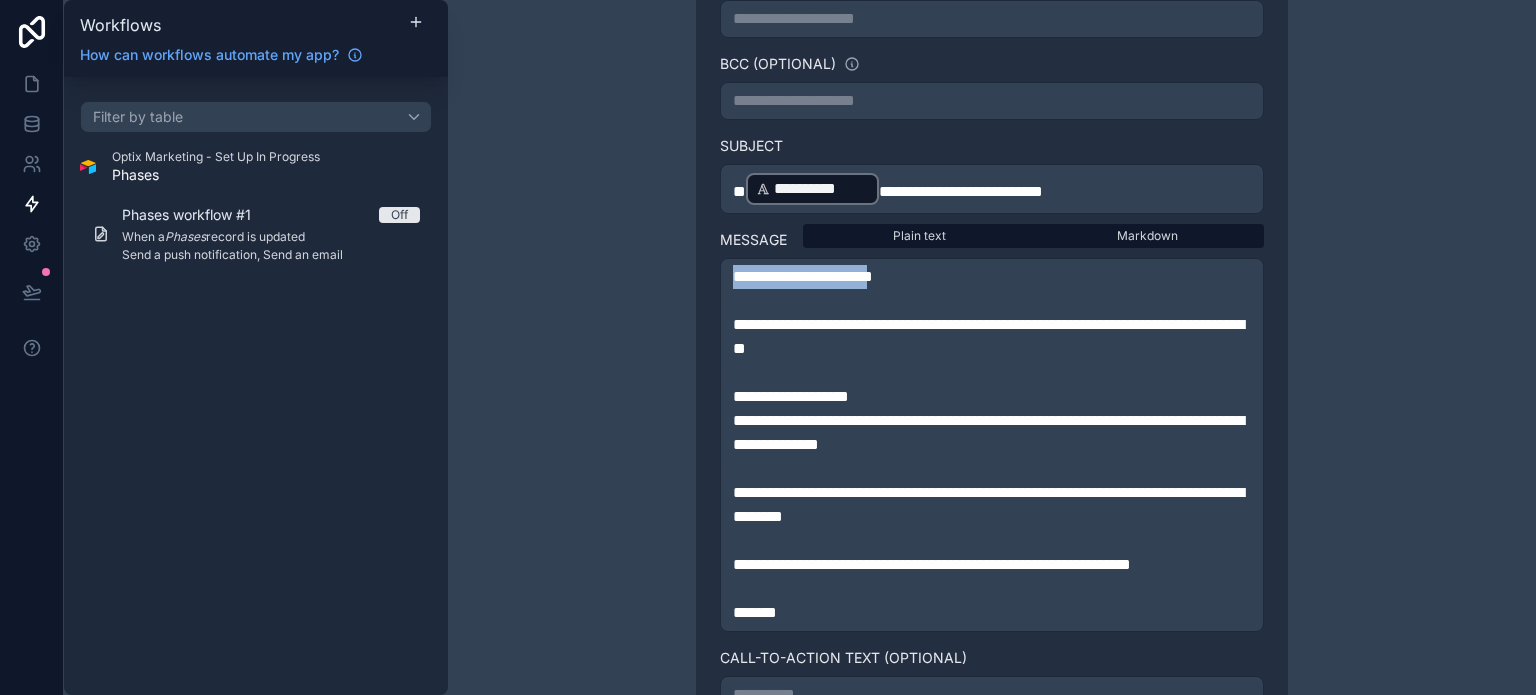 click on "**********" at bounding box center [992, 382] 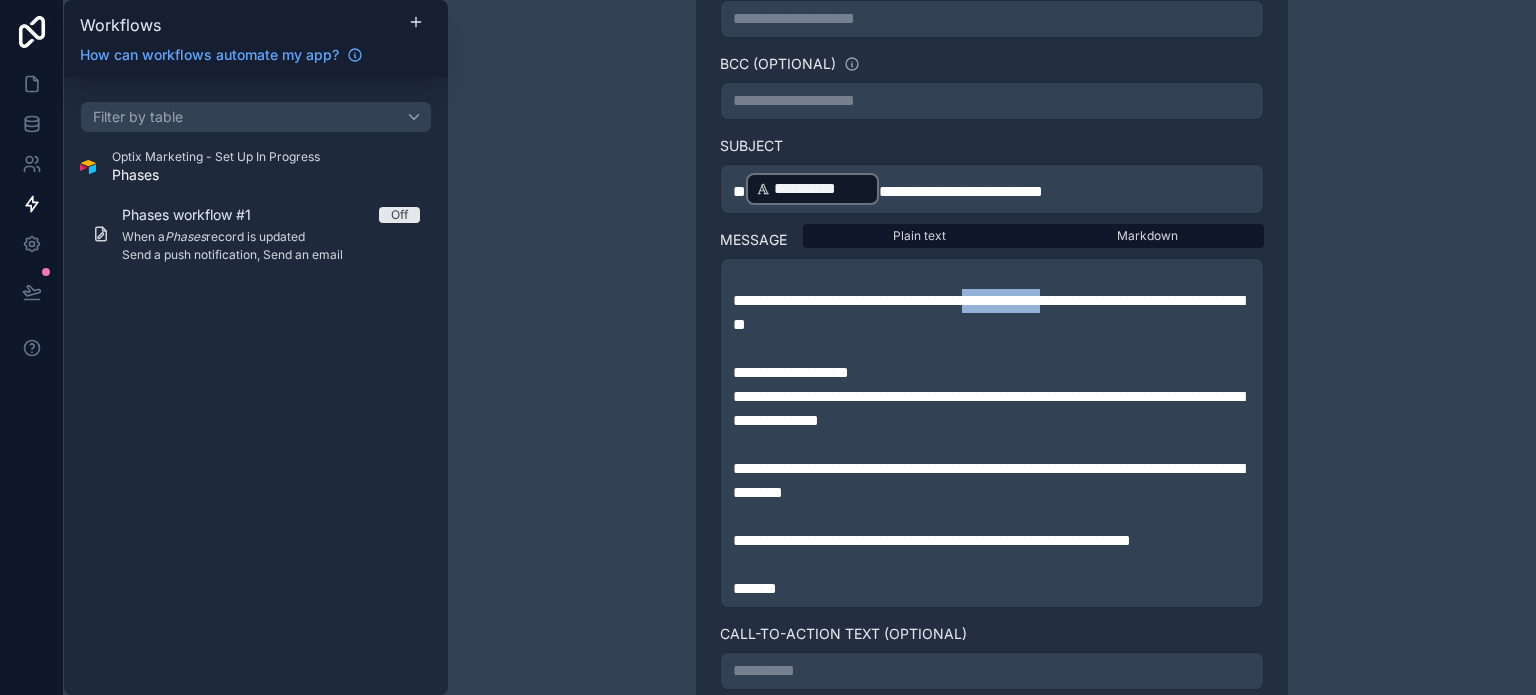 drag, startPoint x: 1010, startPoint y: 296, endPoint x: 1120, endPoint y: 294, distance: 110.01818 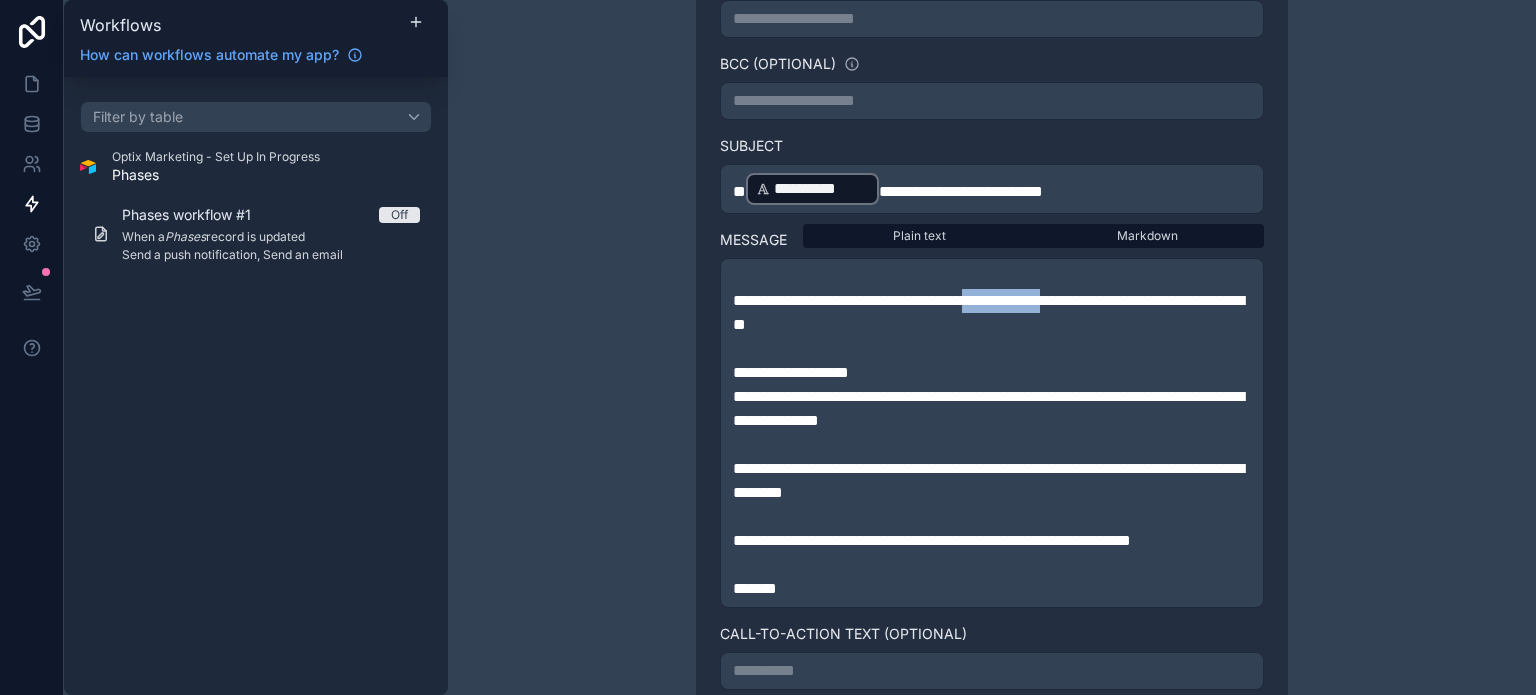 click on "**********" at bounding box center [988, 312] 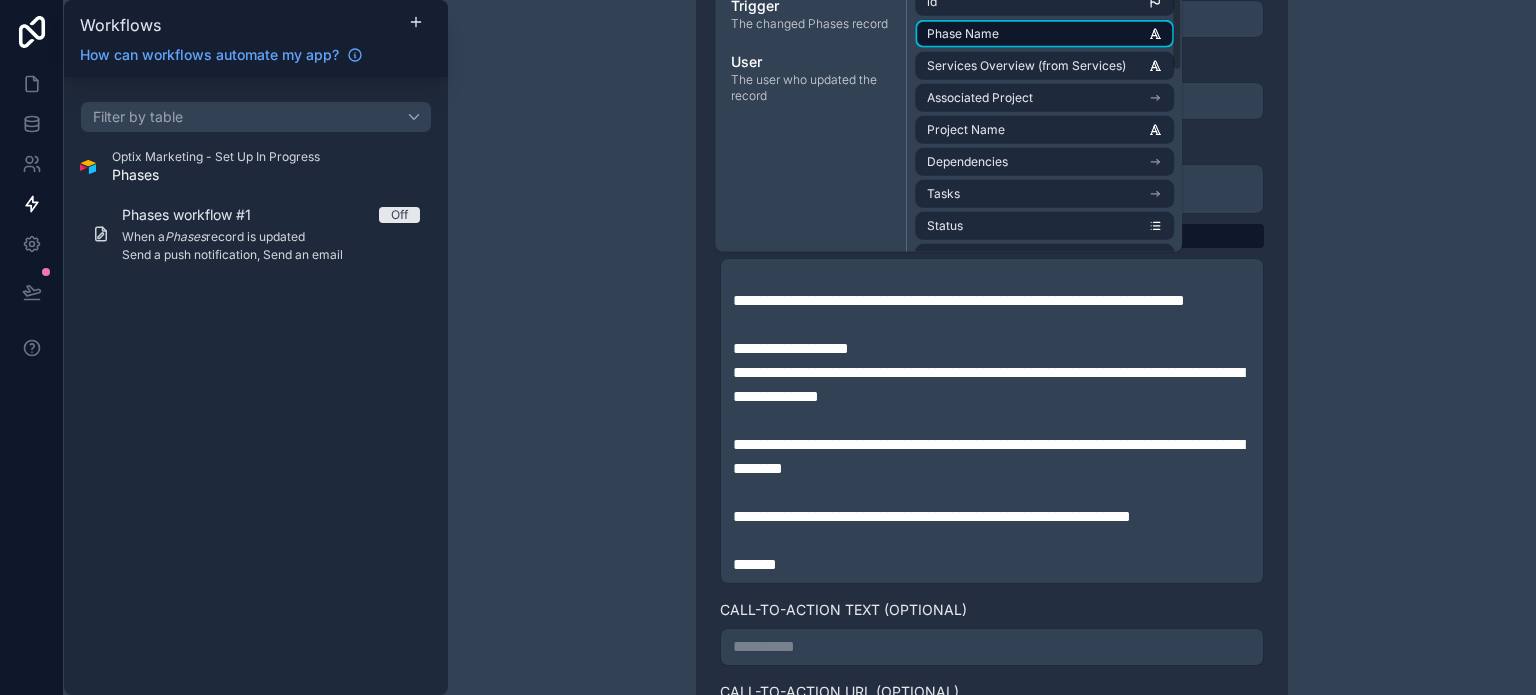 click on "Phase Name" at bounding box center (1044, 34) 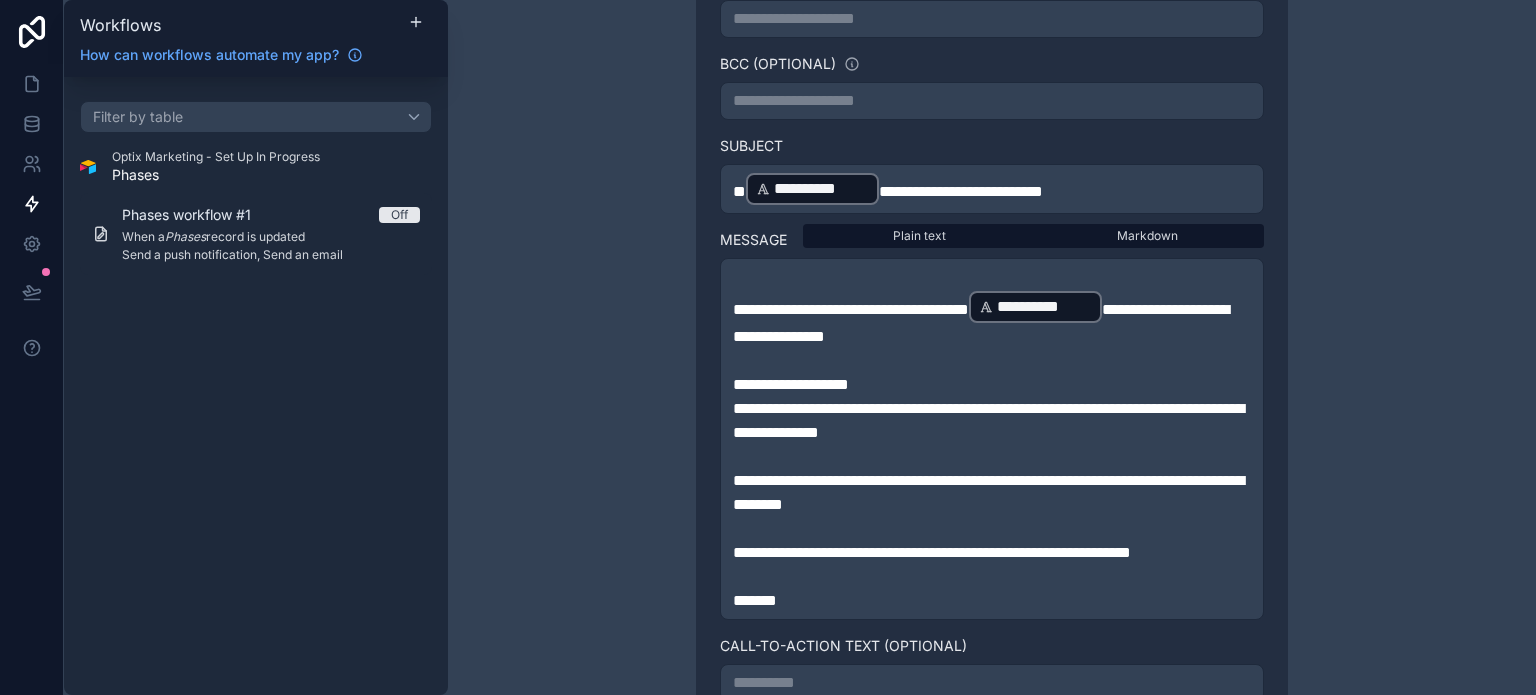 click on "**********" at bounding box center [992, 385] 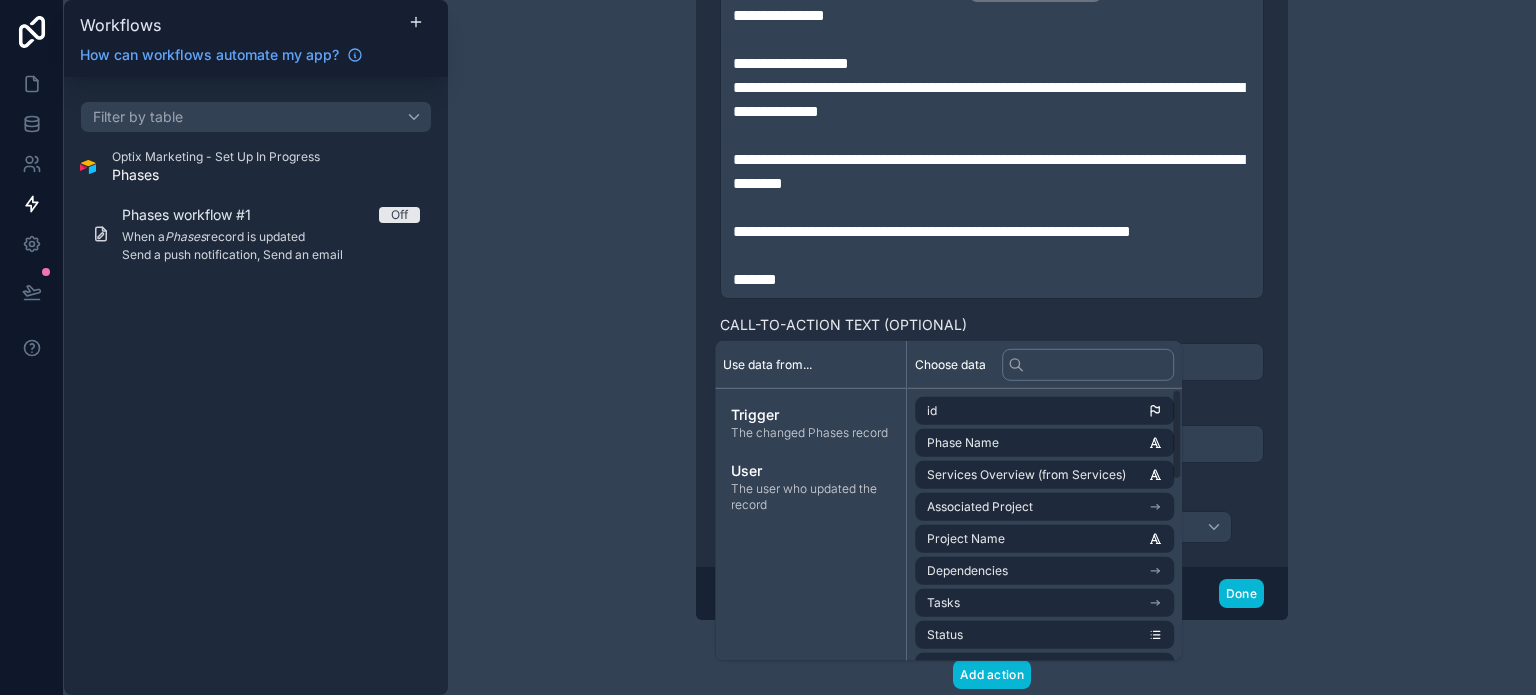 scroll, scrollTop: 1300, scrollLeft: 0, axis: vertical 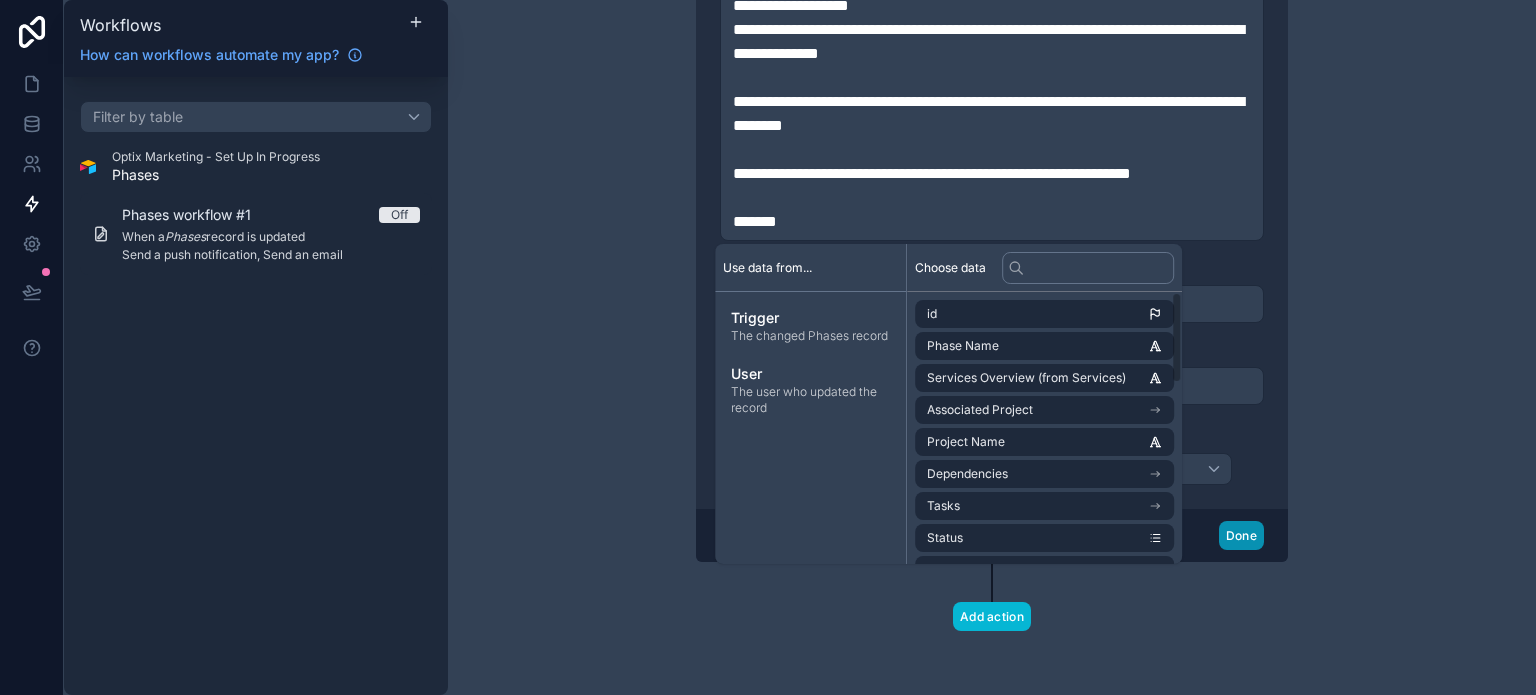 click on "Done" at bounding box center [1241, 535] 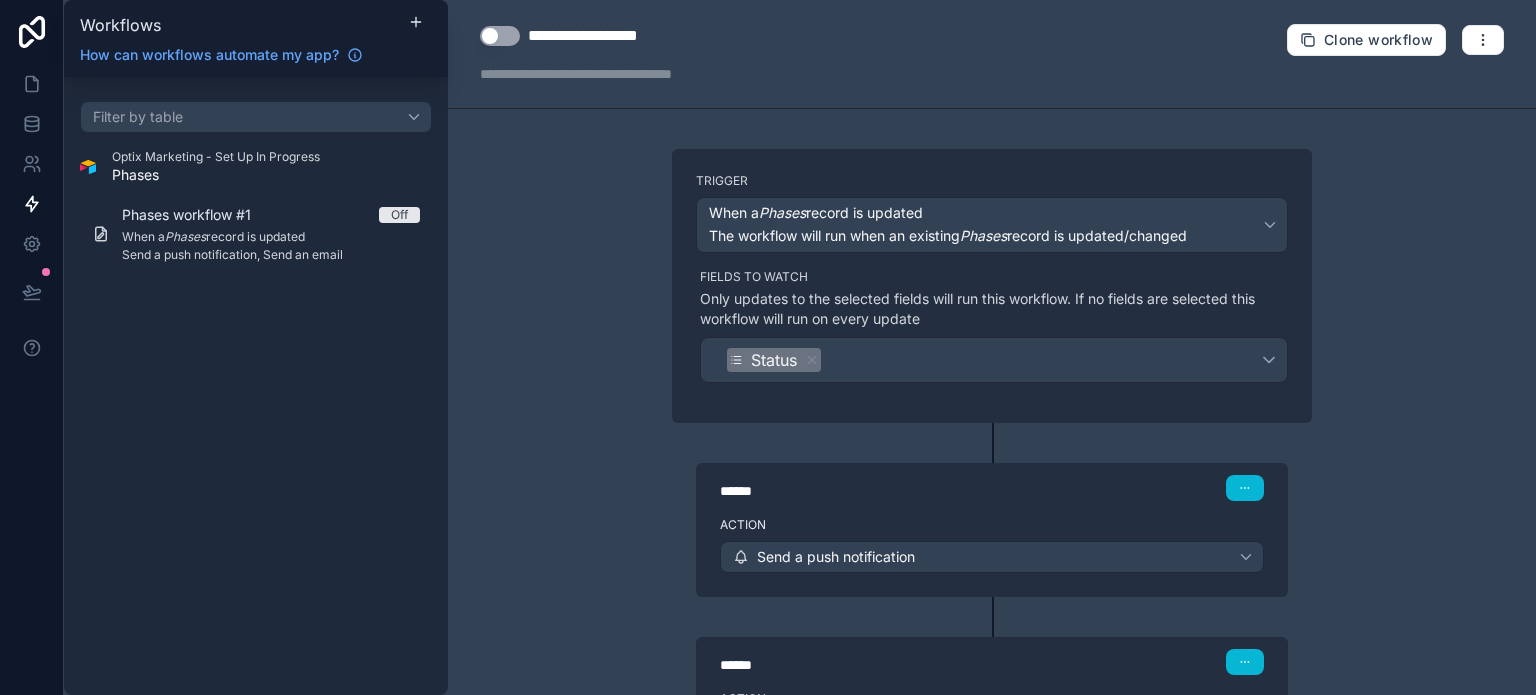 scroll, scrollTop: 0, scrollLeft: 0, axis: both 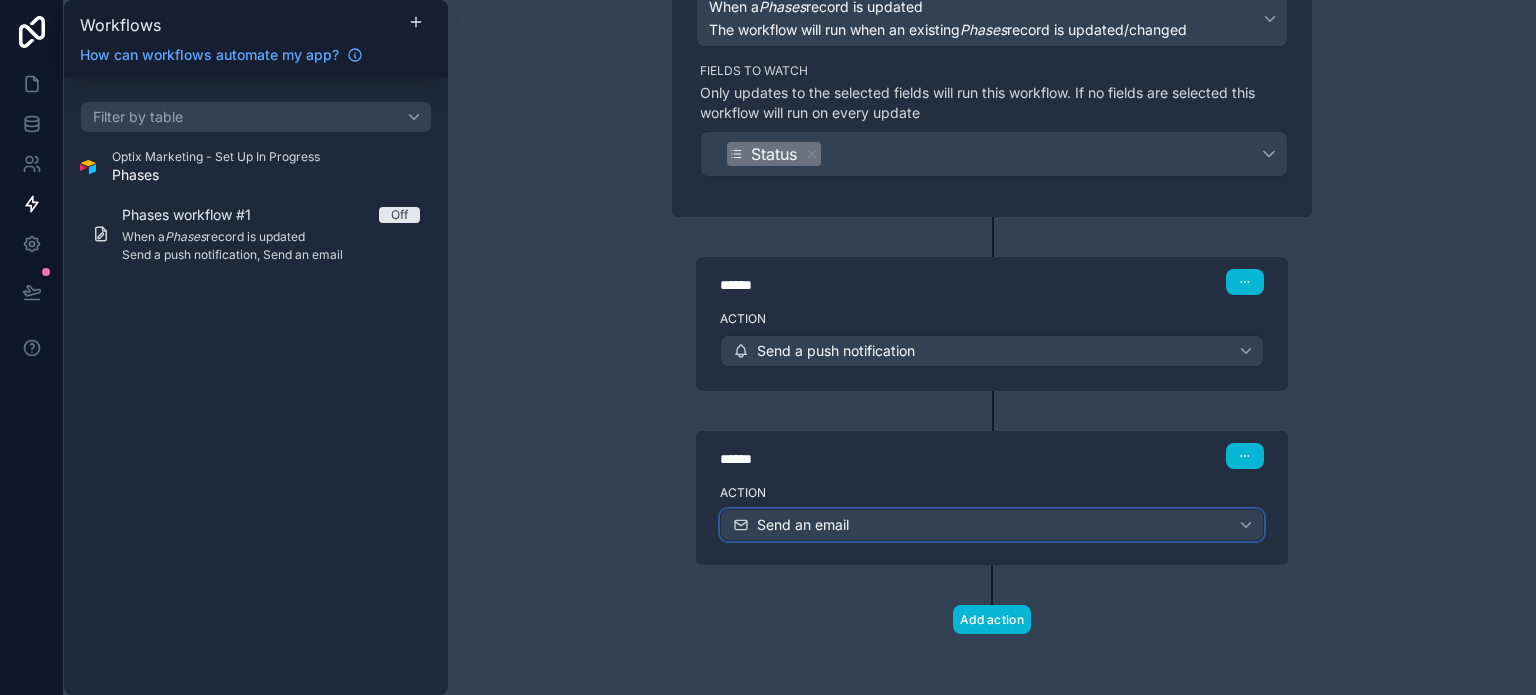 click on "Send an email" at bounding box center (992, 525) 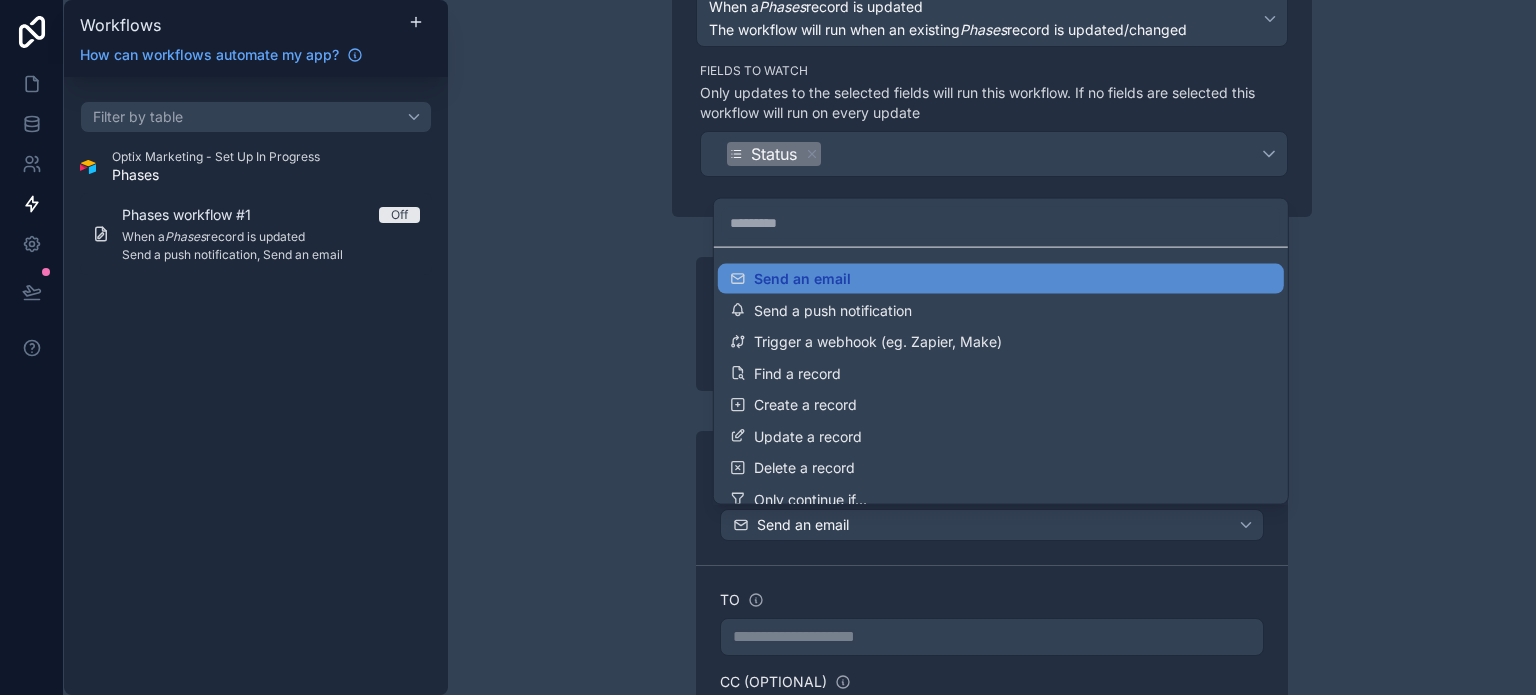 click at bounding box center [768, 347] 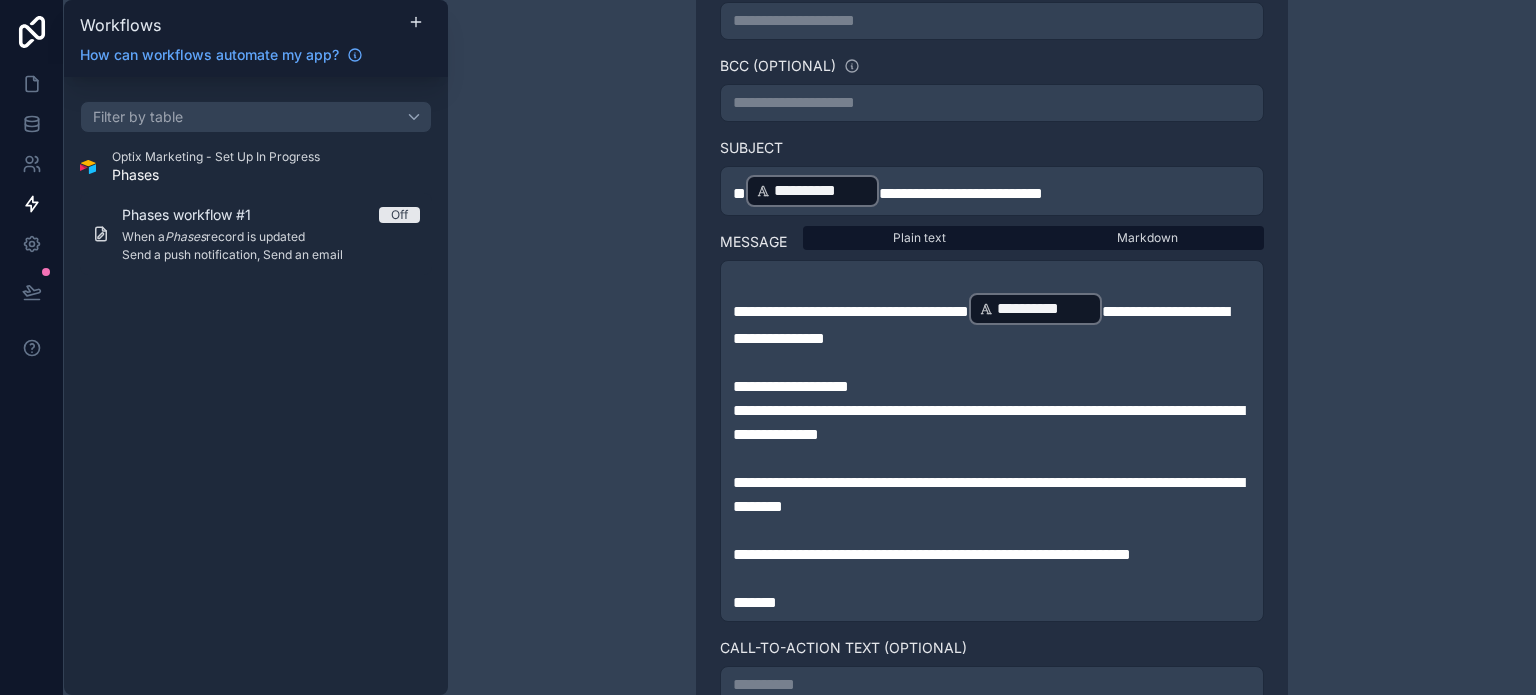 scroll, scrollTop: 906, scrollLeft: 0, axis: vertical 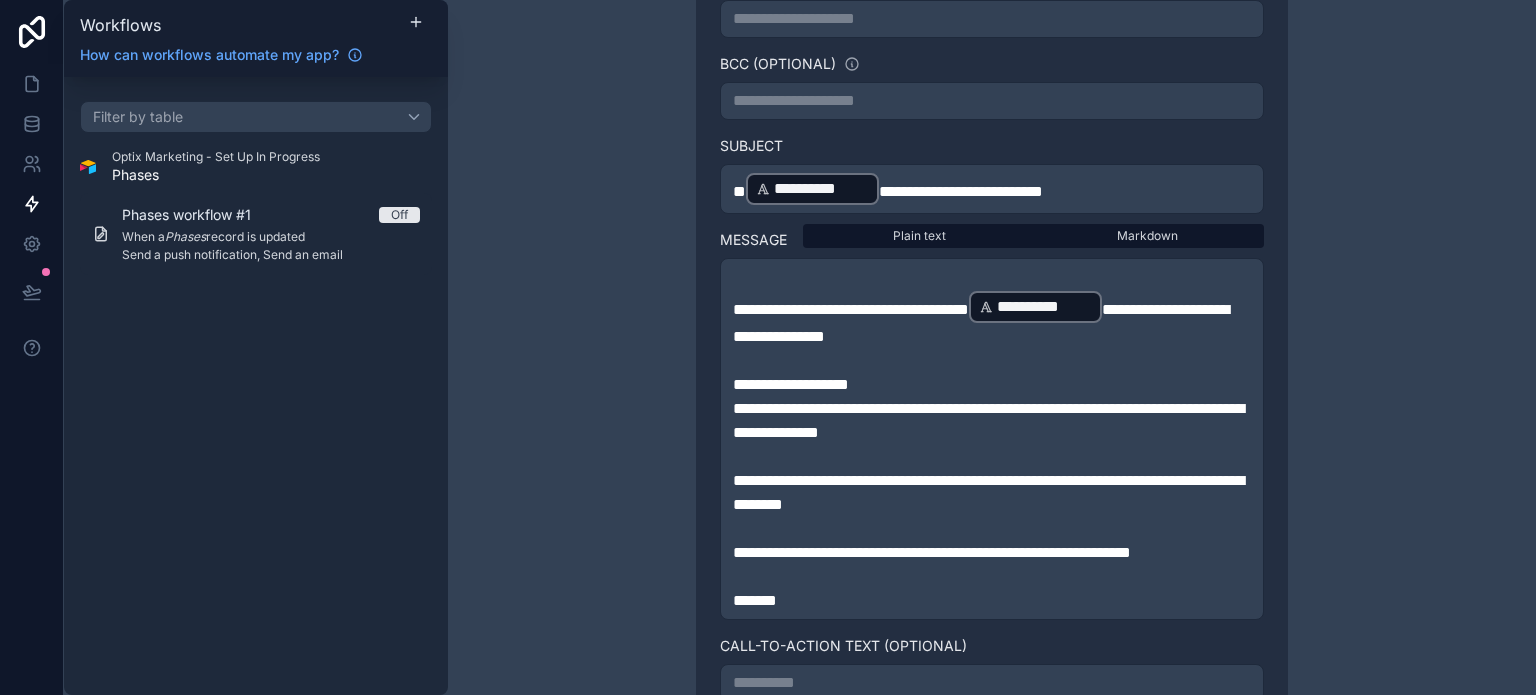 click on "**********" at bounding box center [992, 385] 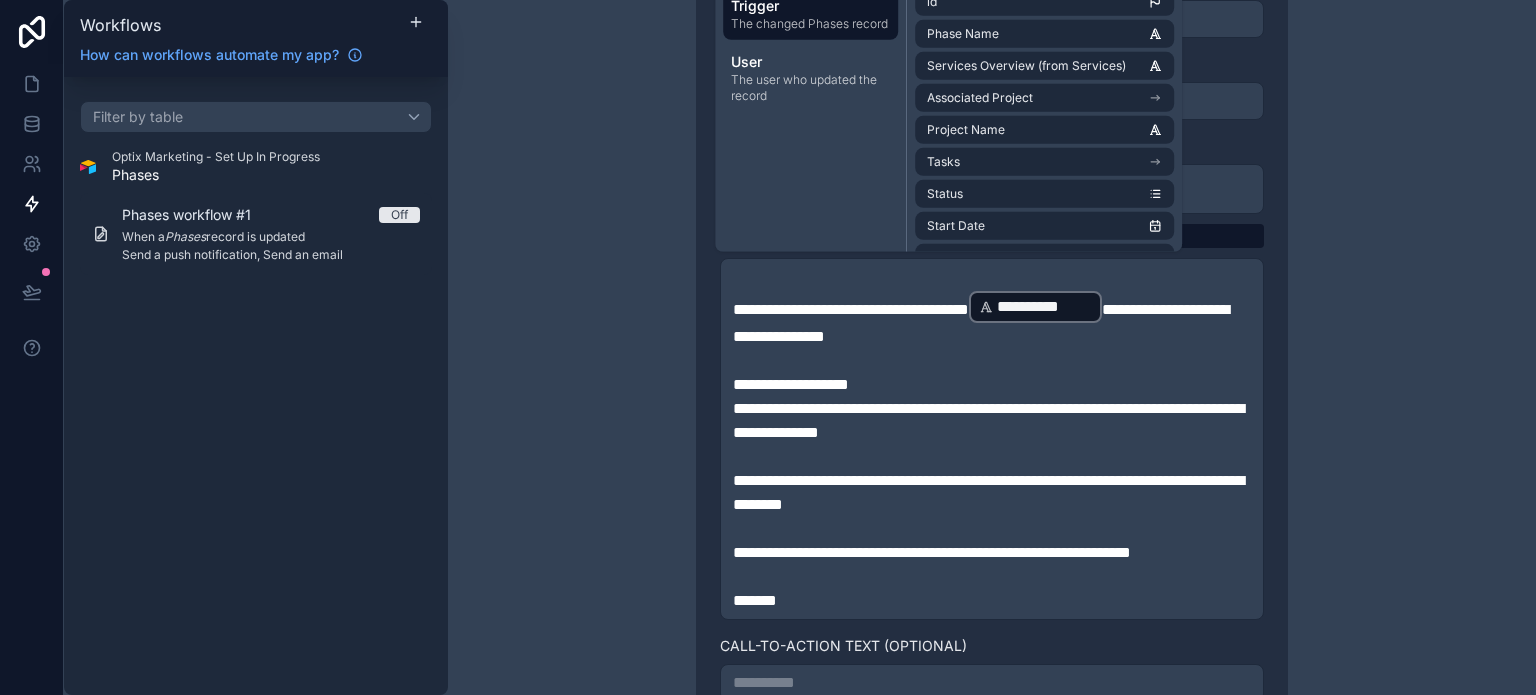 type 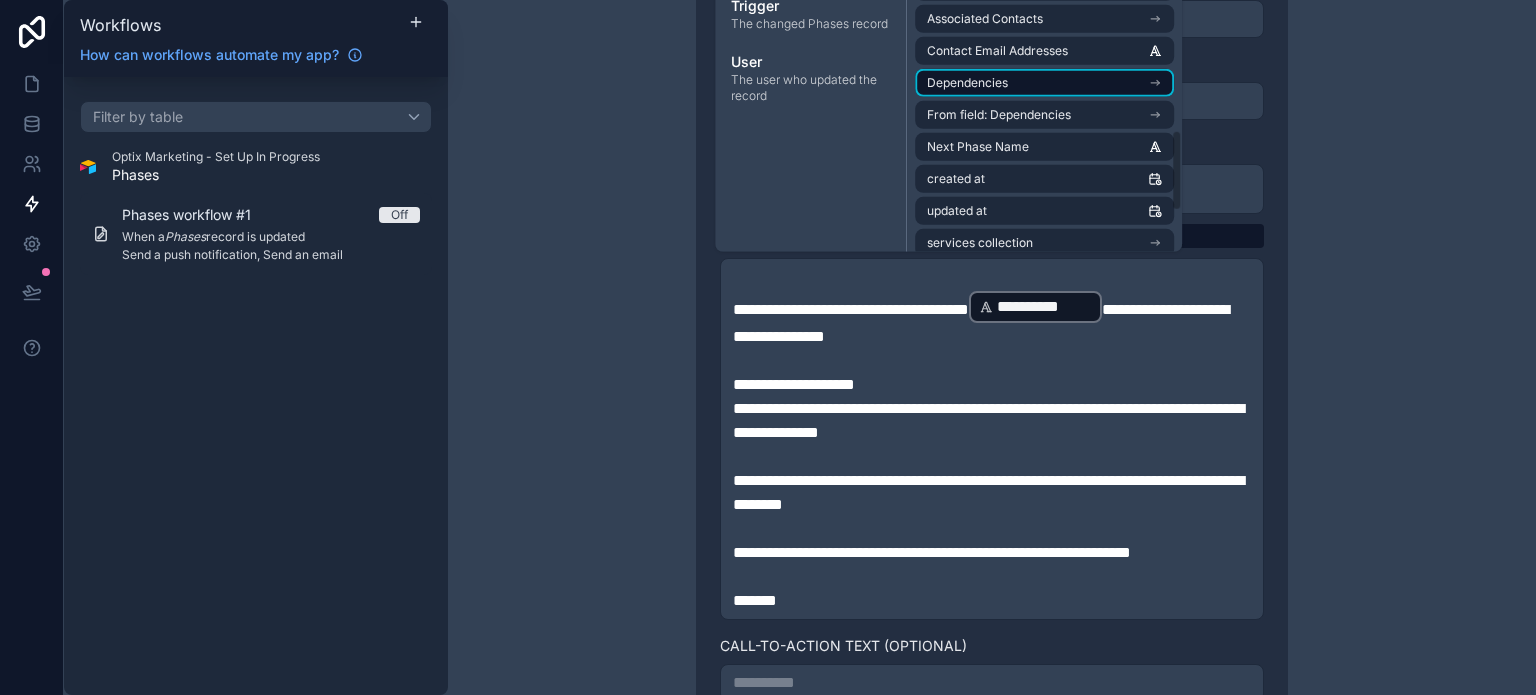 scroll, scrollTop: 500, scrollLeft: 0, axis: vertical 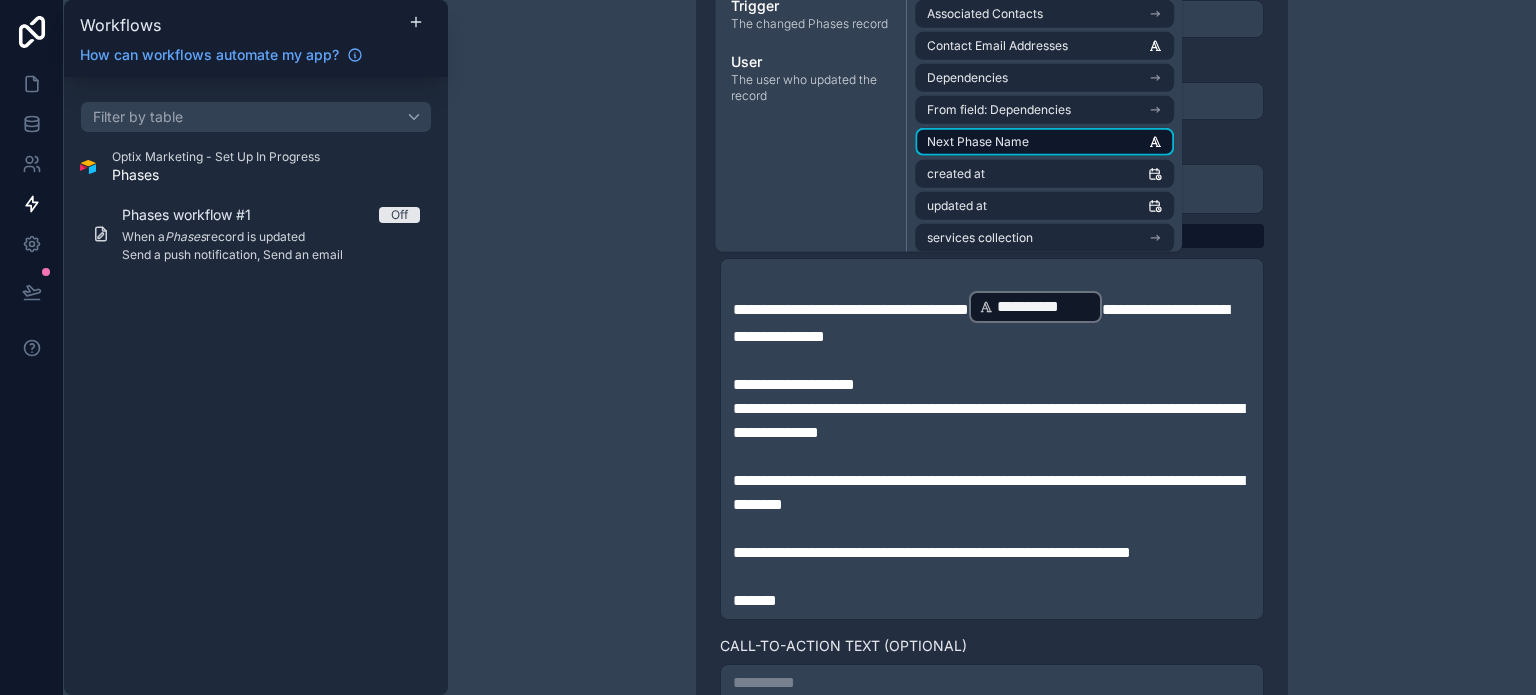 click on "Next Phase Name" at bounding box center [1044, 142] 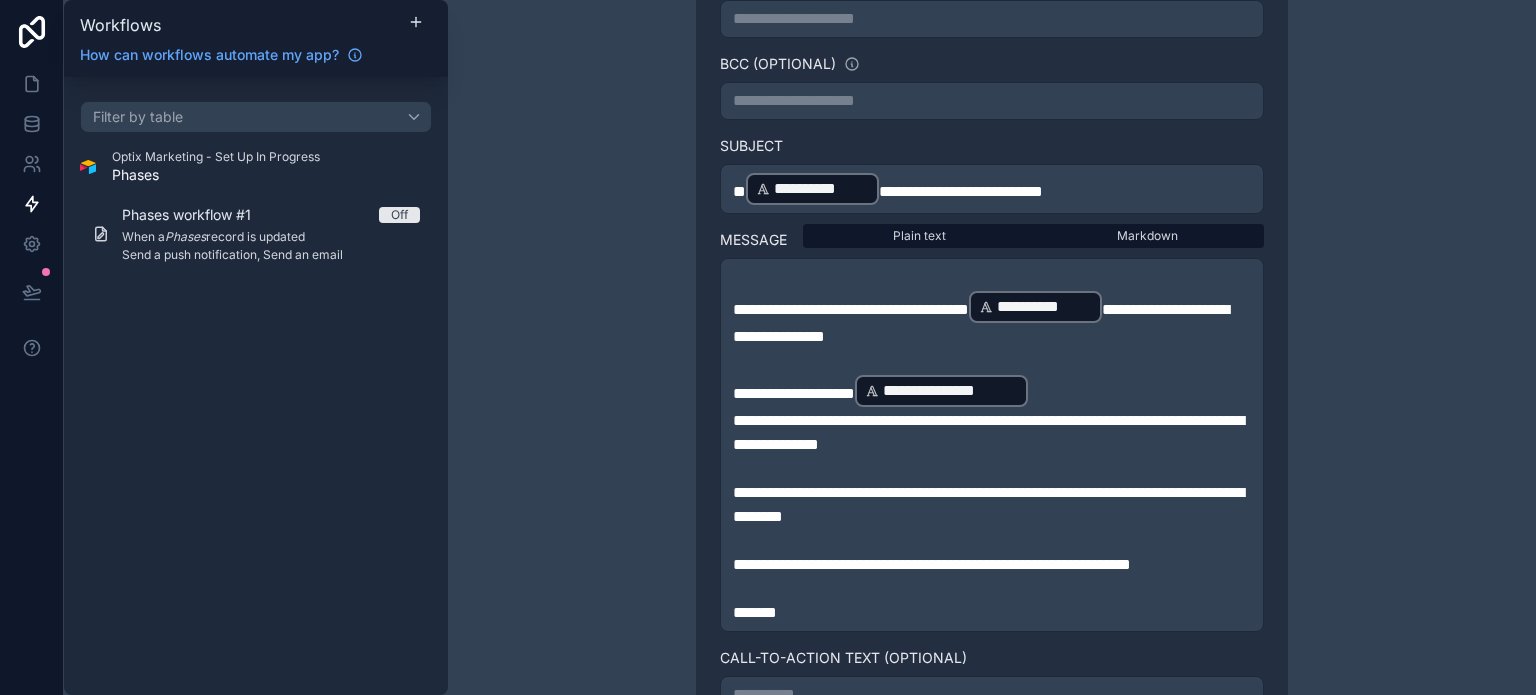 click on "**********" at bounding box center [992, 433] 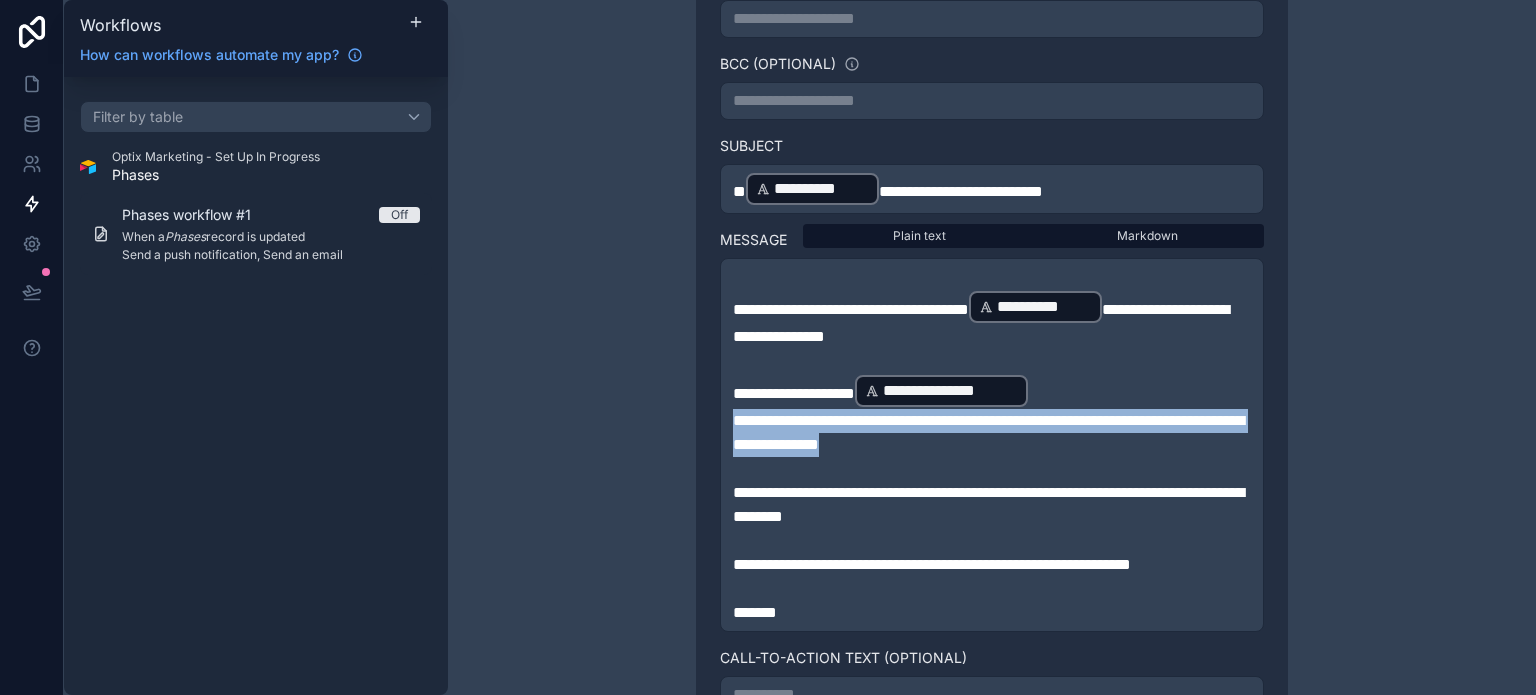 drag, startPoint x: 1081, startPoint y: 438, endPoint x: 723, endPoint y: 419, distance: 358.50385 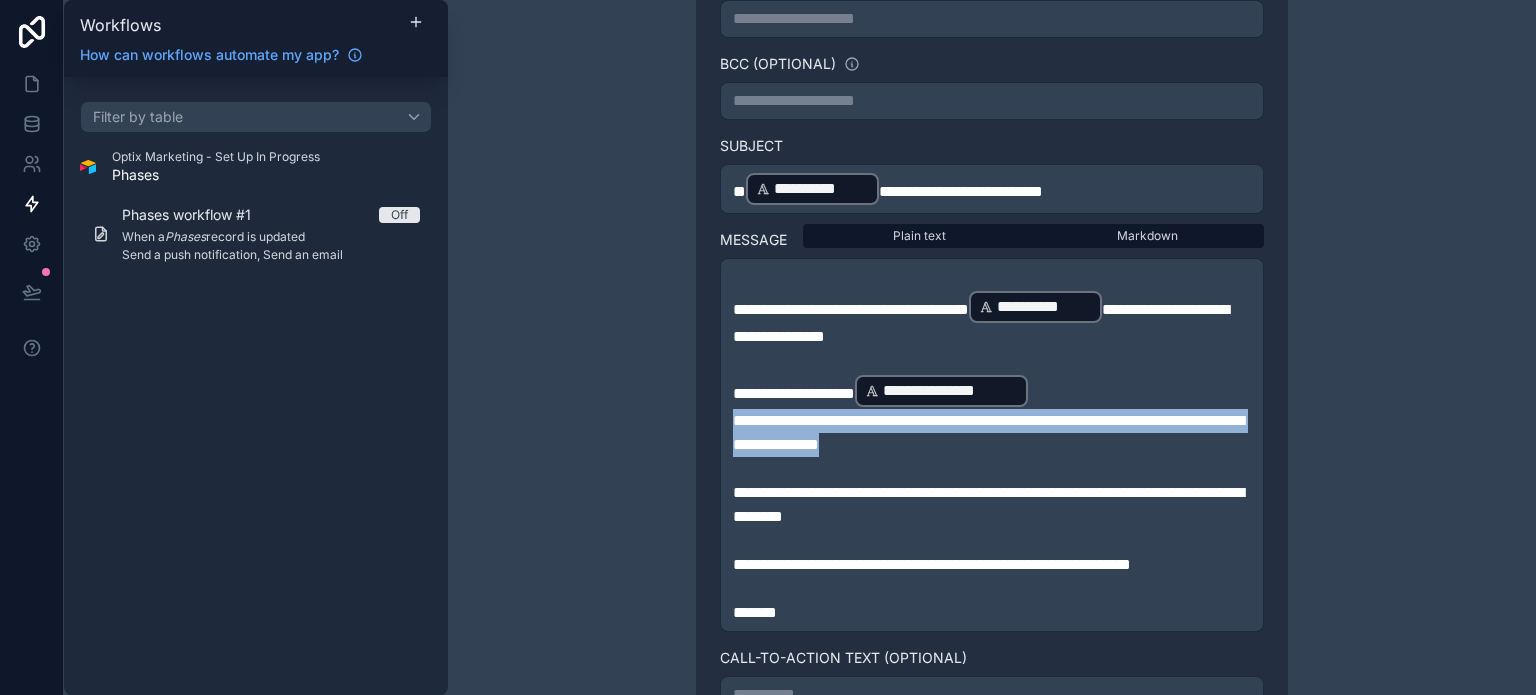 click on "**********" at bounding box center (992, 445) 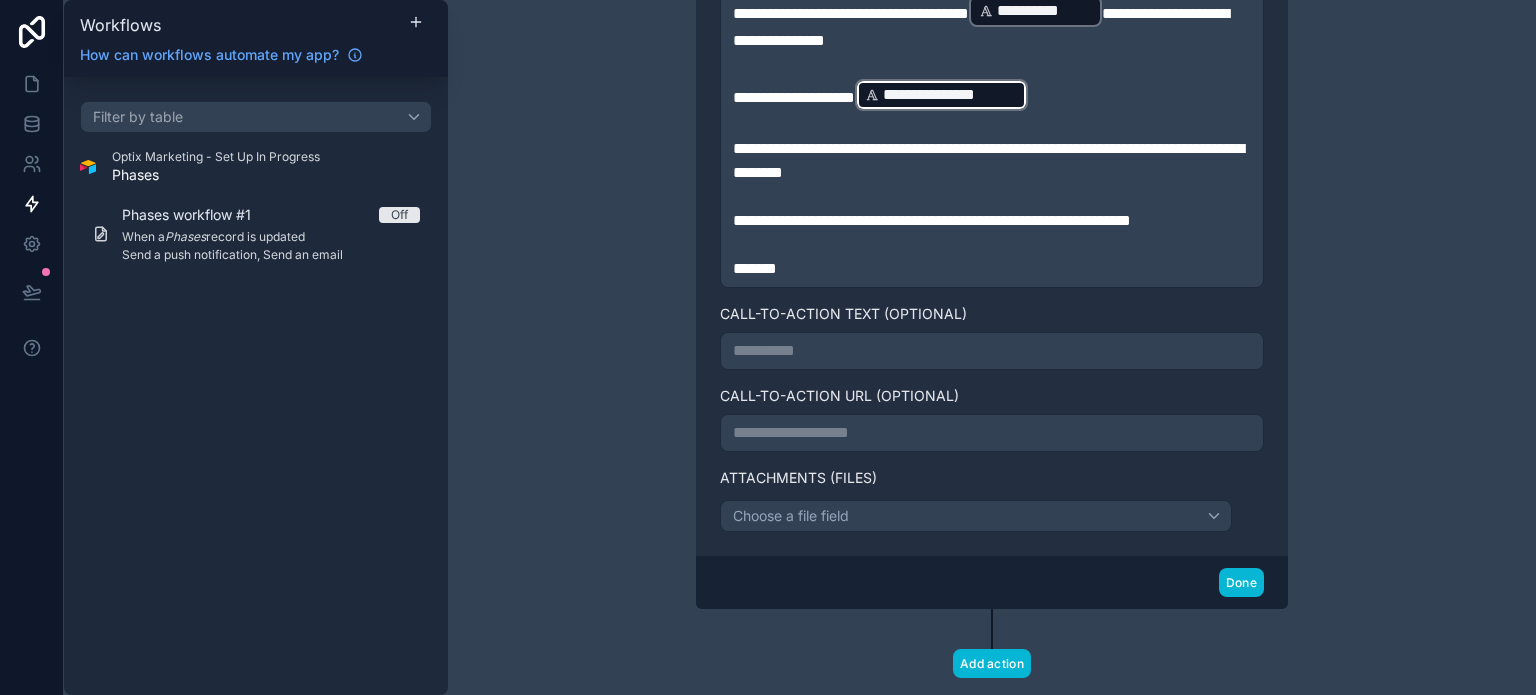 scroll, scrollTop: 1206, scrollLeft: 0, axis: vertical 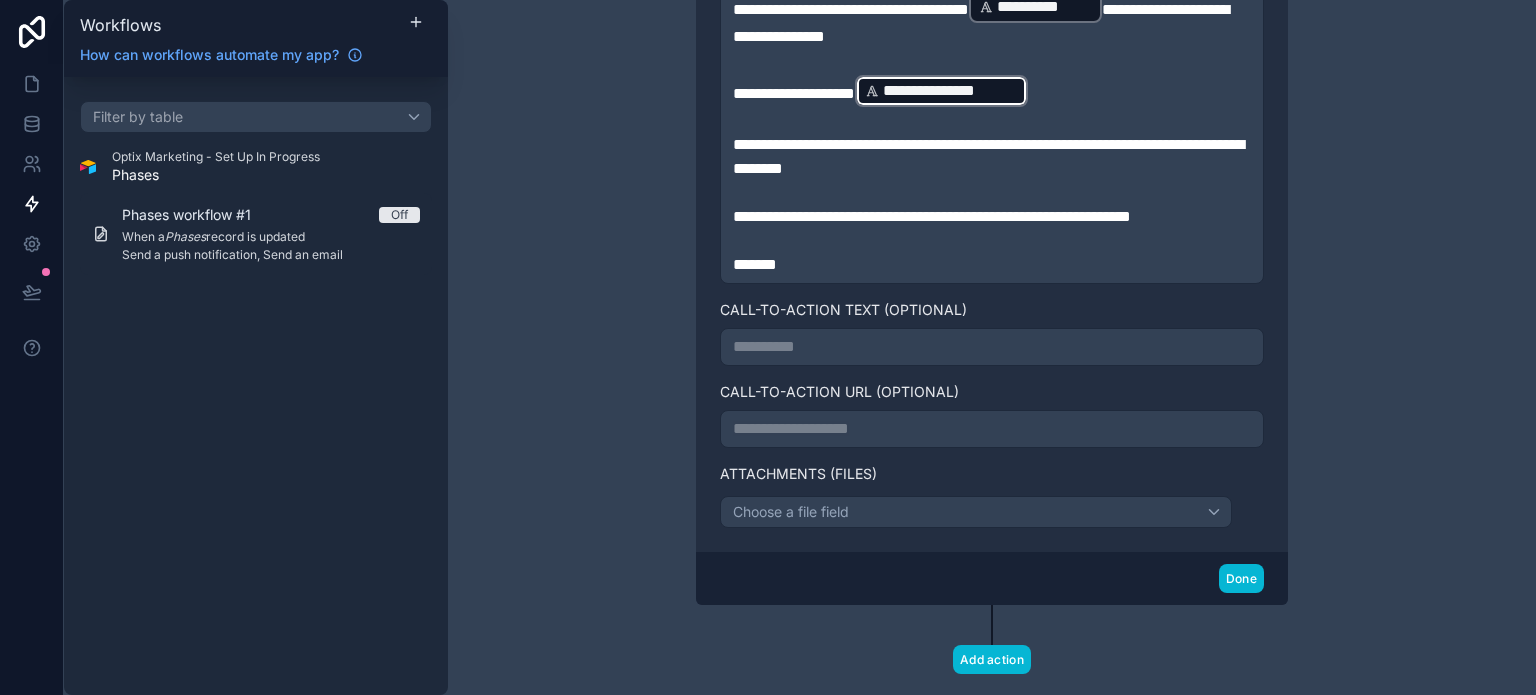 click on "**********" at bounding box center [992, 347] 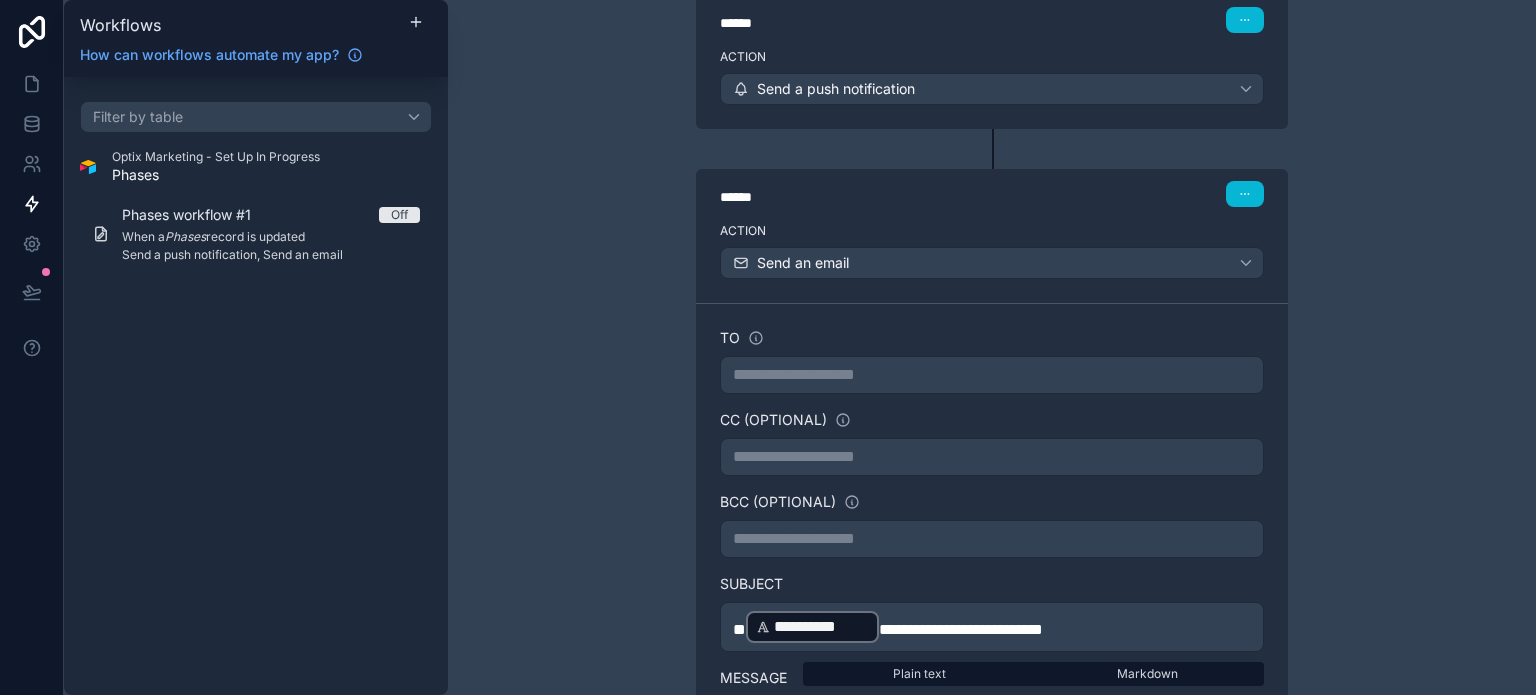 scroll, scrollTop: 406, scrollLeft: 0, axis: vertical 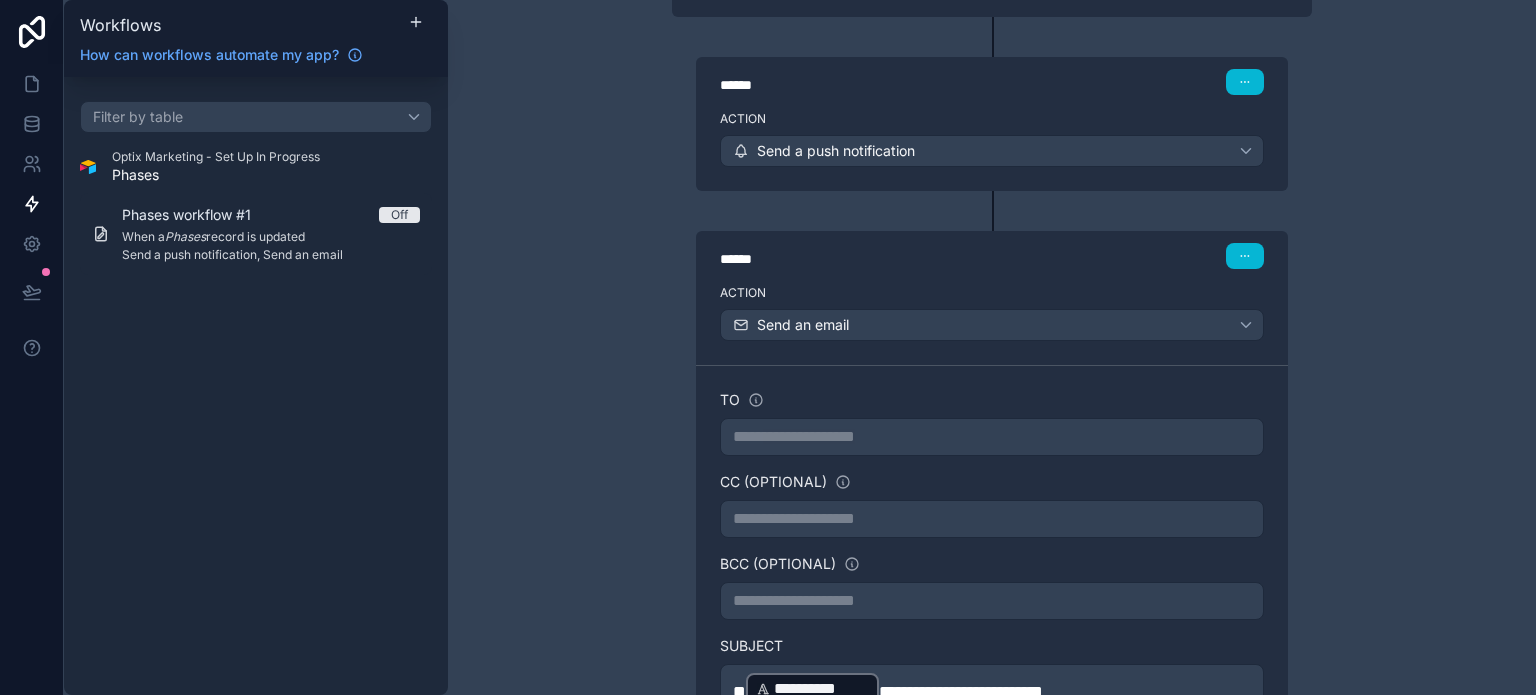 click on "**********" at bounding box center [992, 437] 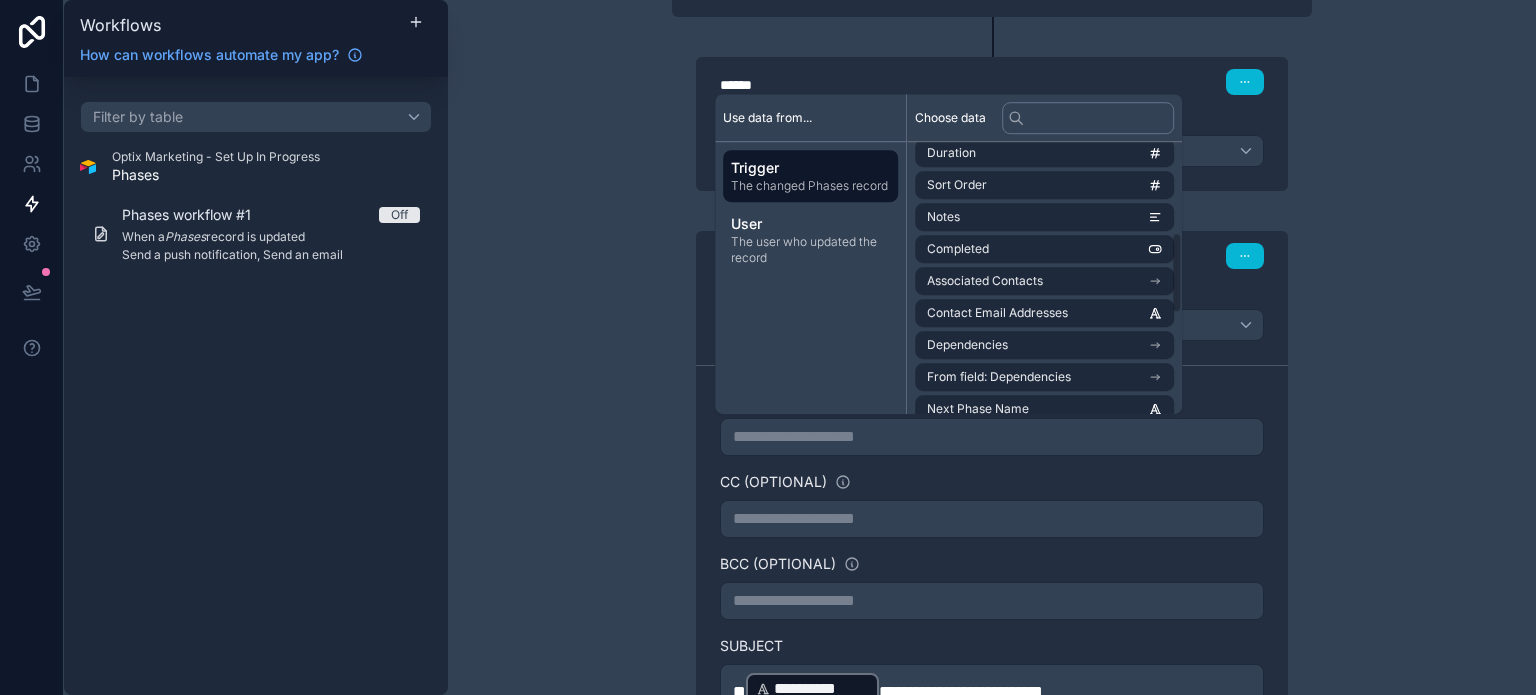 scroll, scrollTop: 400, scrollLeft: 0, axis: vertical 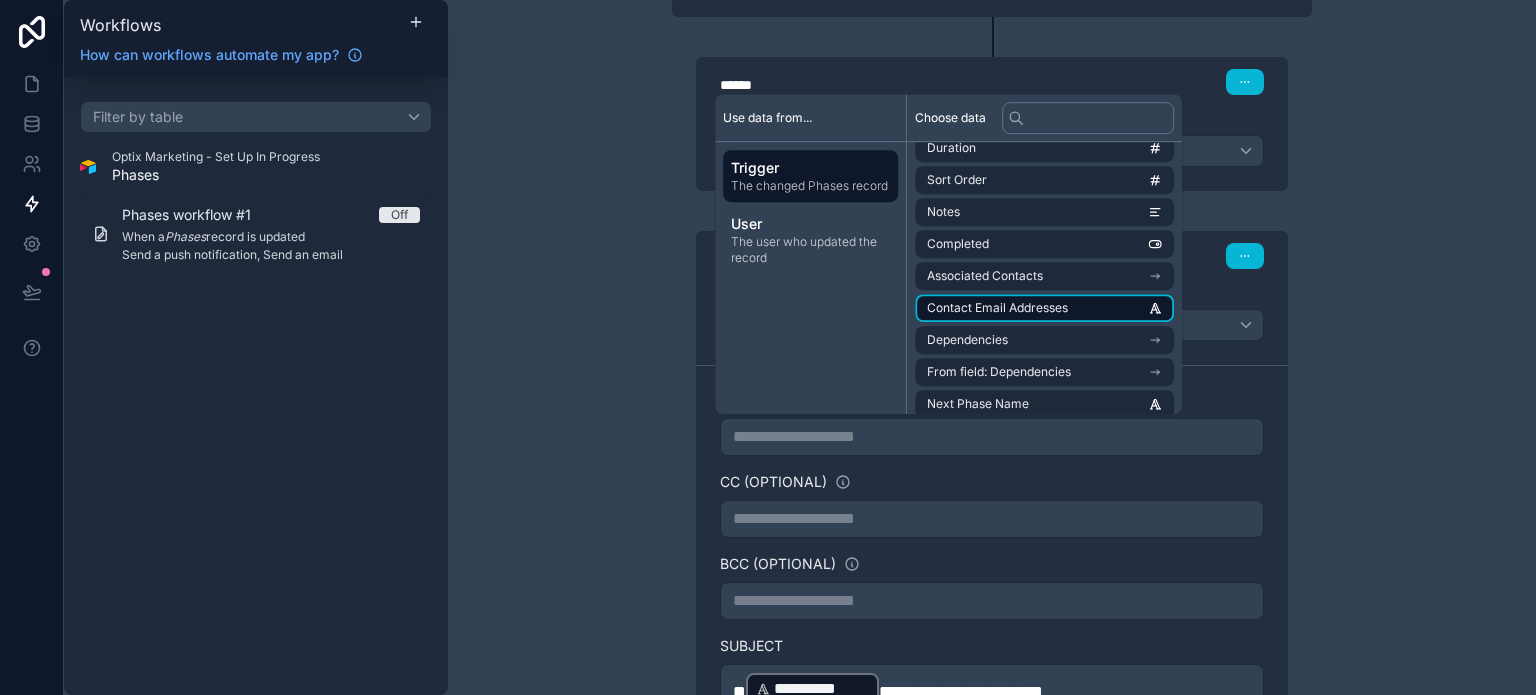 click on "Contact Email Addresses" at bounding box center [997, 308] 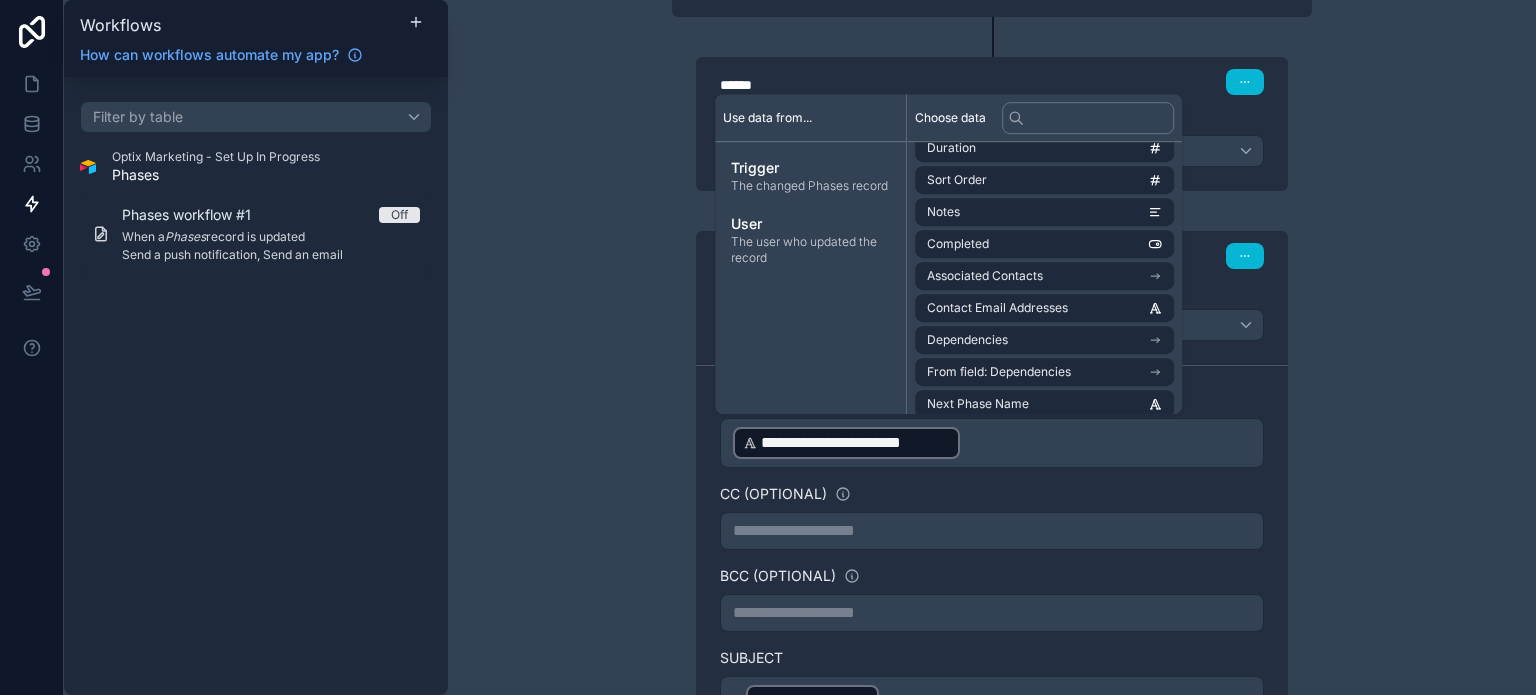 click on "**********" at bounding box center [992, 646] 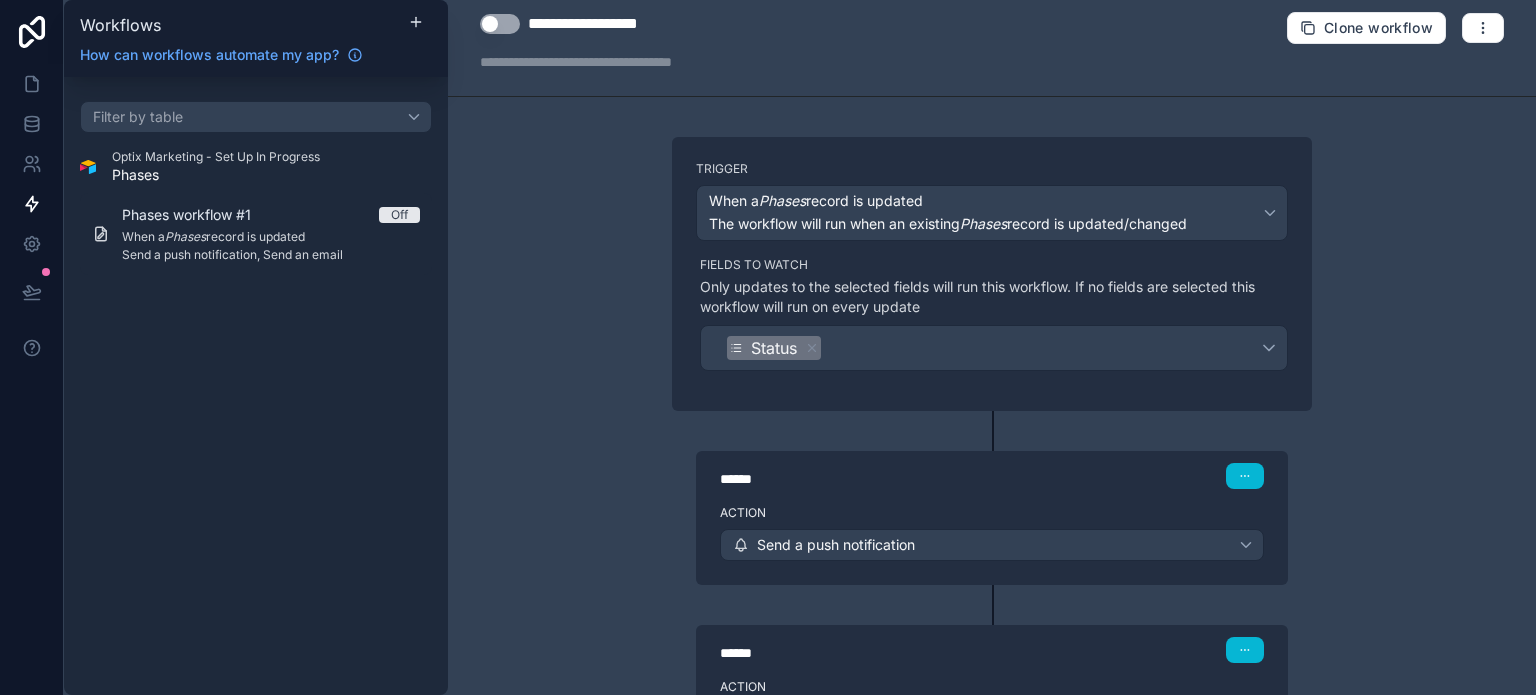 scroll, scrollTop: 0, scrollLeft: 0, axis: both 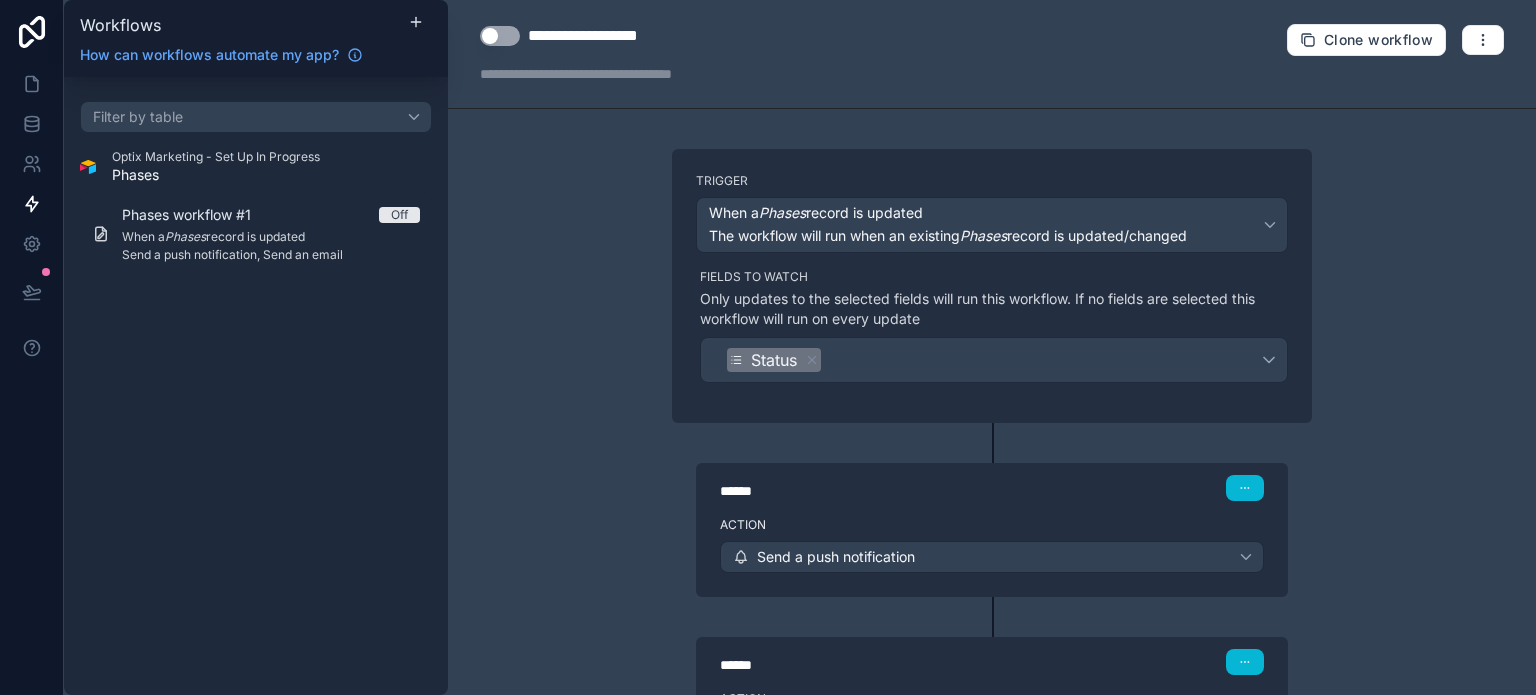 click on "**********" at bounding box center (611, 36) 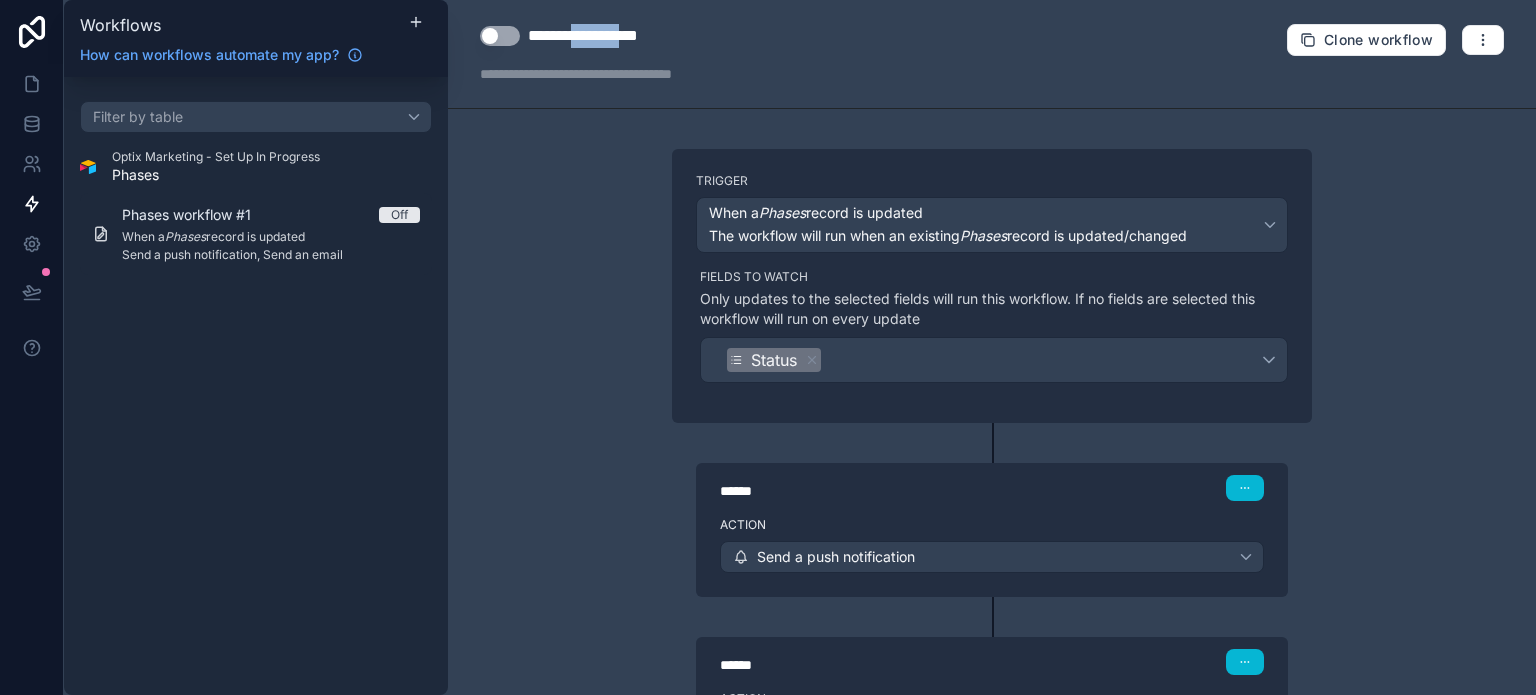 click on "**********" at bounding box center (611, 36) 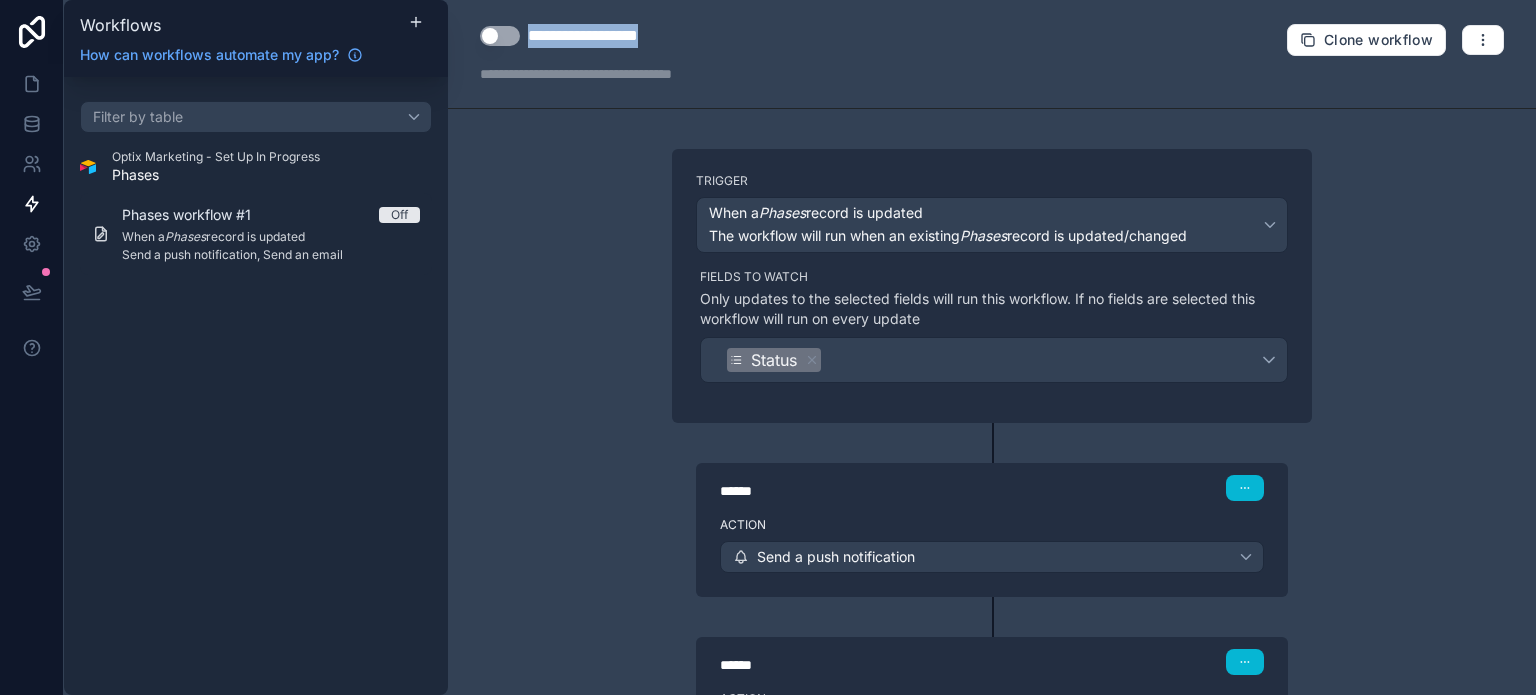 click on "**********" at bounding box center (611, 36) 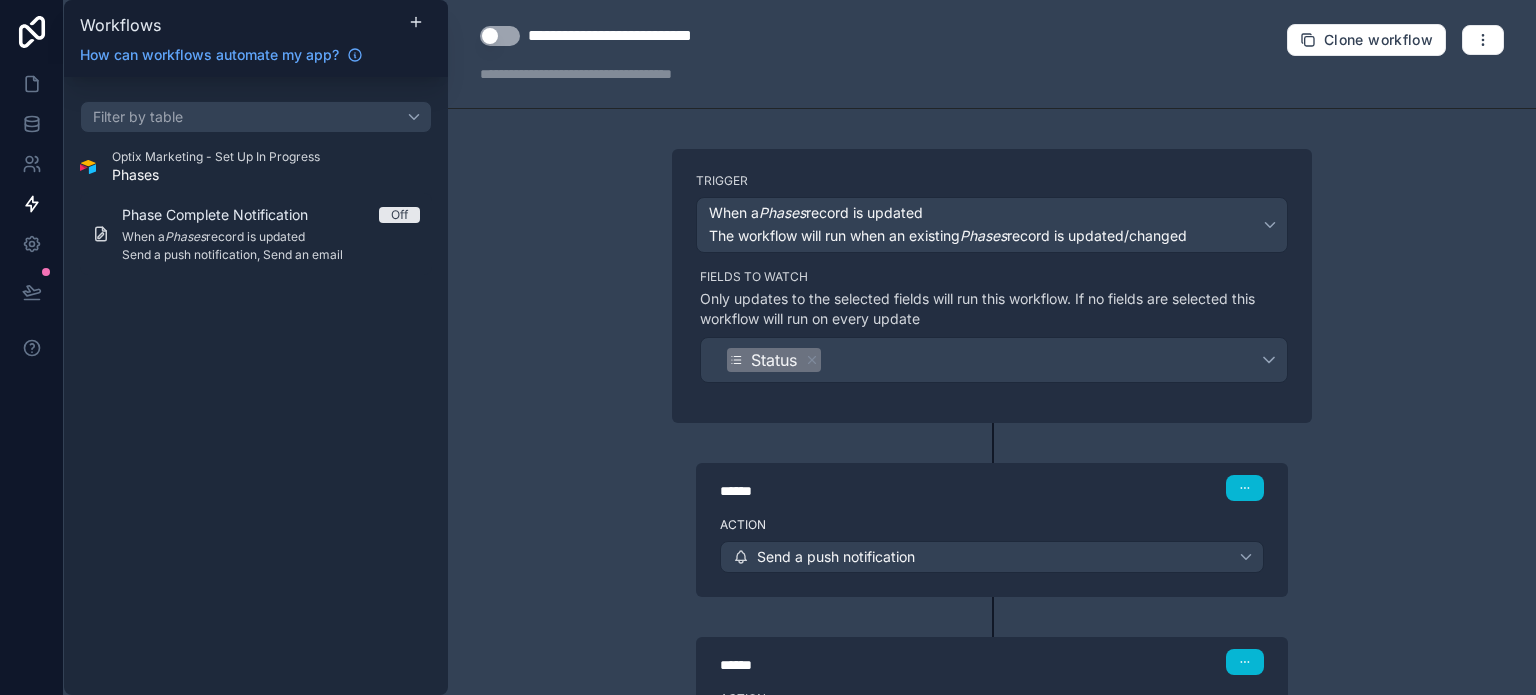 click at bounding box center (620, 74) 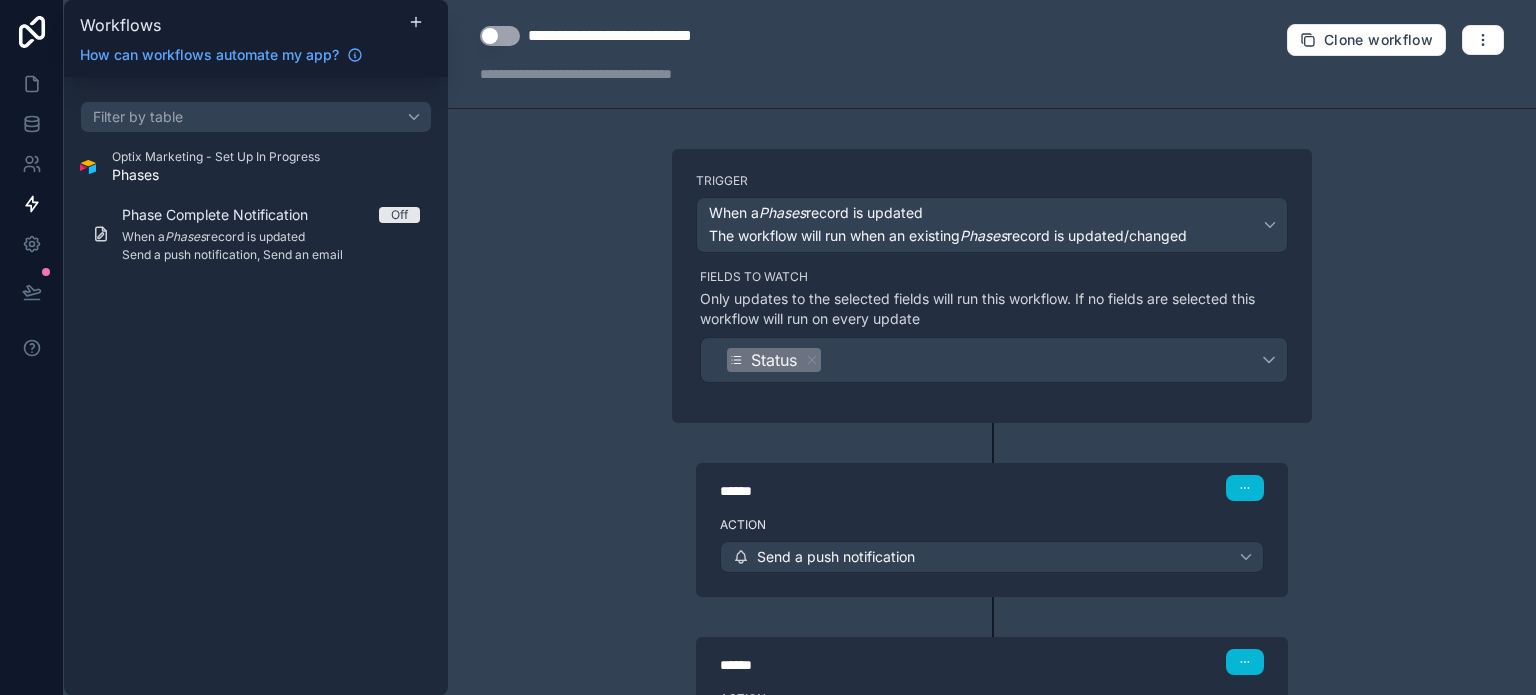 type 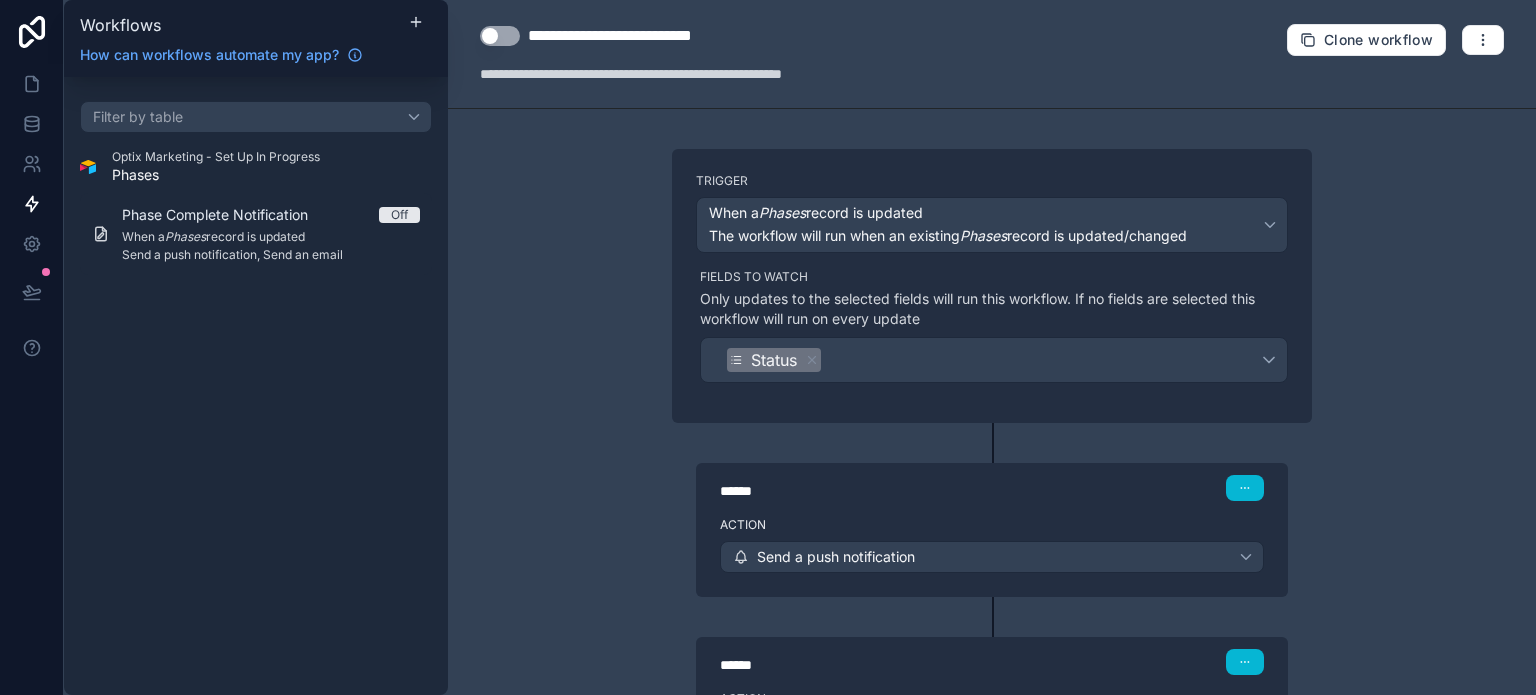 click on "**********" at bounding box center (992, 347) 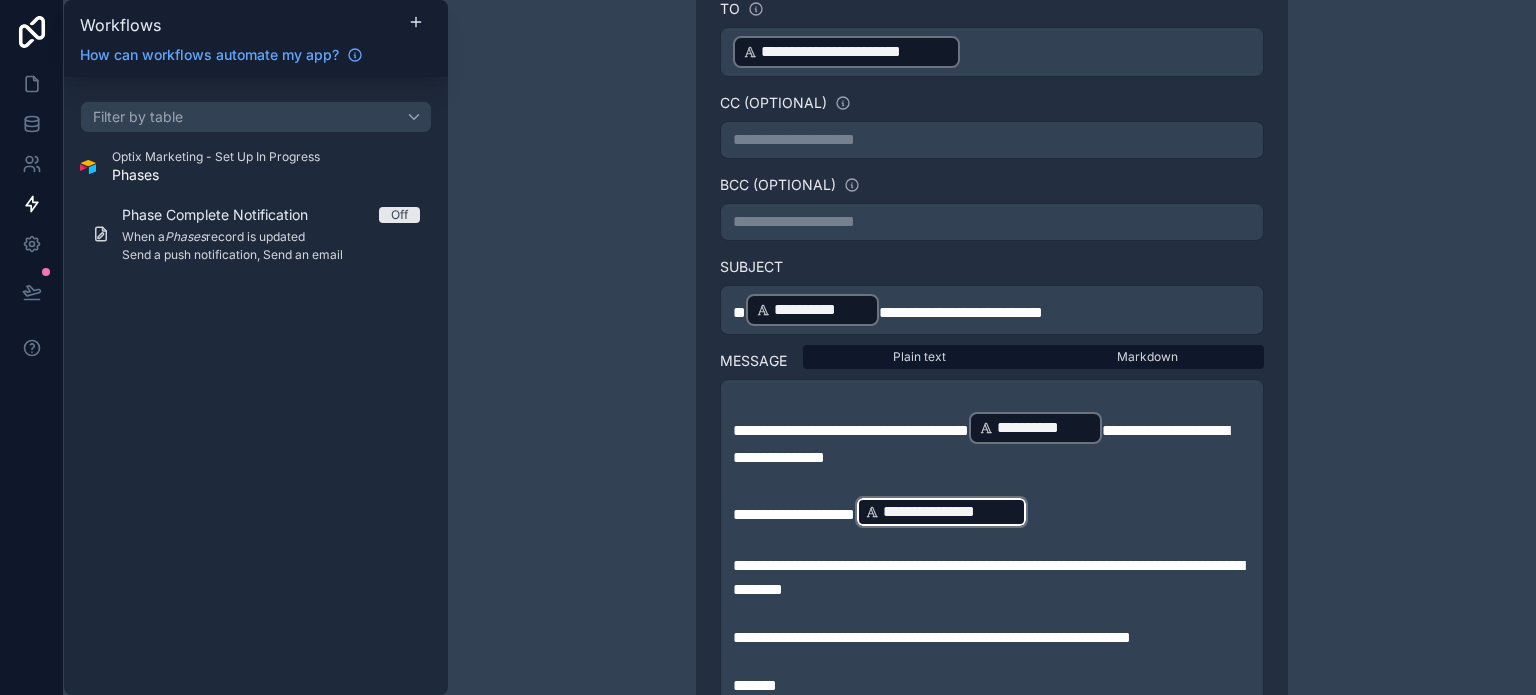 scroll, scrollTop: 800, scrollLeft: 0, axis: vertical 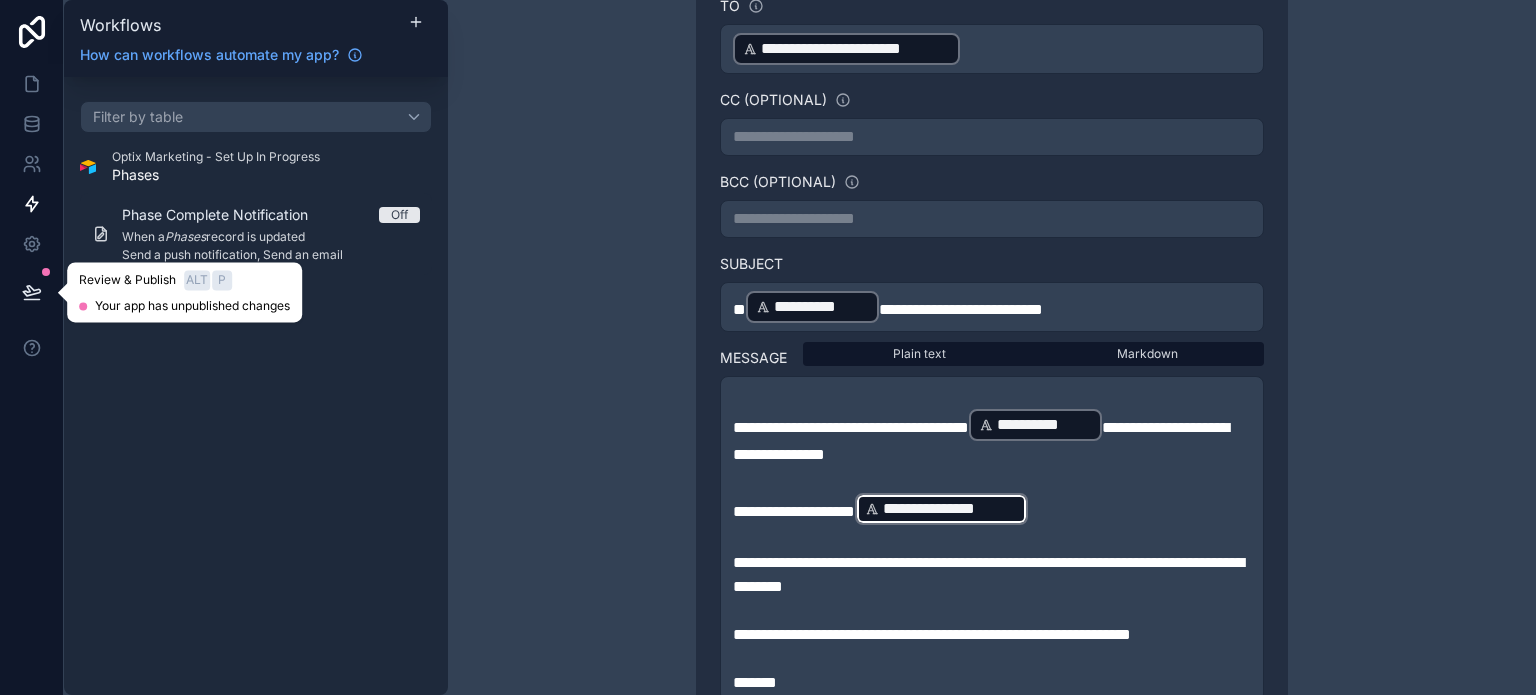 click 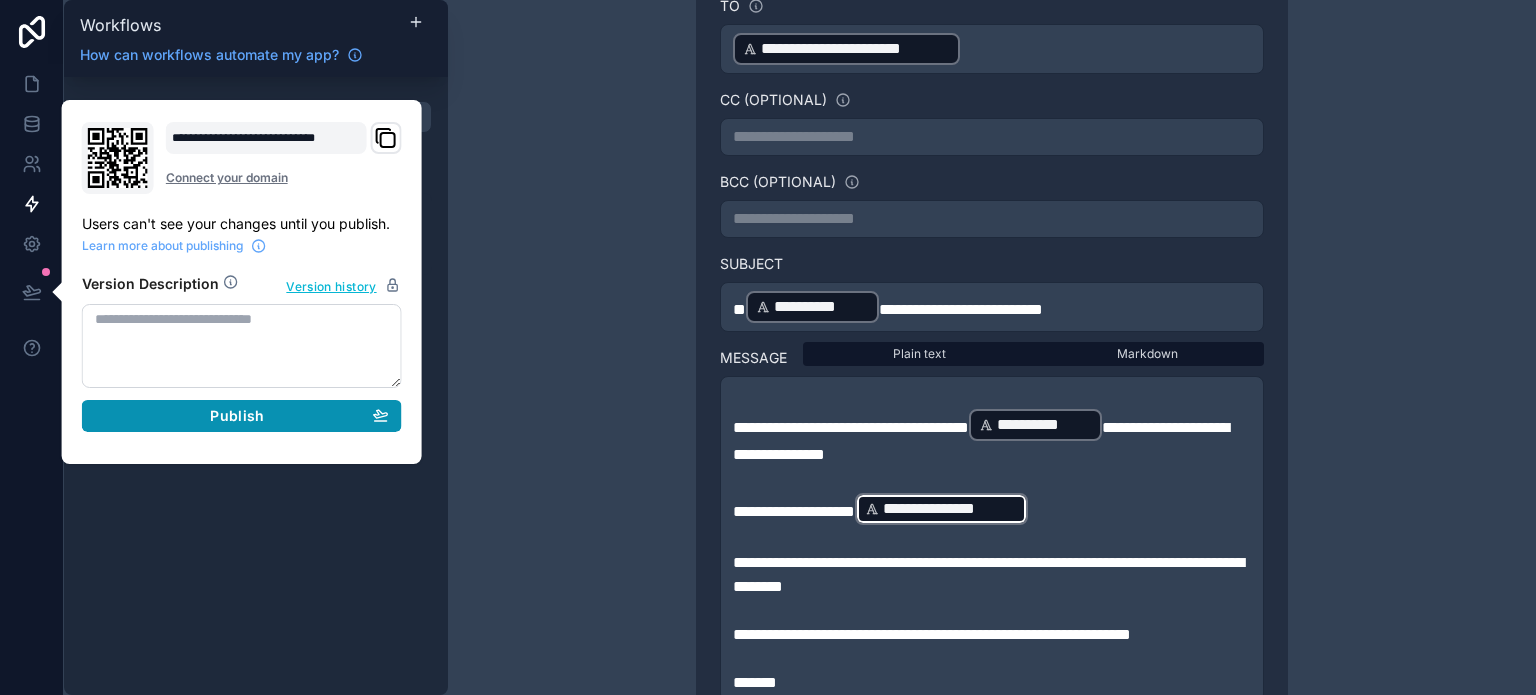 click on "Publish" at bounding box center [242, 416] 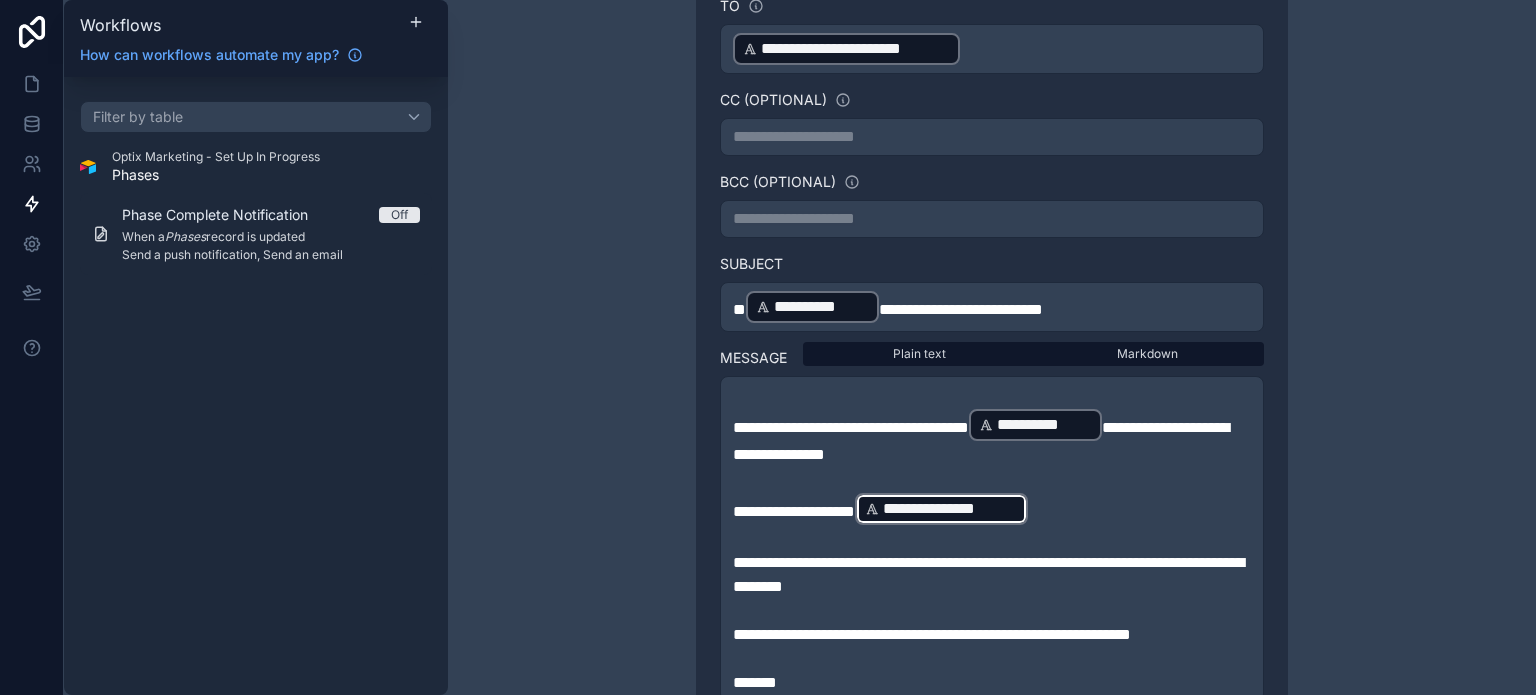 click on "**********" at bounding box center (992, 347) 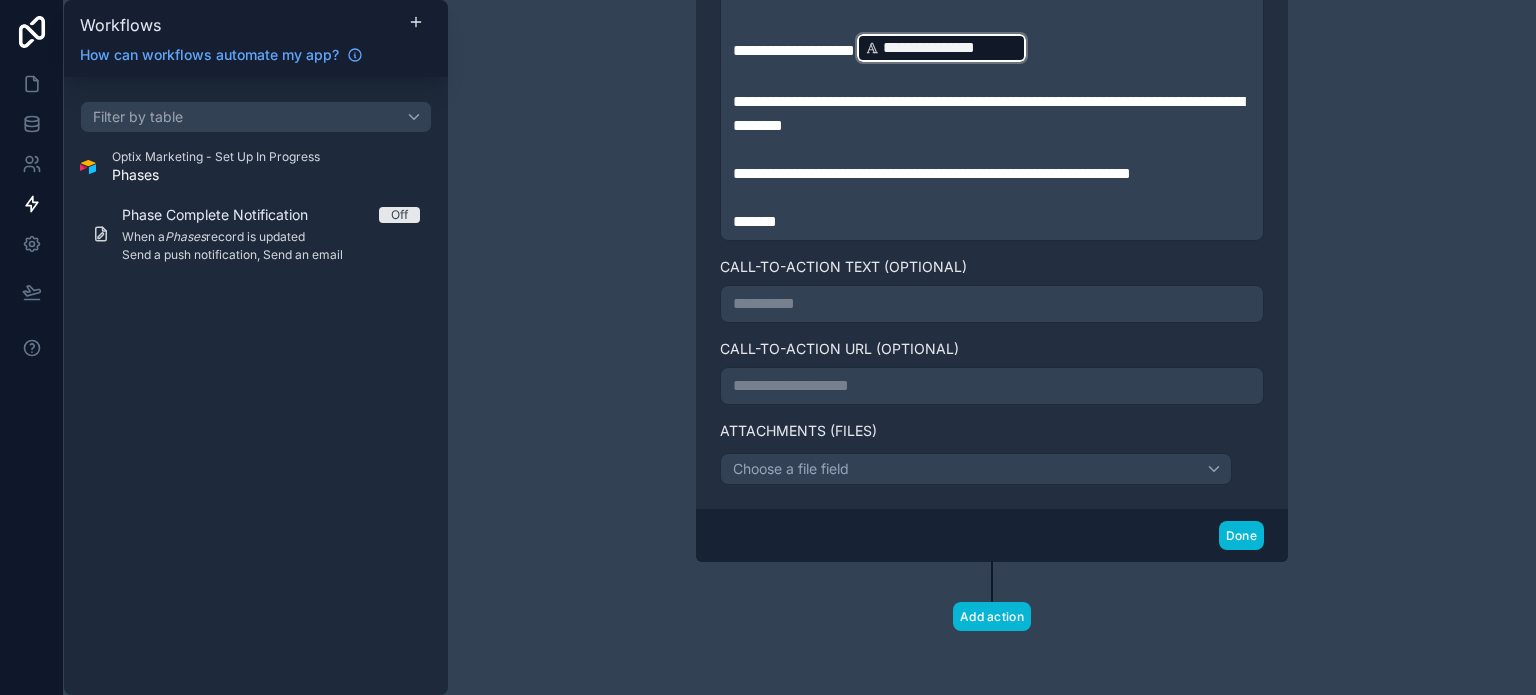 scroll, scrollTop: 1275, scrollLeft: 0, axis: vertical 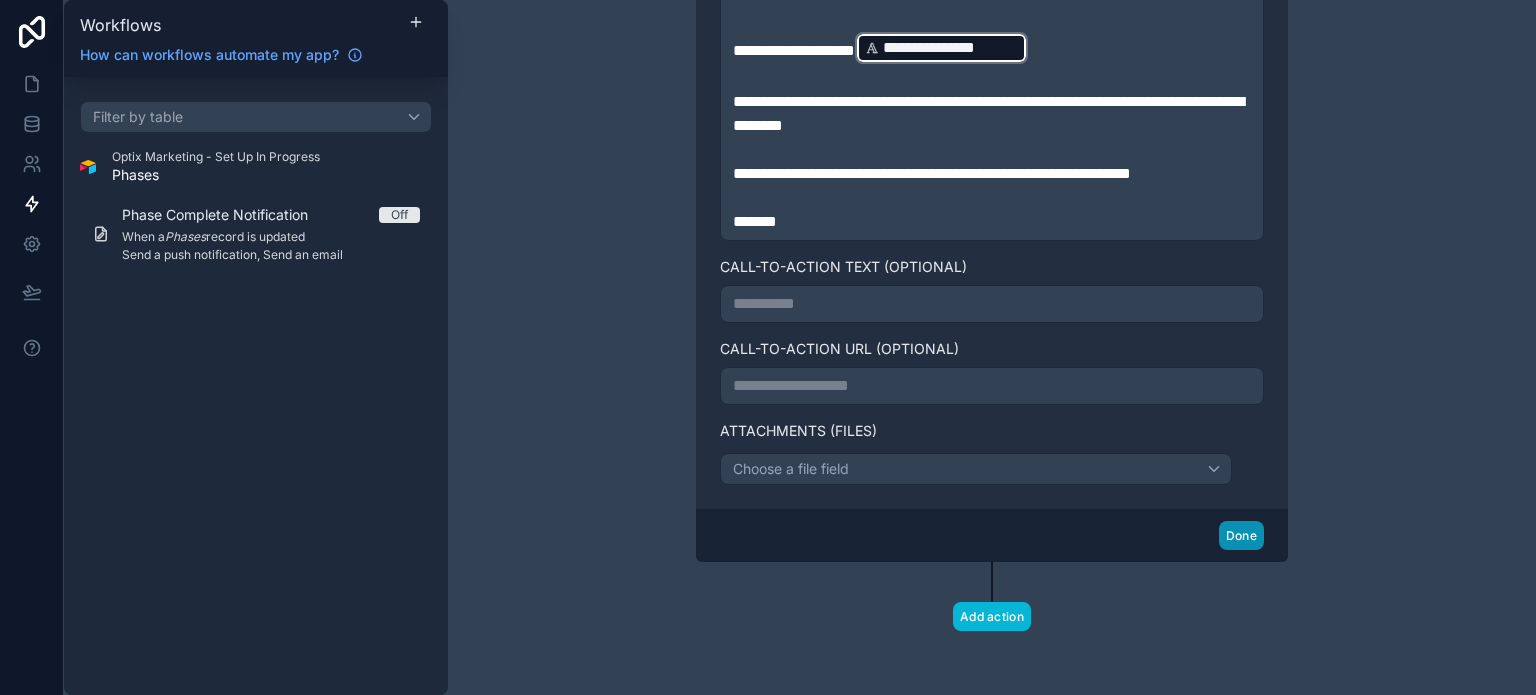 click on "Done" at bounding box center [1241, 535] 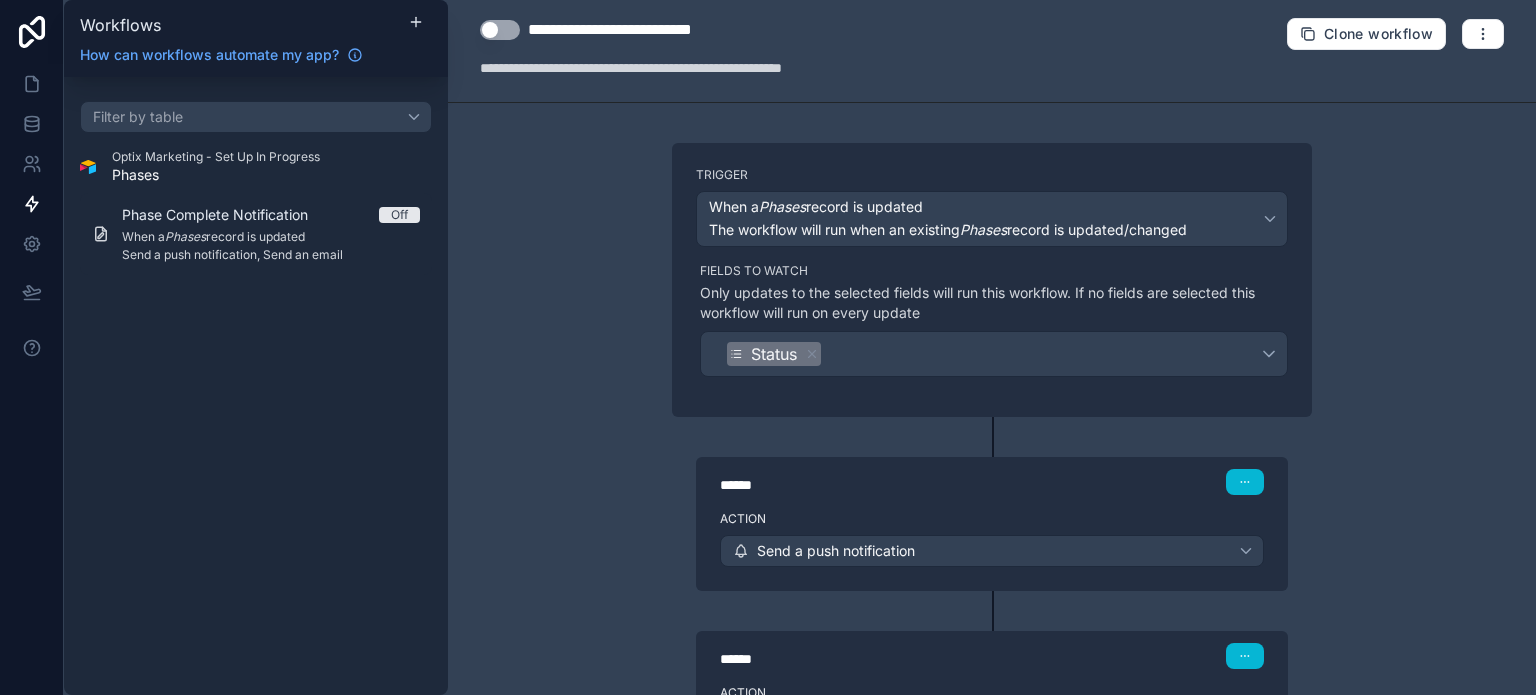 scroll, scrollTop: 0, scrollLeft: 0, axis: both 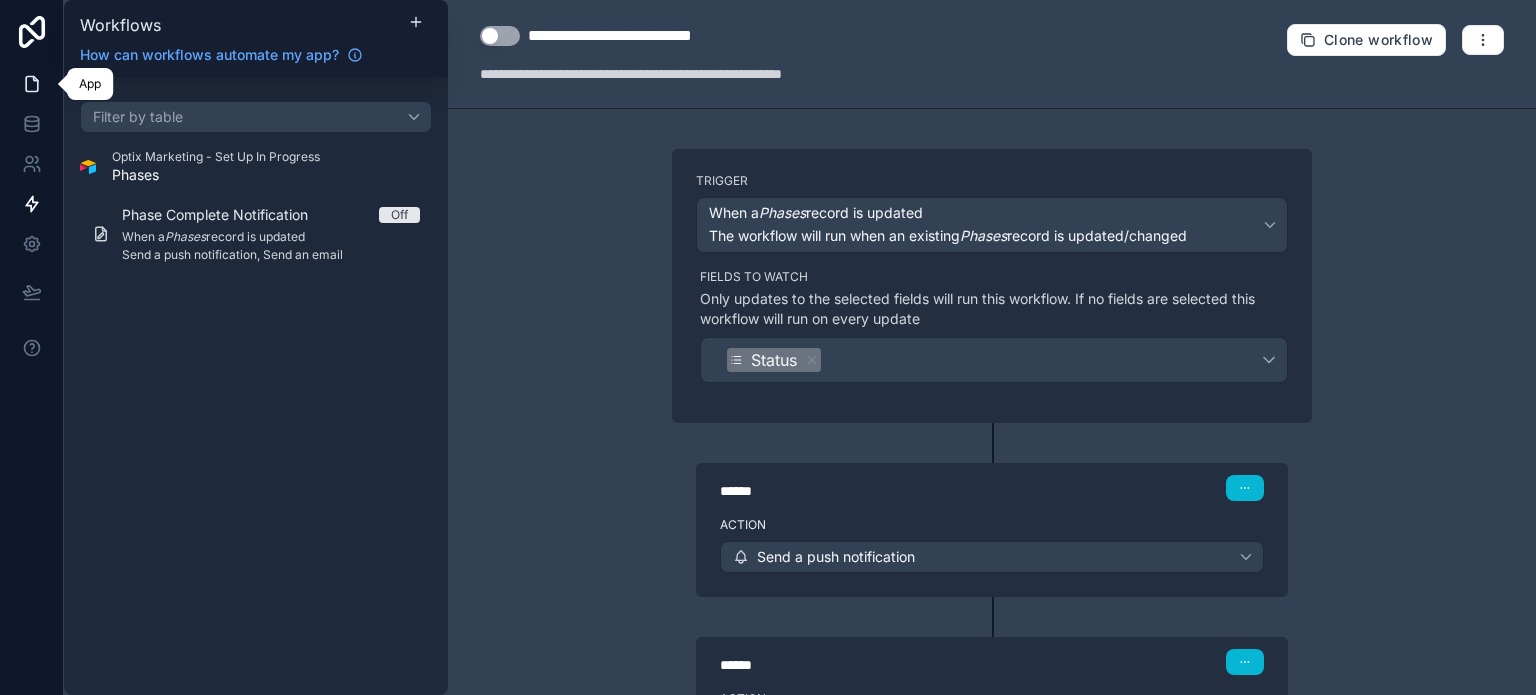 click at bounding box center [31, 84] 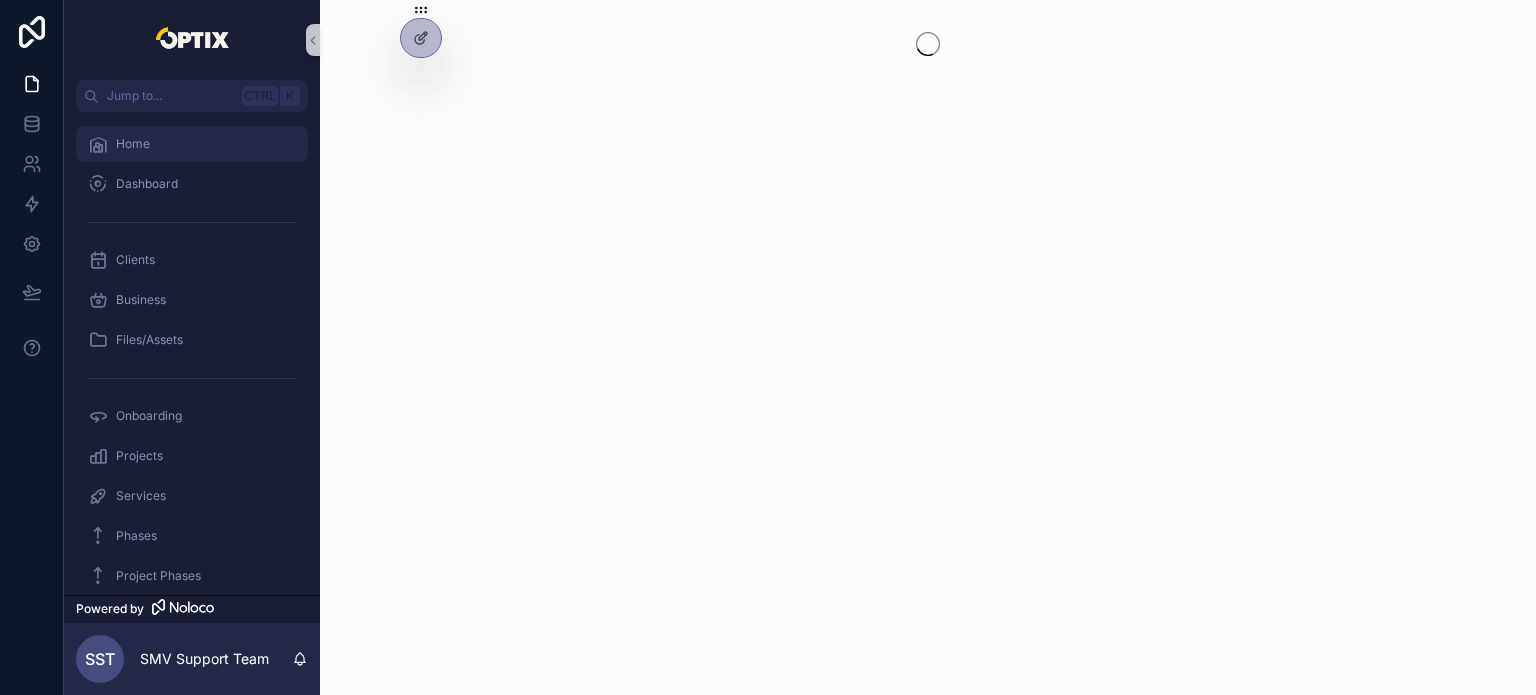 click on "Home" at bounding box center (192, 144) 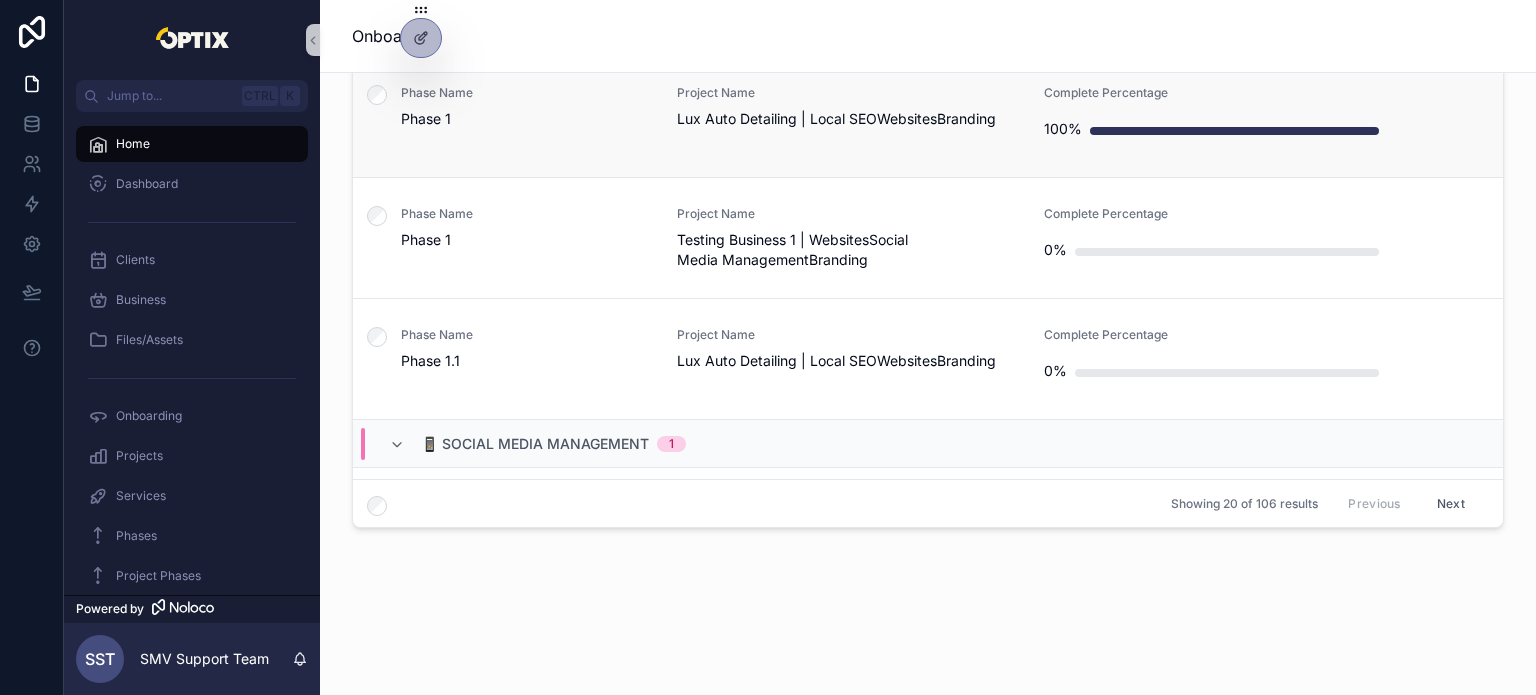 scroll, scrollTop: 1052, scrollLeft: 0, axis: vertical 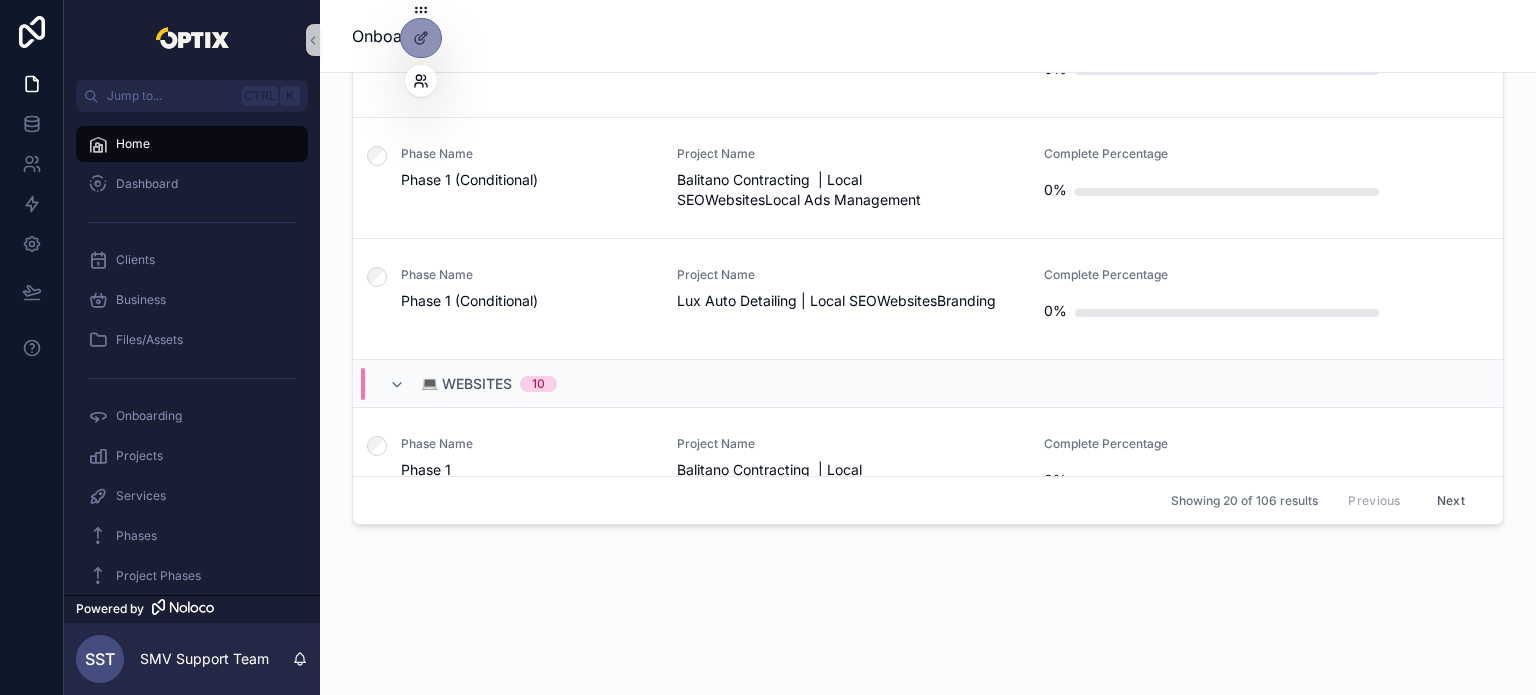 click 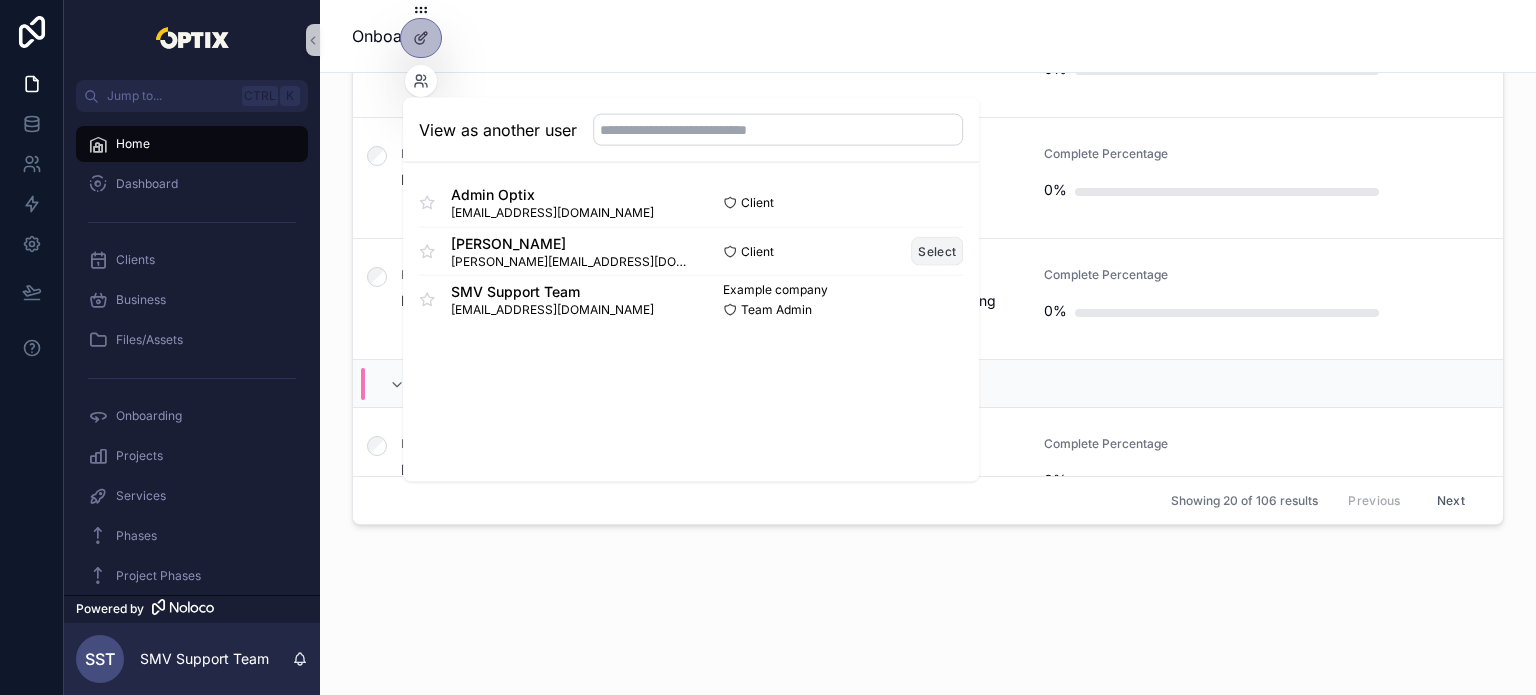 click on "Select" at bounding box center (937, 251) 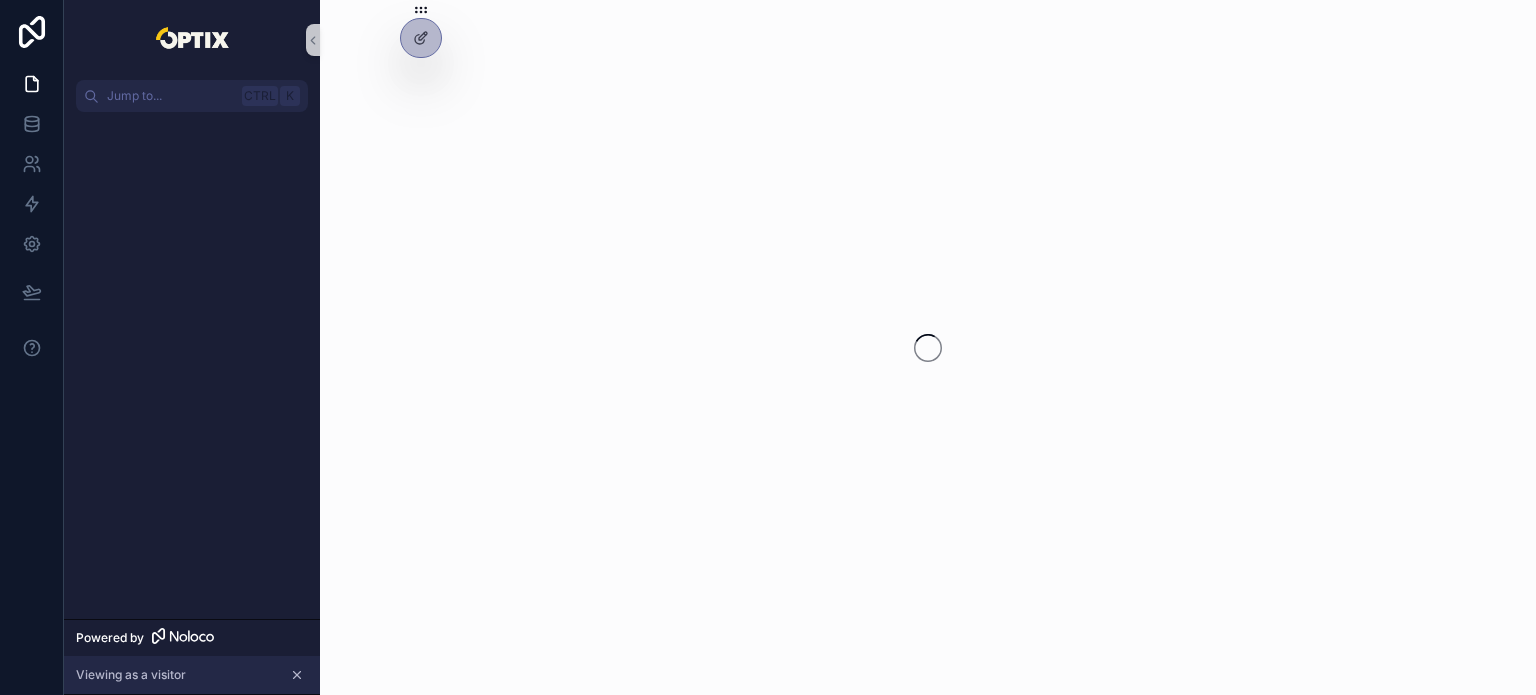 scroll, scrollTop: 0, scrollLeft: 0, axis: both 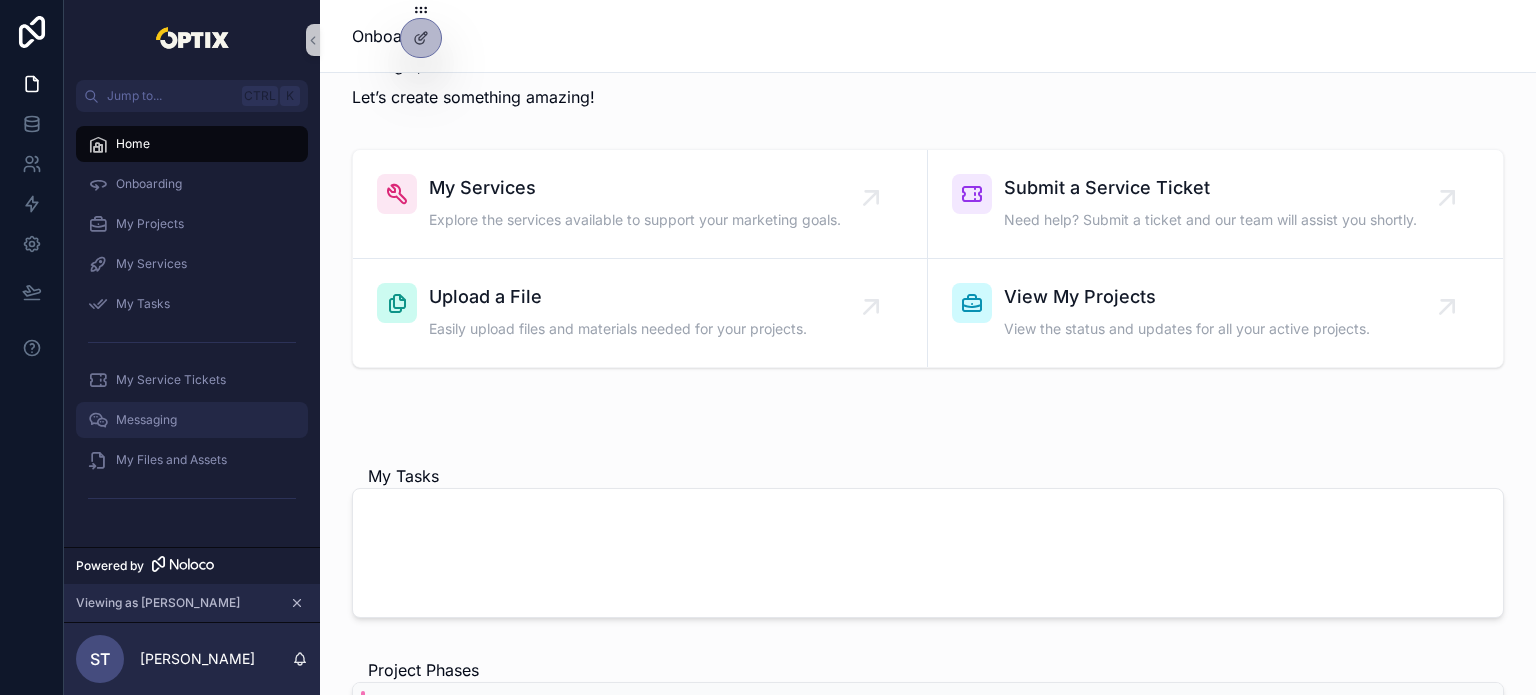 click on "Messaging" at bounding box center [192, 420] 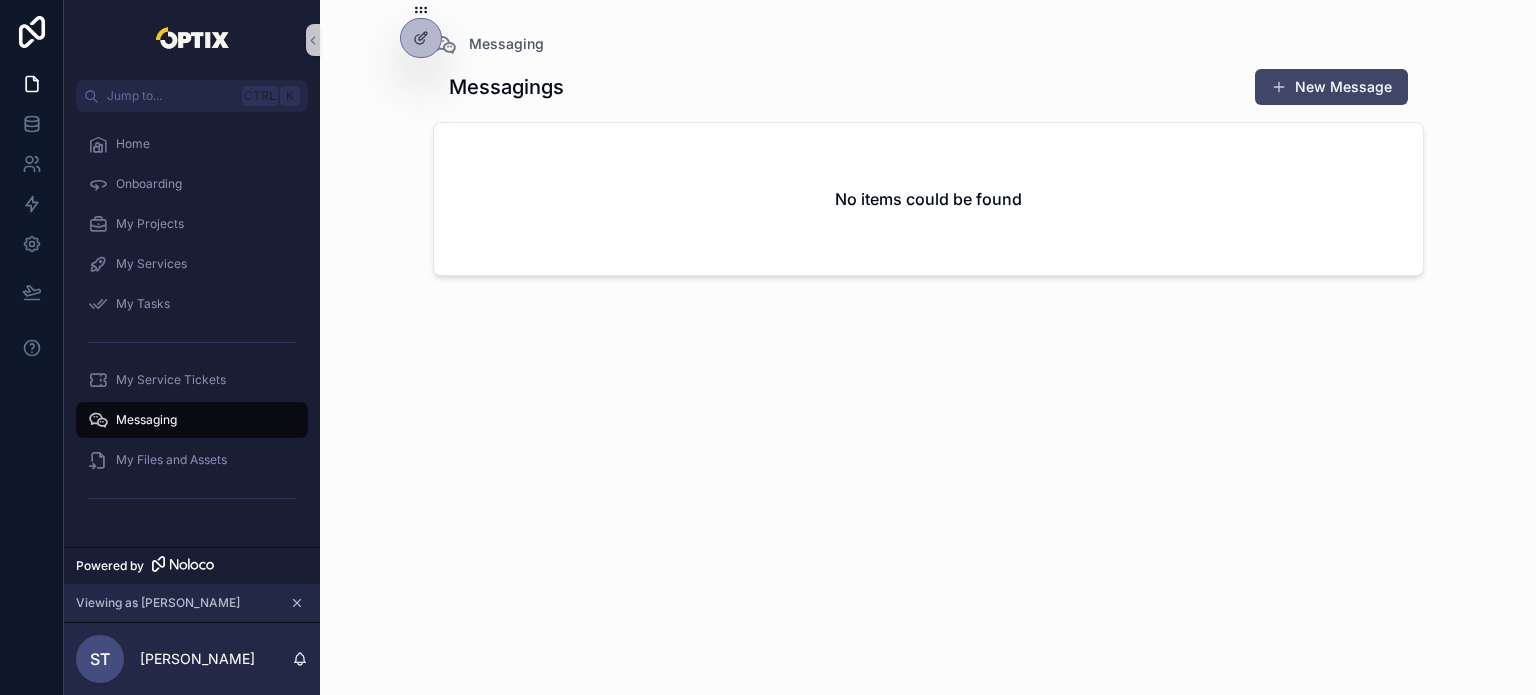 click on "New Message" at bounding box center [1331, 87] 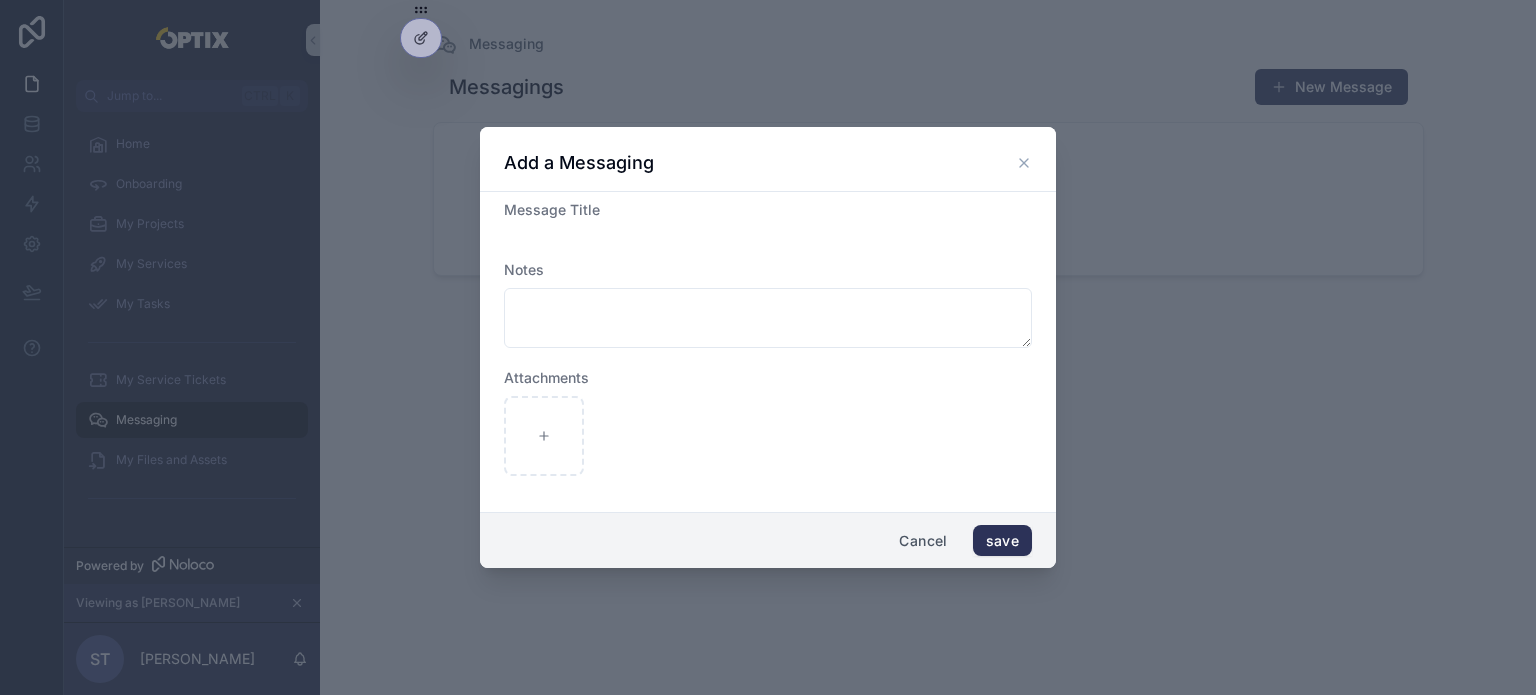 click 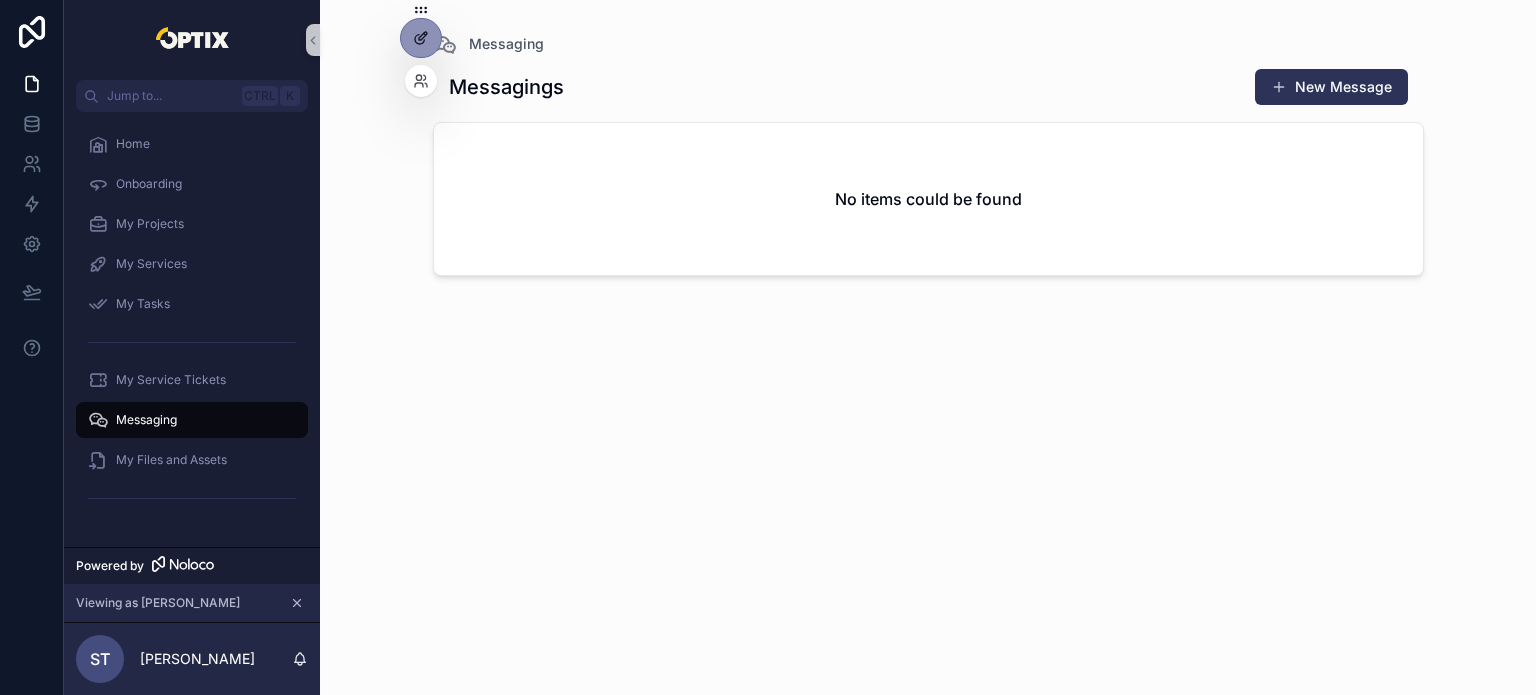 click at bounding box center (421, 38) 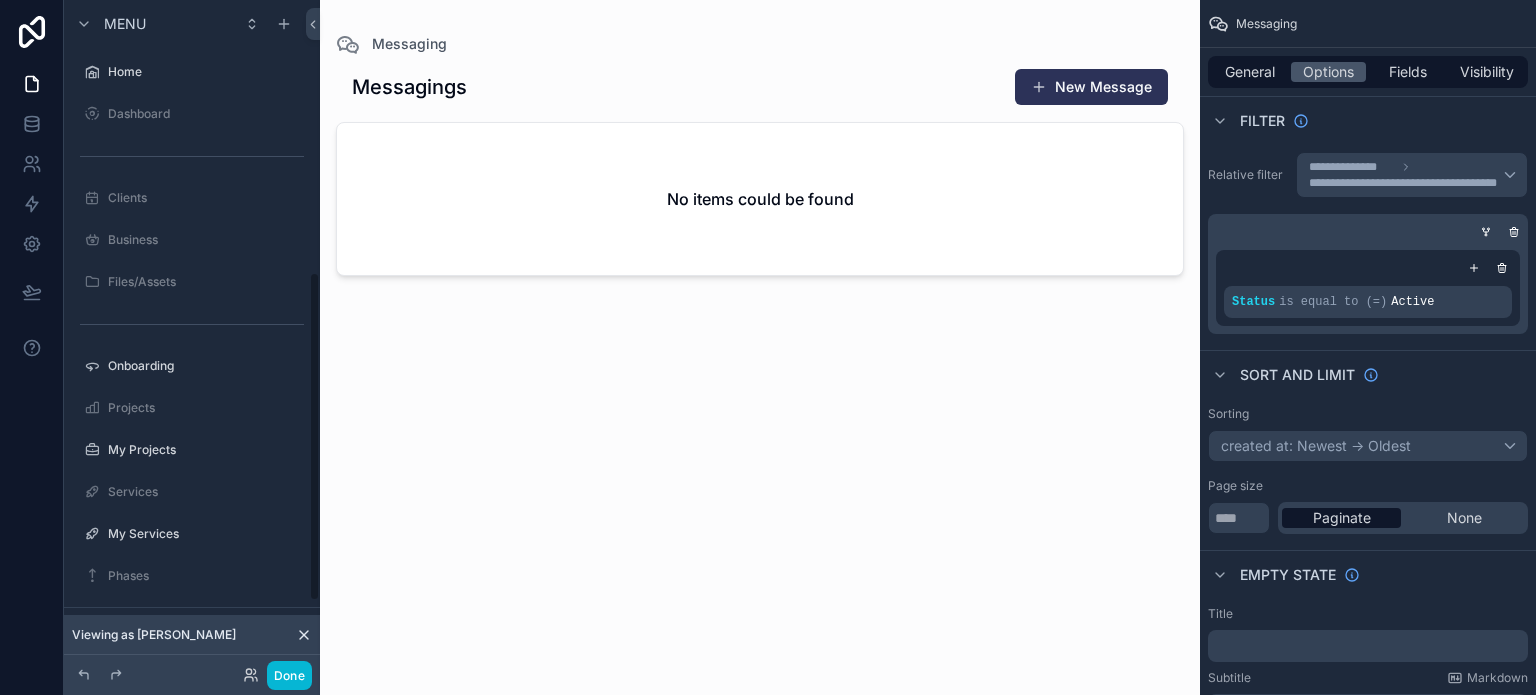 scroll, scrollTop: 554, scrollLeft: 0, axis: vertical 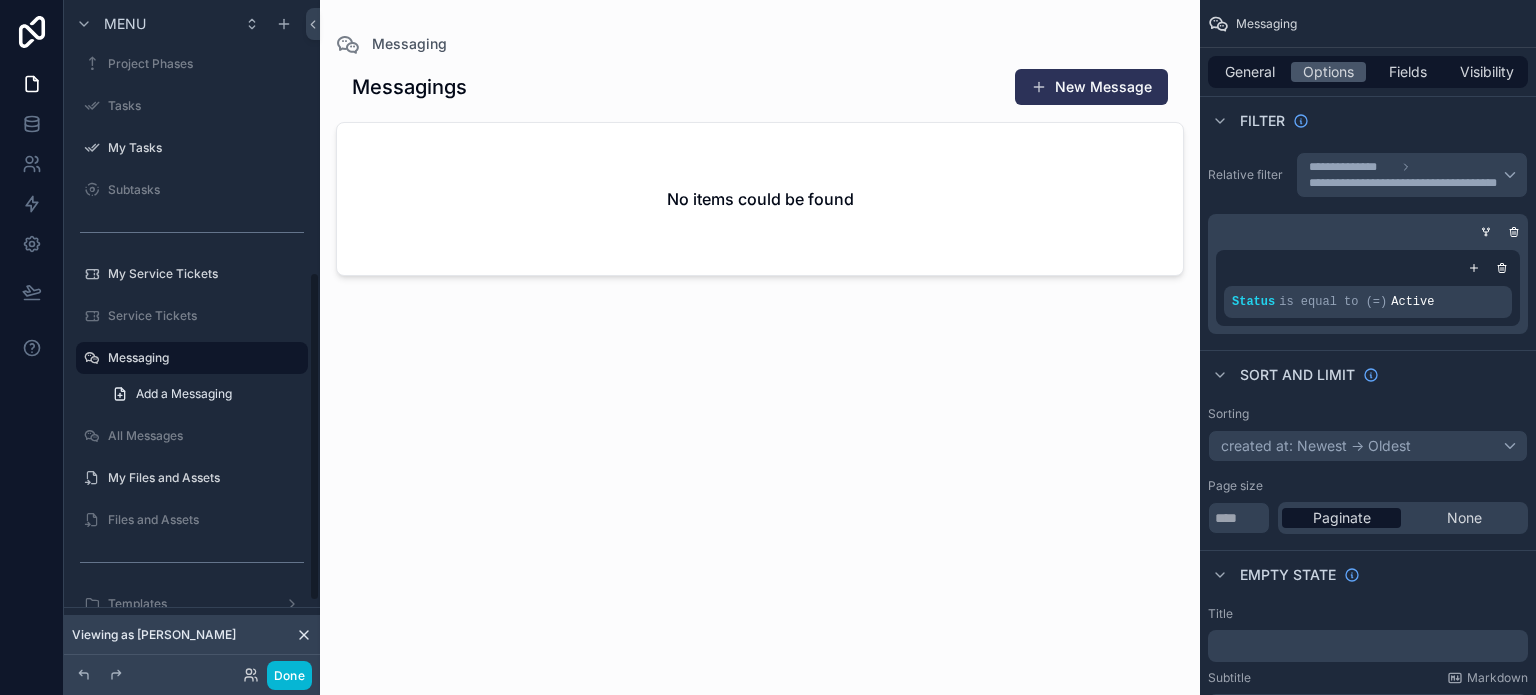 click at bounding box center [760, 335] 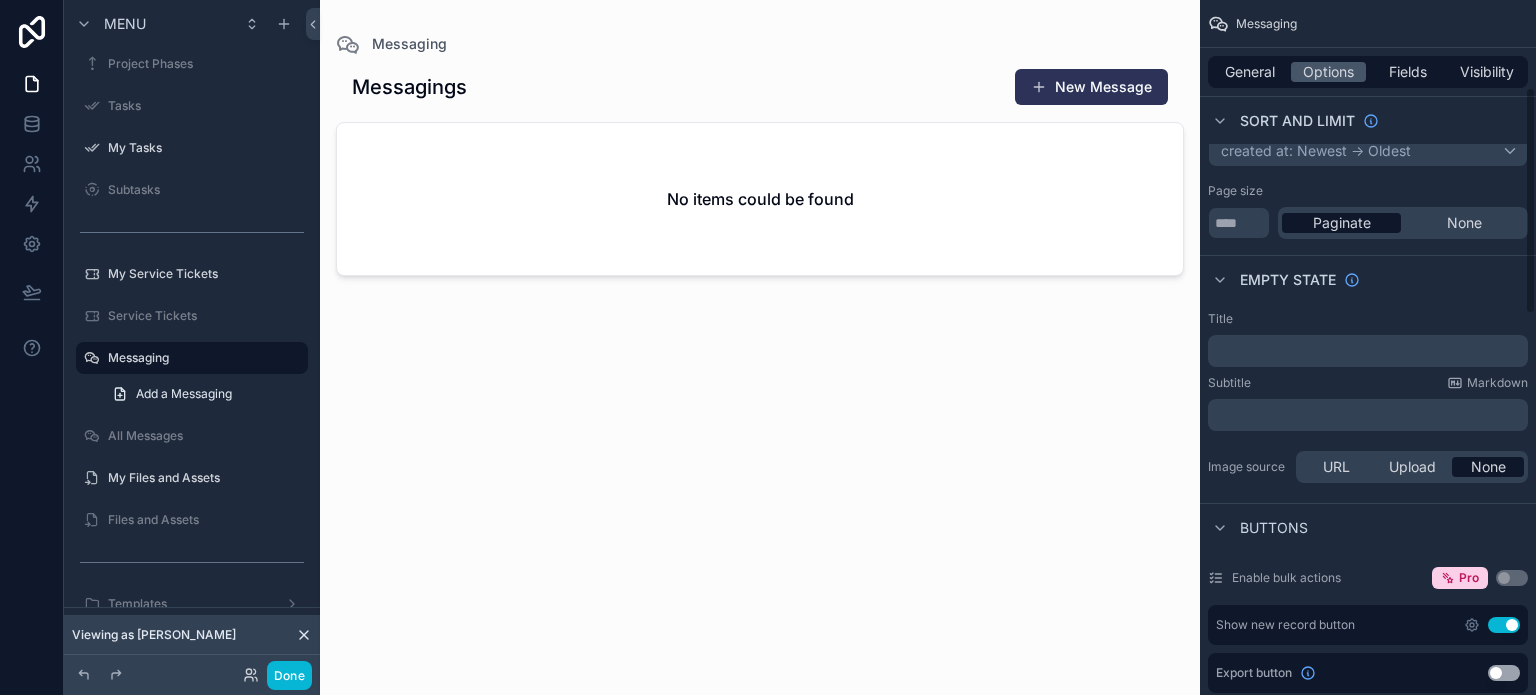 scroll, scrollTop: 300, scrollLeft: 0, axis: vertical 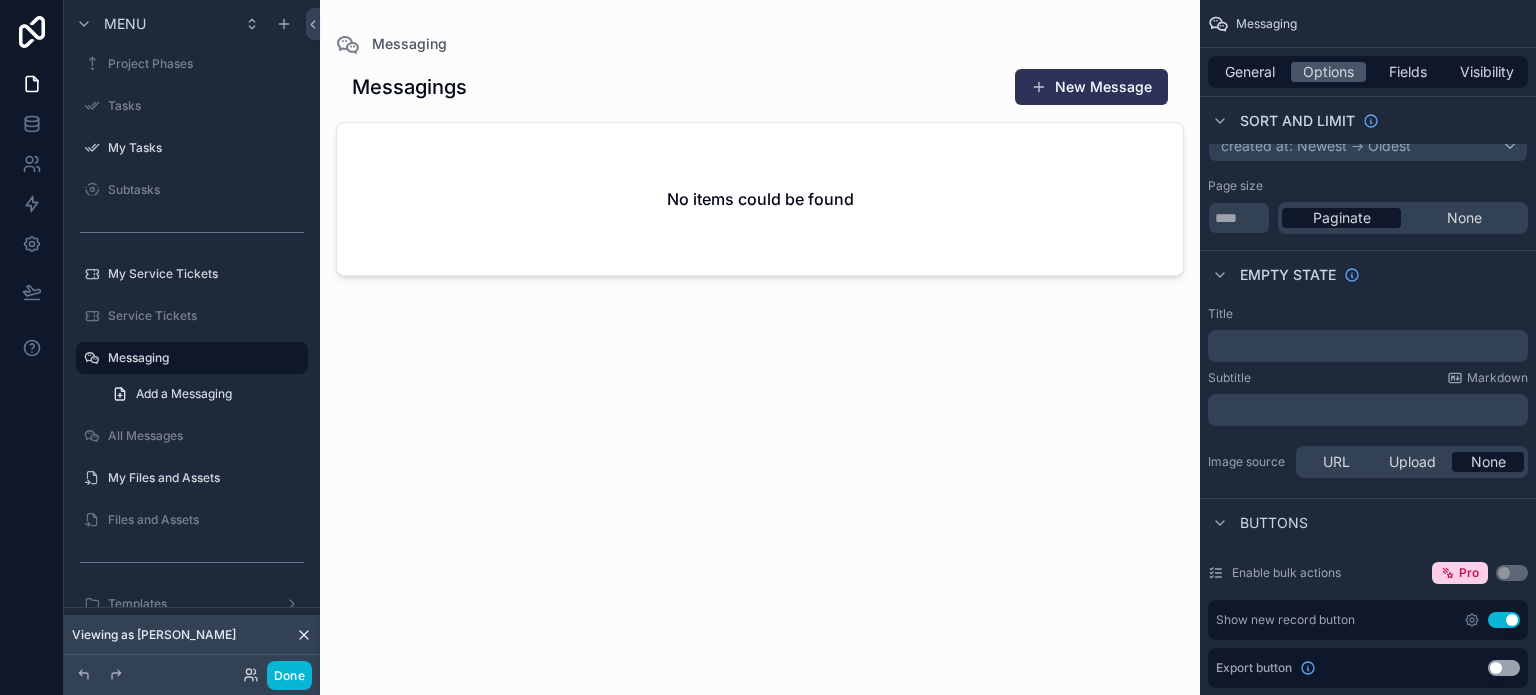 click on "﻿" at bounding box center [1370, 346] 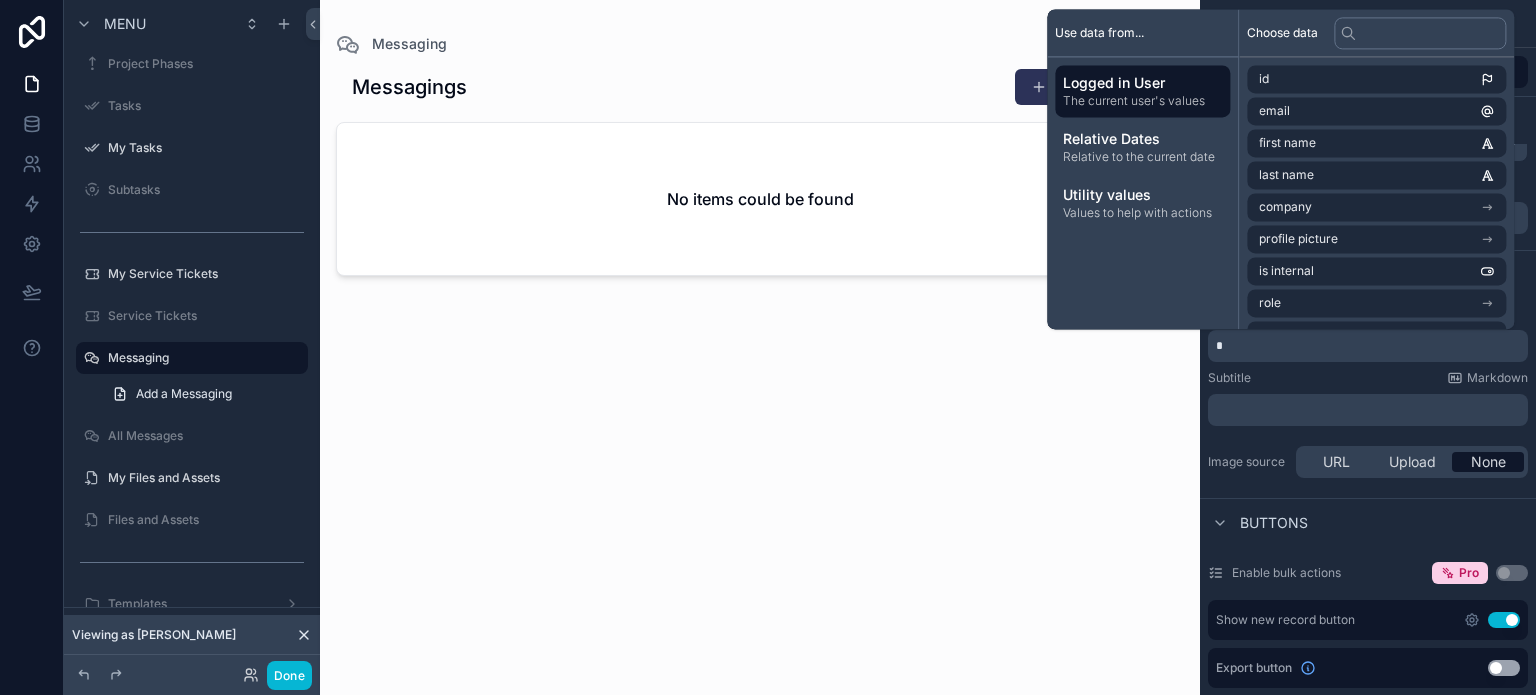 type 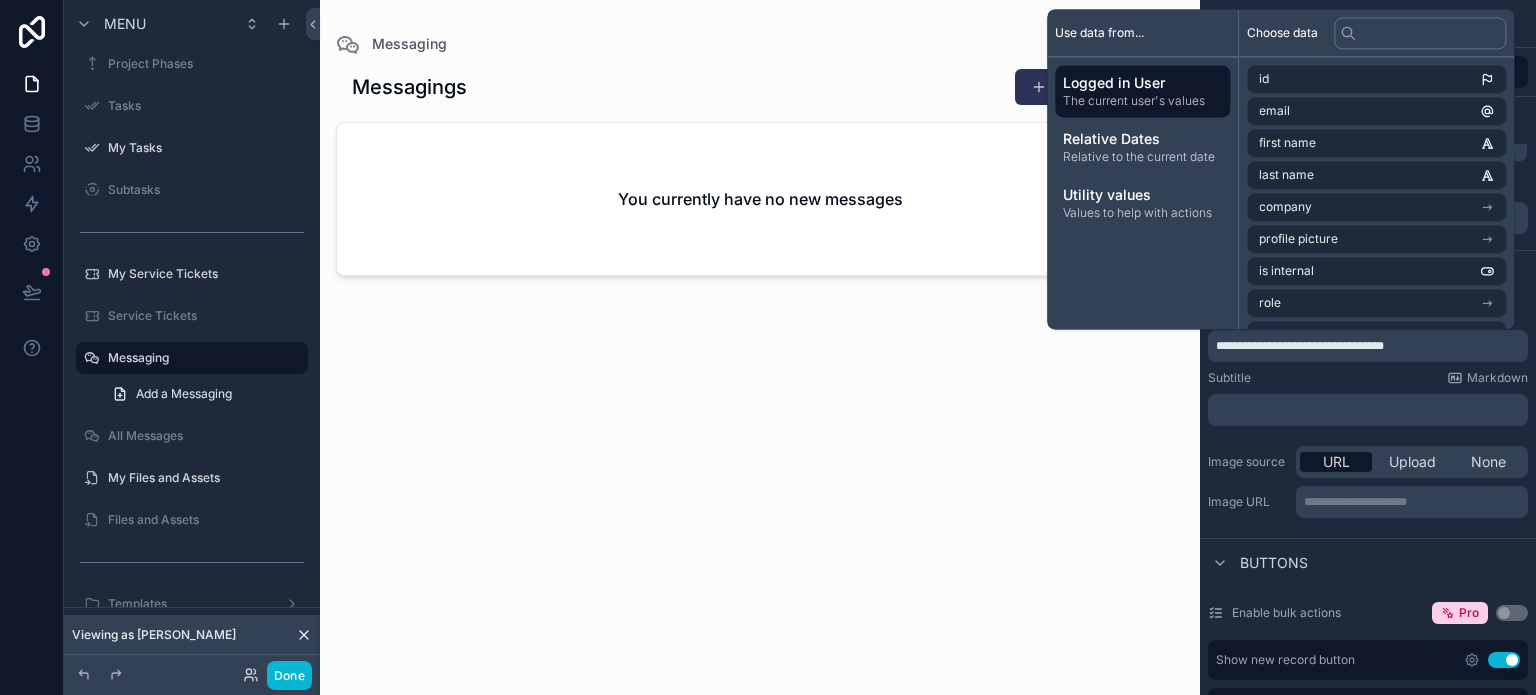 click on "Messagings New Message You currently have no new messages" at bounding box center [760, 369] 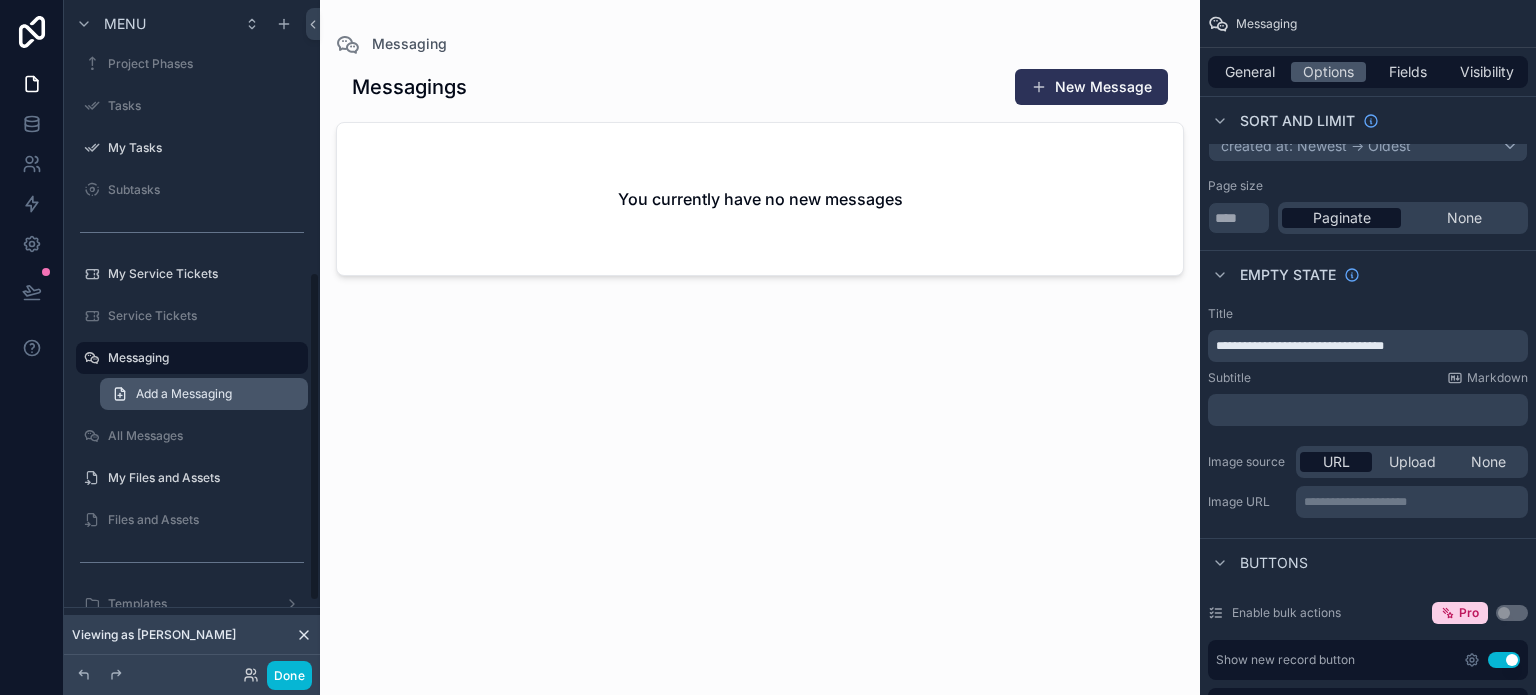 click on "Add a Messaging" at bounding box center (204, 394) 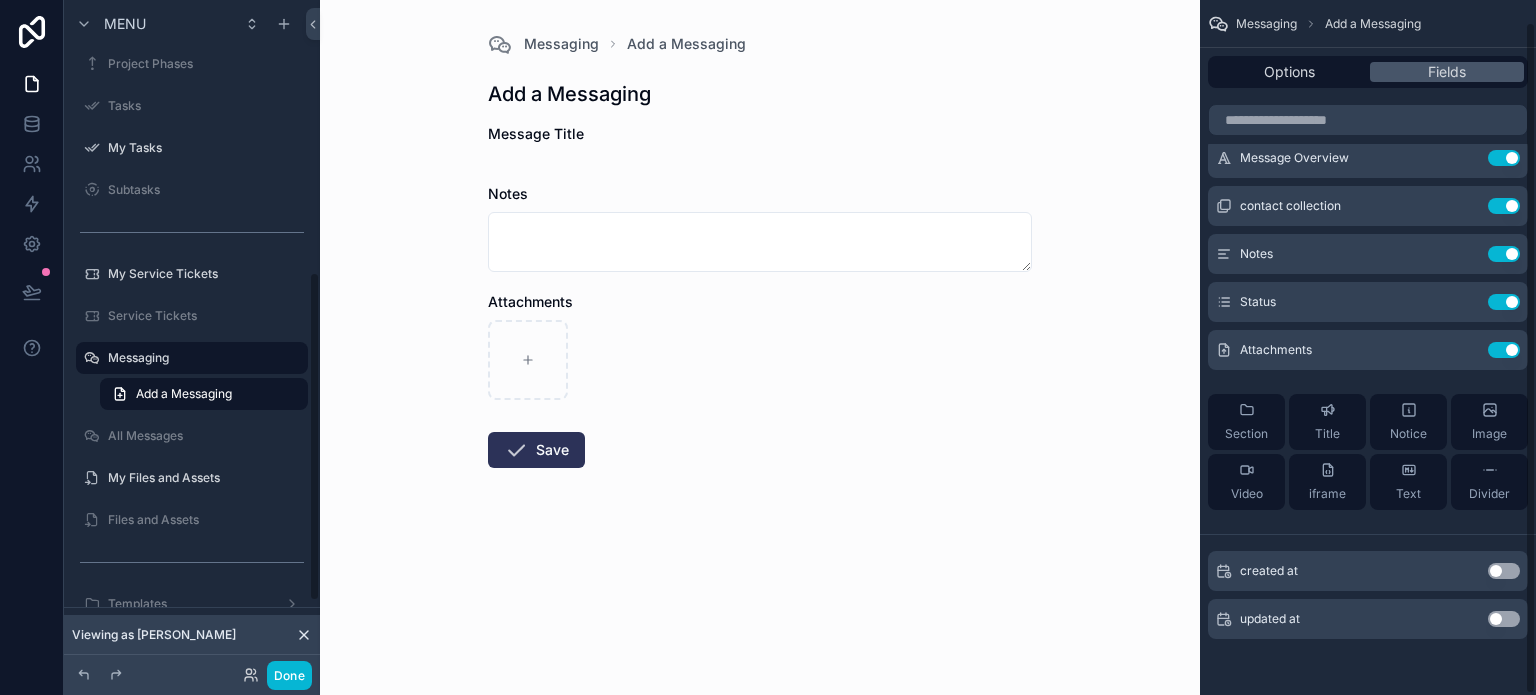 scroll, scrollTop: 22, scrollLeft: 0, axis: vertical 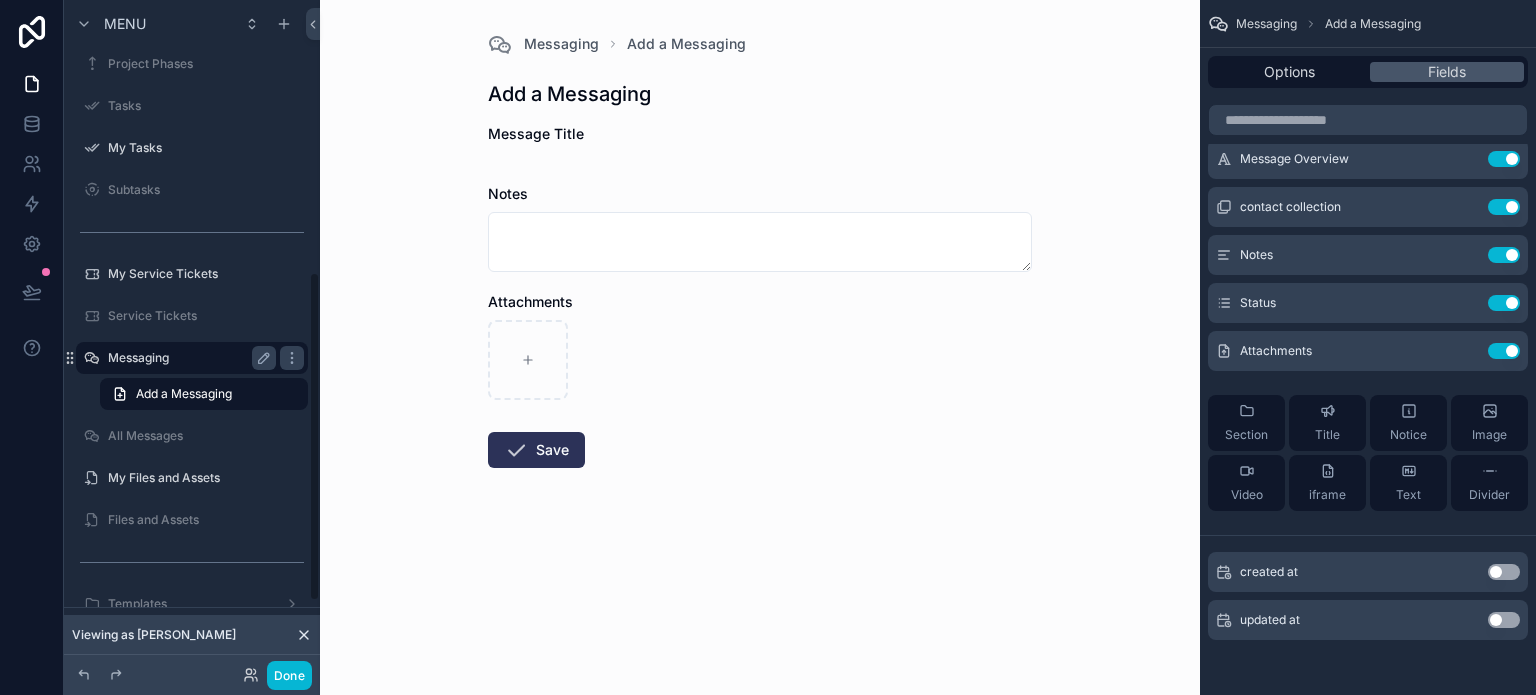 click on "Messaging" at bounding box center (188, 358) 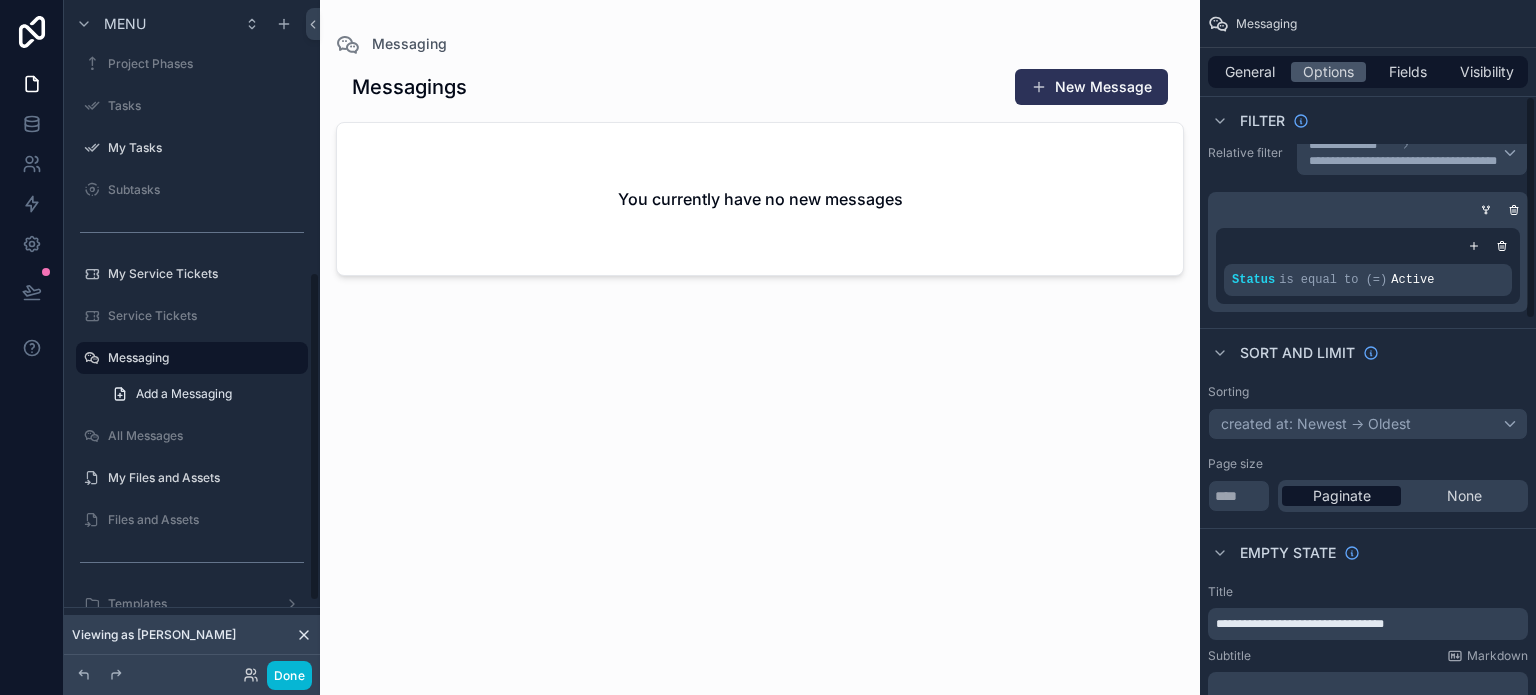 scroll, scrollTop: 300, scrollLeft: 0, axis: vertical 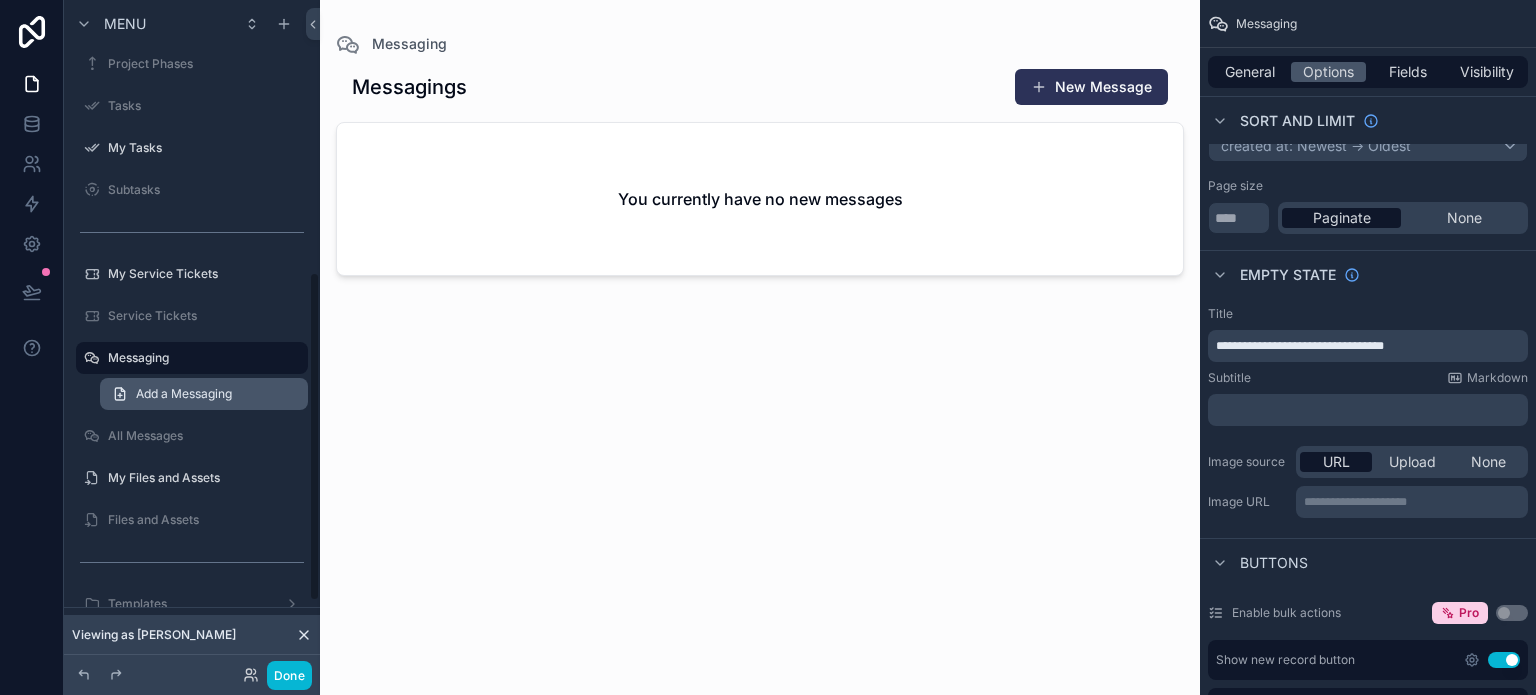 click on "Add a Messaging" at bounding box center (204, 394) 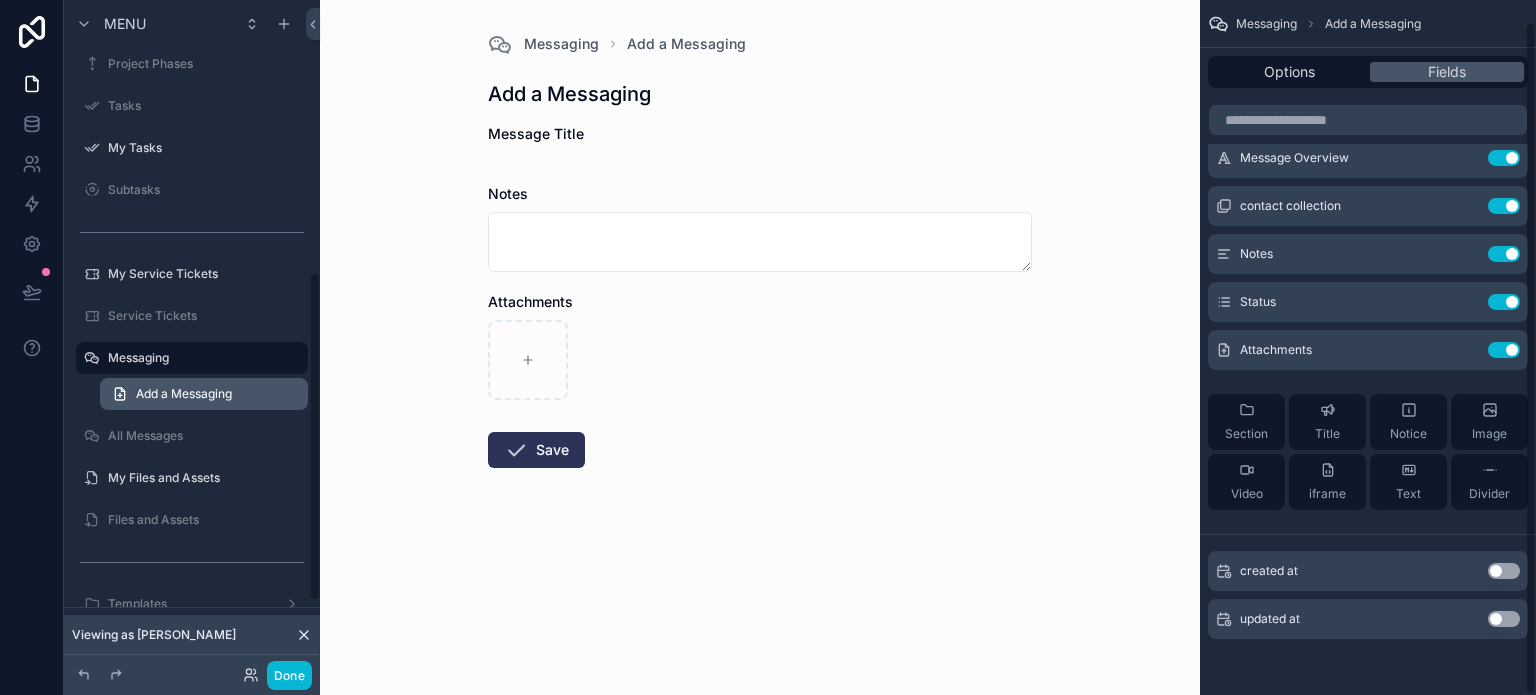 scroll, scrollTop: 22, scrollLeft: 0, axis: vertical 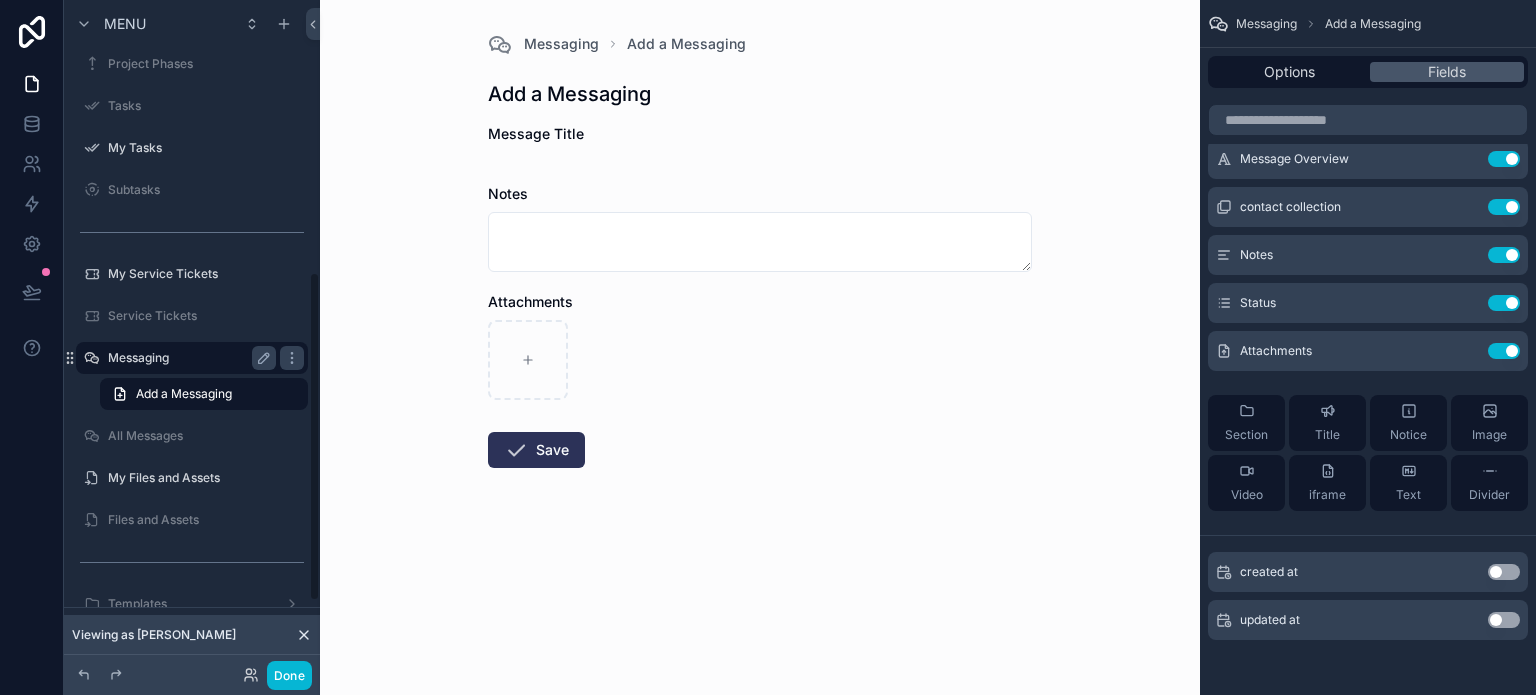 click on "Messaging" at bounding box center (188, 358) 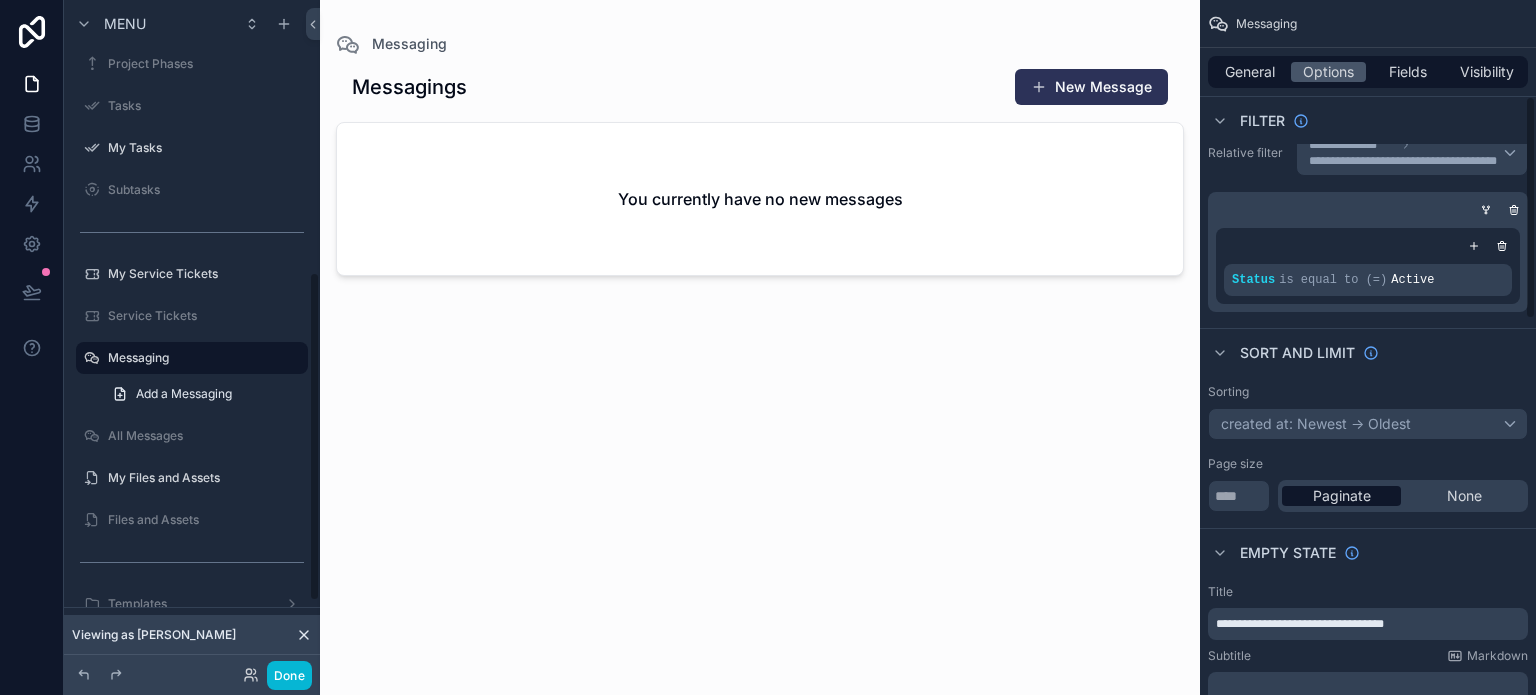scroll, scrollTop: 300, scrollLeft: 0, axis: vertical 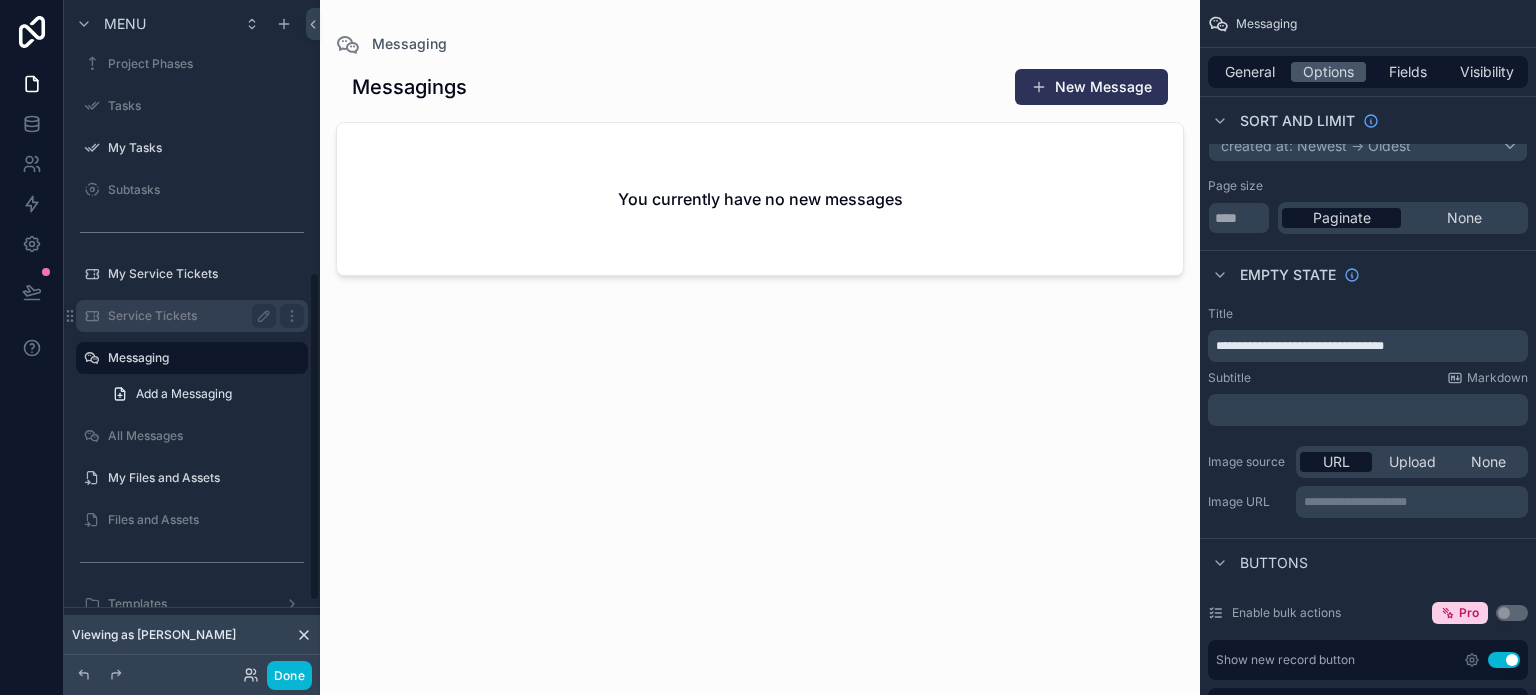 click on "Service Tickets" at bounding box center [188, 316] 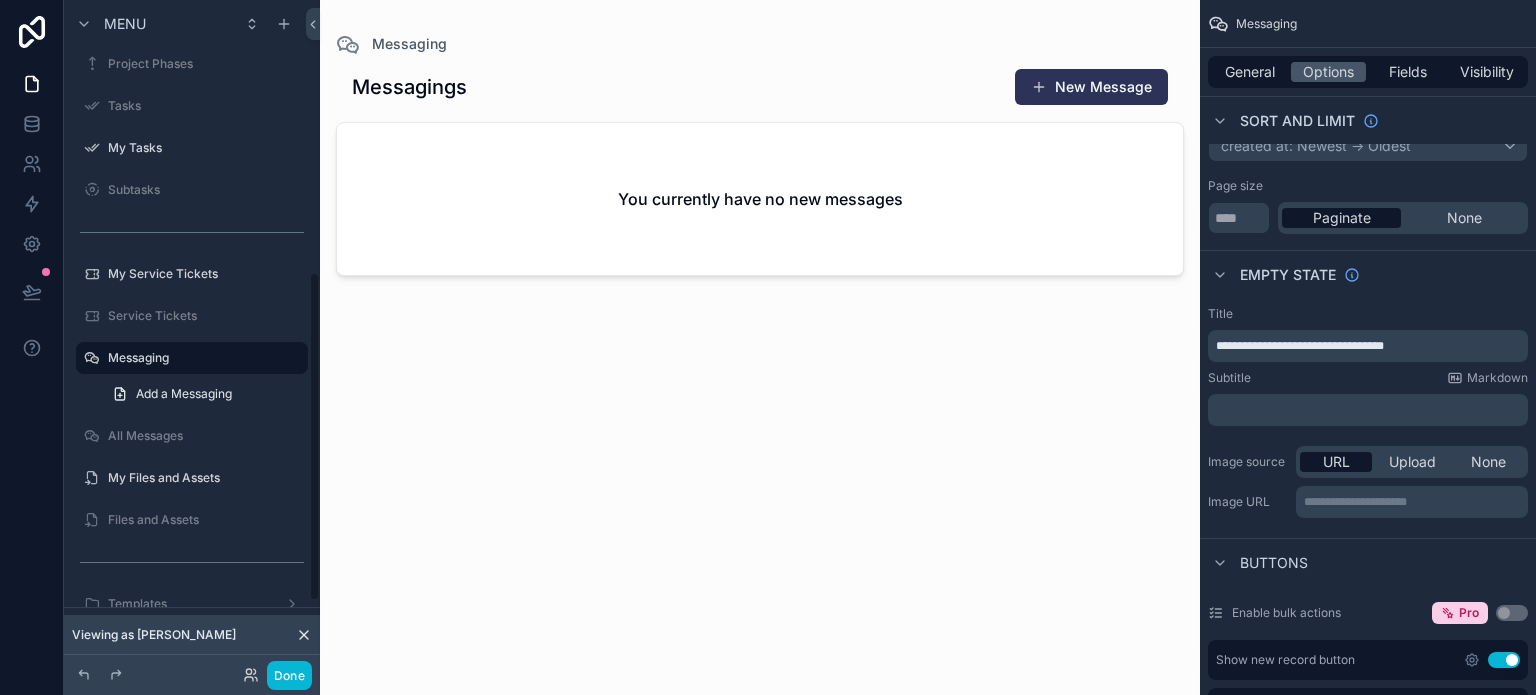 scroll, scrollTop: 512, scrollLeft: 0, axis: vertical 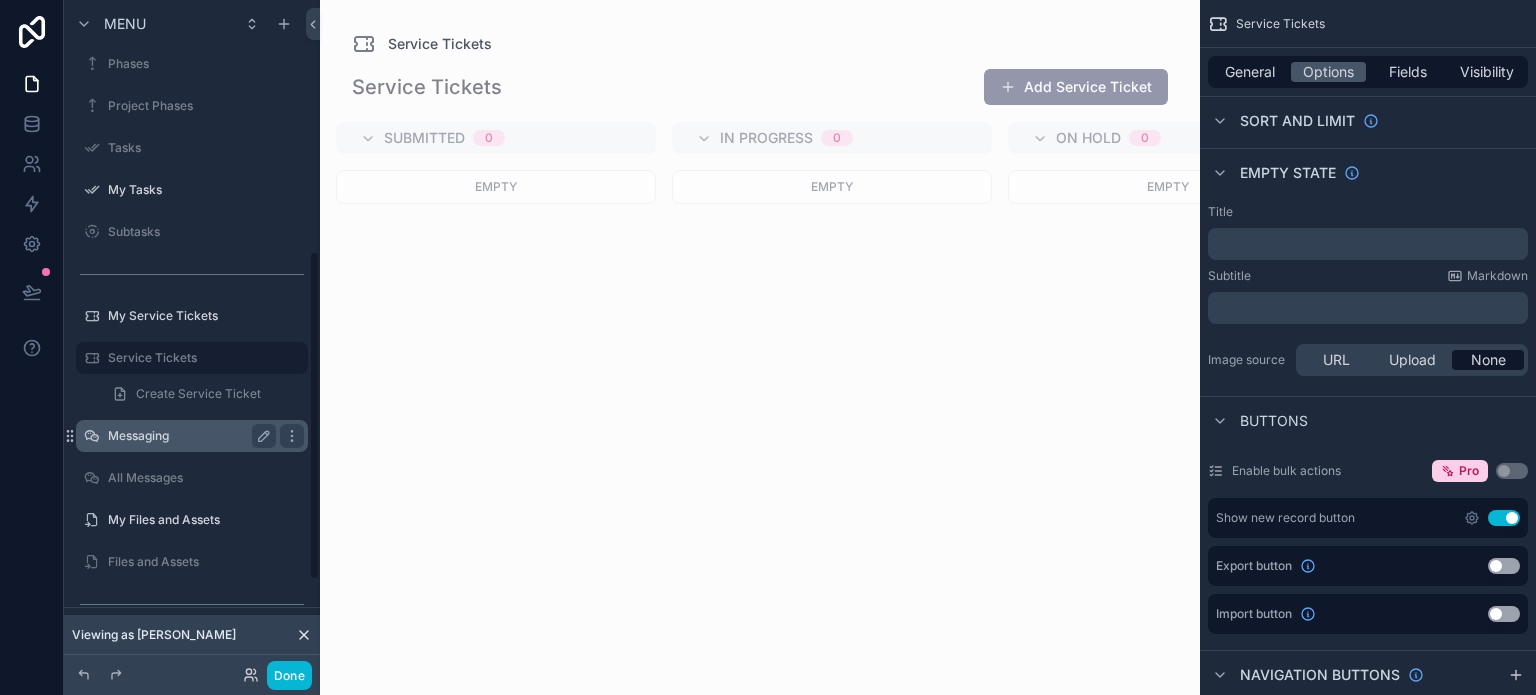 click on "Messaging" at bounding box center [188, 436] 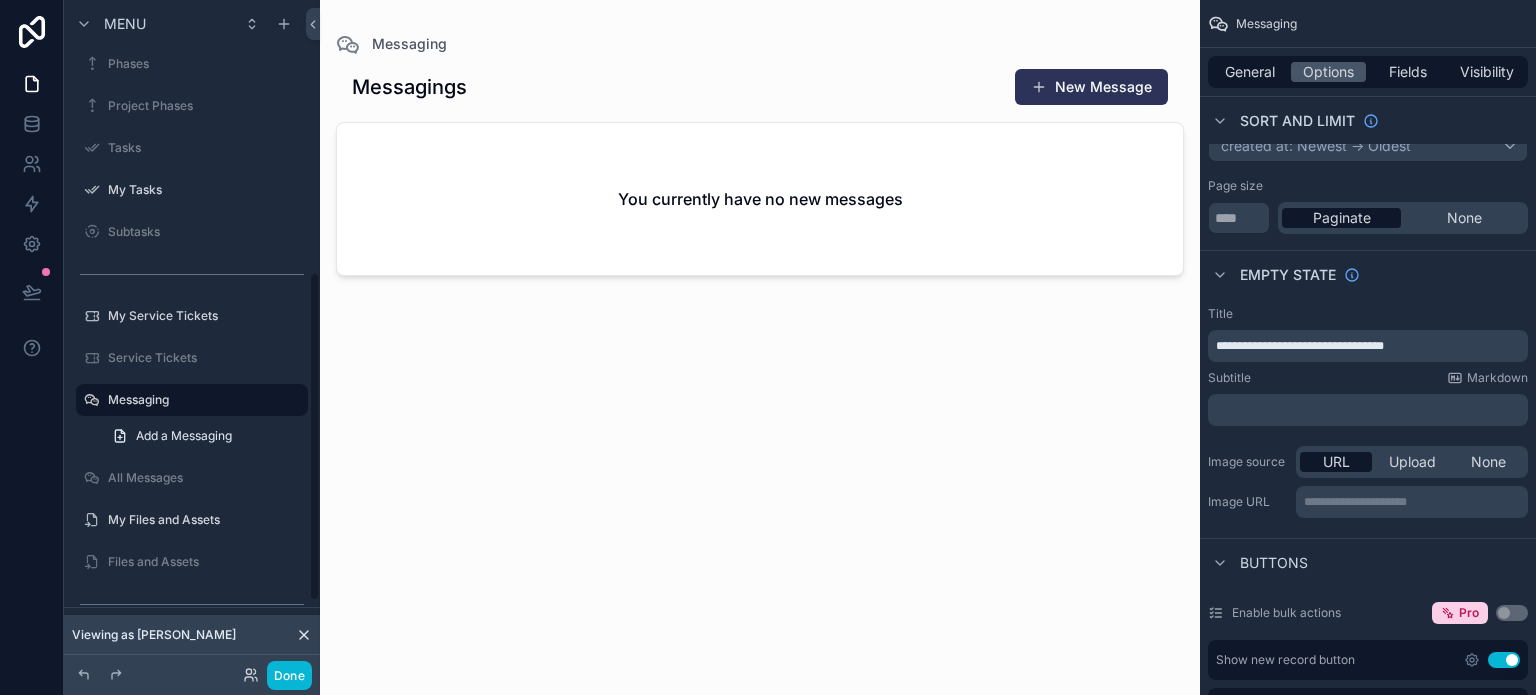 scroll, scrollTop: 554, scrollLeft: 0, axis: vertical 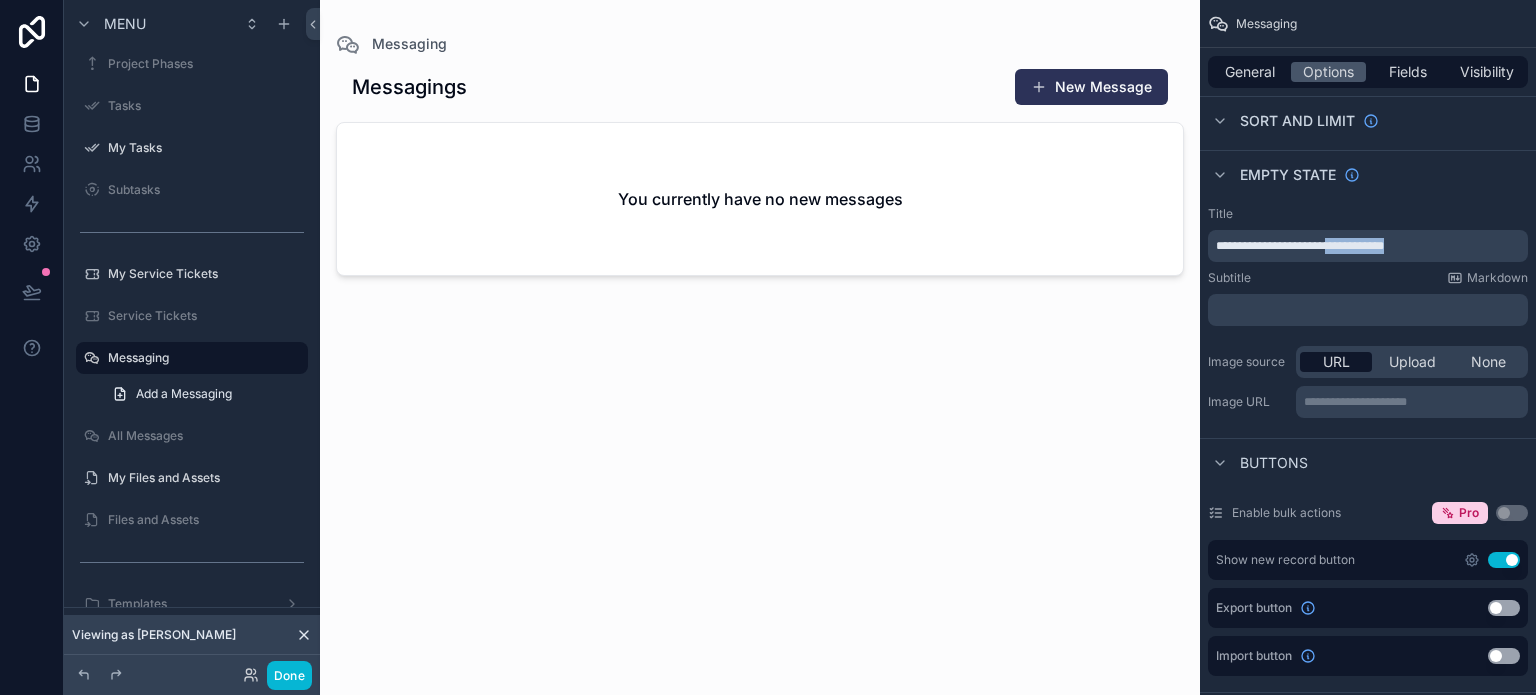 drag, startPoint x: 1342, startPoint y: 248, endPoint x: 1471, endPoint y: 240, distance: 129.24782 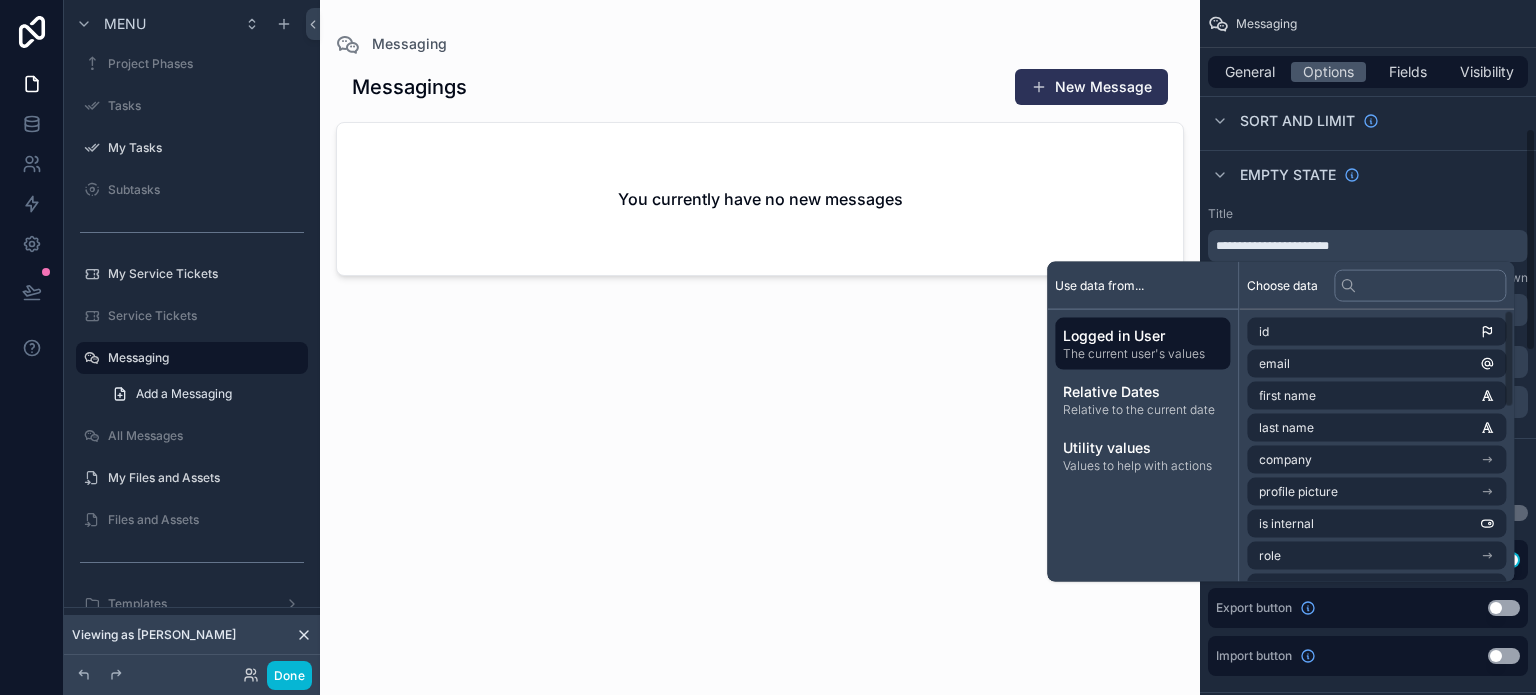 type 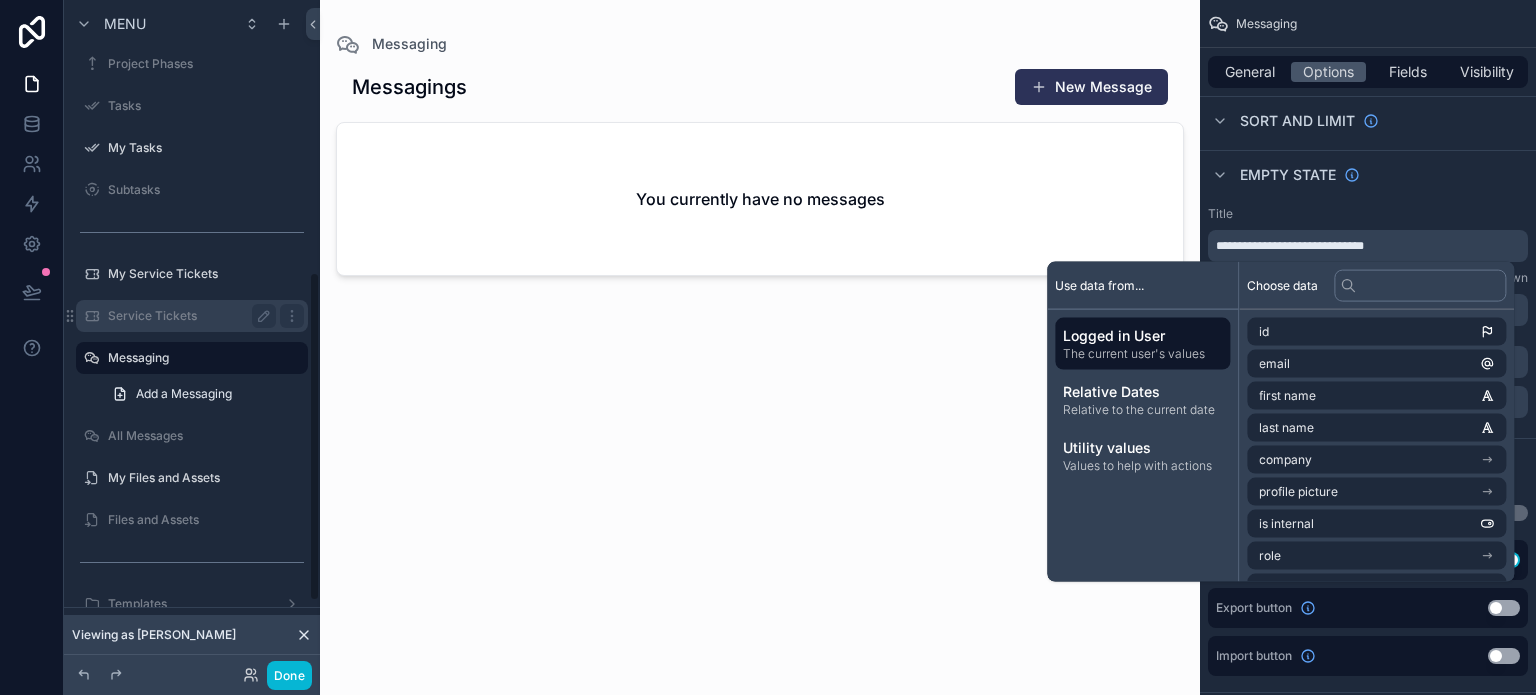 click on "Service Tickets" at bounding box center (188, 316) 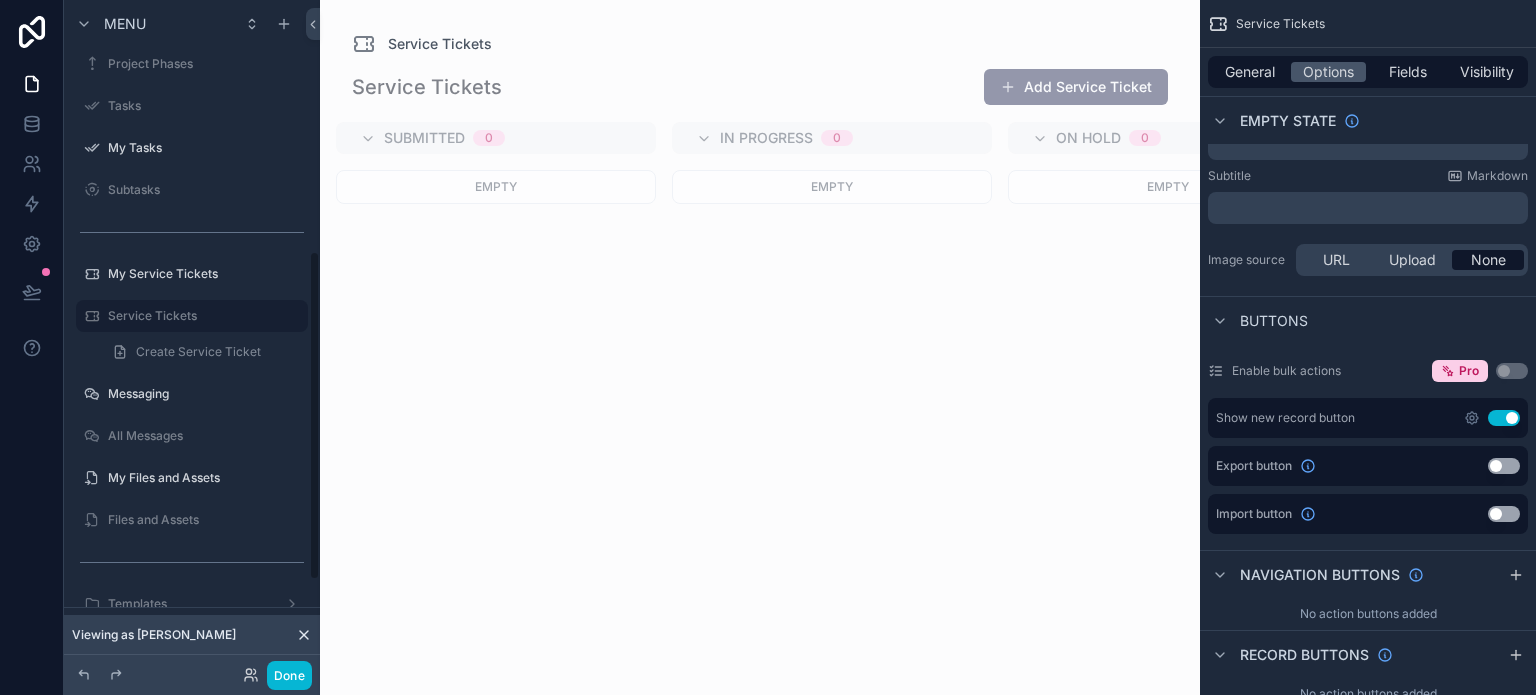 scroll, scrollTop: 512, scrollLeft: 0, axis: vertical 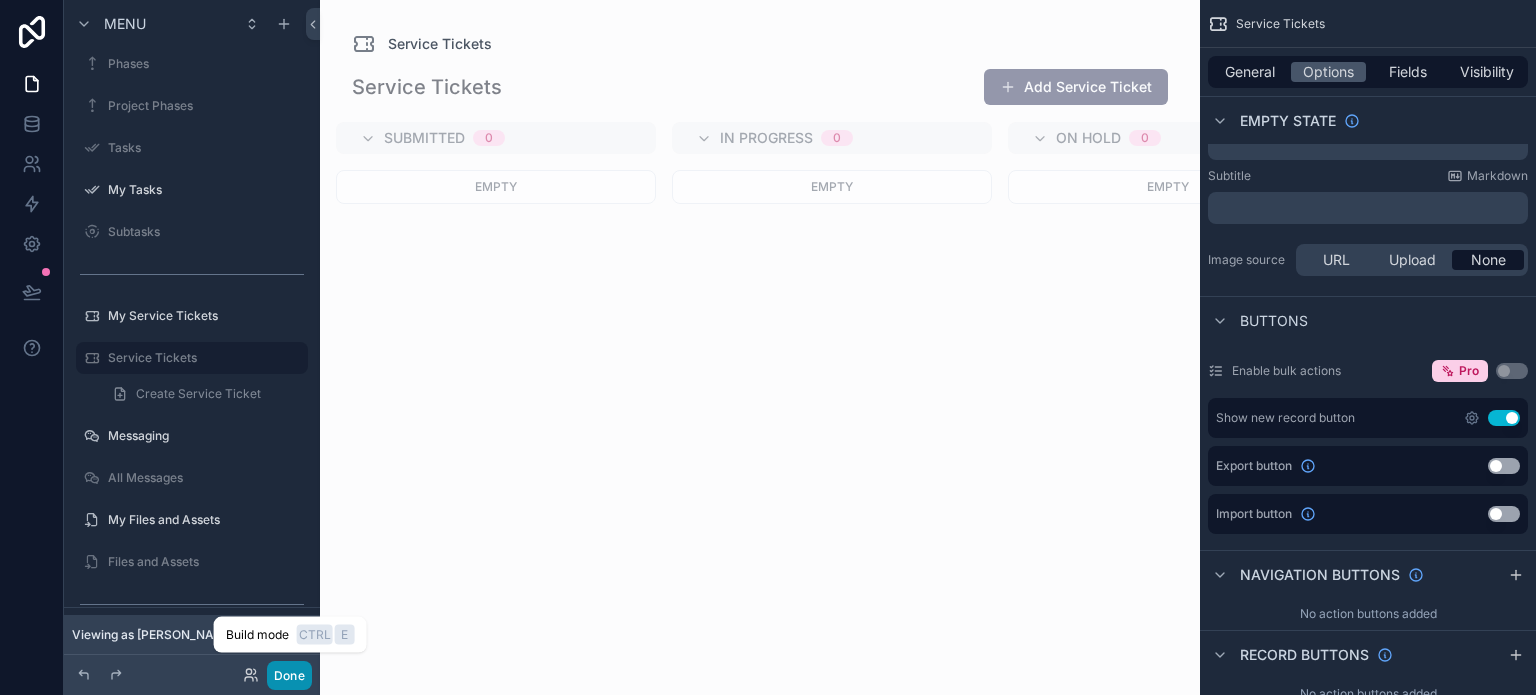 click on "Done" at bounding box center [289, 675] 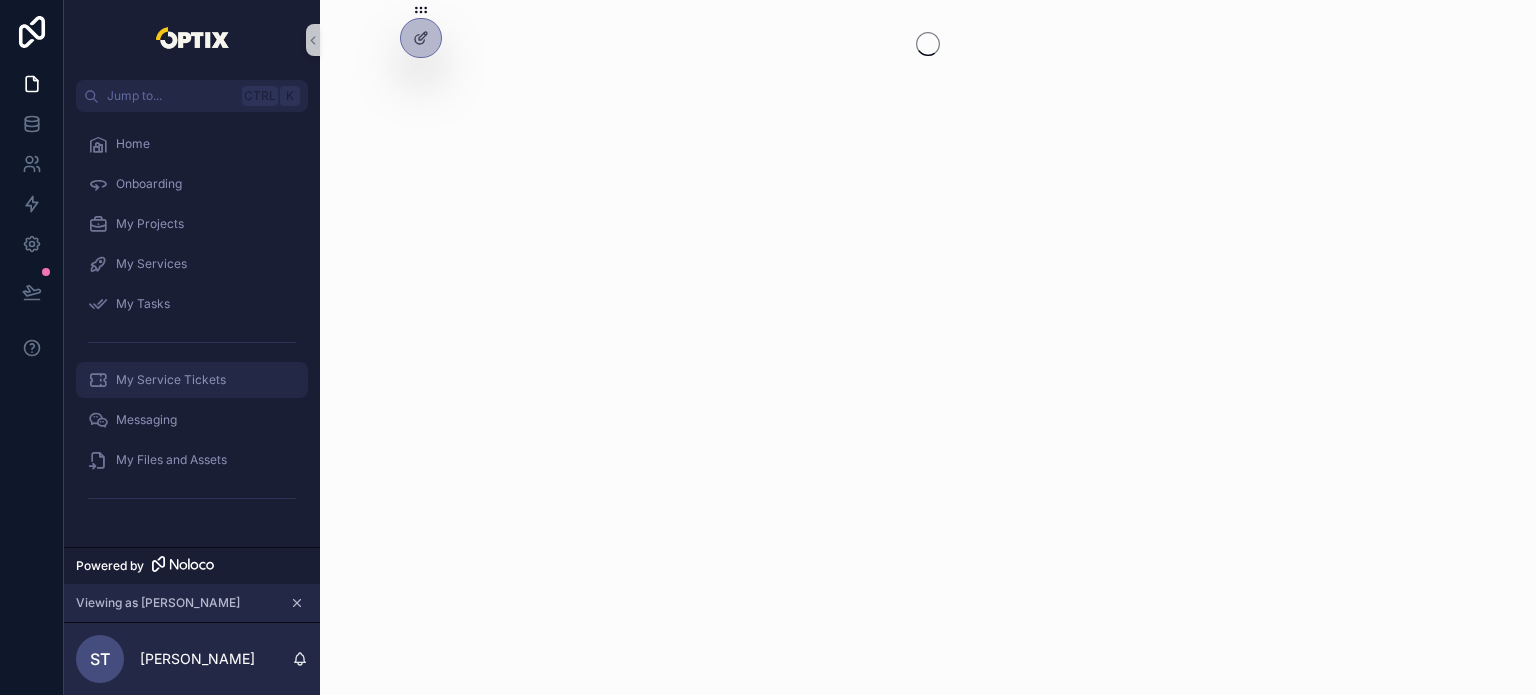 click on "My Service Tickets" at bounding box center [192, 380] 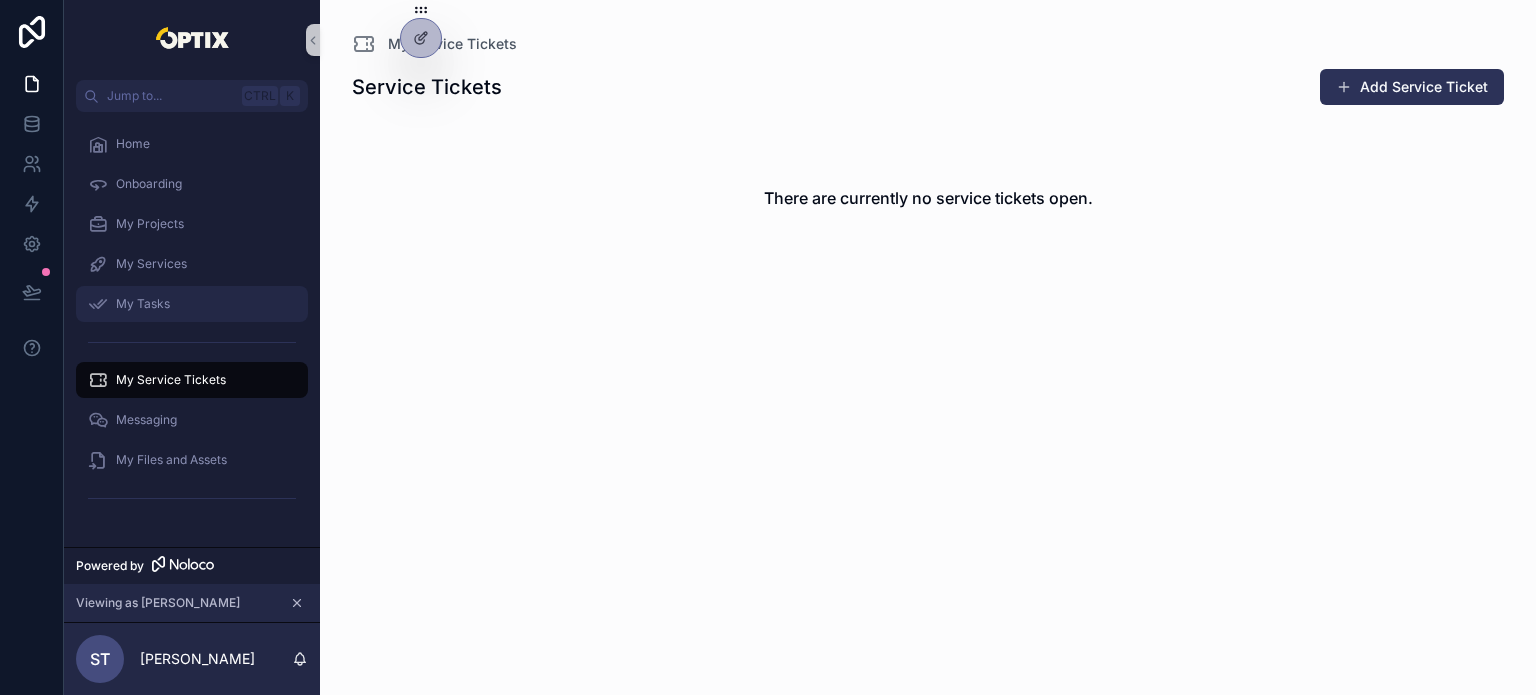 click on "My Tasks" at bounding box center (192, 304) 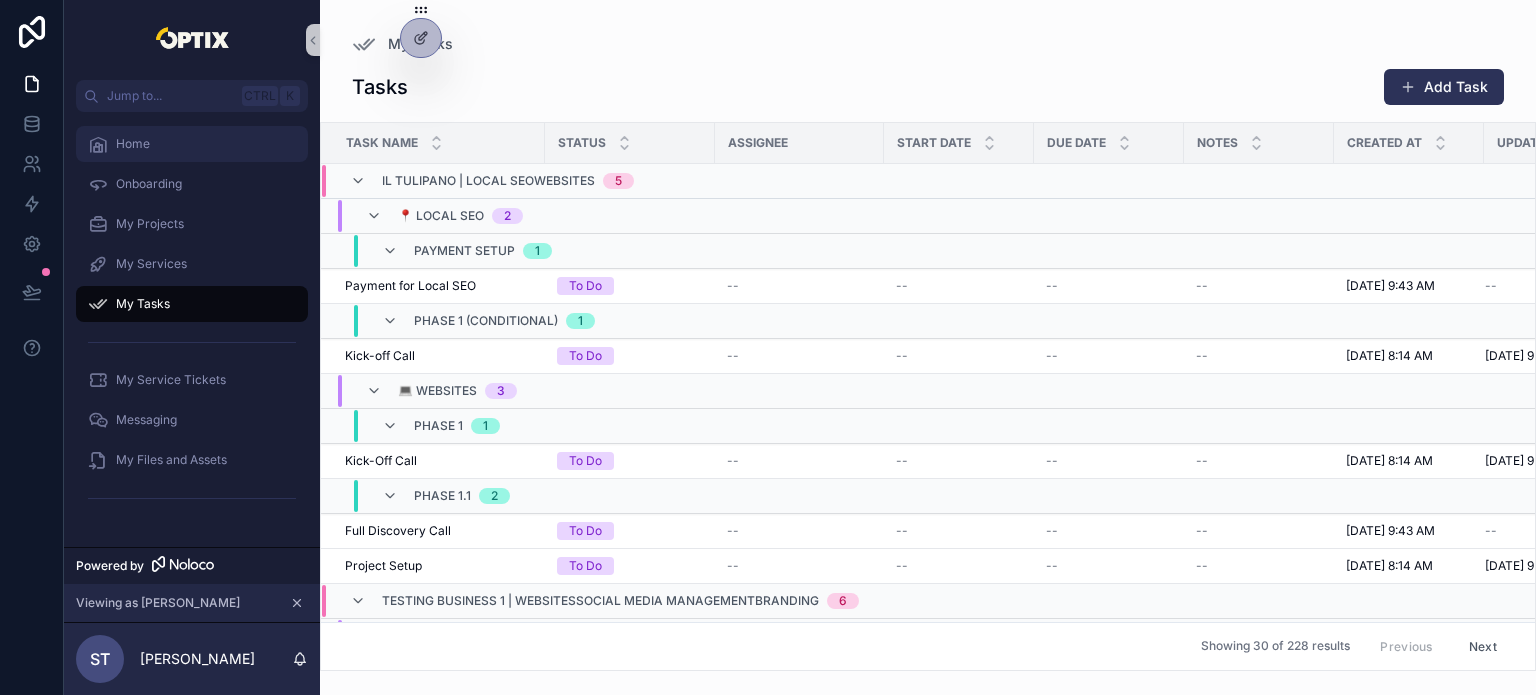 click on "Home" at bounding box center [192, 144] 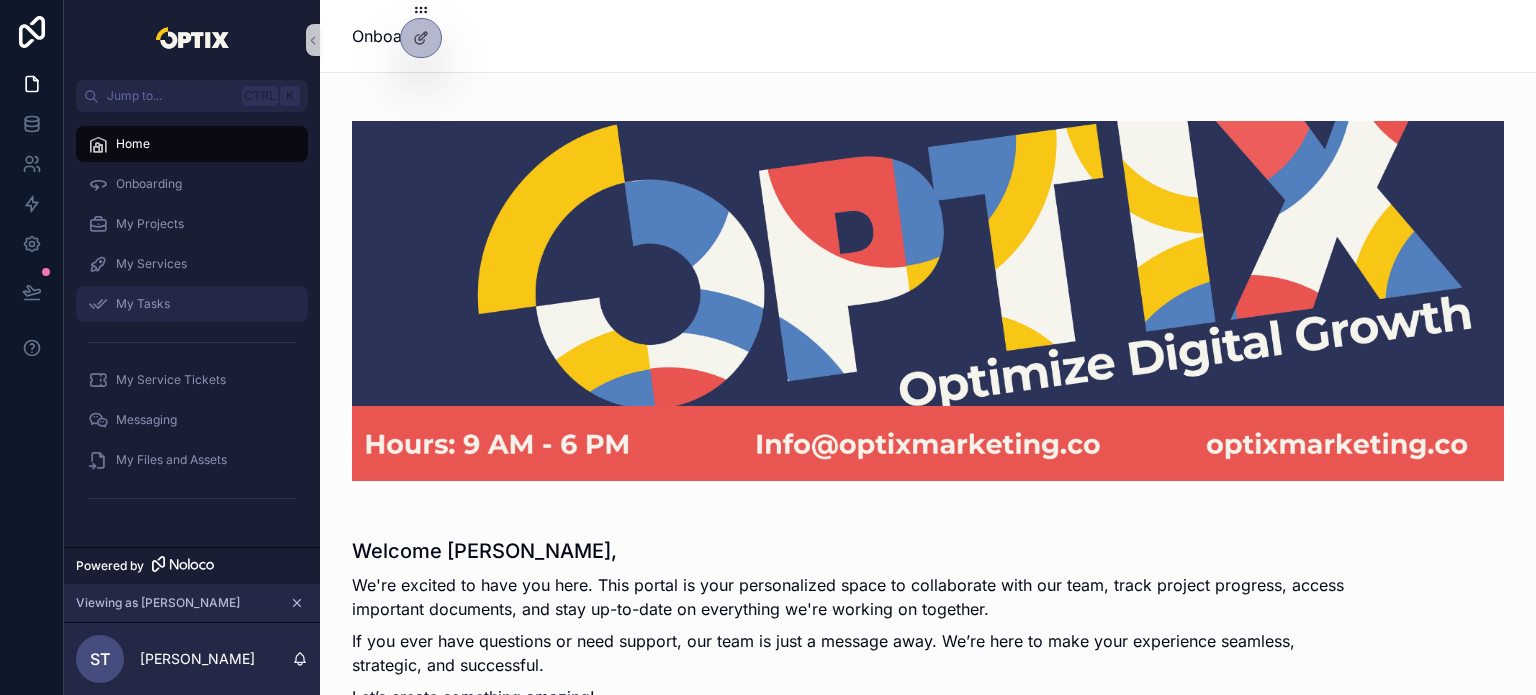 click on "My Tasks" at bounding box center [192, 304] 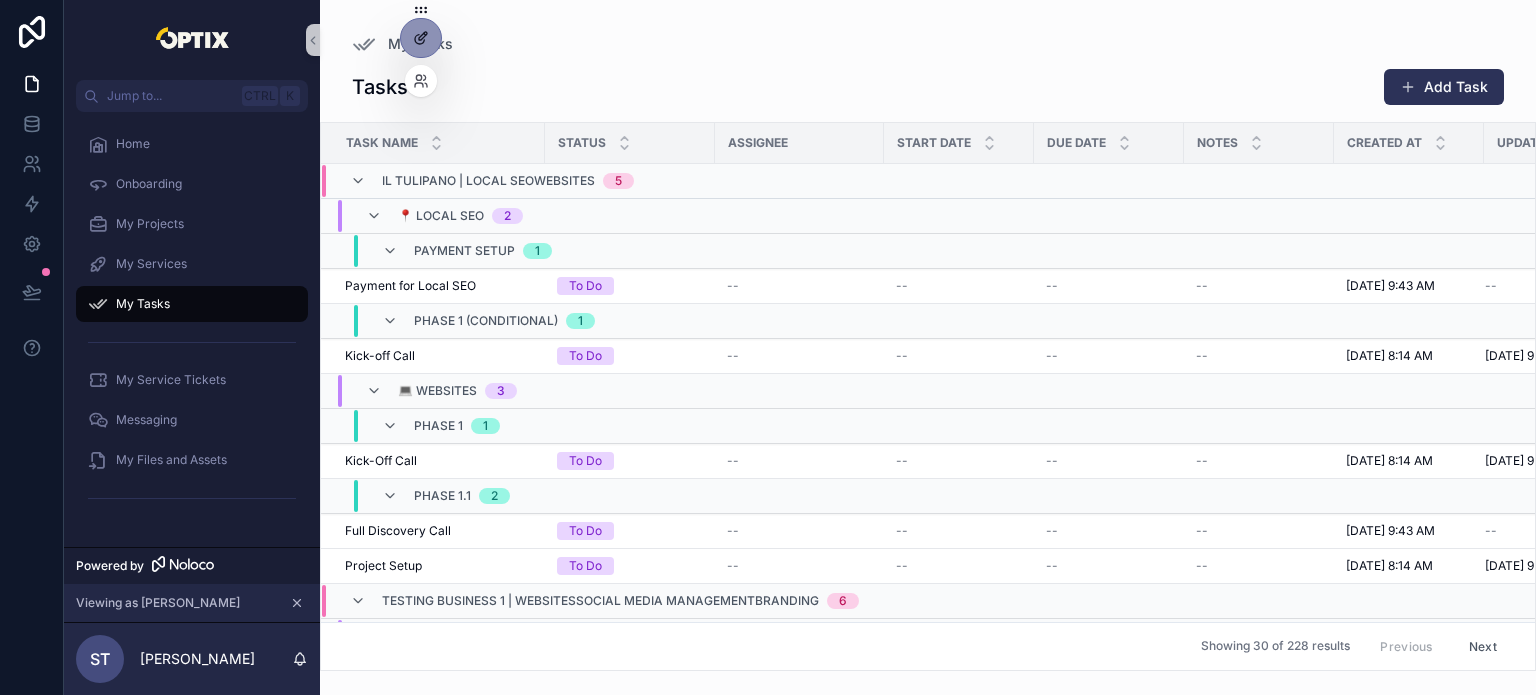 click at bounding box center [421, 38] 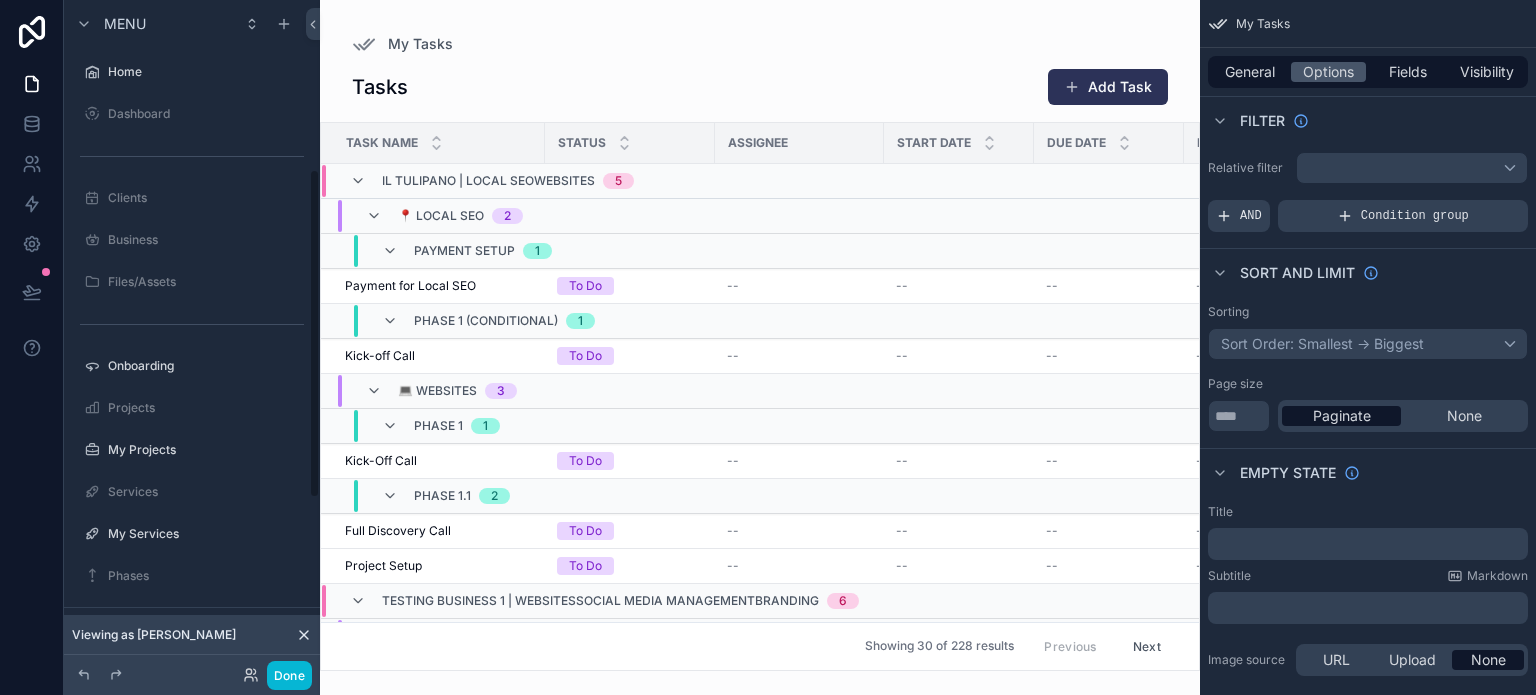 scroll, scrollTop: 344, scrollLeft: 0, axis: vertical 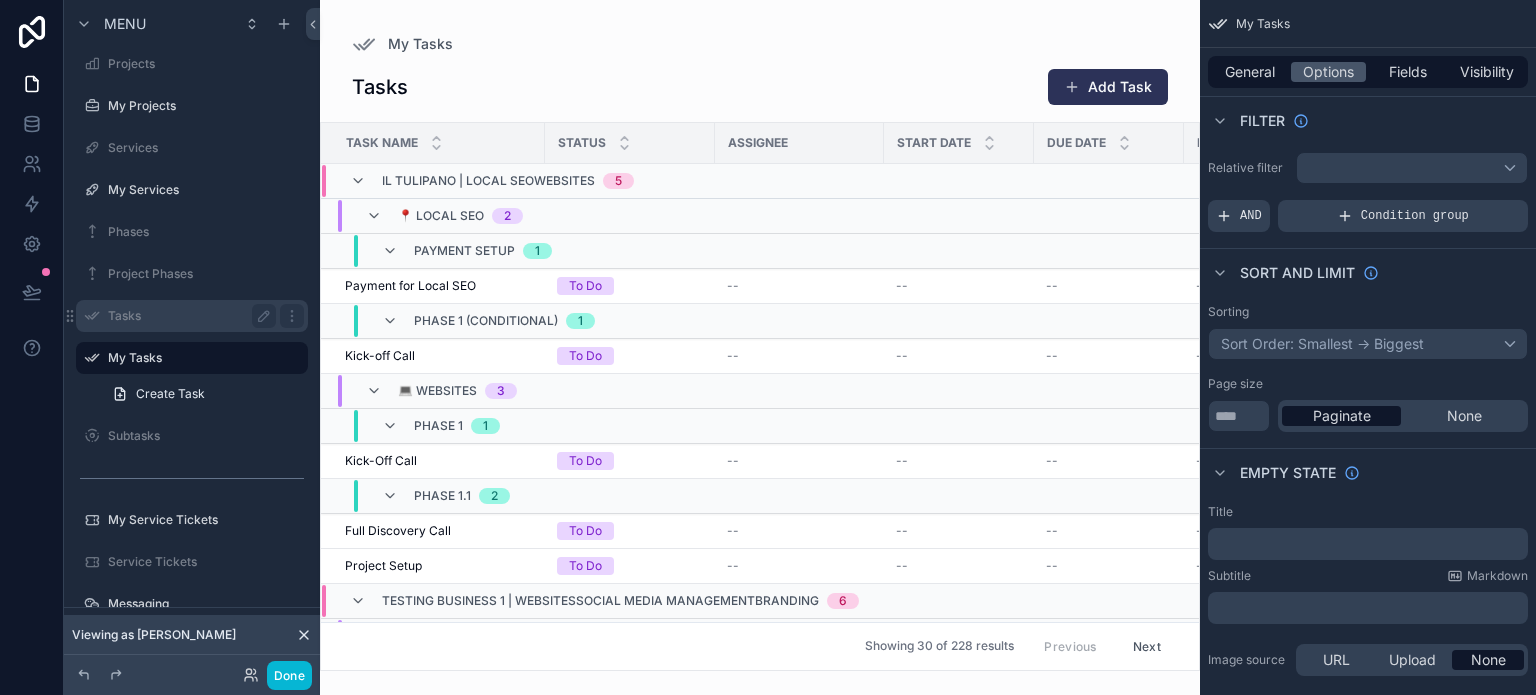 click on "Tasks" at bounding box center (188, 316) 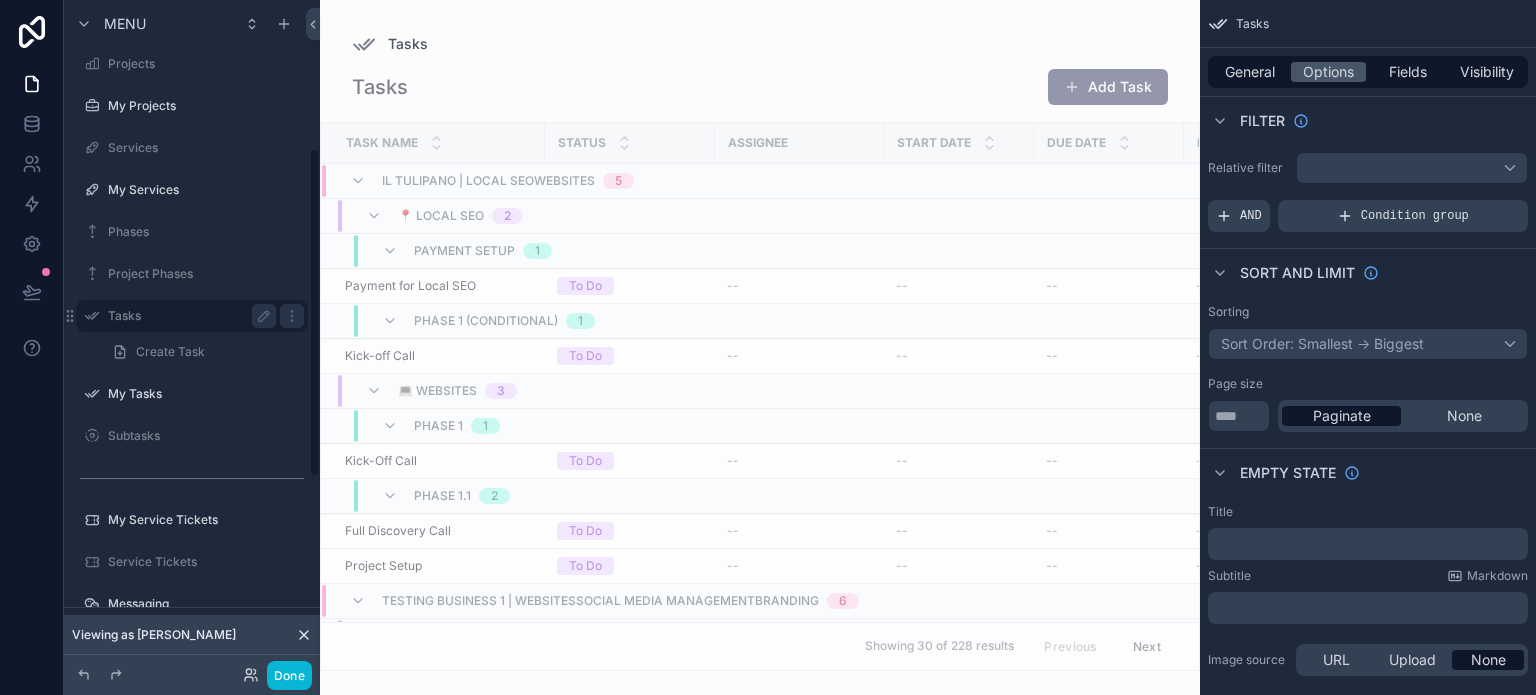 scroll, scrollTop: 302, scrollLeft: 0, axis: vertical 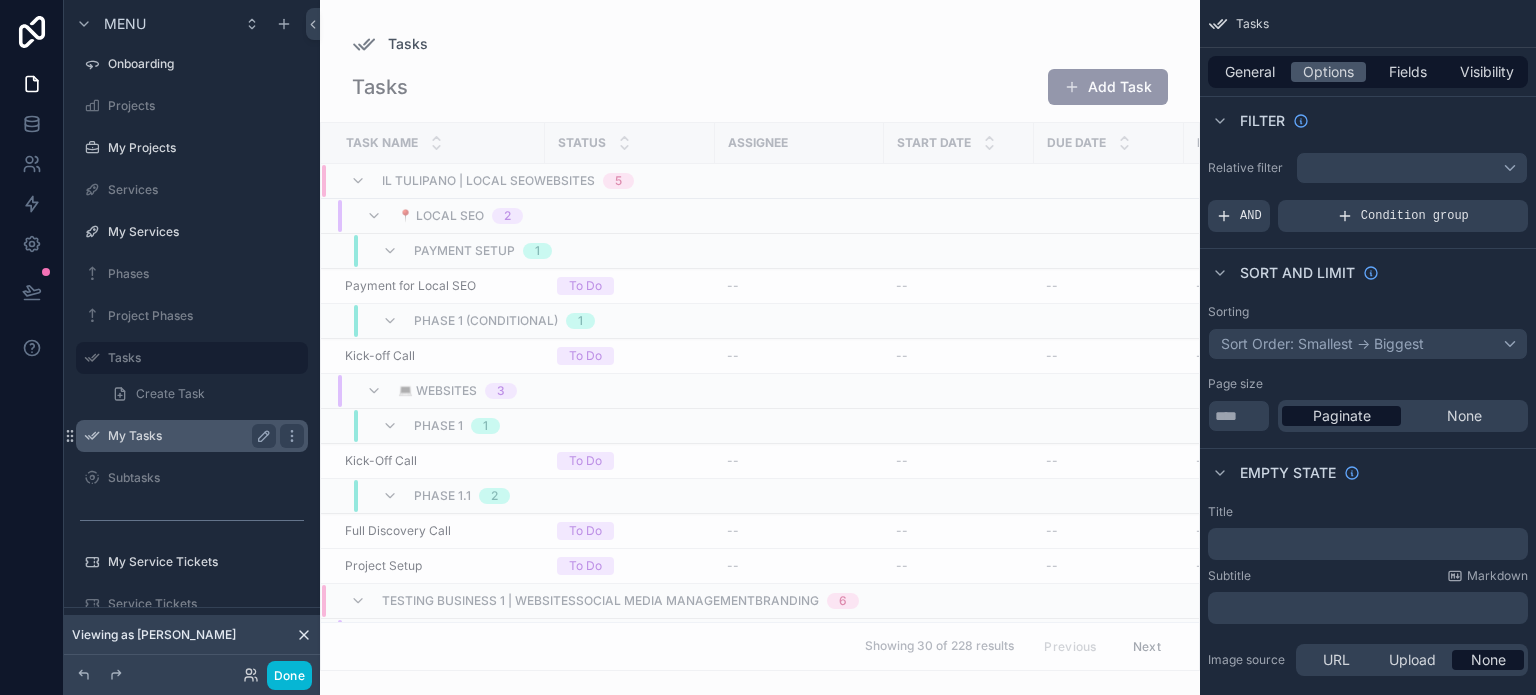 click on "My Tasks" at bounding box center (188, 436) 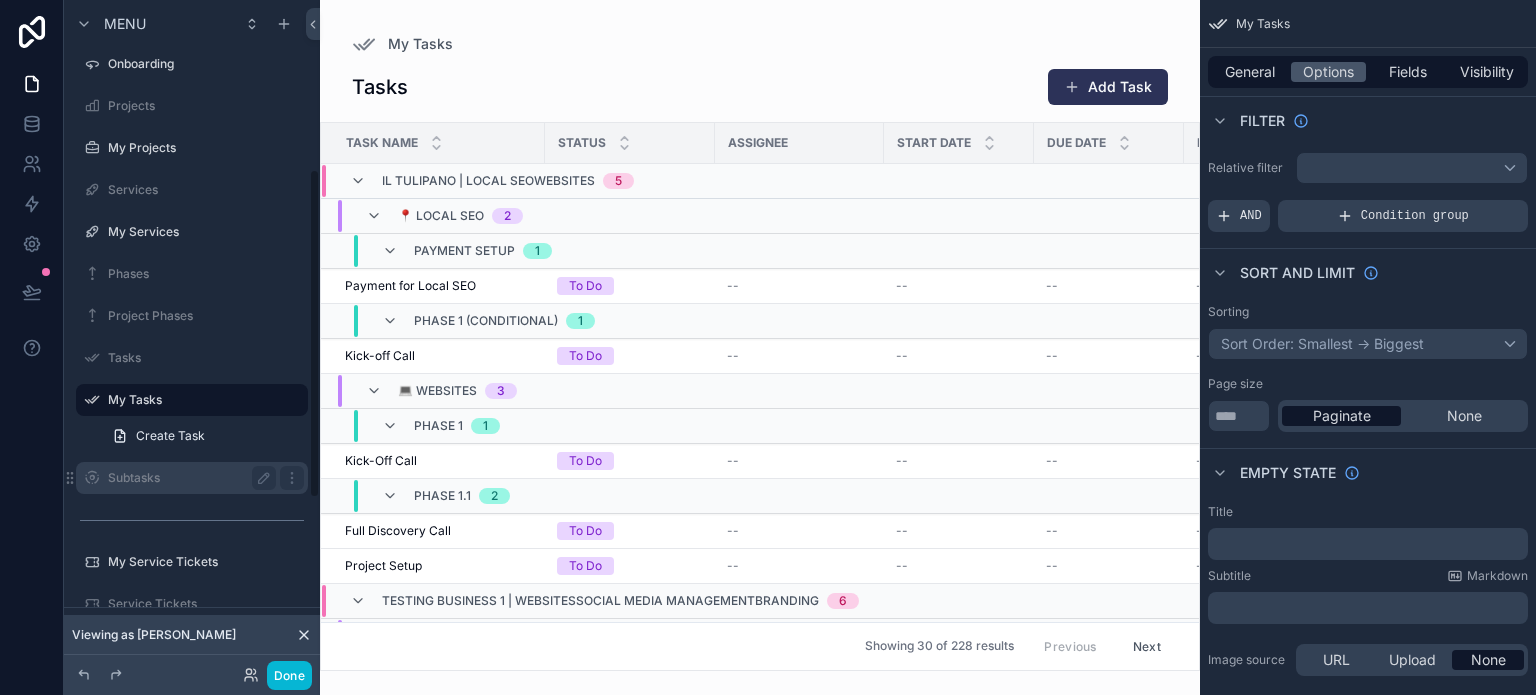 scroll, scrollTop: 344, scrollLeft: 0, axis: vertical 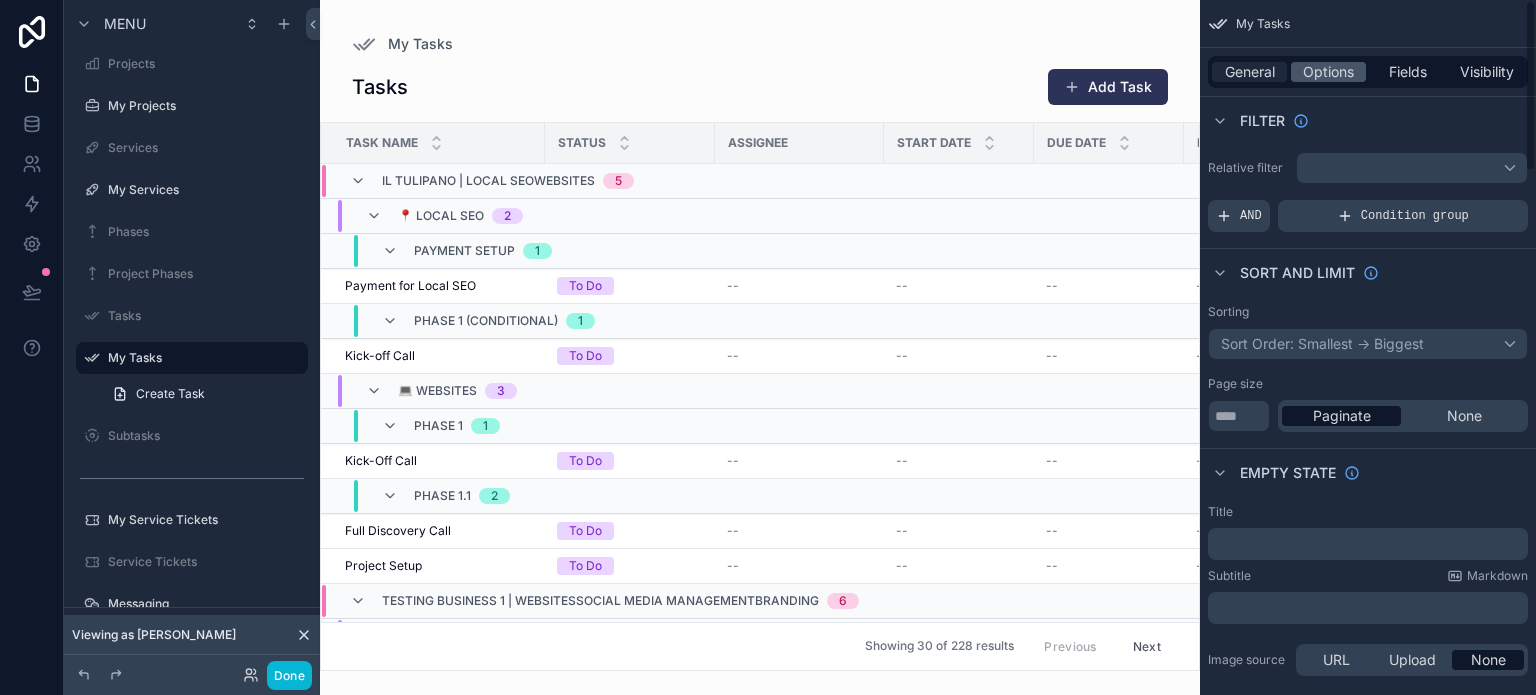 click on "General" at bounding box center (1250, 72) 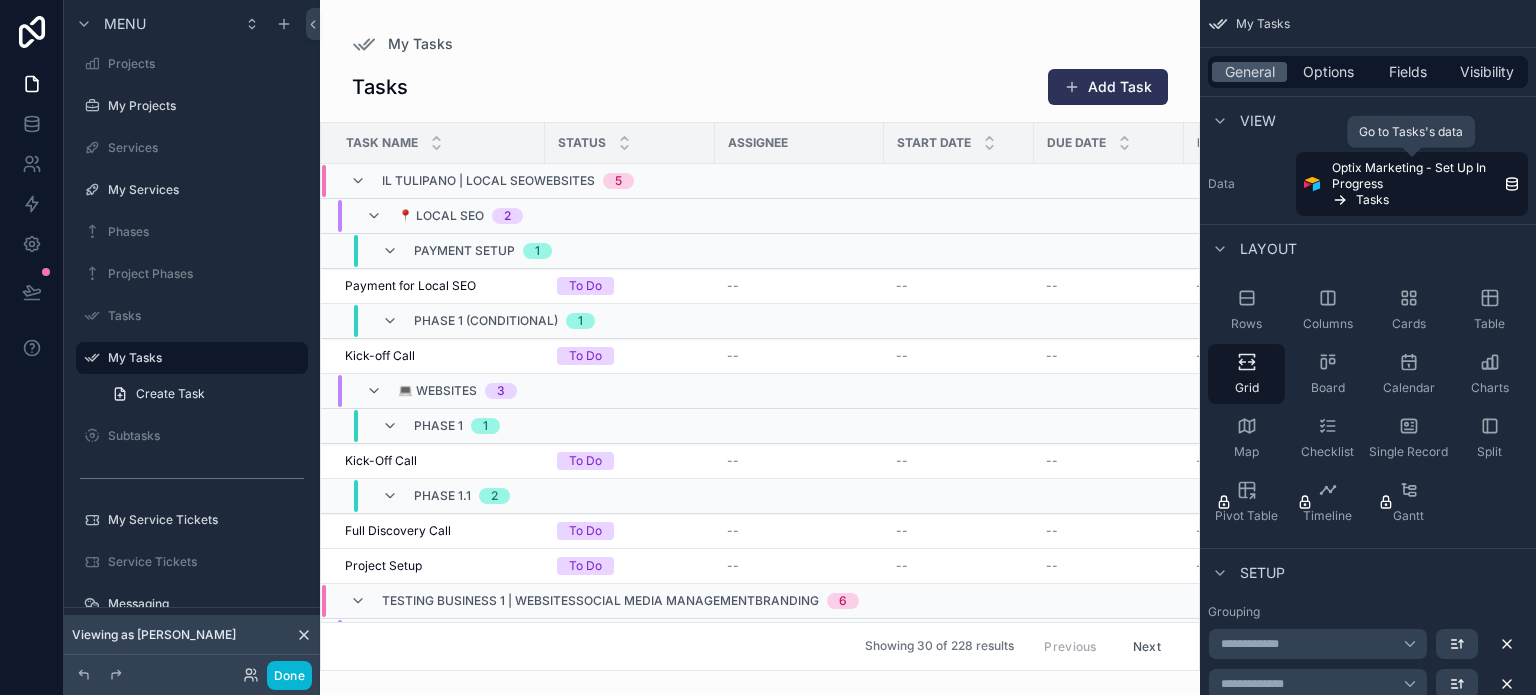 click on "Optix Marketing - Set Up In Progress" at bounding box center [1414, 176] 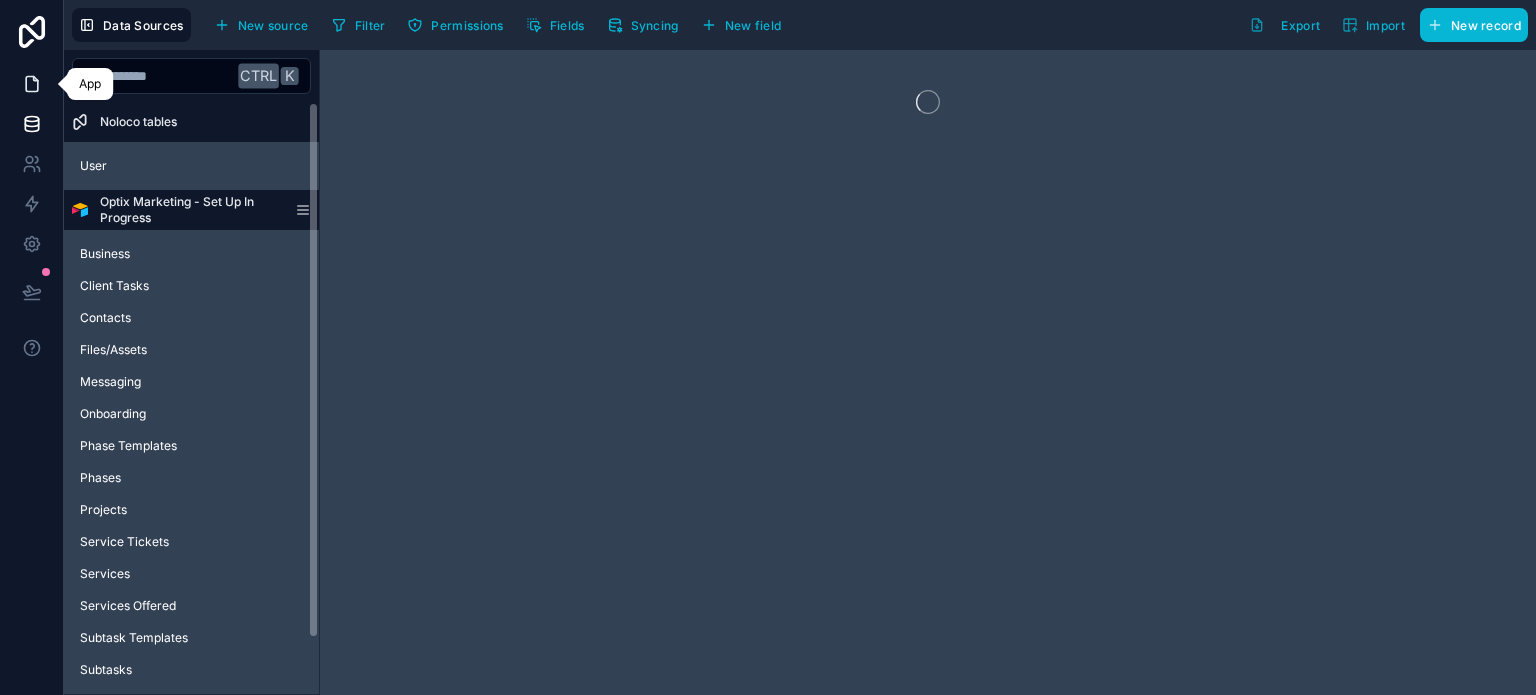 click 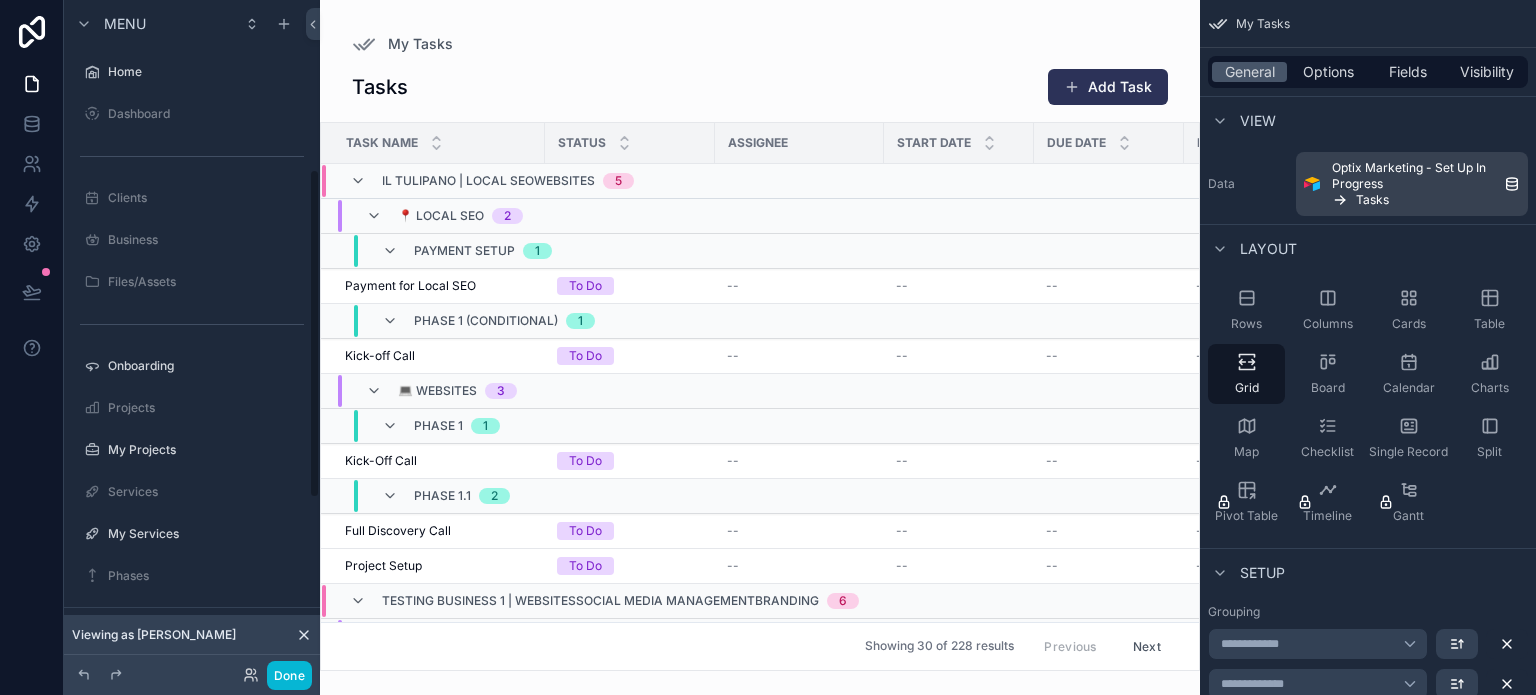 scroll, scrollTop: 344, scrollLeft: 0, axis: vertical 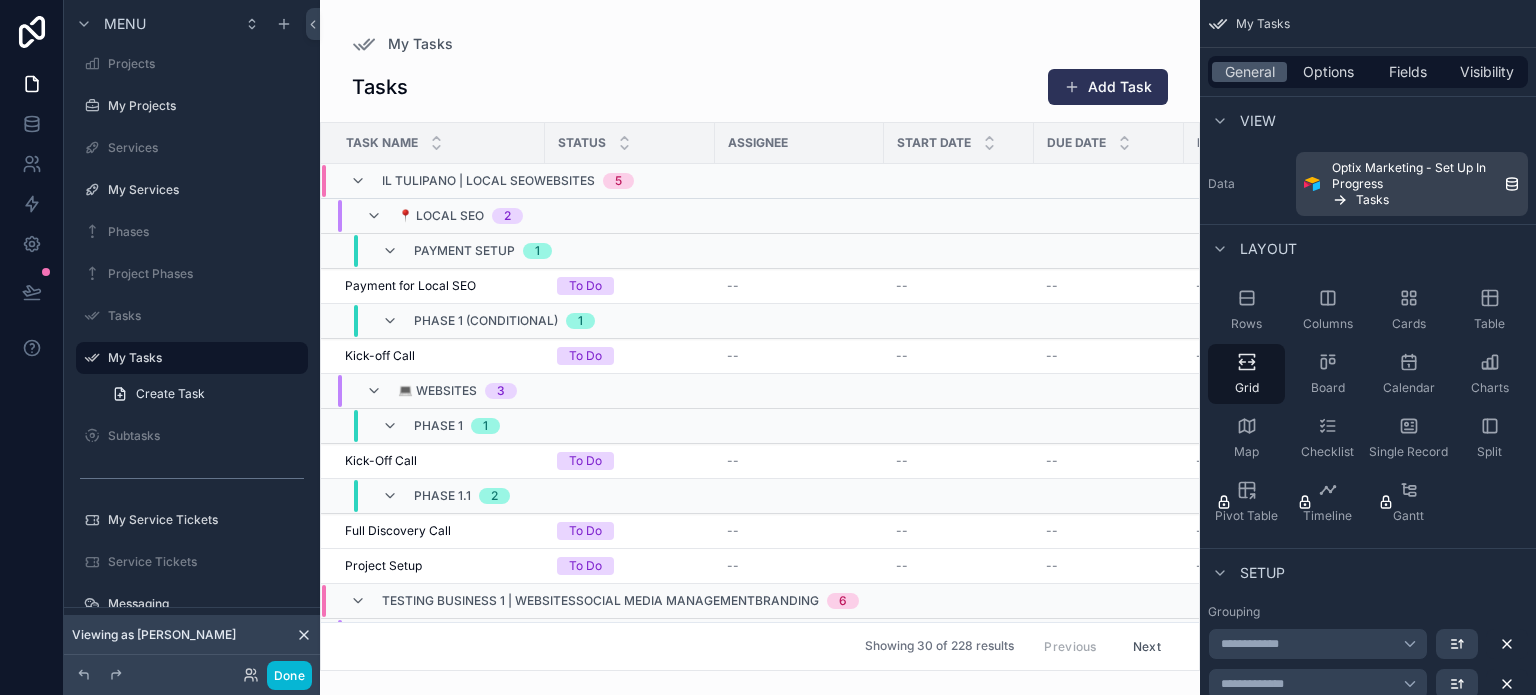 click on "View" at bounding box center (1258, 121) 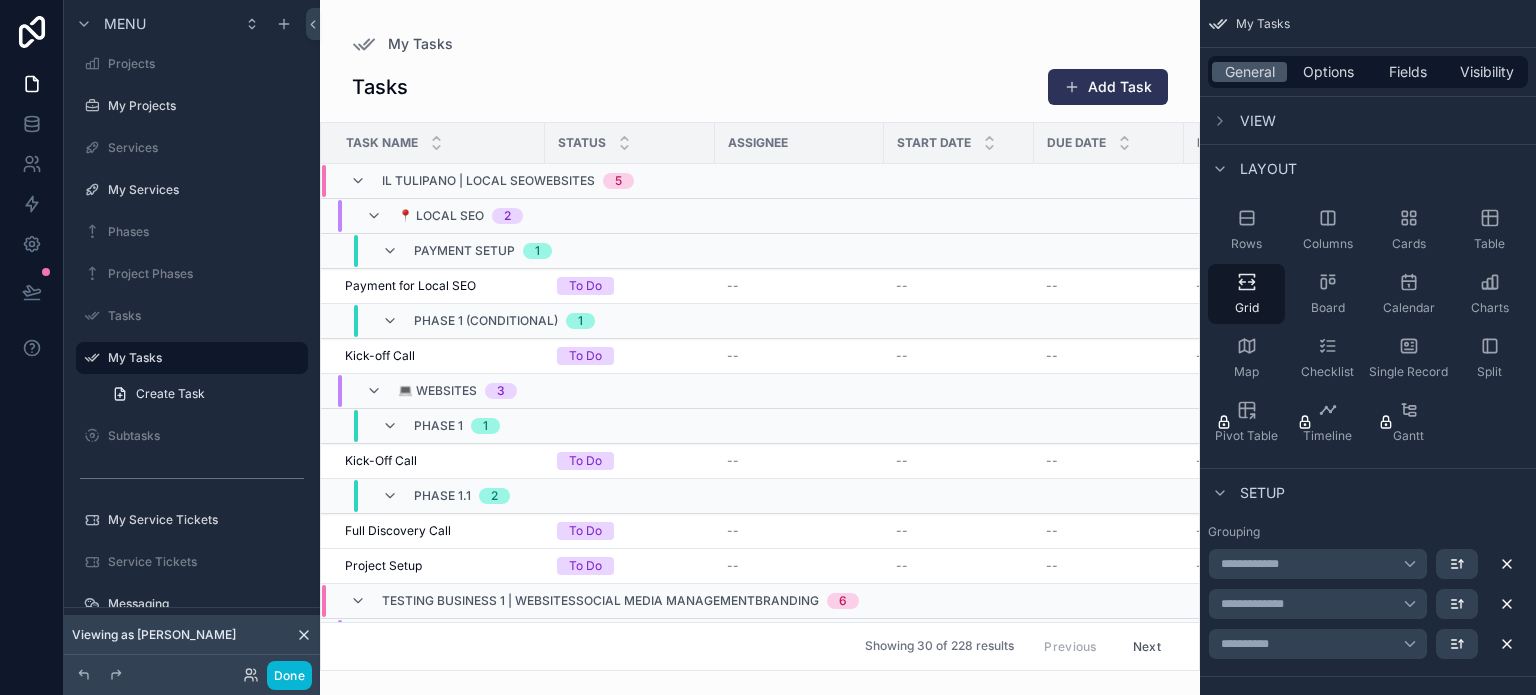 click on "View" at bounding box center [1258, 121] 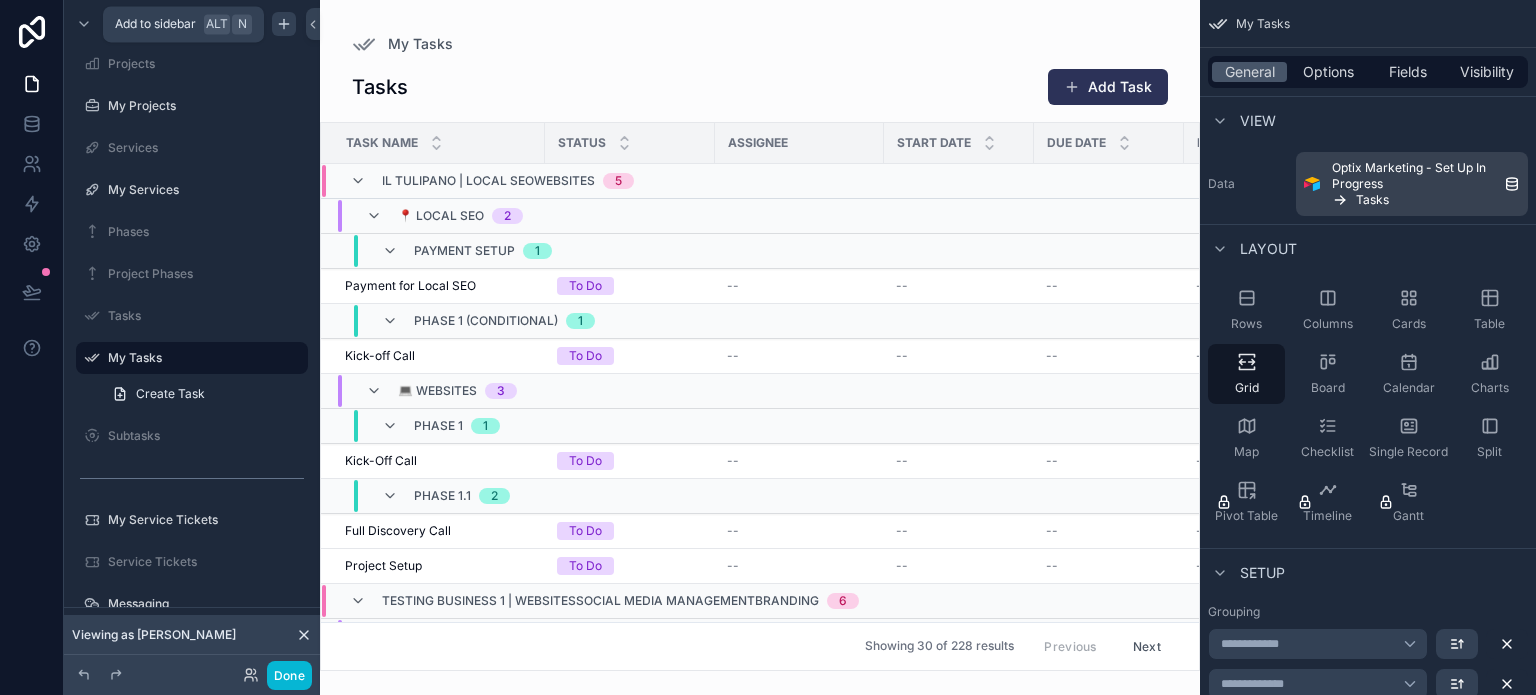 click 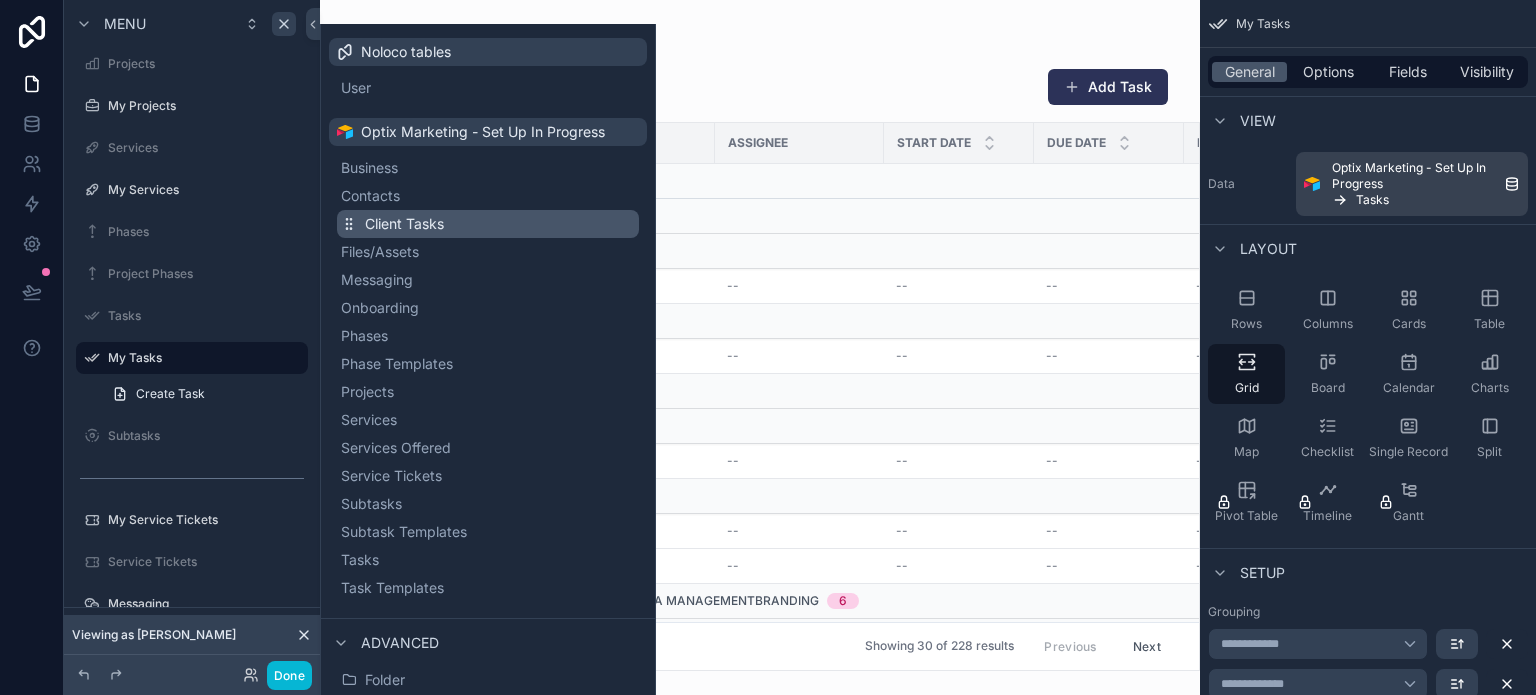 scroll, scrollTop: 100, scrollLeft: 0, axis: vertical 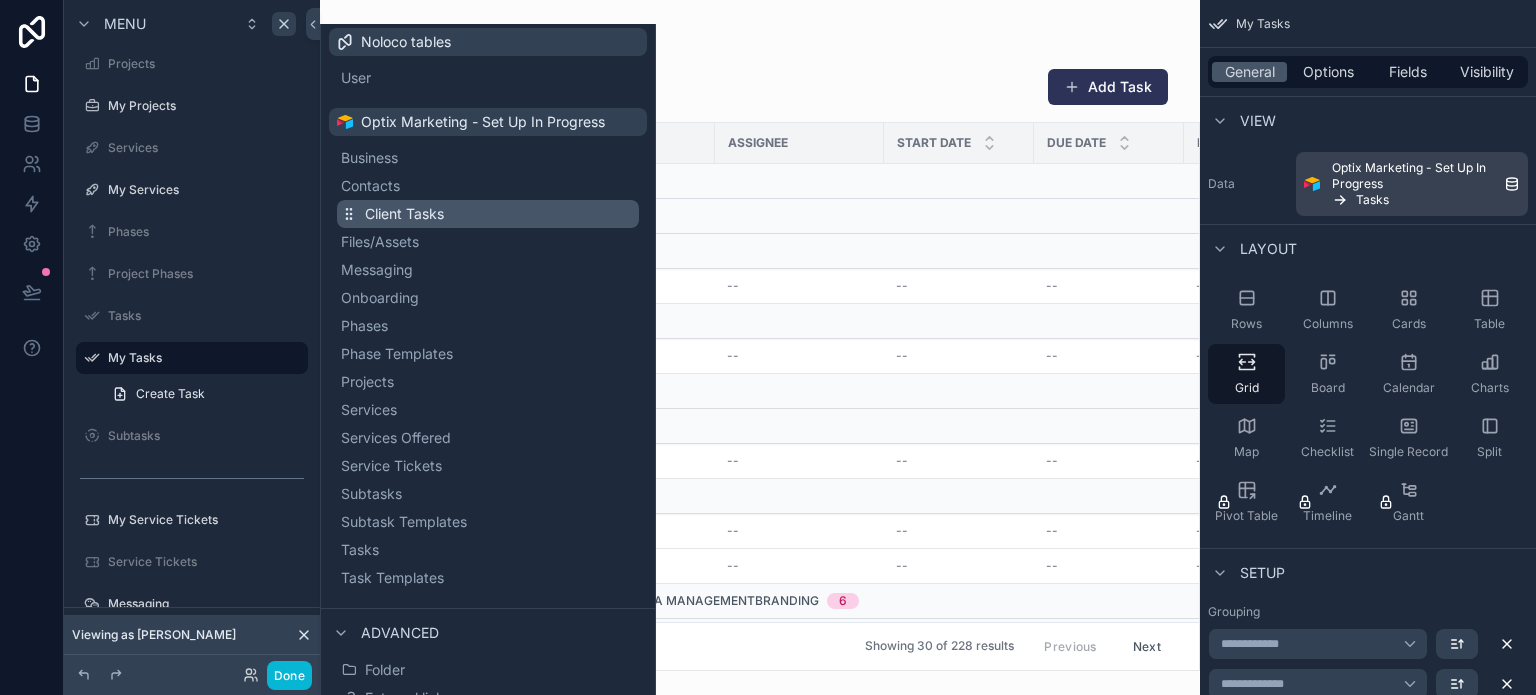 click on "Client Tasks" at bounding box center (488, 214) 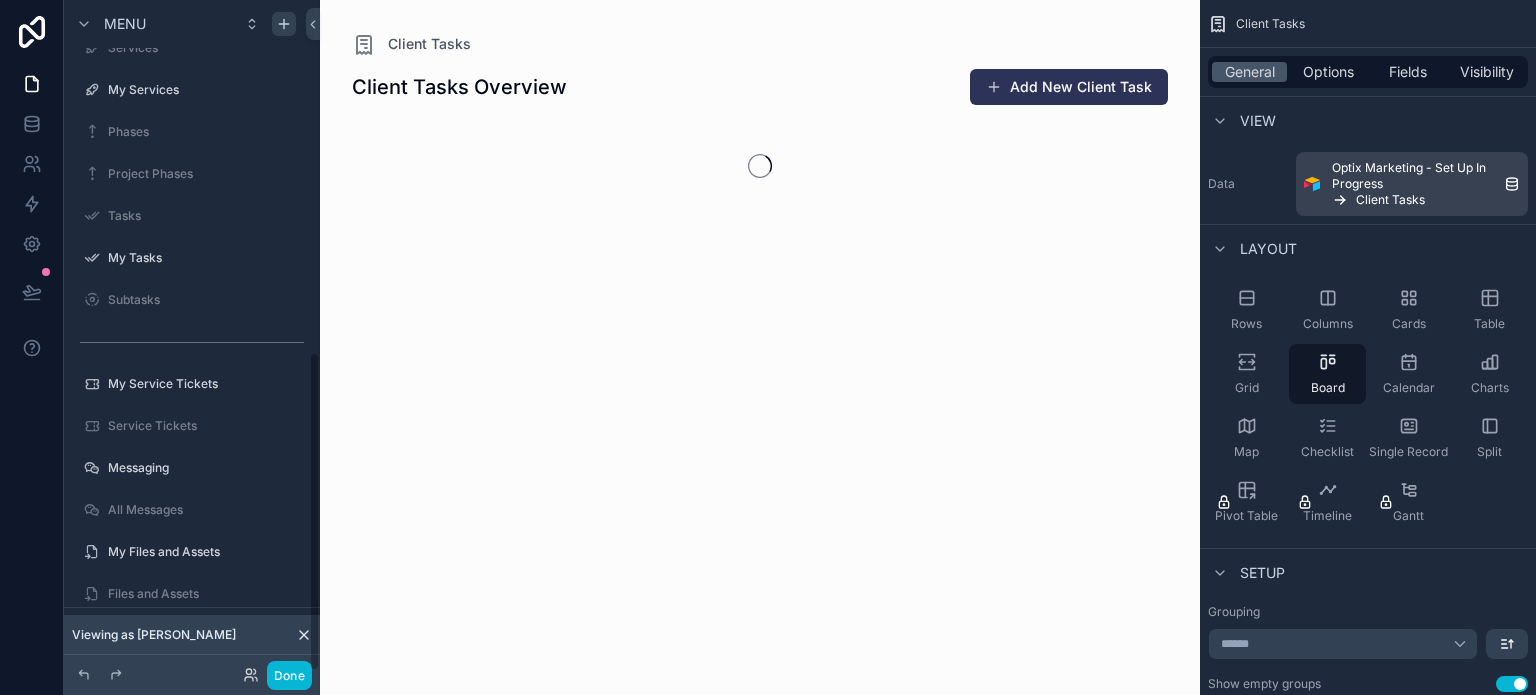 scroll, scrollTop: 739, scrollLeft: 0, axis: vertical 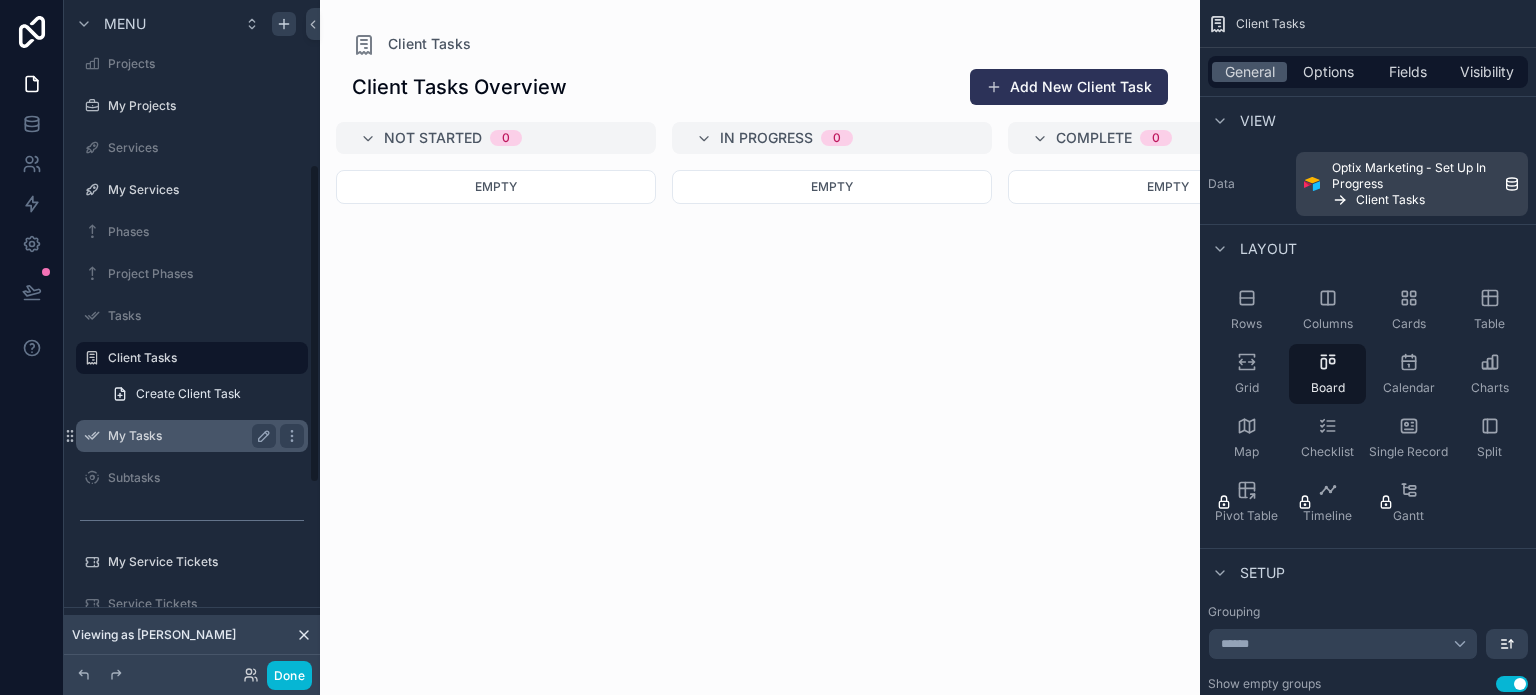 click on "My Tasks" at bounding box center (188, 436) 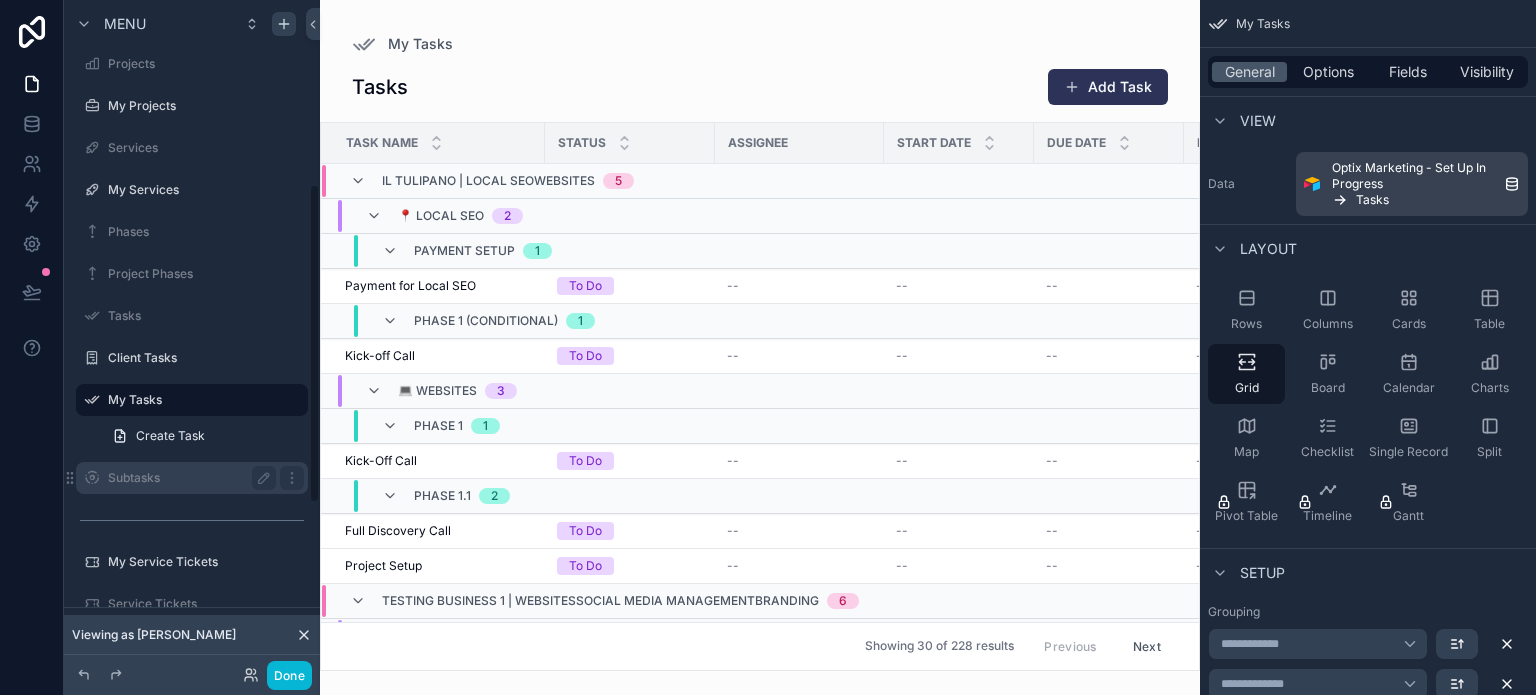 scroll, scrollTop: 386, scrollLeft: 0, axis: vertical 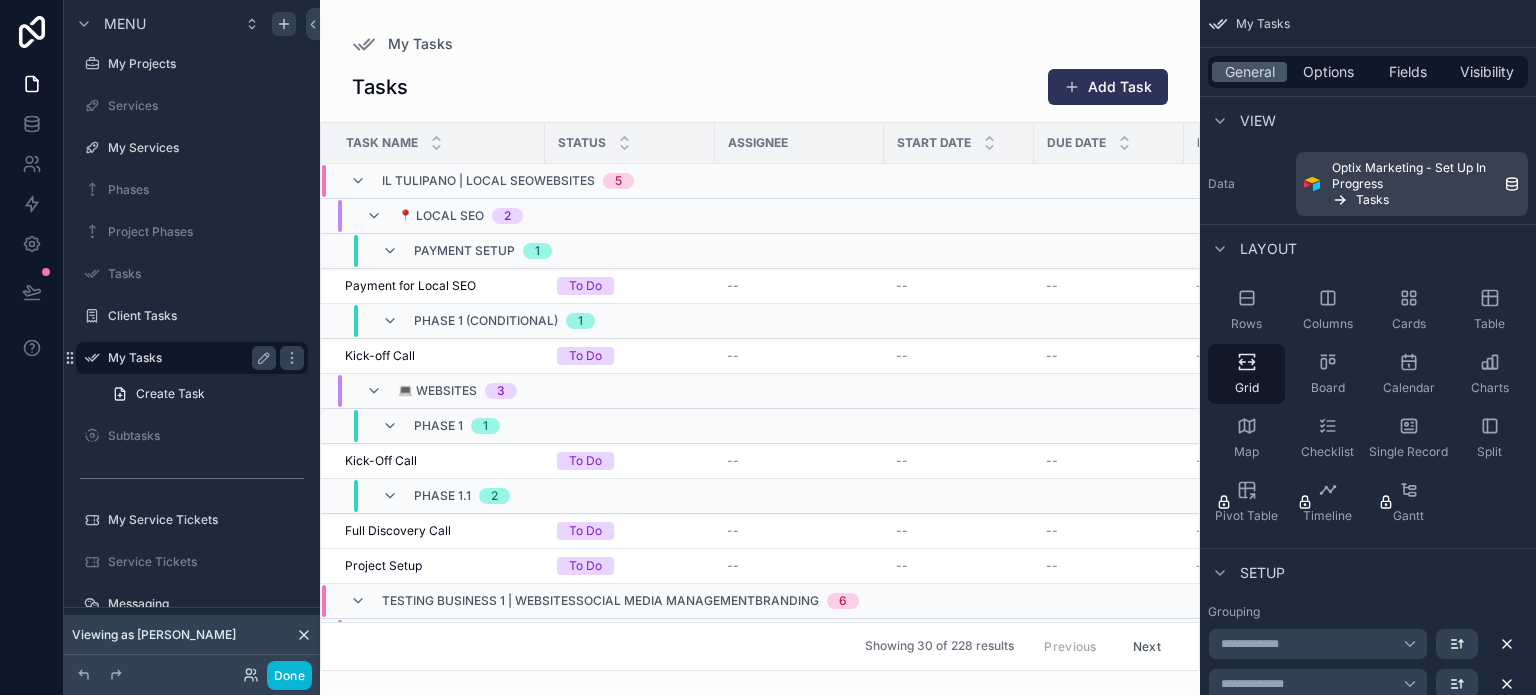 click on "My Tasks" at bounding box center [188, 358] 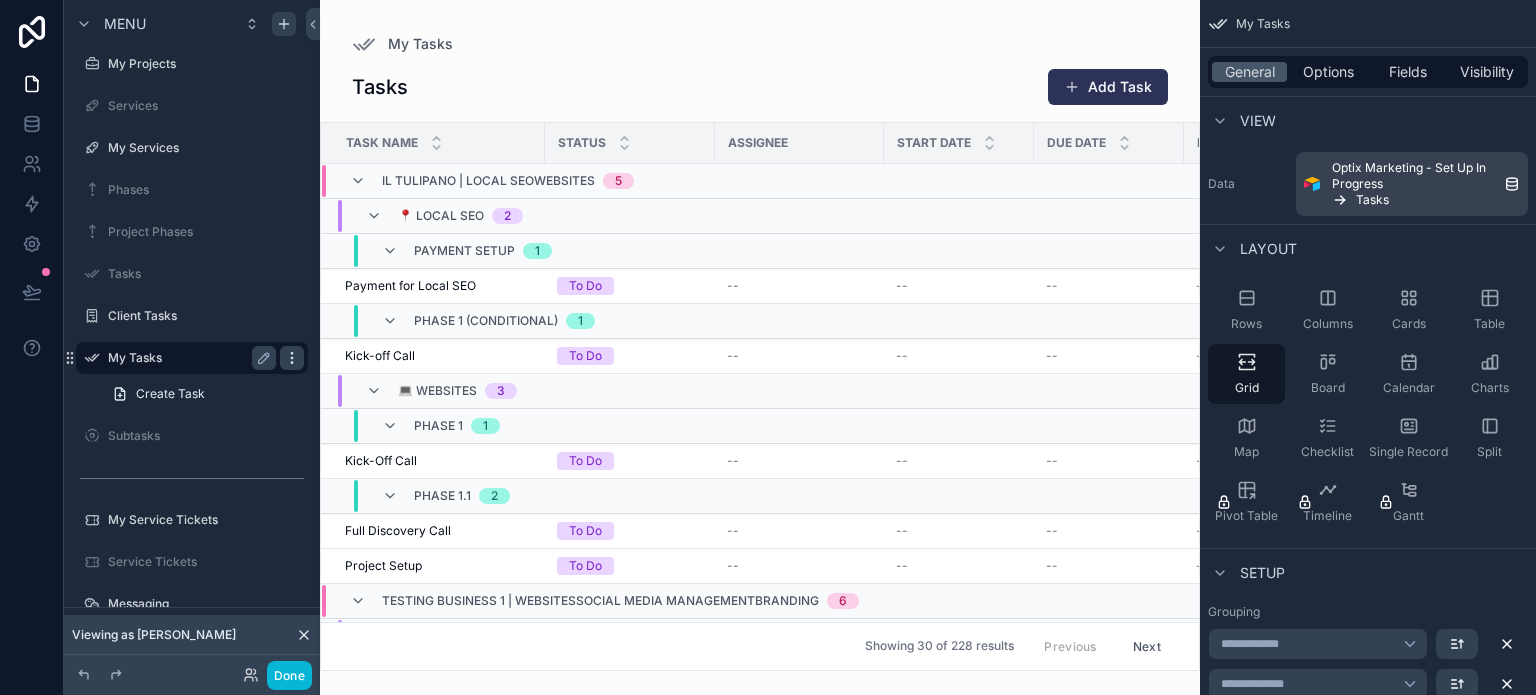 click 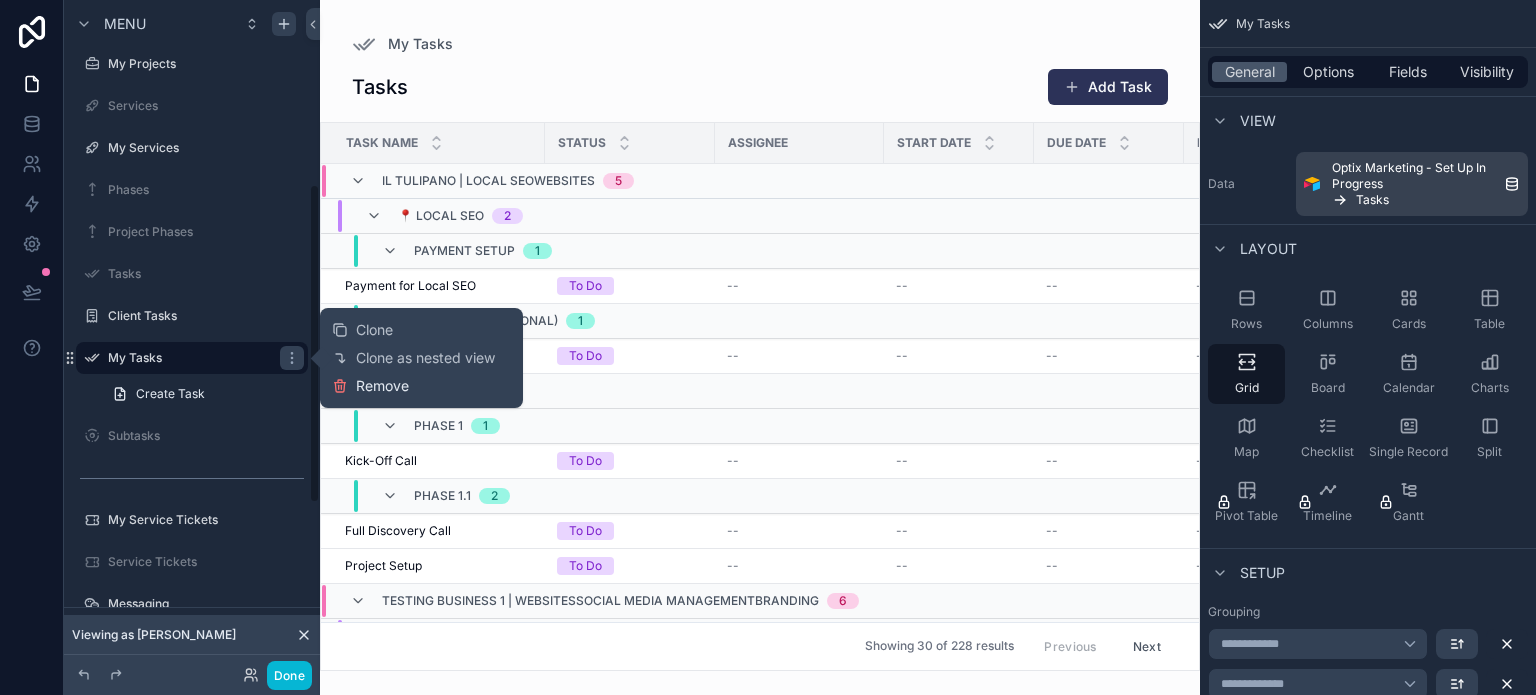 click on "Remove" at bounding box center [370, 386] 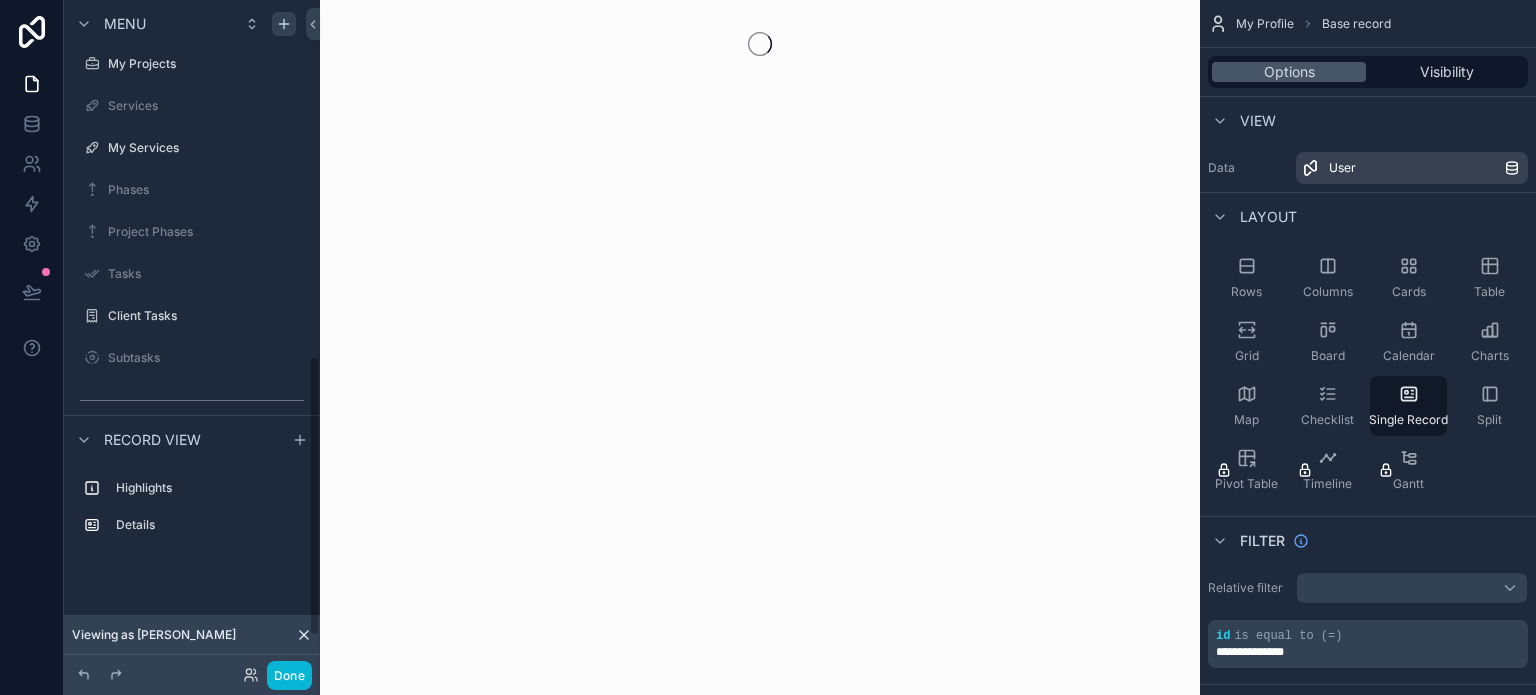 scroll, scrollTop: 854, scrollLeft: 0, axis: vertical 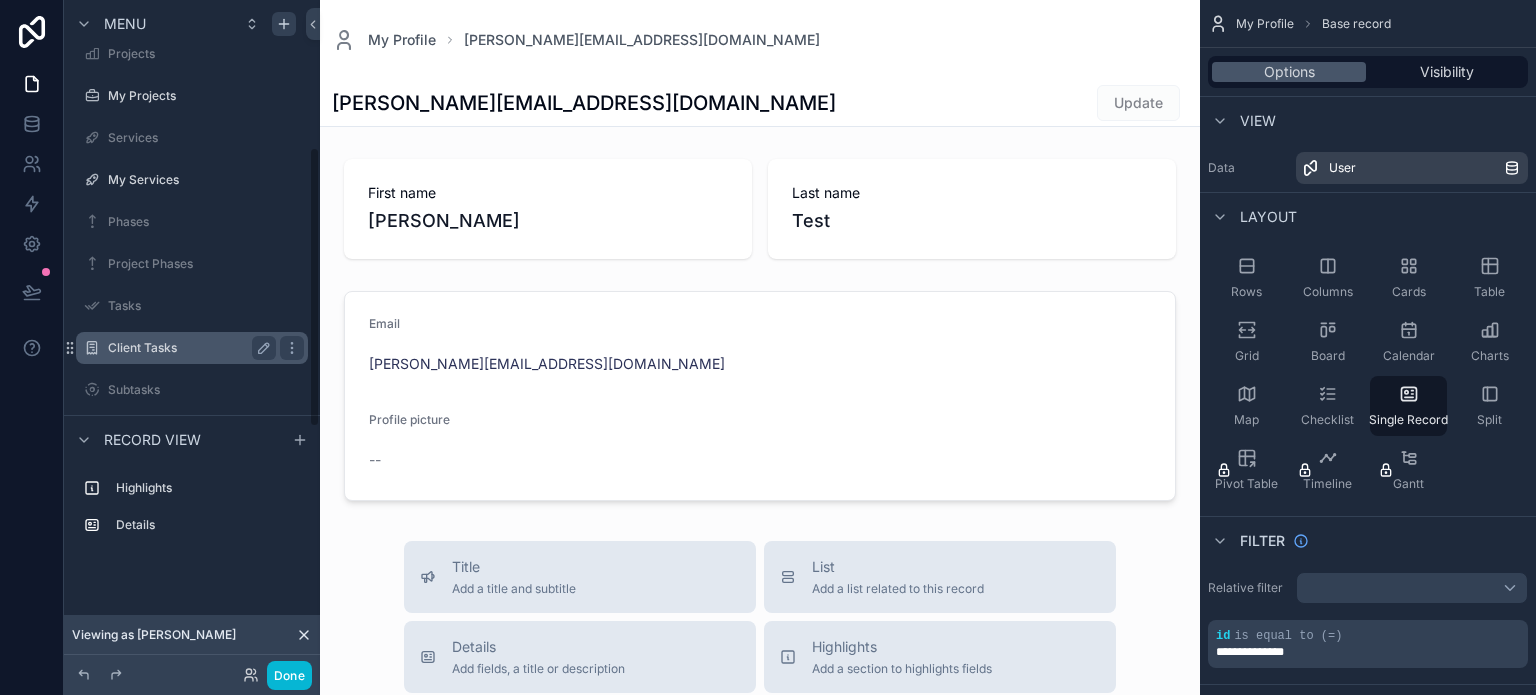 click on "Client Tasks" at bounding box center [188, 348] 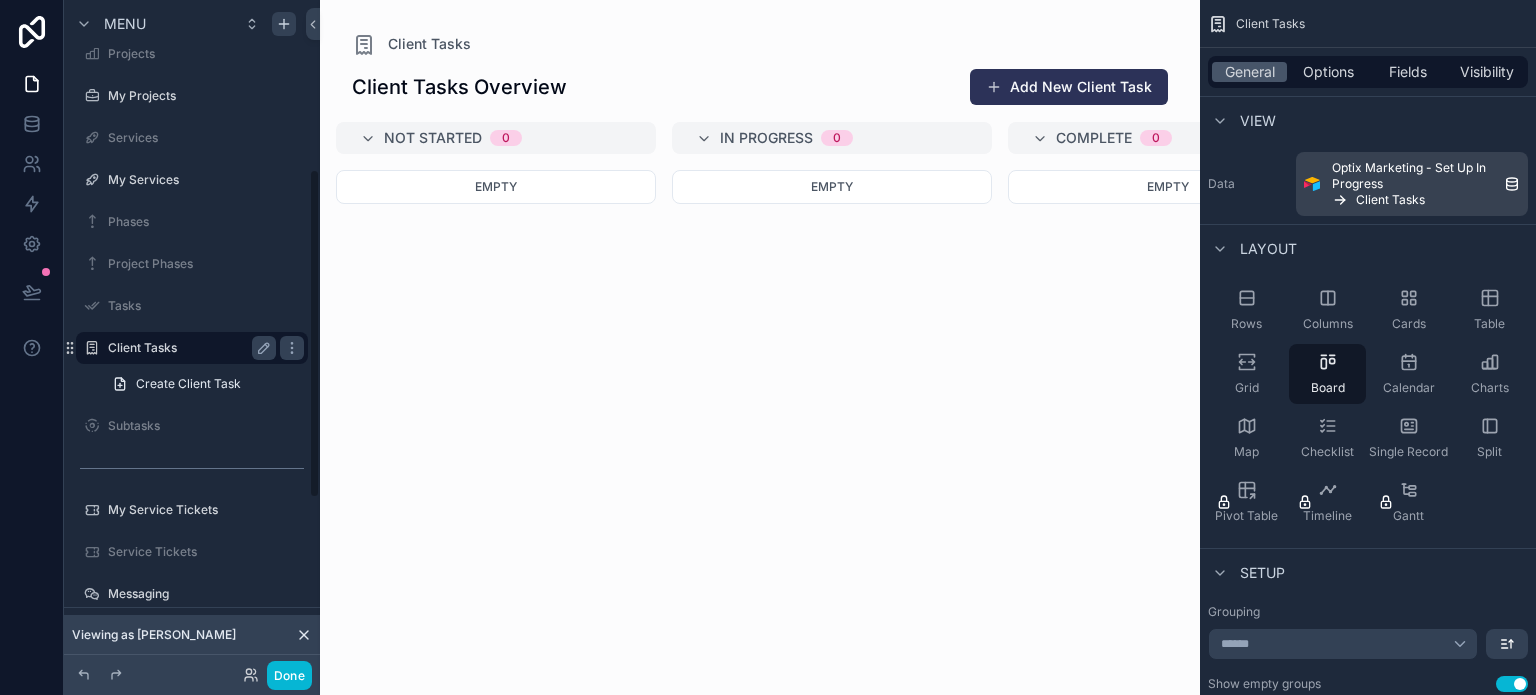 scroll, scrollTop: 344, scrollLeft: 0, axis: vertical 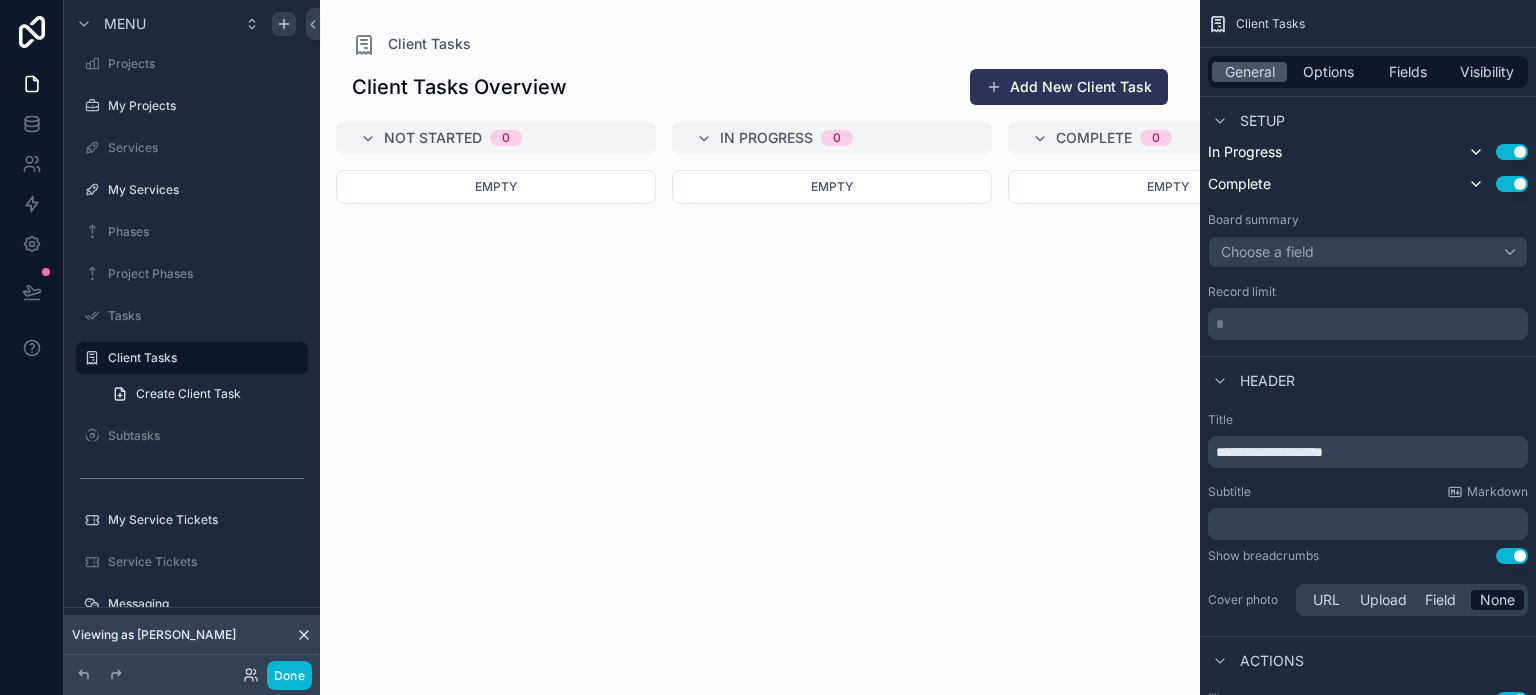 click on "**********" at bounding box center (1269, 452) 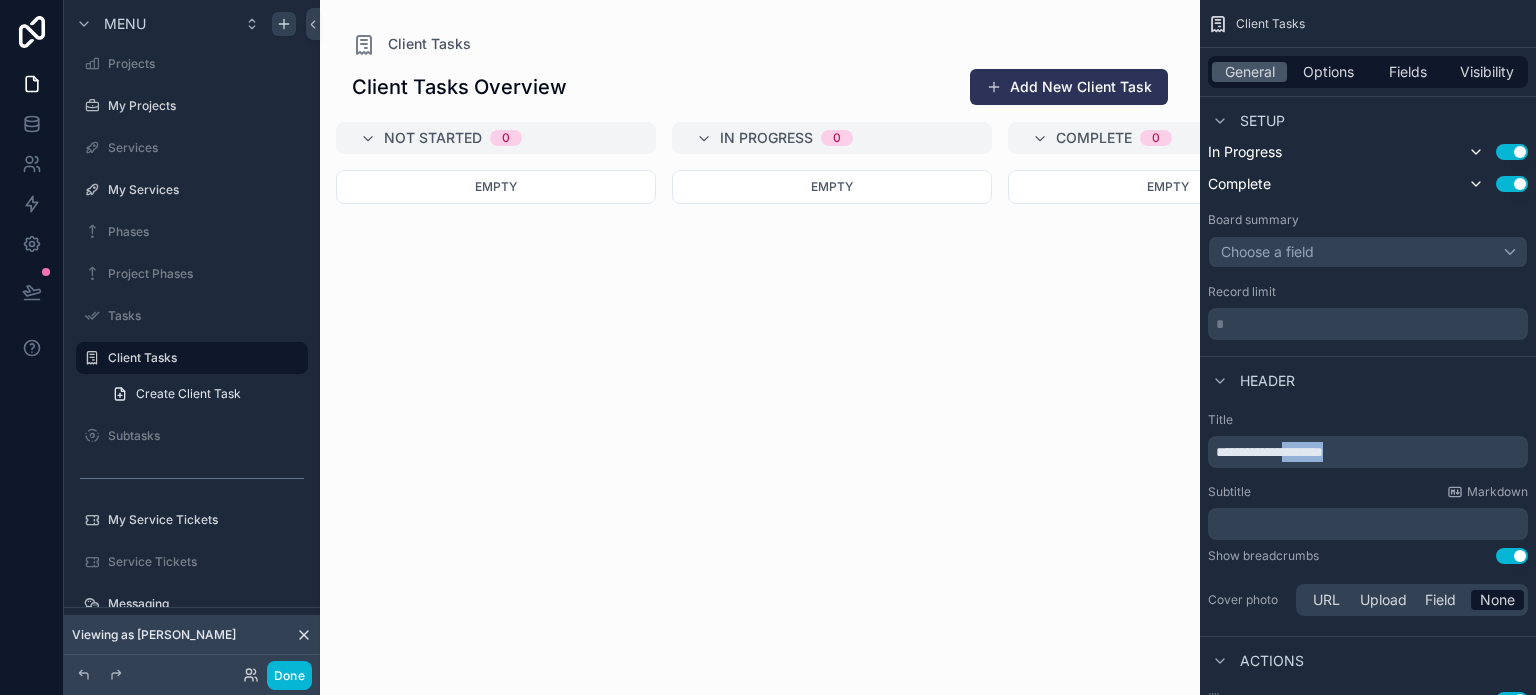 click on "**********" at bounding box center [1269, 452] 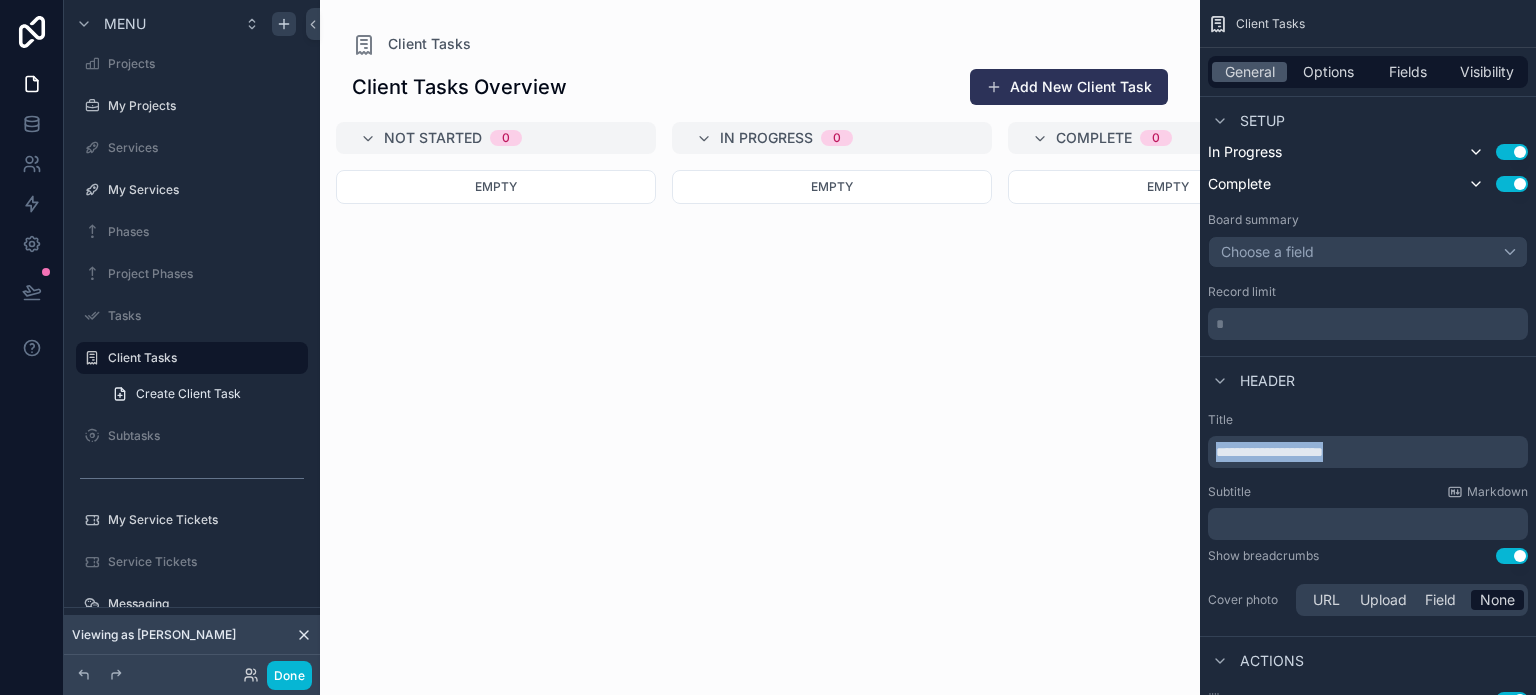 click on "**********" at bounding box center [1269, 452] 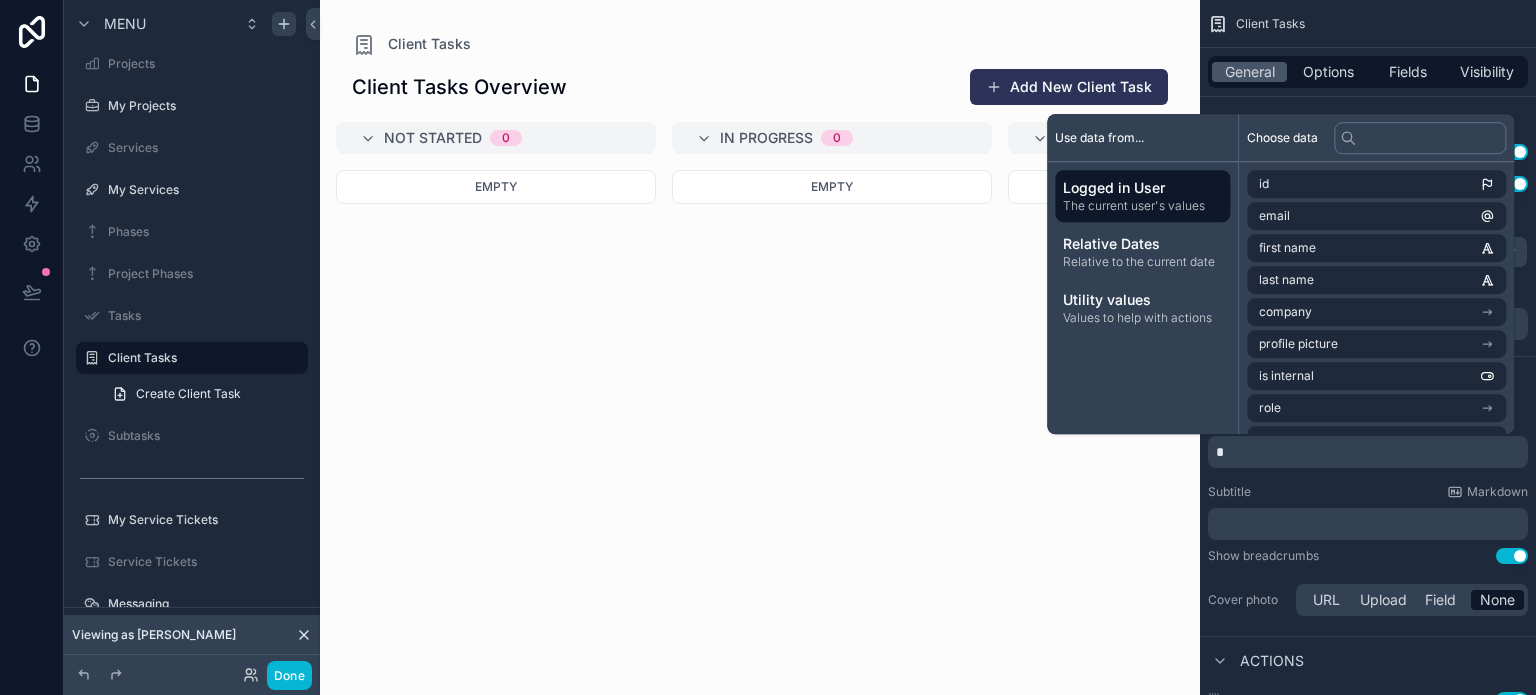 type 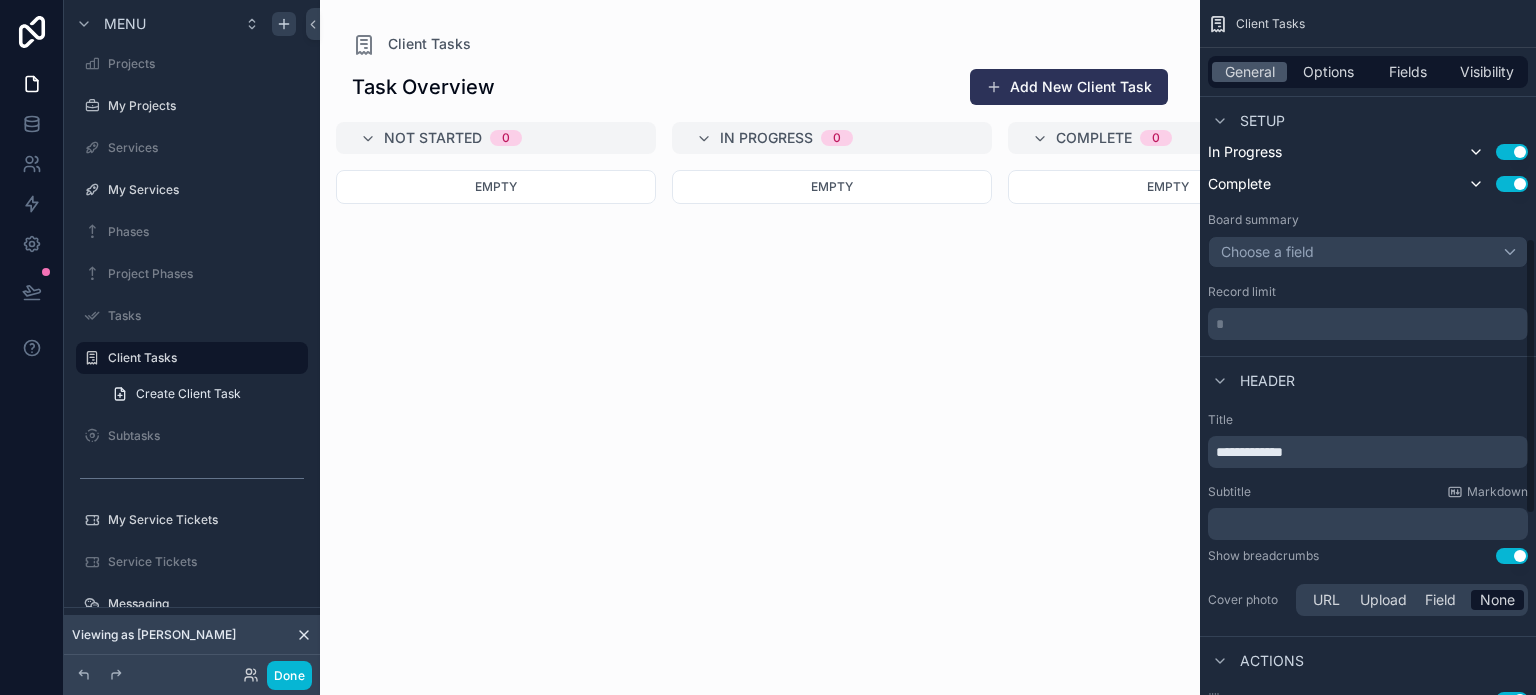 click on "General Options Fields Visibility" at bounding box center (1368, 72) 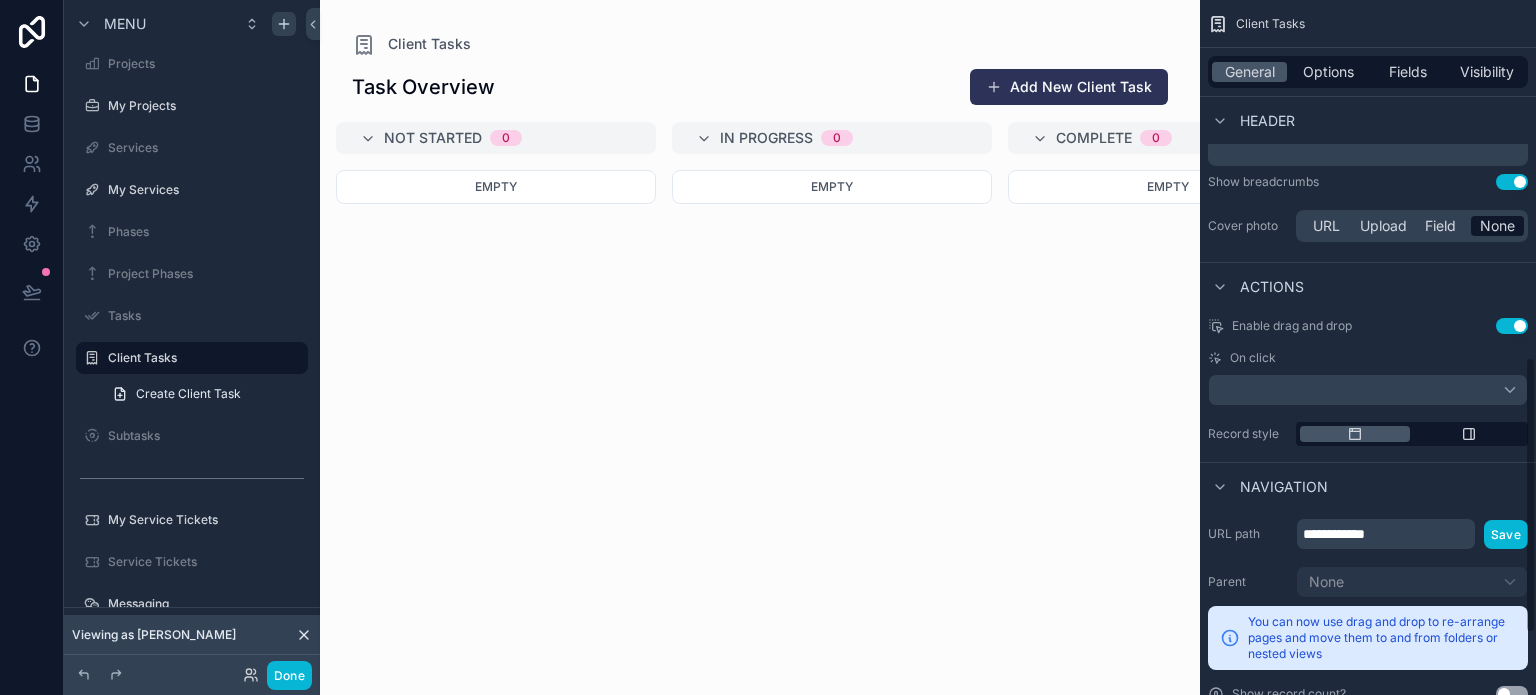 scroll, scrollTop: 1052, scrollLeft: 0, axis: vertical 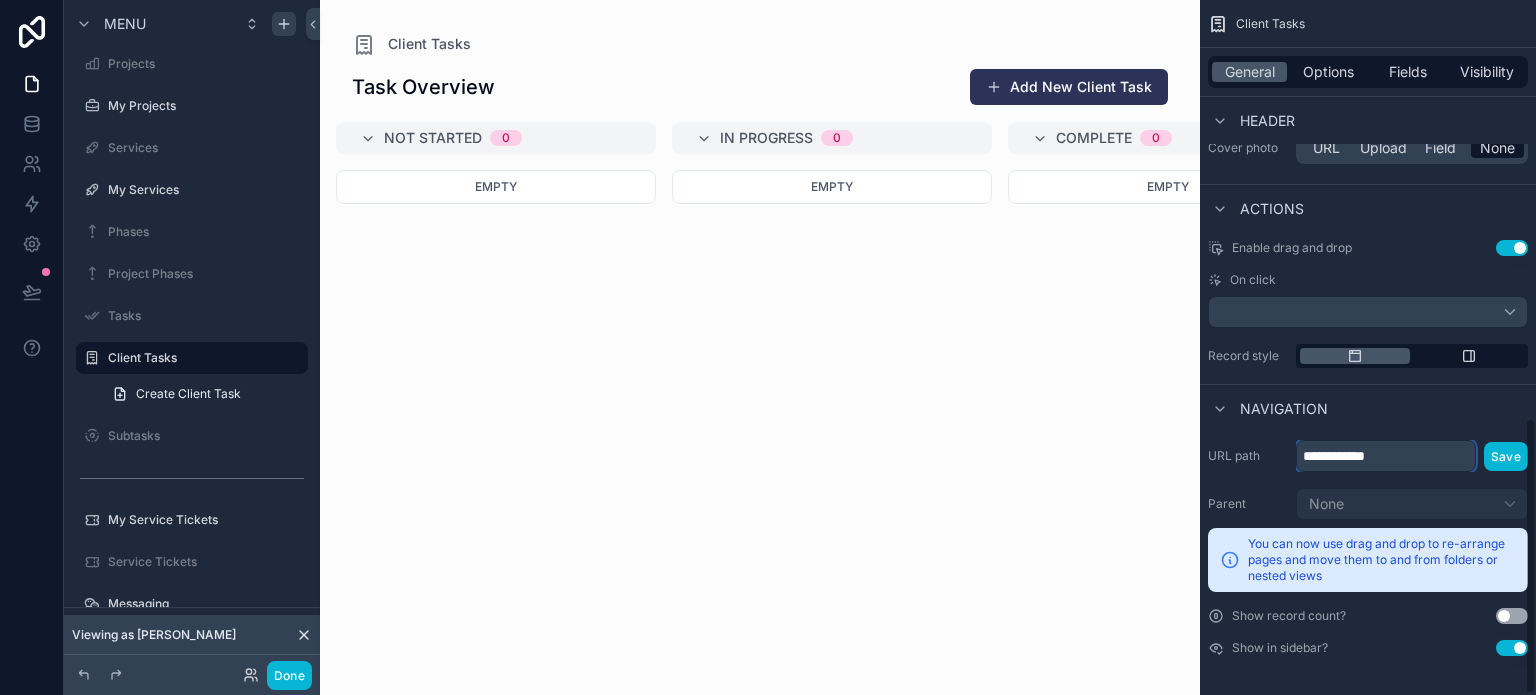 click on "**********" at bounding box center (1386, 456) 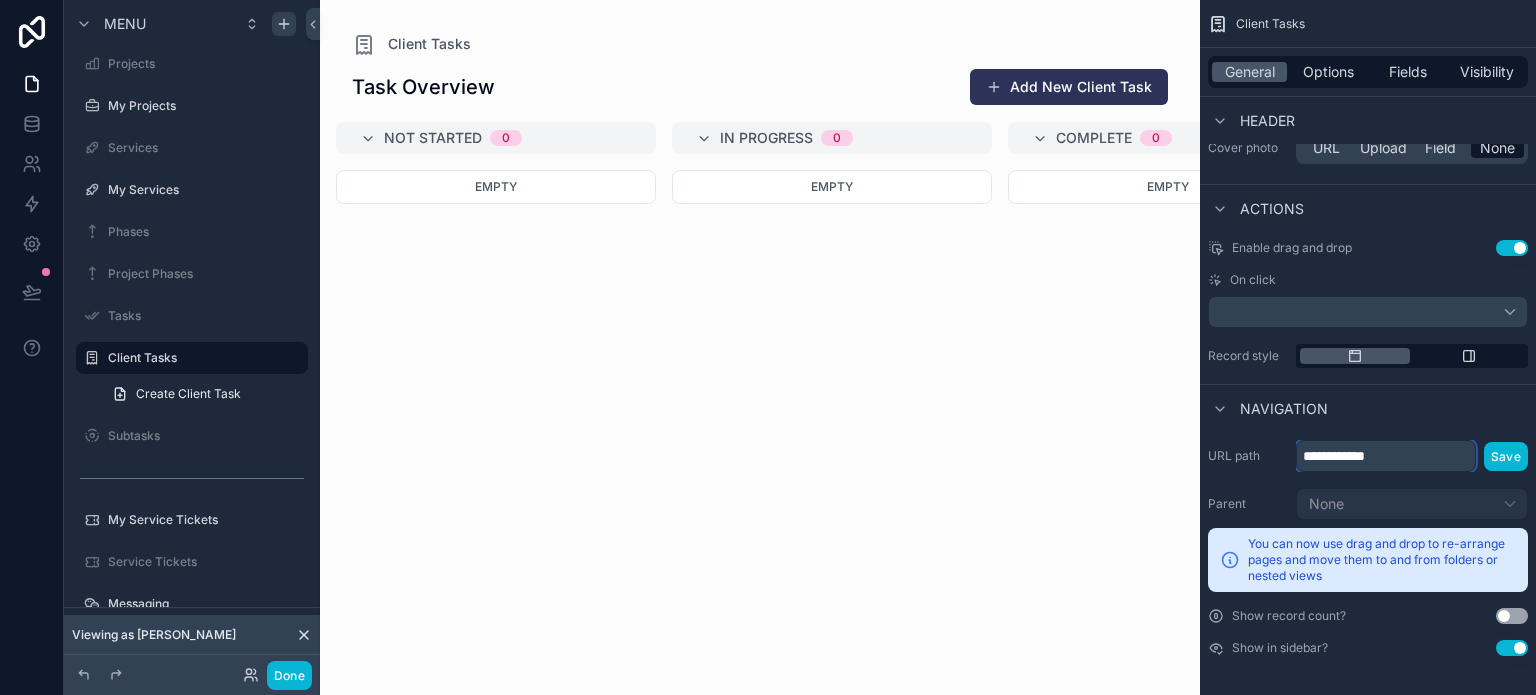 click on "**********" at bounding box center [1386, 456] 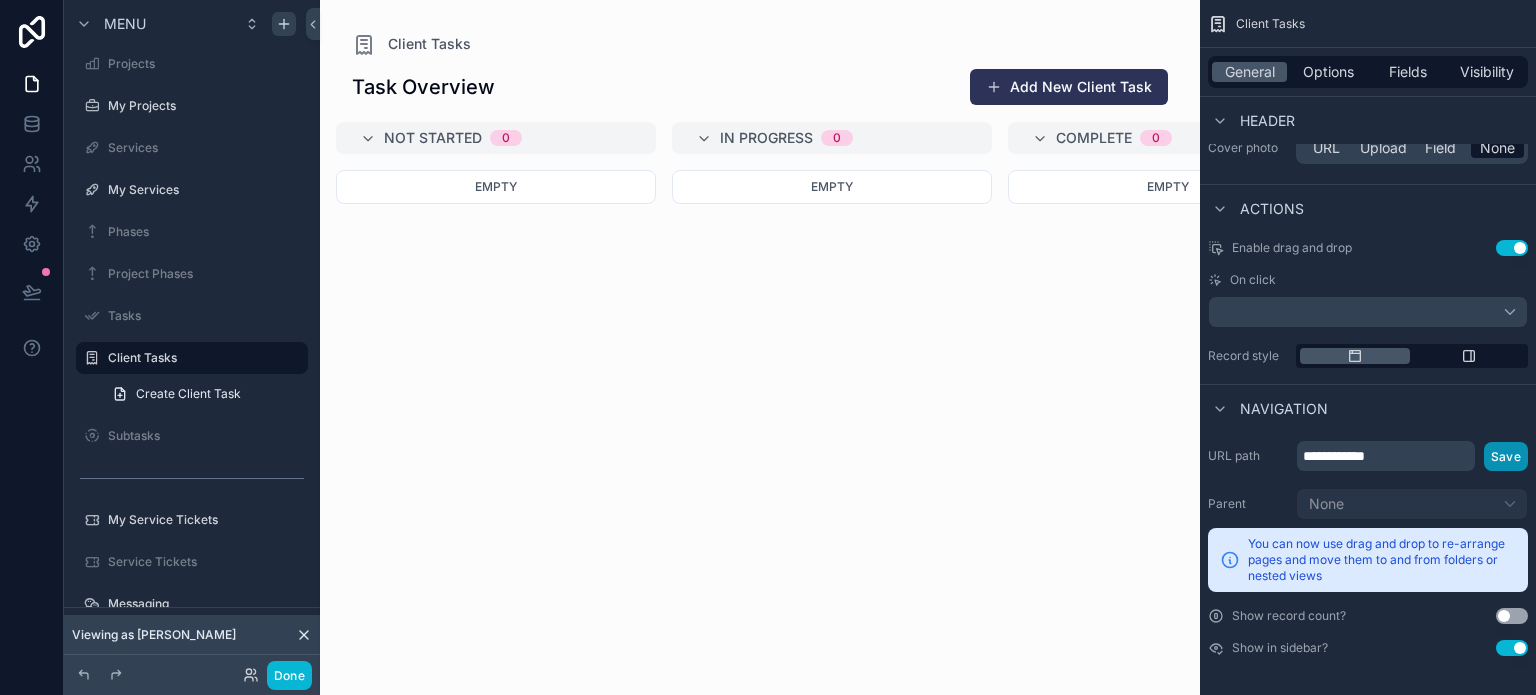 click on "Save" at bounding box center [1506, 456] 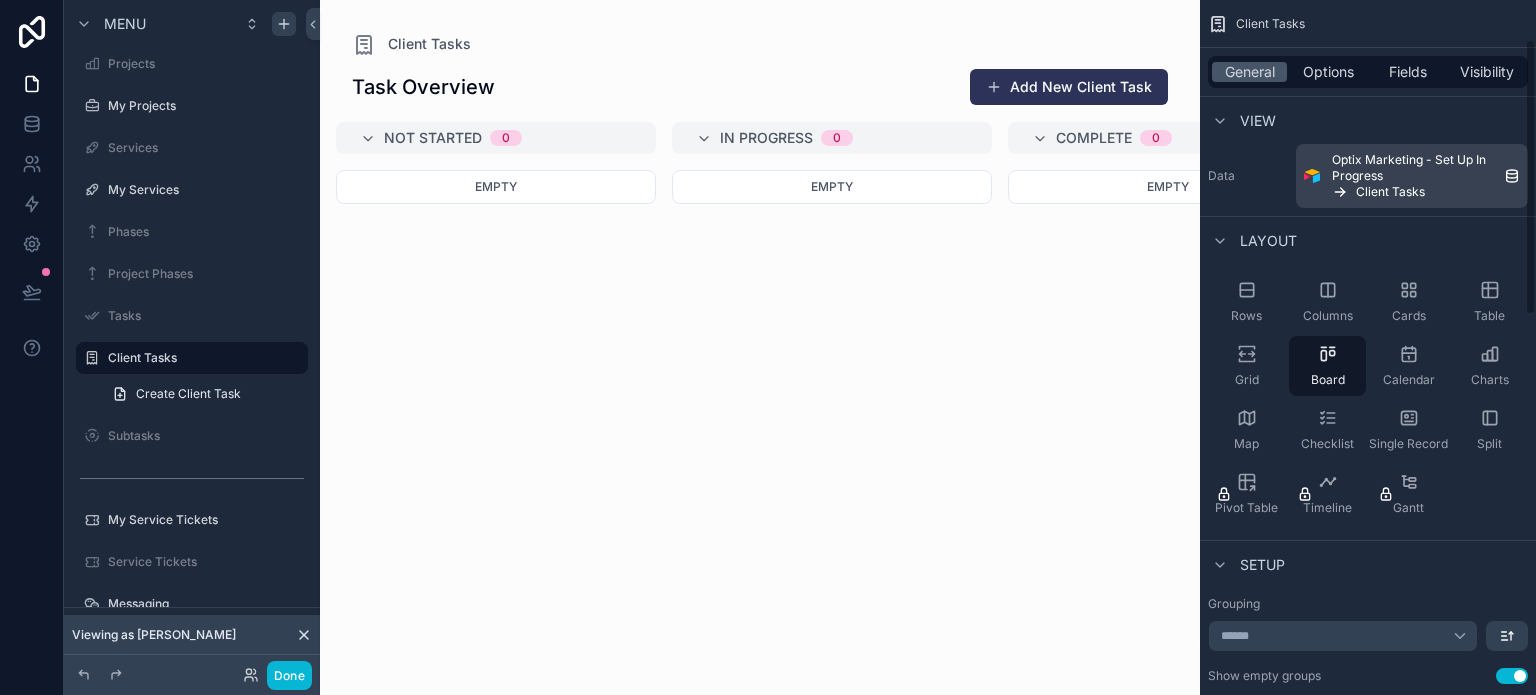 scroll, scrollTop: 0, scrollLeft: 0, axis: both 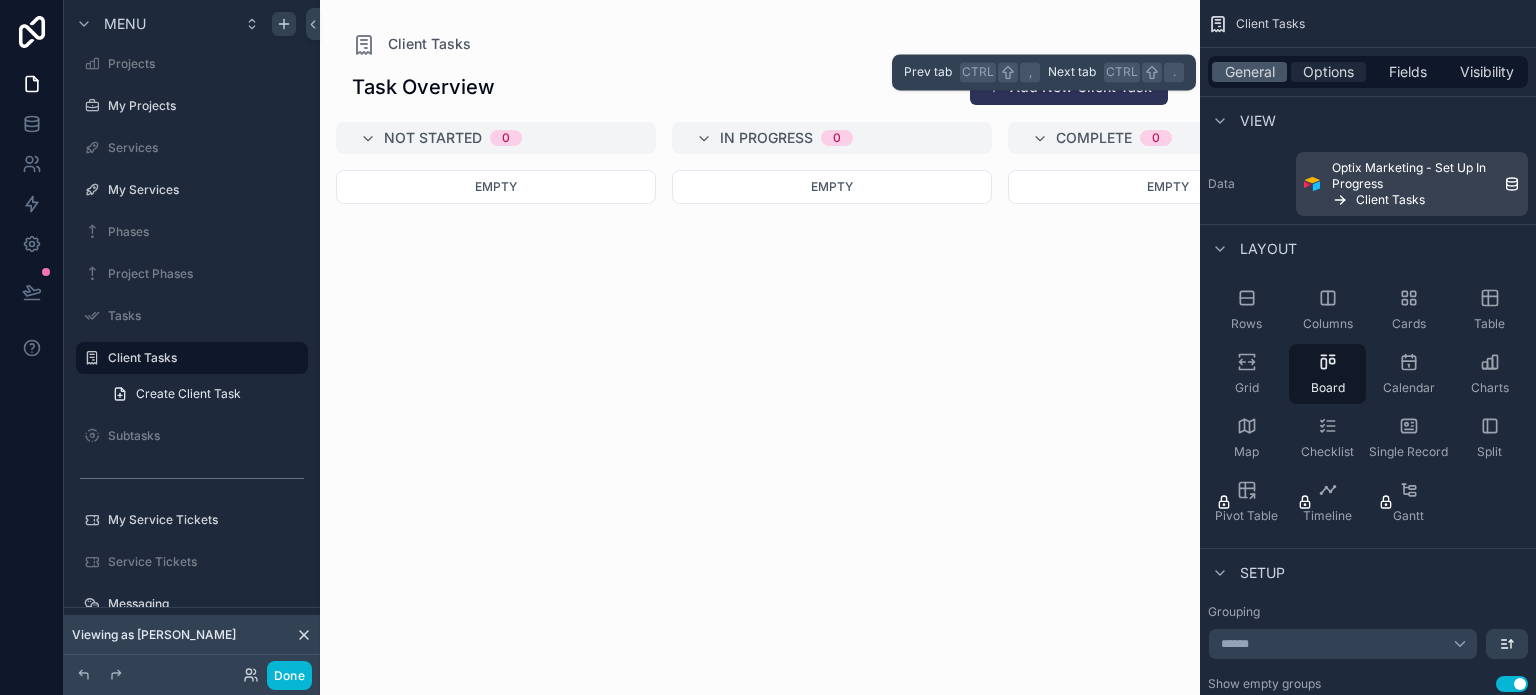 click on "Options" at bounding box center [1328, 72] 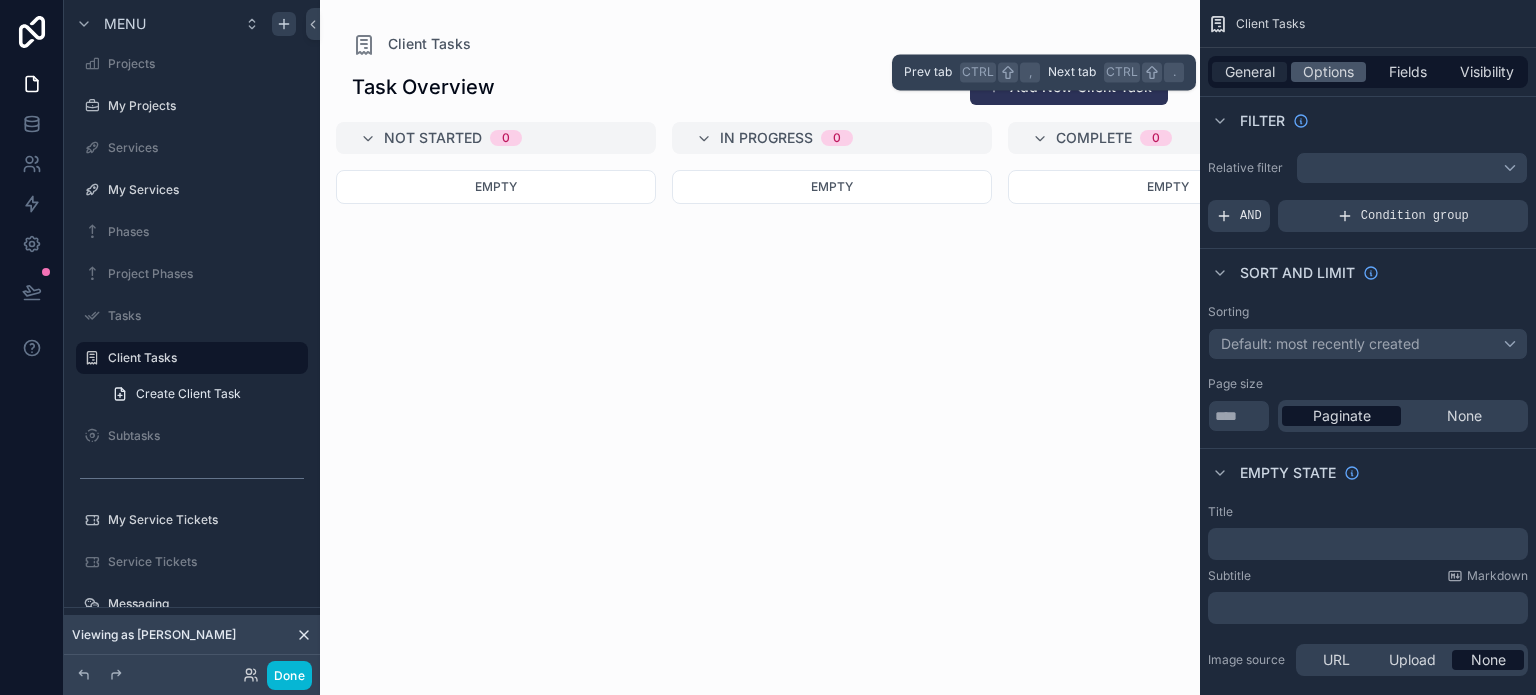 click on "General" at bounding box center [1250, 72] 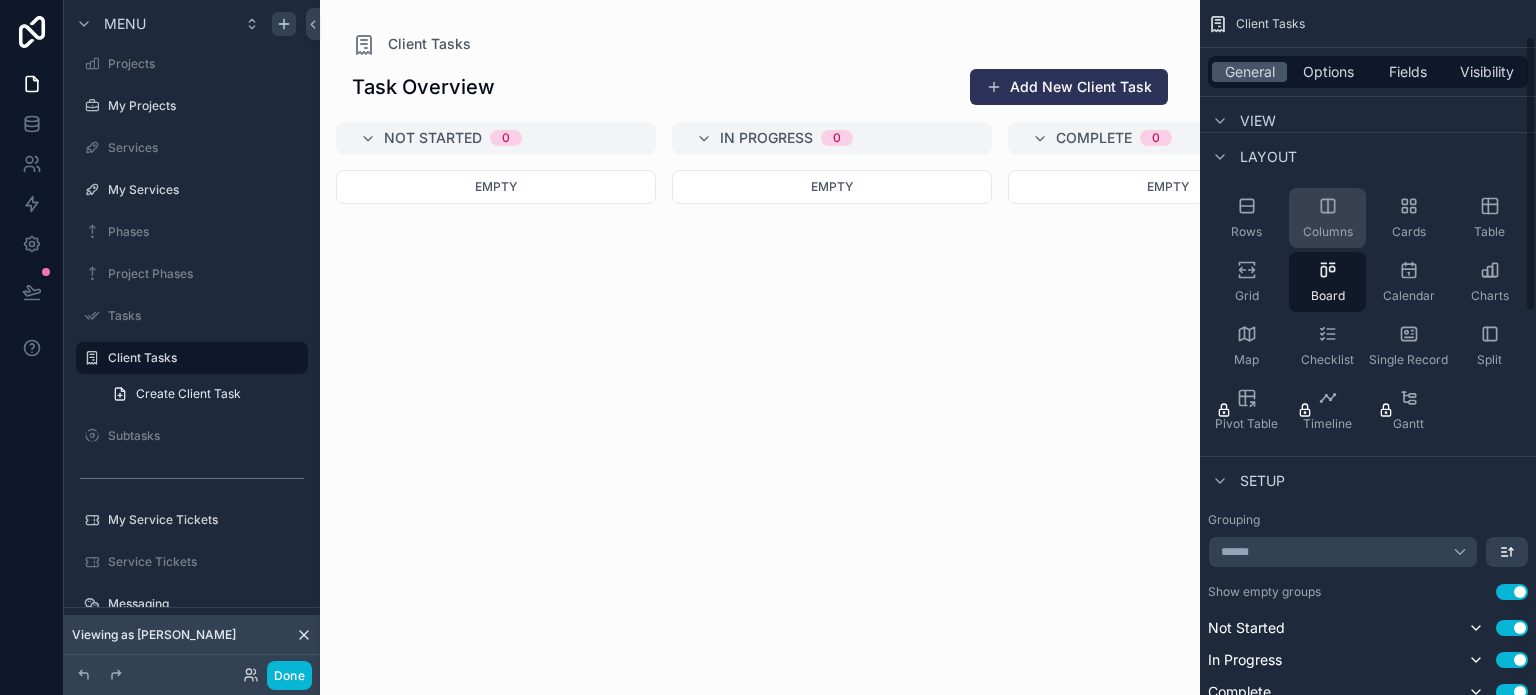 scroll, scrollTop: 100, scrollLeft: 0, axis: vertical 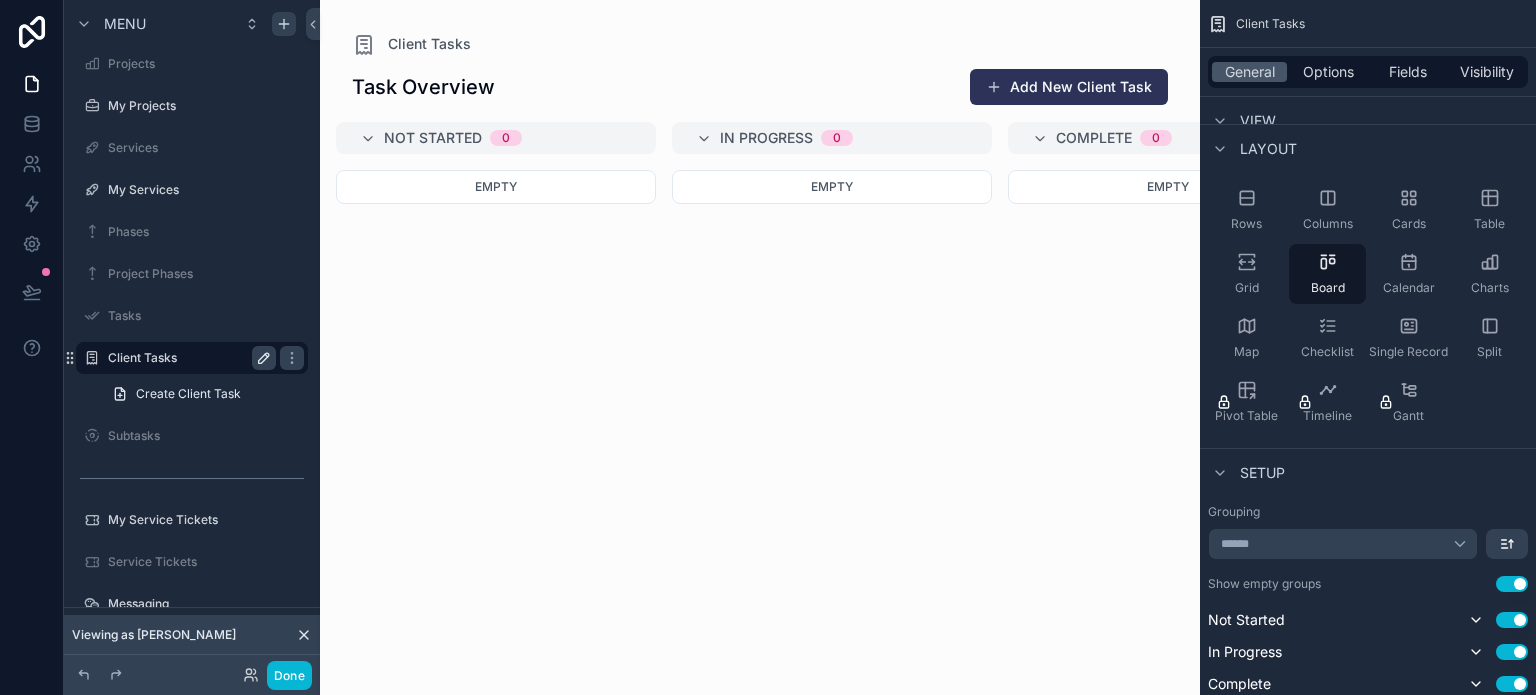 click 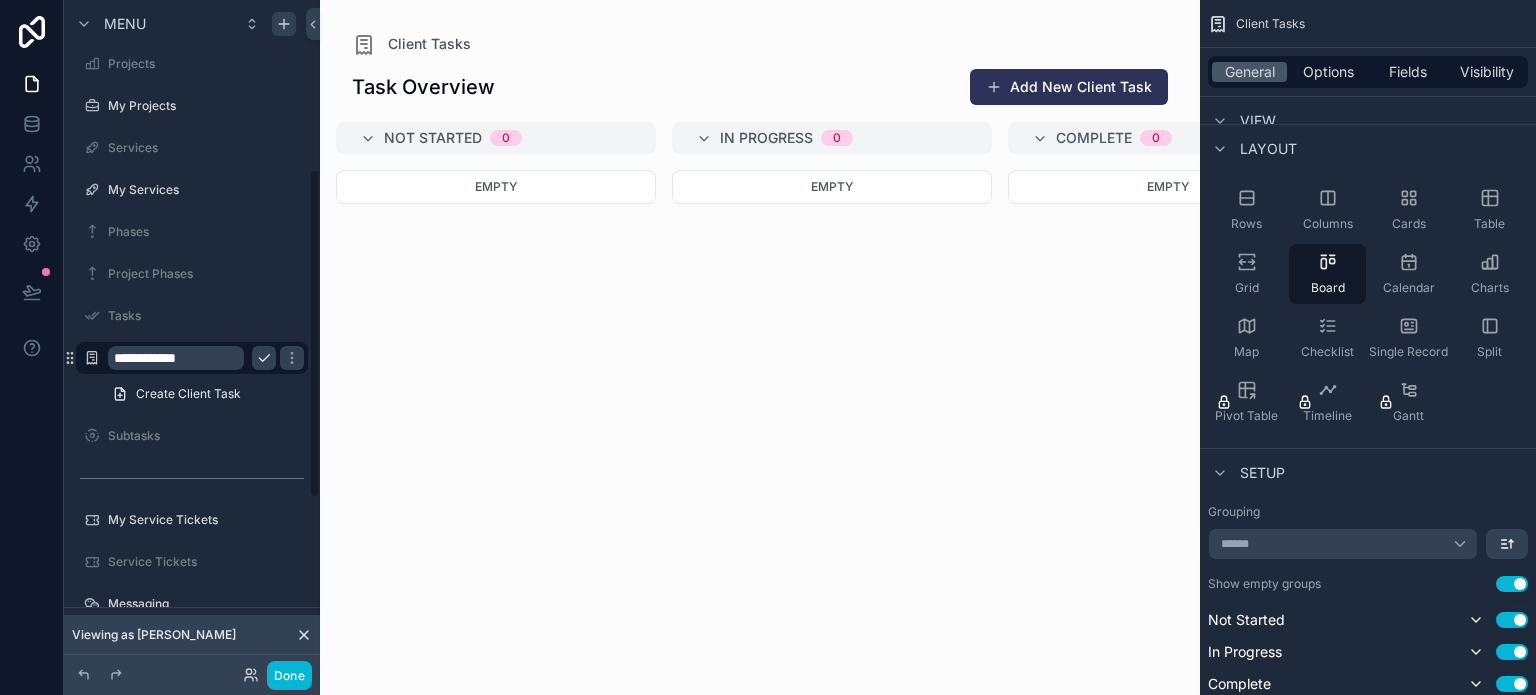 click on "**********" at bounding box center (176, 358) 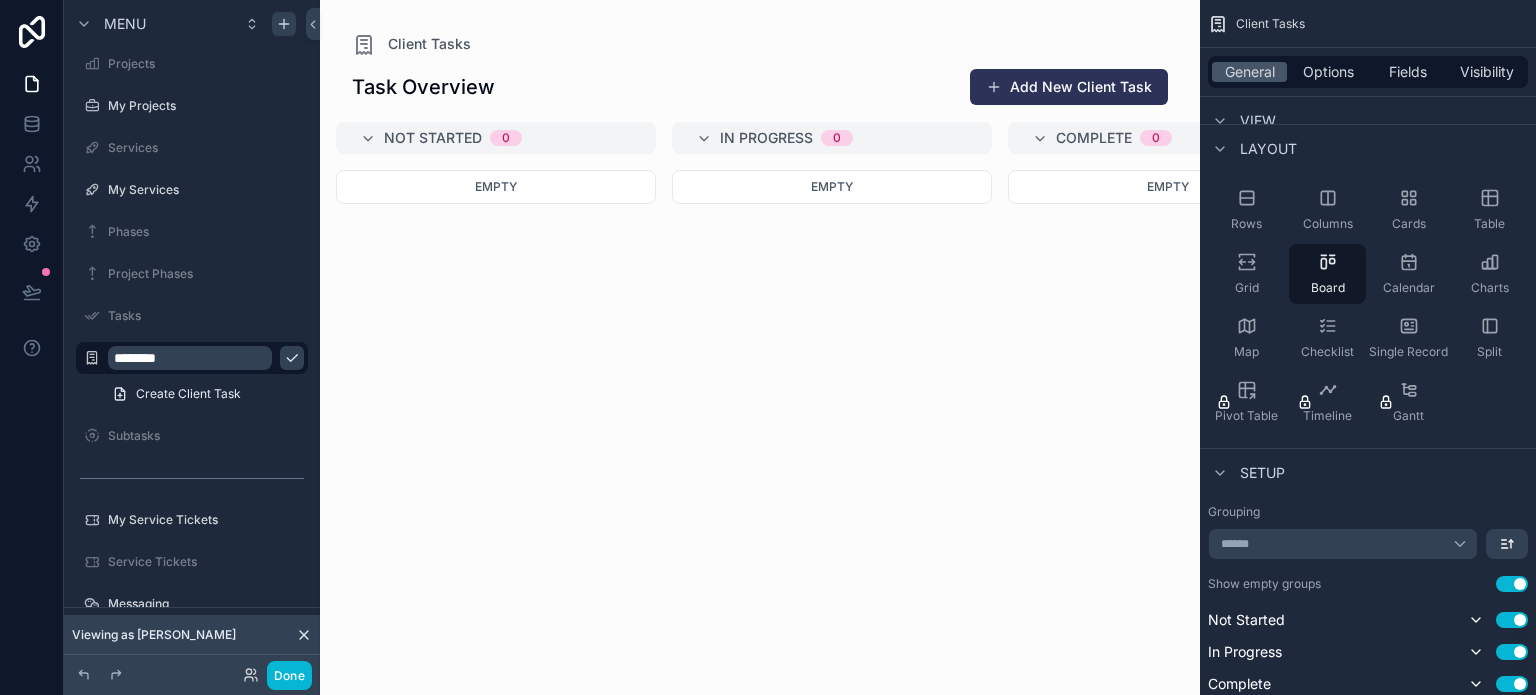 type on "********" 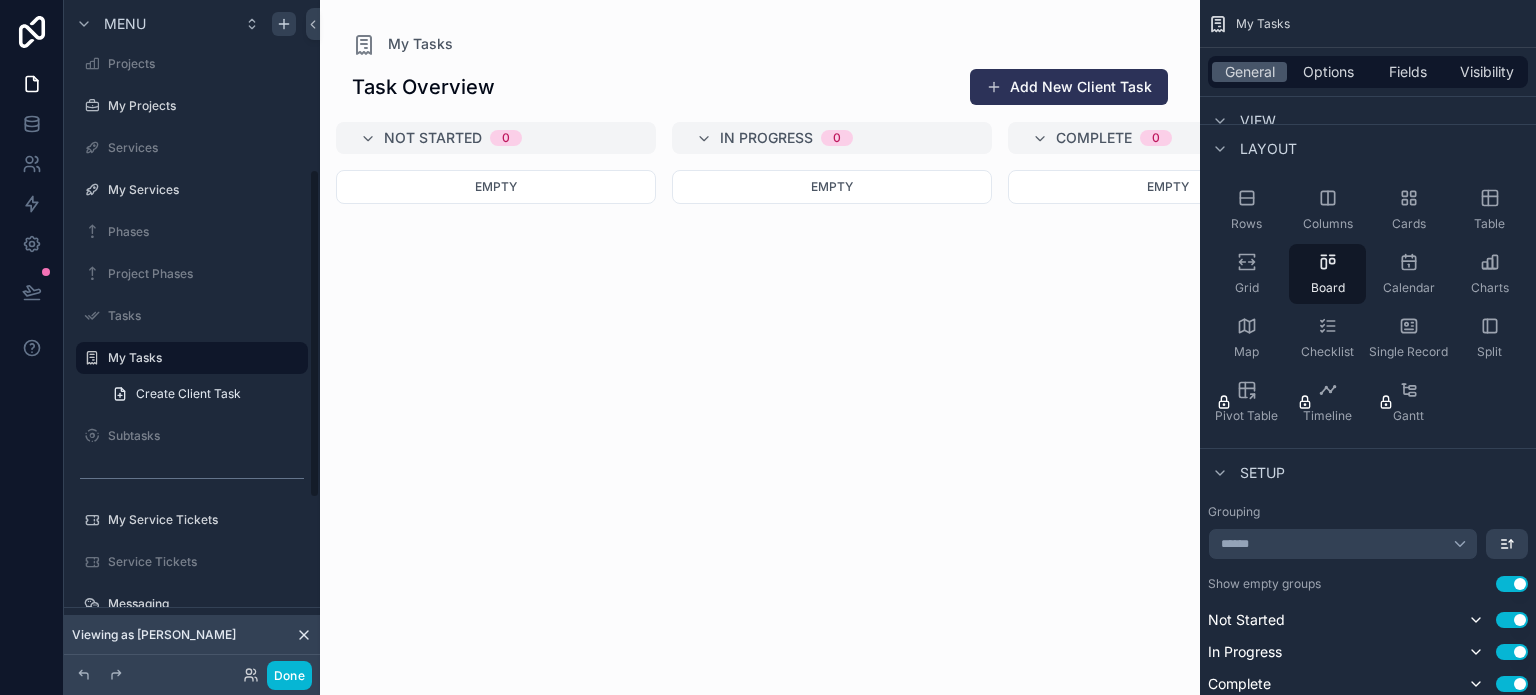 click at bounding box center [760, 347] 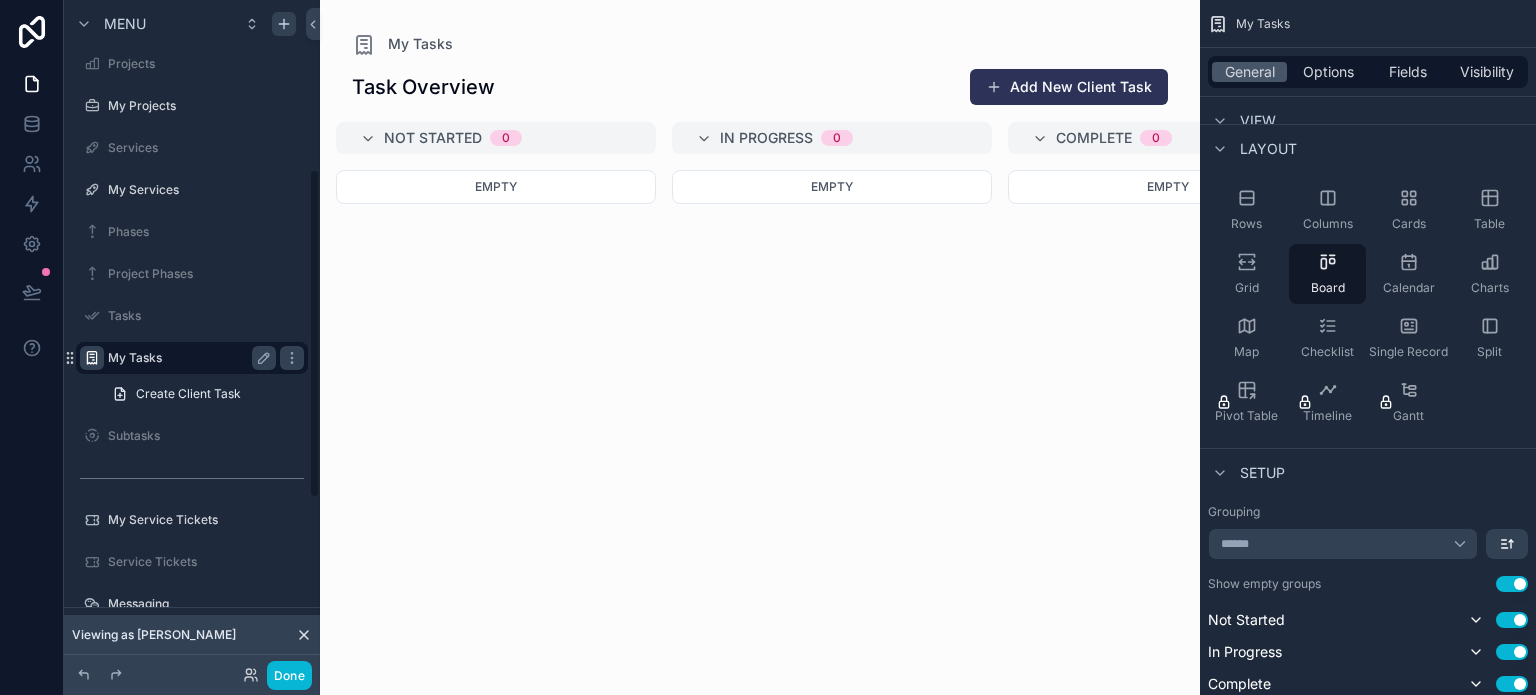 click at bounding box center [92, 358] 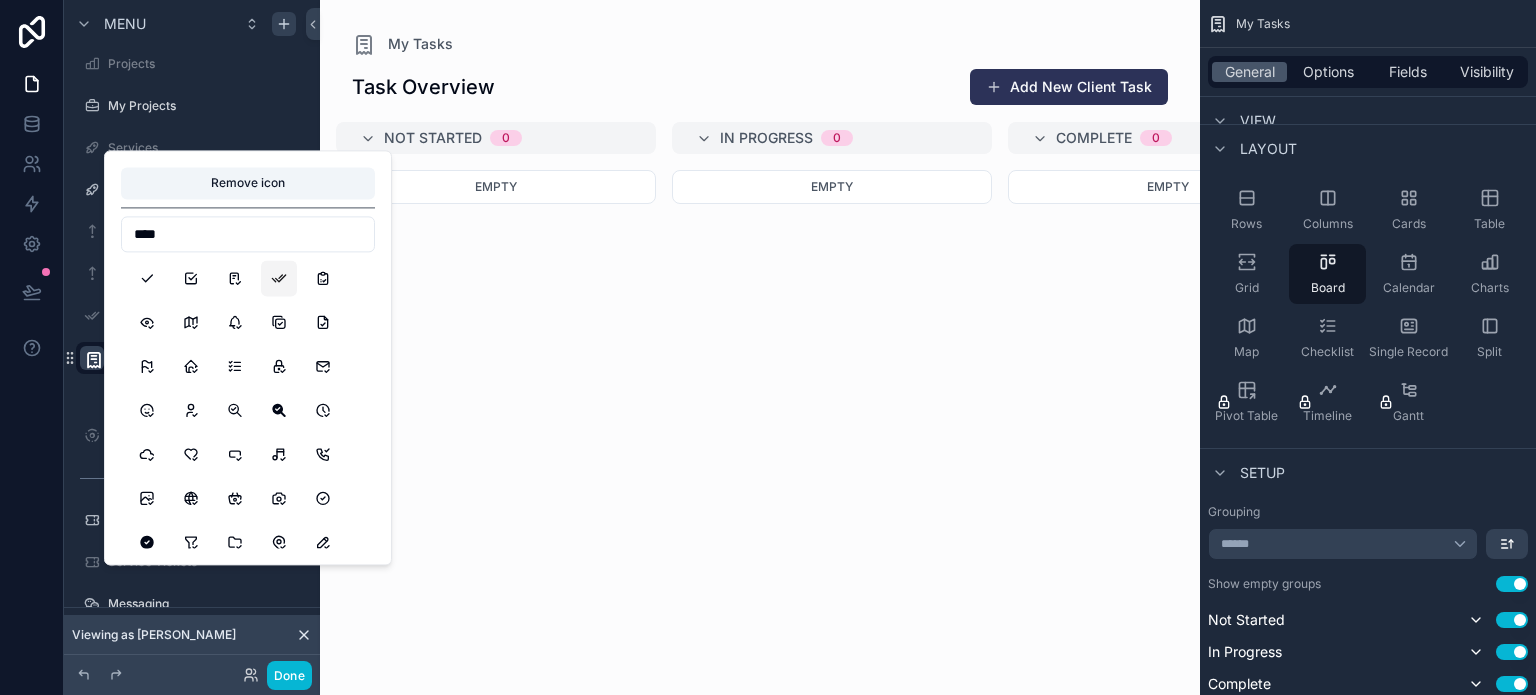 type on "****" 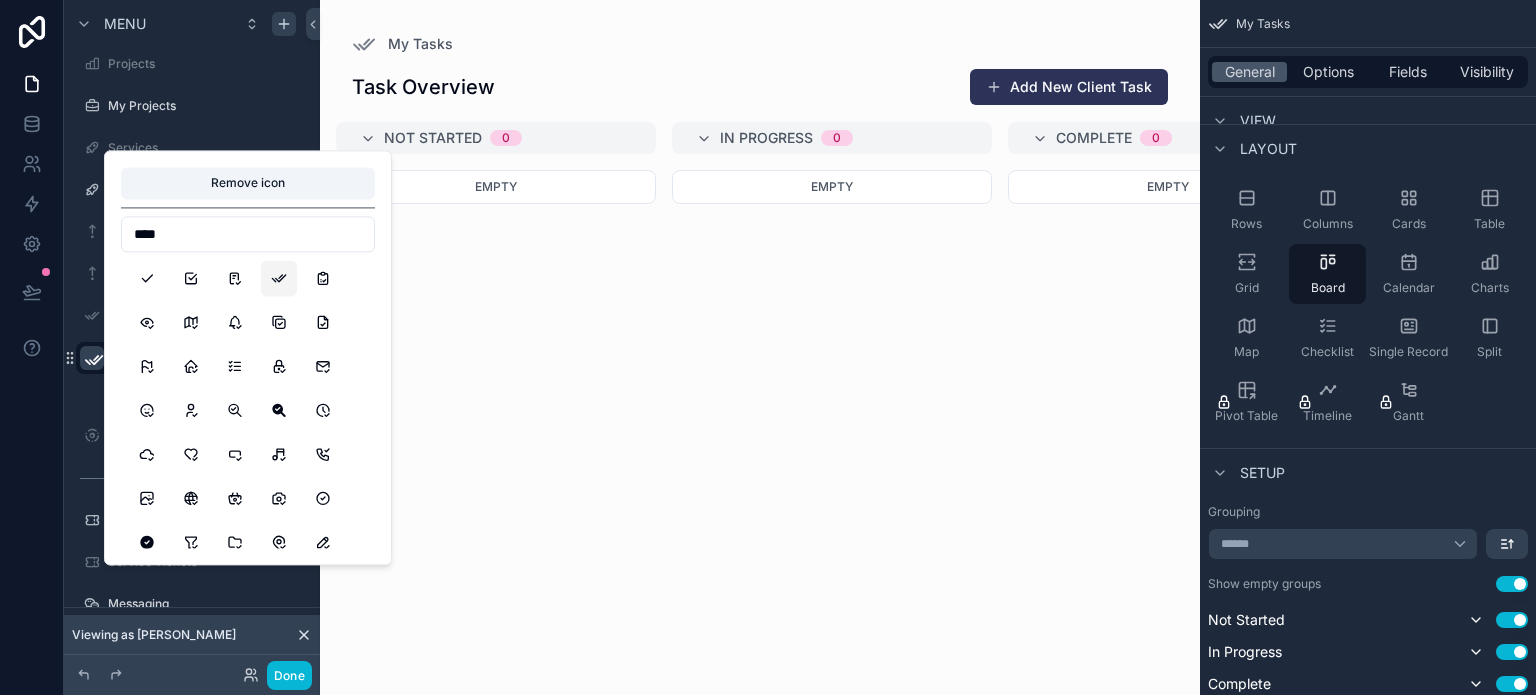click on "Empty" at bounding box center [496, 420] 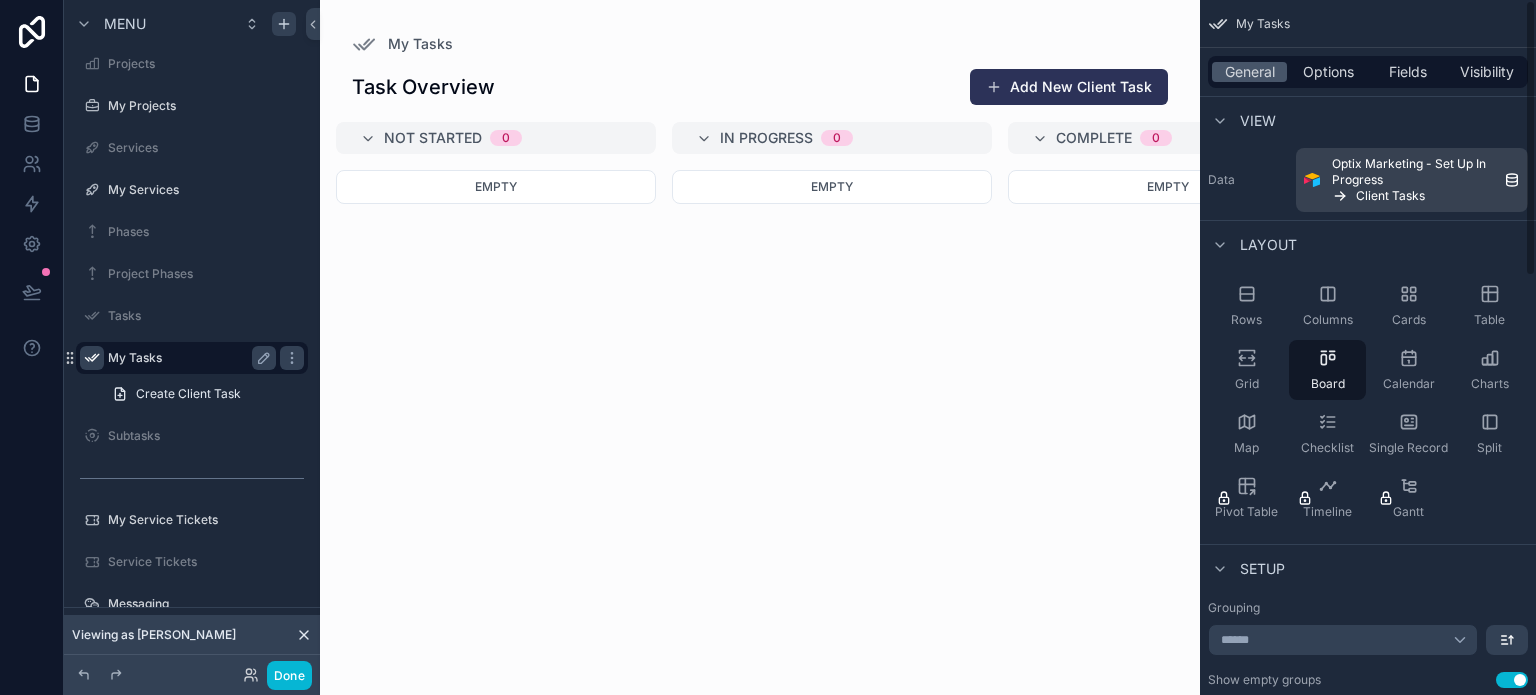 scroll, scrollTop: 0, scrollLeft: 0, axis: both 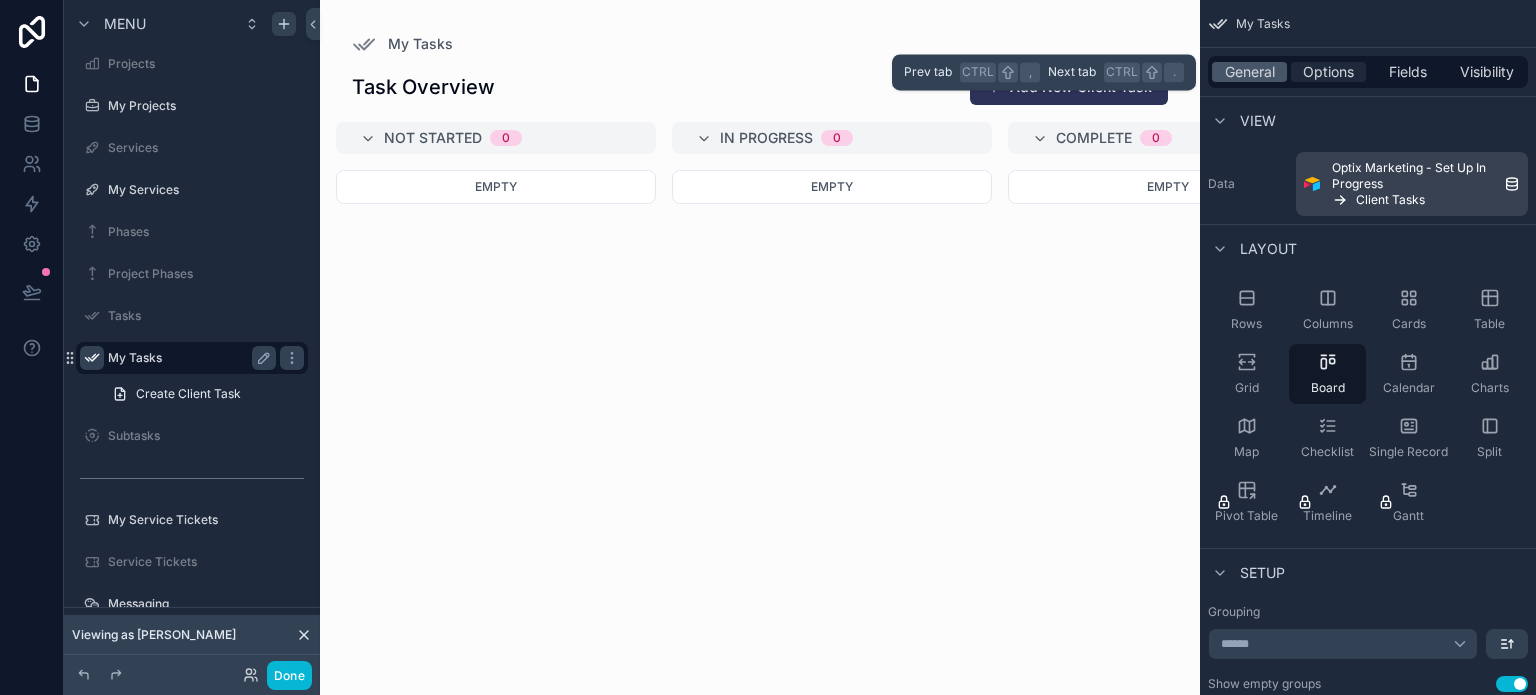 click on "Options" at bounding box center [1328, 72] 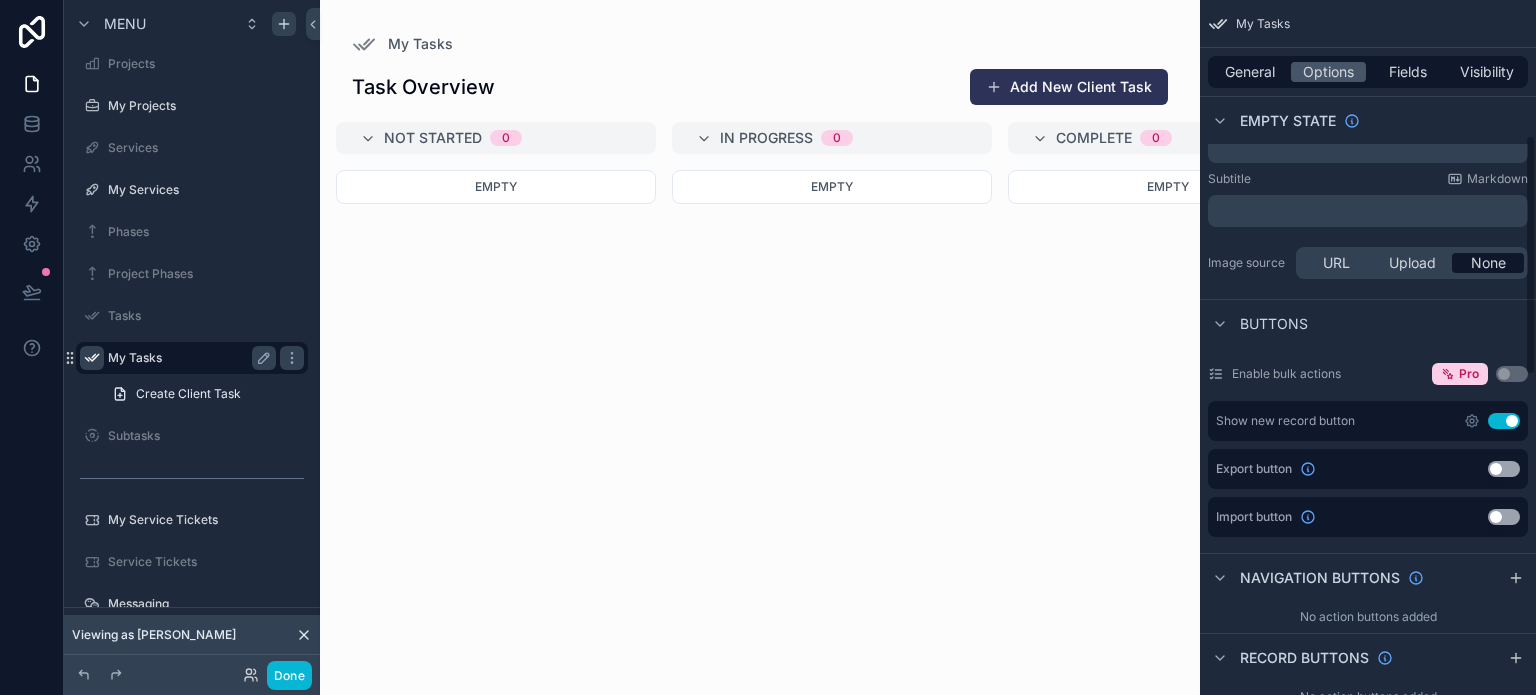 scroll, scrollTop: 400, scrollLeft: 0, axis: vertical 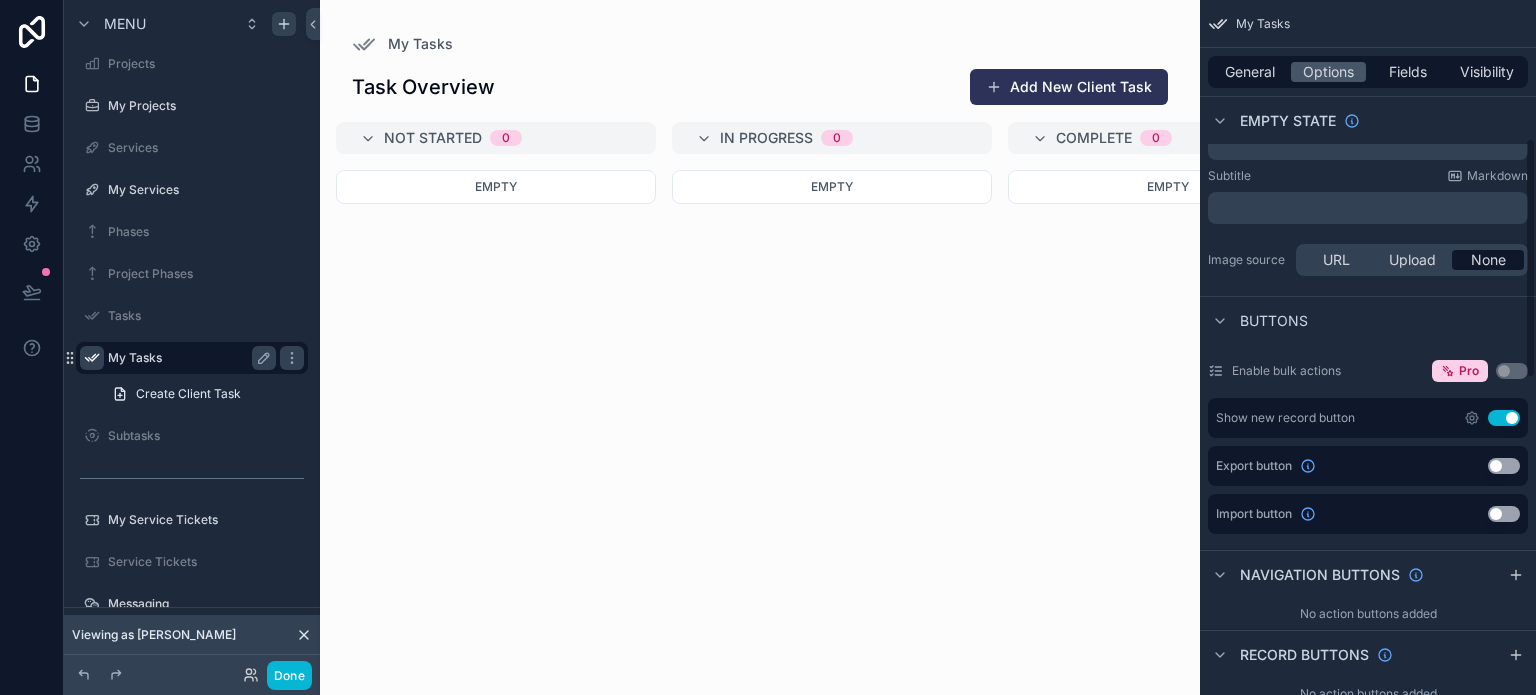 click on "Use setting" at bounding box center [1504, 418] 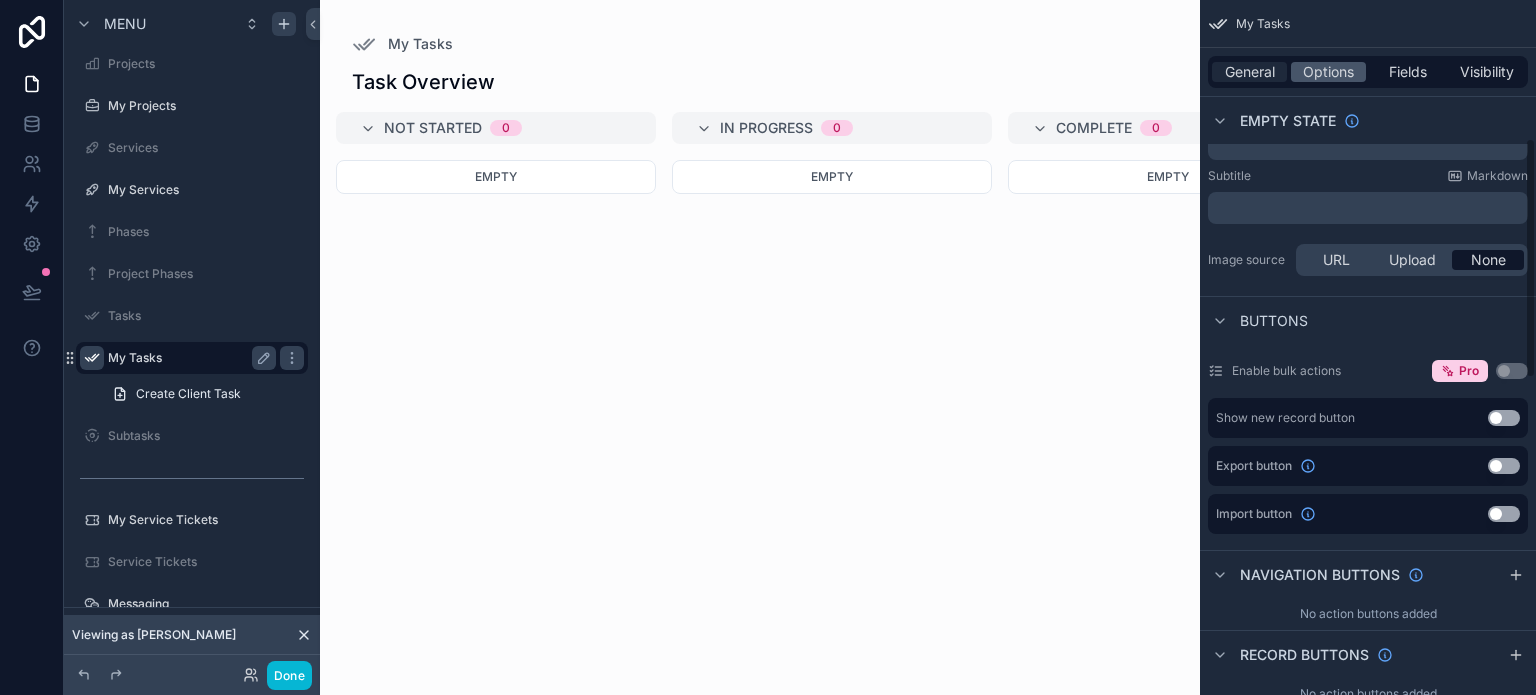 click on "General" at bounding box center (1250, 72) 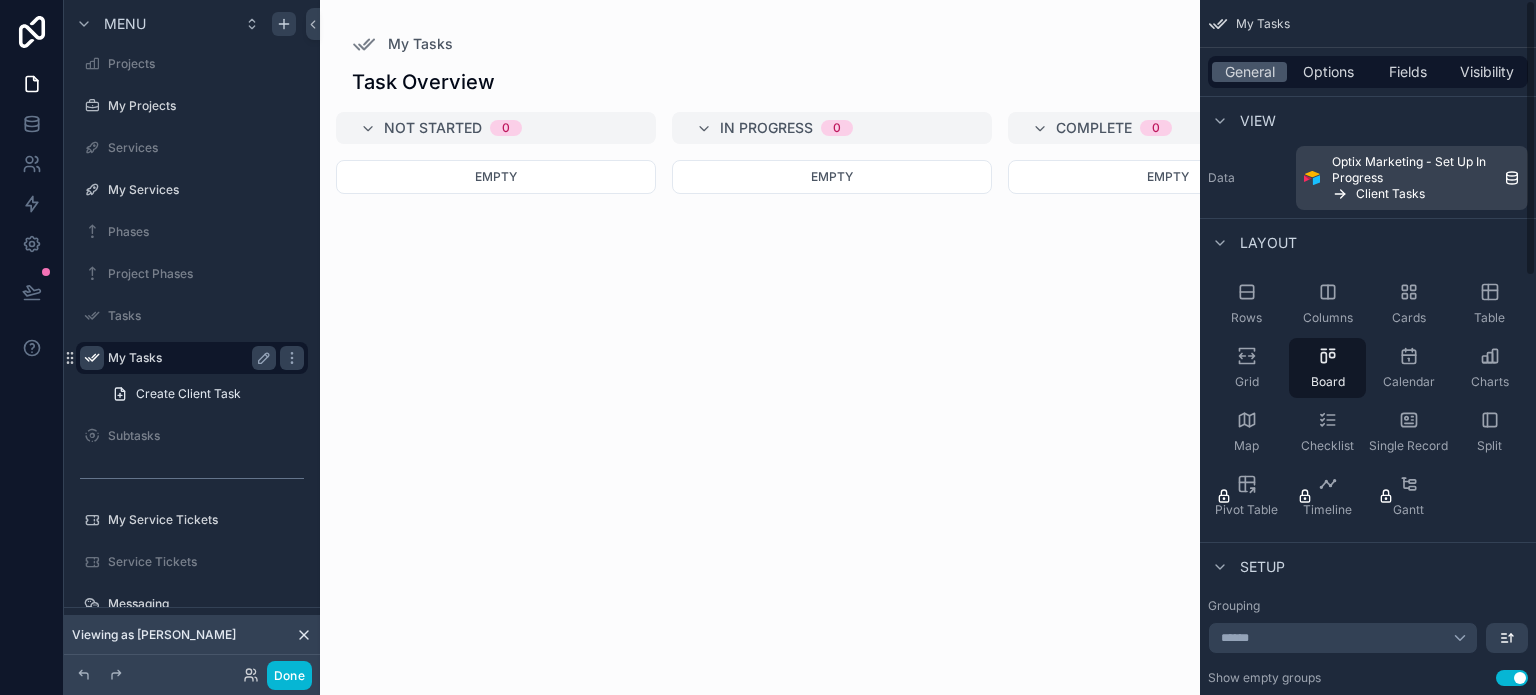 scroll, scrollTop: 0, scrollLeft: 0, axis: both 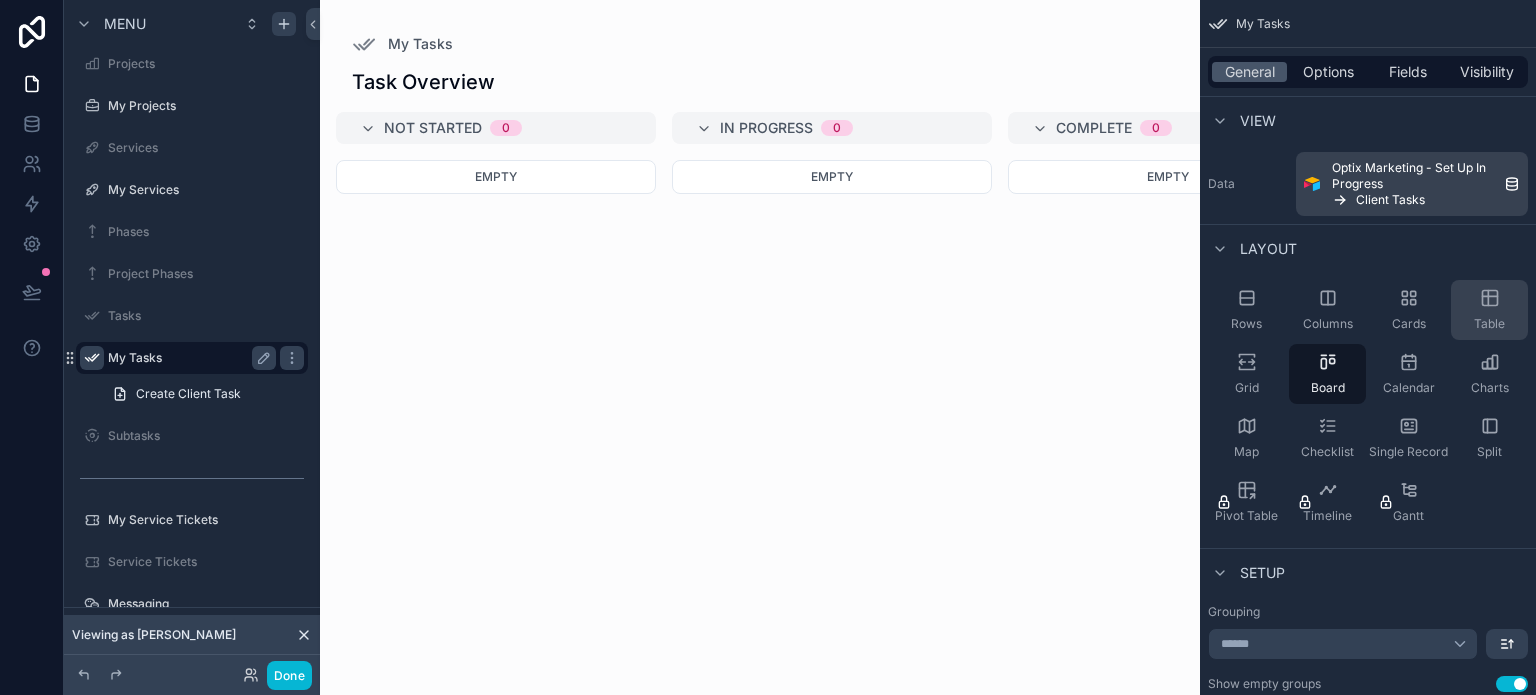 click on "Table" at bounding box center [1489, 310] 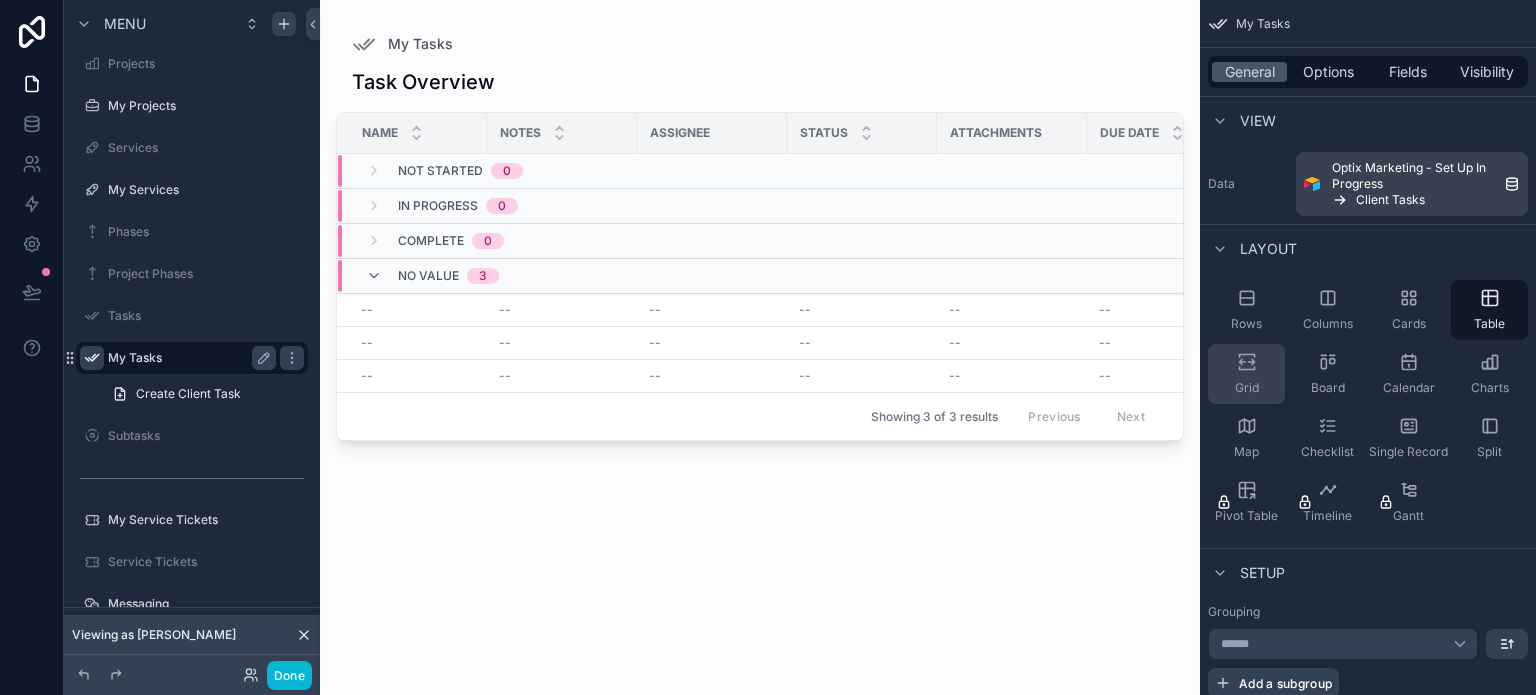 click on "Grid" at bounding box center (1246, 374) 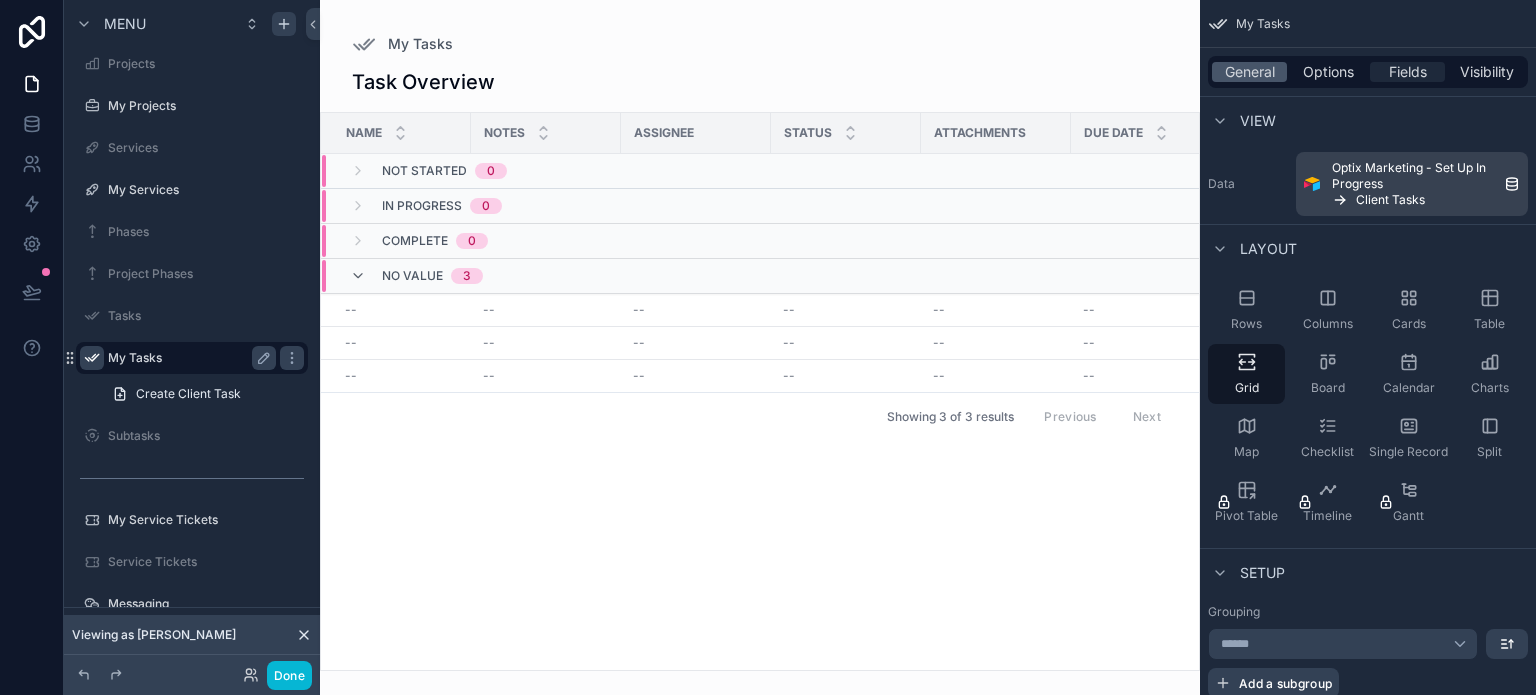 click on "Fields" at bounding box center (1408, 72) 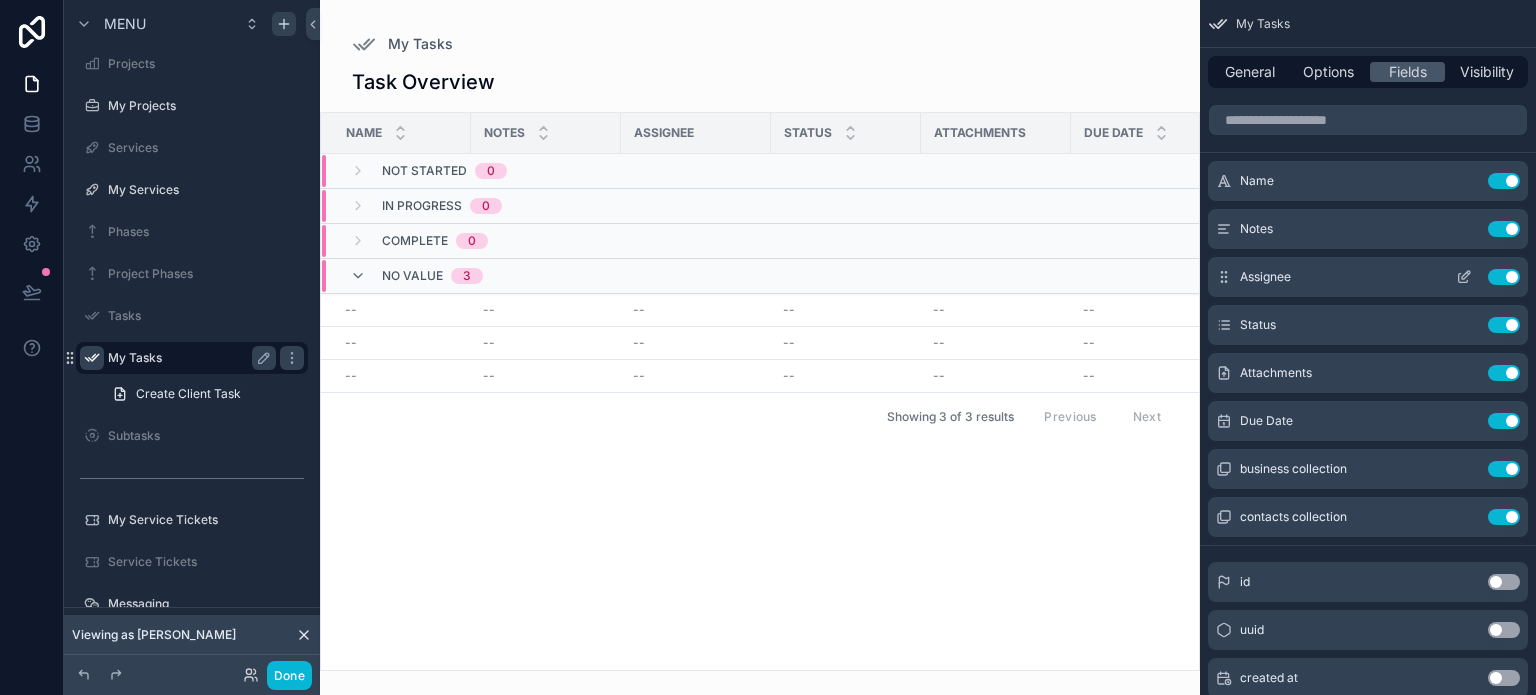 click on "Use setting" at bounding box center [1504, 277] 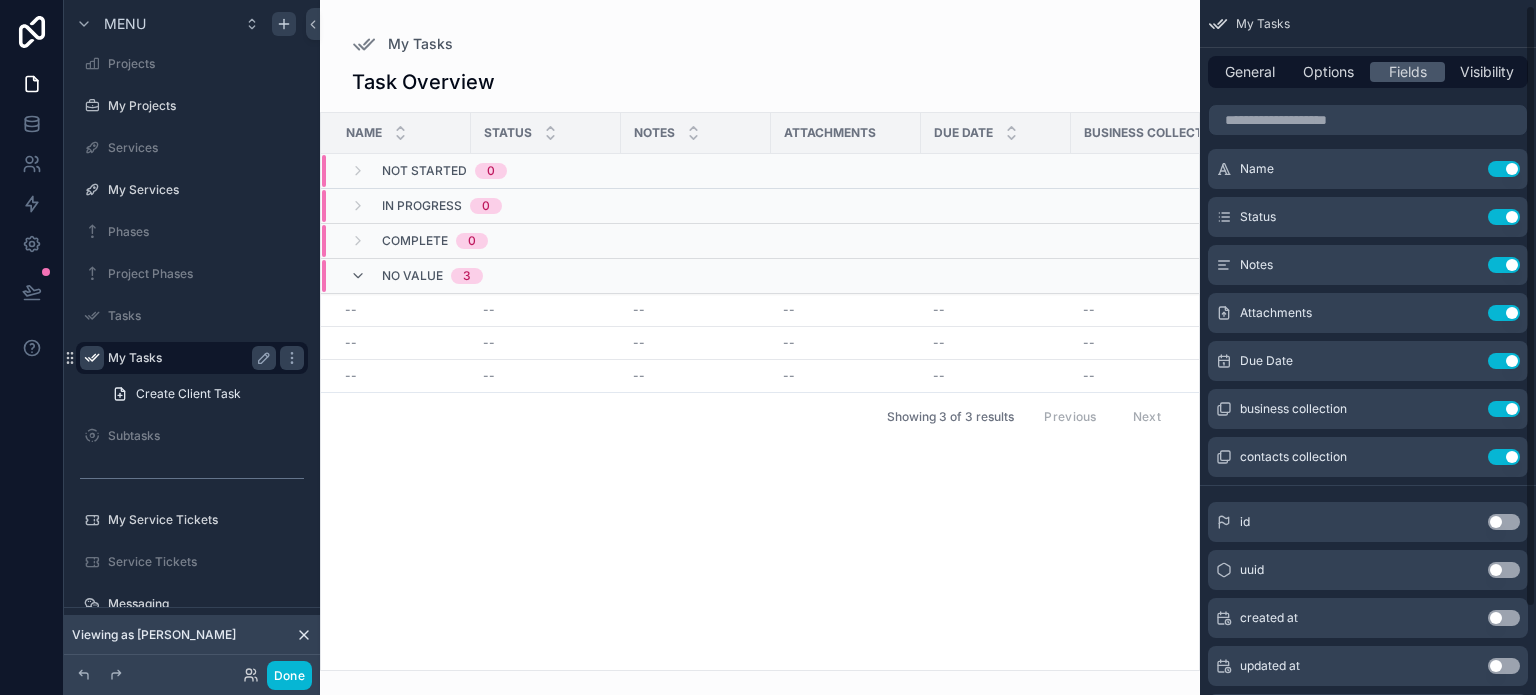 scroll, scrollTop: 6, scrollLeft: 0, axis: vertical 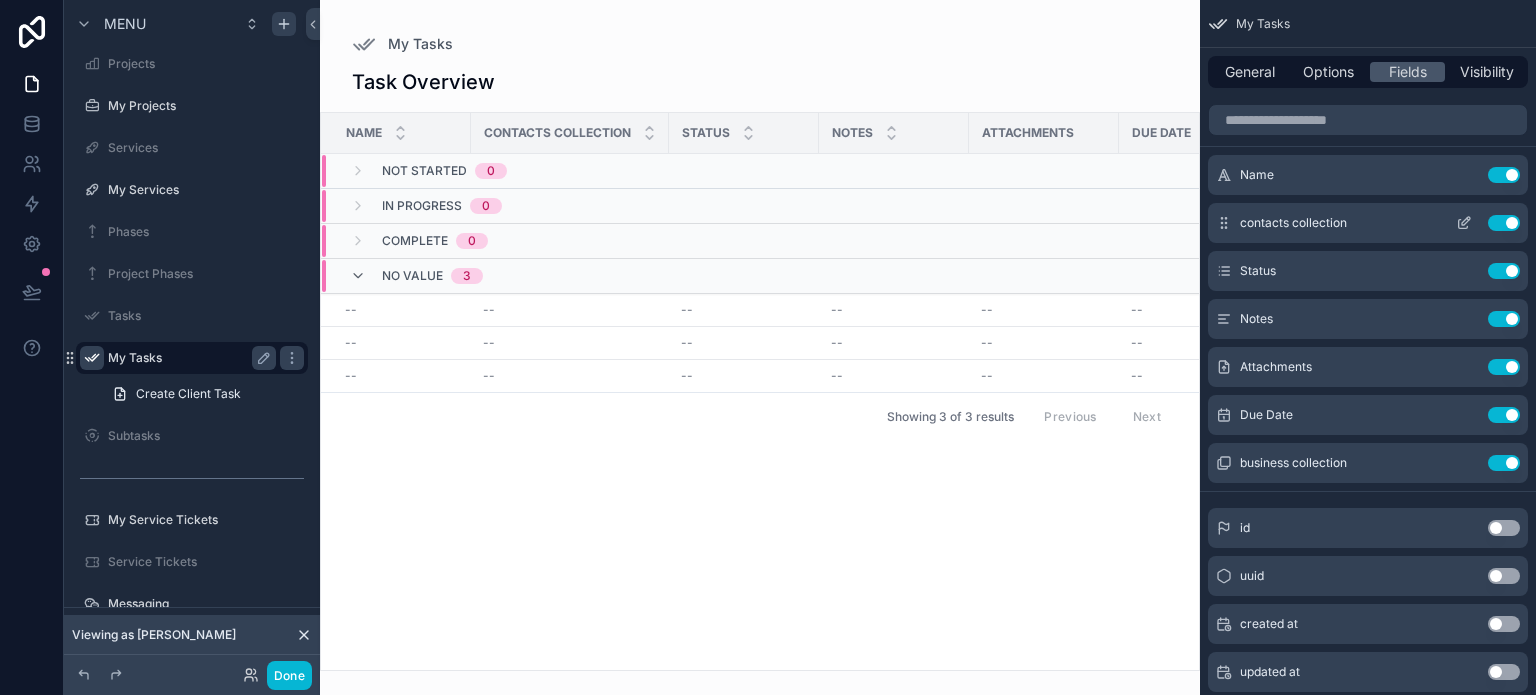 click 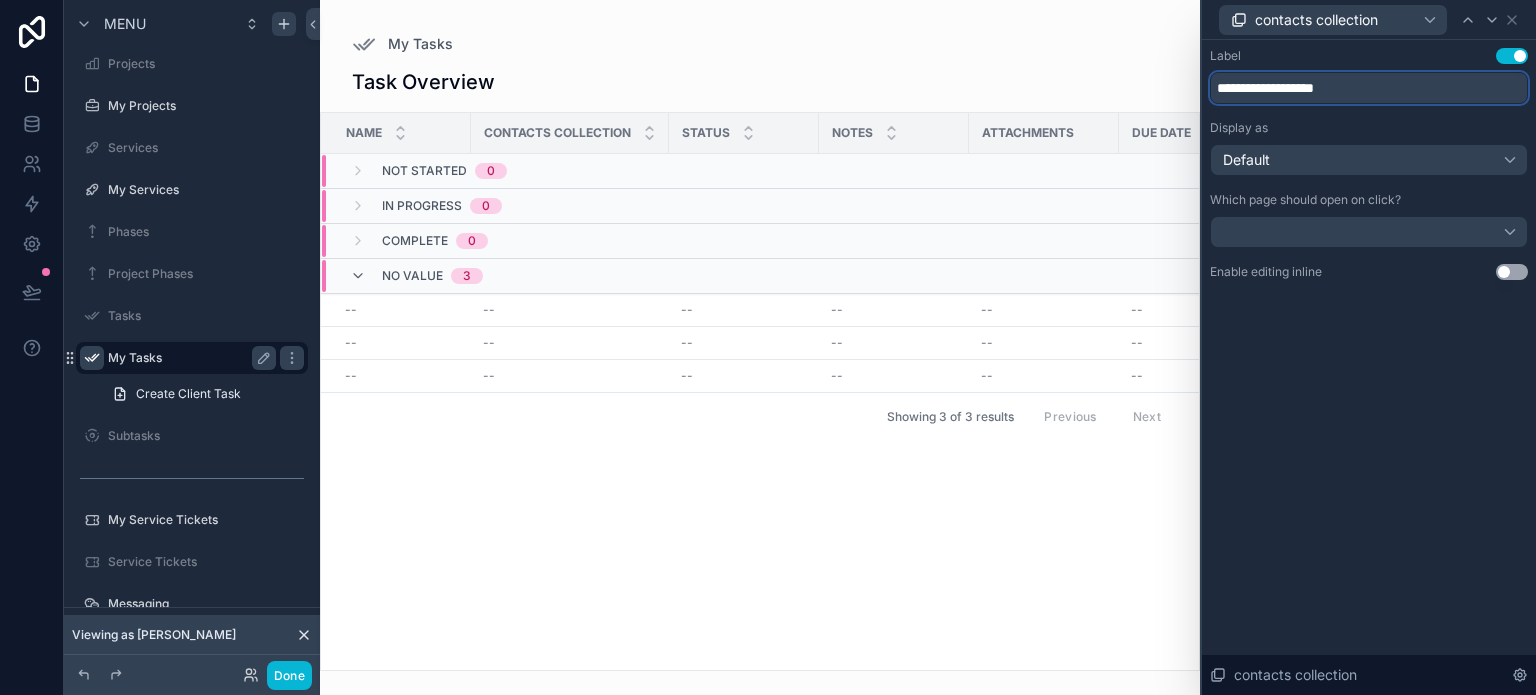 click on "**********" at bounding box center (1369, 88) 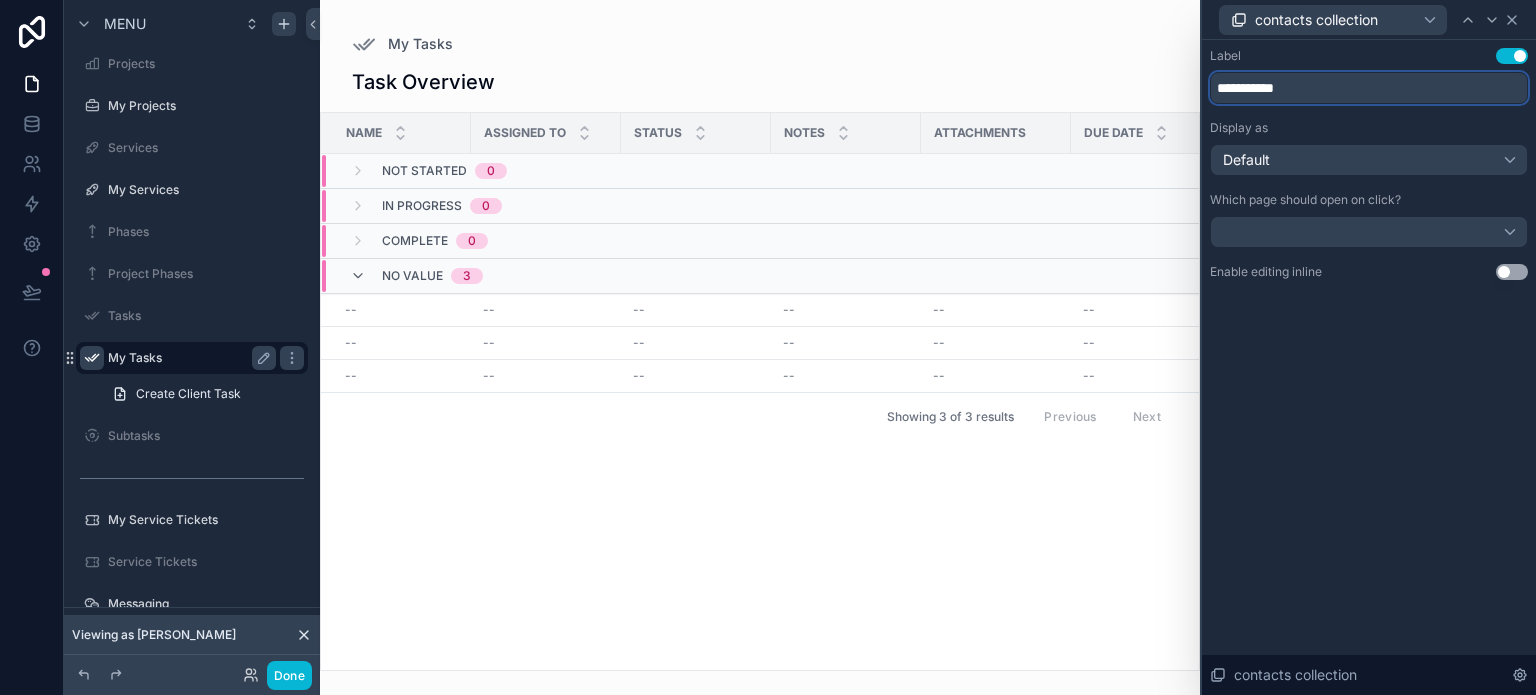 type on "**********" 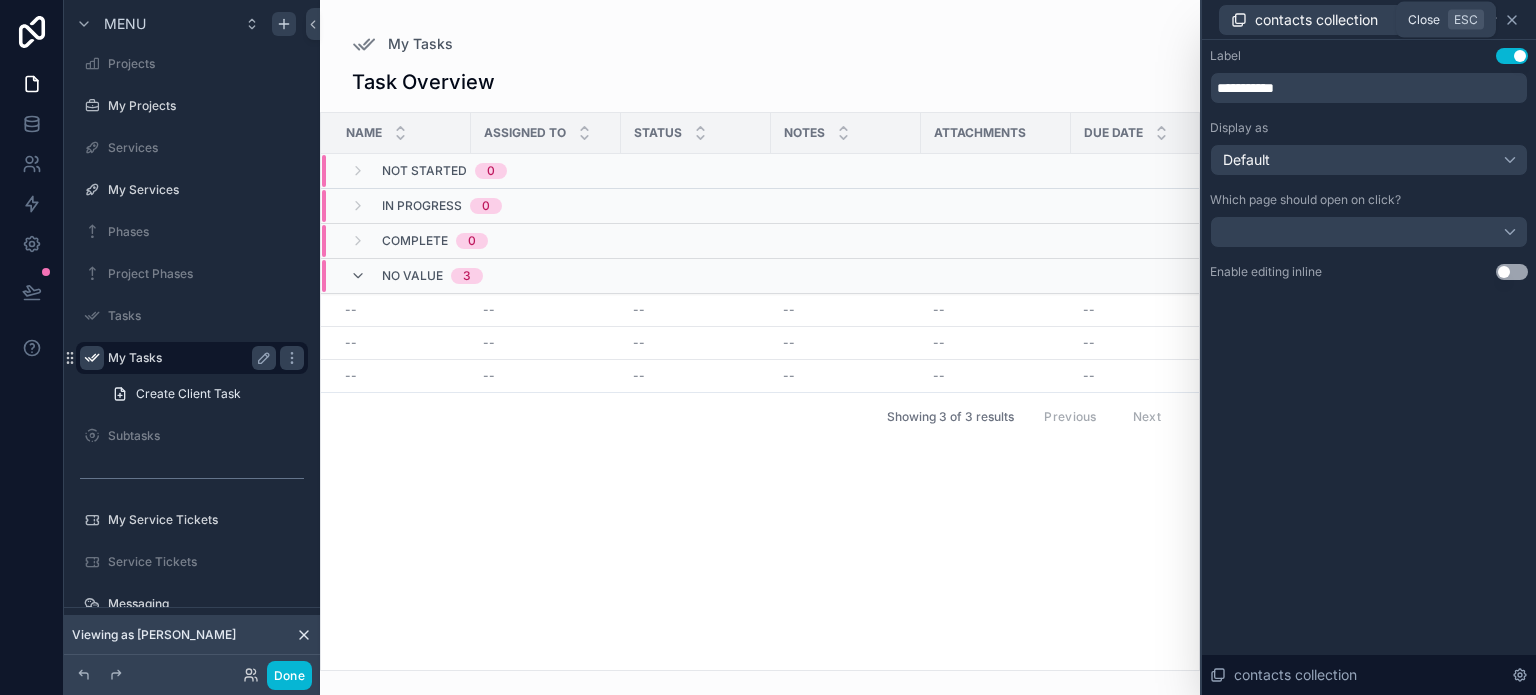 click 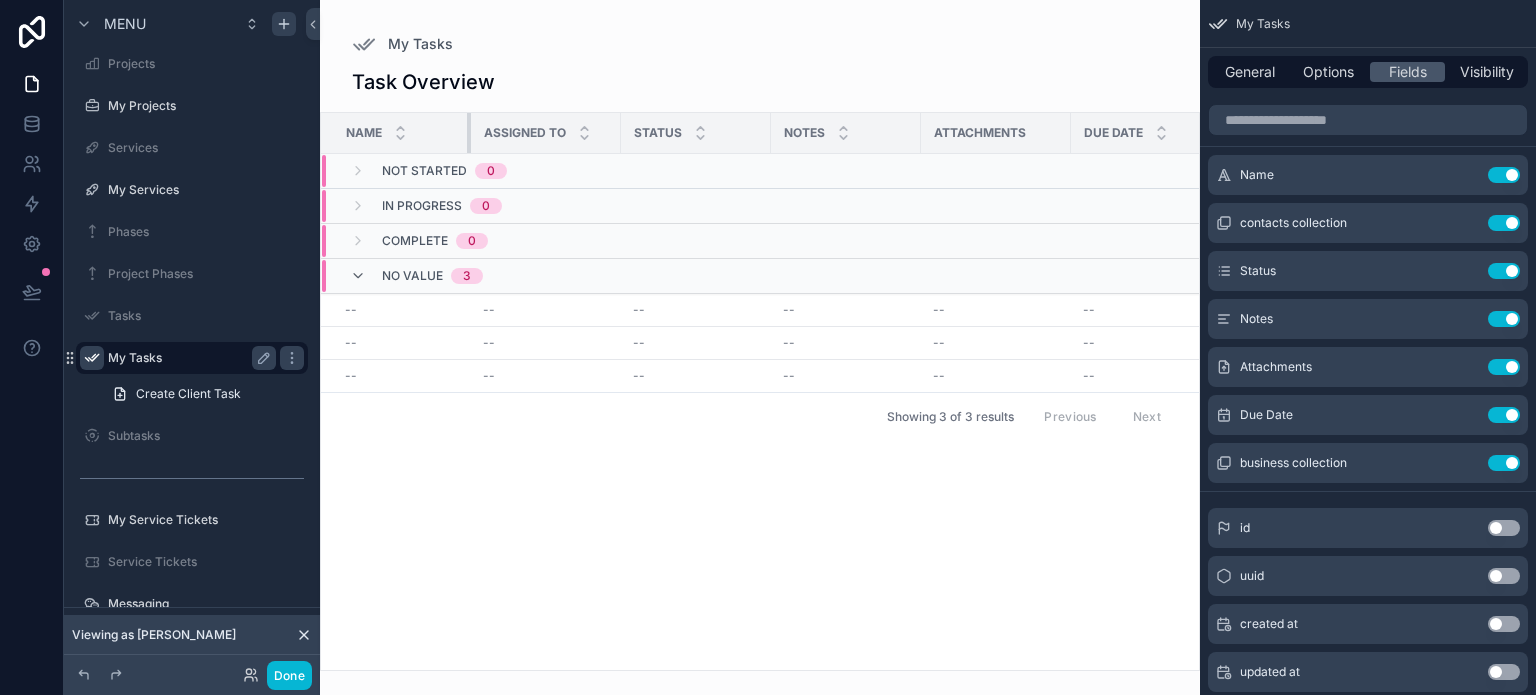 click at bounding box center [471, 133] 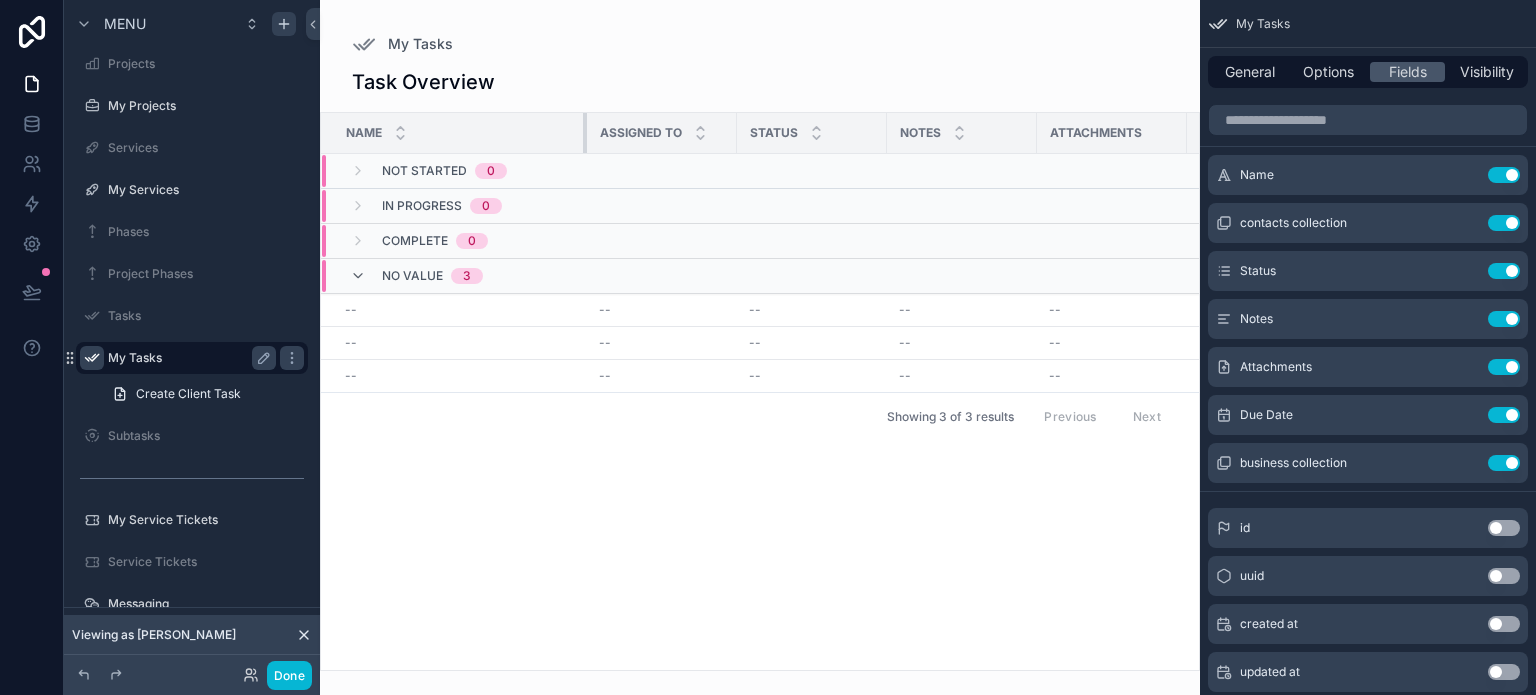 drag, startPoint x: 468, startPoint y: 134, endPoint x: 584, endPoint y: 134, distance: 116 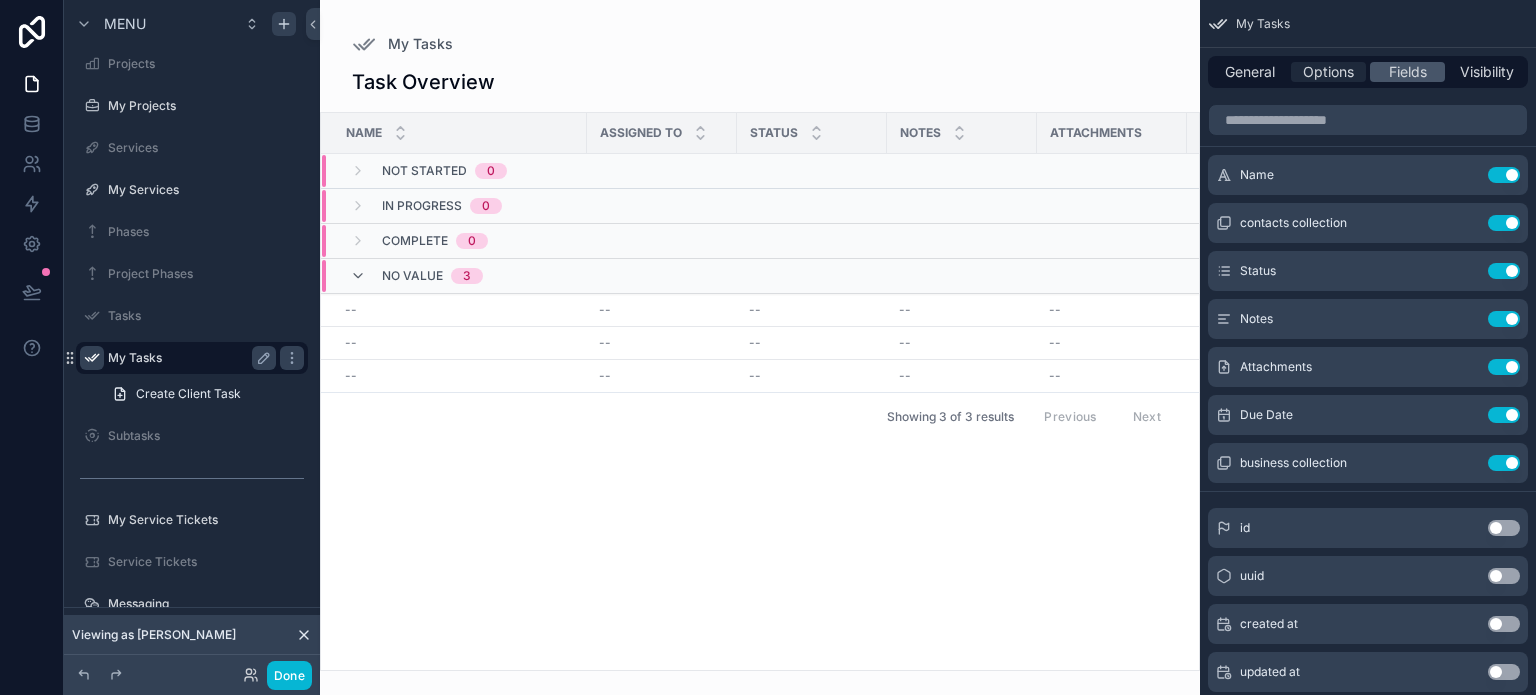 click on "Options" at bounding box center [1328, 72] 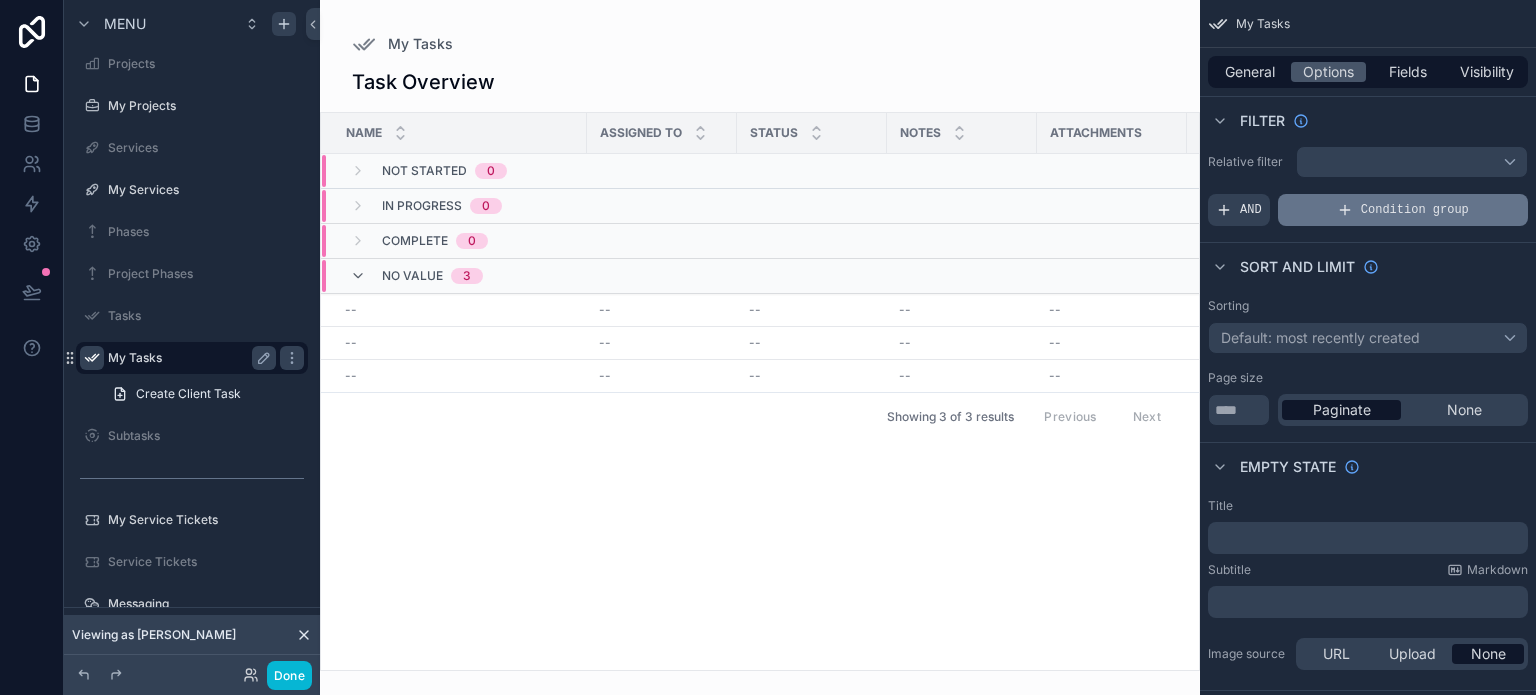 click on "Condition group" at bounding box center [1415, 210] 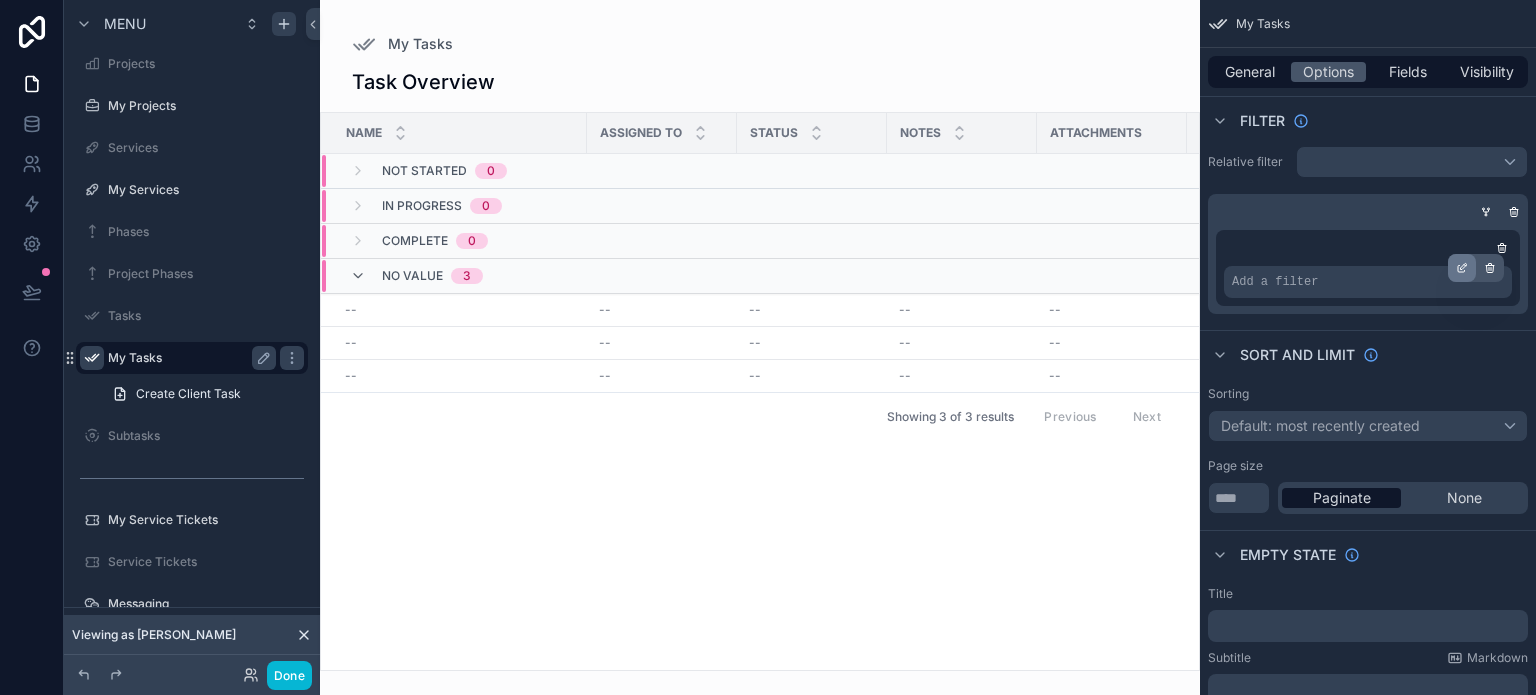 click 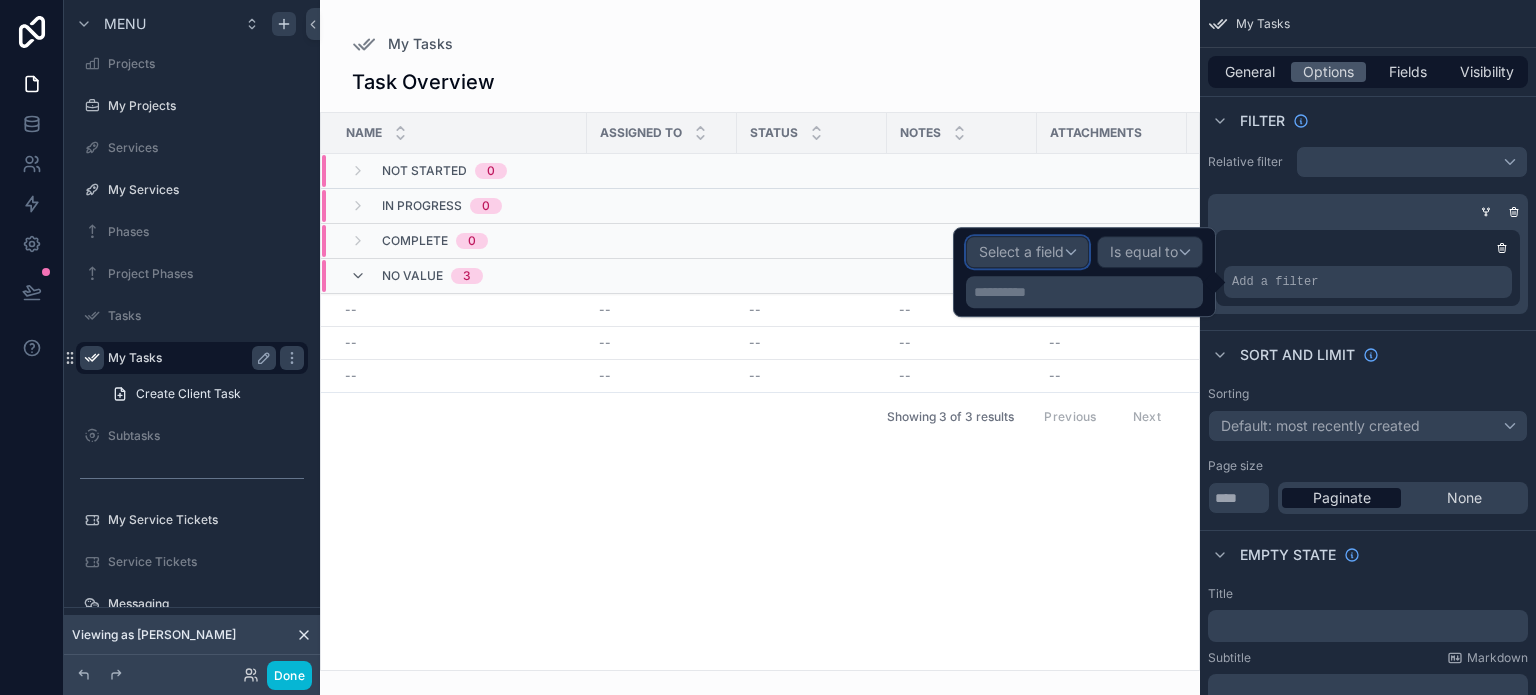 click on "Select a field" at bounding box center [1021, 251] 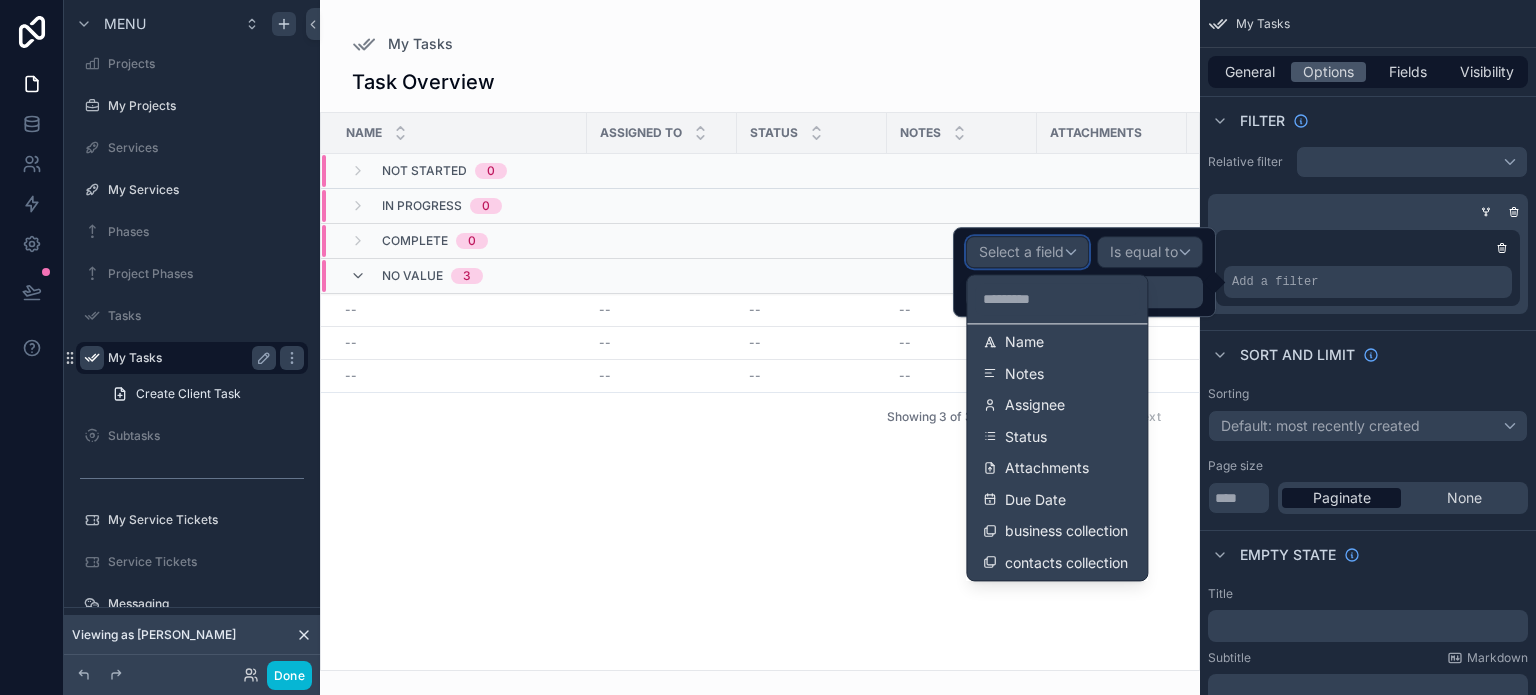 scroll, scrollTop: 140, scrollLeft: 0, axis: vertical 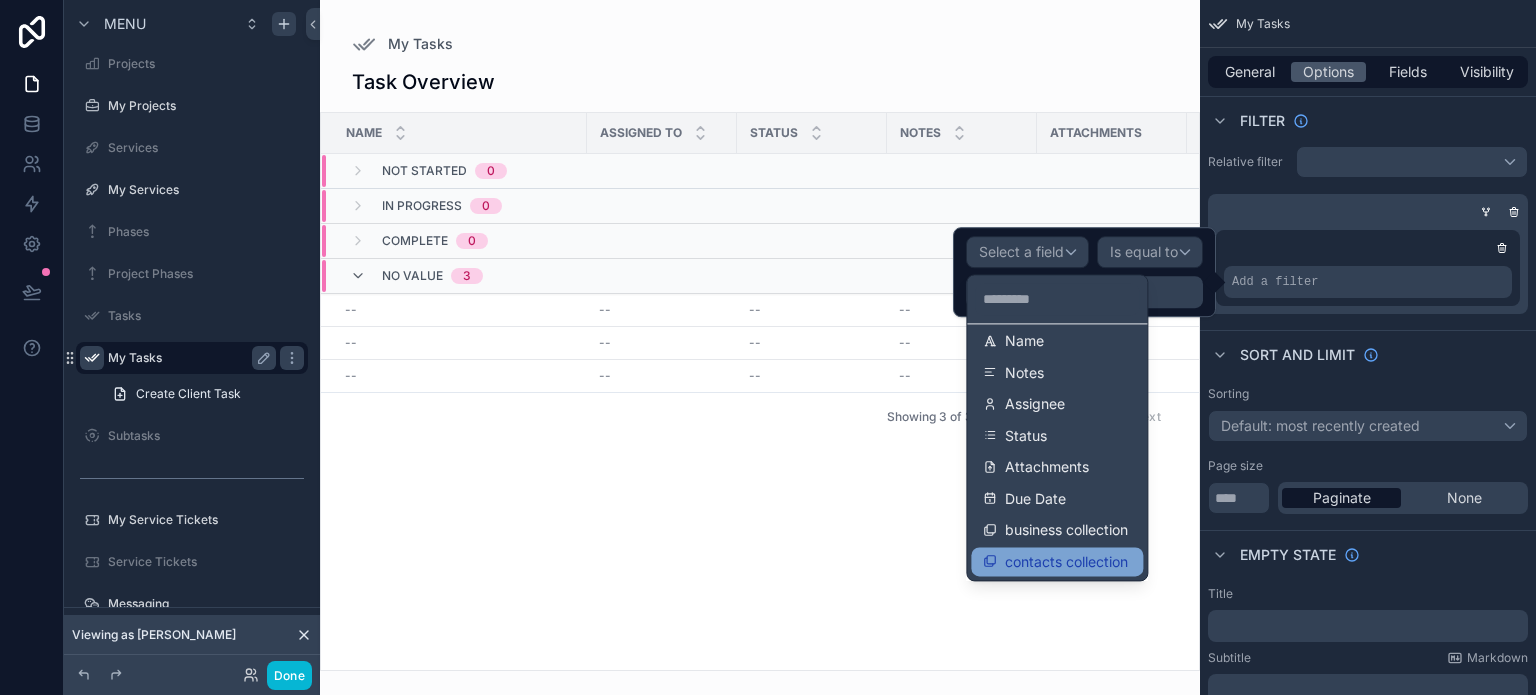 click on "contacts collection" at bounding box center [1066, 562] 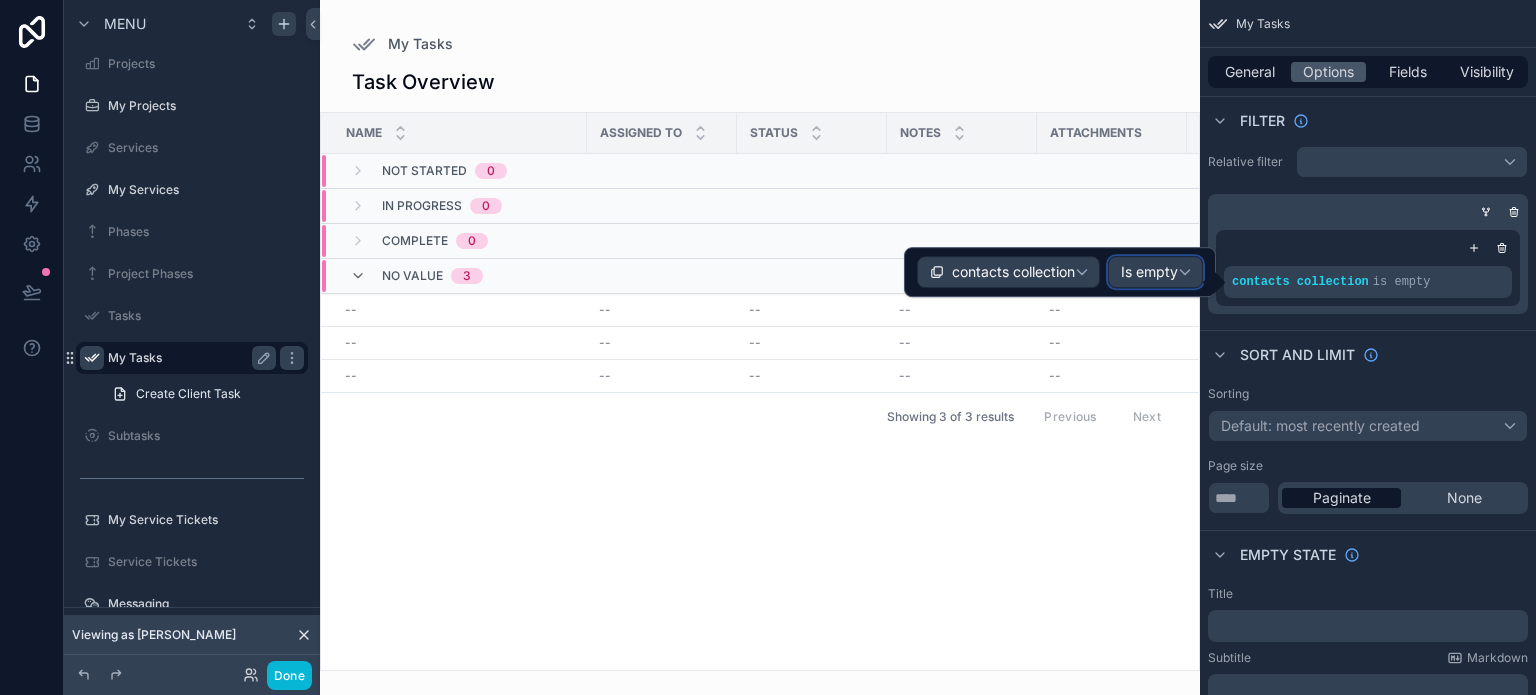 click on "Is empty" at bounding box center (1149, 272) 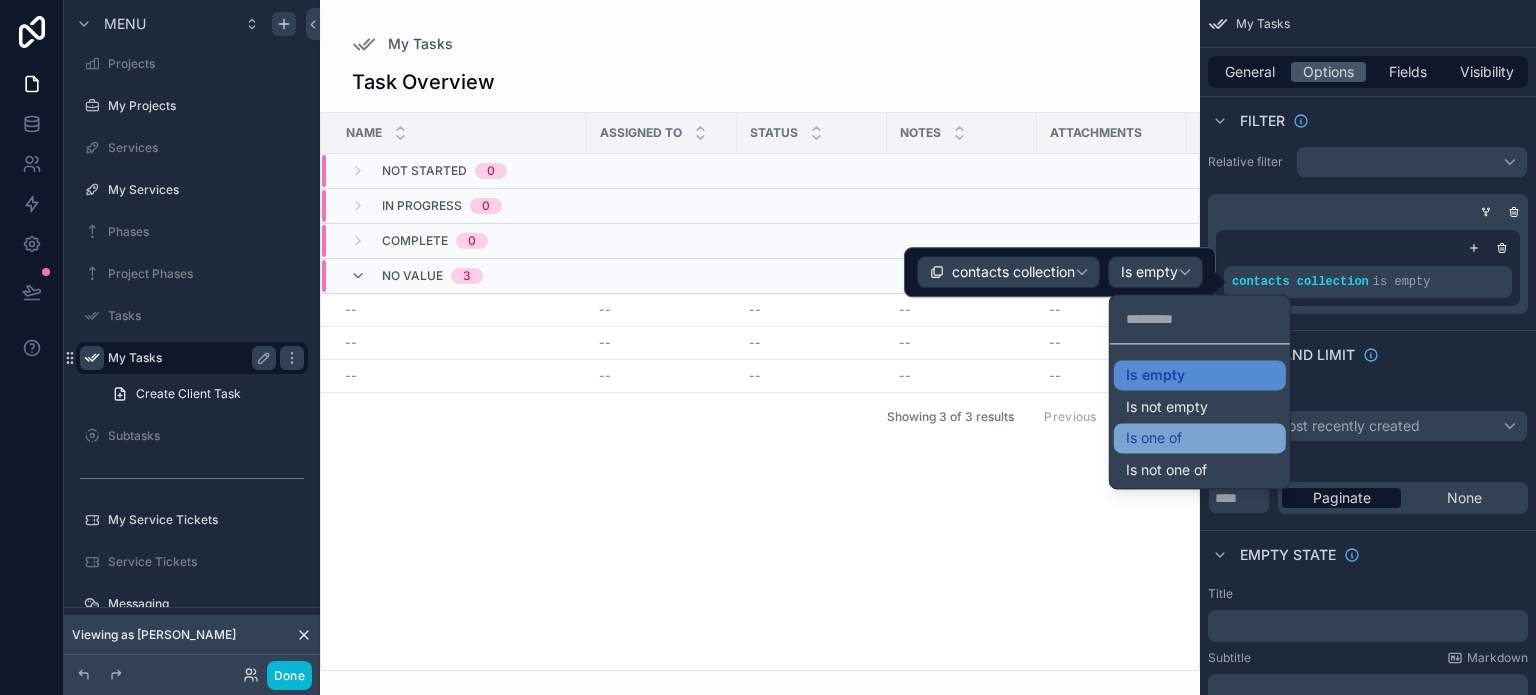 click on "Is one of" at bounding box center (1154, 438) 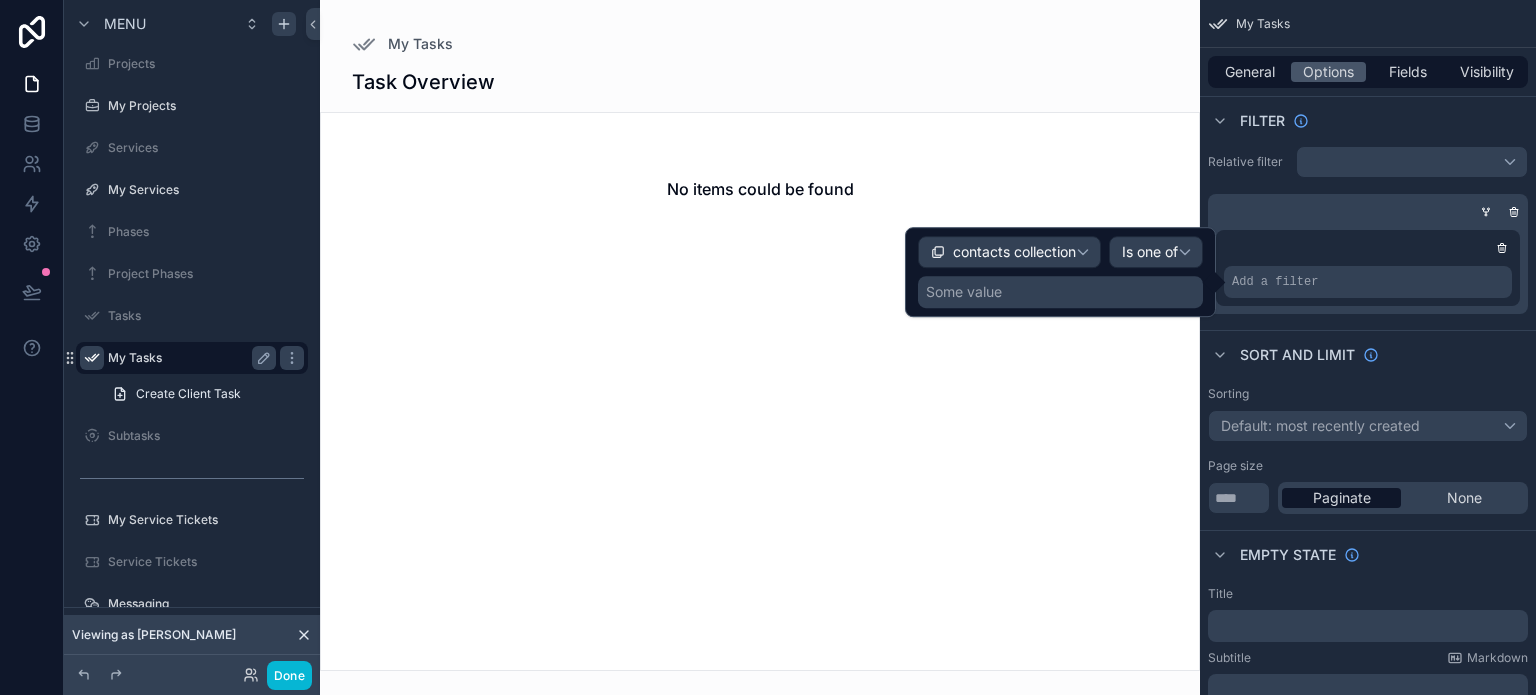 click on "Some value" at bounding box center (1060, 292) 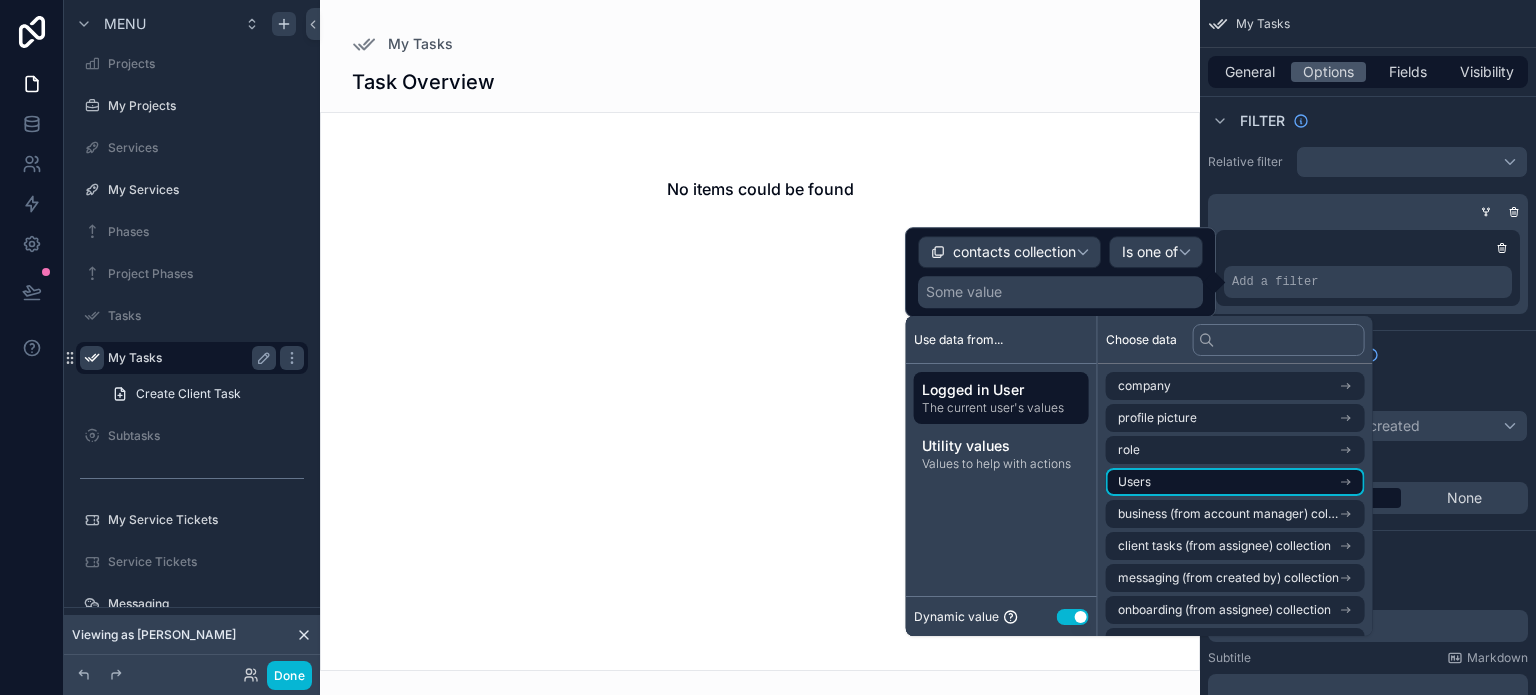 click on "Users" at bounding box center (1235, 482) 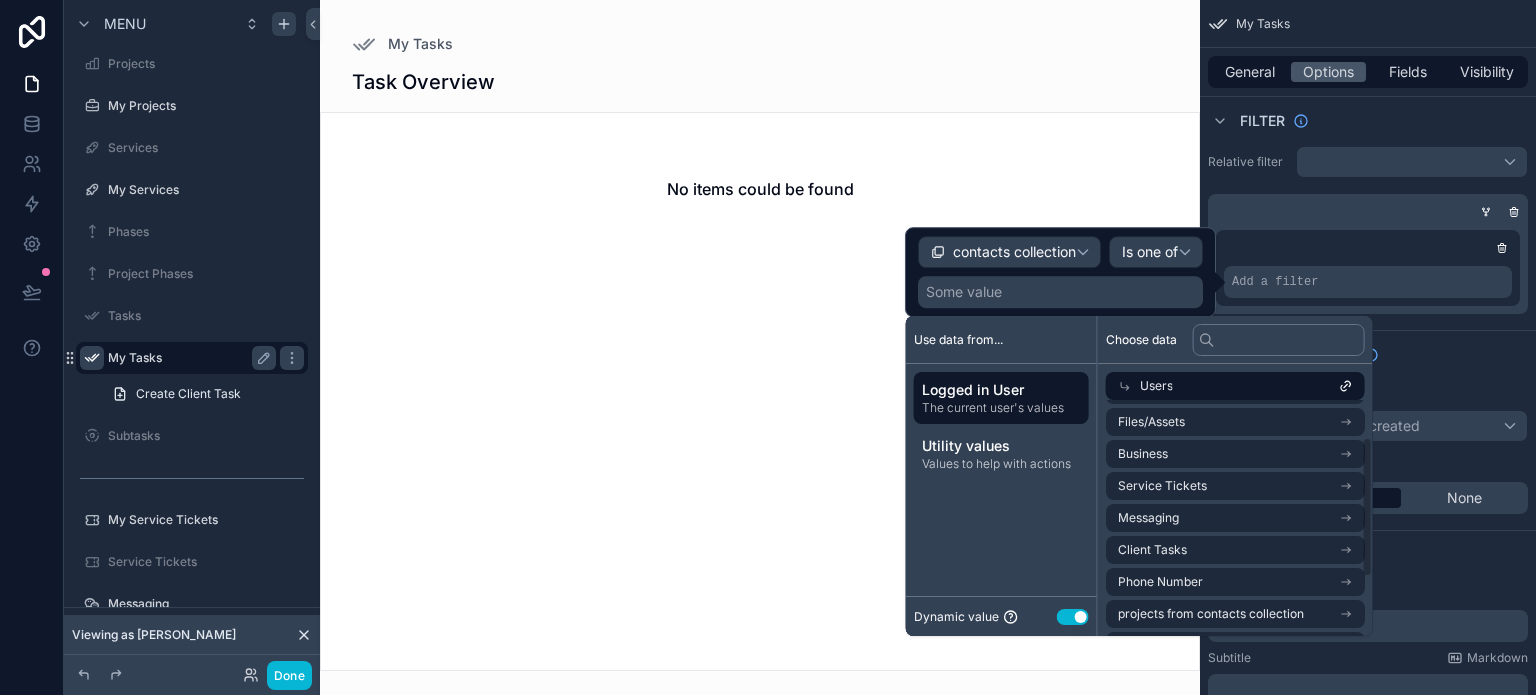 scroll, scrollTop: 60, scrollLeft: 0, axis: vertical 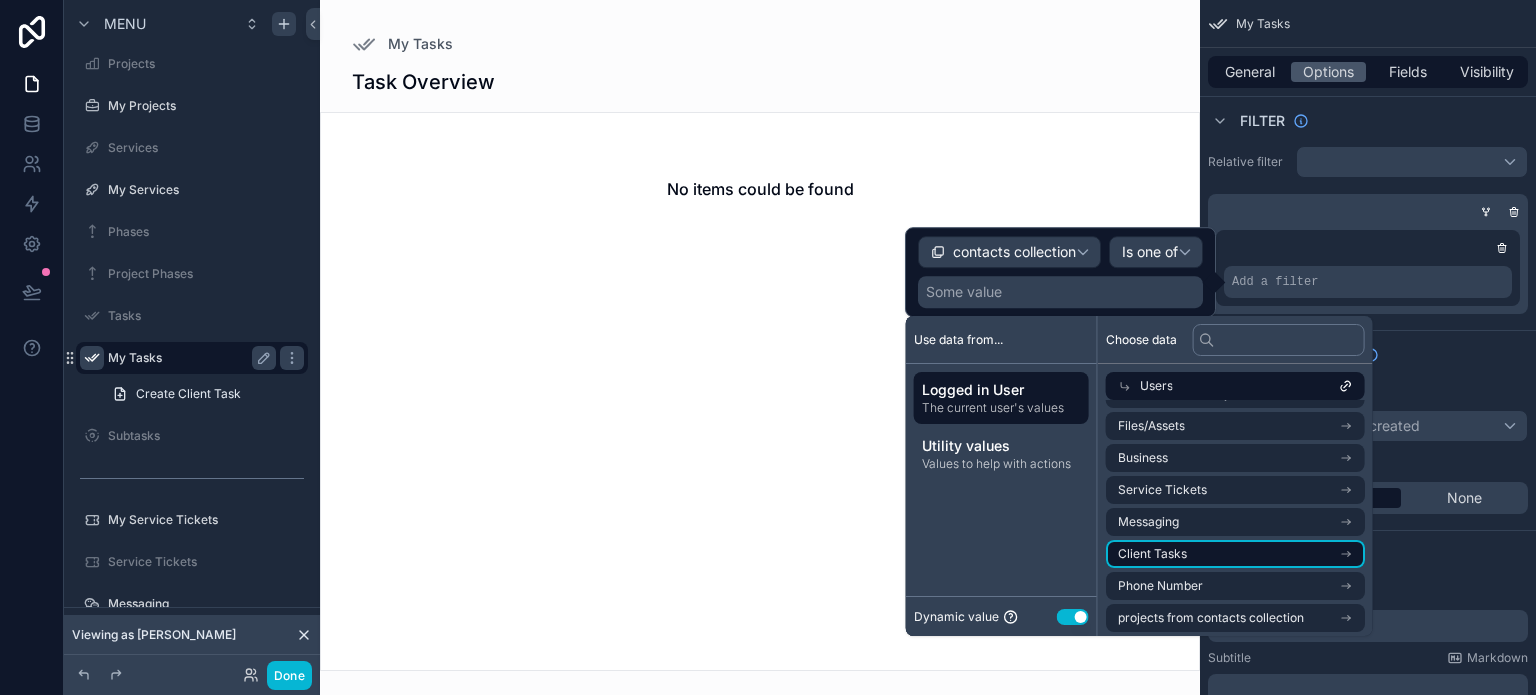 click on "Client Tasks" at bounding box center [1235, 554] 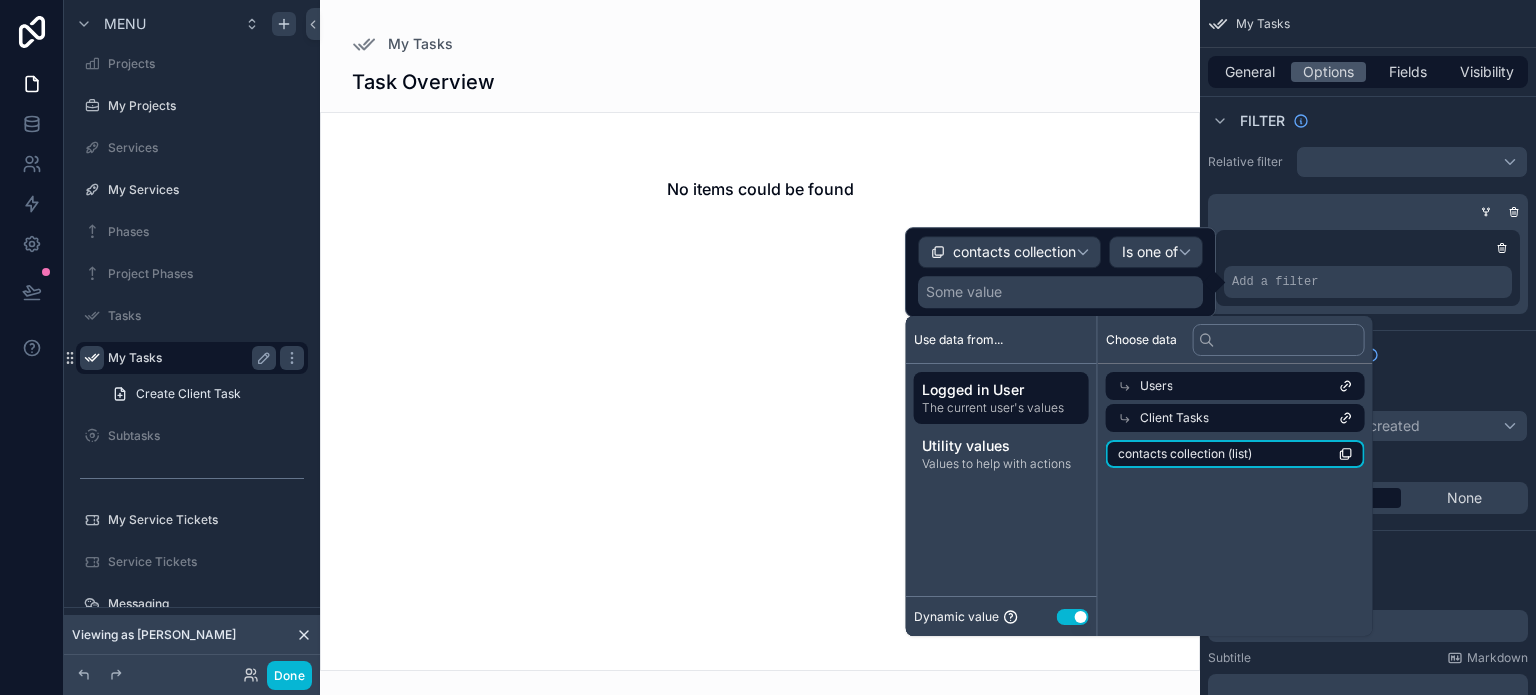 click on "contacts collection (list)" at bounding box center [1185, 454] 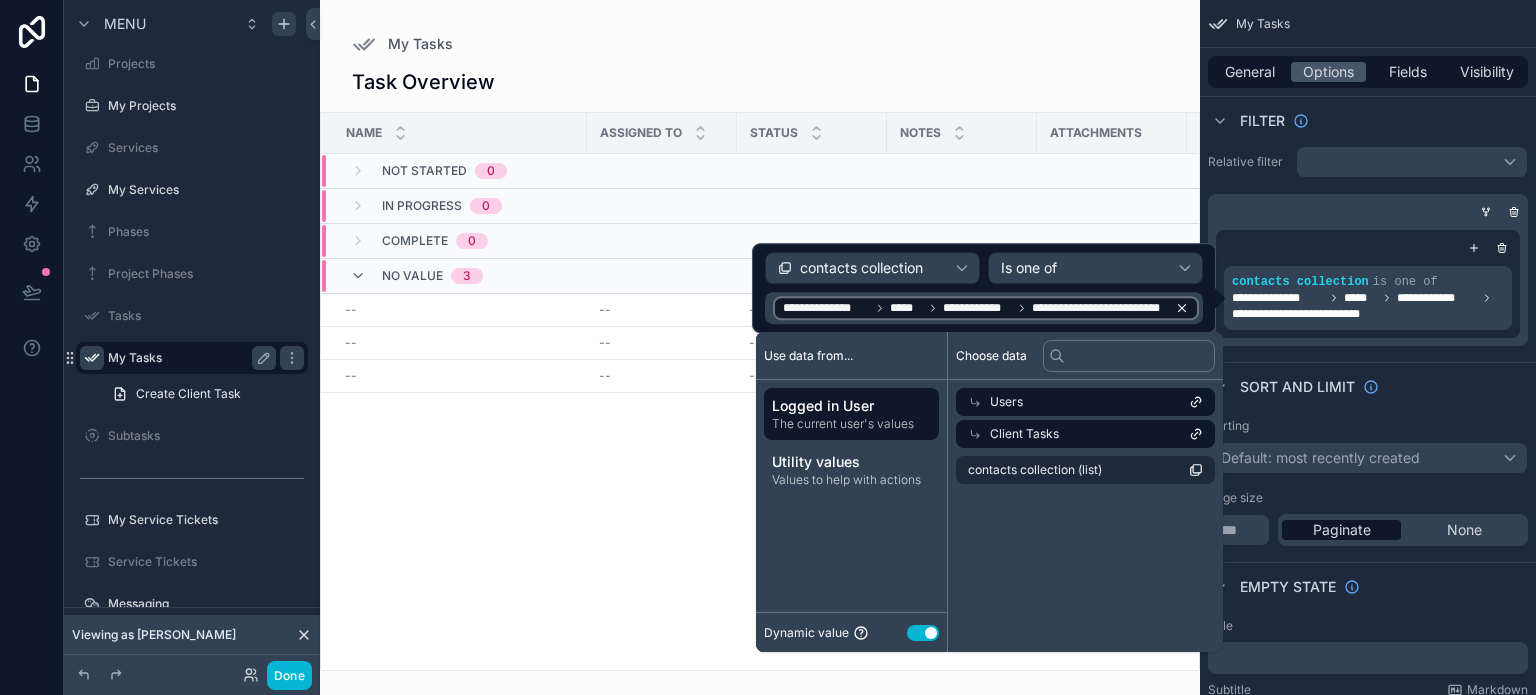 click 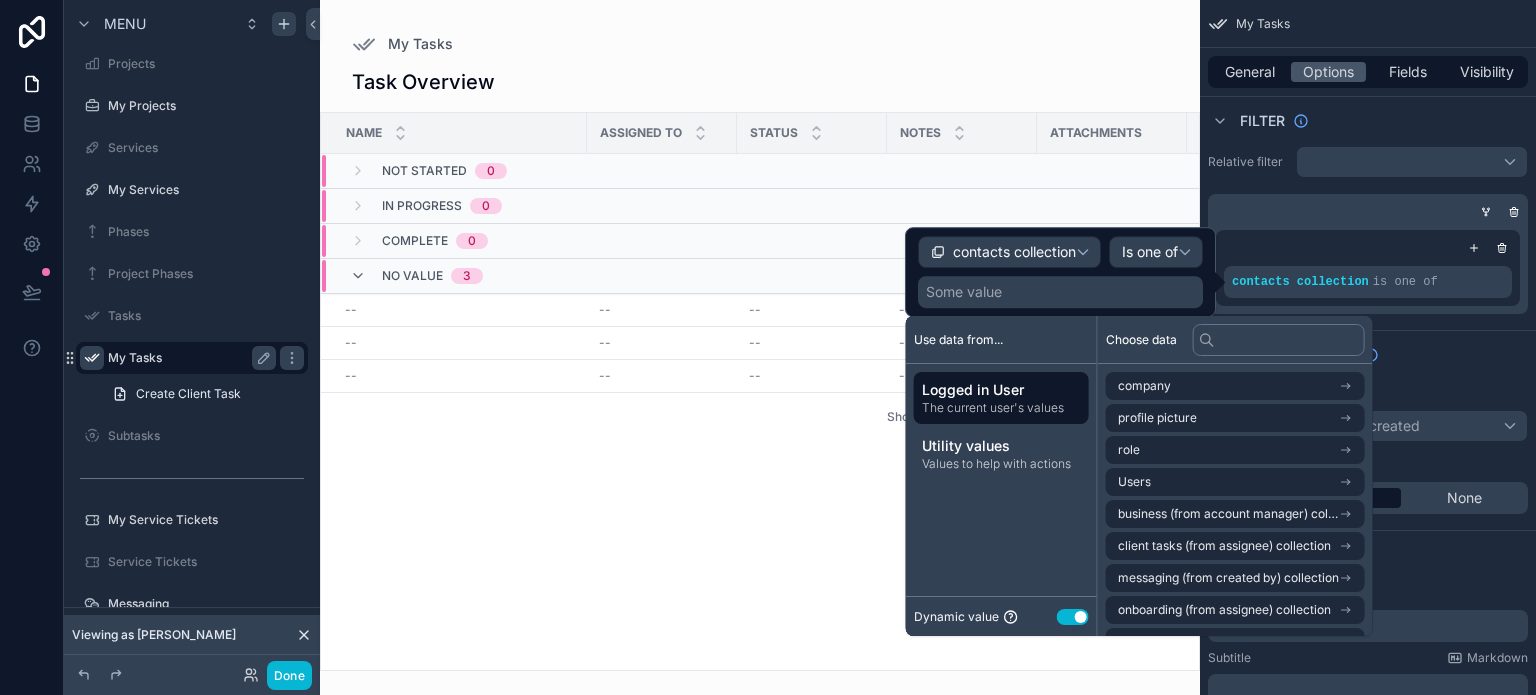 click on "Some value" at bounding box center [1060, 292] 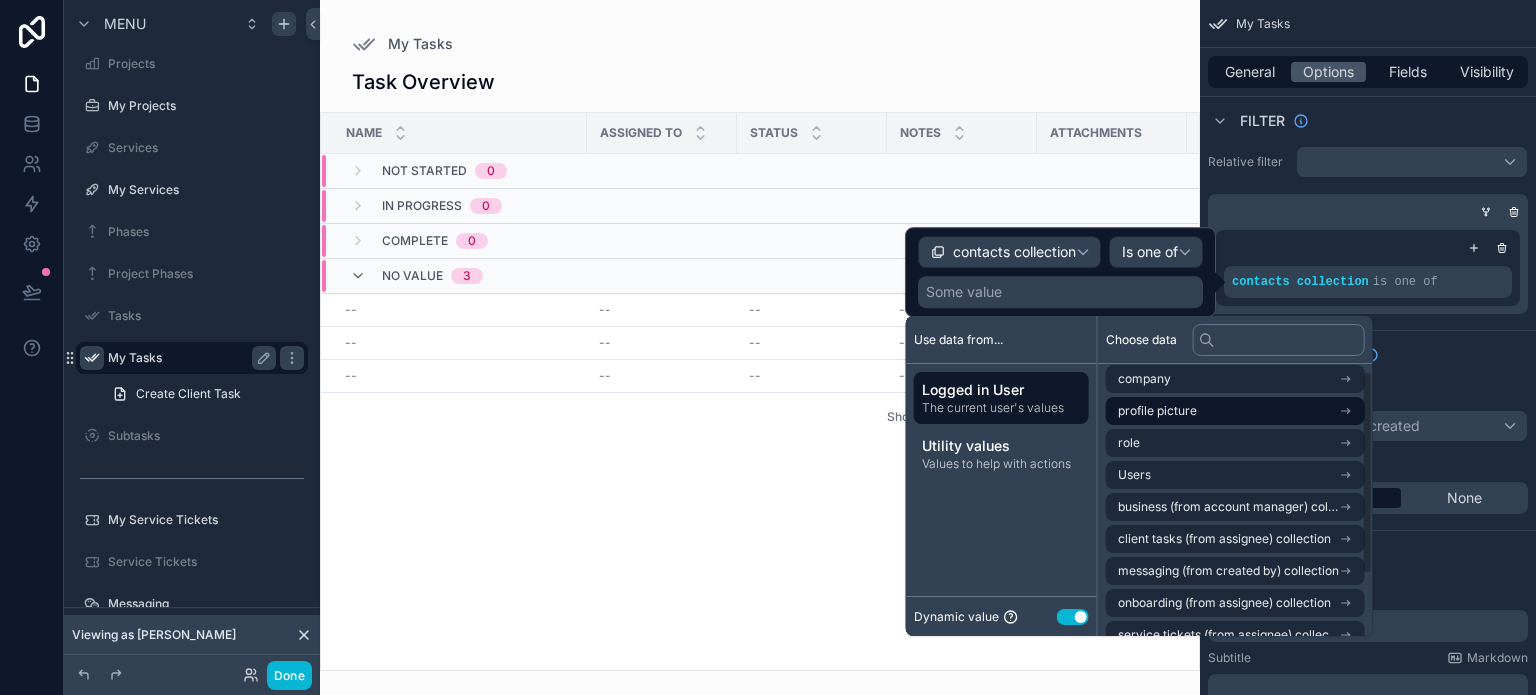 scroll, scrollTop: 0, scrollLeft: 0, axis: both 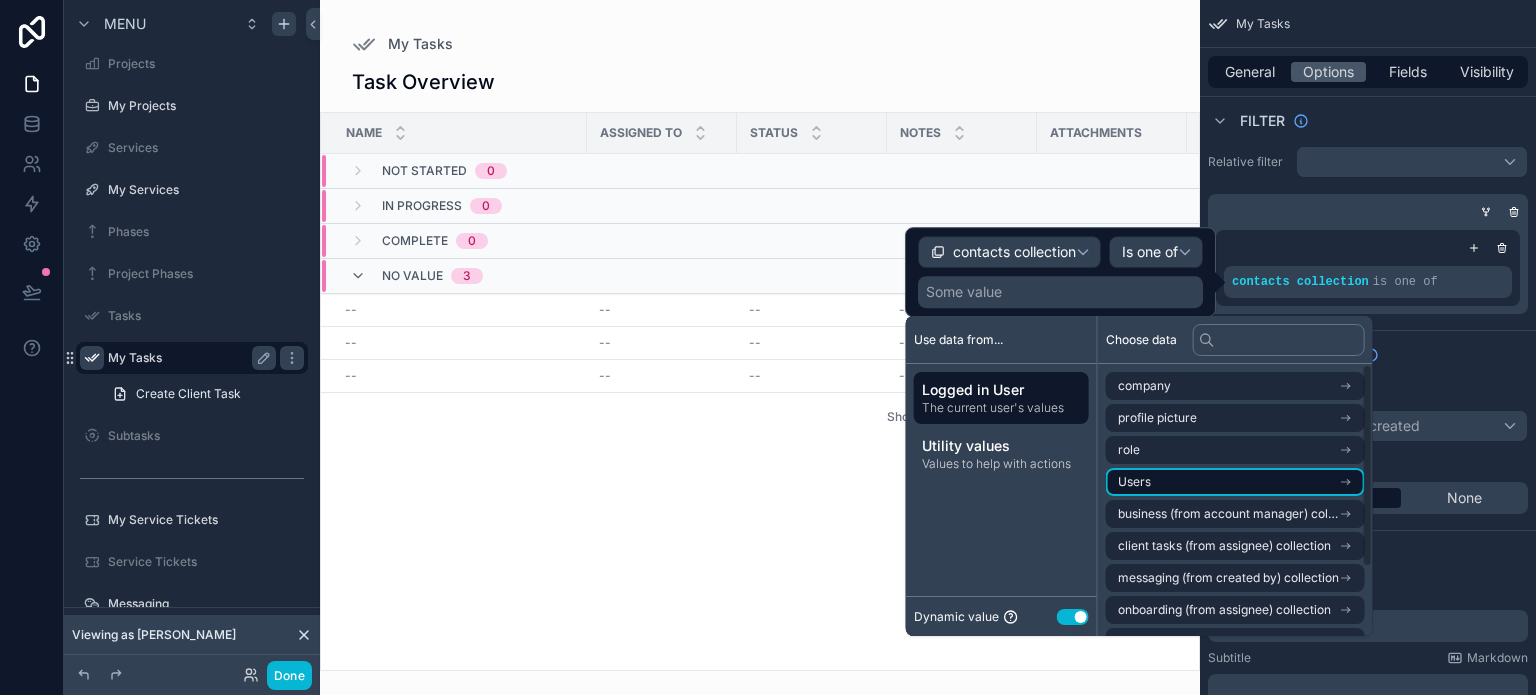 click on "Users" at bounding box center [1235, 482] 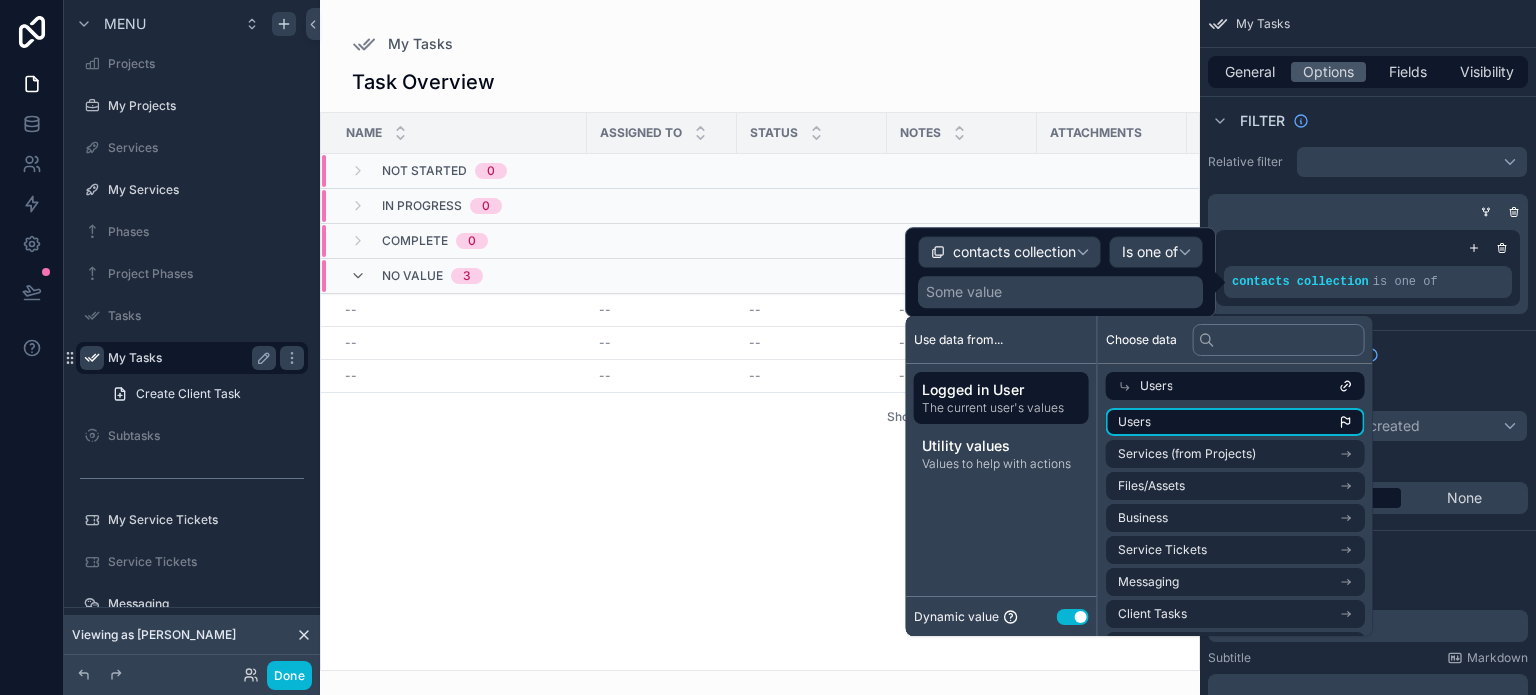 click on "Users" at bounding box center [1235, 422] 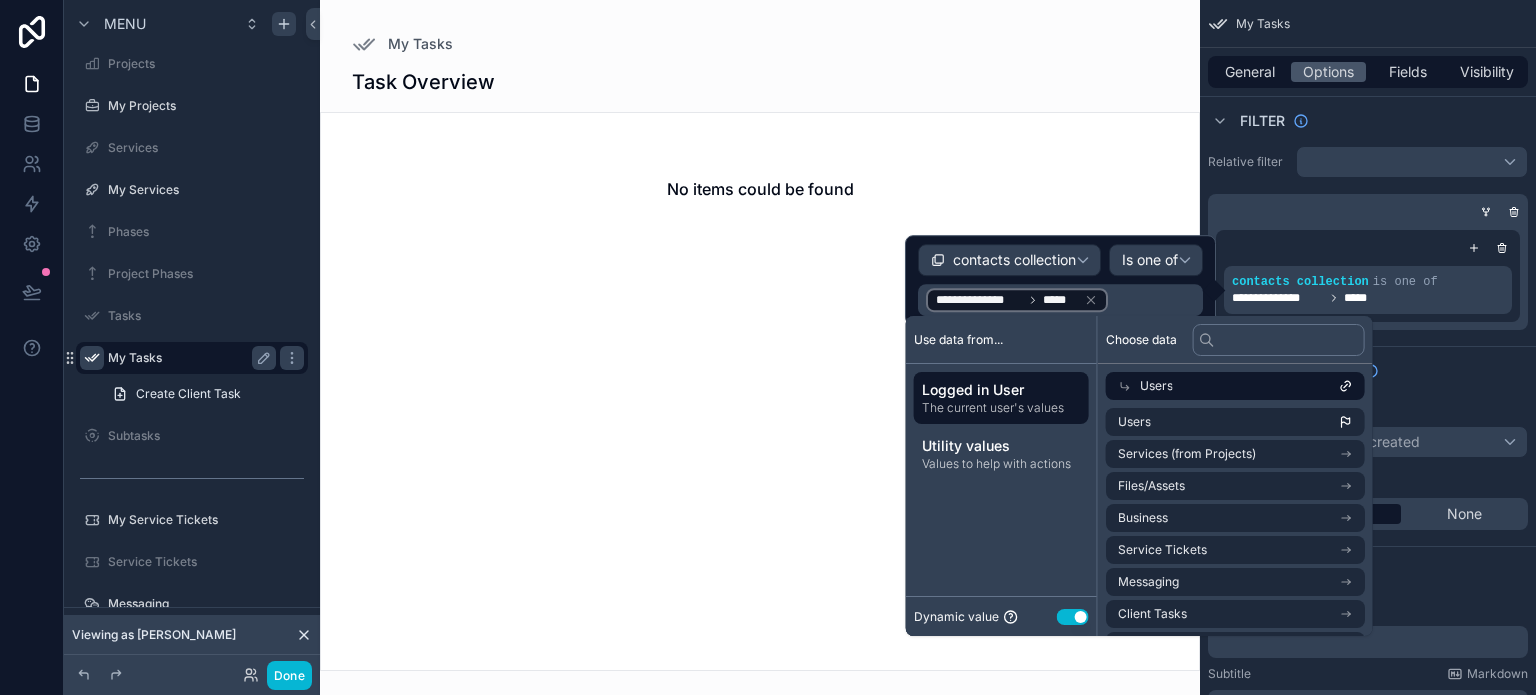 click on "No items could be found" at bounding box center (760, 391) 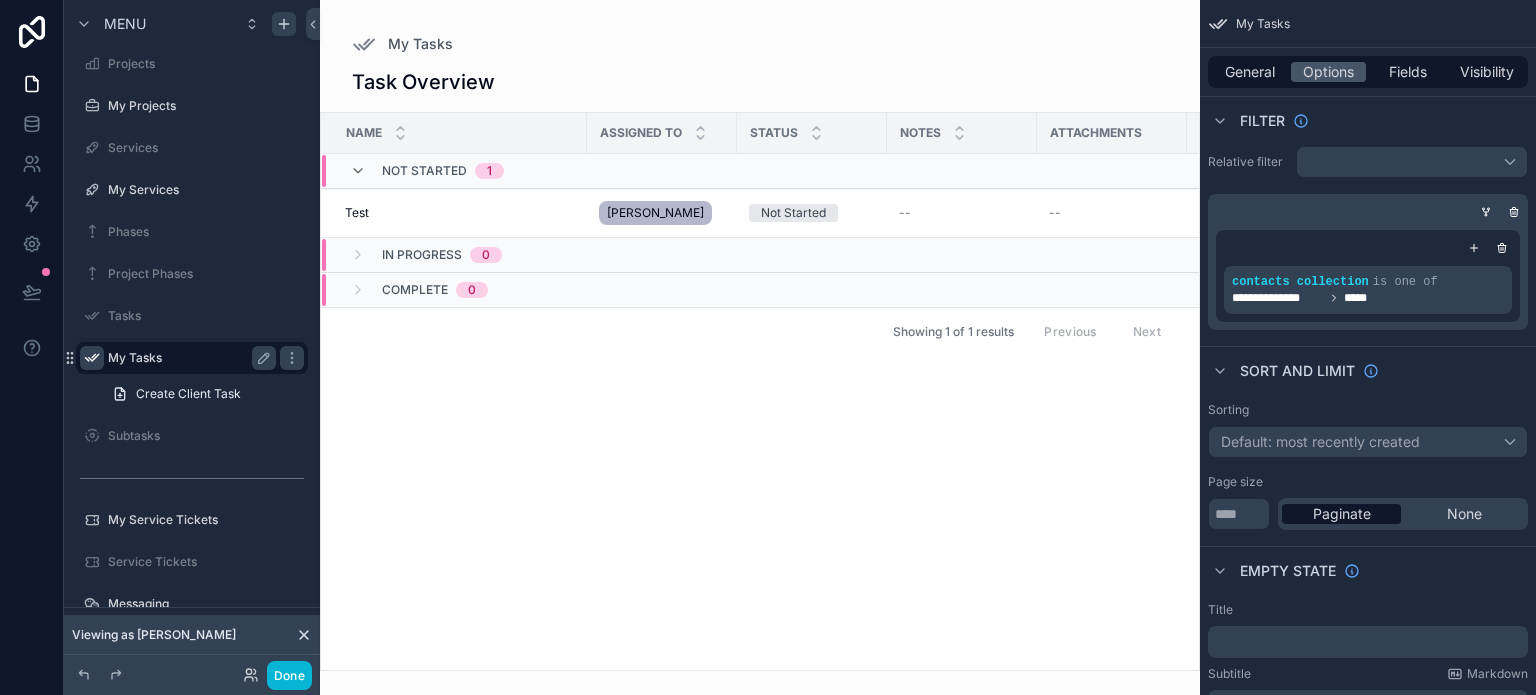 click on "Name Assigned To Status Notes Attachments Due Date Business collection Not Started 1 Test Test [PERSON_NAME] Test Not Started -- -- [DATE] [DATE] Testing Business 1 In Progress 0 Complete 0 Showing 1 of 1 results Previous Next" at bounding box center [760, 391] 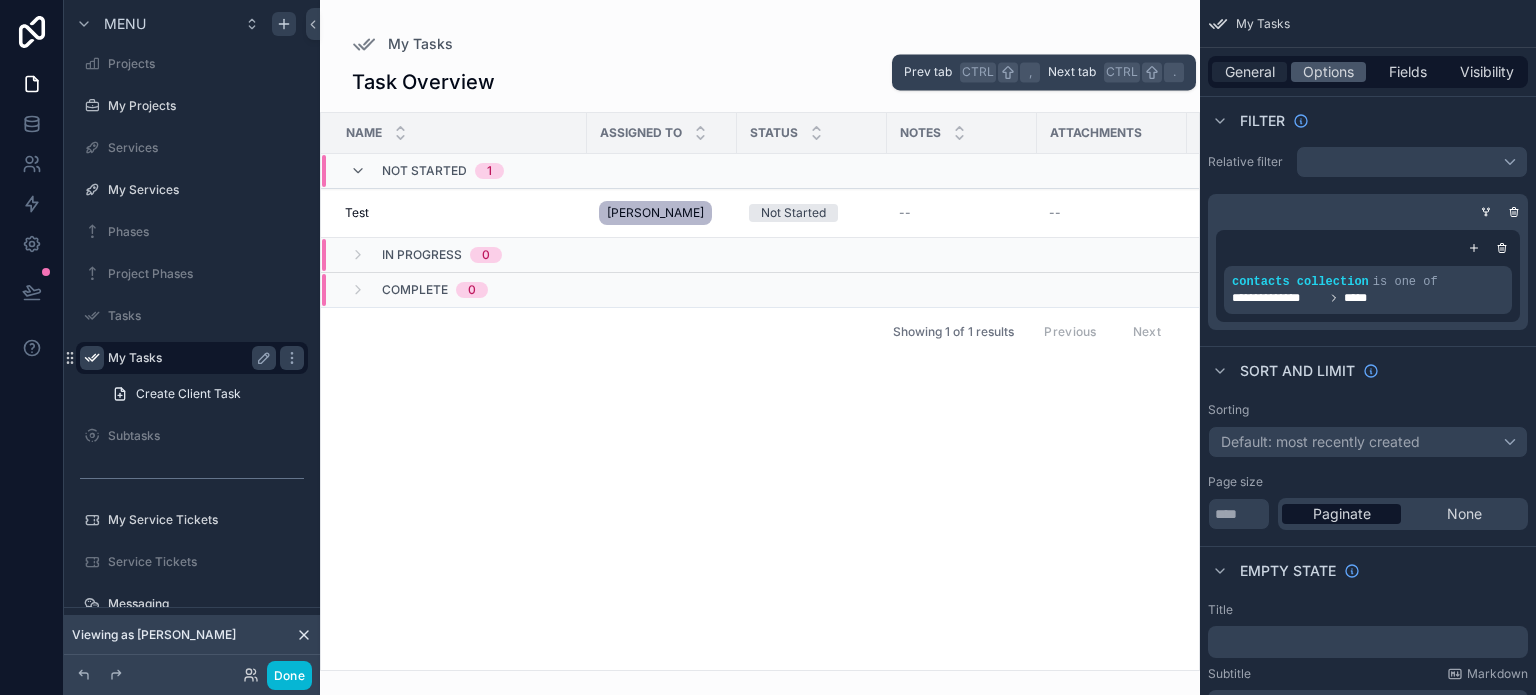click on "General" at bounding box center (1250, 72) 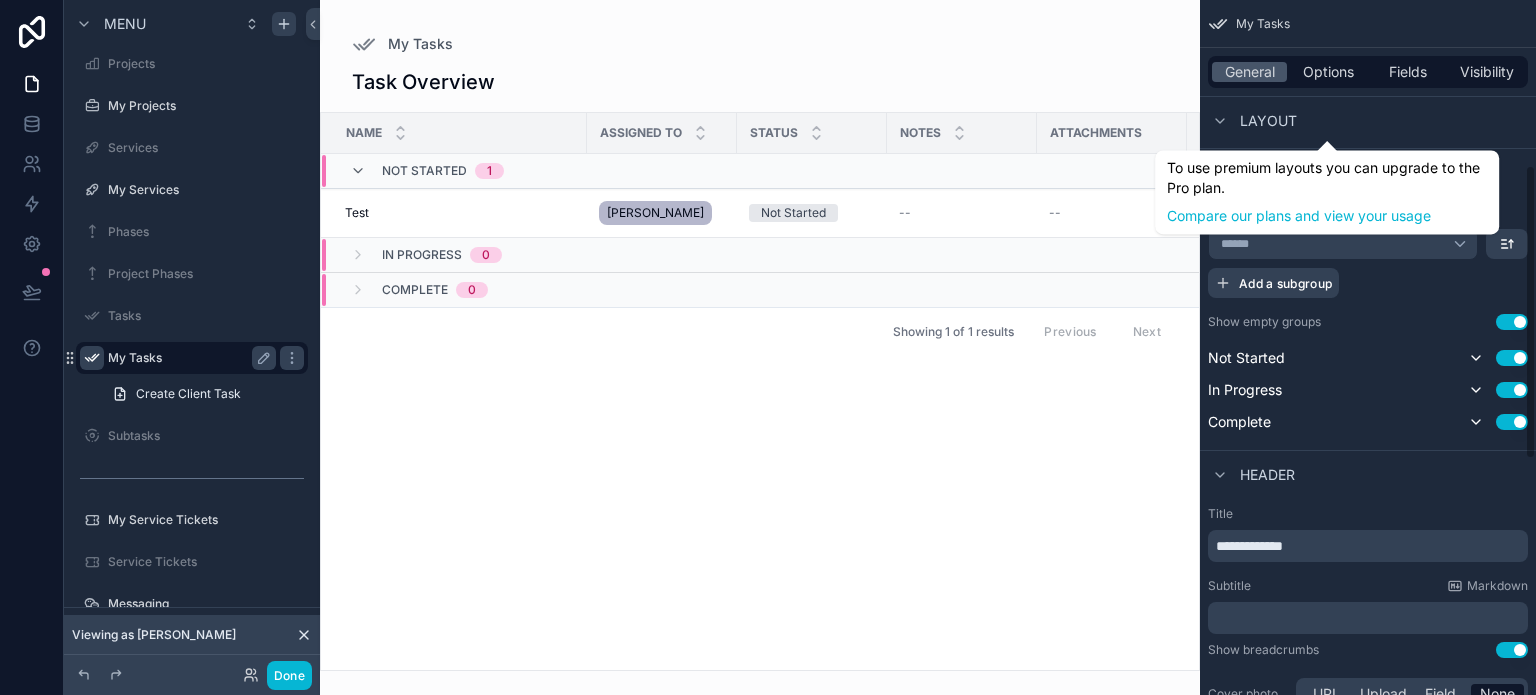 scroll, scrollTop: 406, scrollLeft: 0, axis: vertical 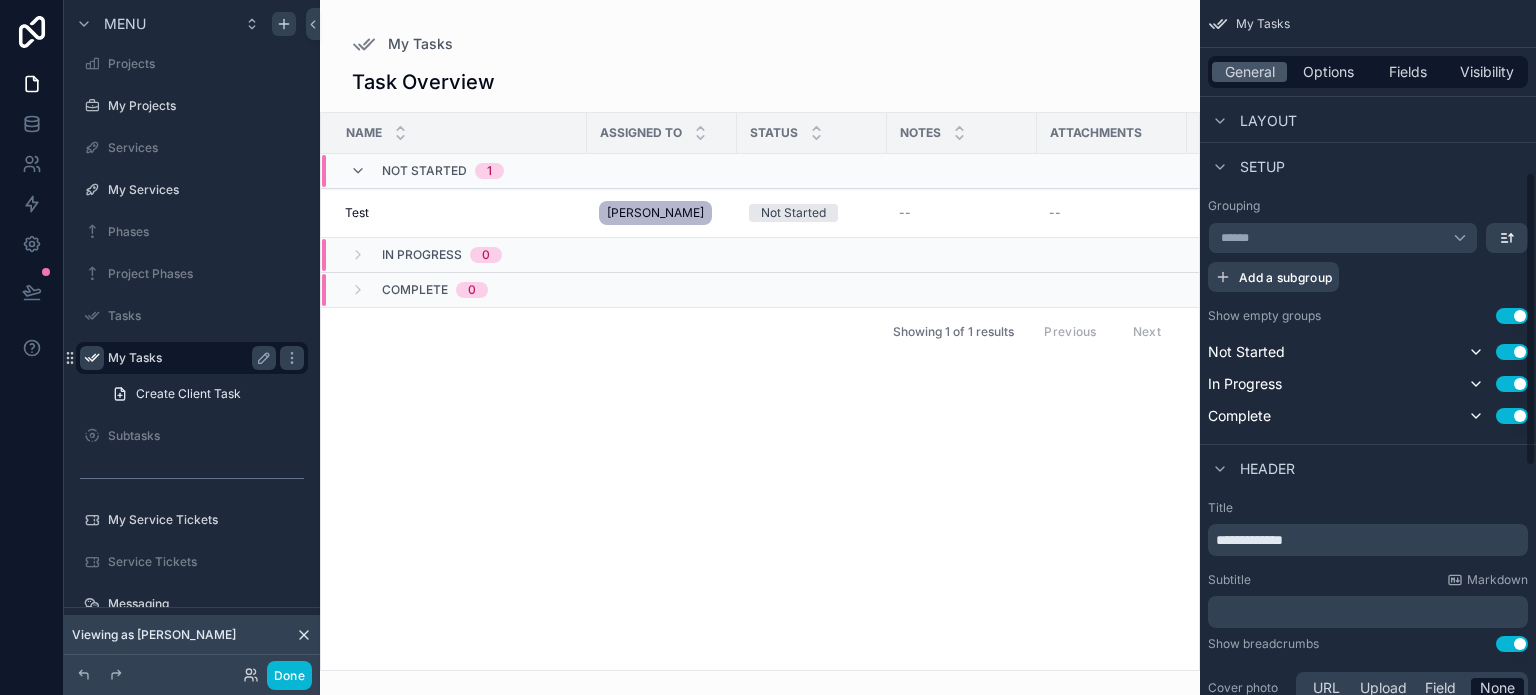 click on "Use setting" at bounding box center [1512, 316] 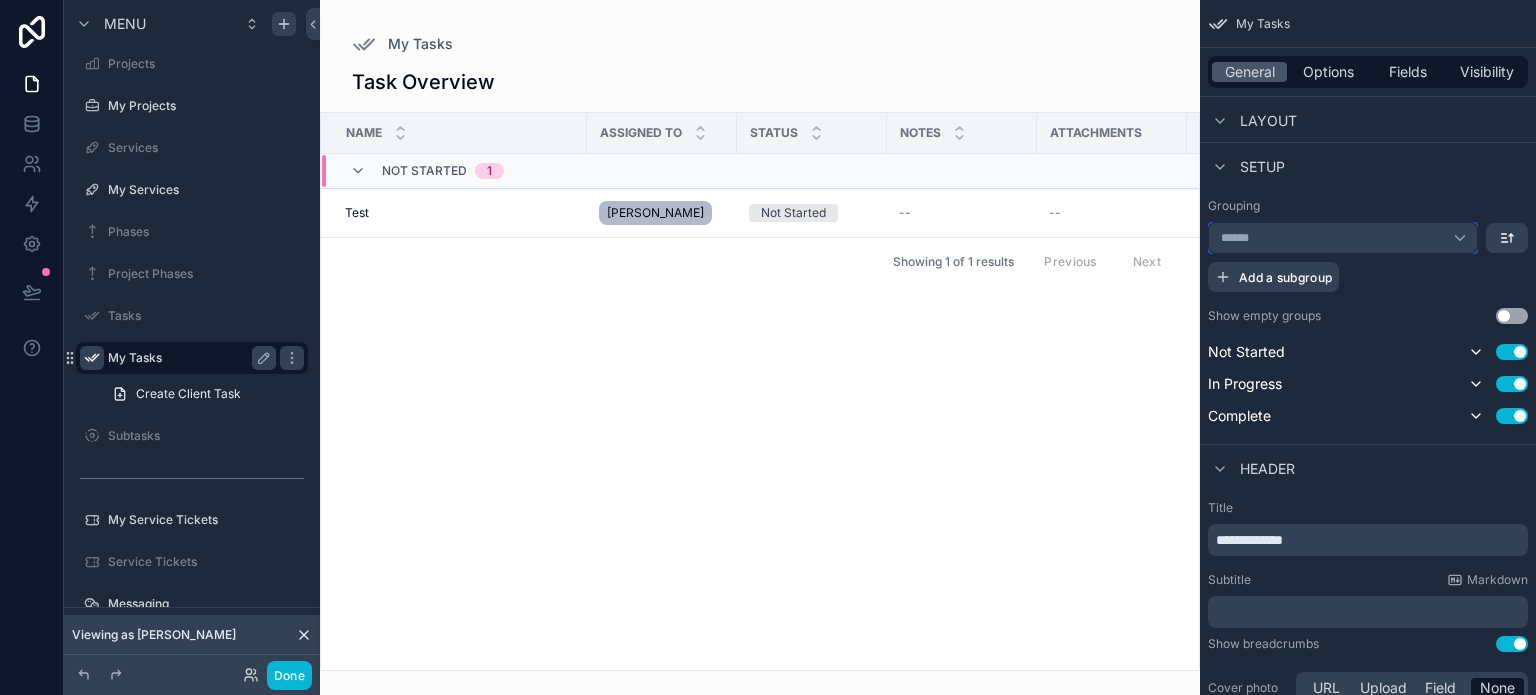 click on "******" at bounding box center (1343, 238) 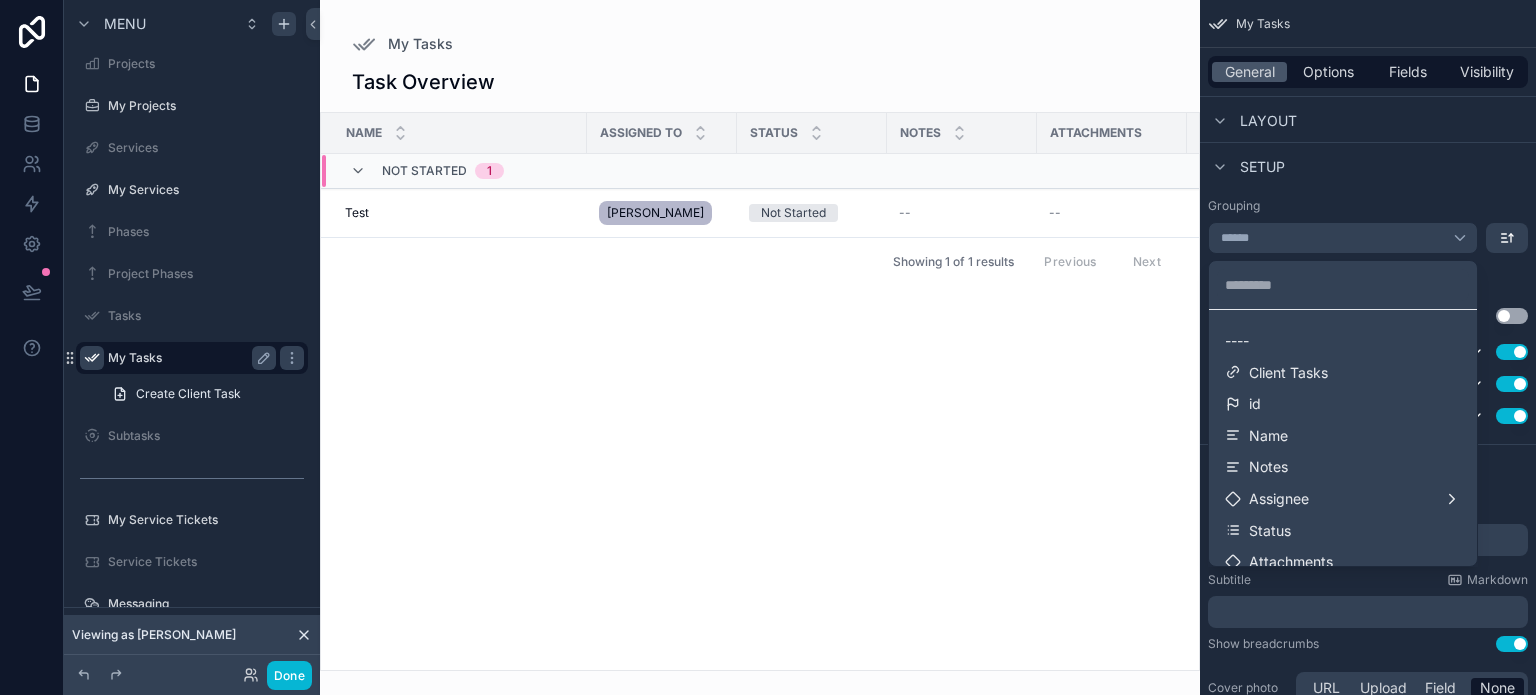 click at bounding box center [768, 347] 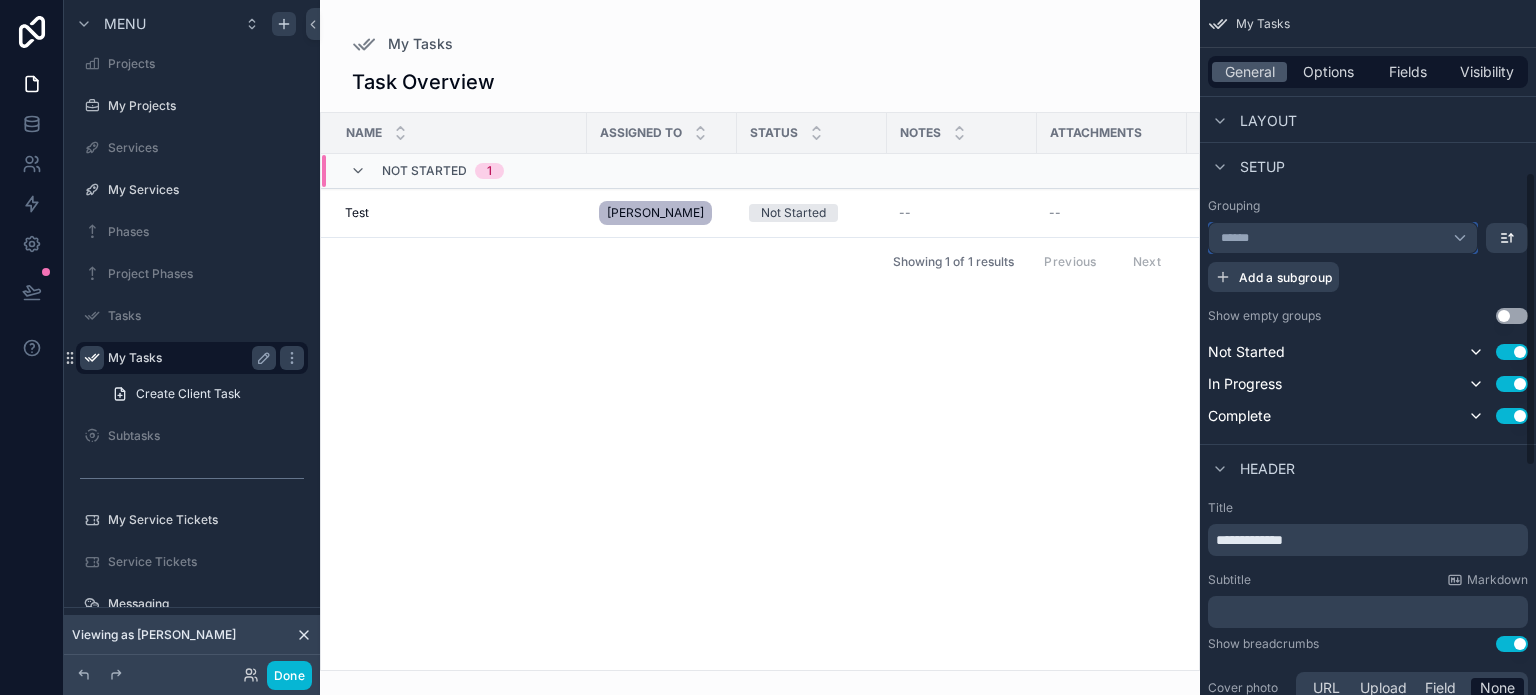 click on "******" at bounding box center (1343, 238) 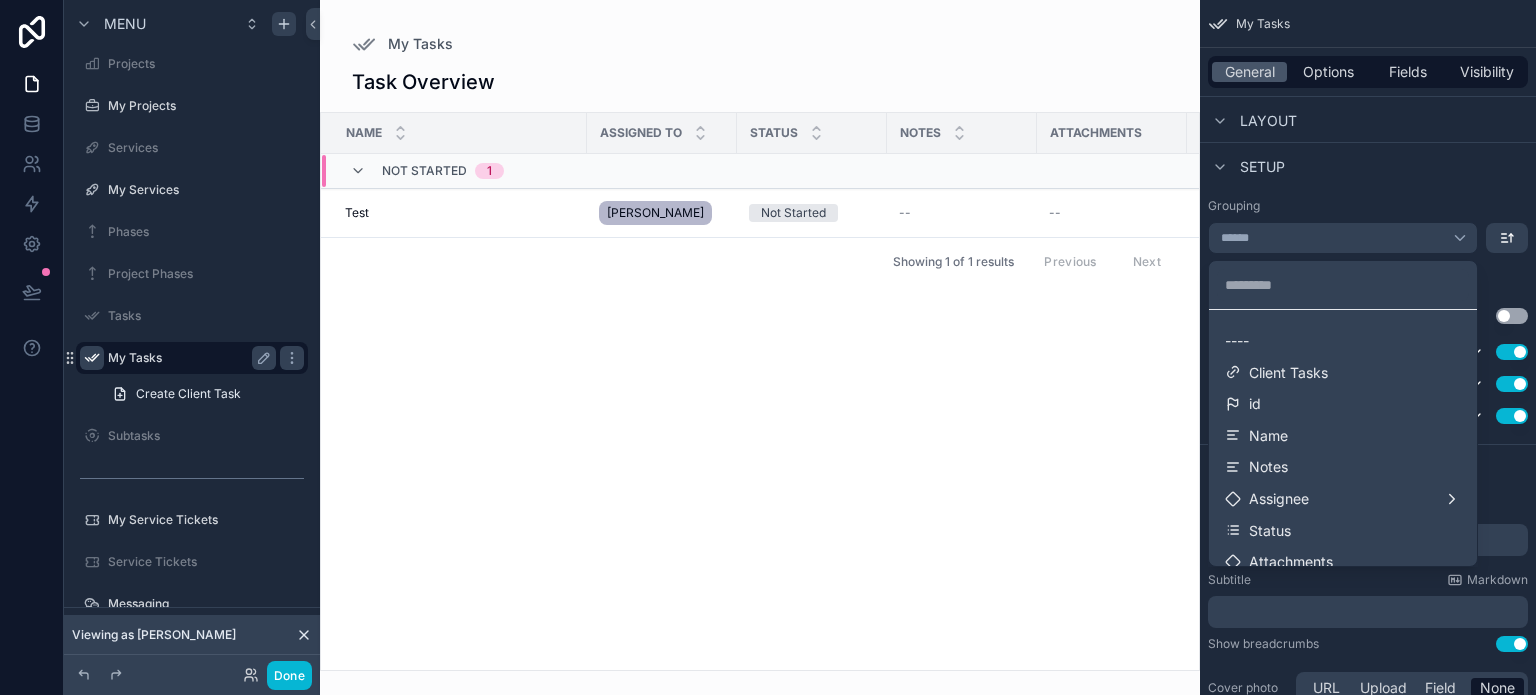 click at bounding box center (768, 347) 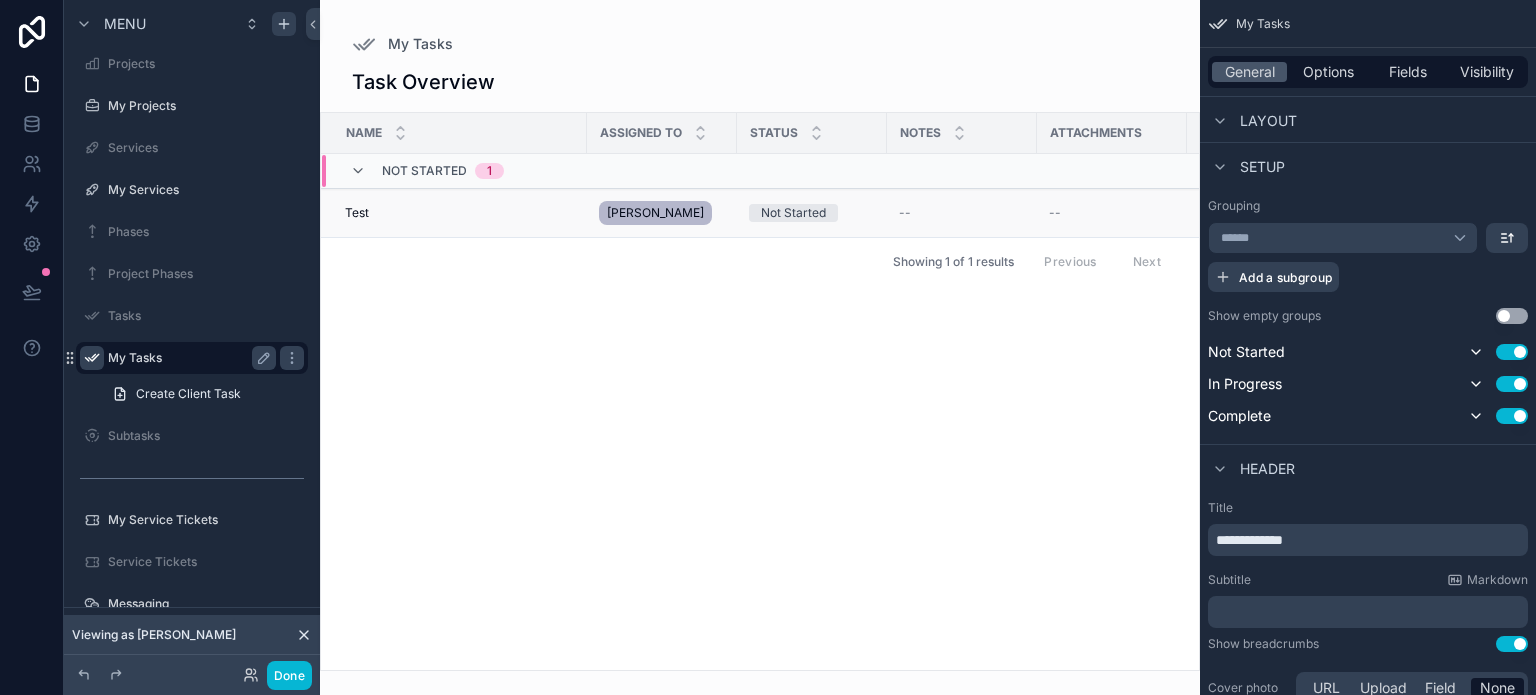 click on "Test Test" at bounding box center [460, 213] 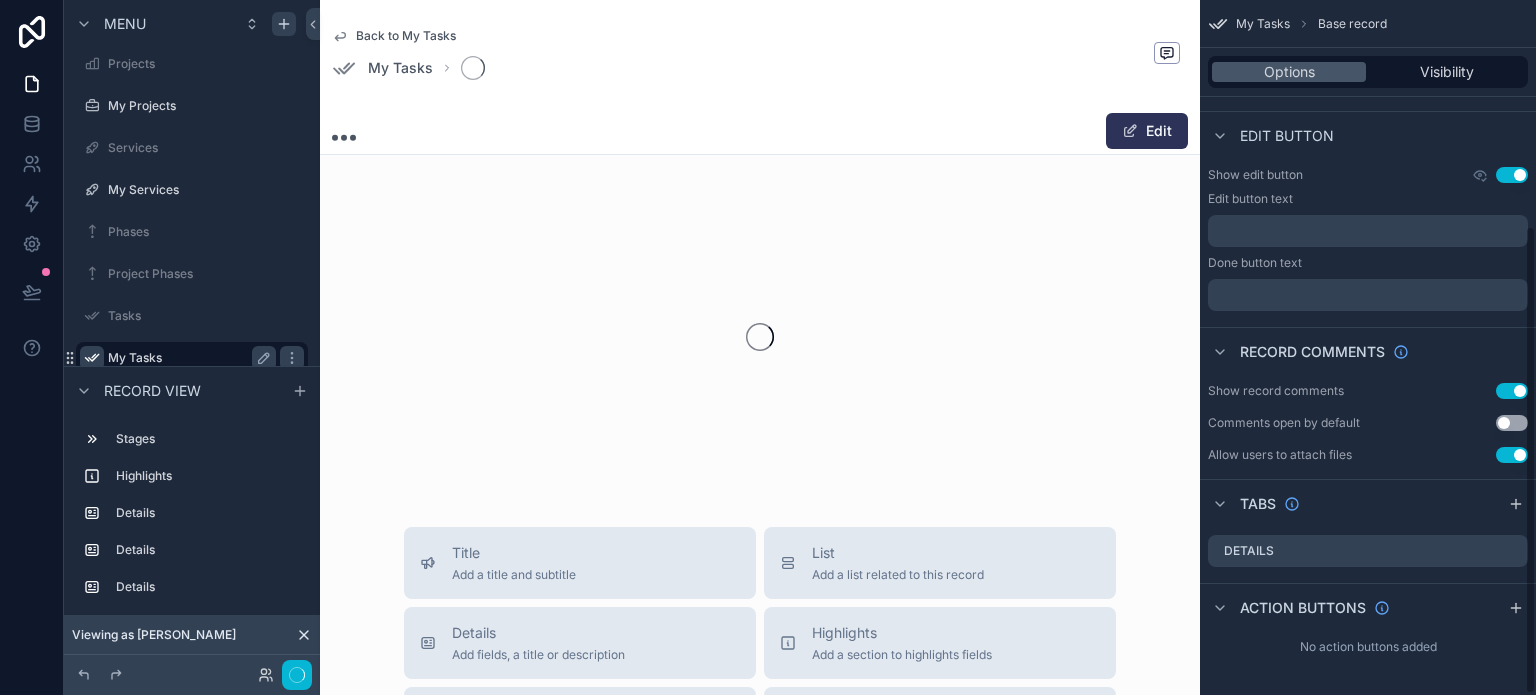 scroll, scrollTop: 336, scrollLeft: 0, axis: vertical 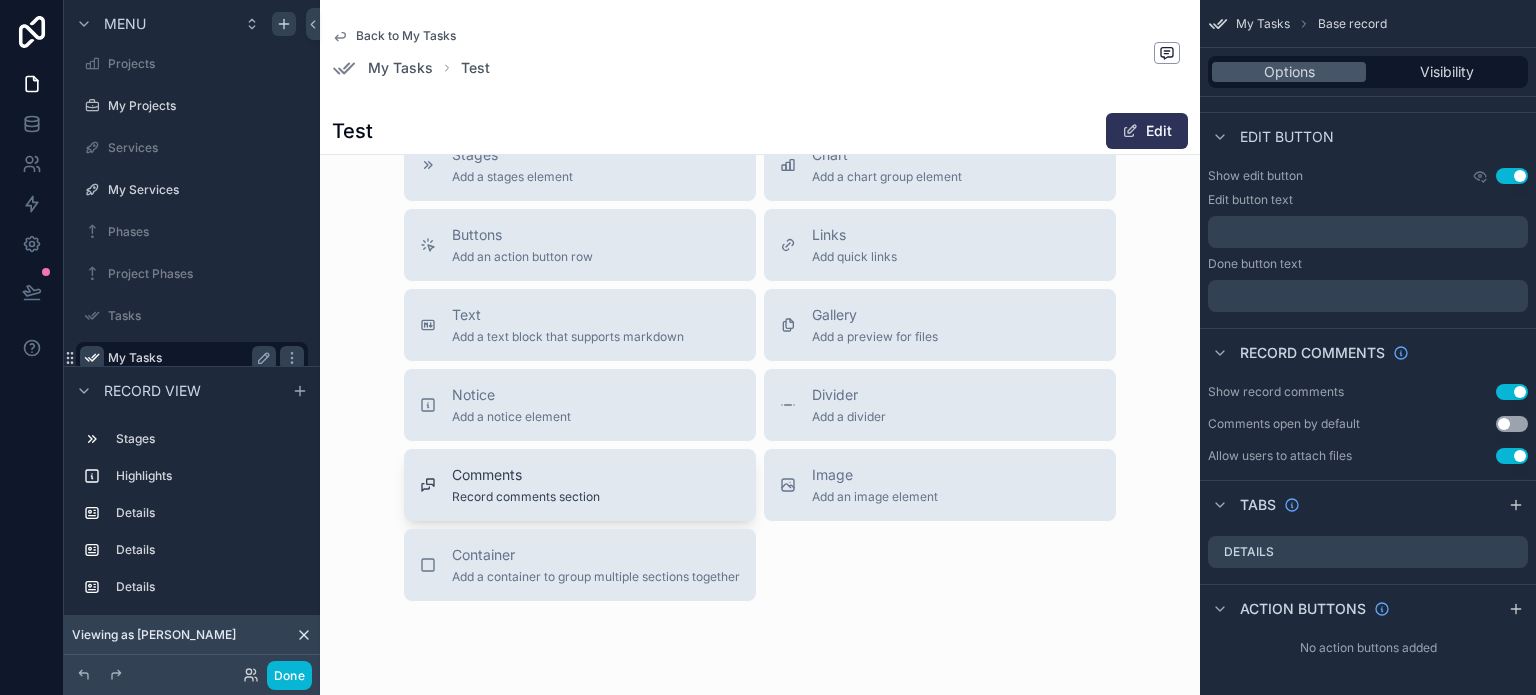 click on "Record comments section" at bounding box center [526, 497] 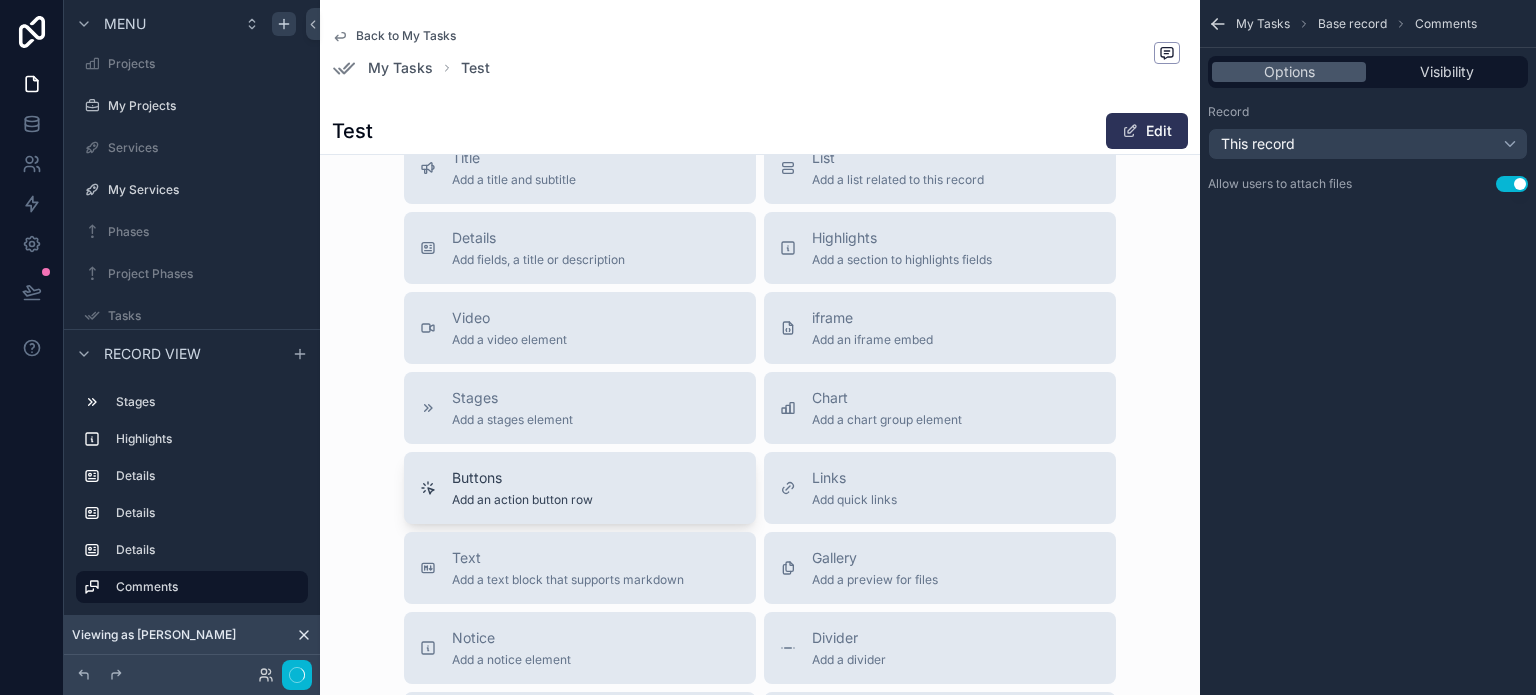 scroll, scrollTop: 0, scrollLeft: 0, axis: both 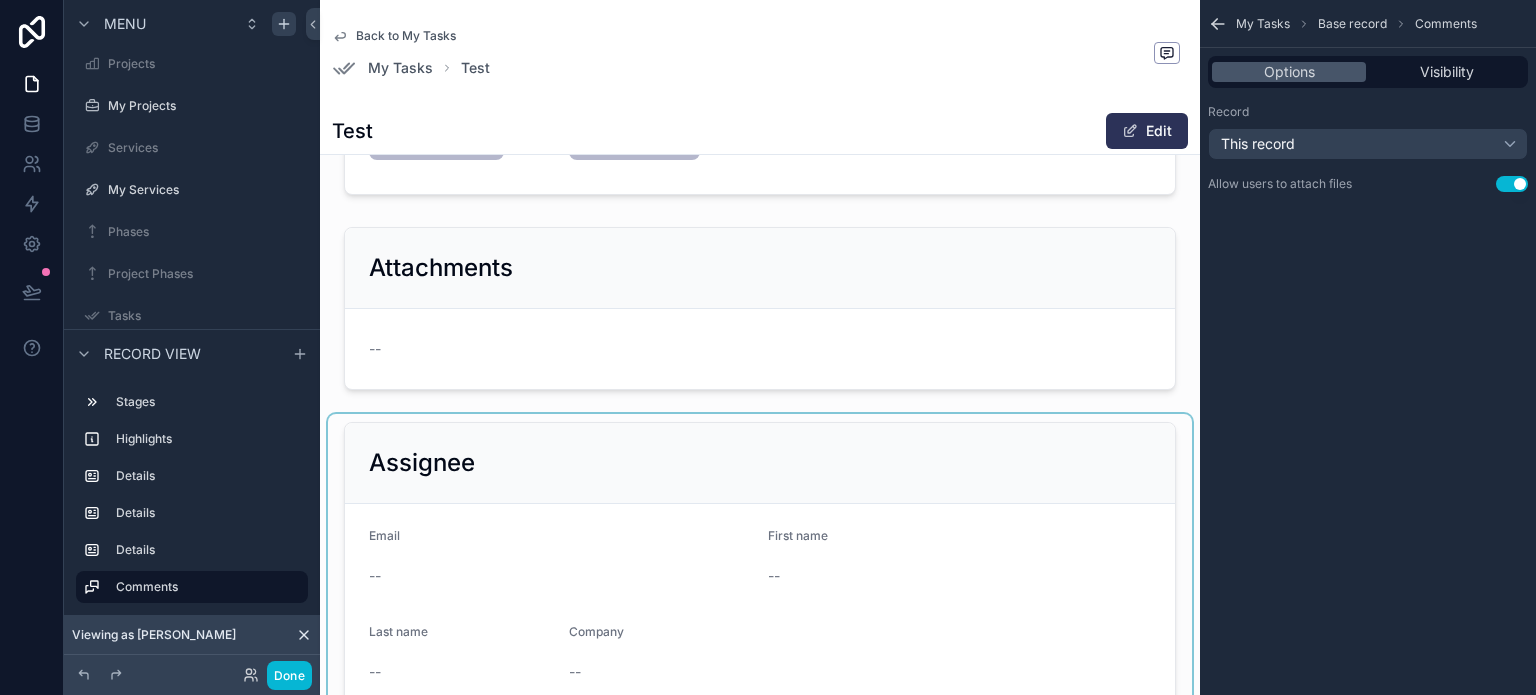 click at bounding box center [760, 567] 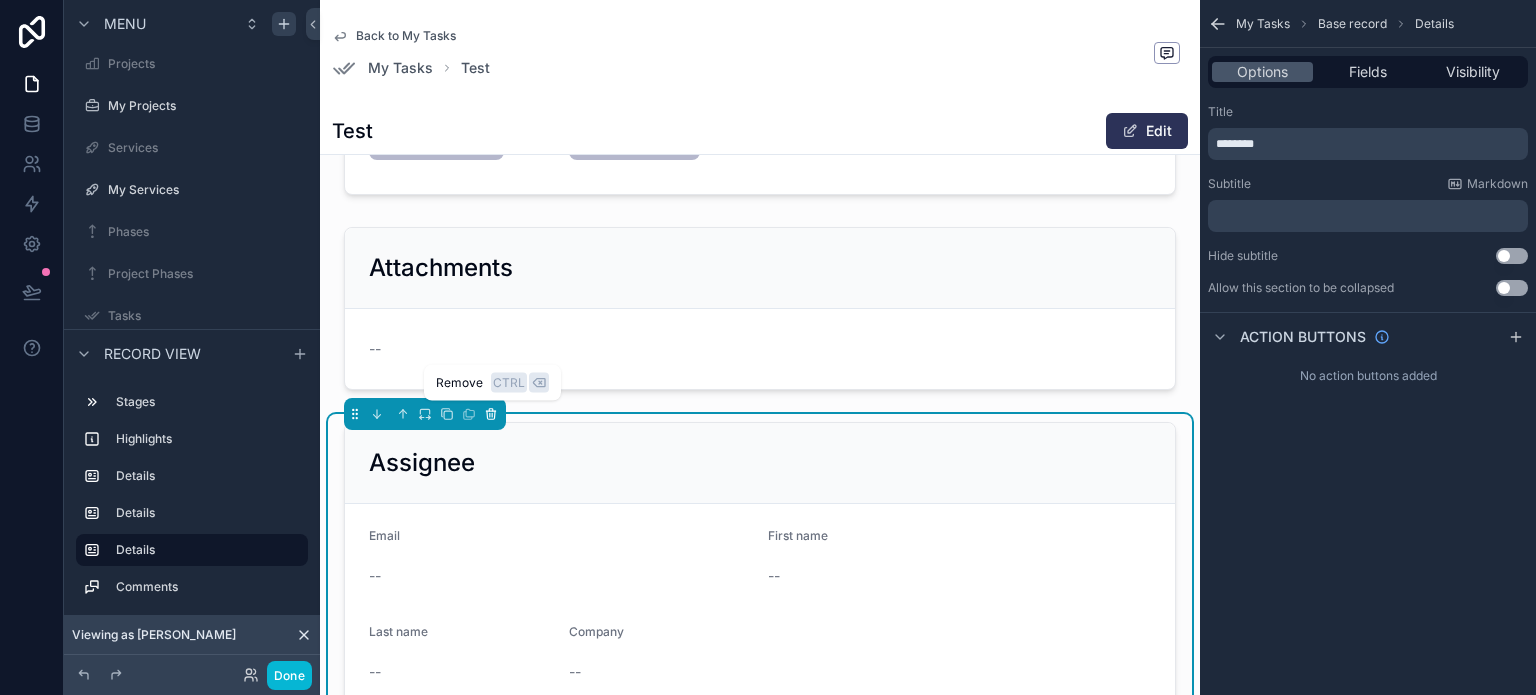 click 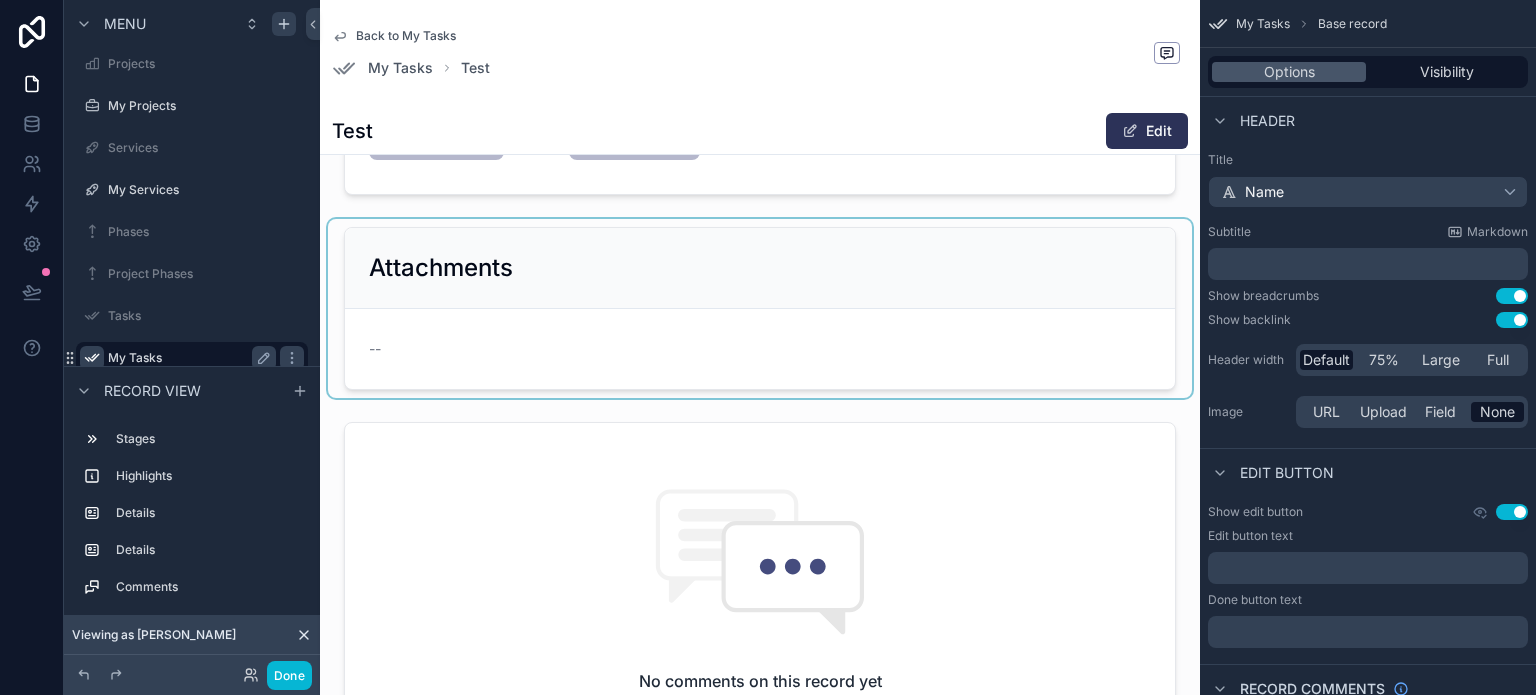 click at bounding box center [760, 308] 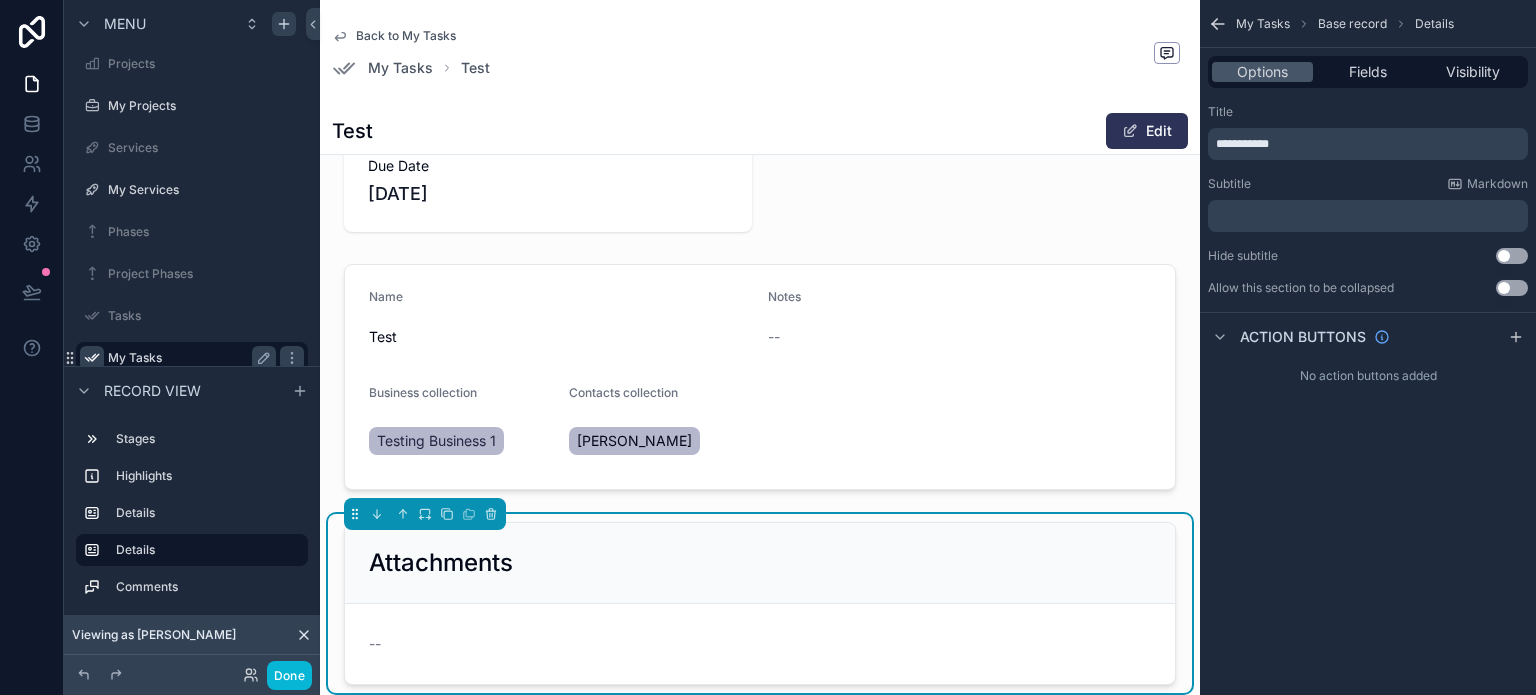scroll, scrollTop: 136, scrollLeft: 0, axis: vertical 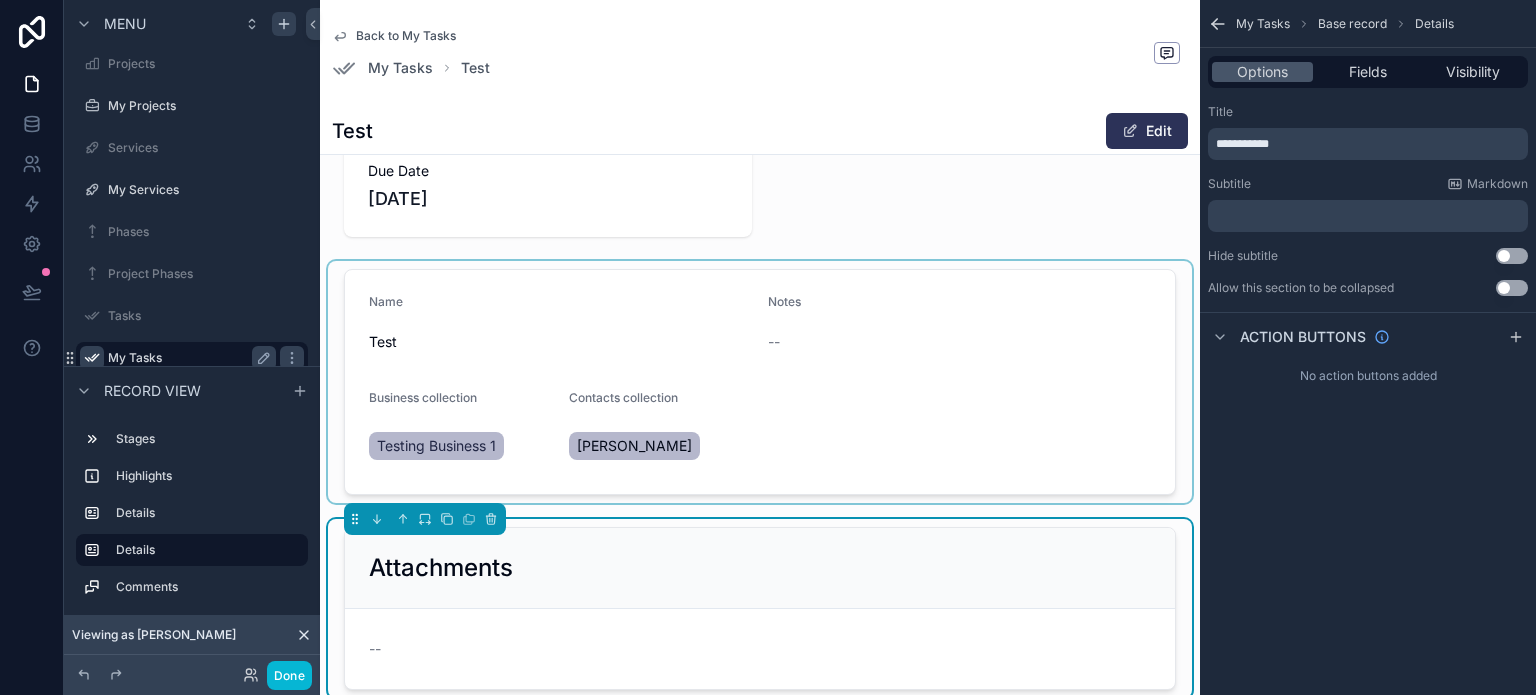 click at bounding box center (760, 382) 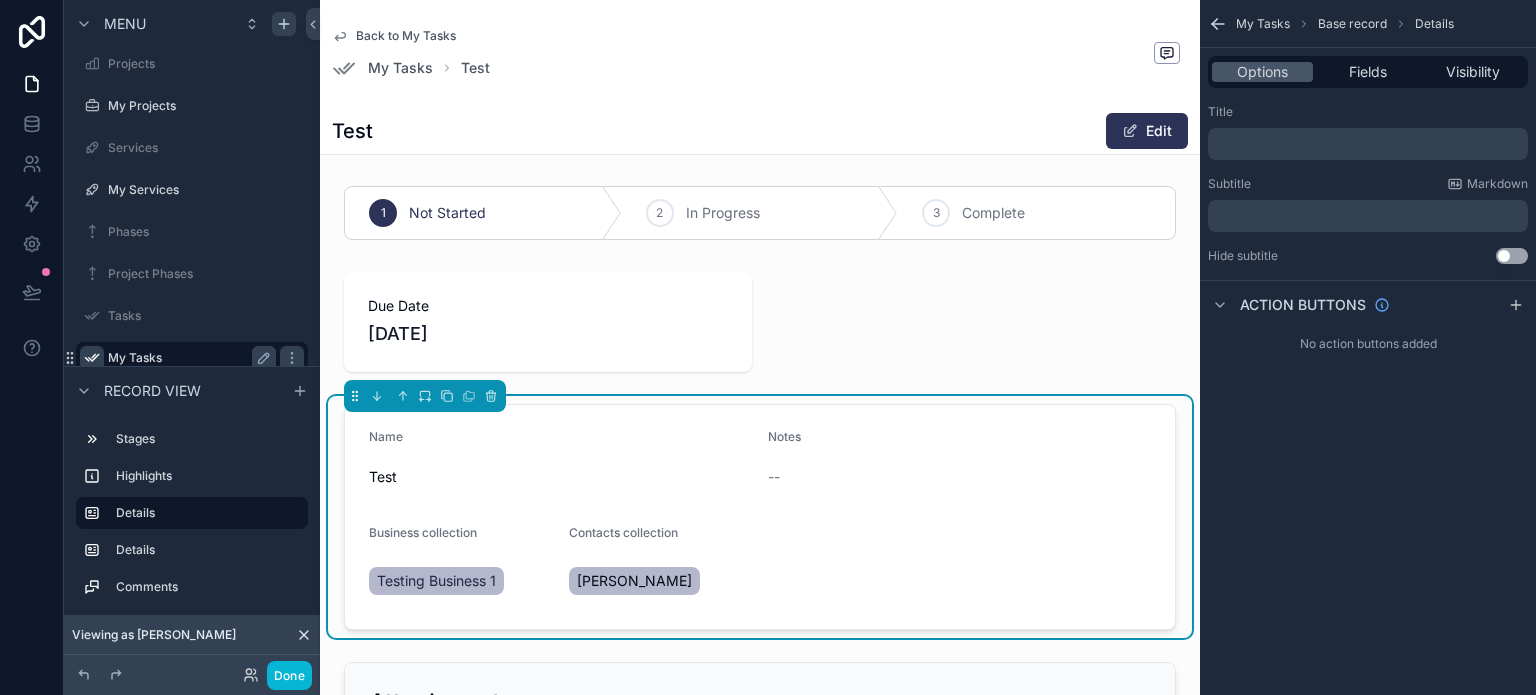 scroll, scrollTop: 0, scrollLeft: 0, axis: both 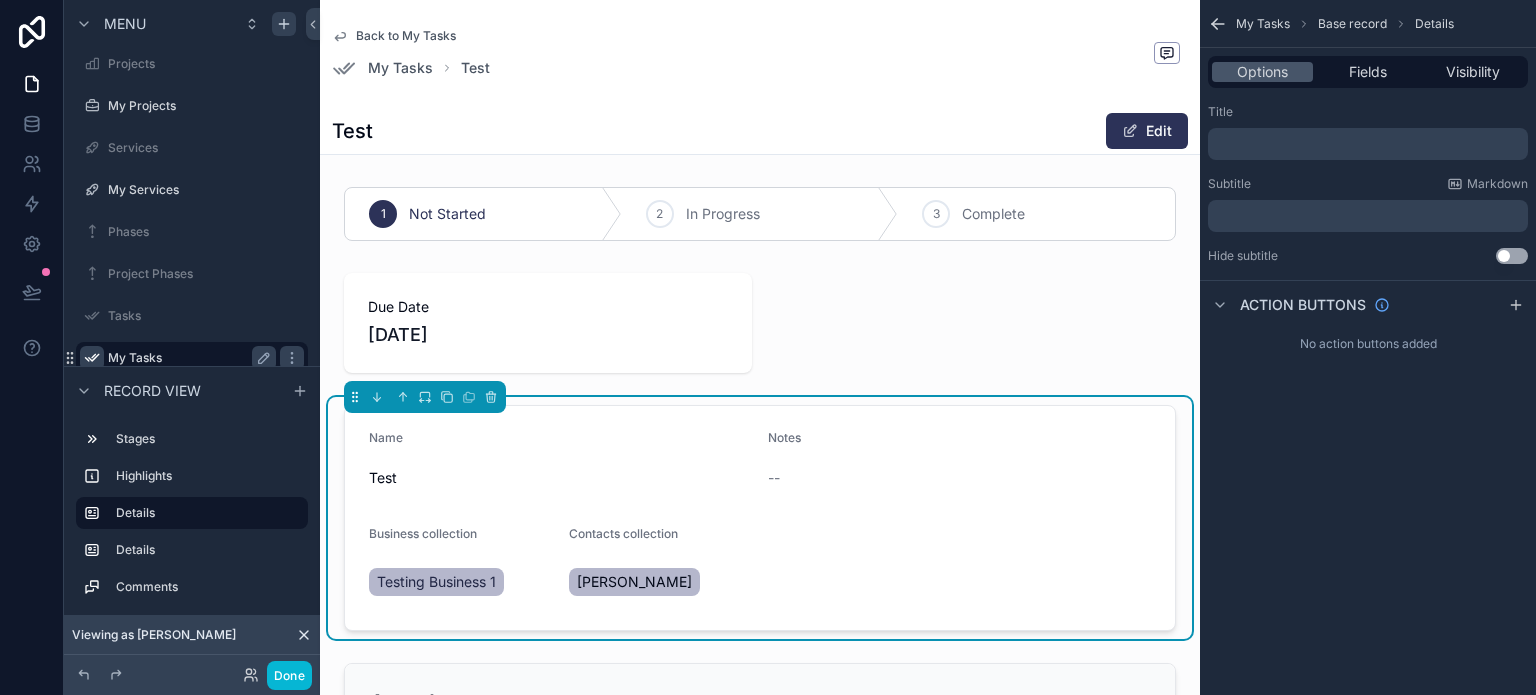 click at bounding box center [760, 323] 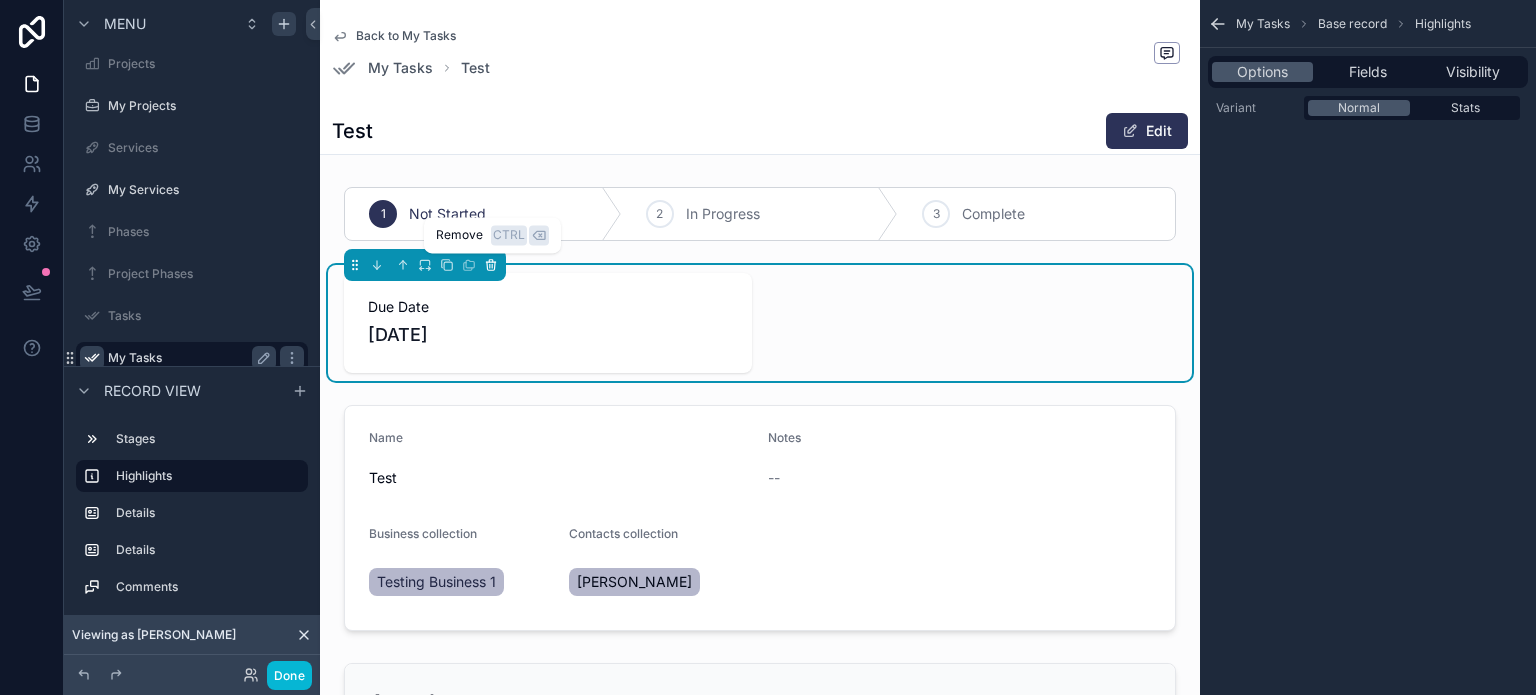 click 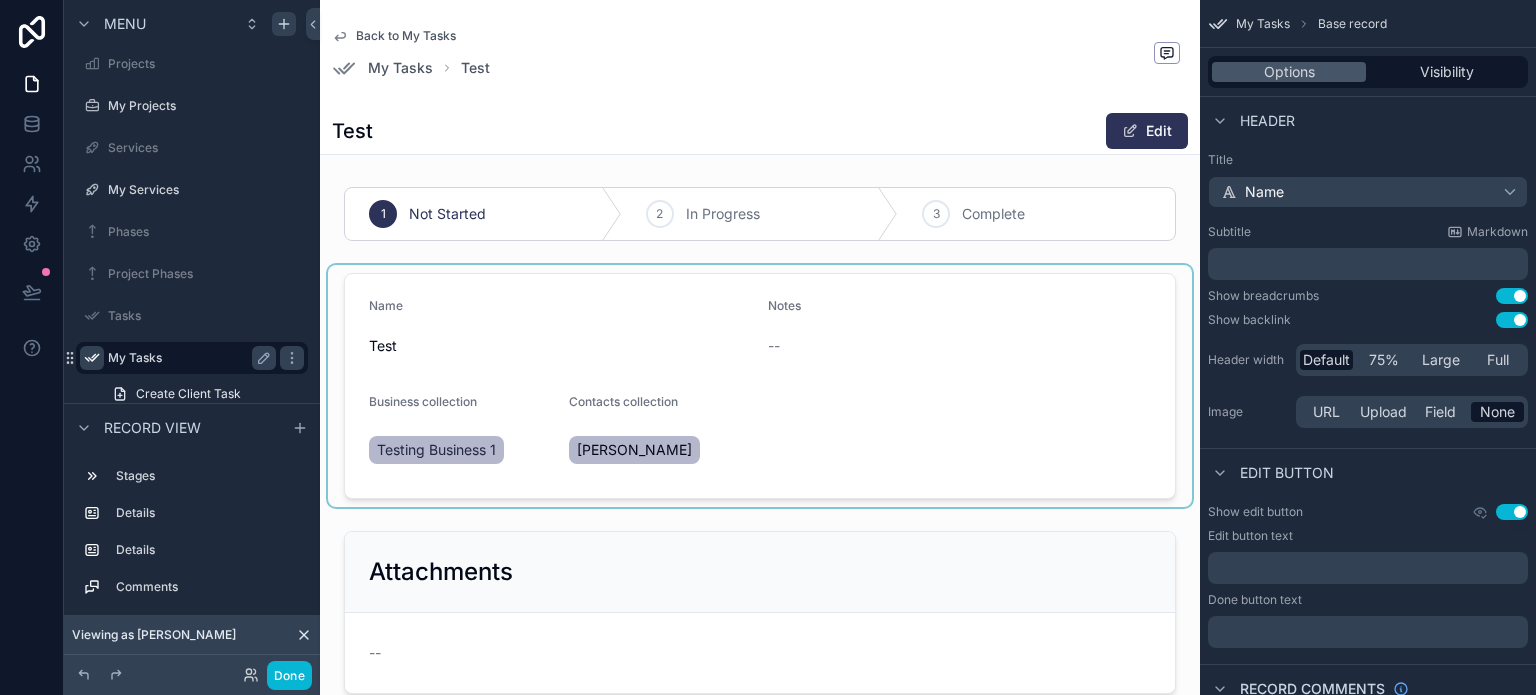 click at bounding box center (760, 386) 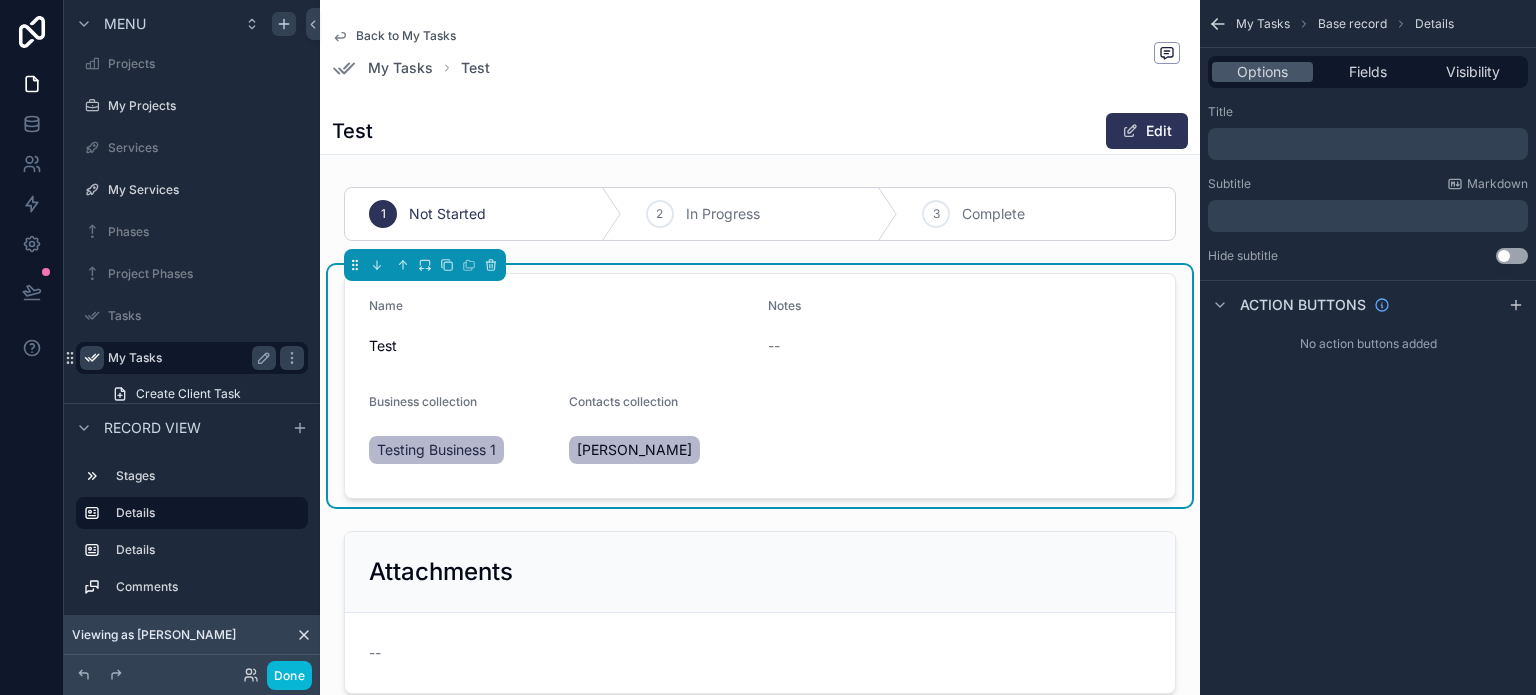click on "﻿" at bounding box center [1368, 144] 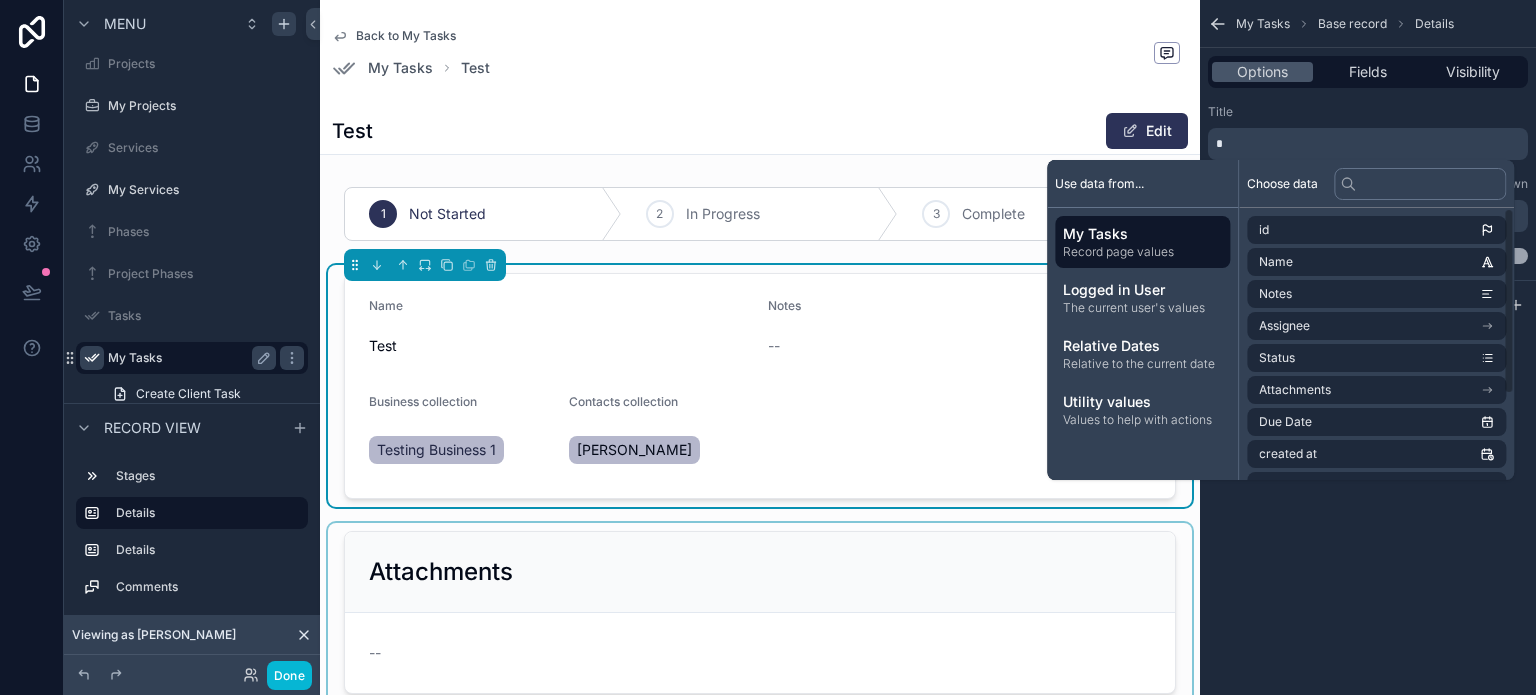 type 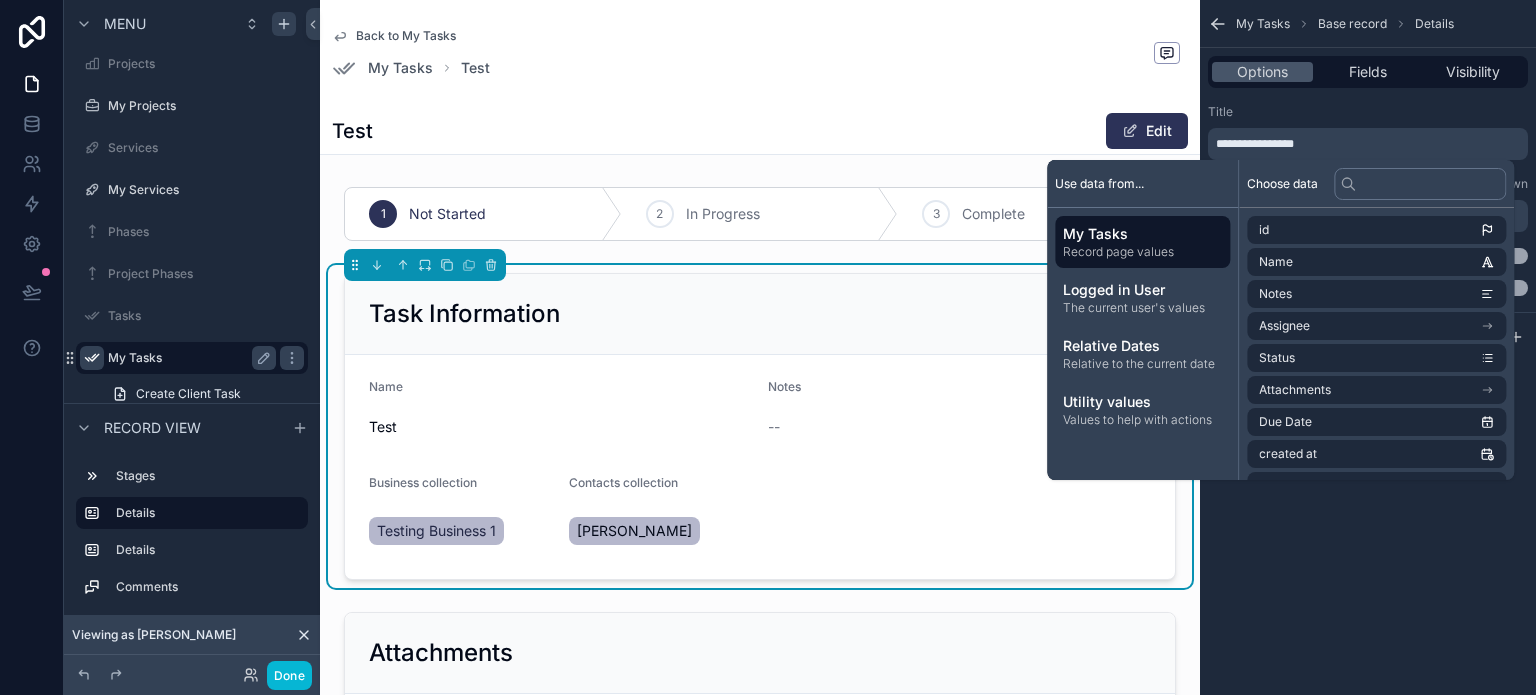 click on "**********" at bounding box center (1255, 144) 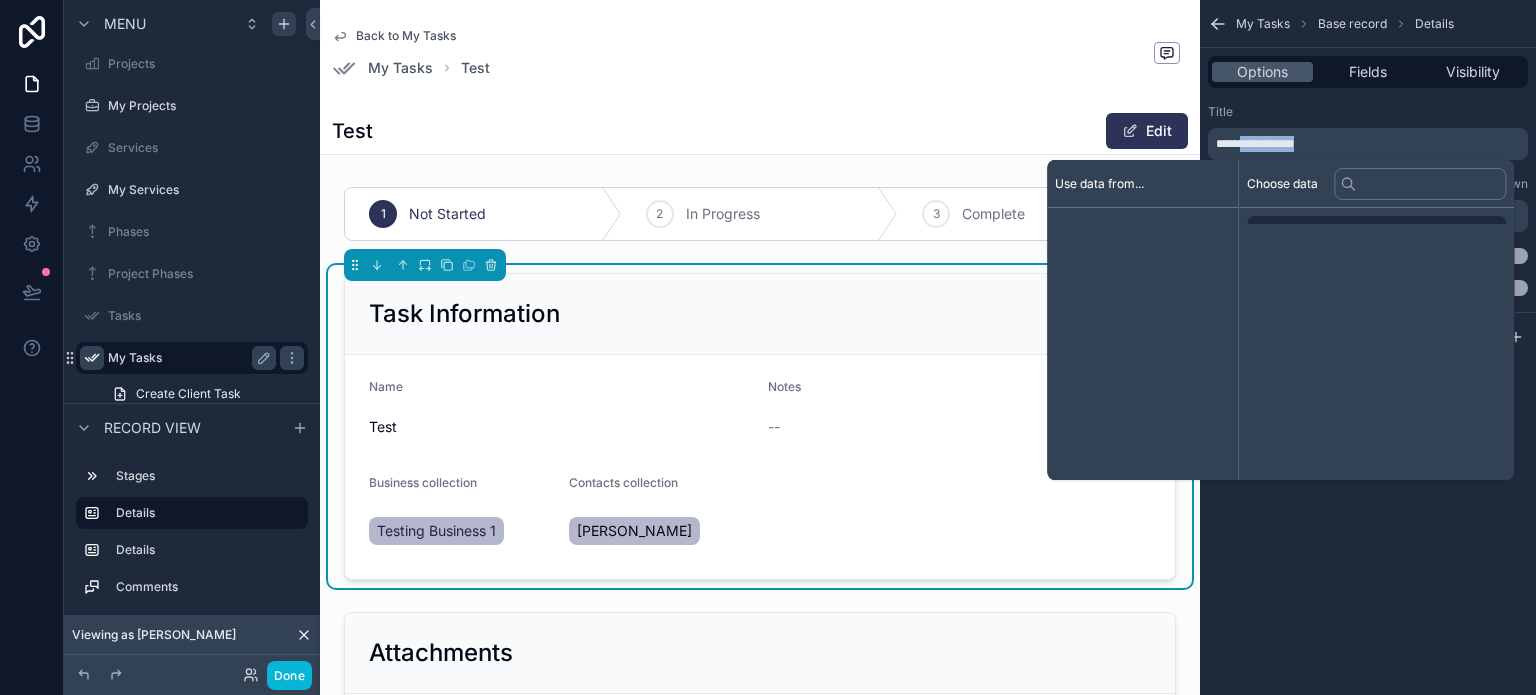 click on "**********" at bounding box center (1255, 144) 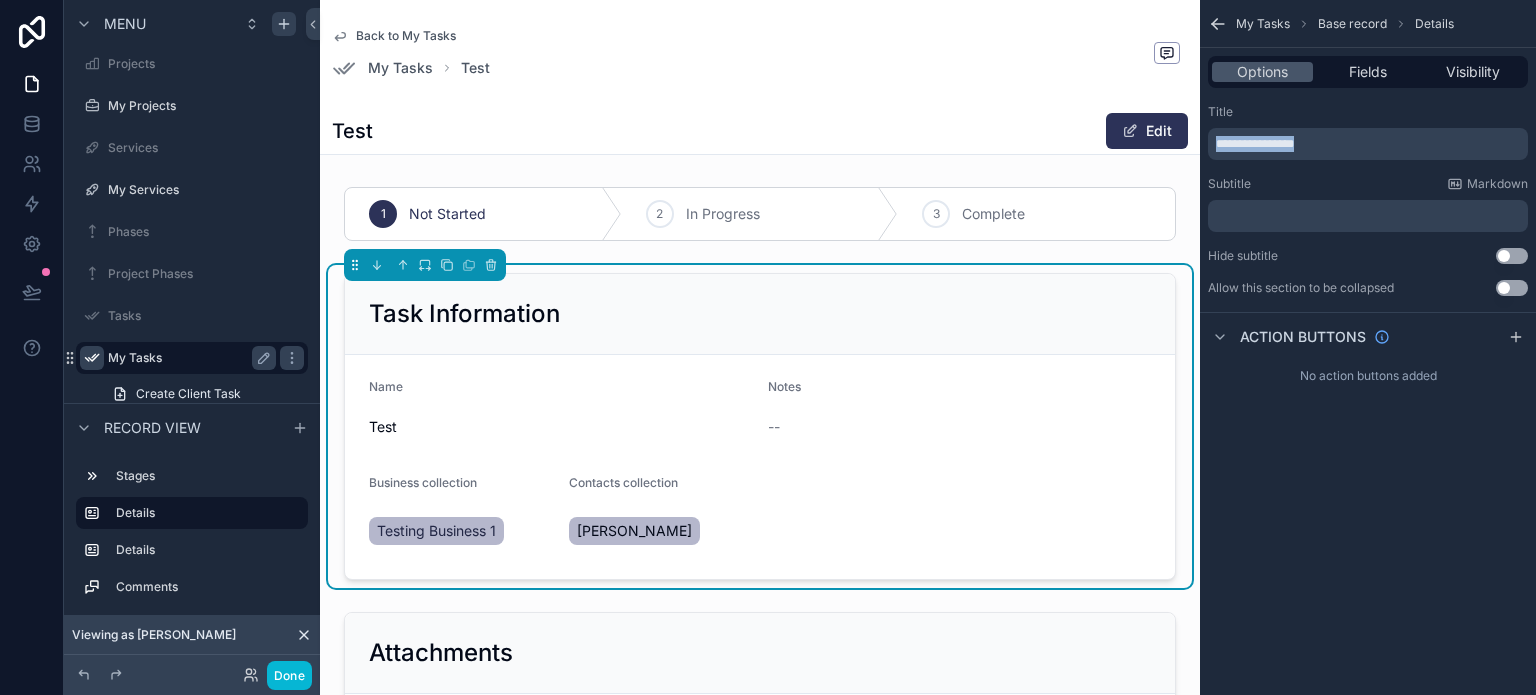 click on "**********" at bounding box center (1255, 144) 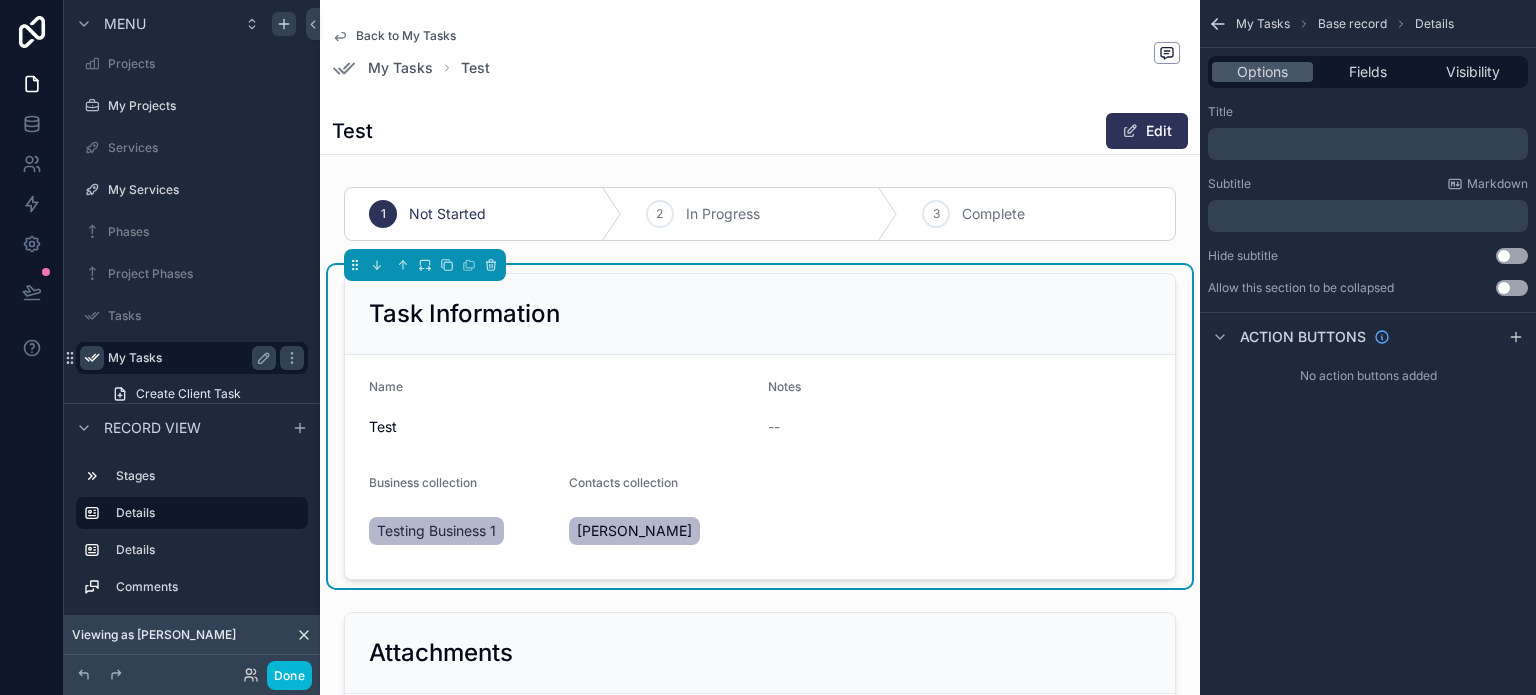 click on "Title ﻿ Subtitle Markdown ﻿ Hide subtitle Use setting Allow this section to be collapsed Use setting" at bounding box center (1368, 200) 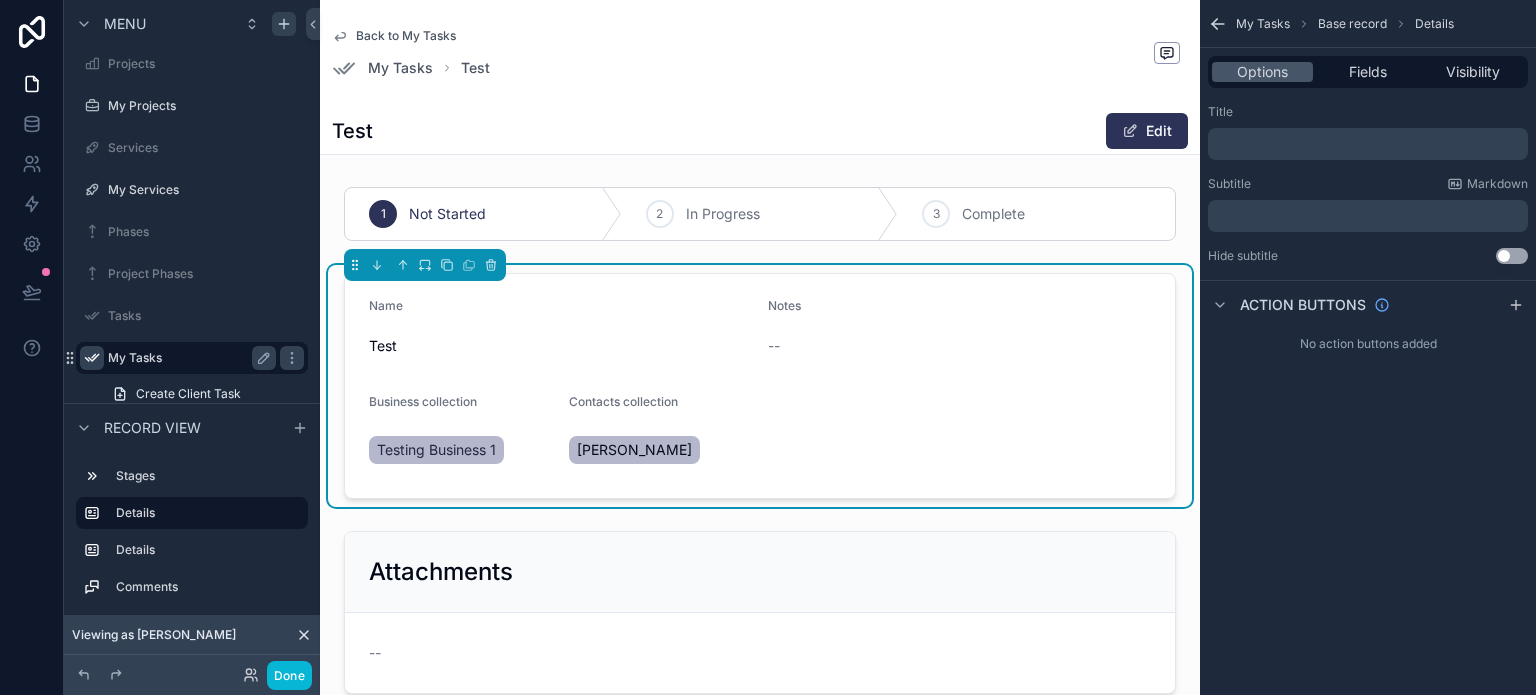 click on "﻿" at bounding box center [1370, 216] 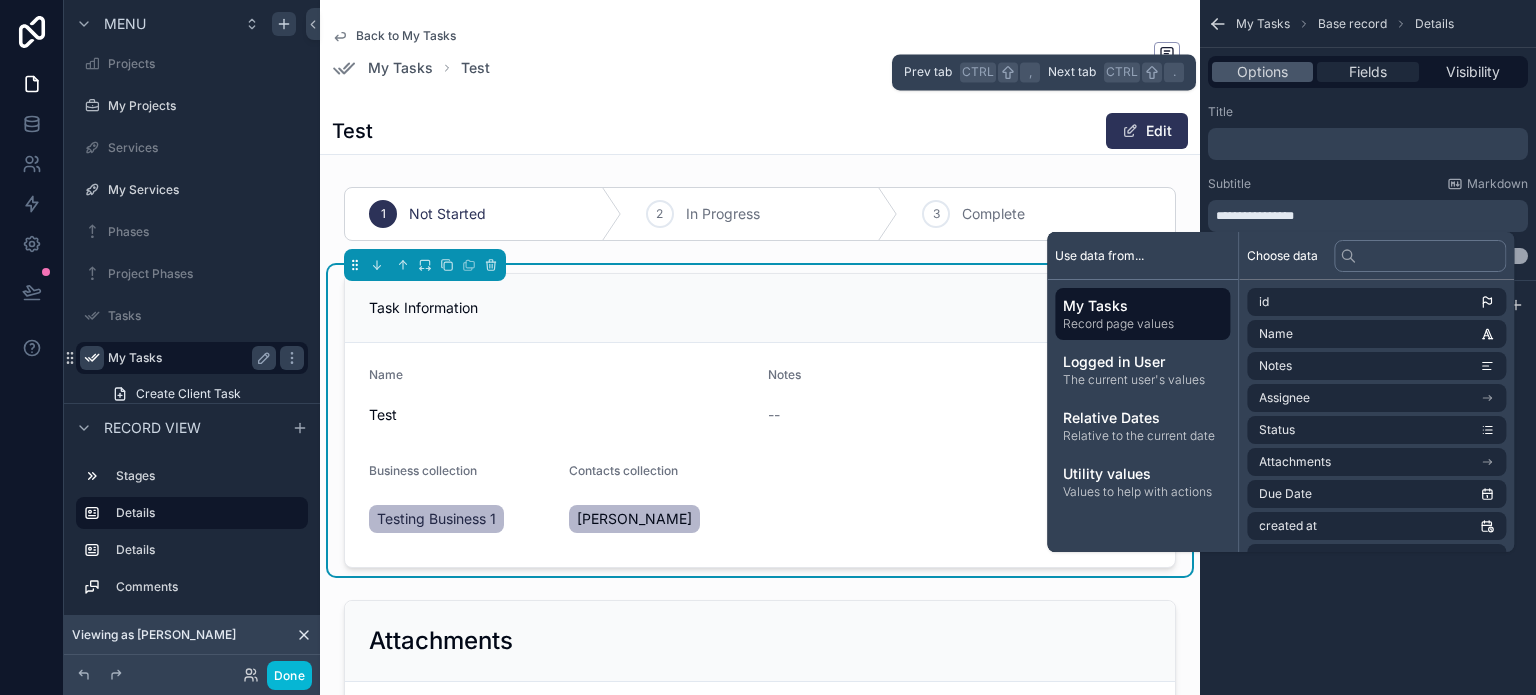 click on "Fields" at bounding box center (1368, 72) 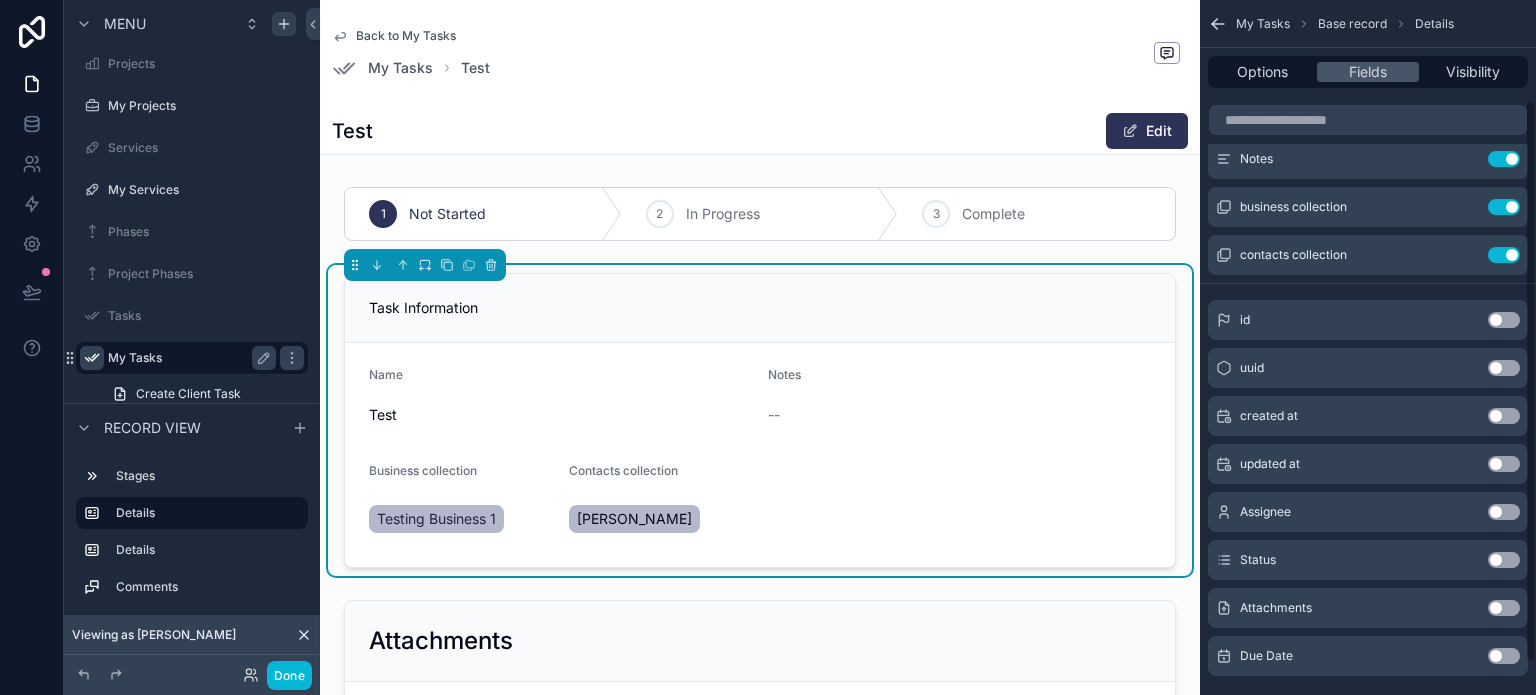 scroll, scrollTop: 163, scrollLeft: 0, axis: vertical 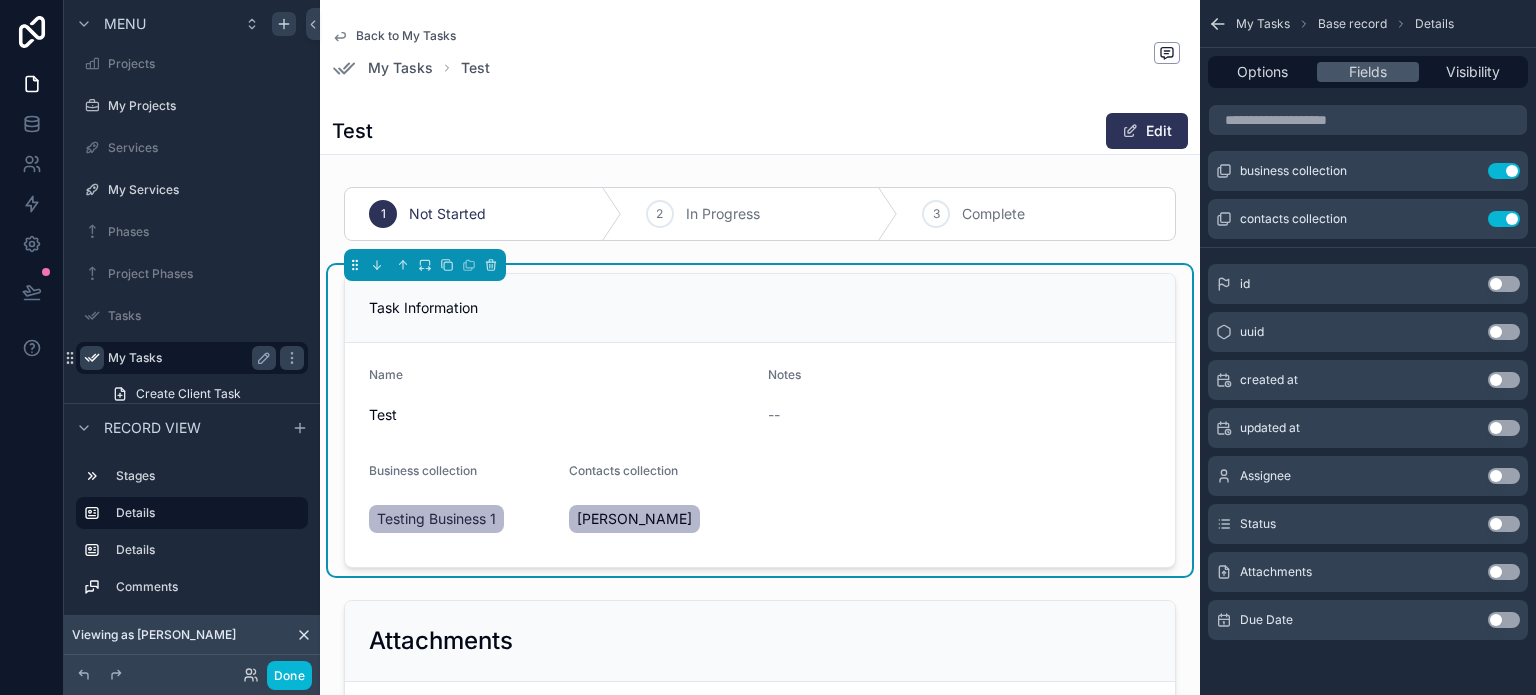 click on "Use setting" at bounding box center (1504, 620) 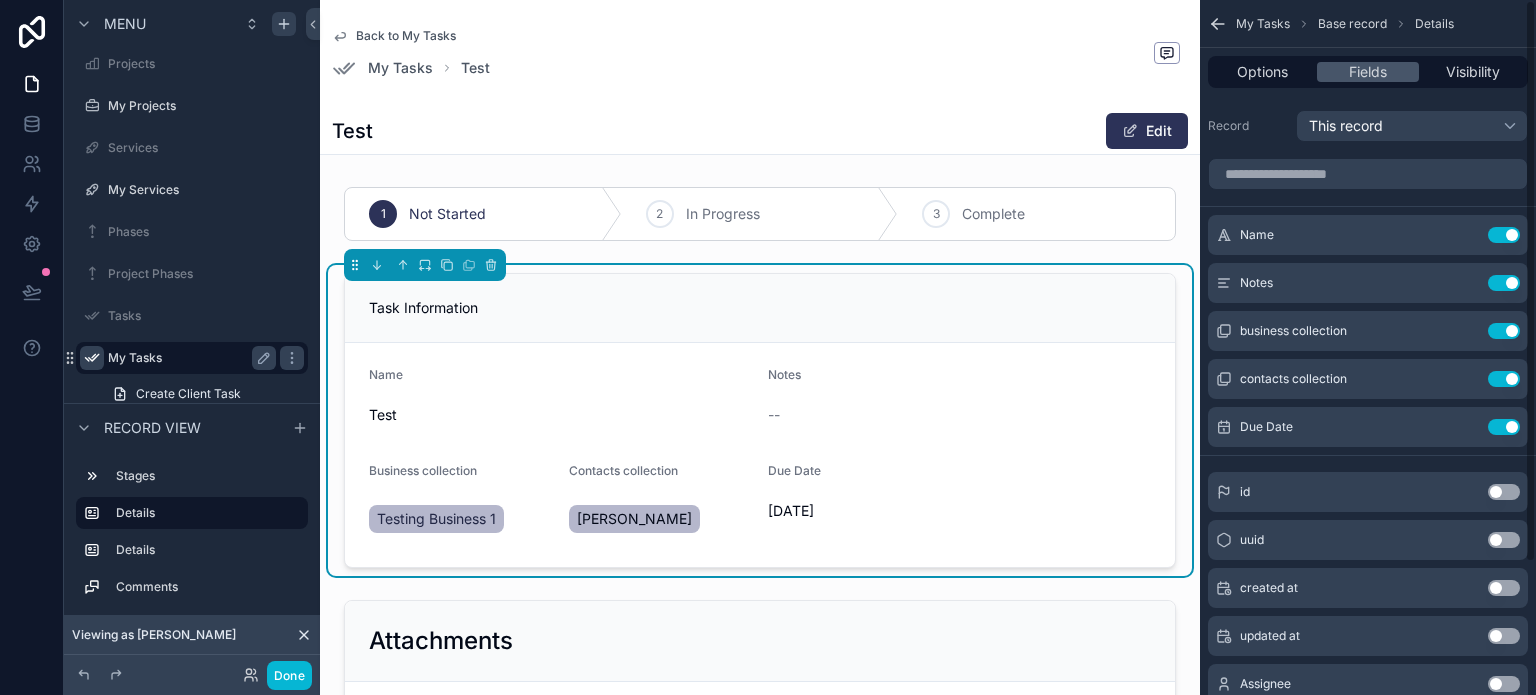 scroll, scrollTop: 0, scrollLeft: 0, axis: both 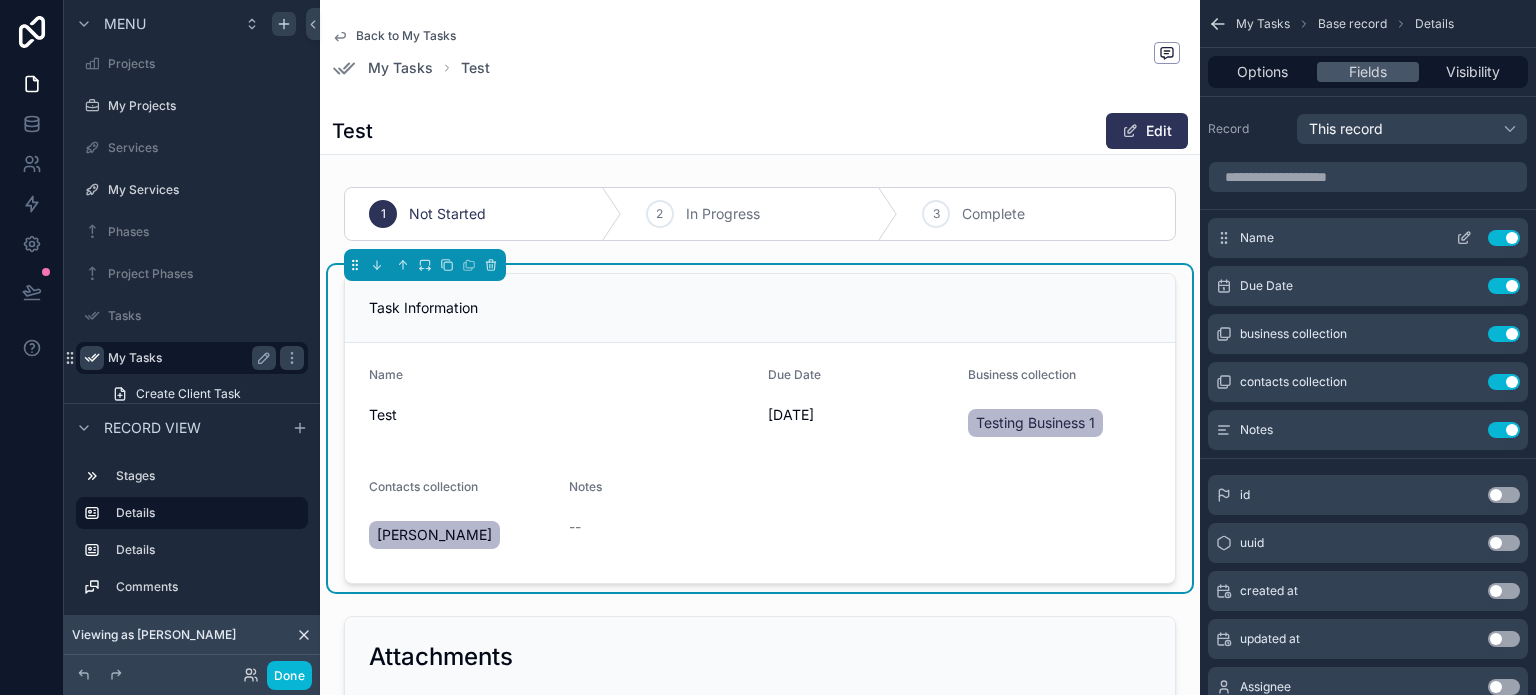 click 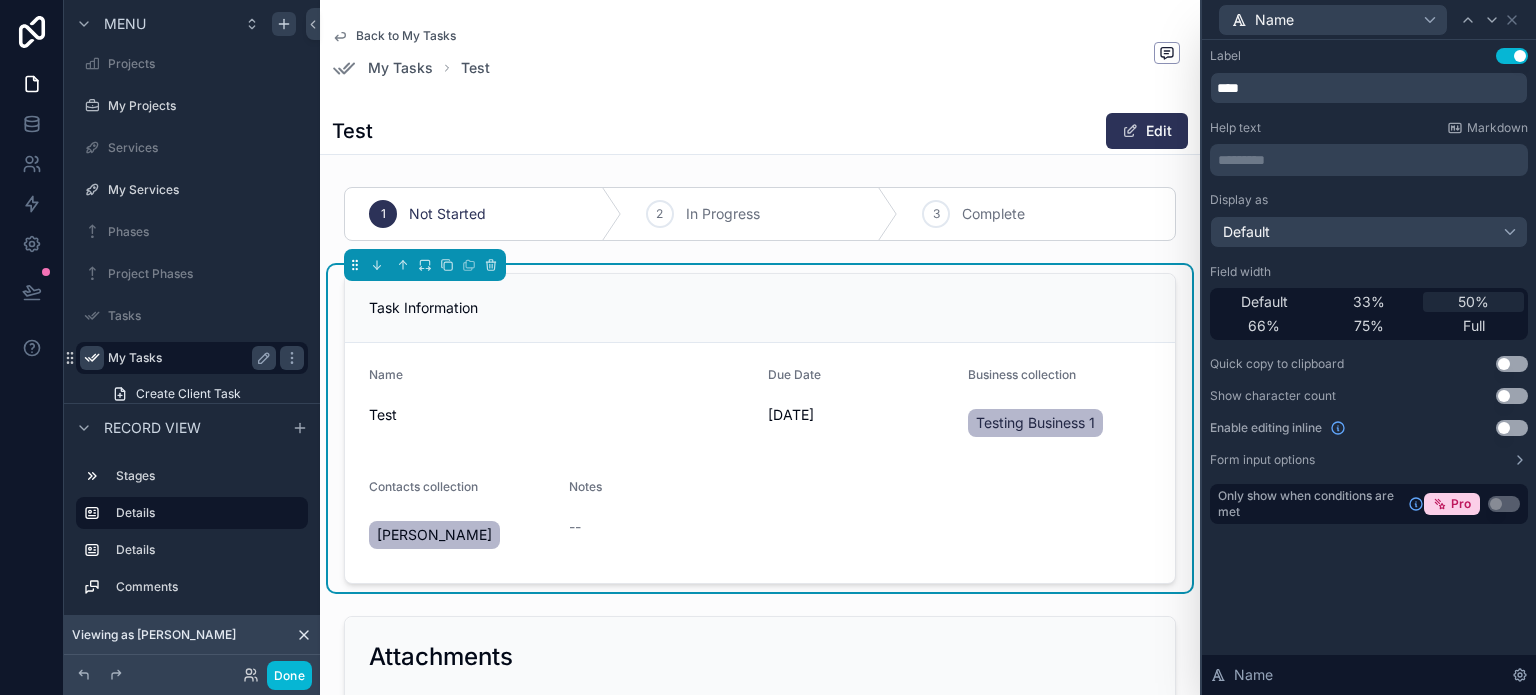 click on "50%" at bounding box center (1473, 302) 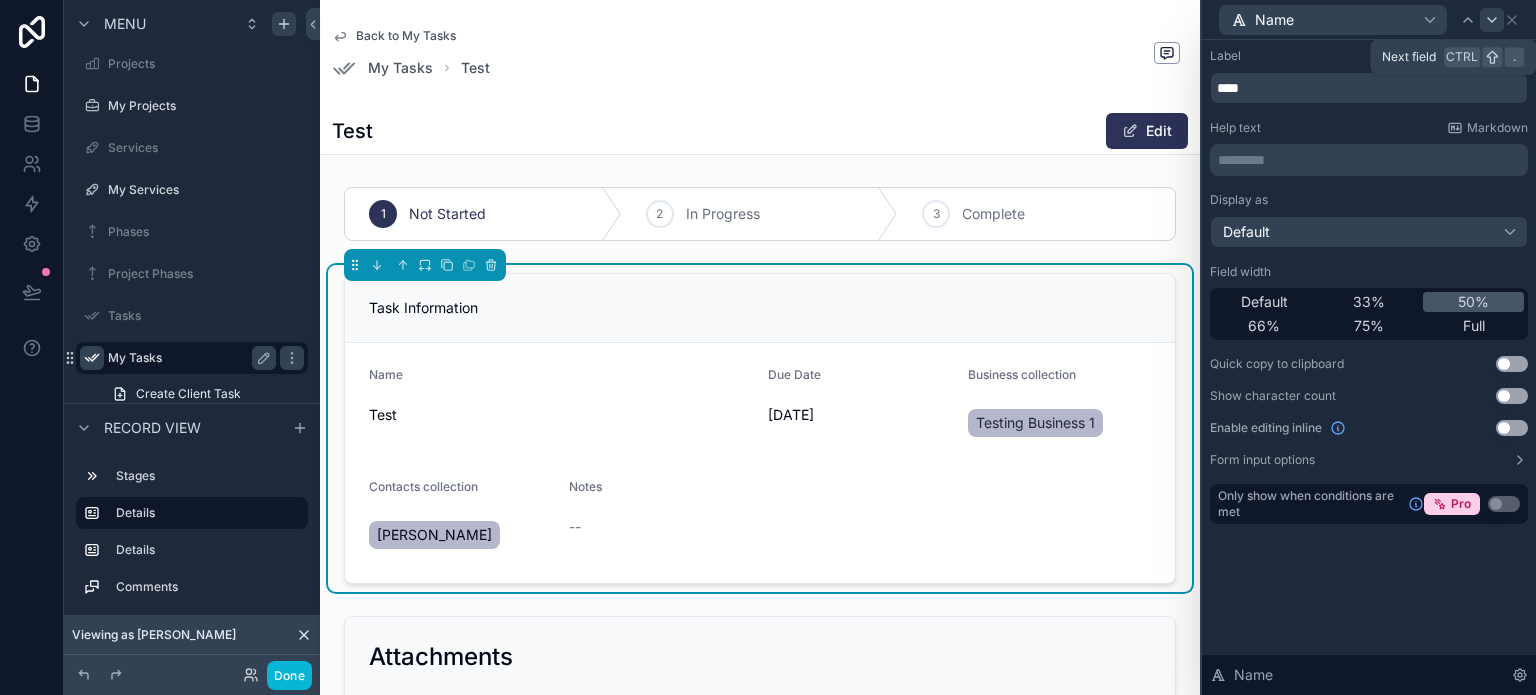 click 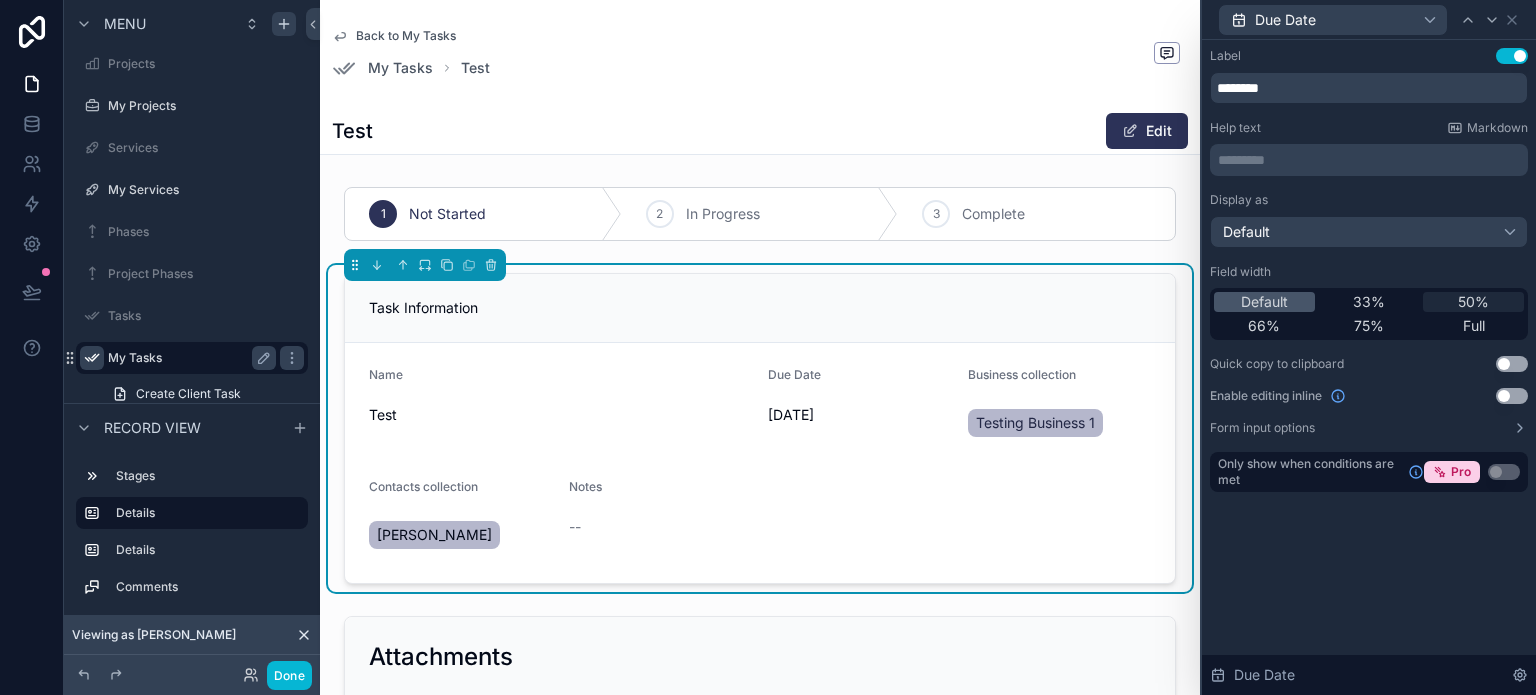 click on "50%" at bounding box center [1473, 302] 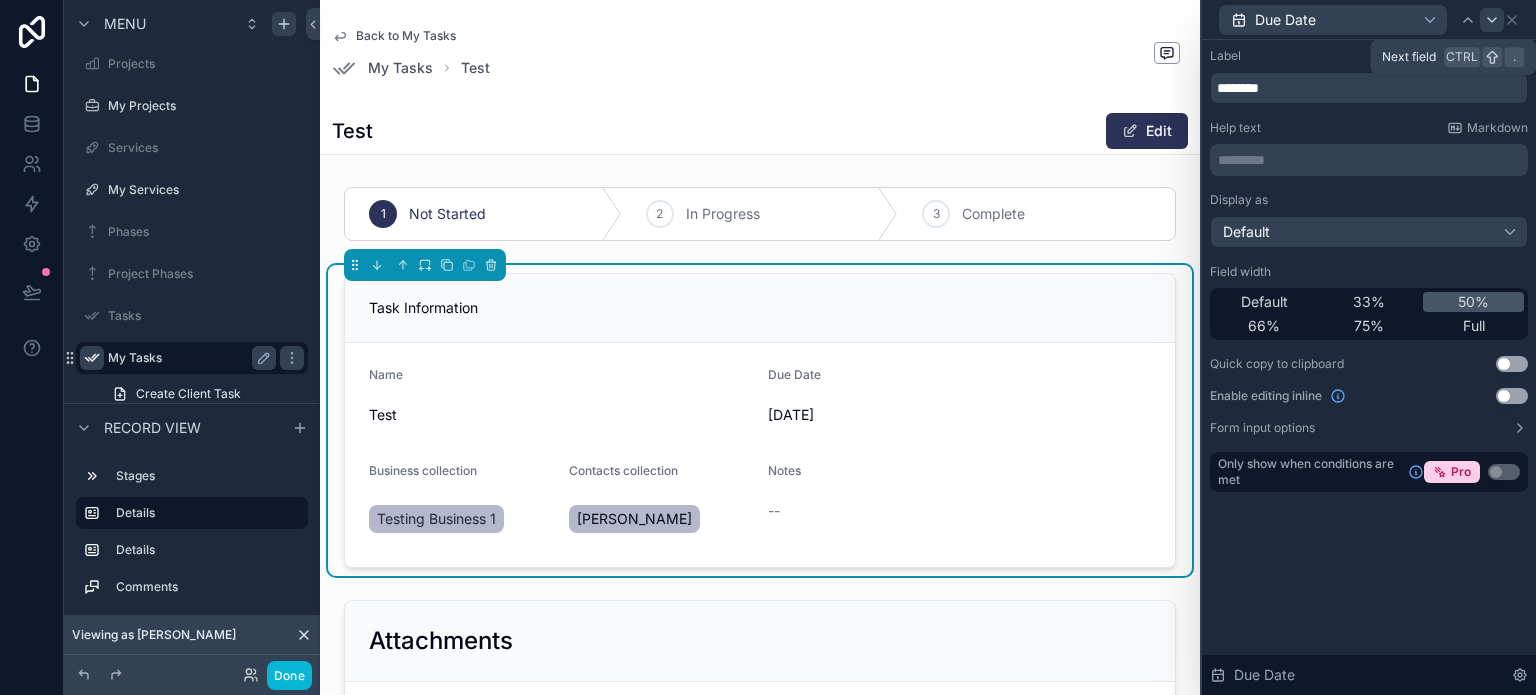 click 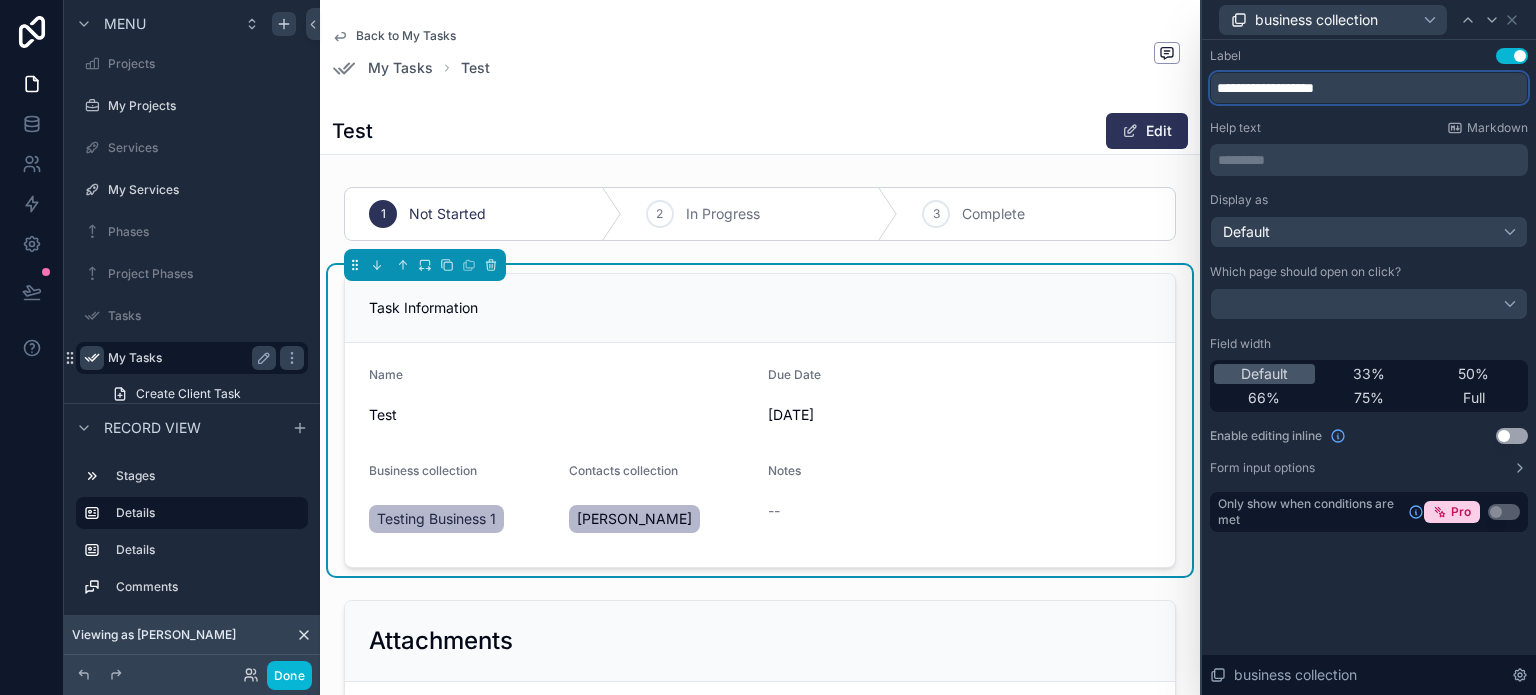 click on "**********" at bounding box center [1369, 88] 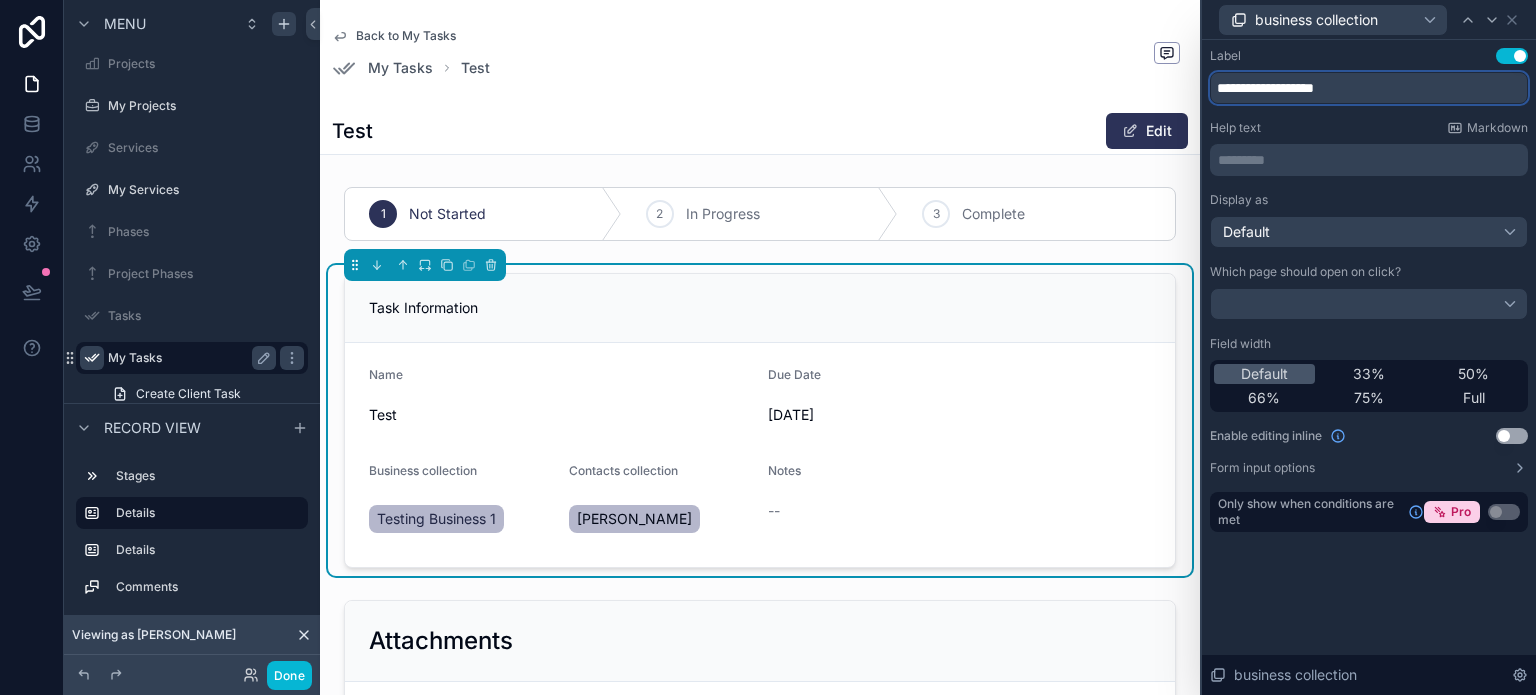 click on "**********" at bounding box center [1369, 88] 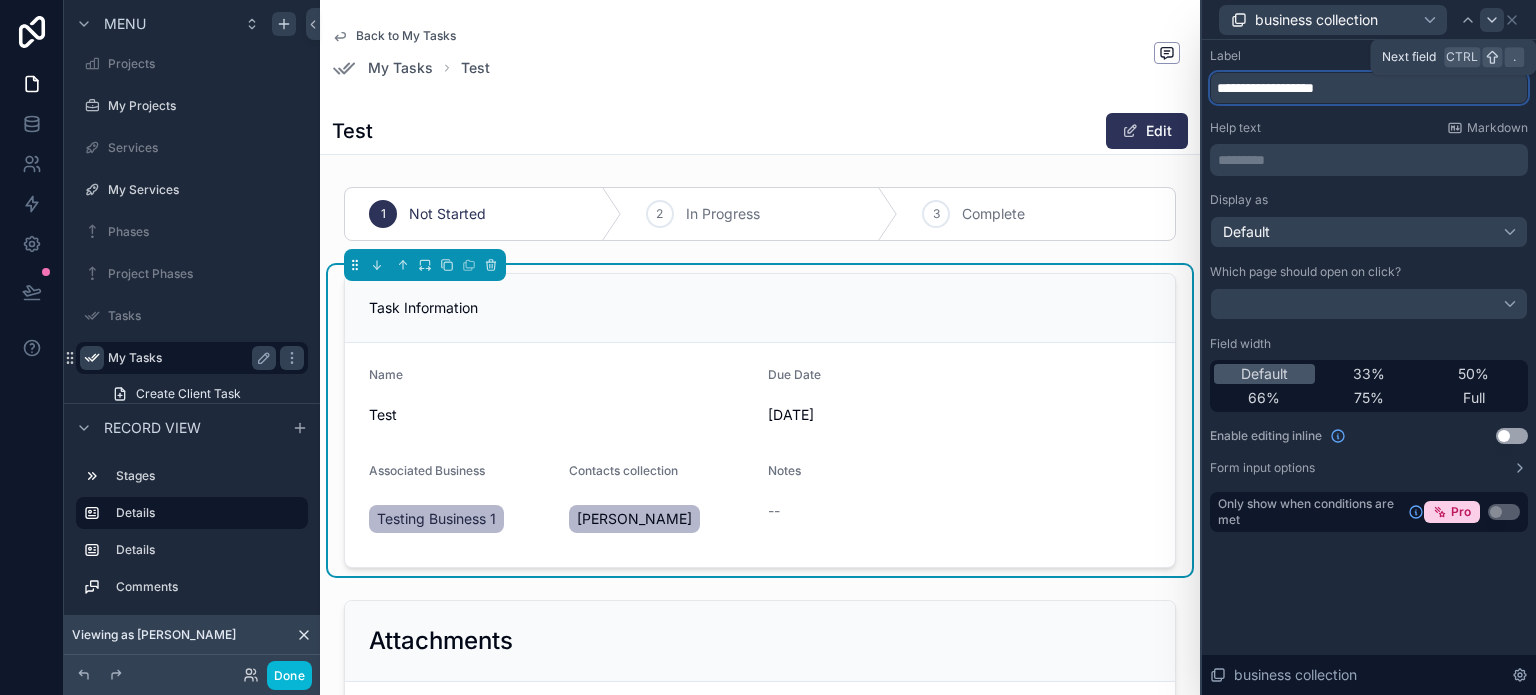 type on "**********" 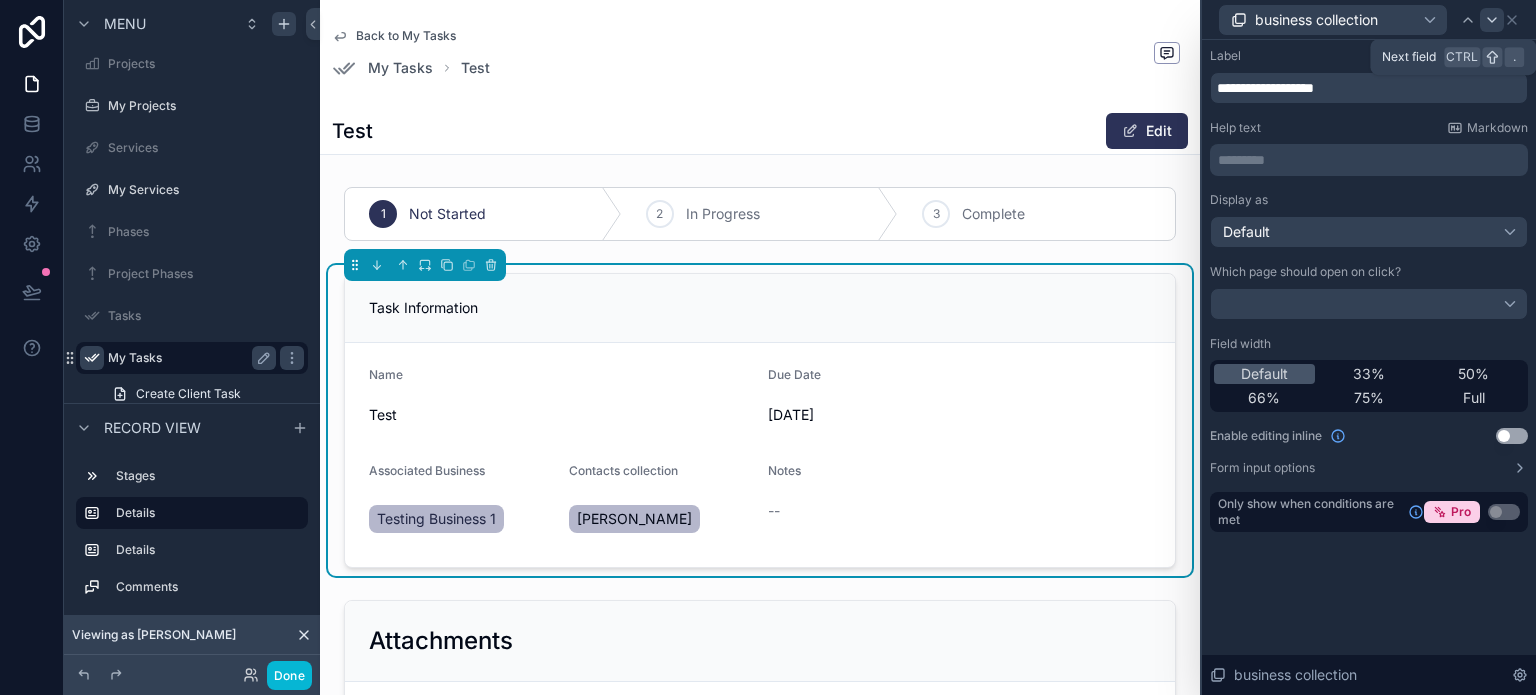 click 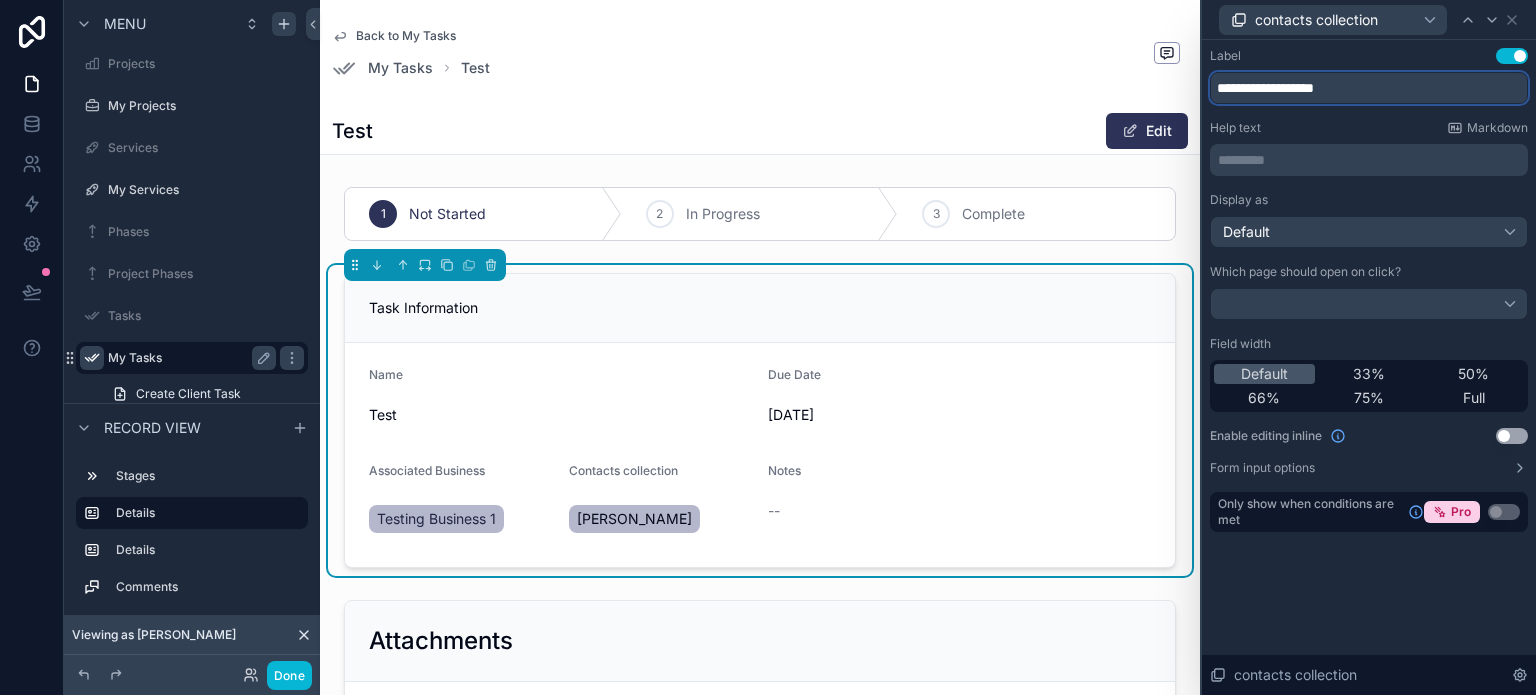 click on "**********" at bounding box center (1369, 88) 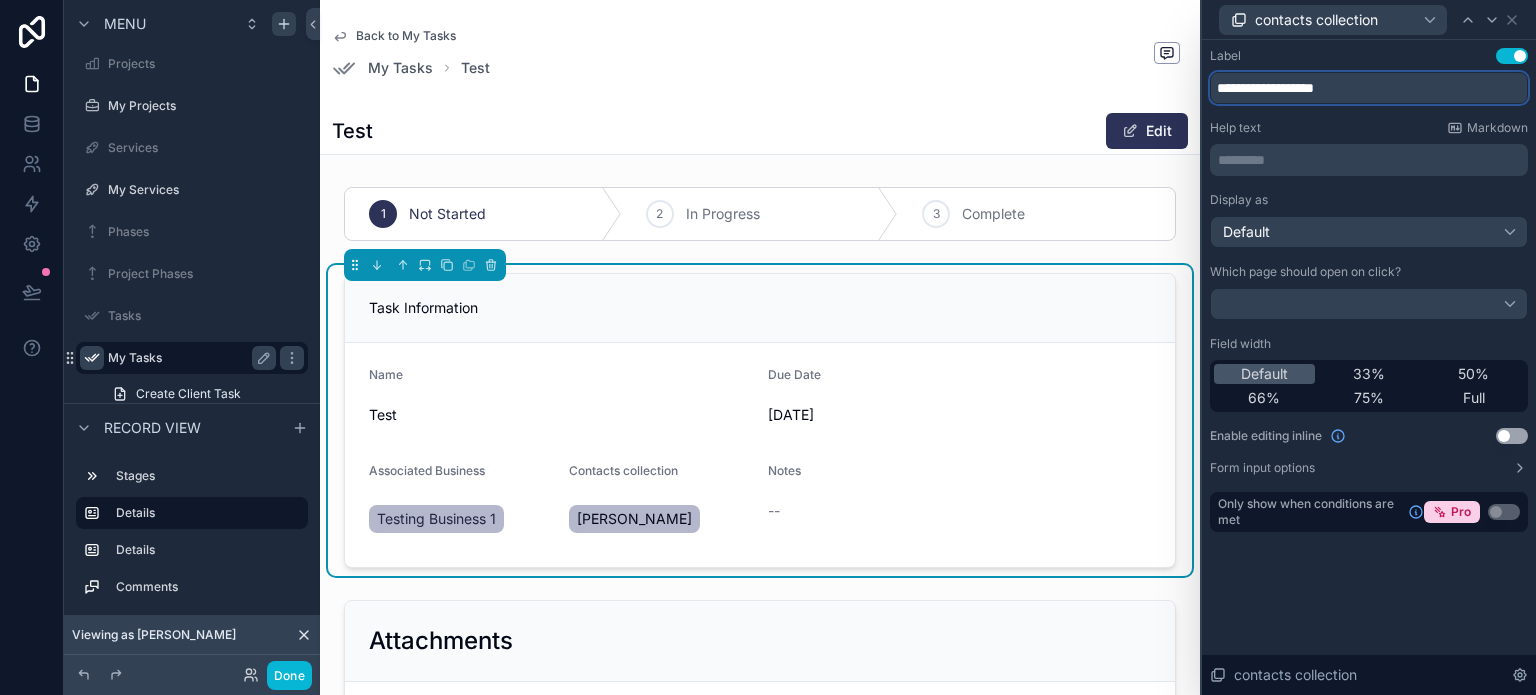 click on "**********" at bounding box center [1369, 88] 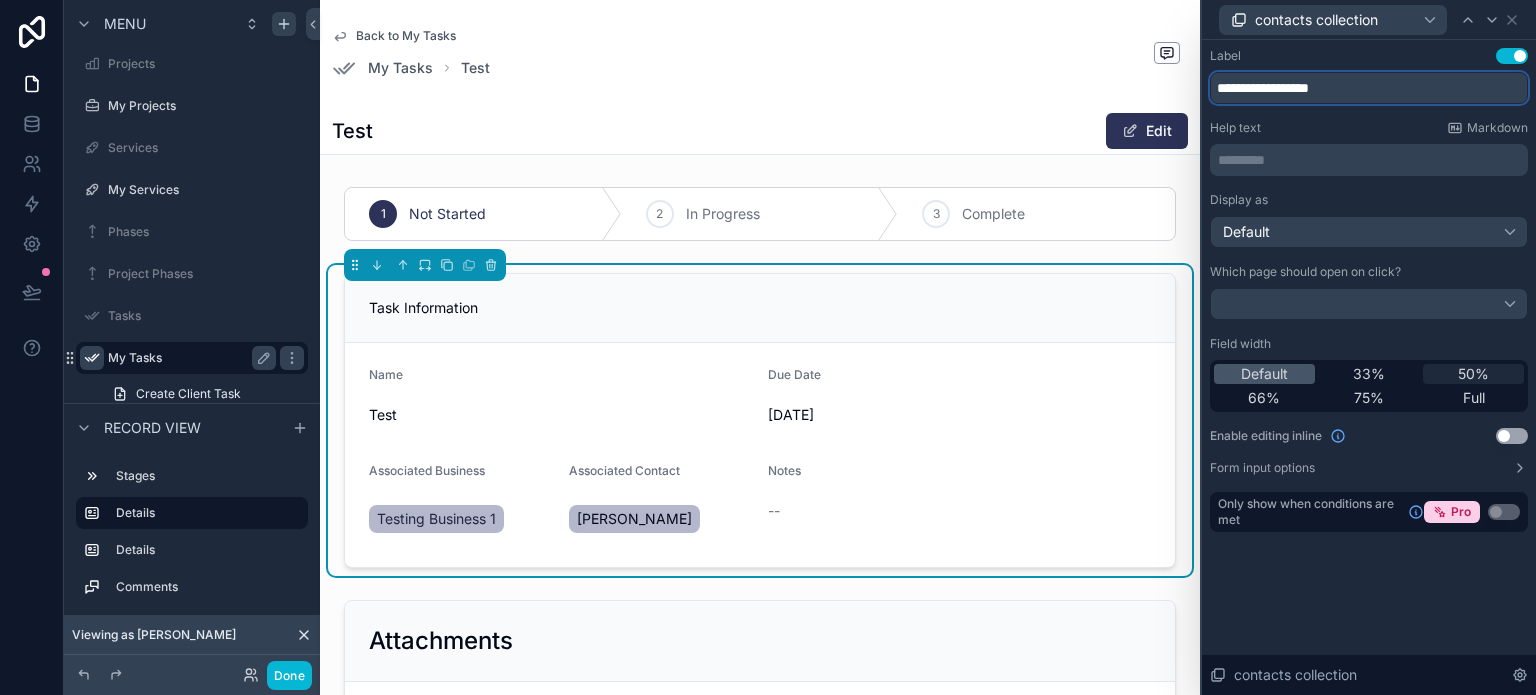 type on "**********" 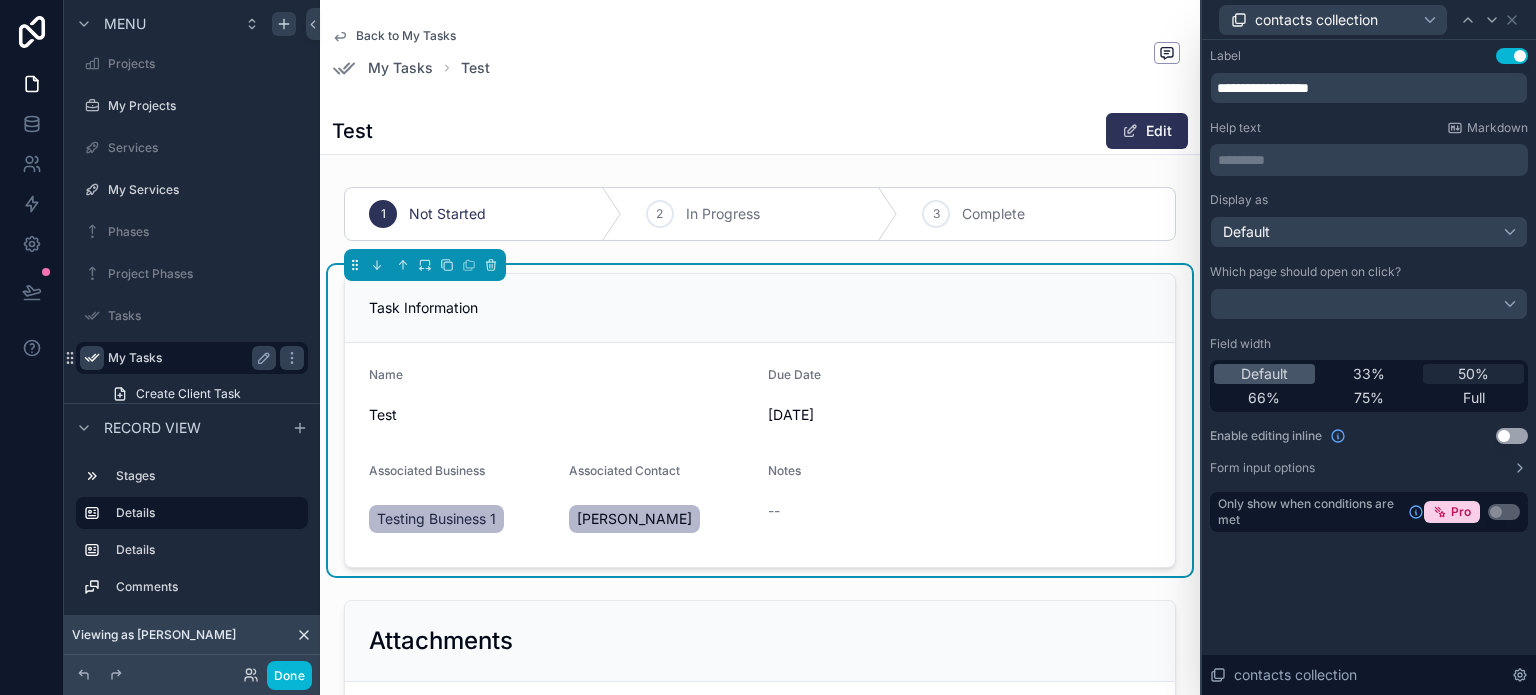 click on "50%" at bounding box center [1473, 374] 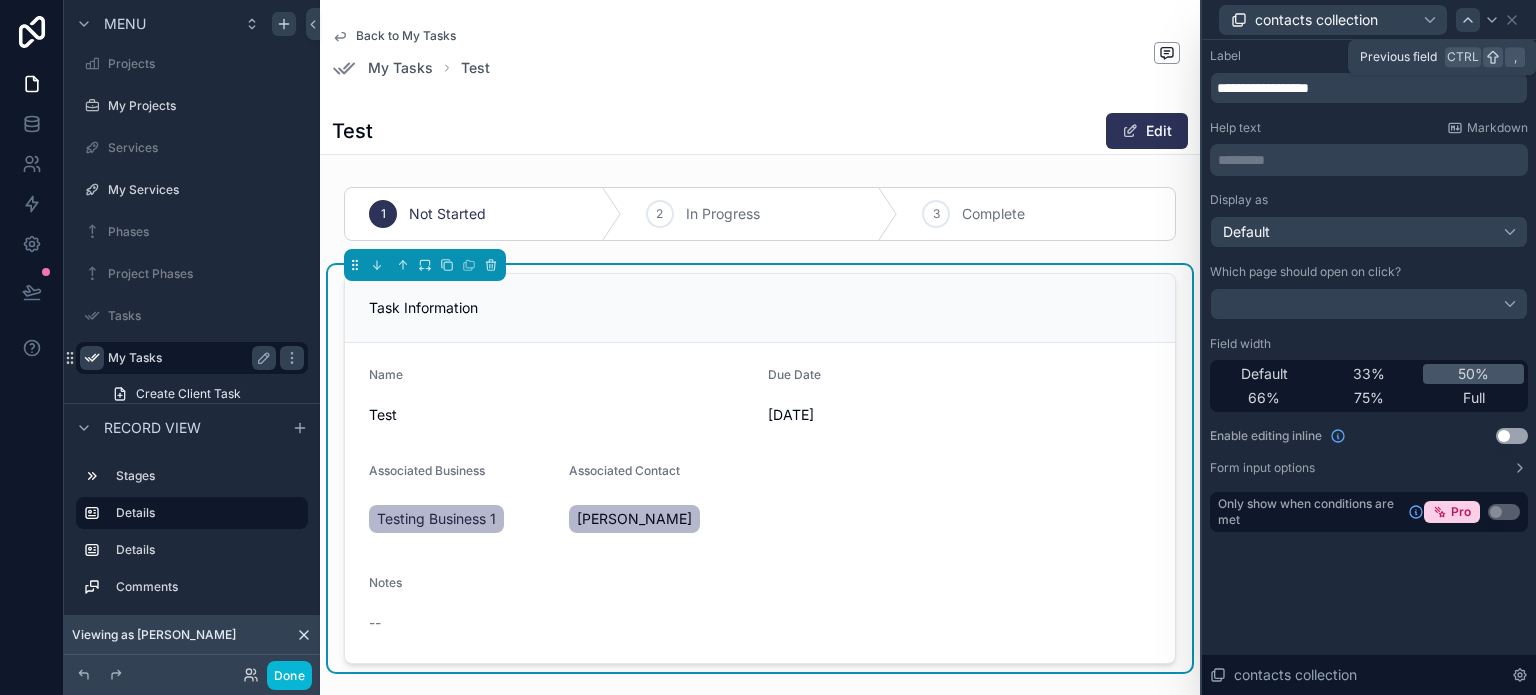 click 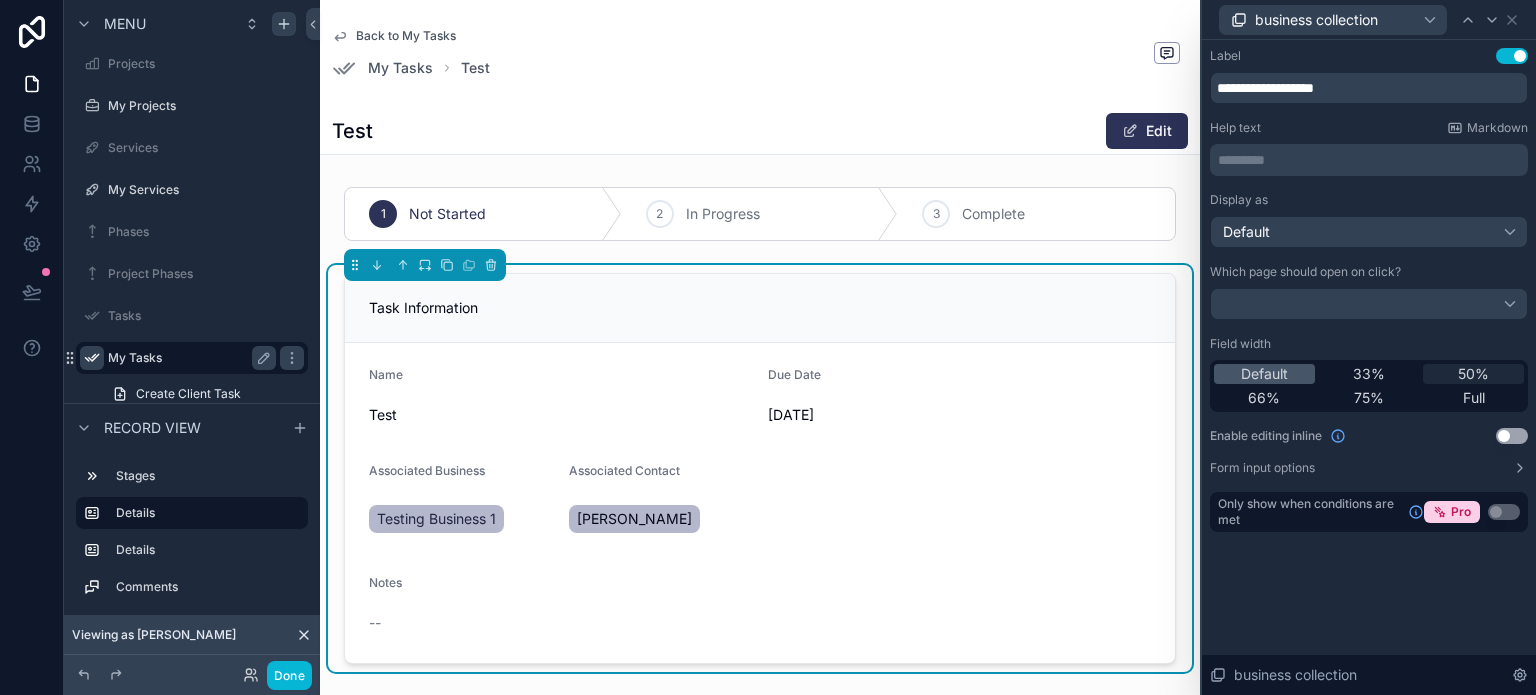 click on "50%" at bounding box center [1473, 374] 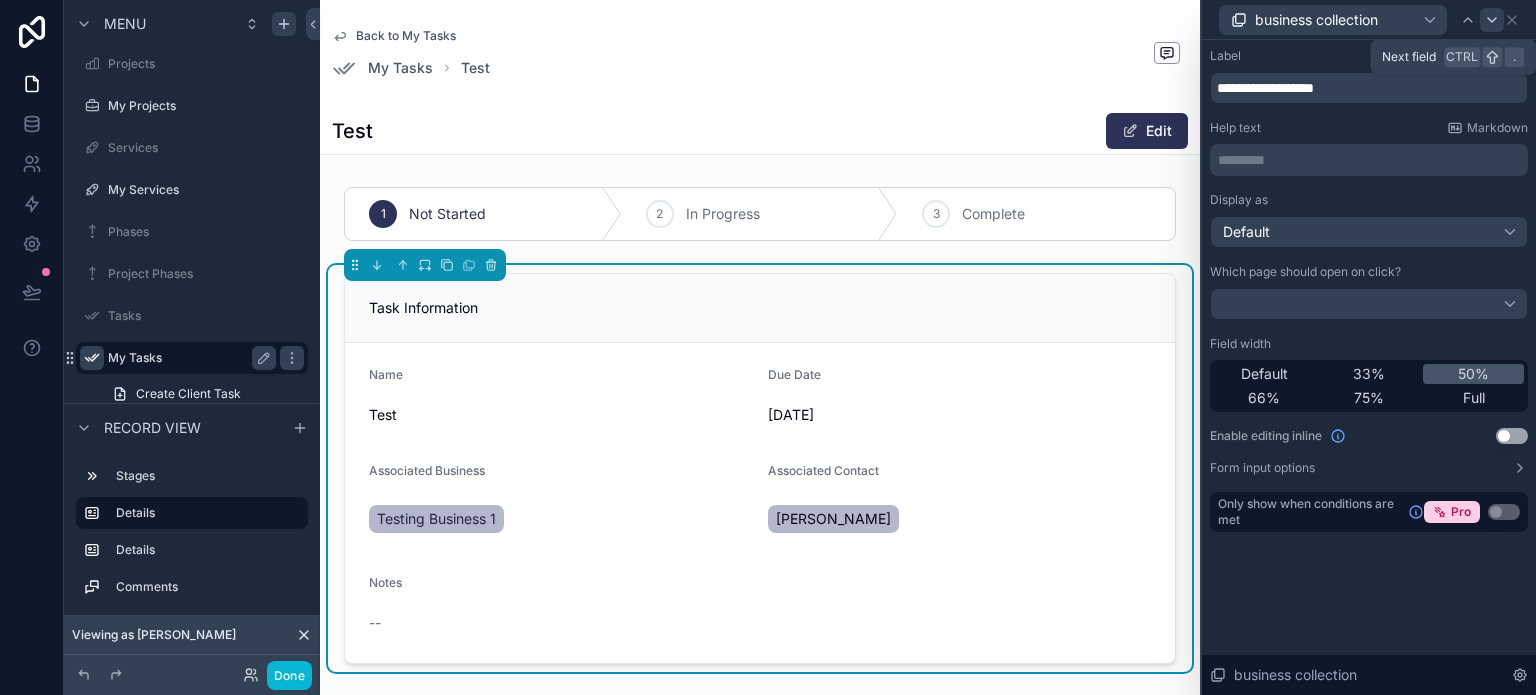 click 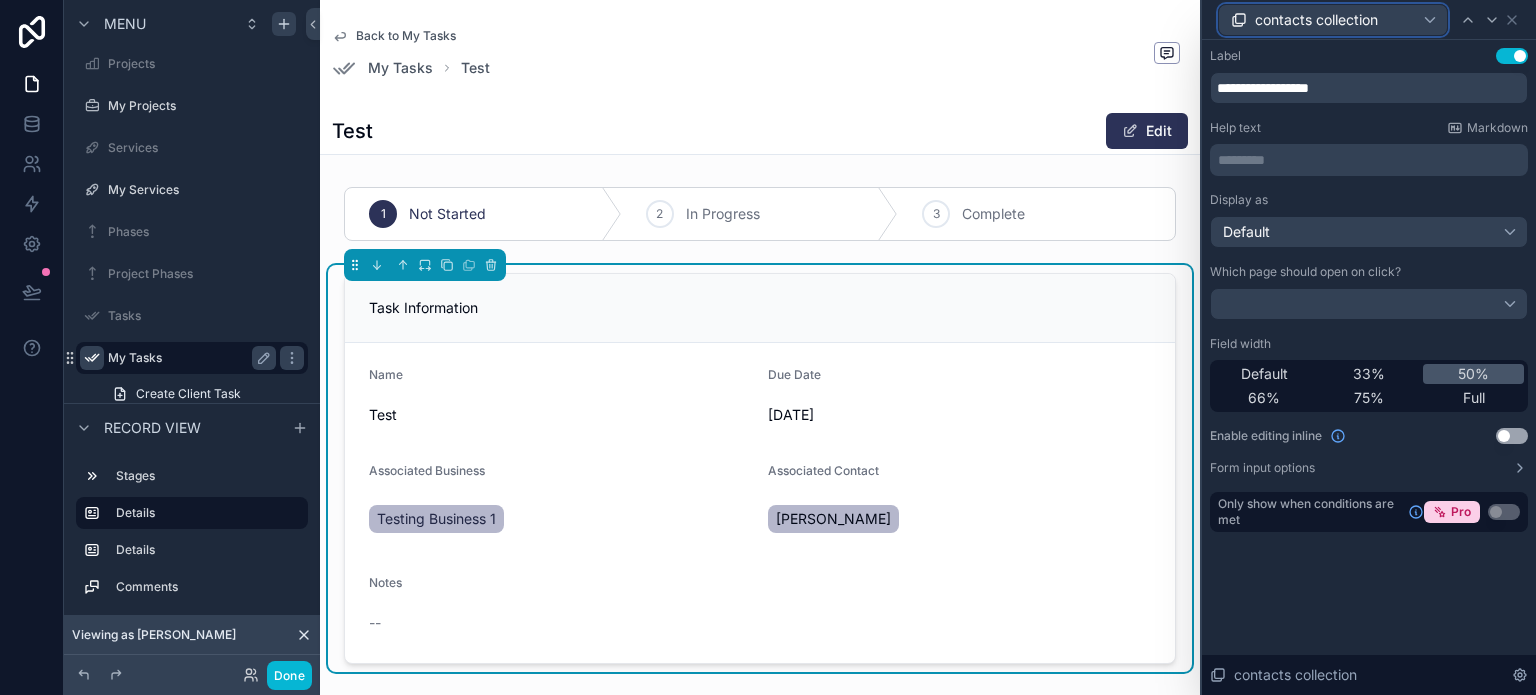 click on "contacts collection" at bounding box center (1333, 20) 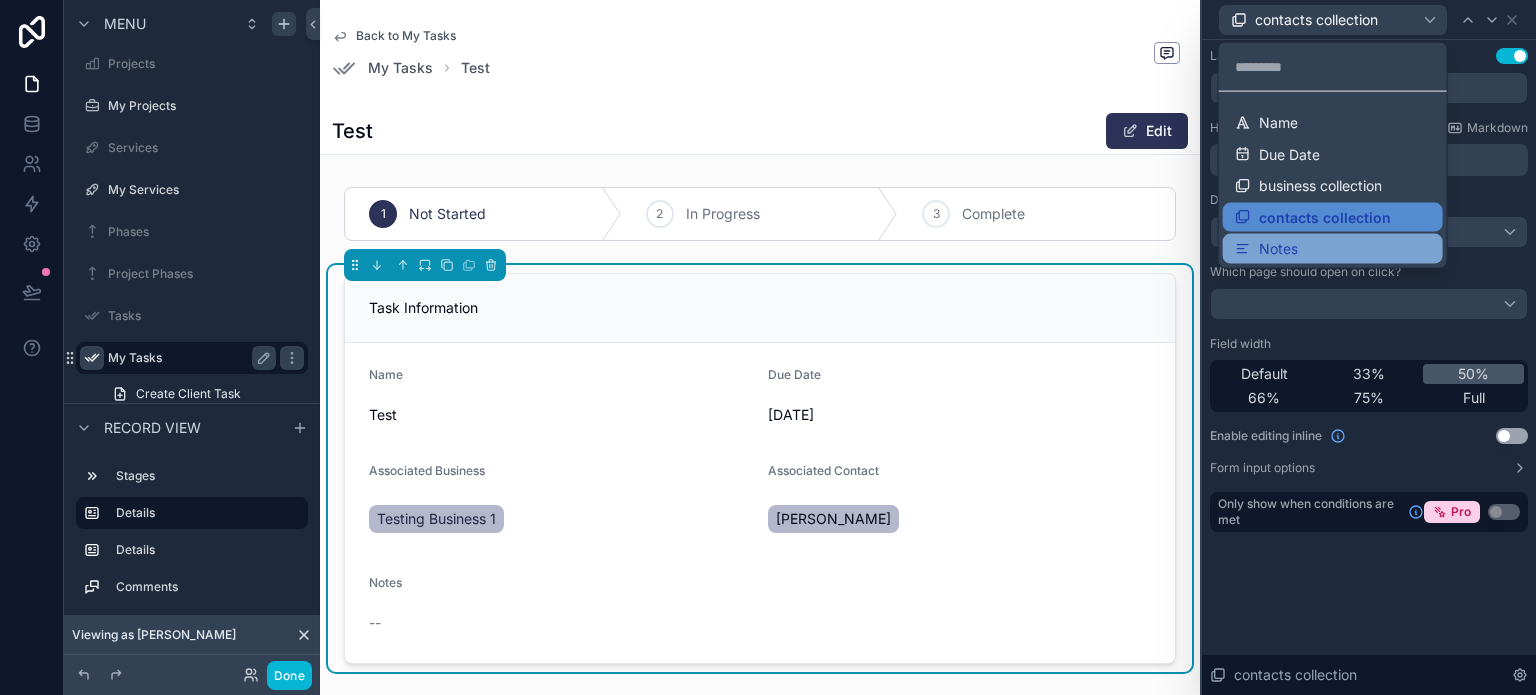 click on "Notes" at bounding box center [1333, 249] 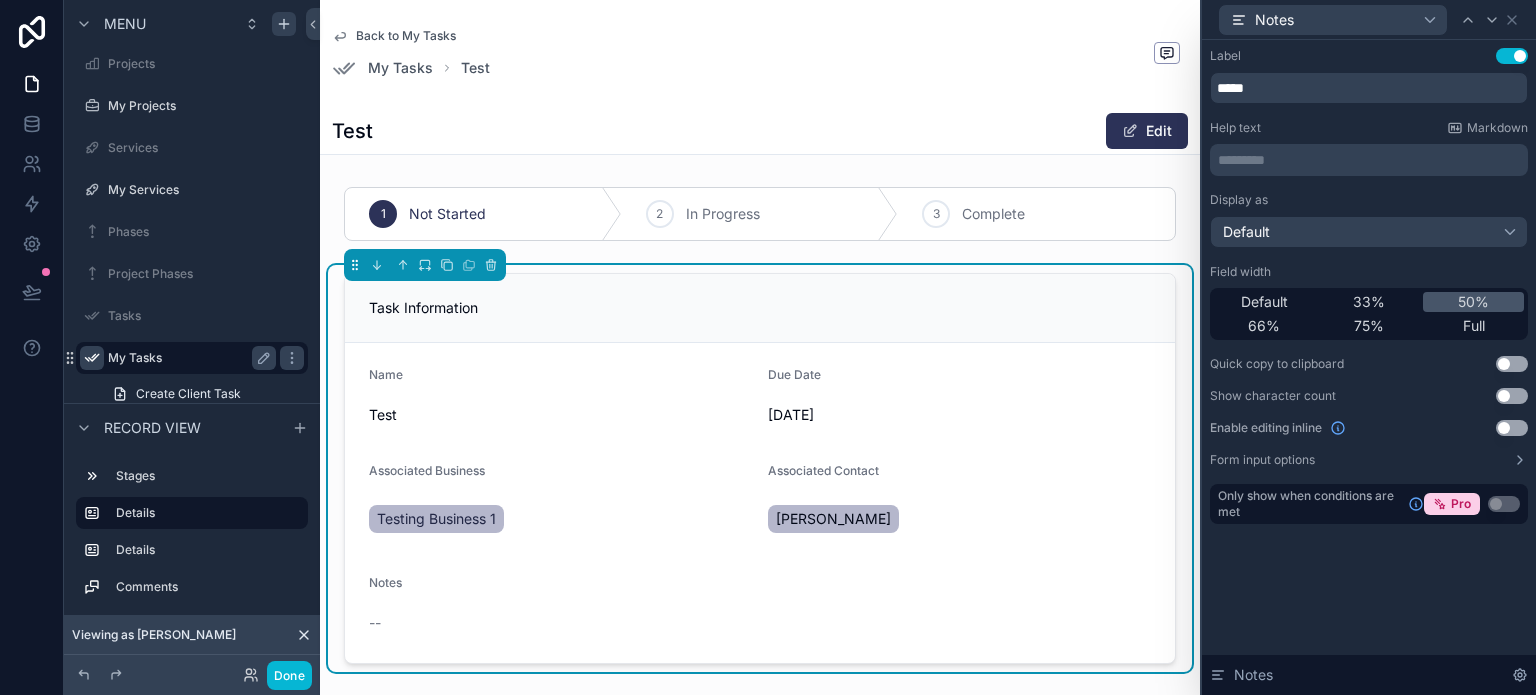 click on "Use setting" at bounding box center (1512, 428) 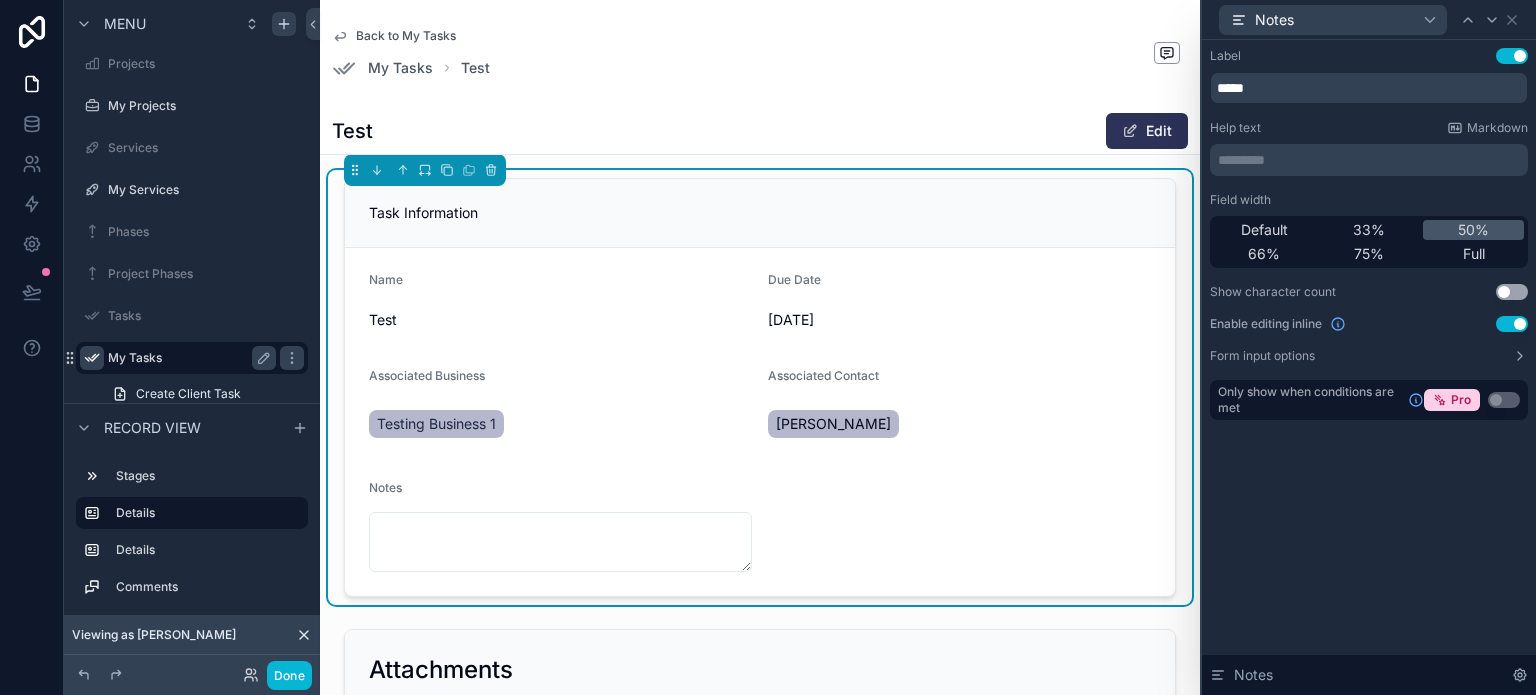 scroll, scrollTop: 100, scrollLeft: 0, axis: vertical 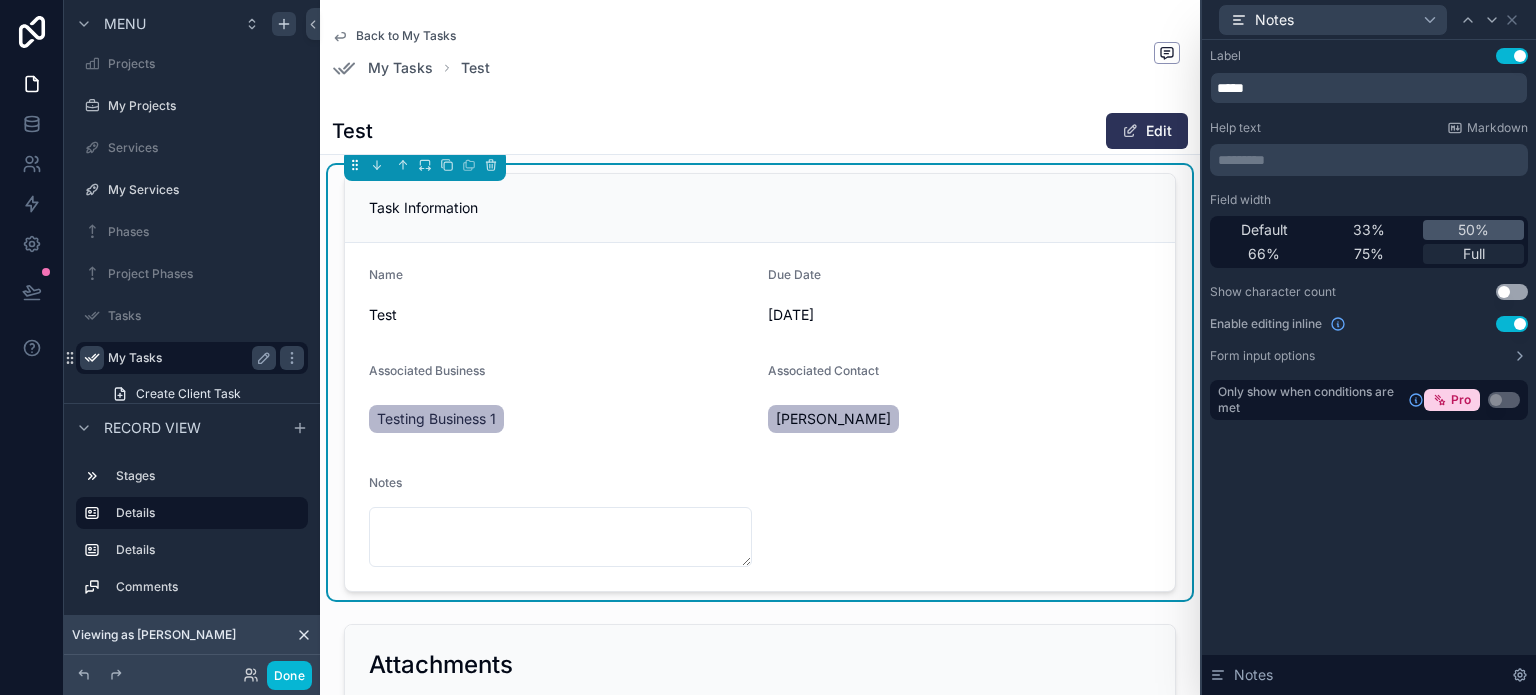 click on "Full" at bounding box center (1474, 254) 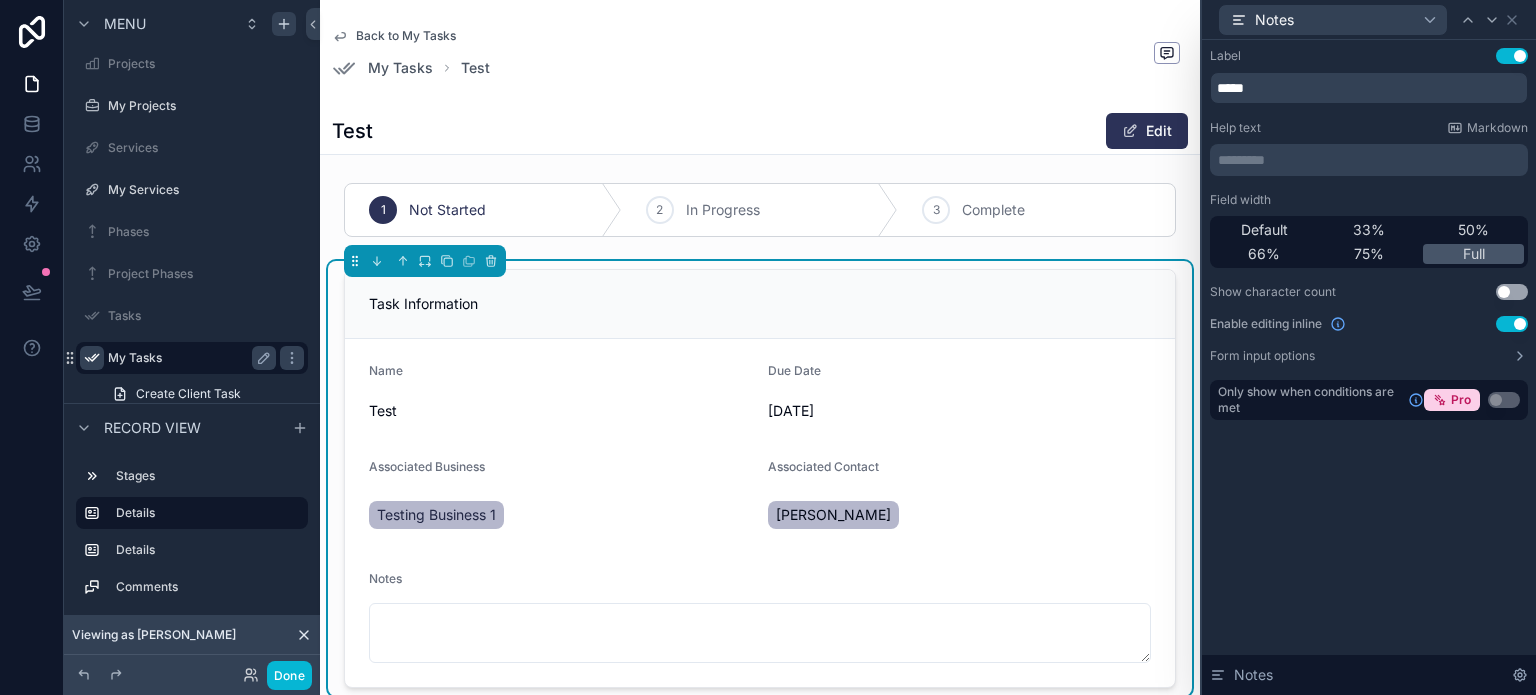 scroll, scrollTop: 0, scrollLeft: 0, axis: both 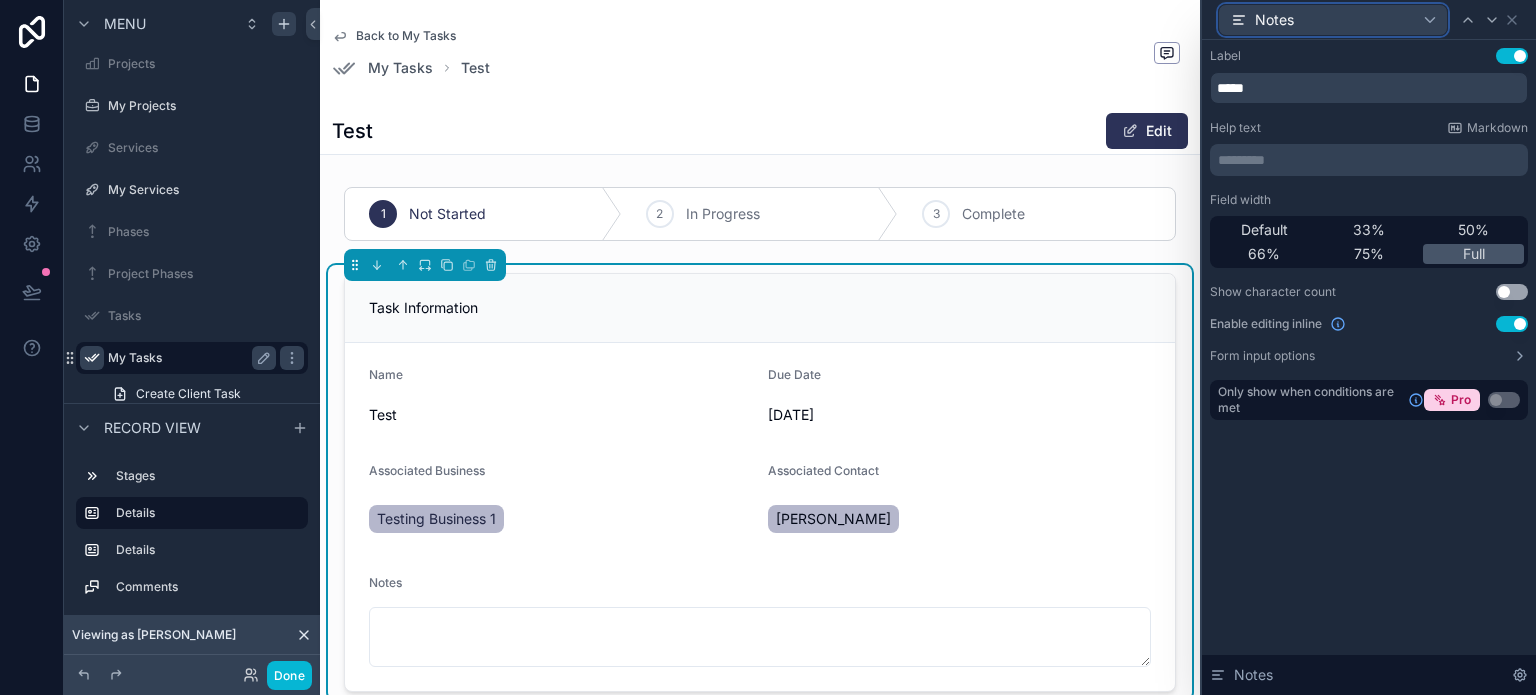 click on "Notes" at bounding box center [1333, 20] 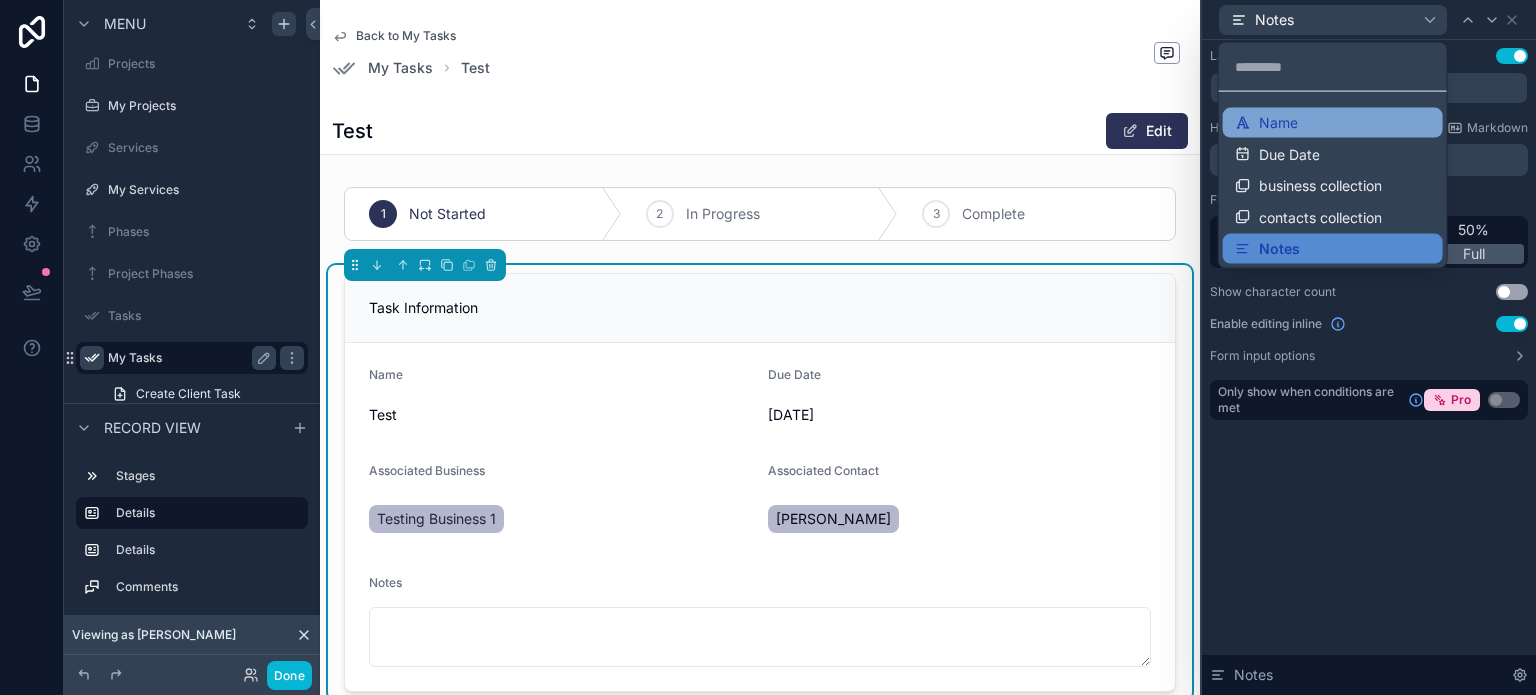 click on "Name" at bounding box center (1333, 123) 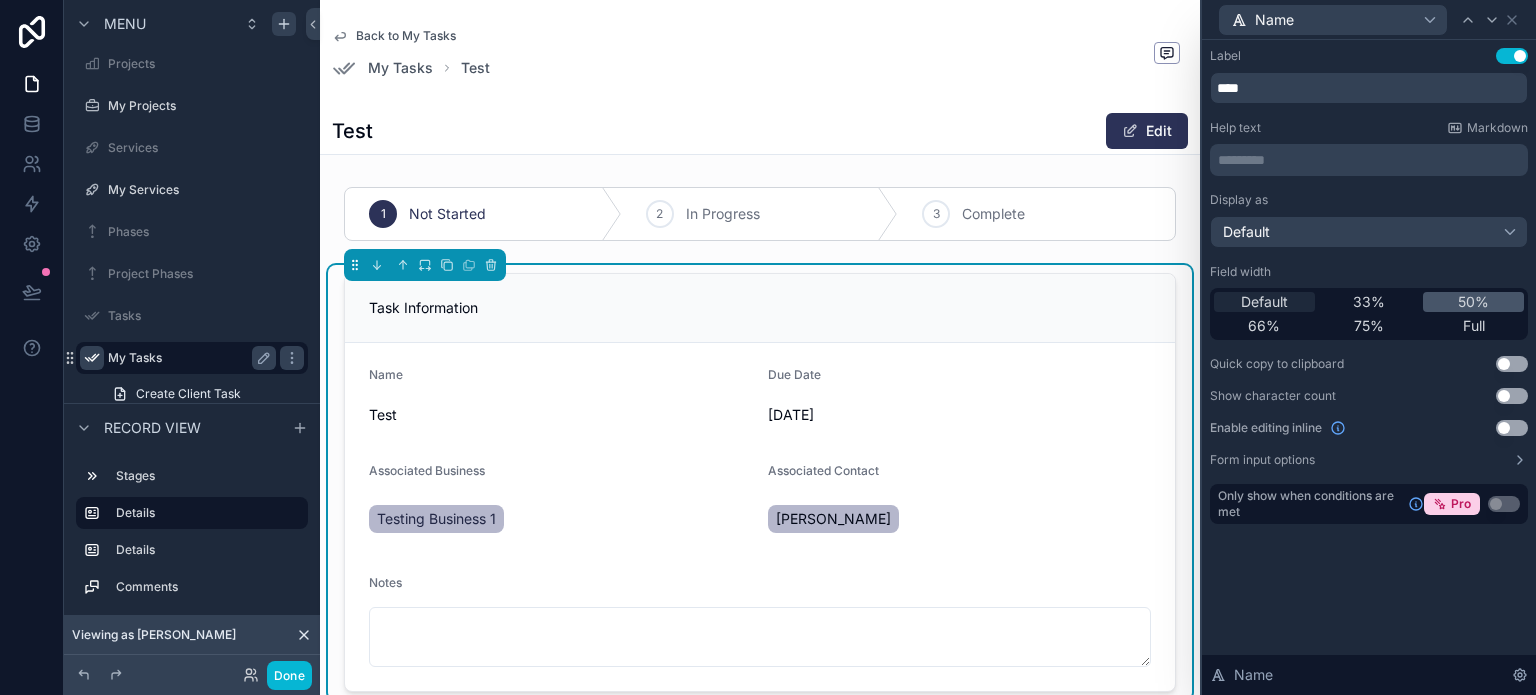 click on "Default" at bounding box center (1264, 302) 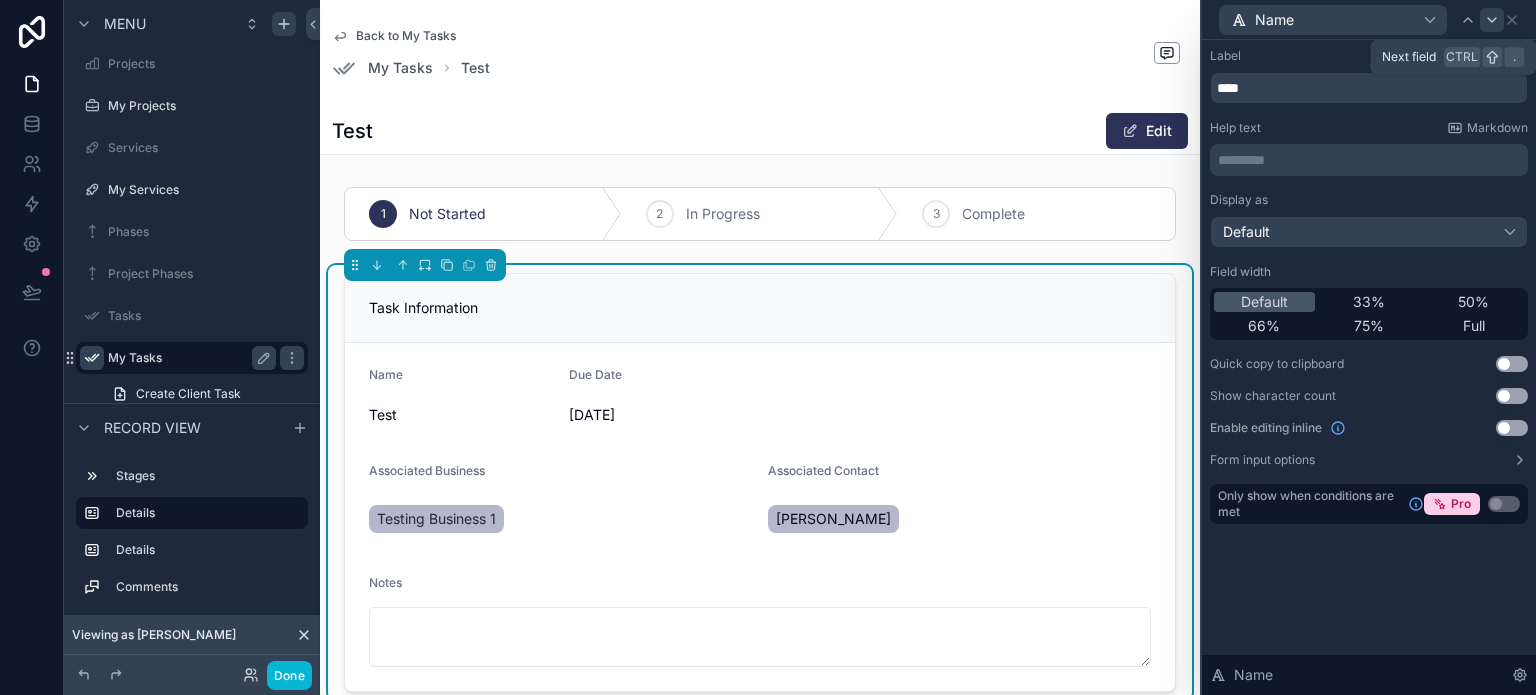 click 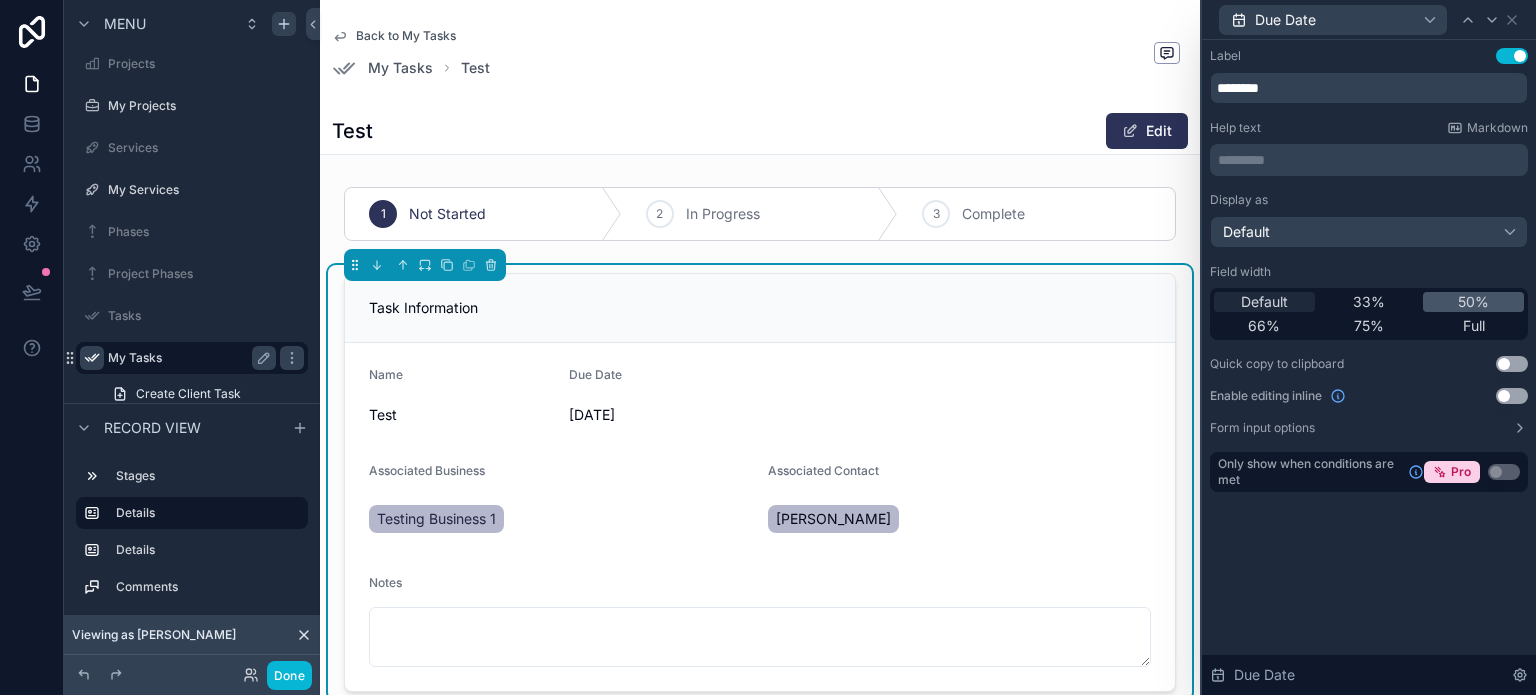click on "Default" at bounding box center (1264, 302) 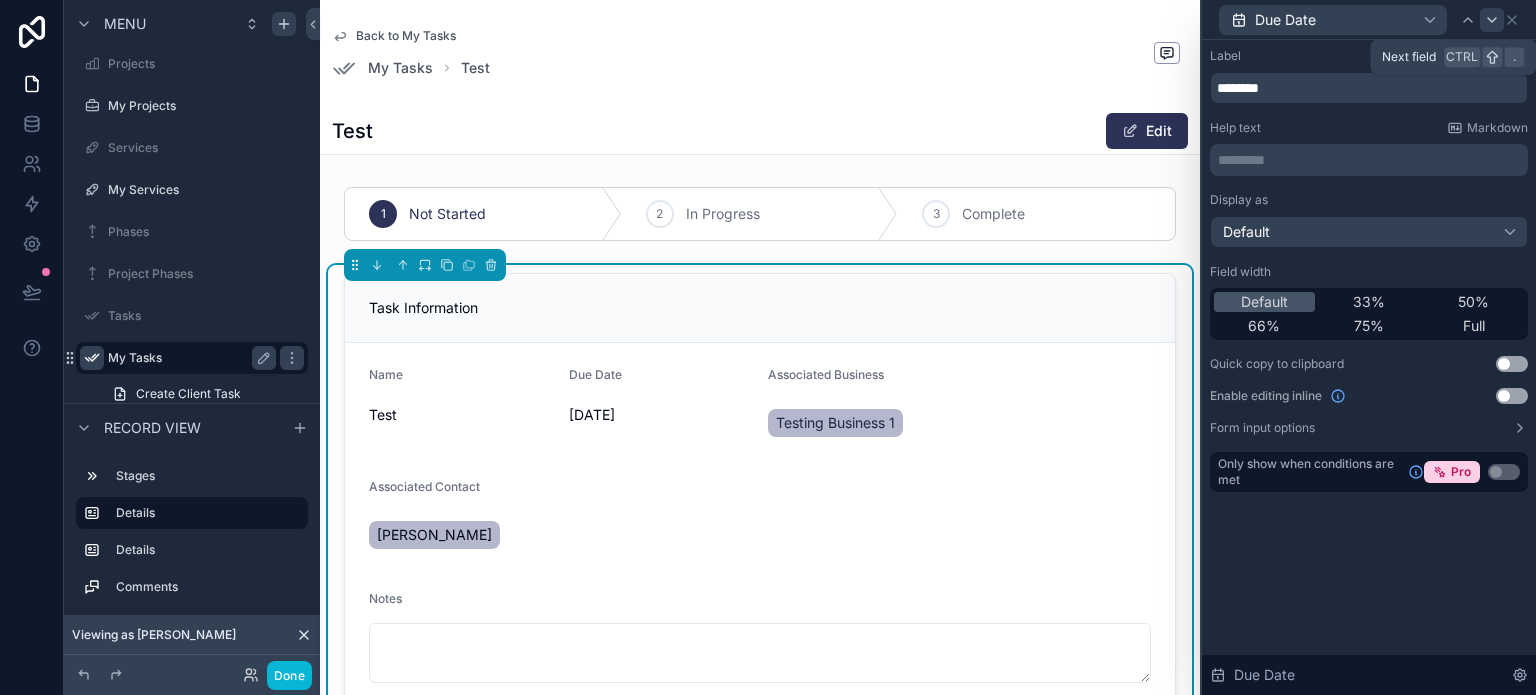 click 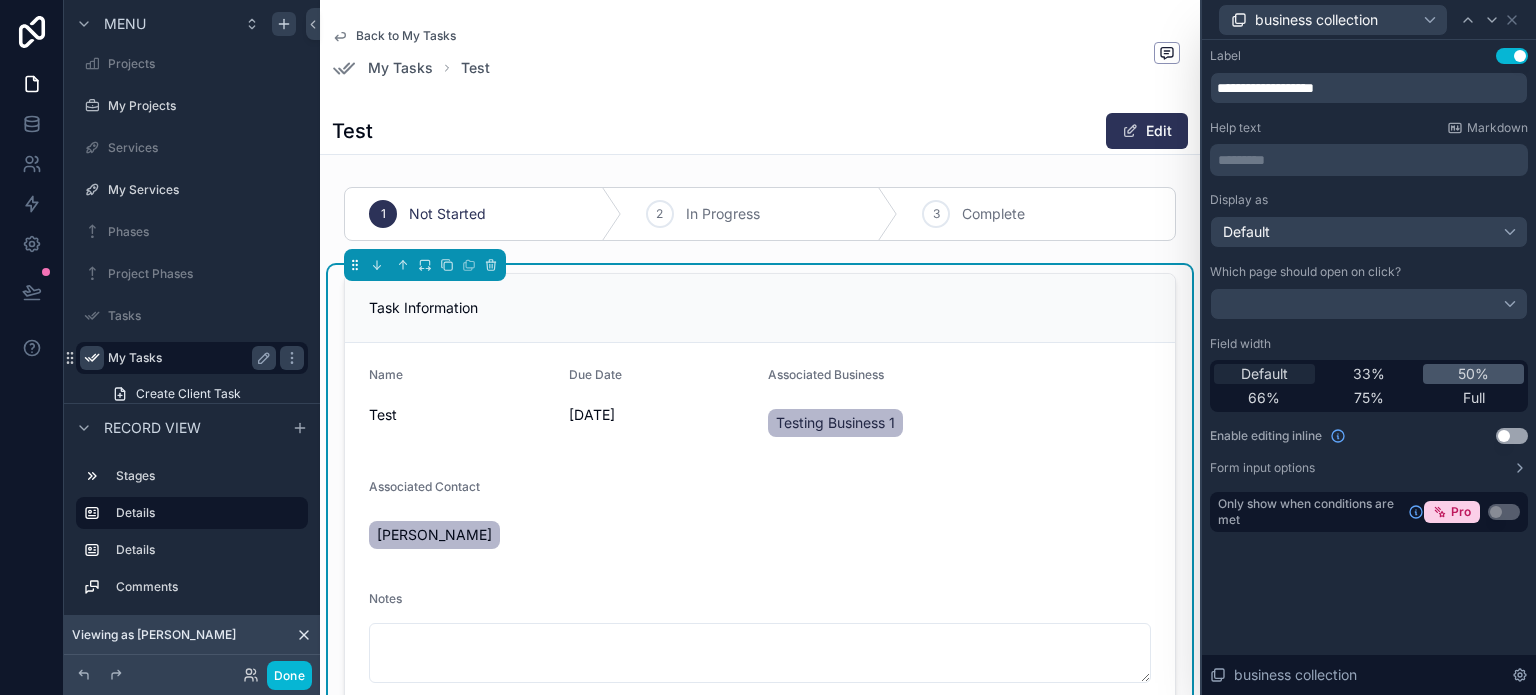 click on "Default" at bounding box center (1264, 374) 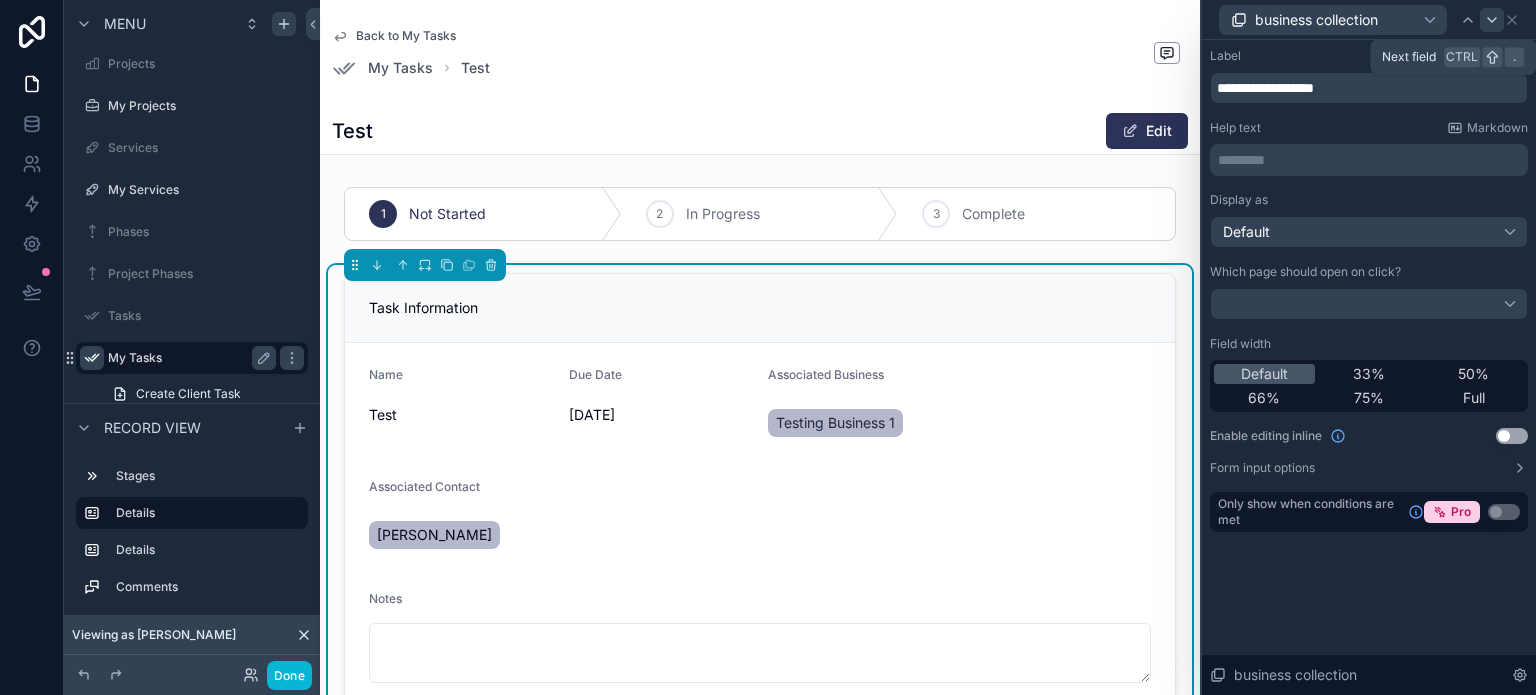 click 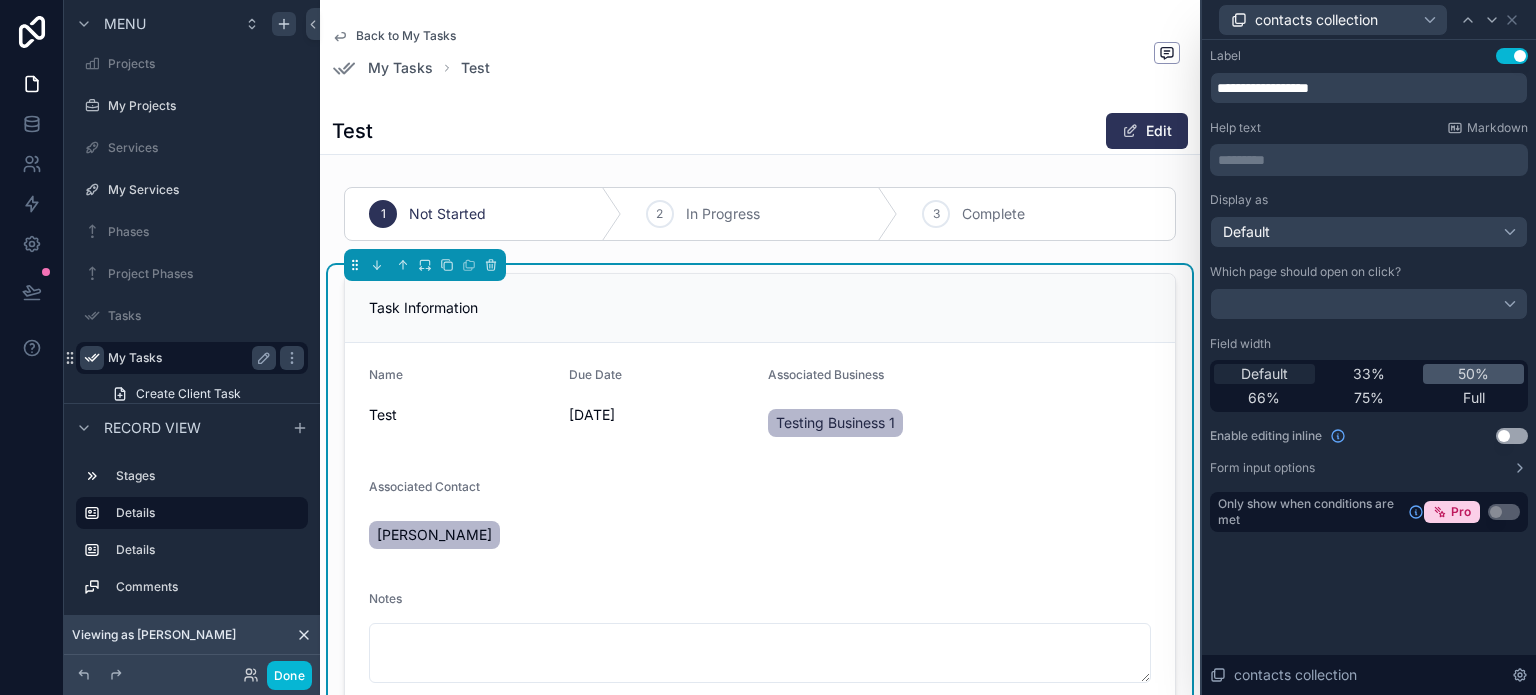 click on "Default" at bounding box center (1264, 374) 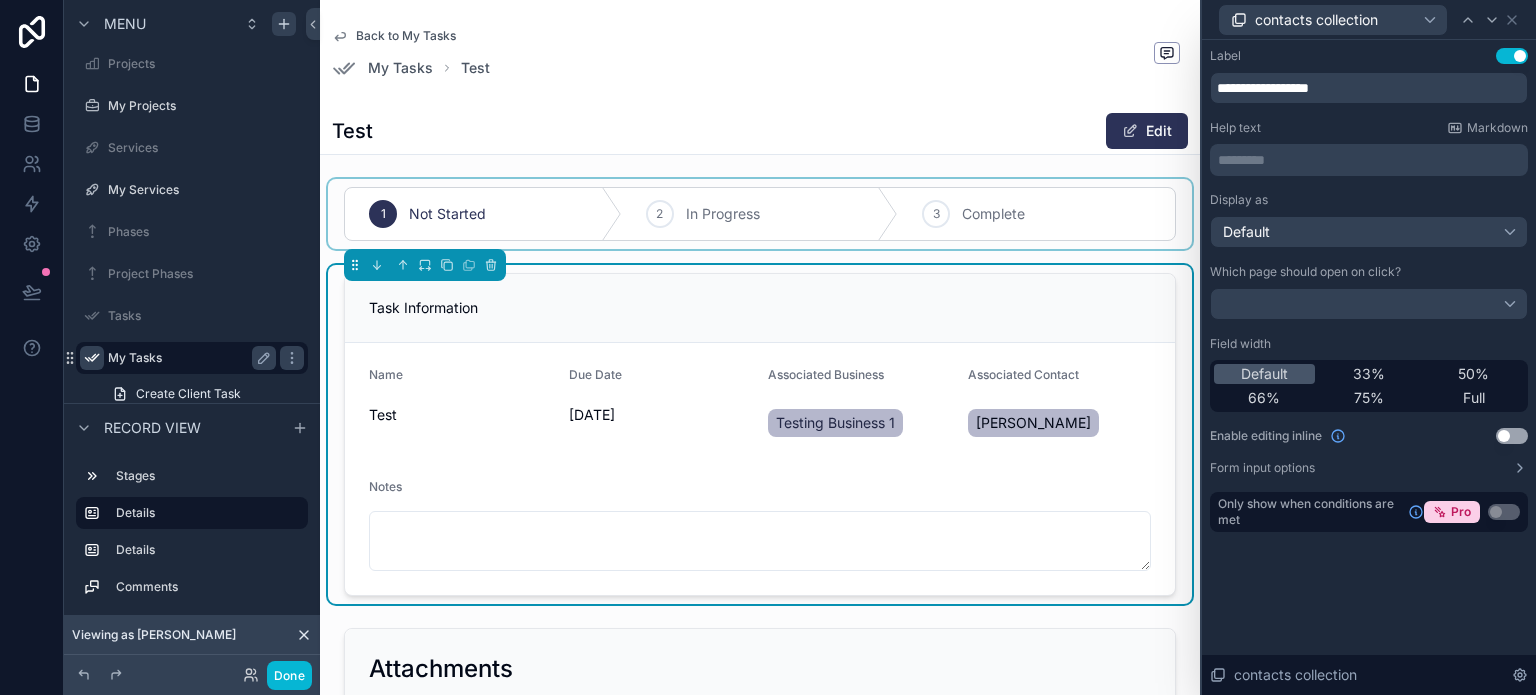 click at bounding box center (760, 214) 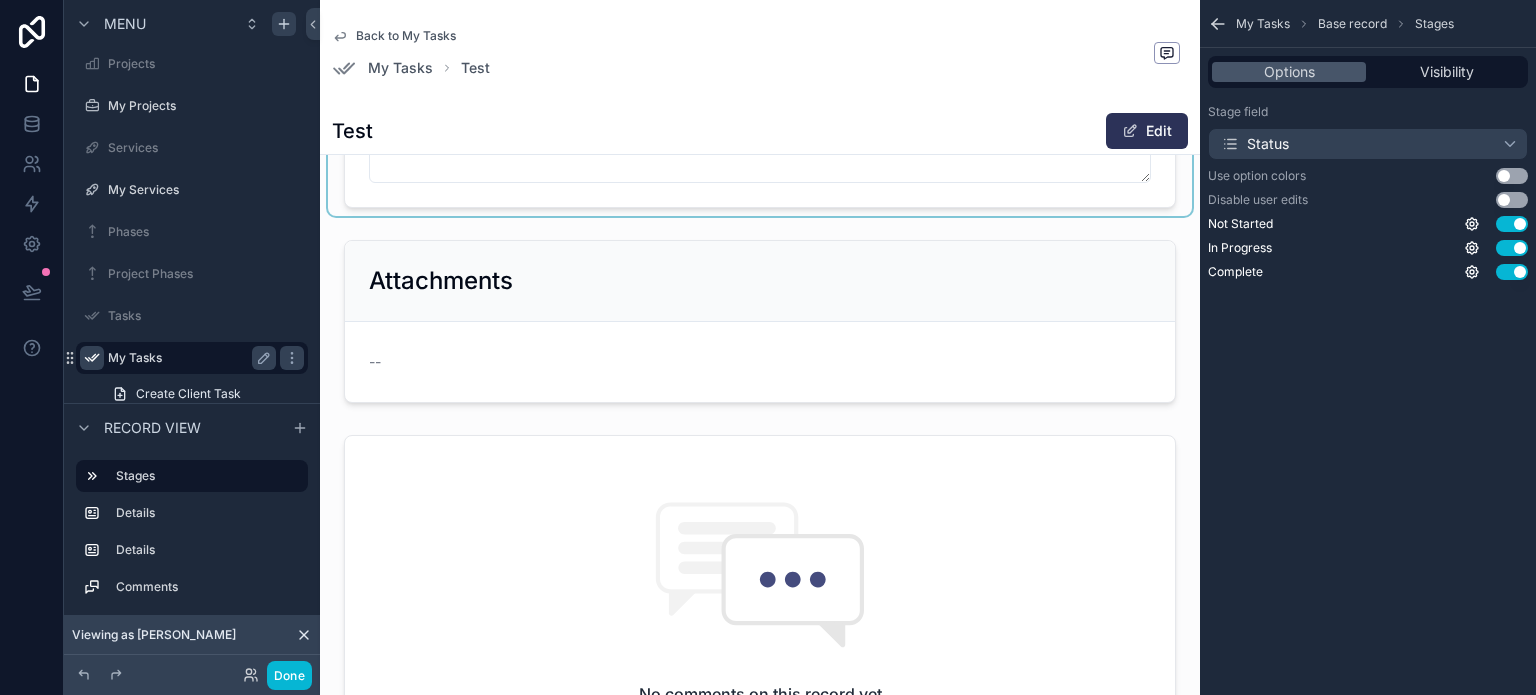 scroll, scrollTop: 400, scrollLeft: 0, axis: vertical 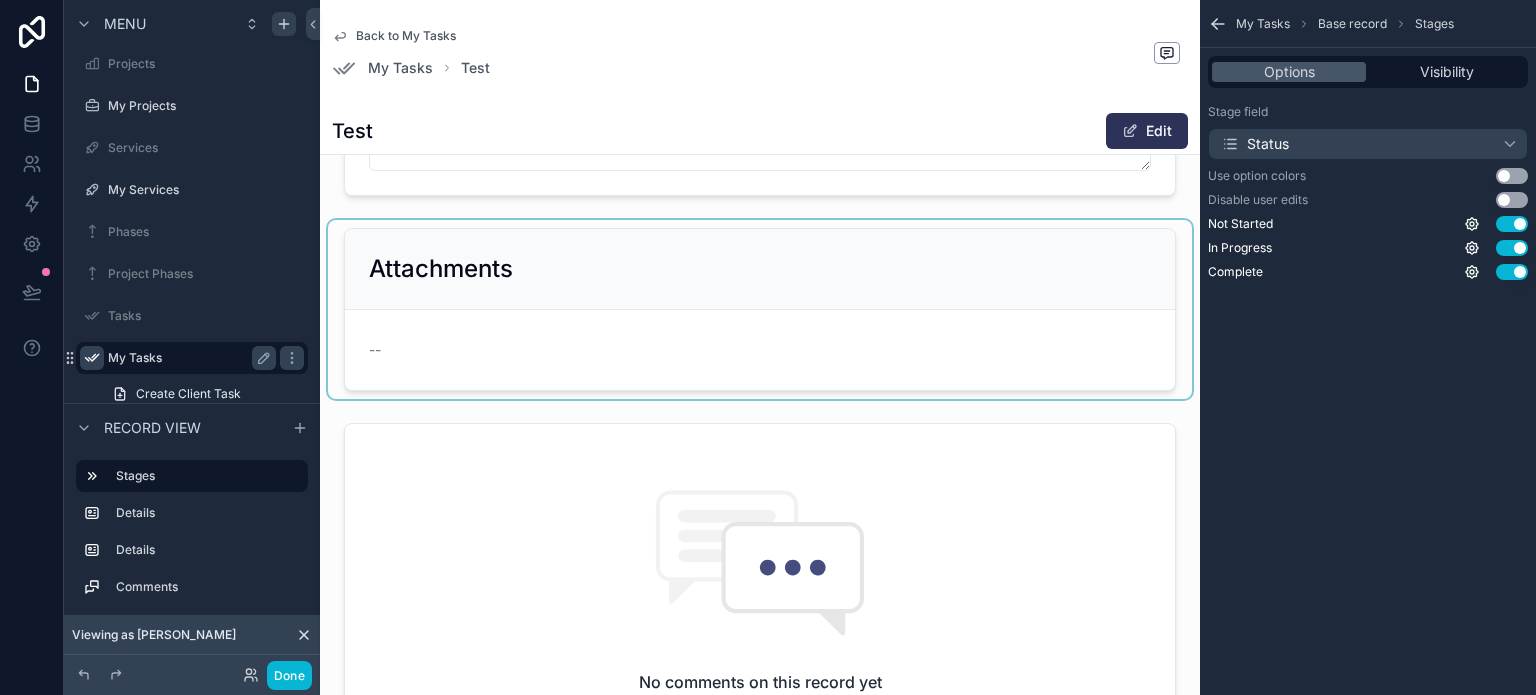click at bounding box center [760, 309] 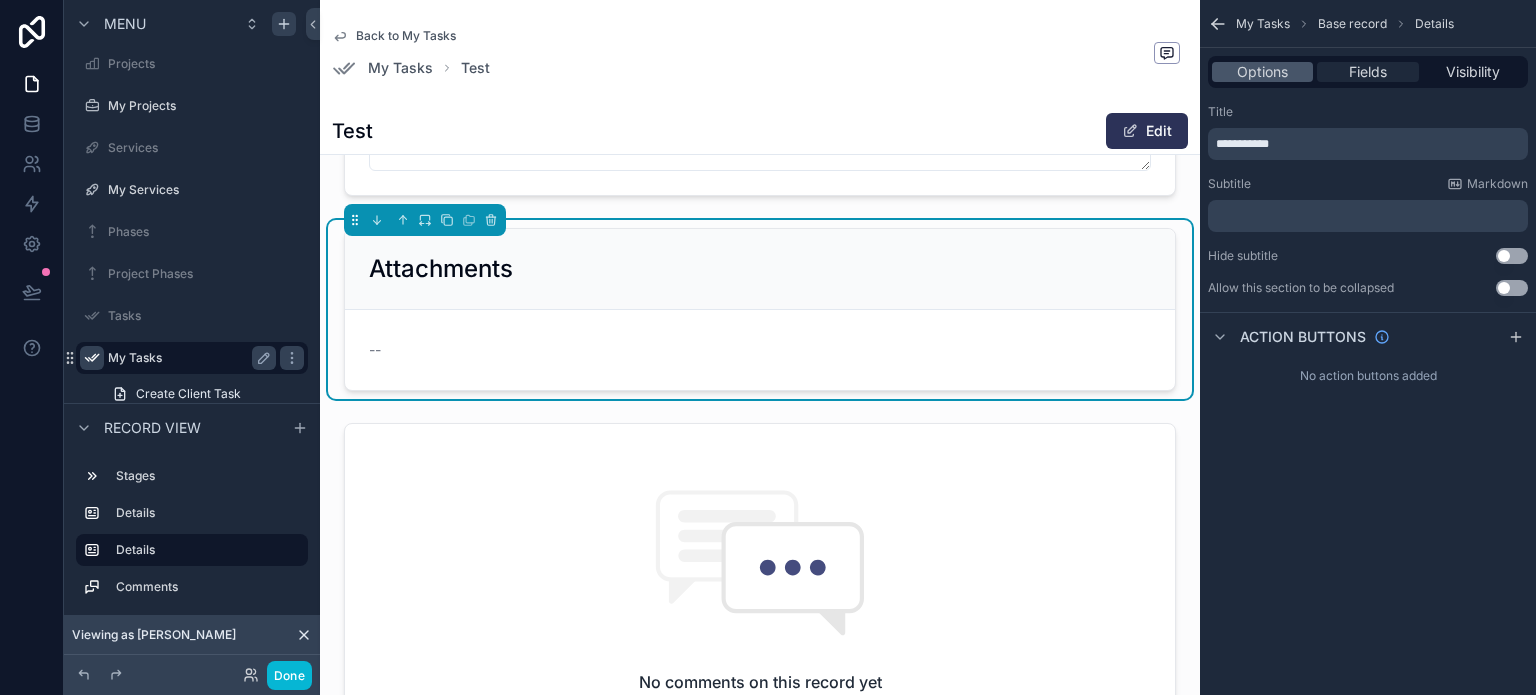 click on "Fields" at bounding box center (1368, 72) 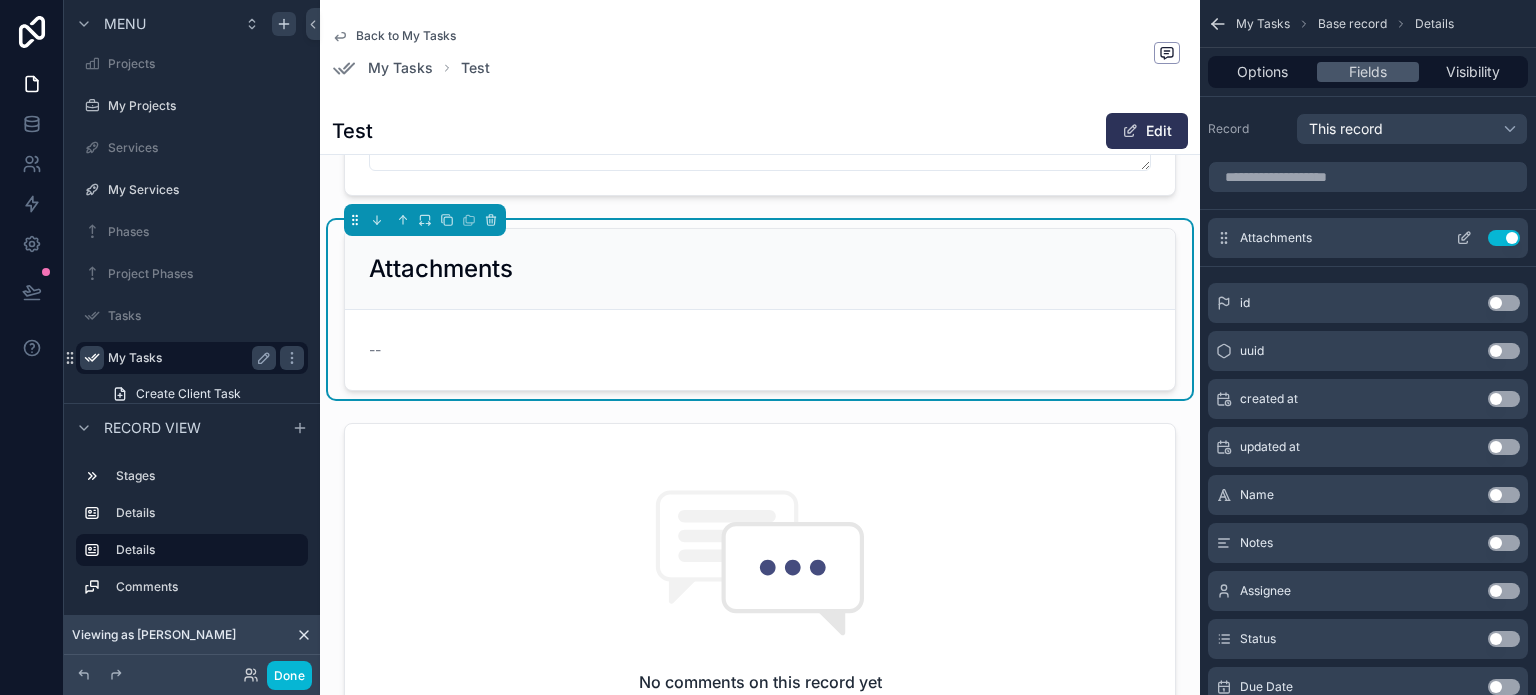 click 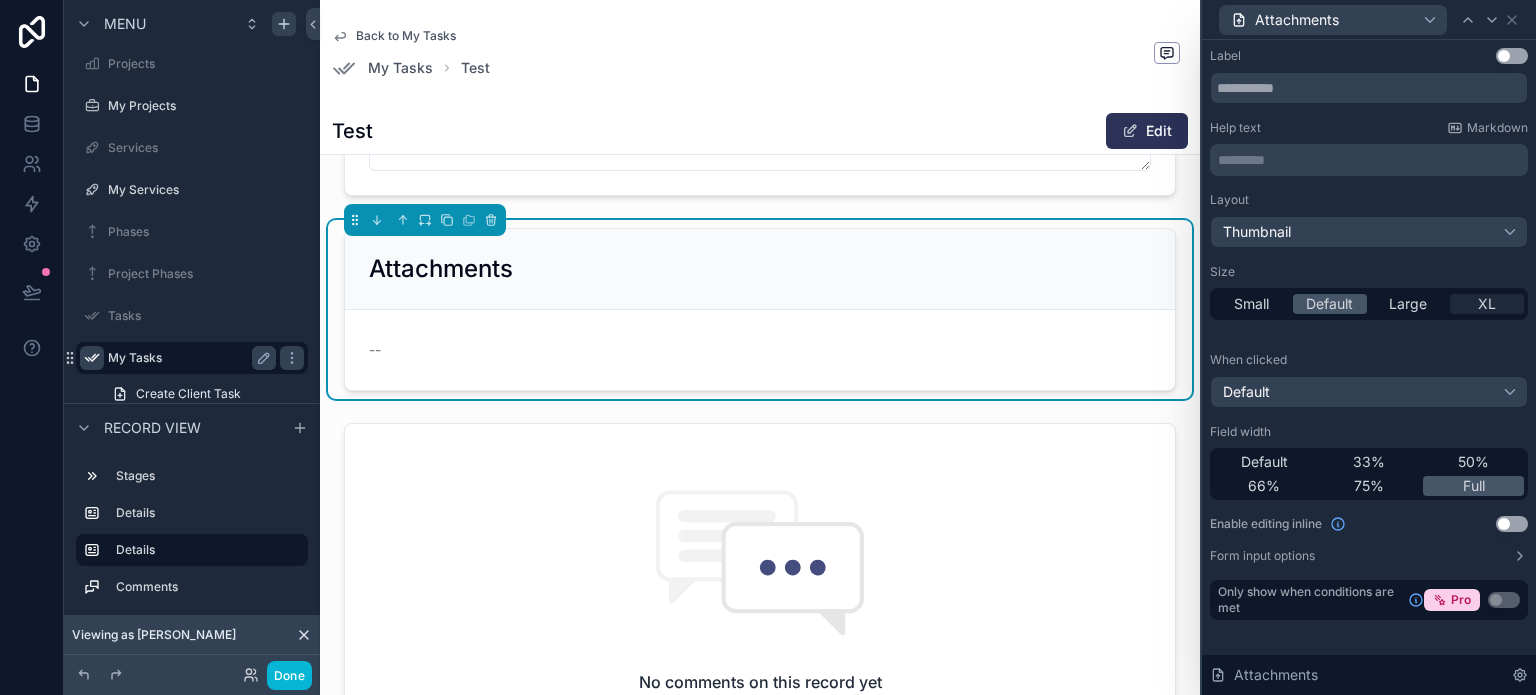 click on "XL" at bounding box center [1487, 304] 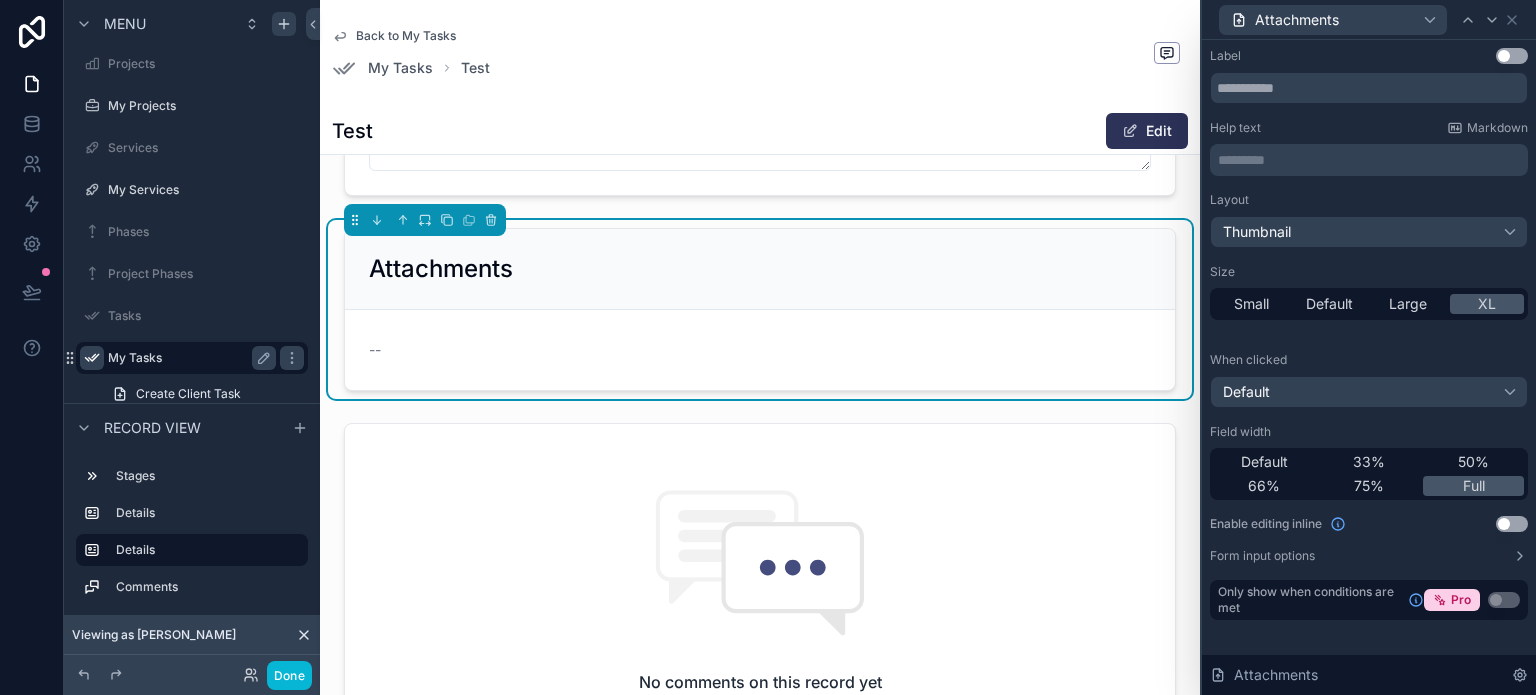 click on "Use setting" at bounding box center (1512, 524) 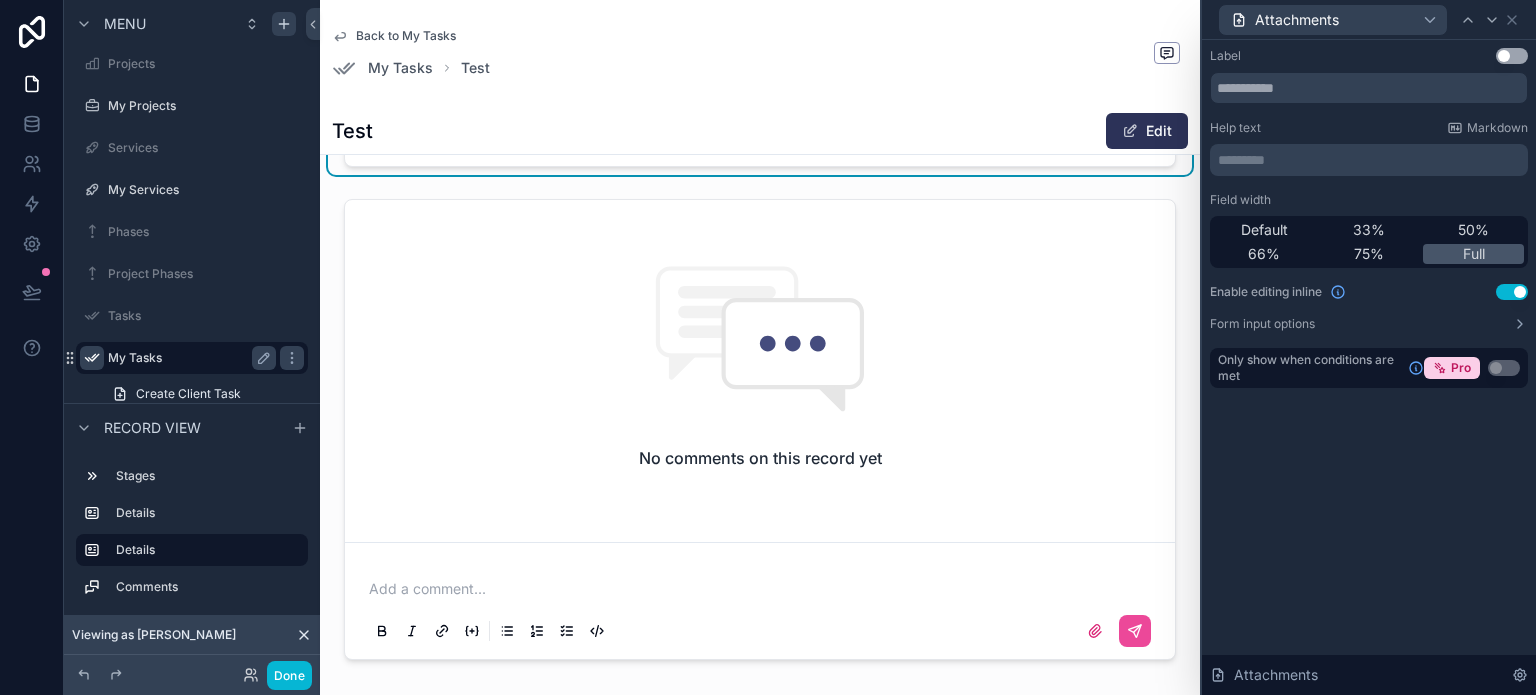 scroll, scrollTop: 700, scrollLeft: 0, axis: vertical 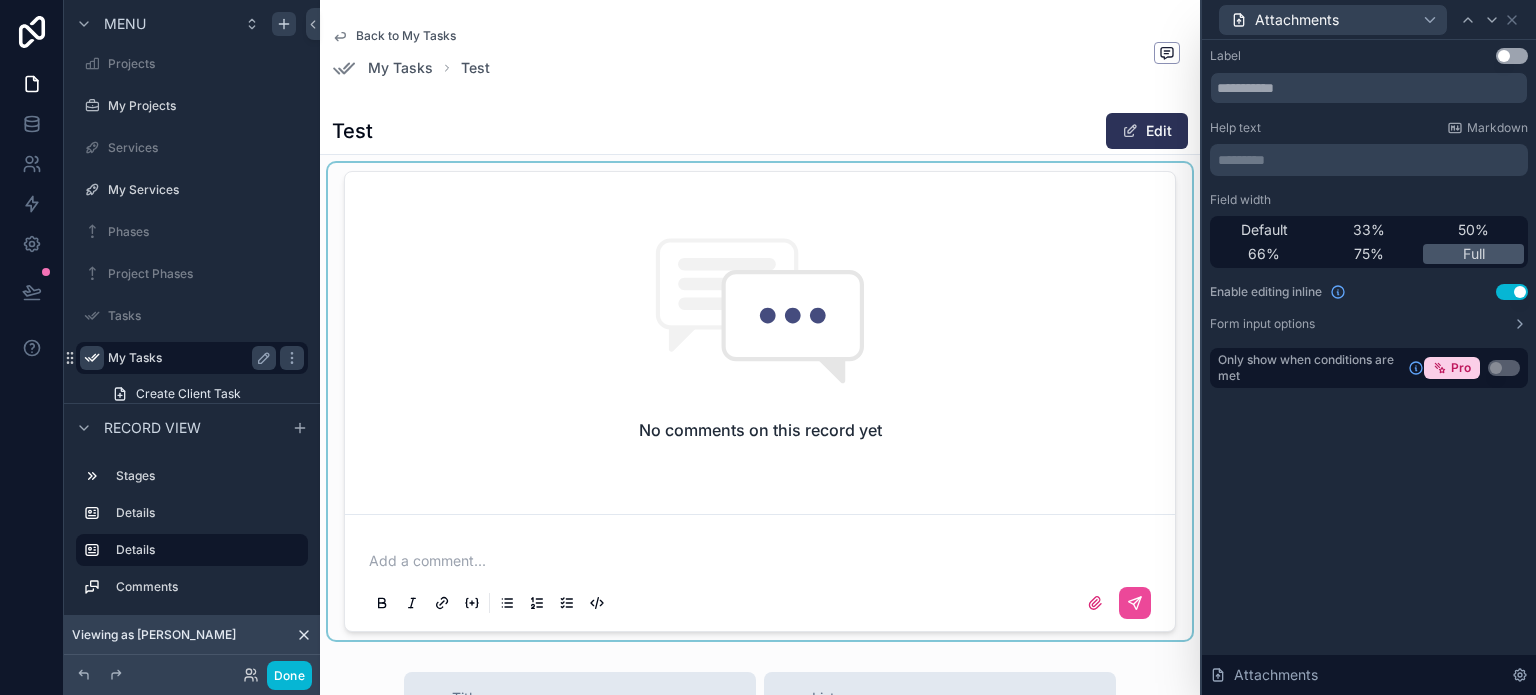 click at bounding box center (760, 401) 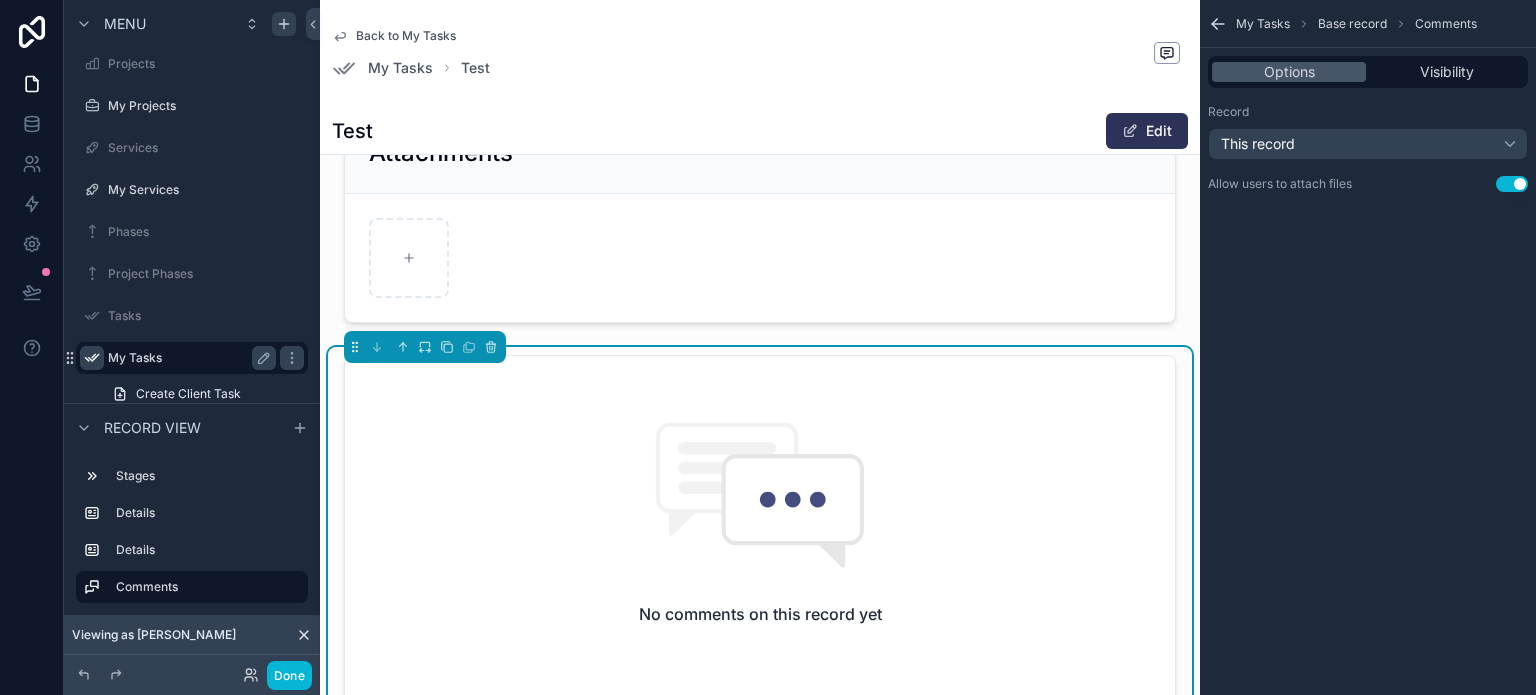 scroll, scrollTop: 500, scrollLeft: 0, axis: vertical 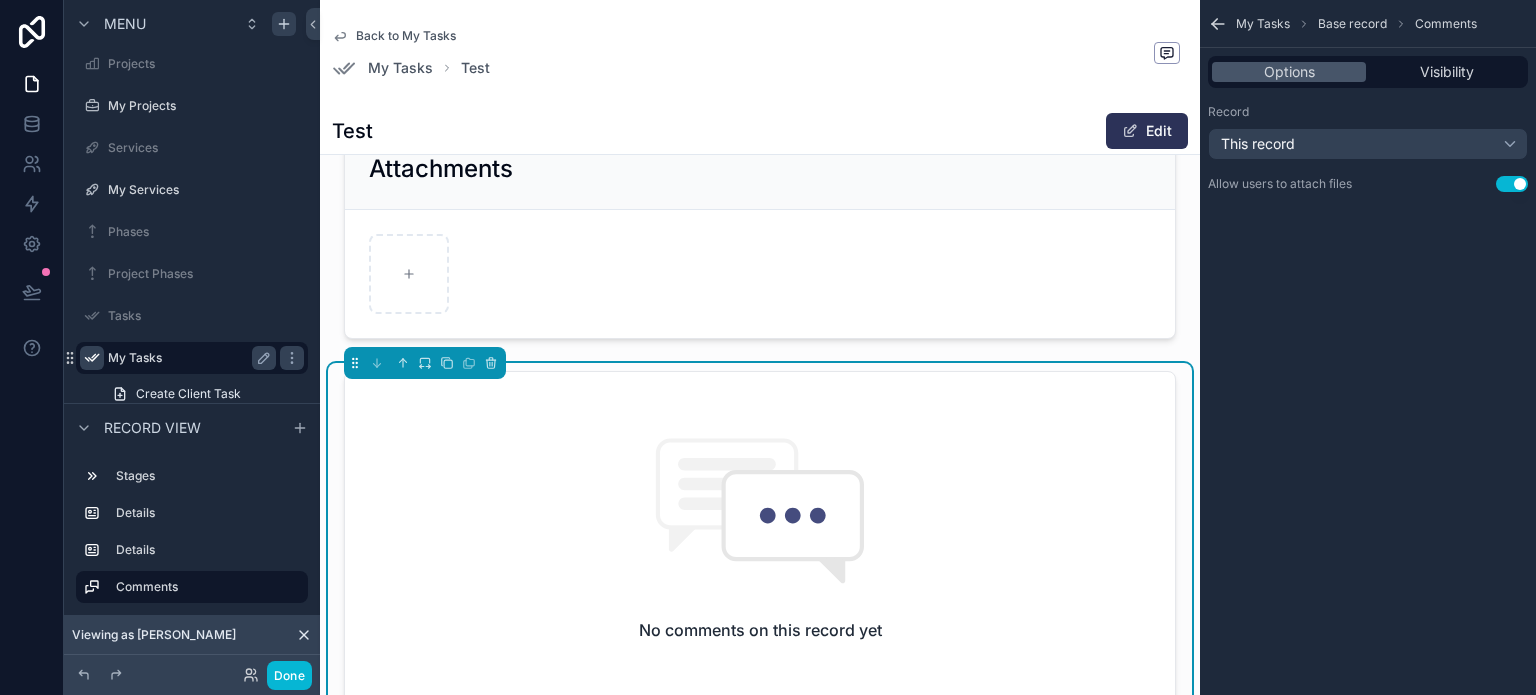click on "No comments on this record yet" at bounding box center [760, 539] 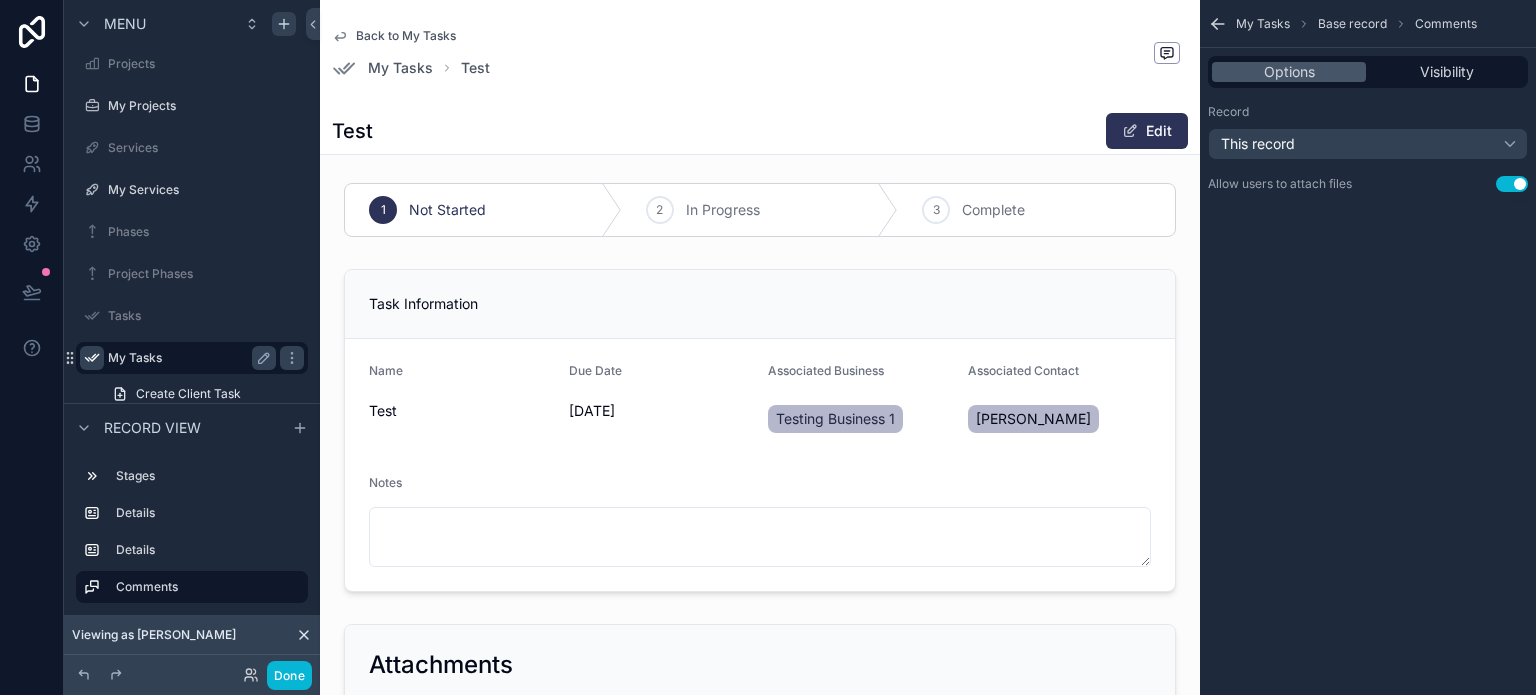 scroll, scrollTop: 0, scrollLeft: 0, axis: both 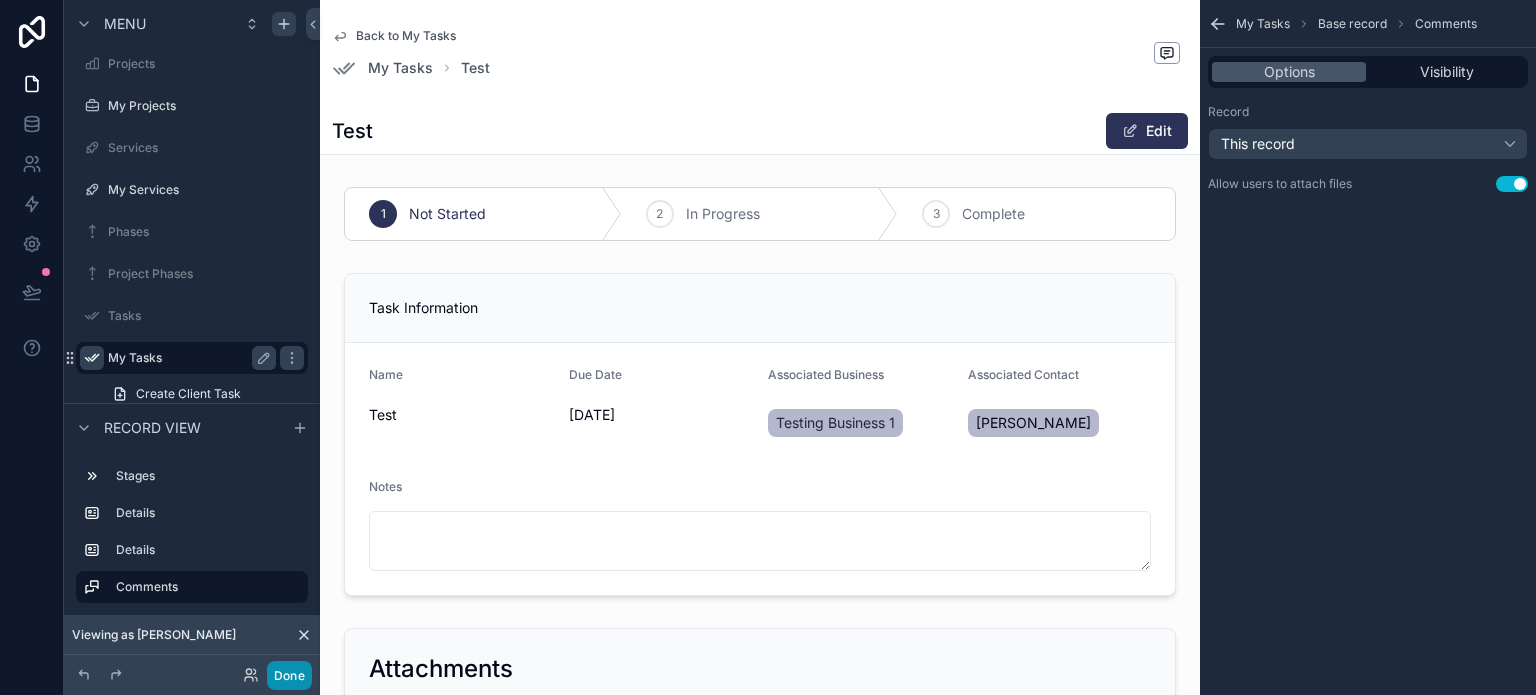 click on "Done" at bounding box center [289, 675] 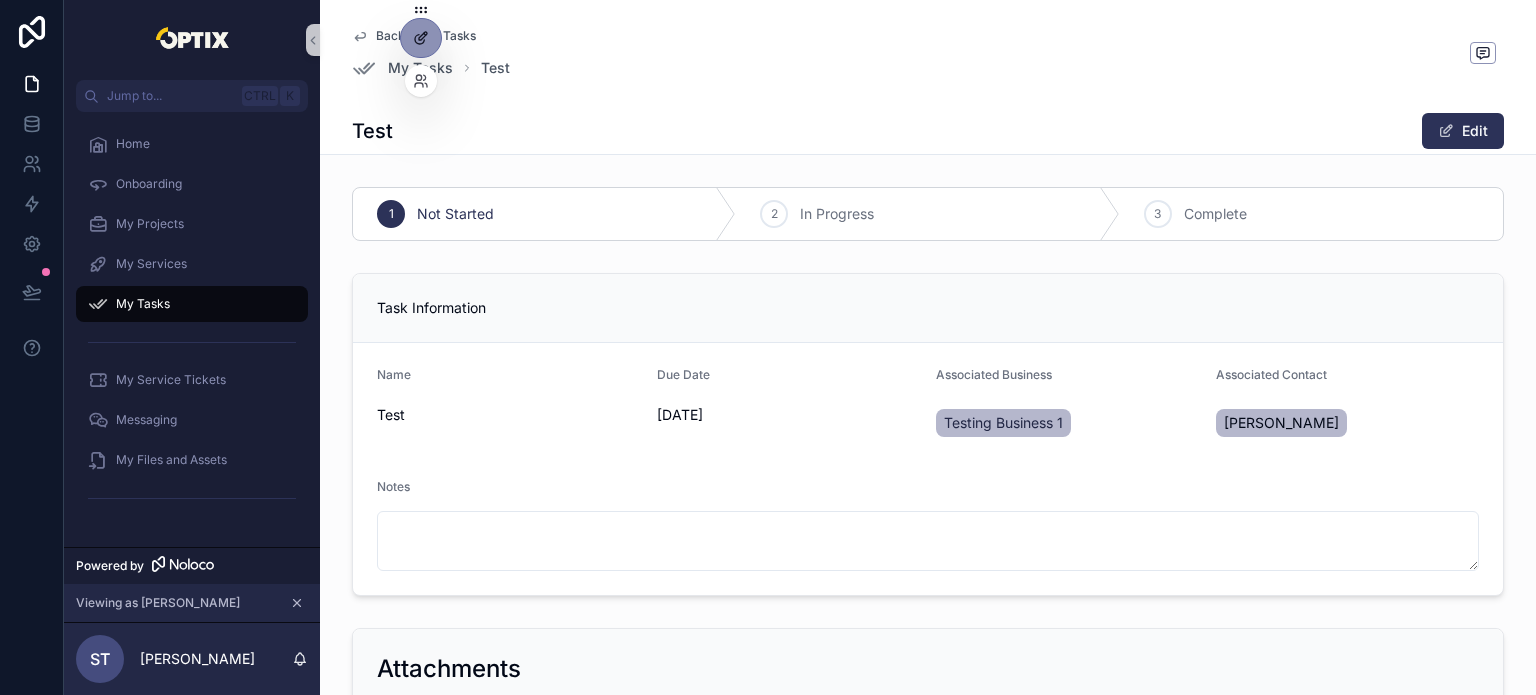 click at bounding box center (421, 38) 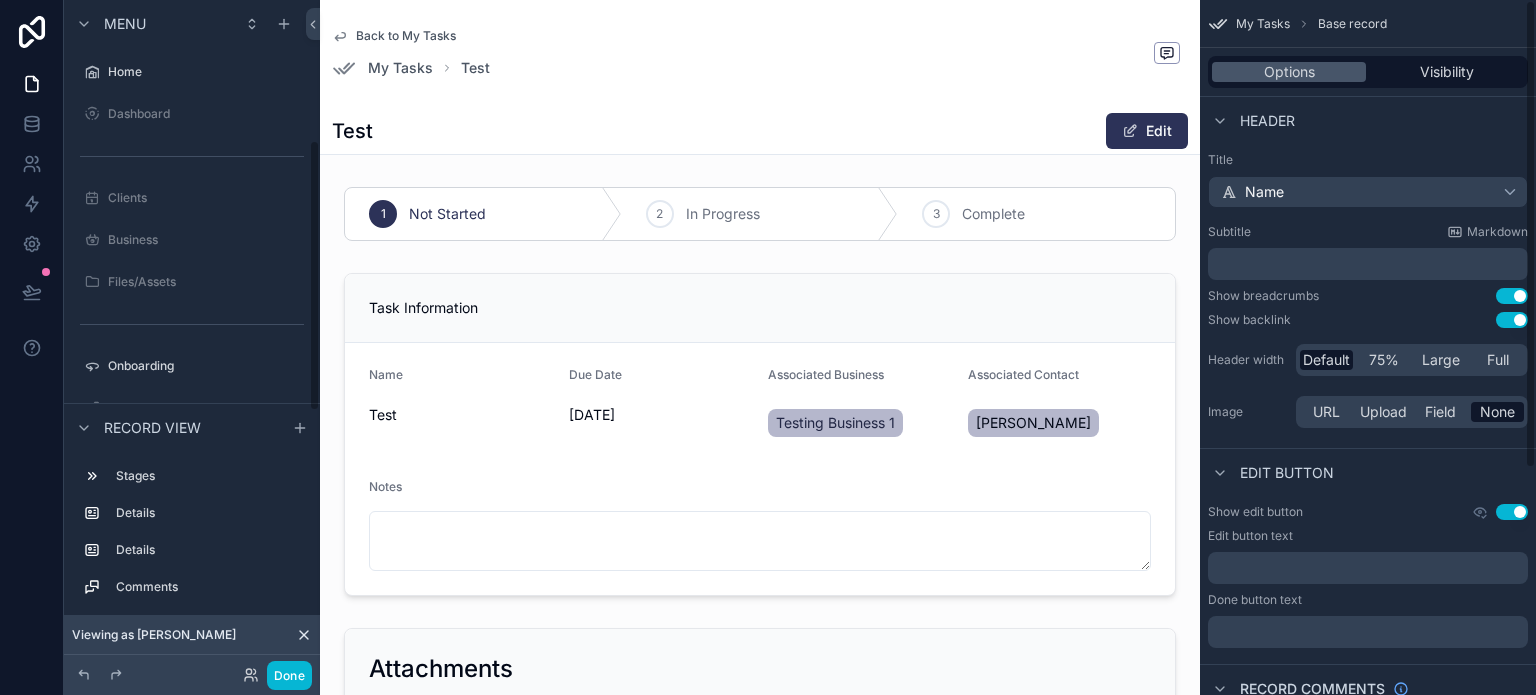 scroll, scrollTop: 344, scrollLeft: 0, axis: vertical 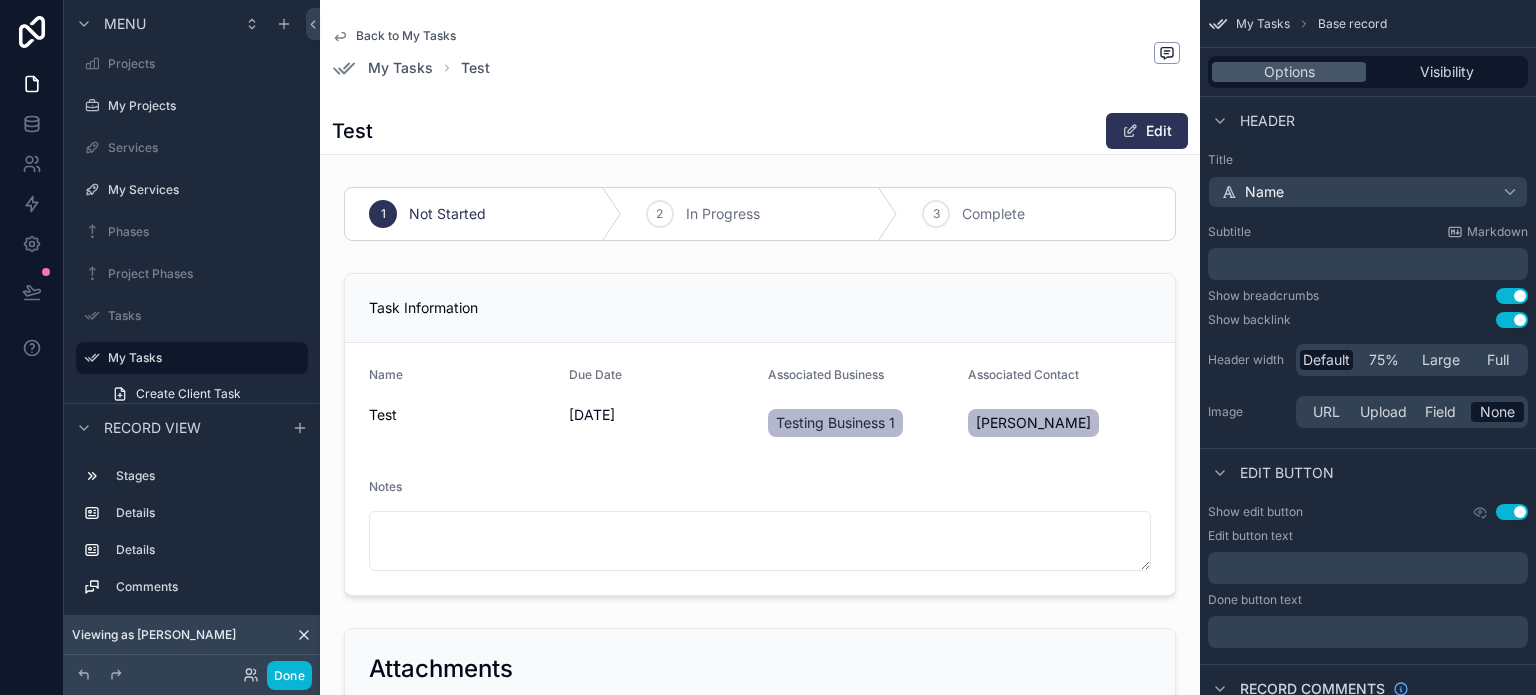 click on "Test Edit" at bounding box center [760, 131] 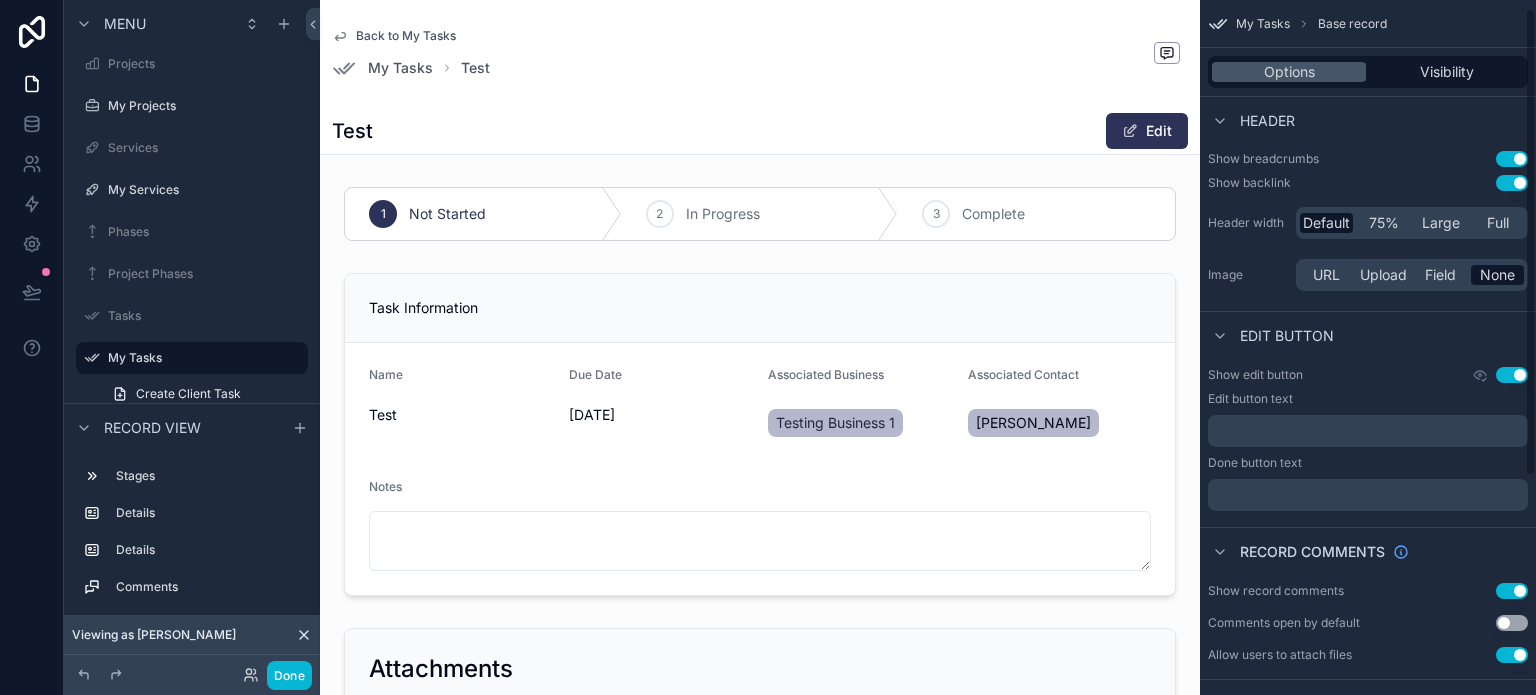scroll, scrollTop: 200, scrollLeft: 0, axis: vertical 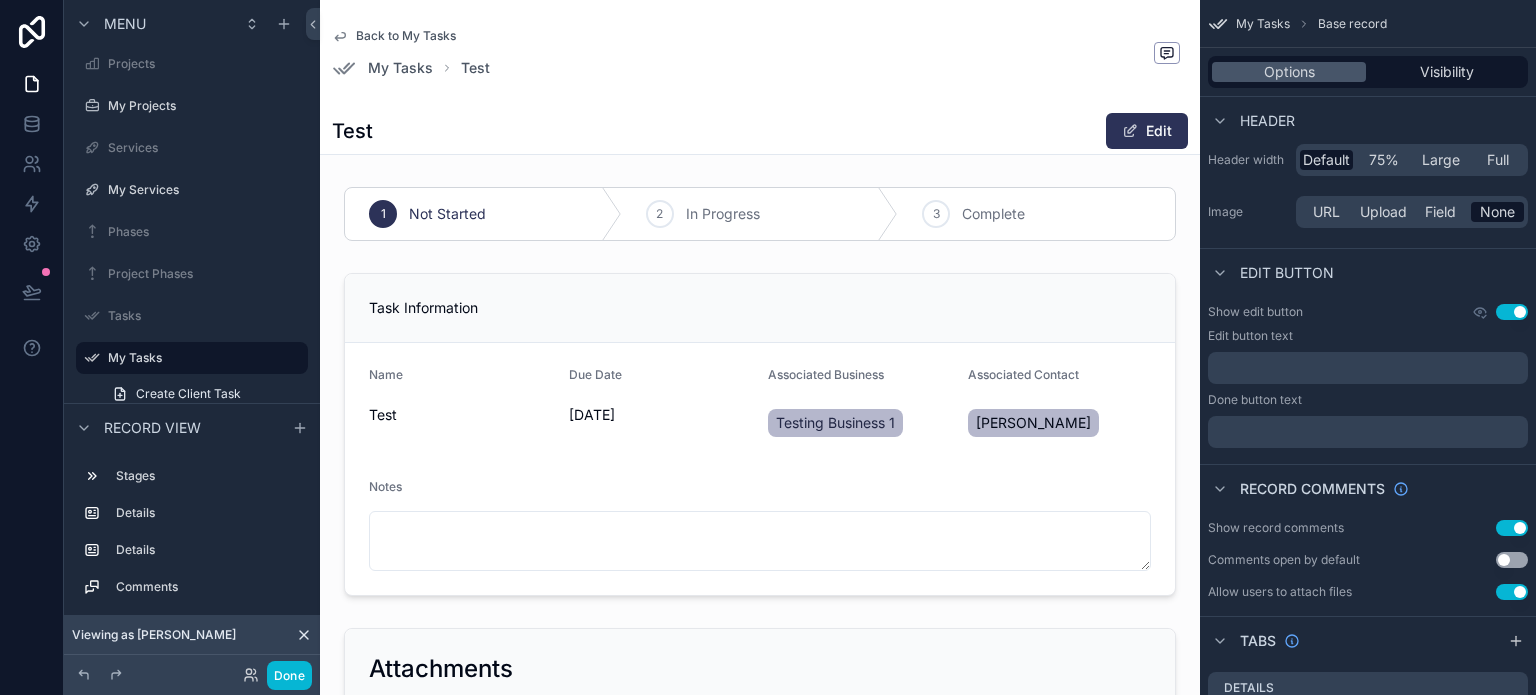 click on "Use setting" at bounding box center (1512, 312) 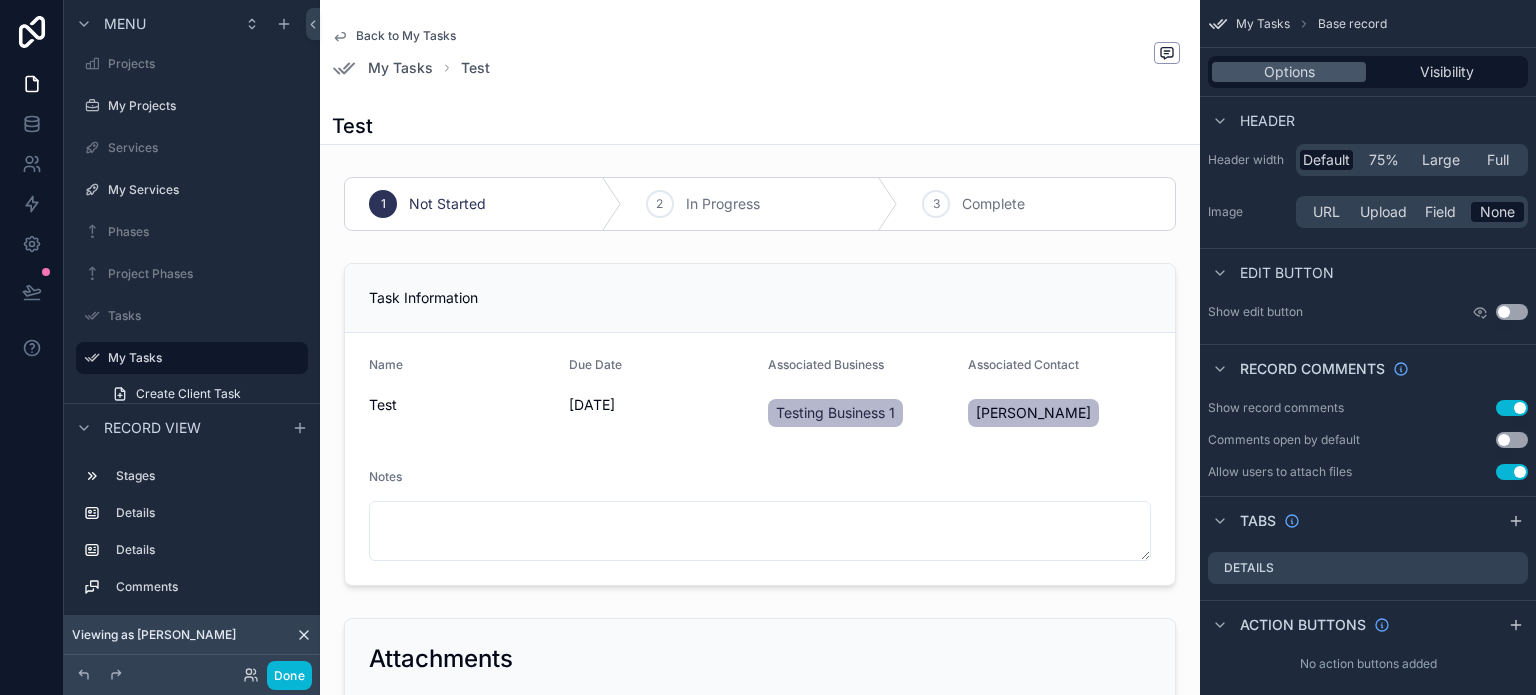 scroll, scrollTop: 216, scrollLeft: 0, axis: vertical 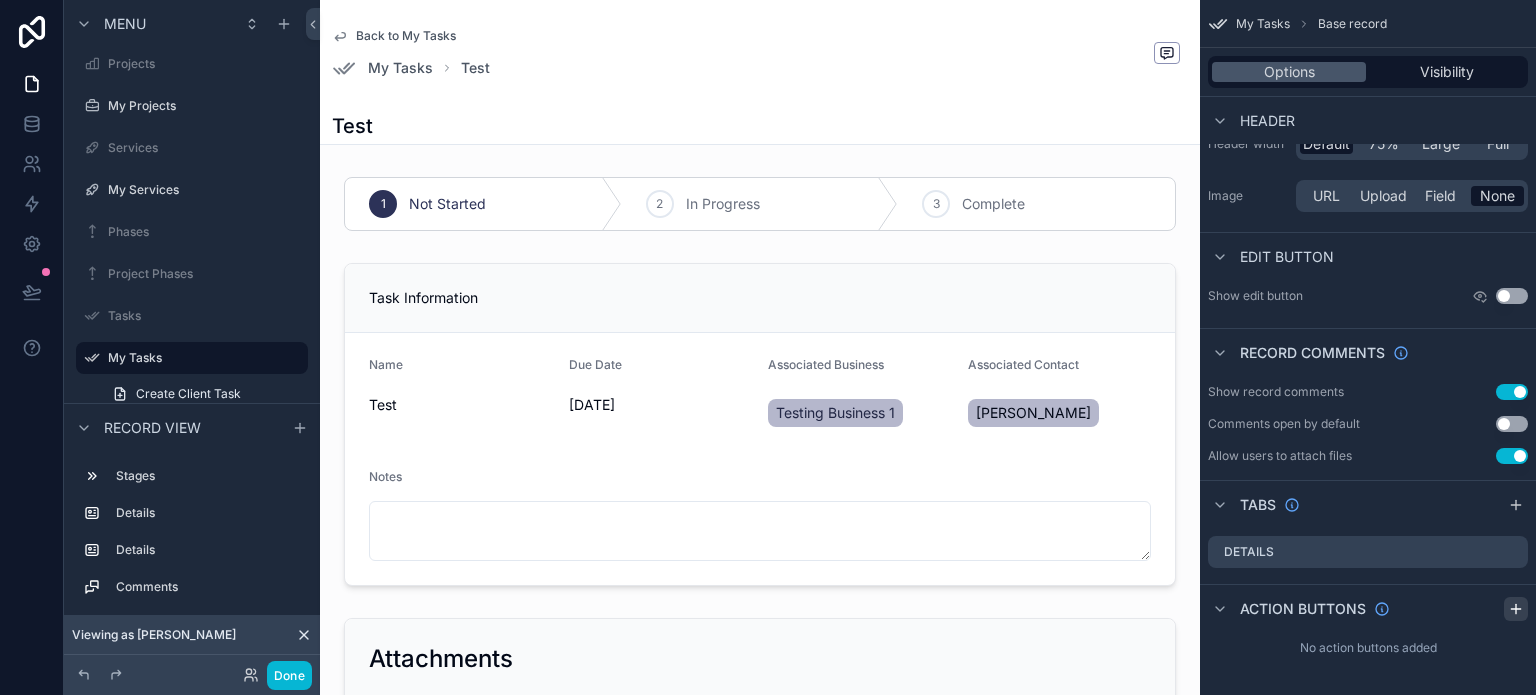 click 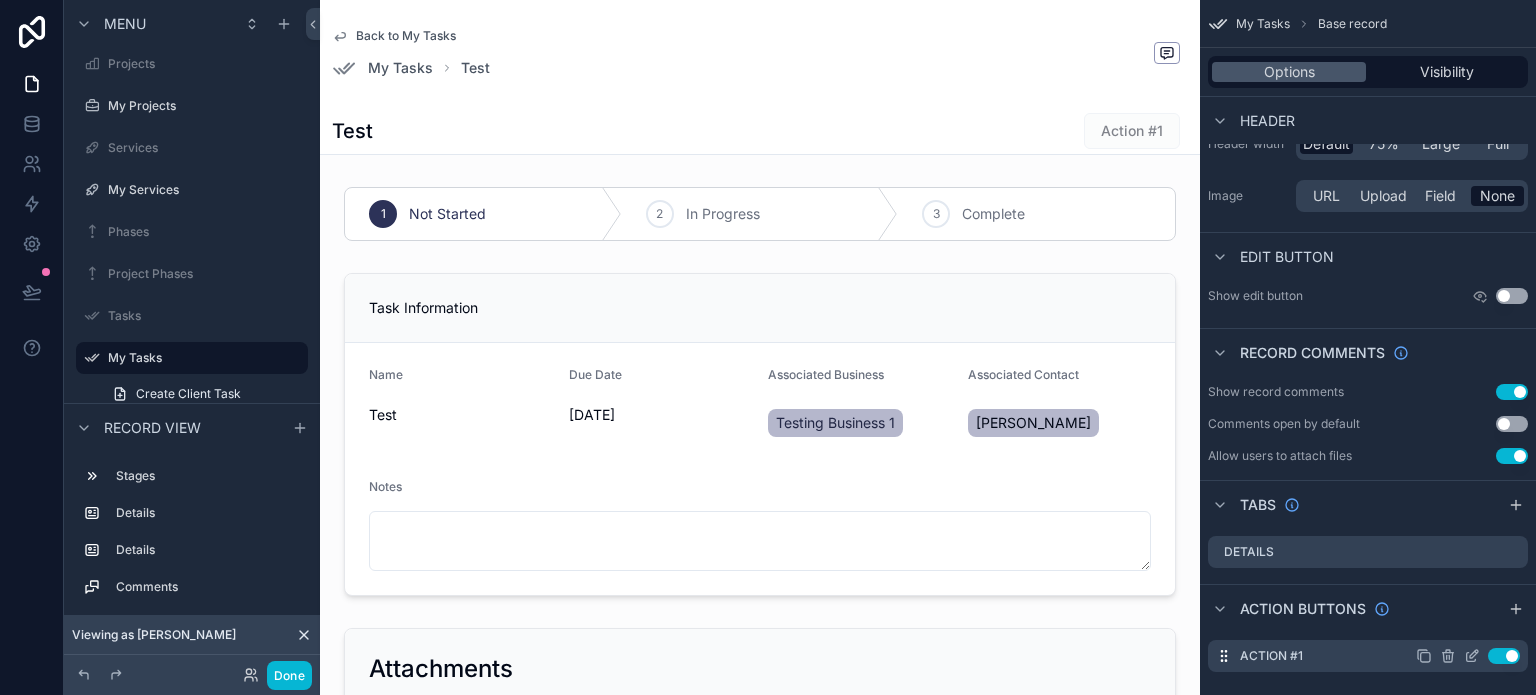 click 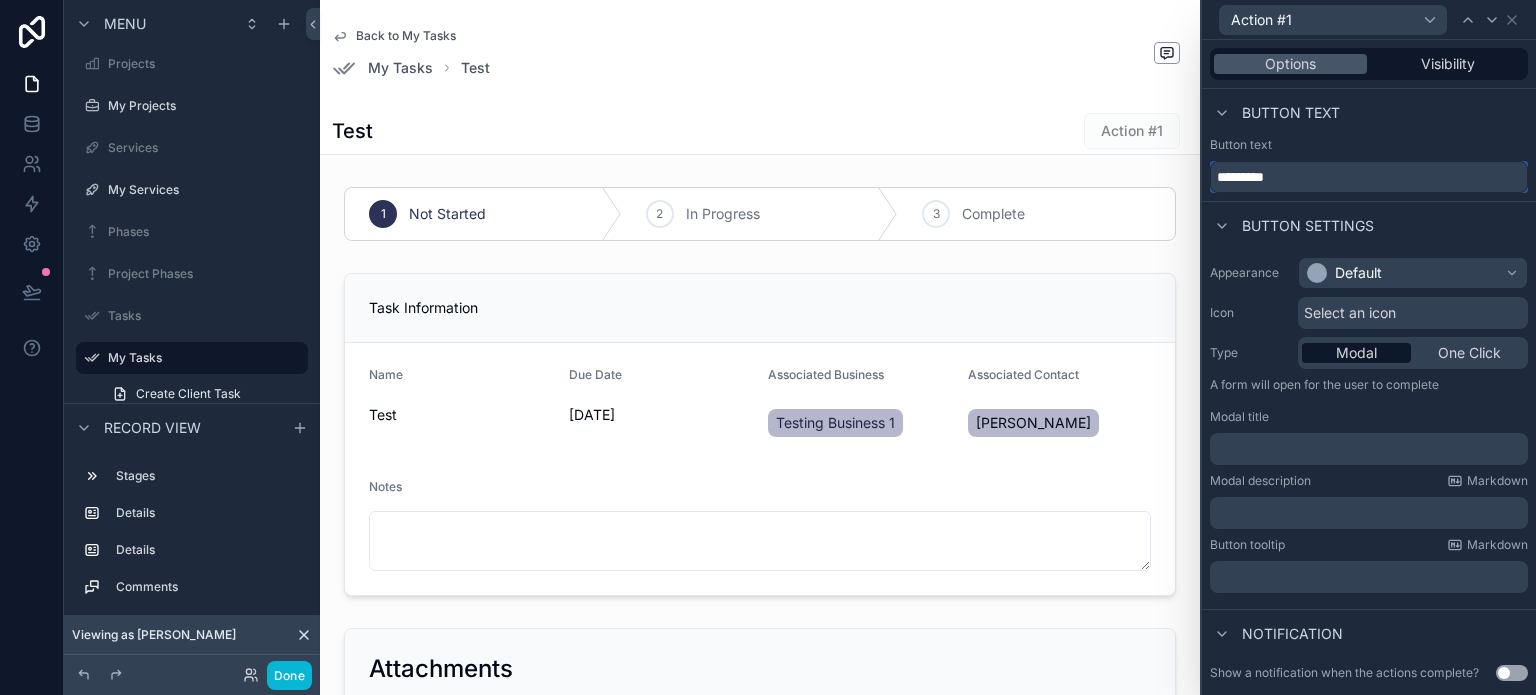 click on "*********" at bounding box center [1369, 177] 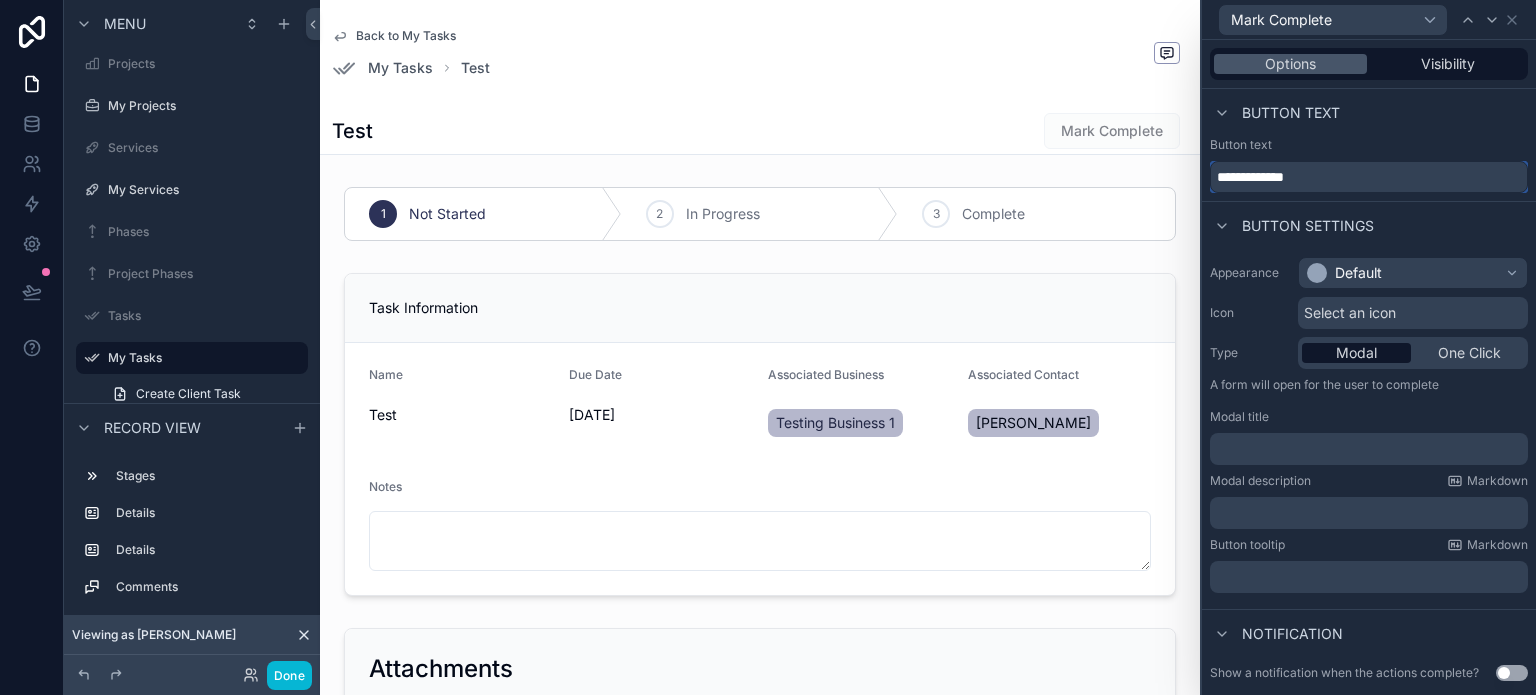 type on "**********" 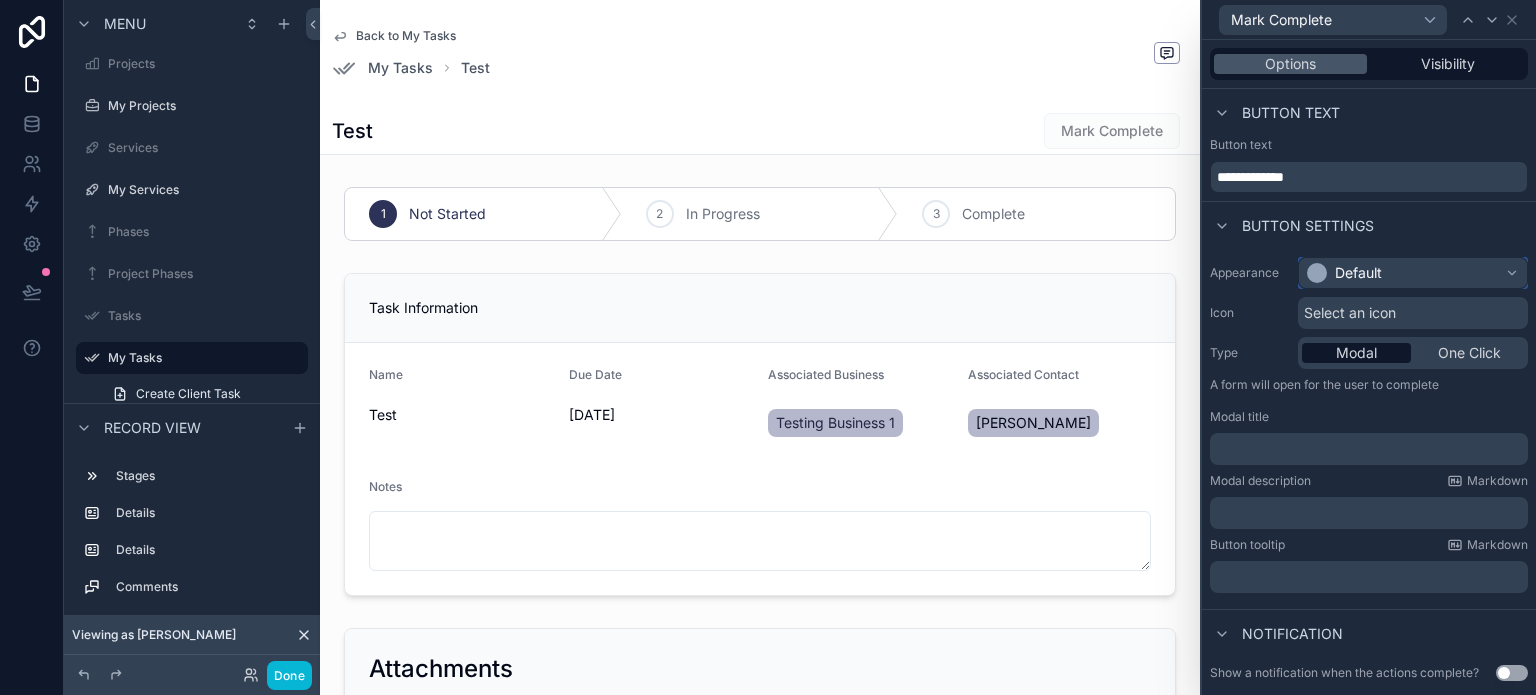 click on "Default" at bounding box center (1358, 273) 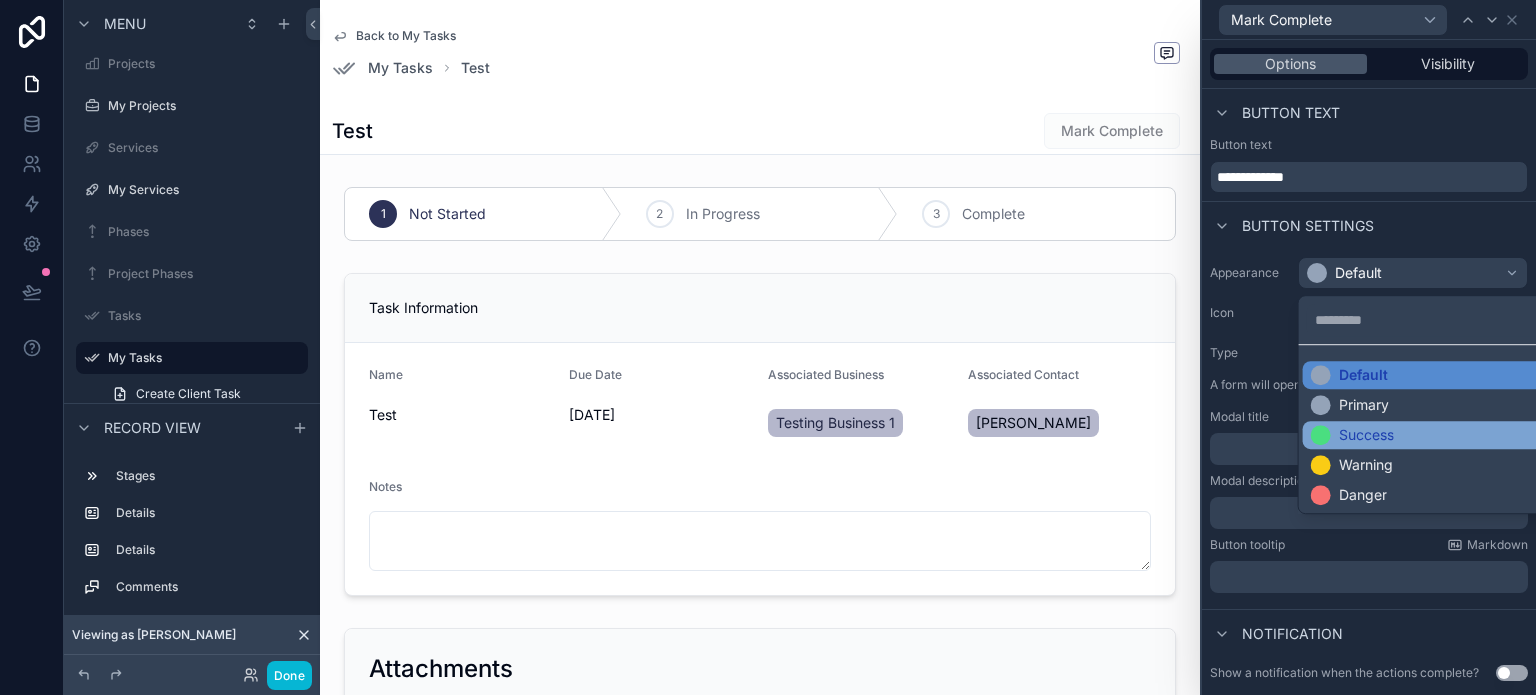 click on "Success" at bounding box center [1352, 435] 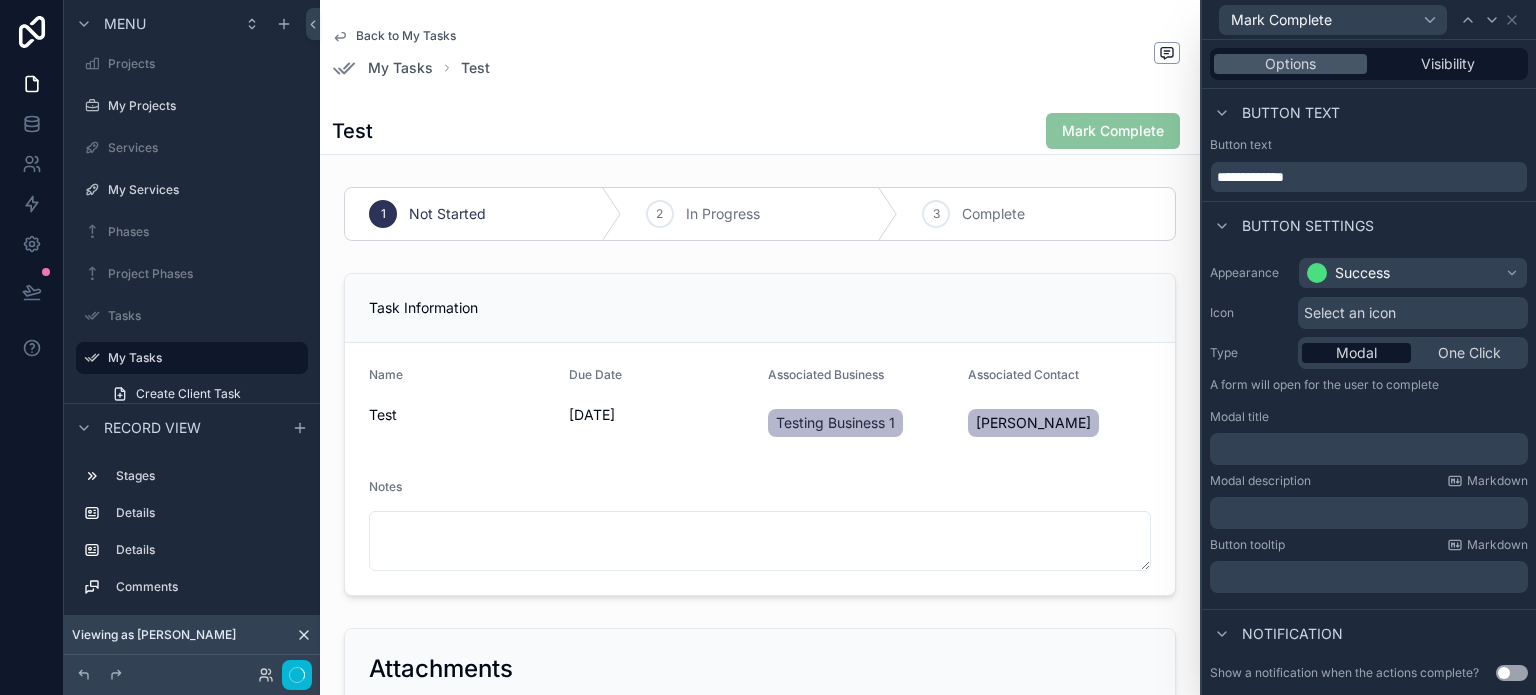 scroll, scrollTop: 85, scrollLeft: 0, axis: vertical 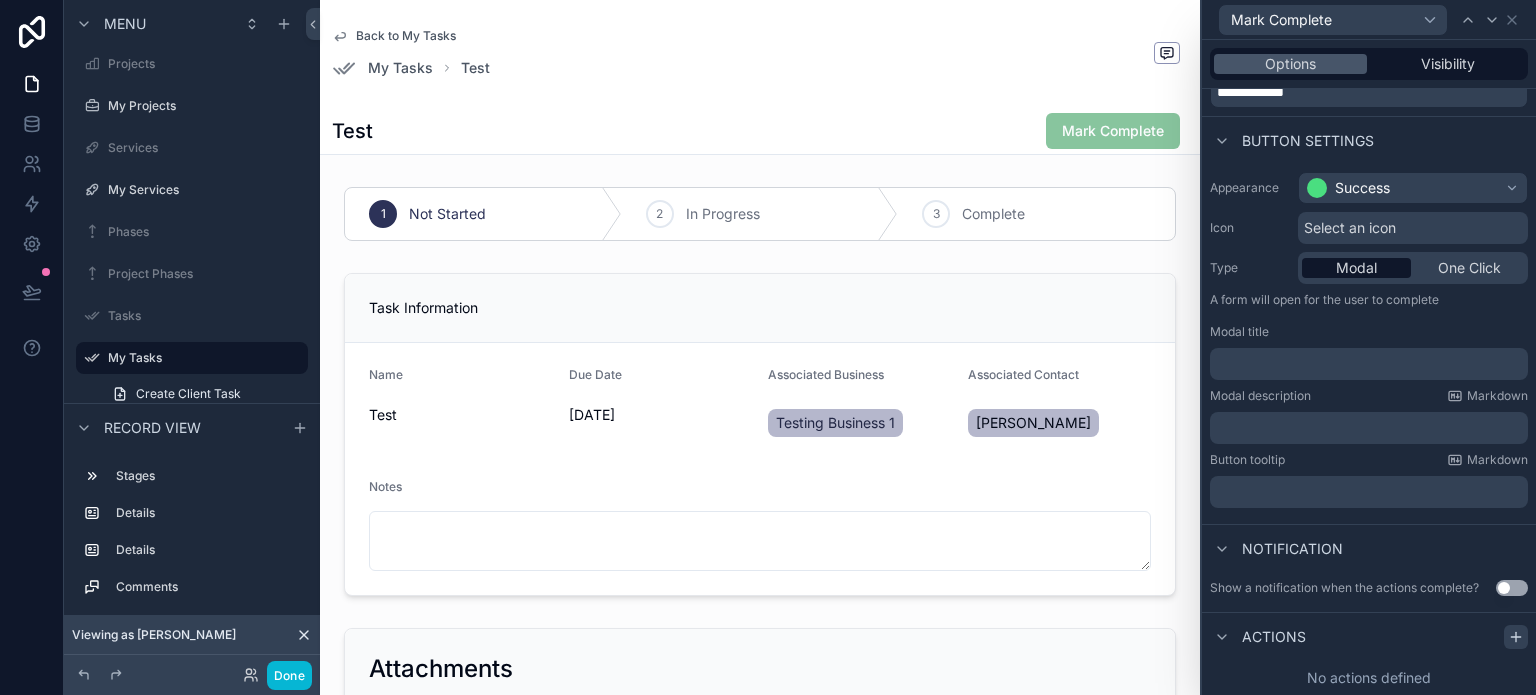 click 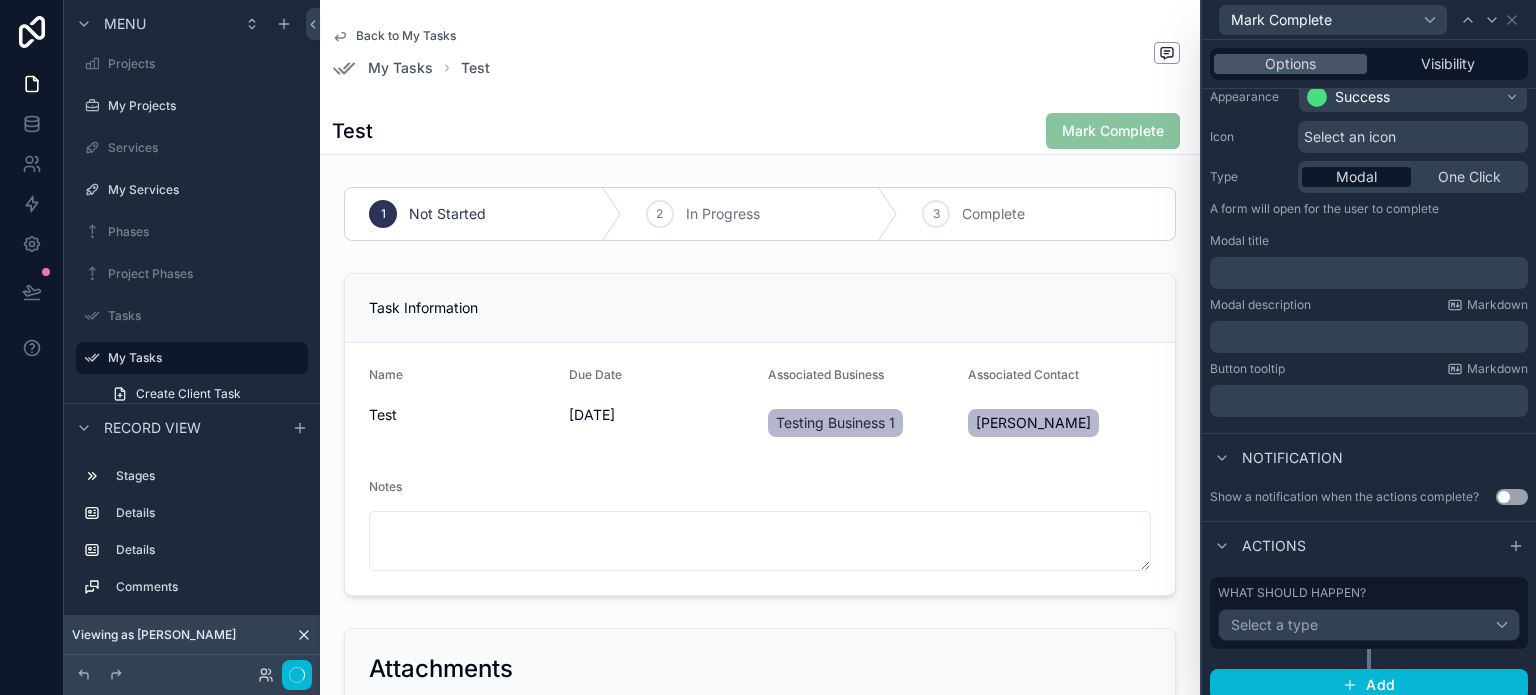 scroll, scrollTop: 188, scrollLeft: 0, axis: vertical 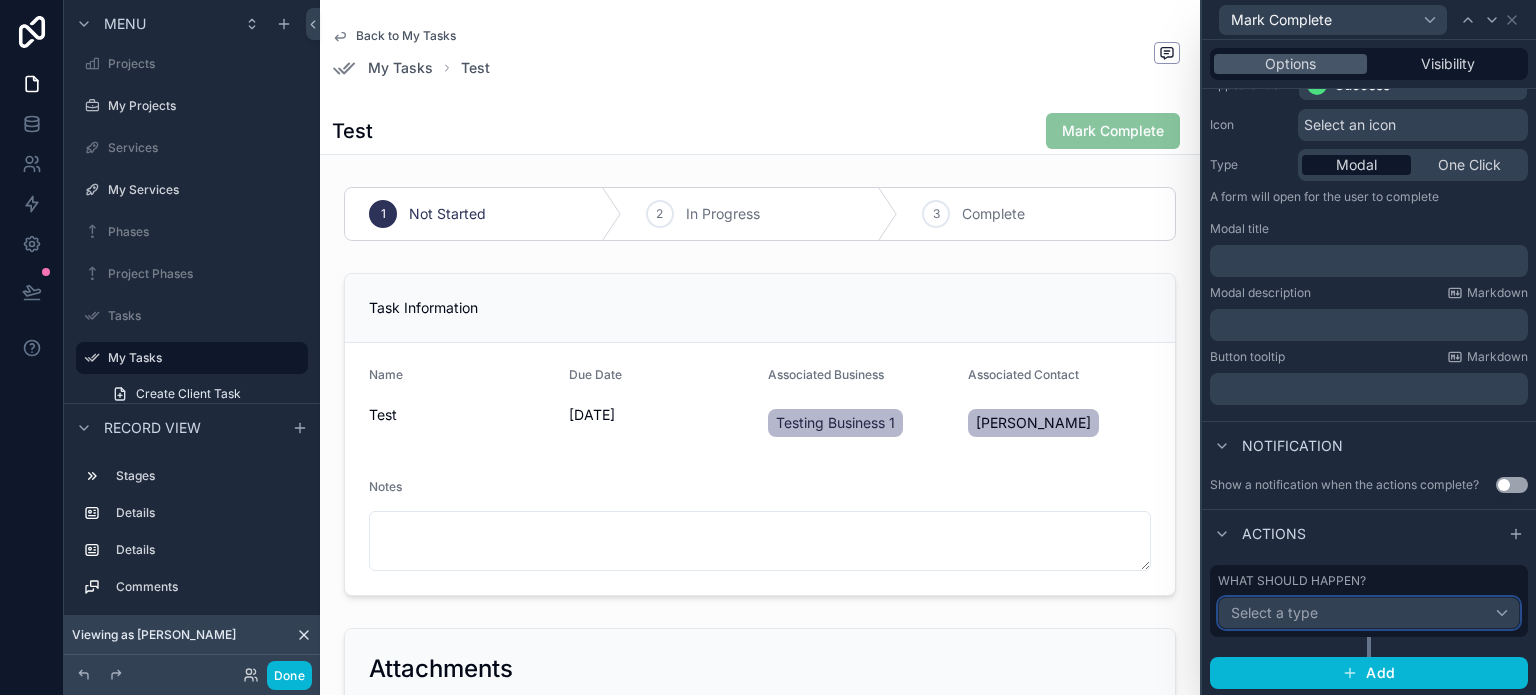 click on "Select a type" at bounding box center (1369, 613) 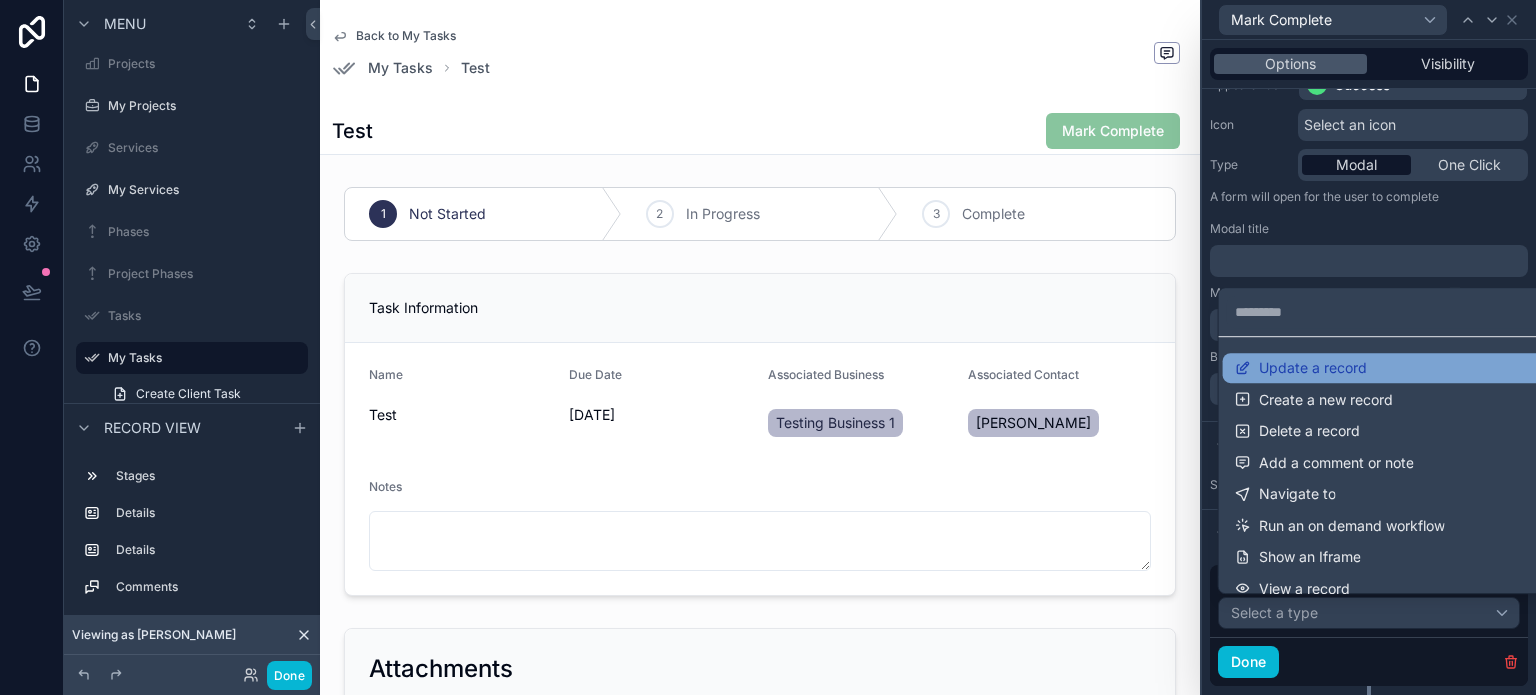 click on "Update a record" at bounding box center [1385, 368] 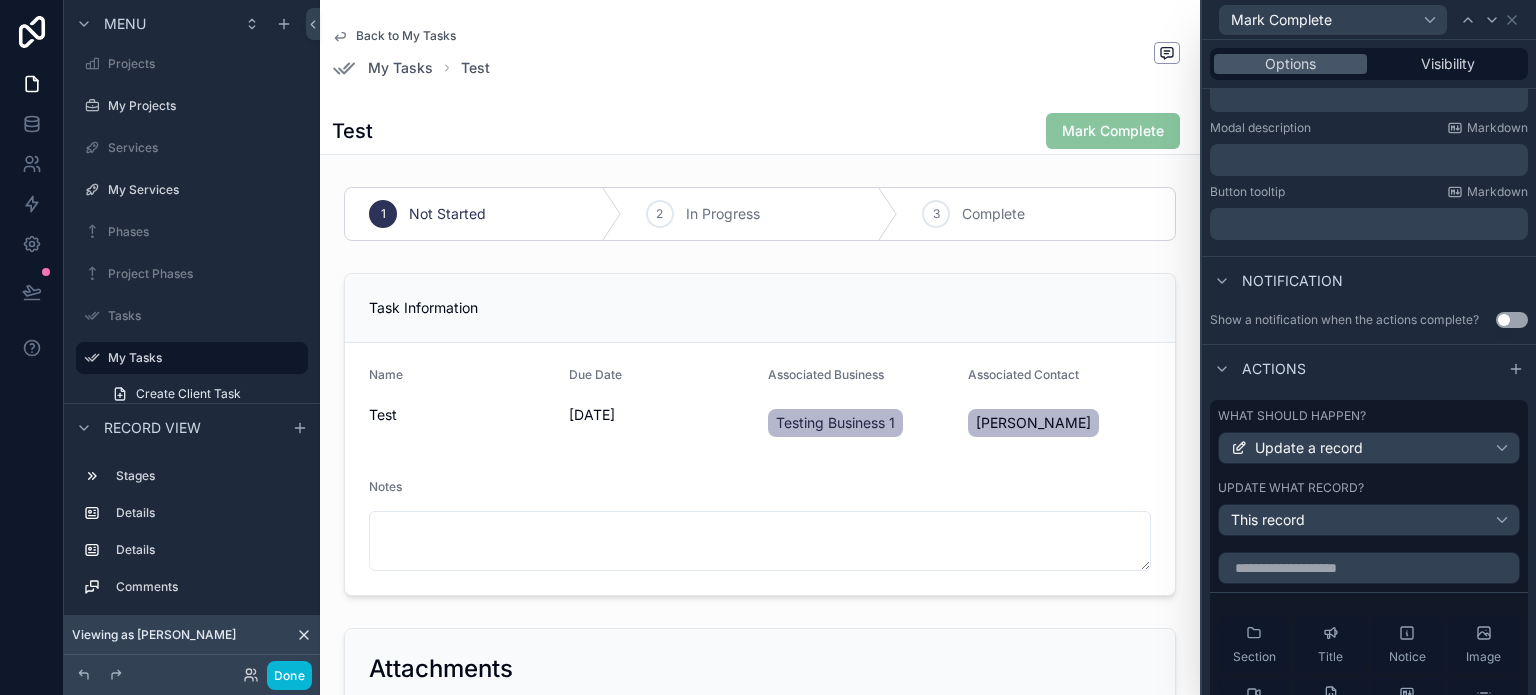 scroll, scrollTop: 388, scrollLeft: 0, axis: vertical 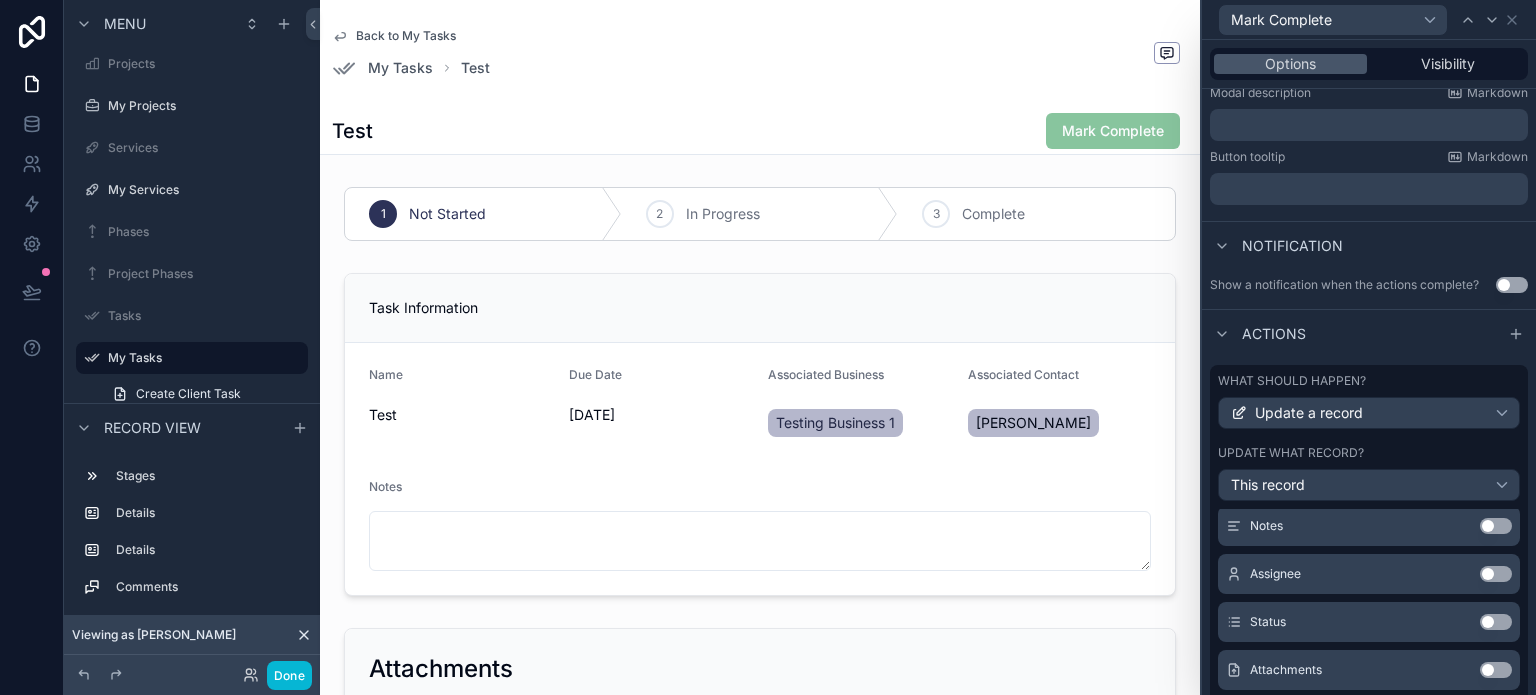 click on "Use setting" at bounding box center [1496, 622] 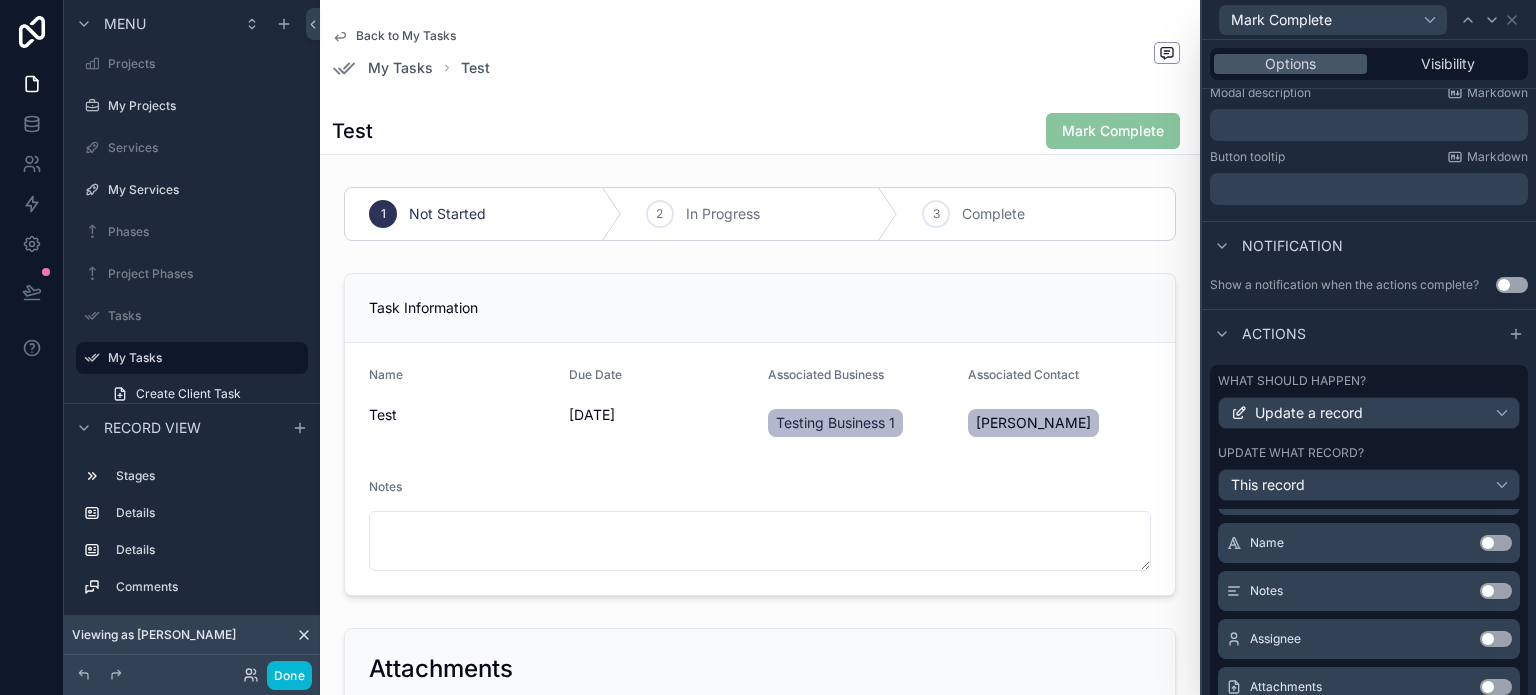 scroll, scrollTop: 377, scrollLeft: 0, axis: vertical 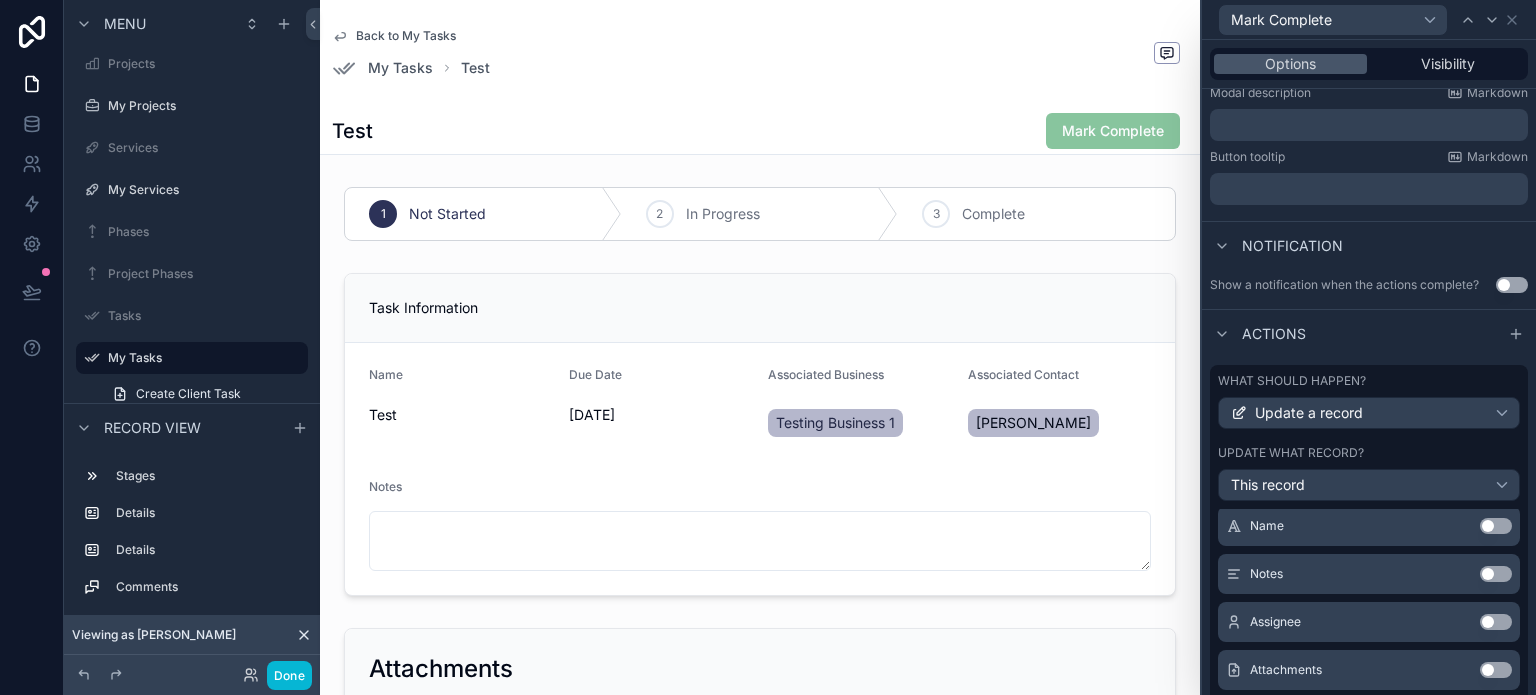 click on "Actions" at bounding box center (1369, 333) 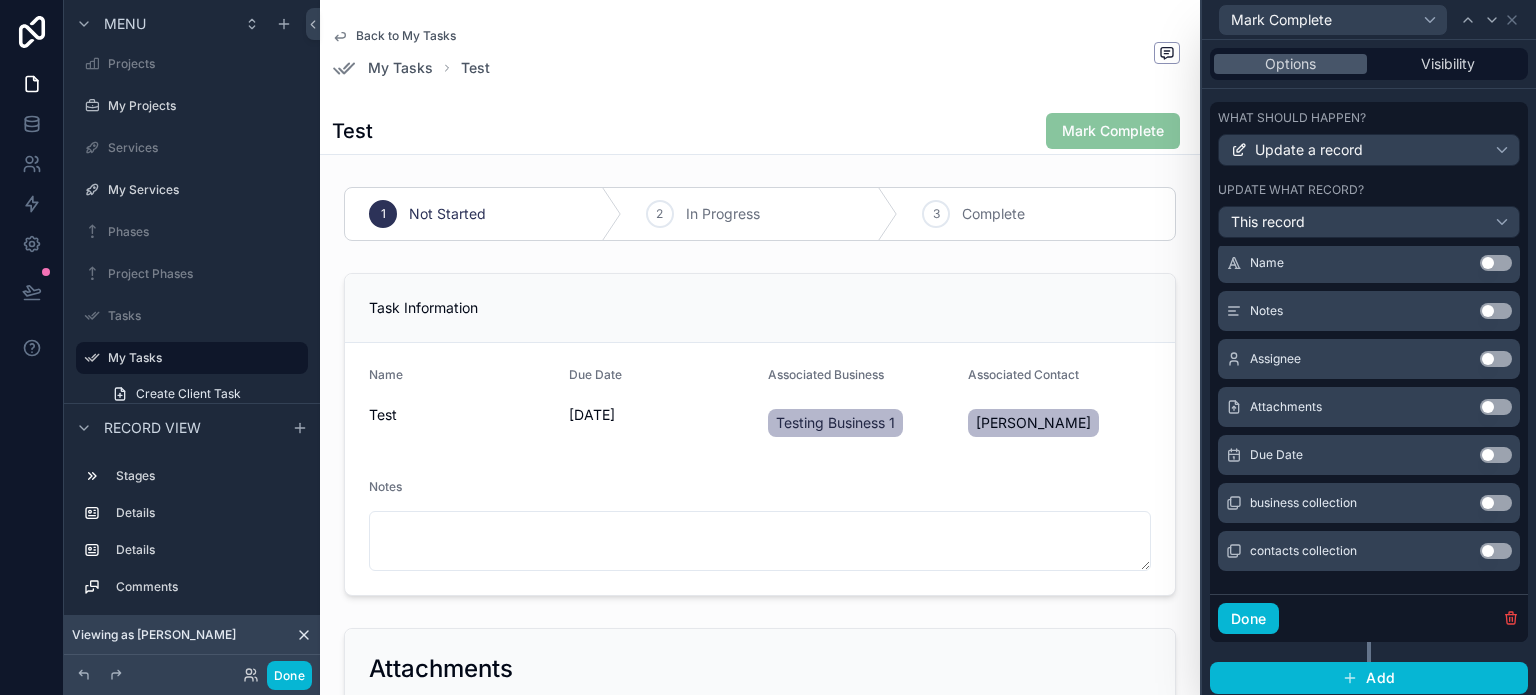scroll, scrollTop: 656, scrollLeft: 0, axis: vertical 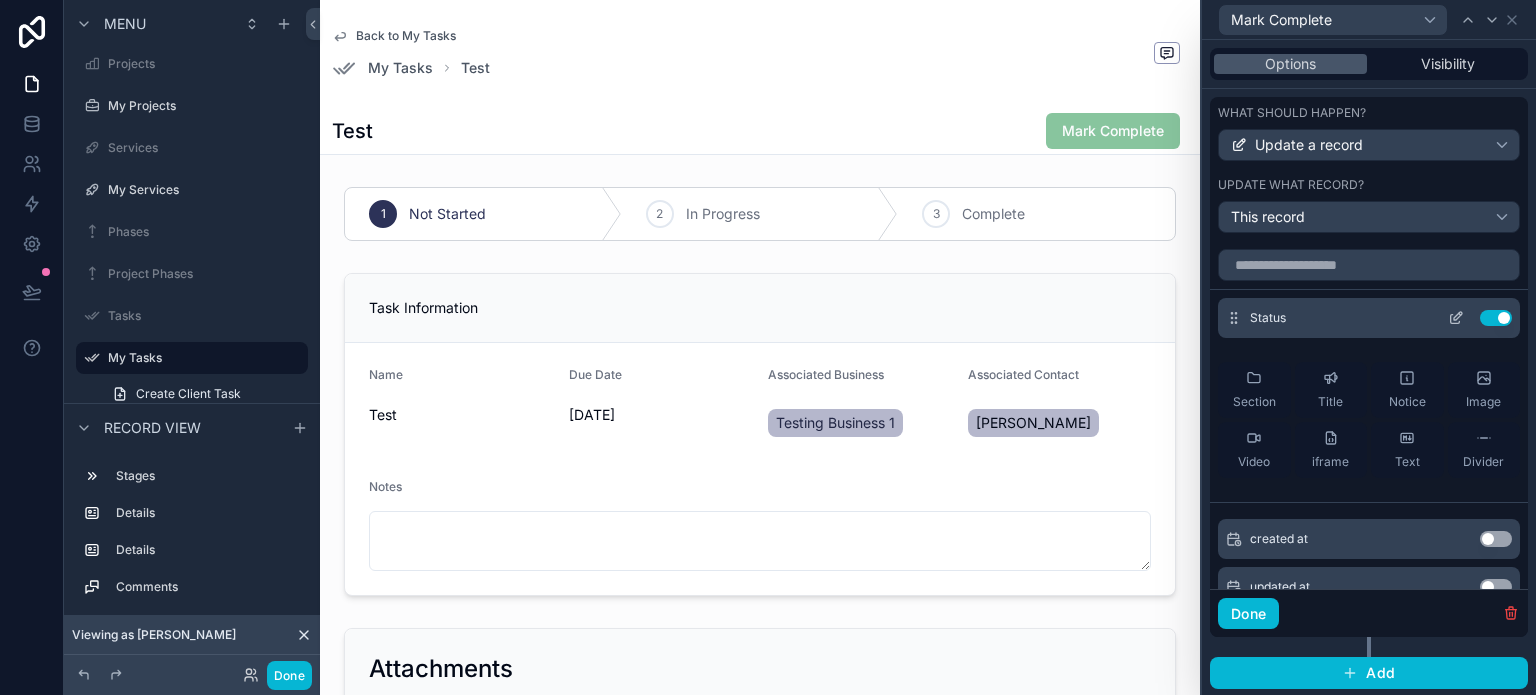 click 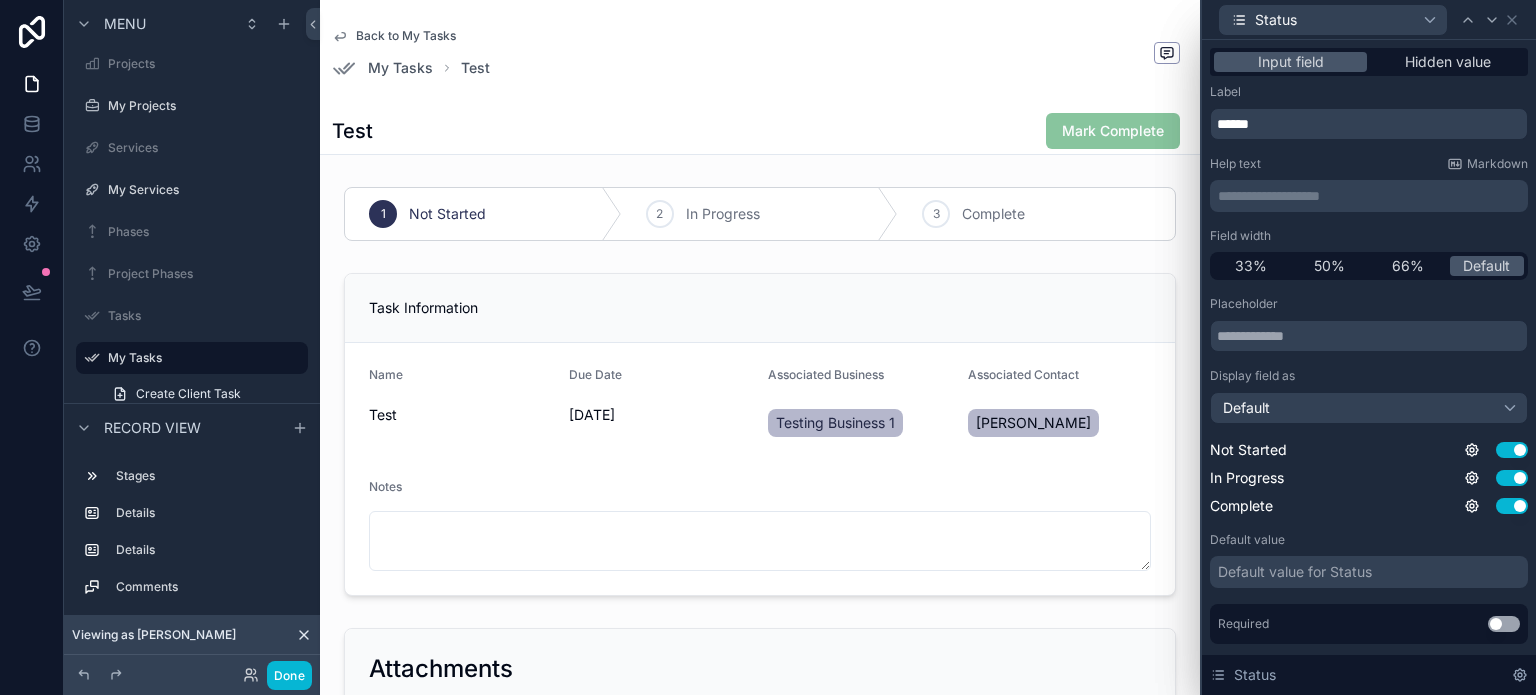 click on "Default value for Status" at bounding box center [1295, 572] 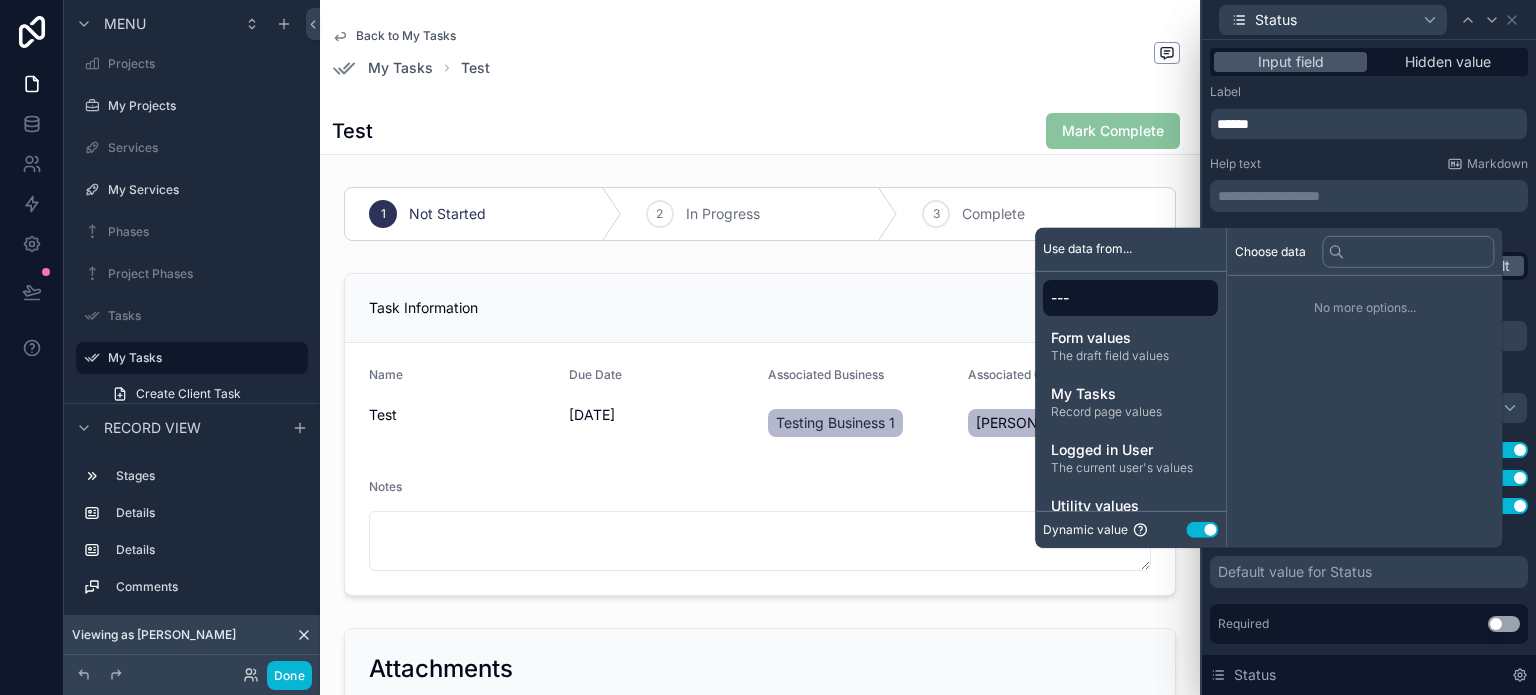click on "Use setting" at bounding box center [1202, 530] 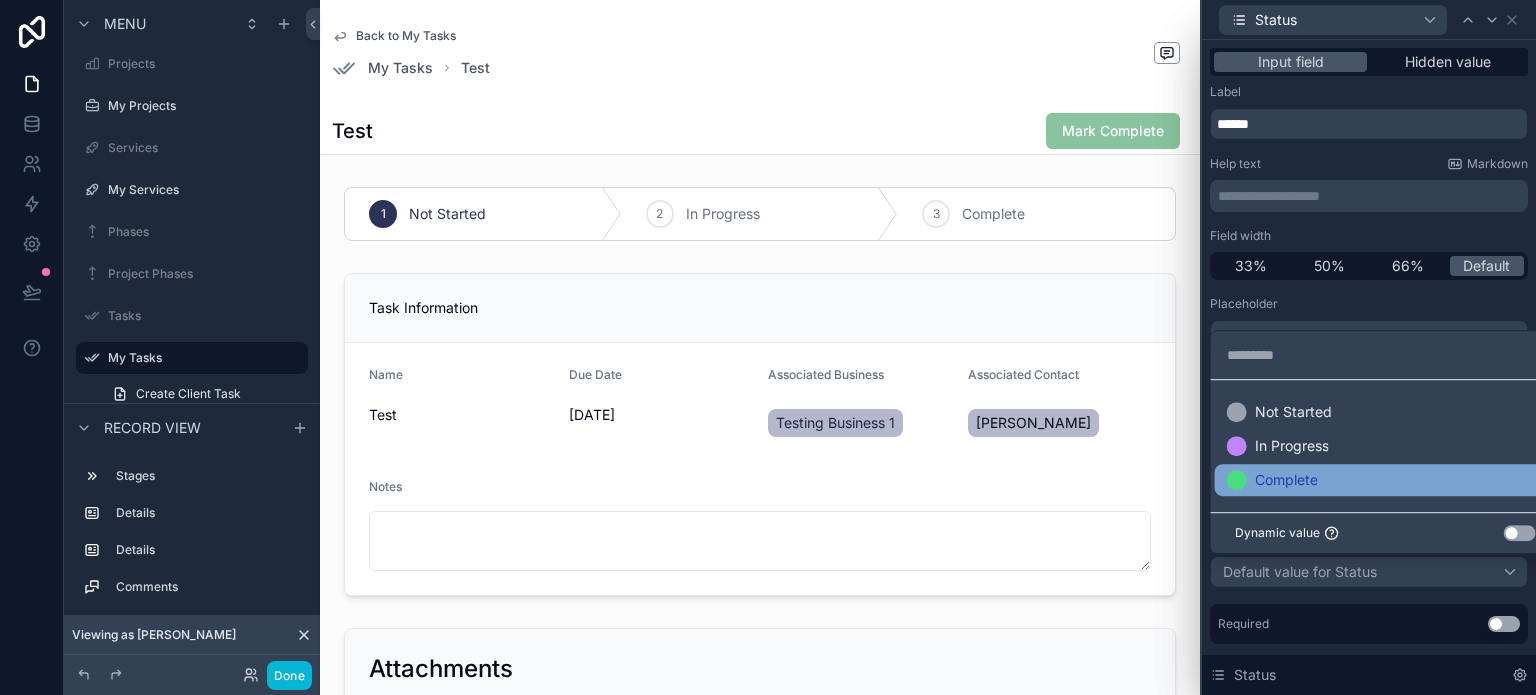 click on "Complete" at bounding box center (1286, 480) 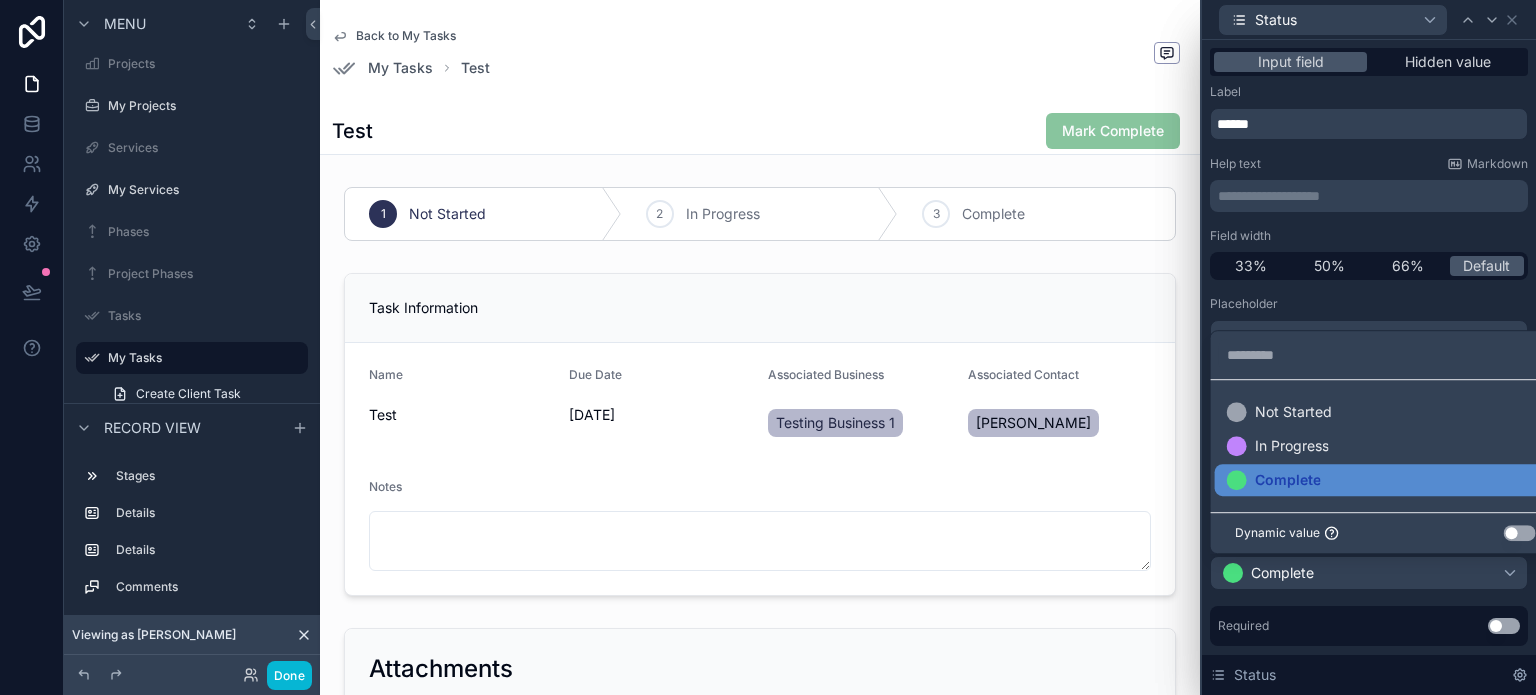 click on "Placeholder" at bounding box center (1369, 304) 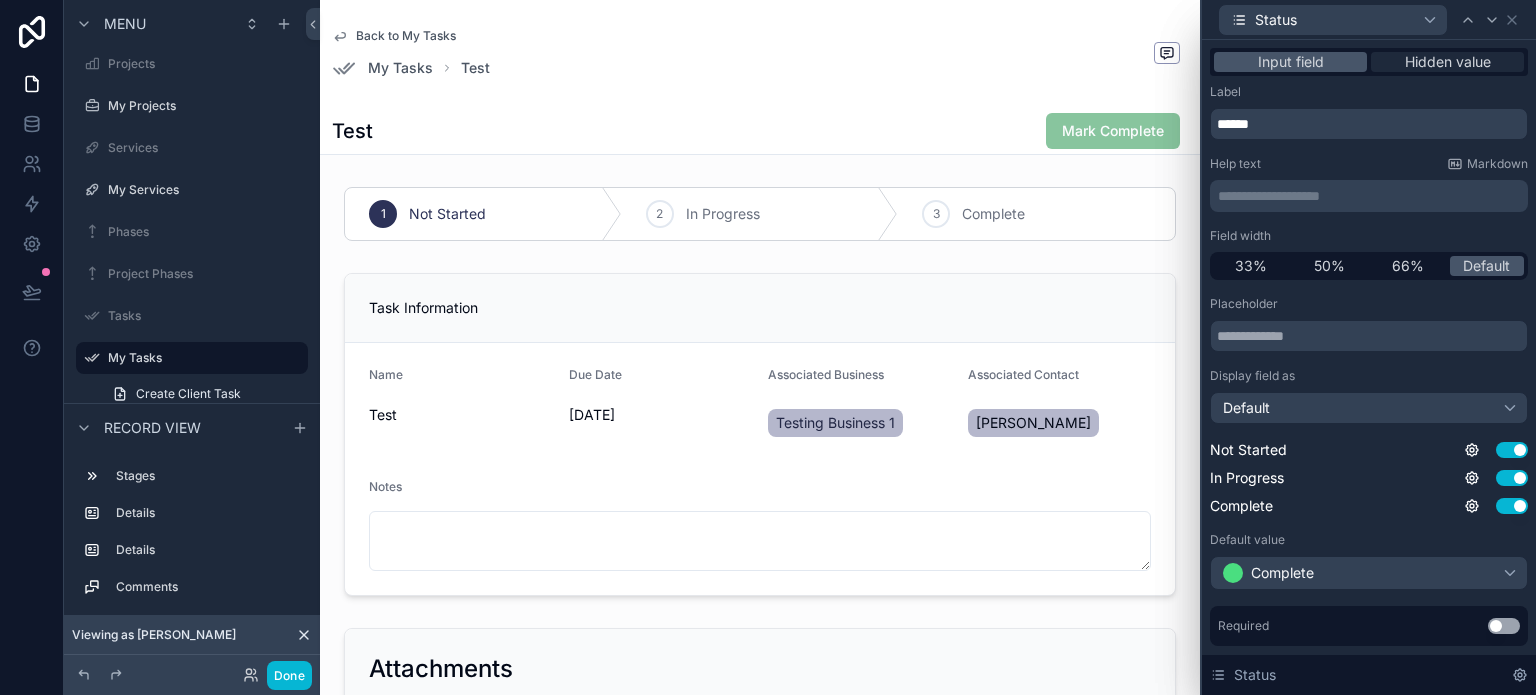 click on "Hidden value" at bounding box center [1448, 62] 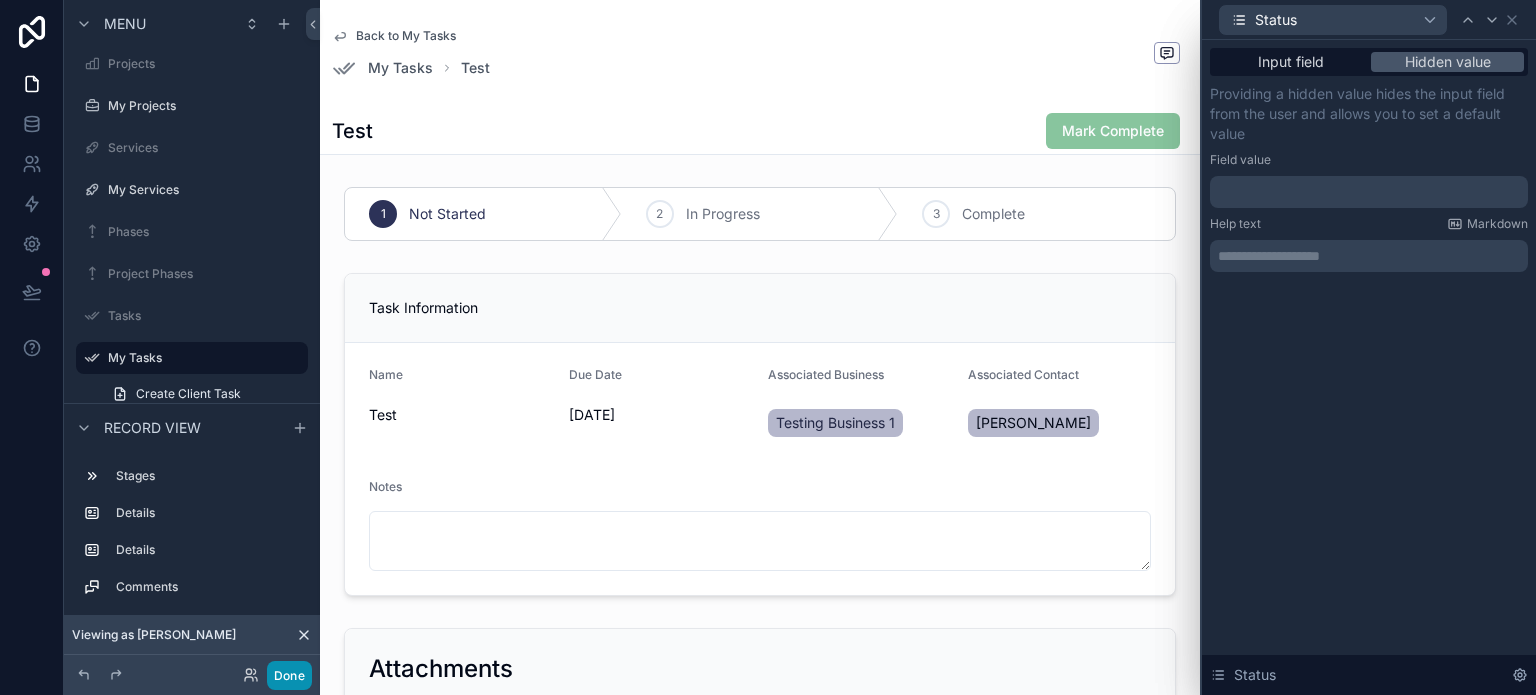 click on "Done" at bounding box center (289, 675) 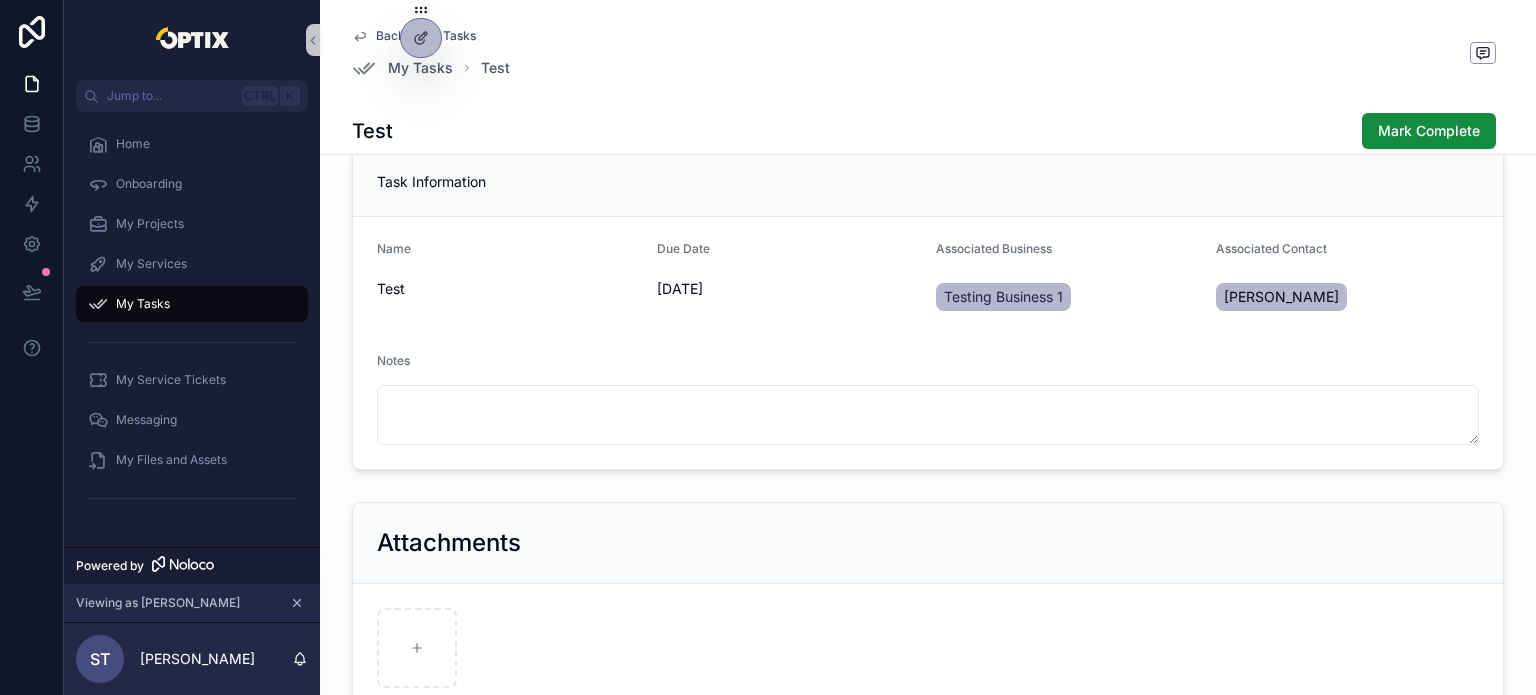 scroll, scrollTop: 200, scrollLeft: 0, axis: vertical 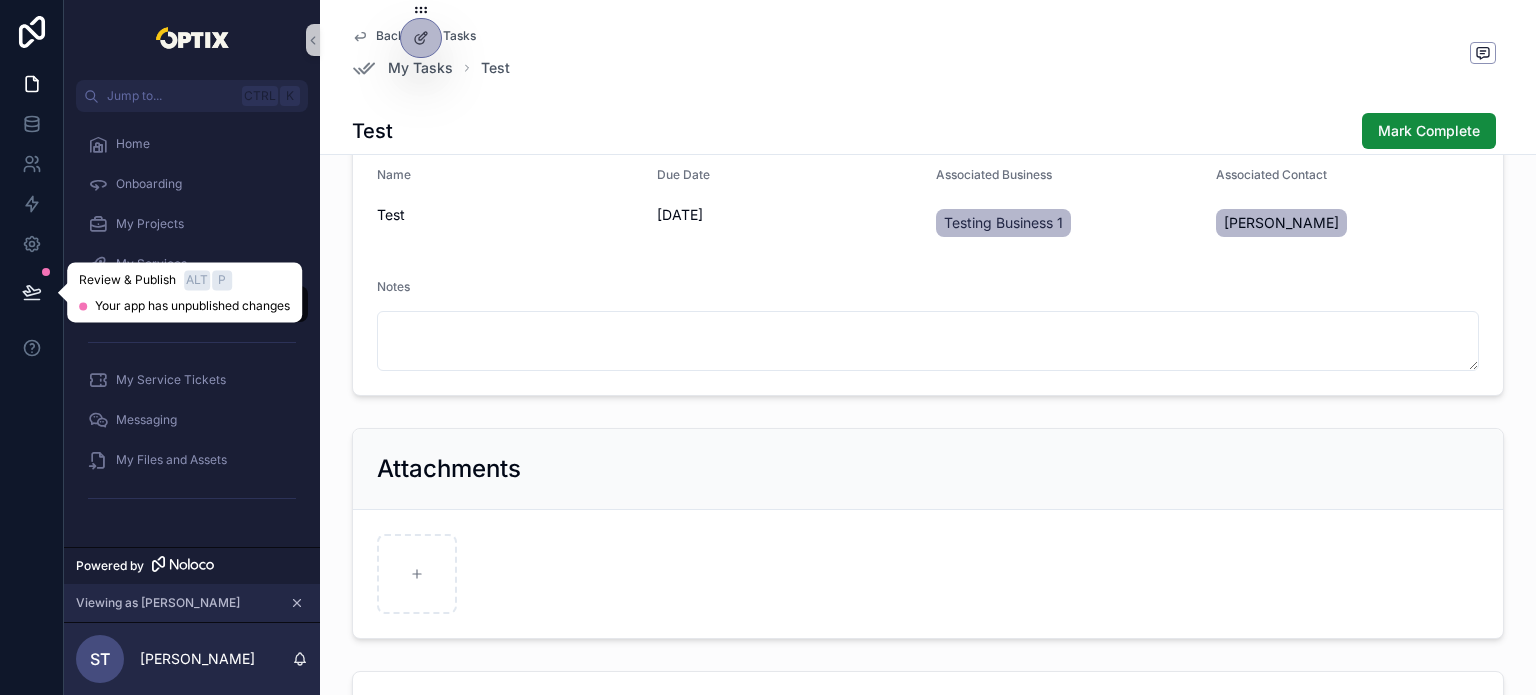 click 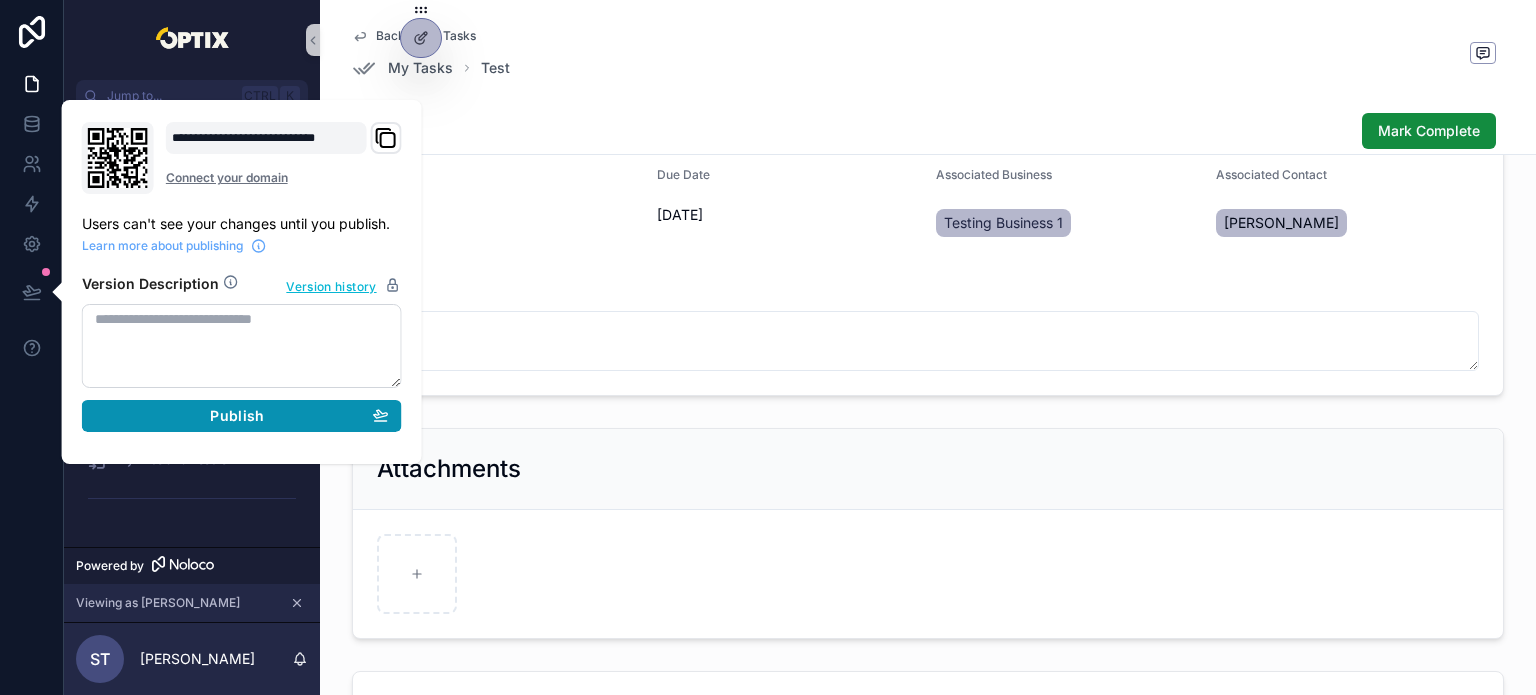 click on "Publish" at bounding box center (242, 416) 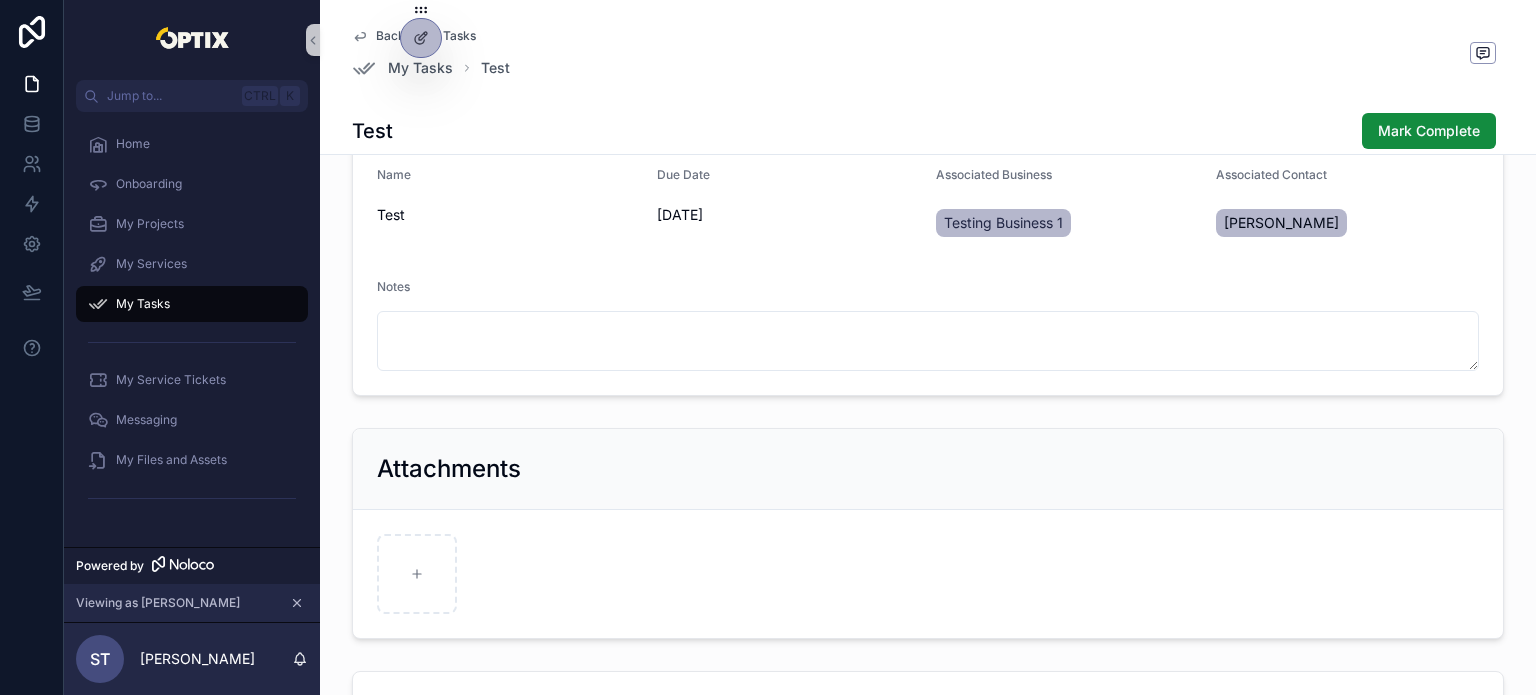 click on "1 Not Started 2 In Progress 3 Complete Task Information Name Test Due Date [DATE] Associated Business Testing Business 1 Associated Contact [PERSON_NAME] Test Notes Attachments No comments on this record yet Add a comment..." at bounding box center (928, 559) 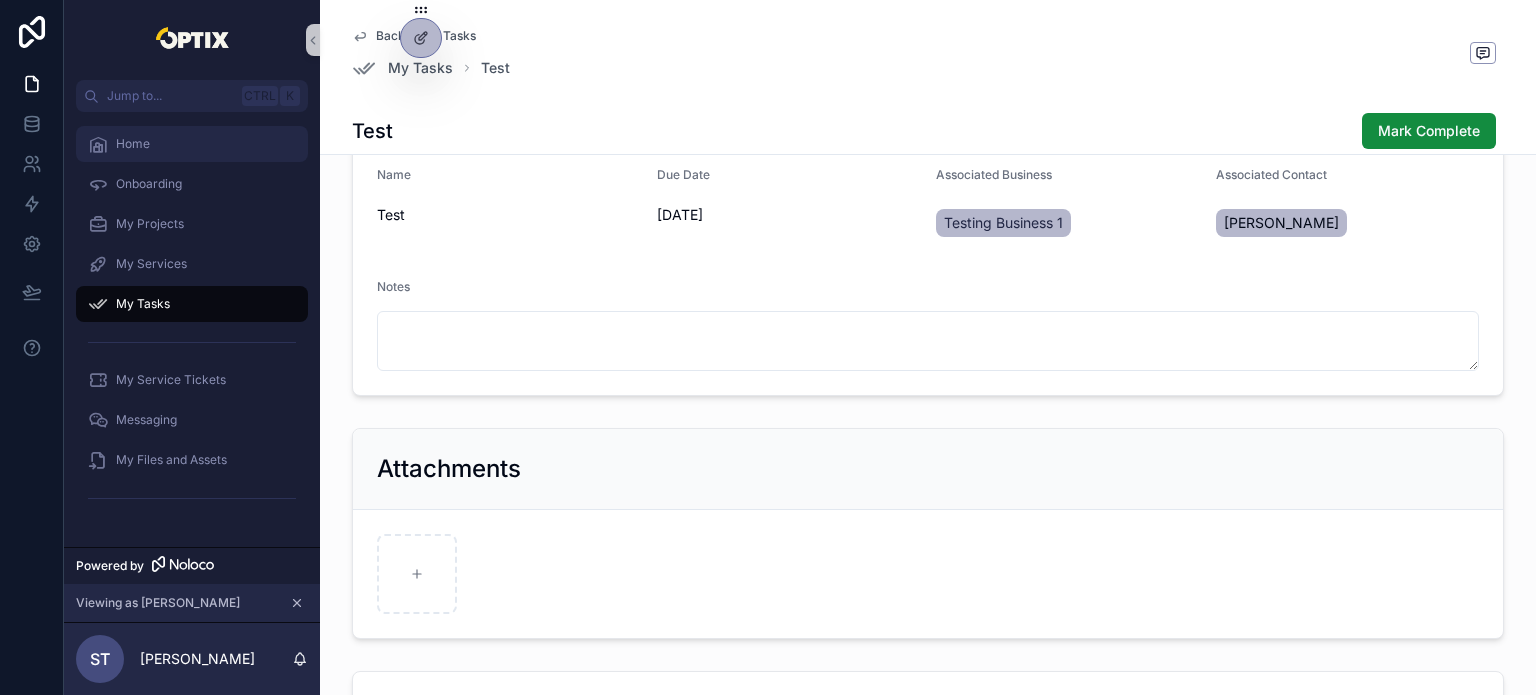click on "Home" at bounding box center [192, 144] 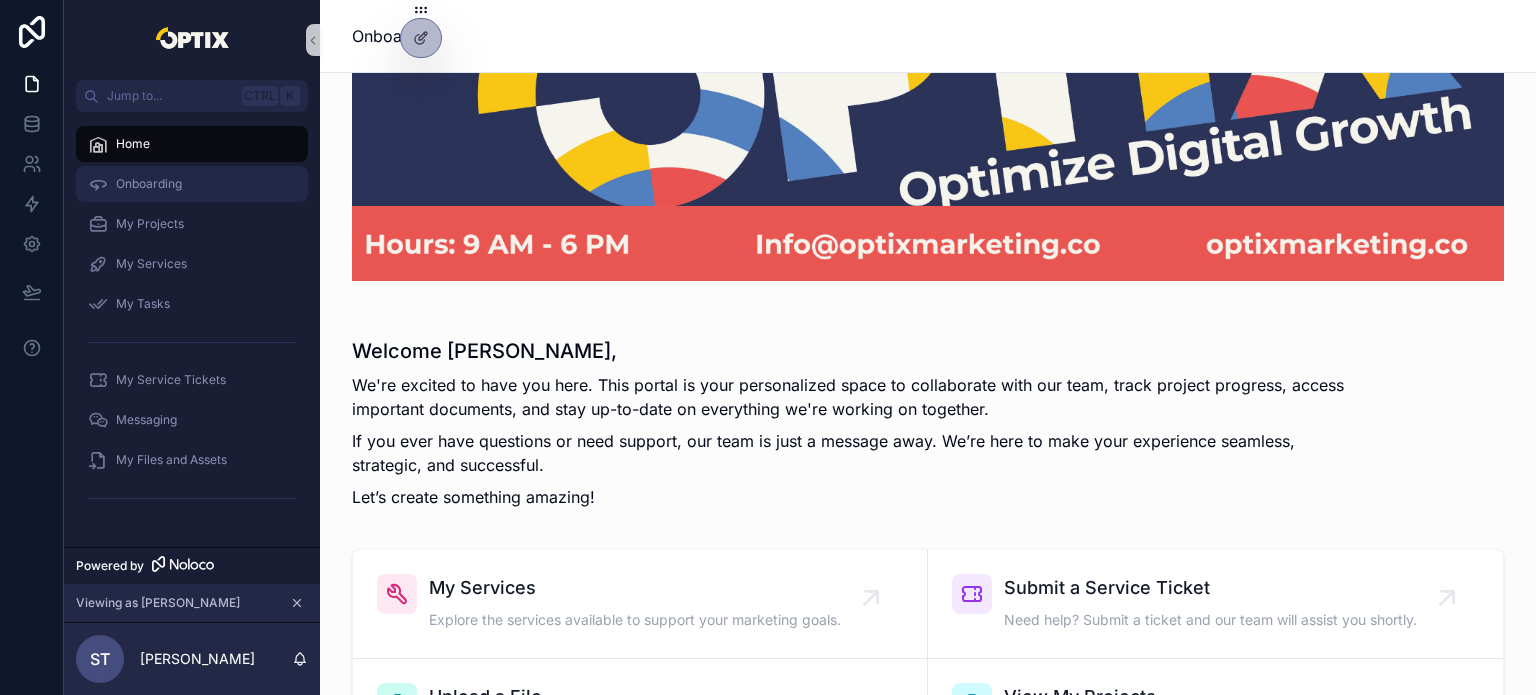 click on "Onboarding" at bounding box center [192, 184] 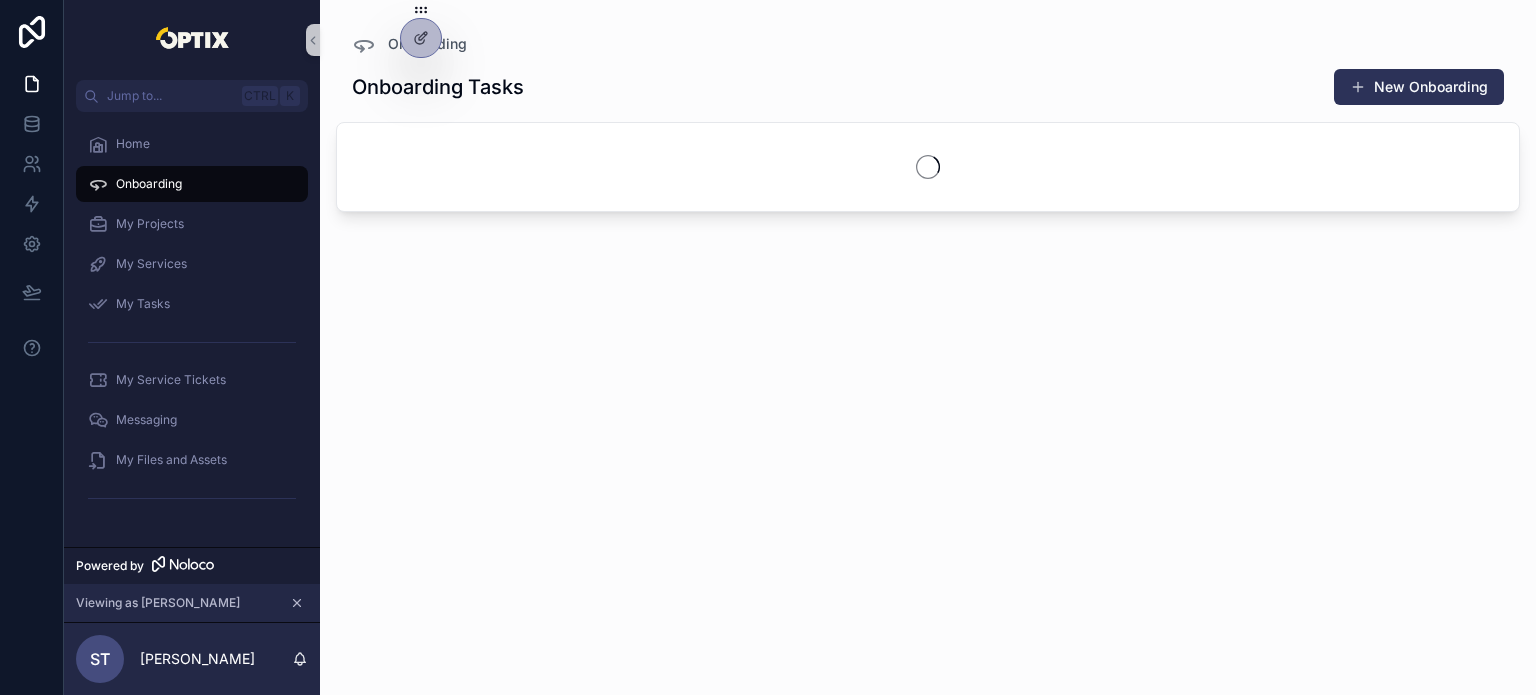 scroll, scrollTop: 0, scrollLeft: 0, axis: both 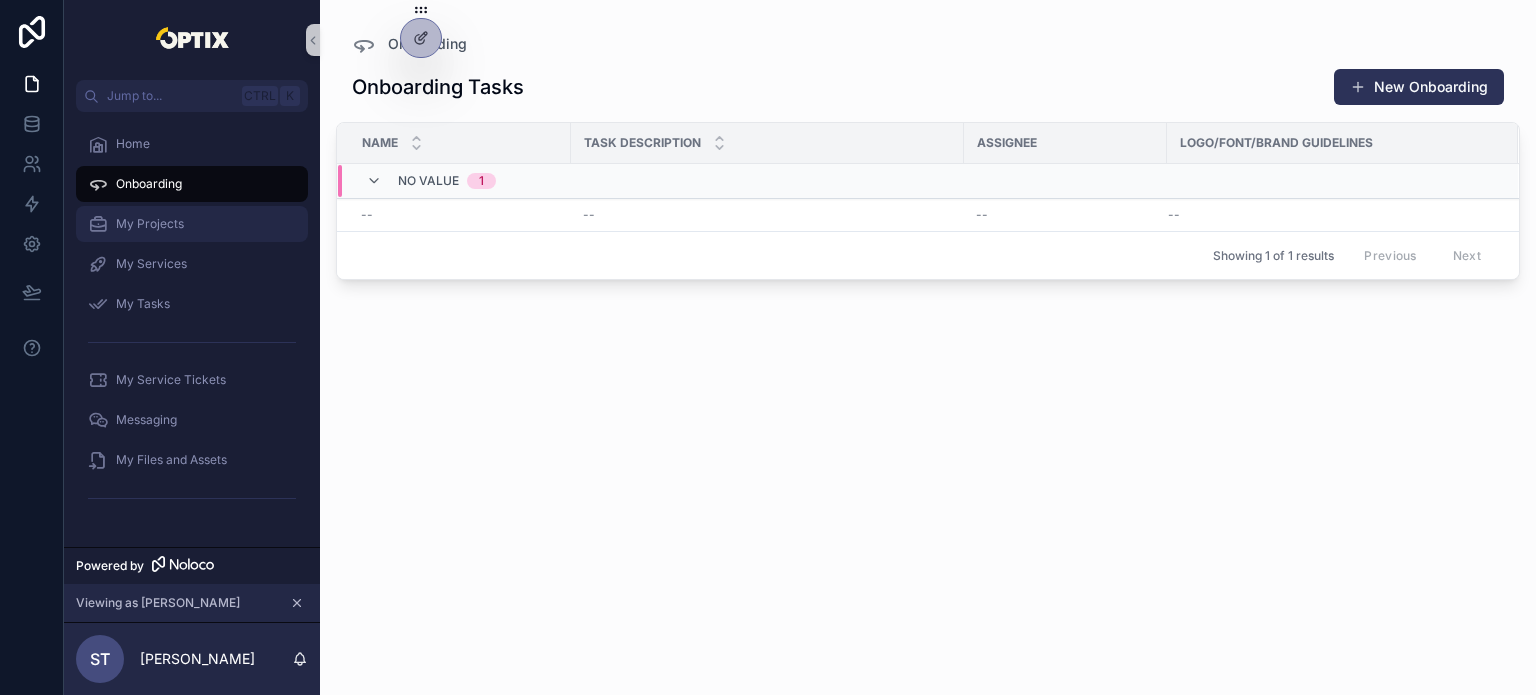 click on "My Projects" at bounding box center (192, 224) 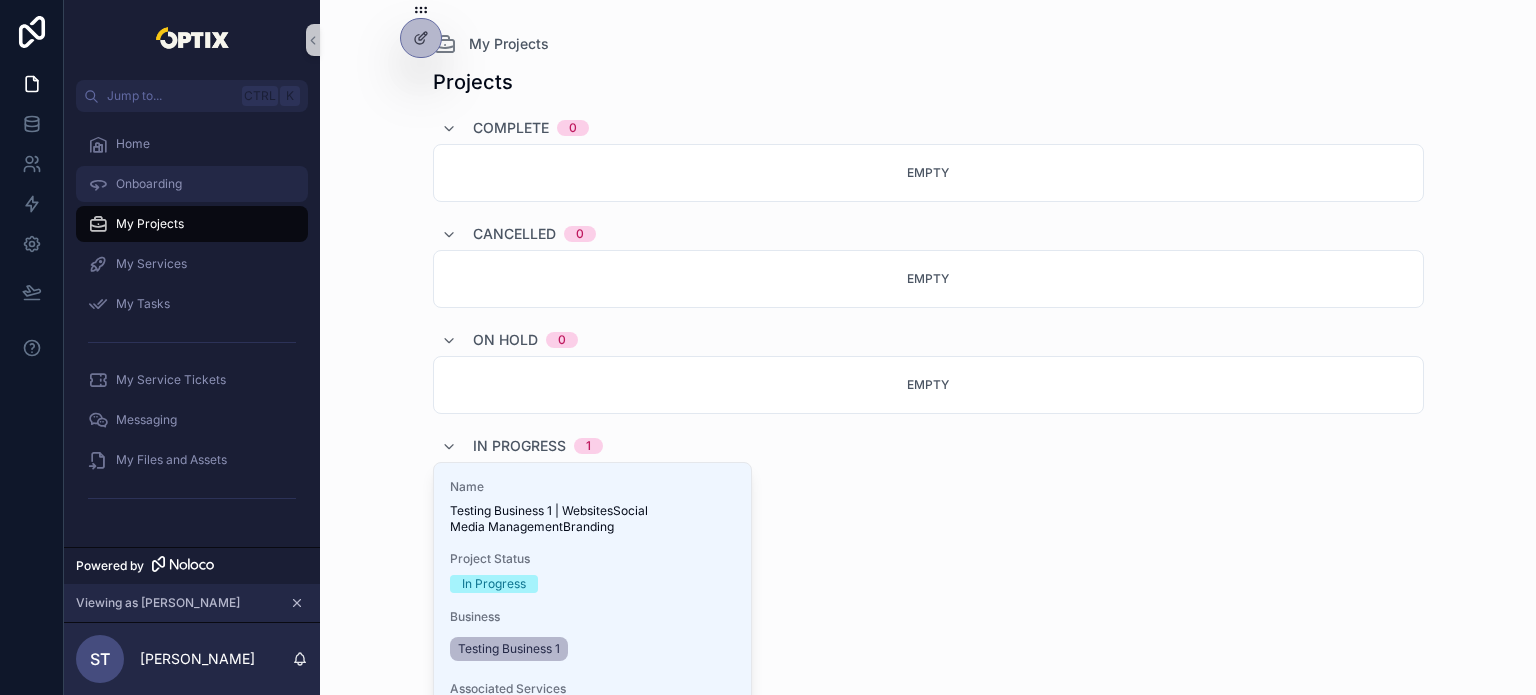 click on "Onboarding" at bounding box center (192, 184) 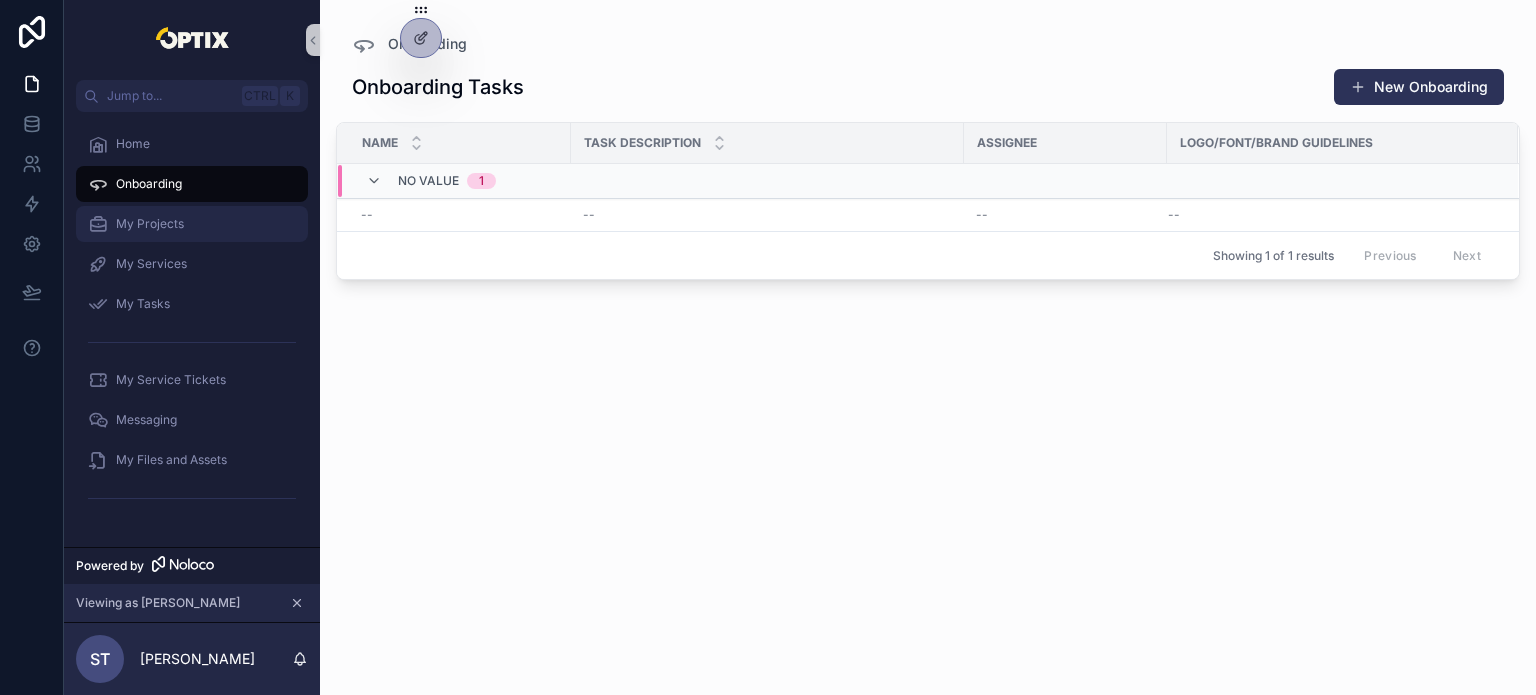 click on "My Projects" at bounding box center [192, 224] 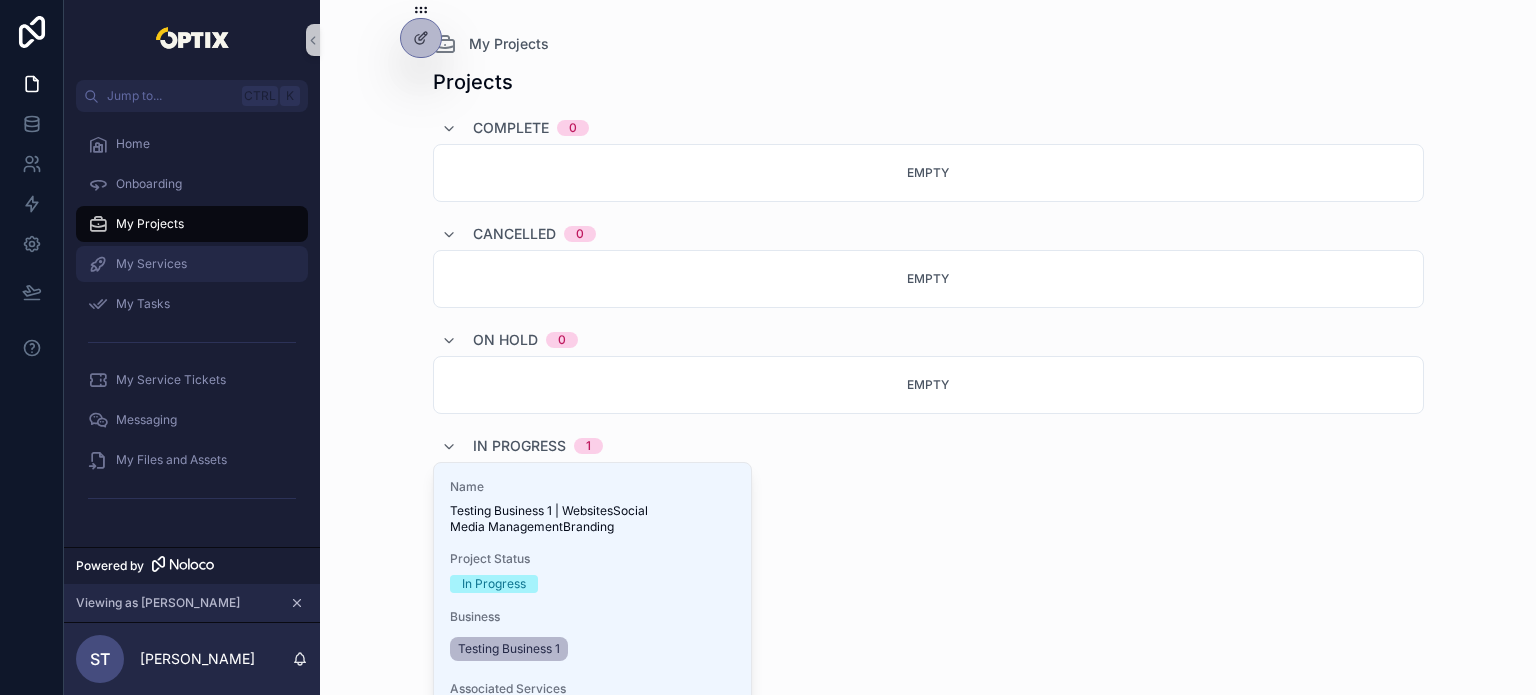 click on "My Services" at bounding box center [151, 264] 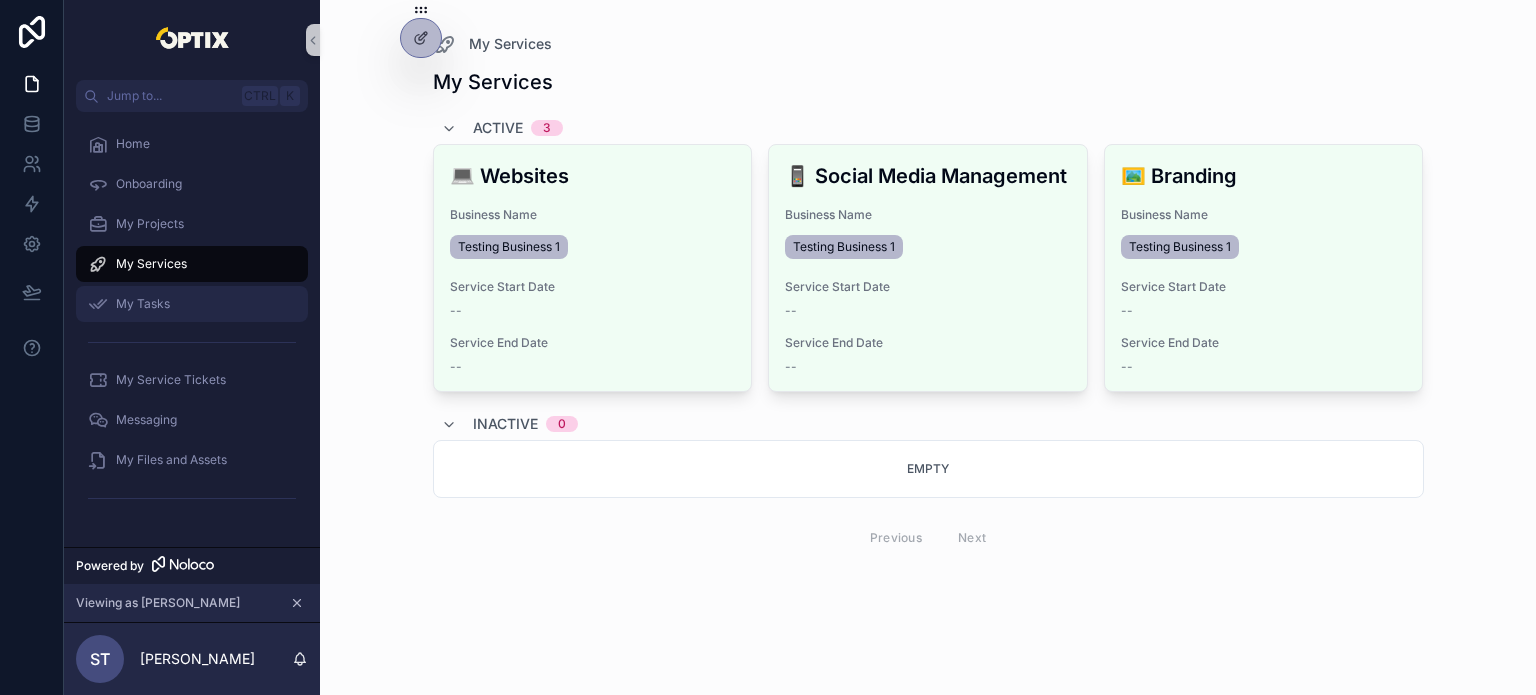 click on "My Tasks" at bounding box center (192, 304) 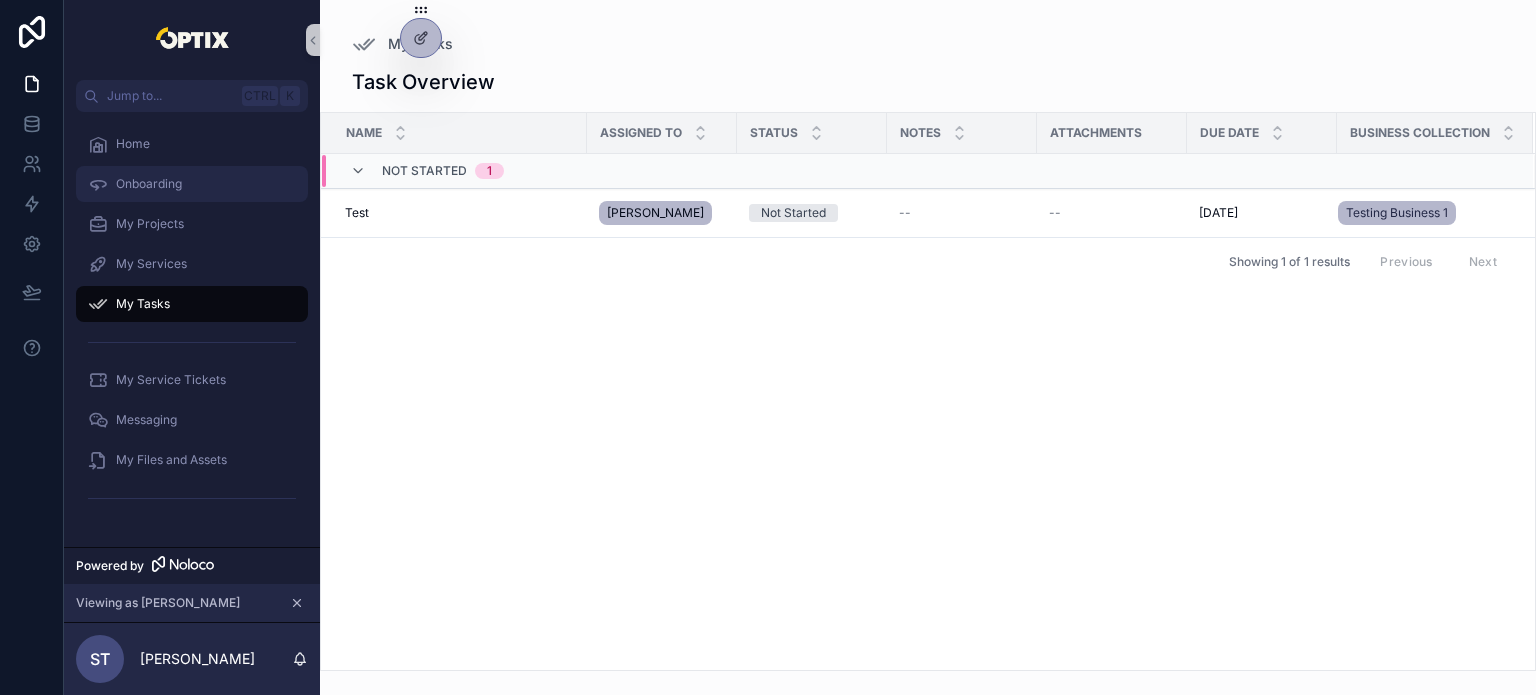 click on "Onboarding" at bounding box center (192, 184) 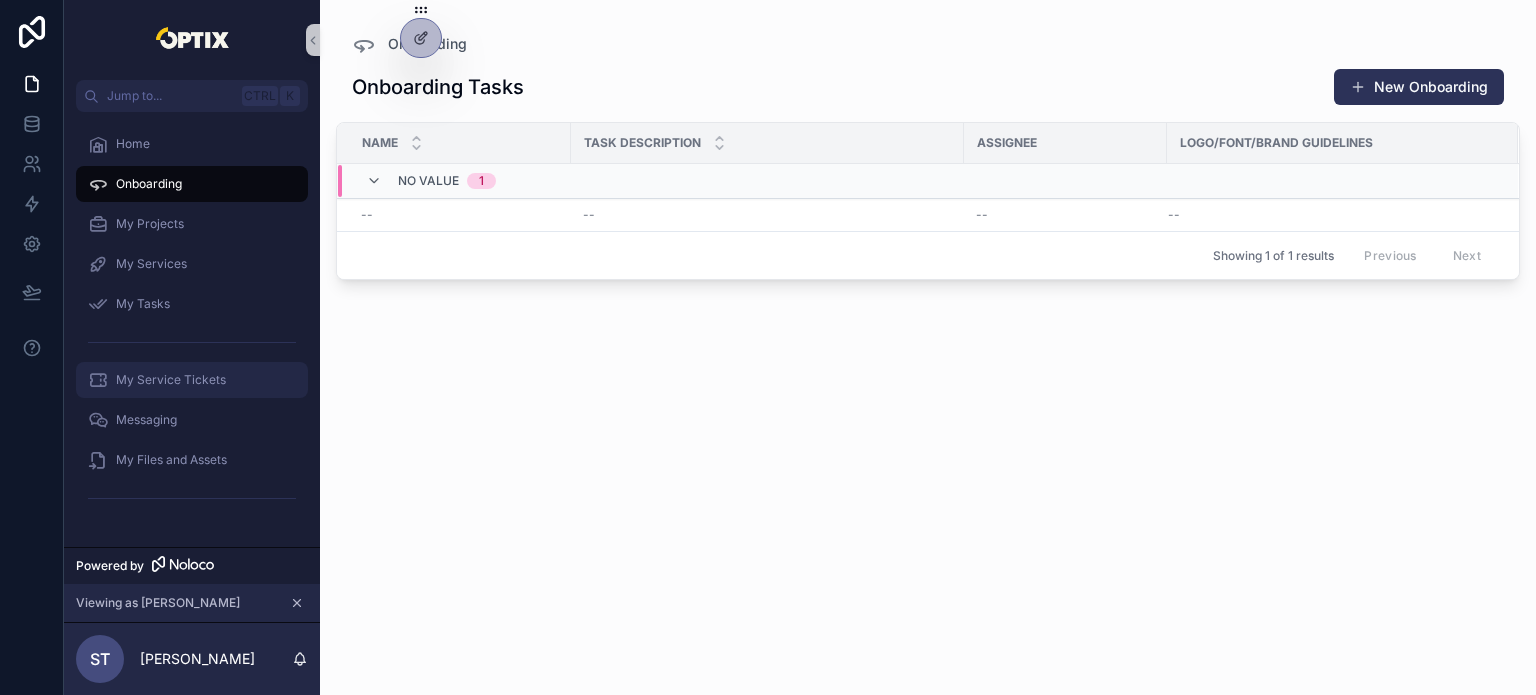 click on "My Service Tickets" at bounding box center [192, 380] 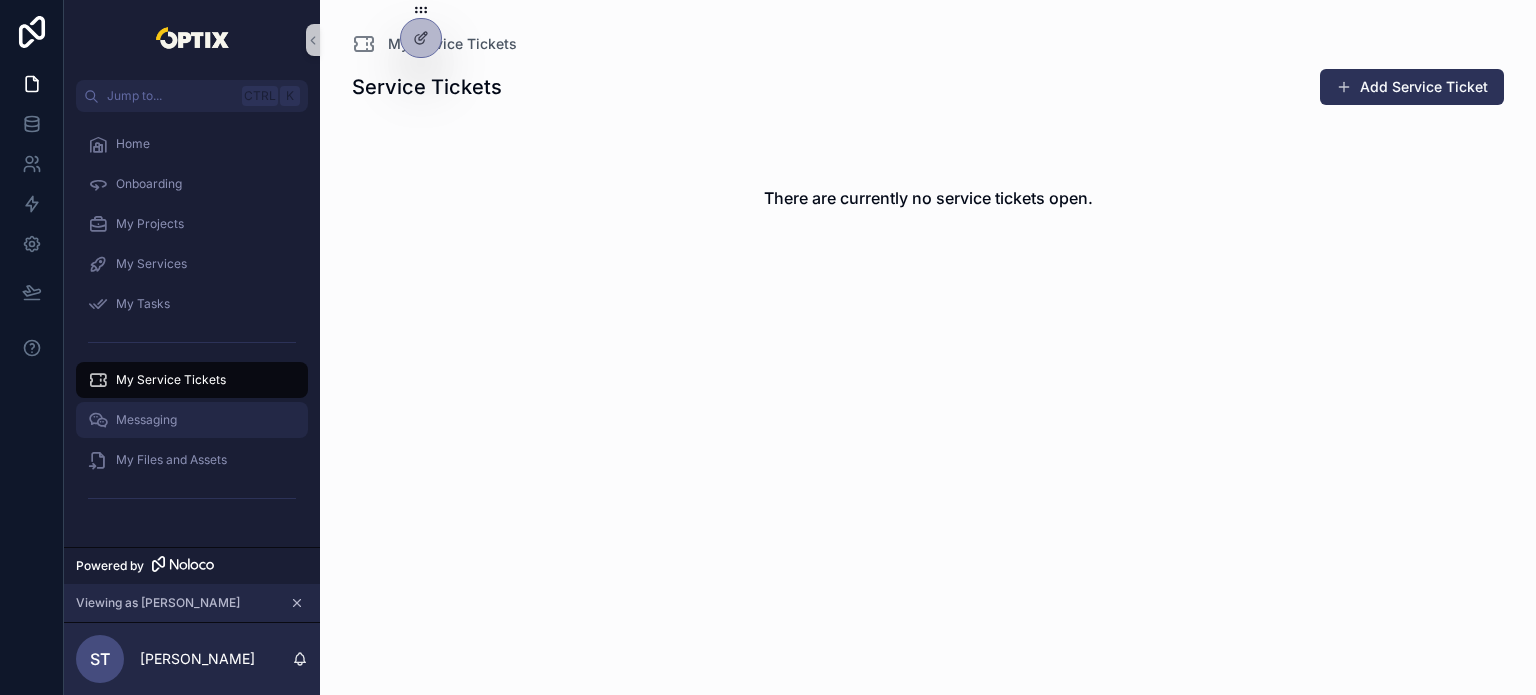 click on "Messaging" at bounding box center (192, 420) 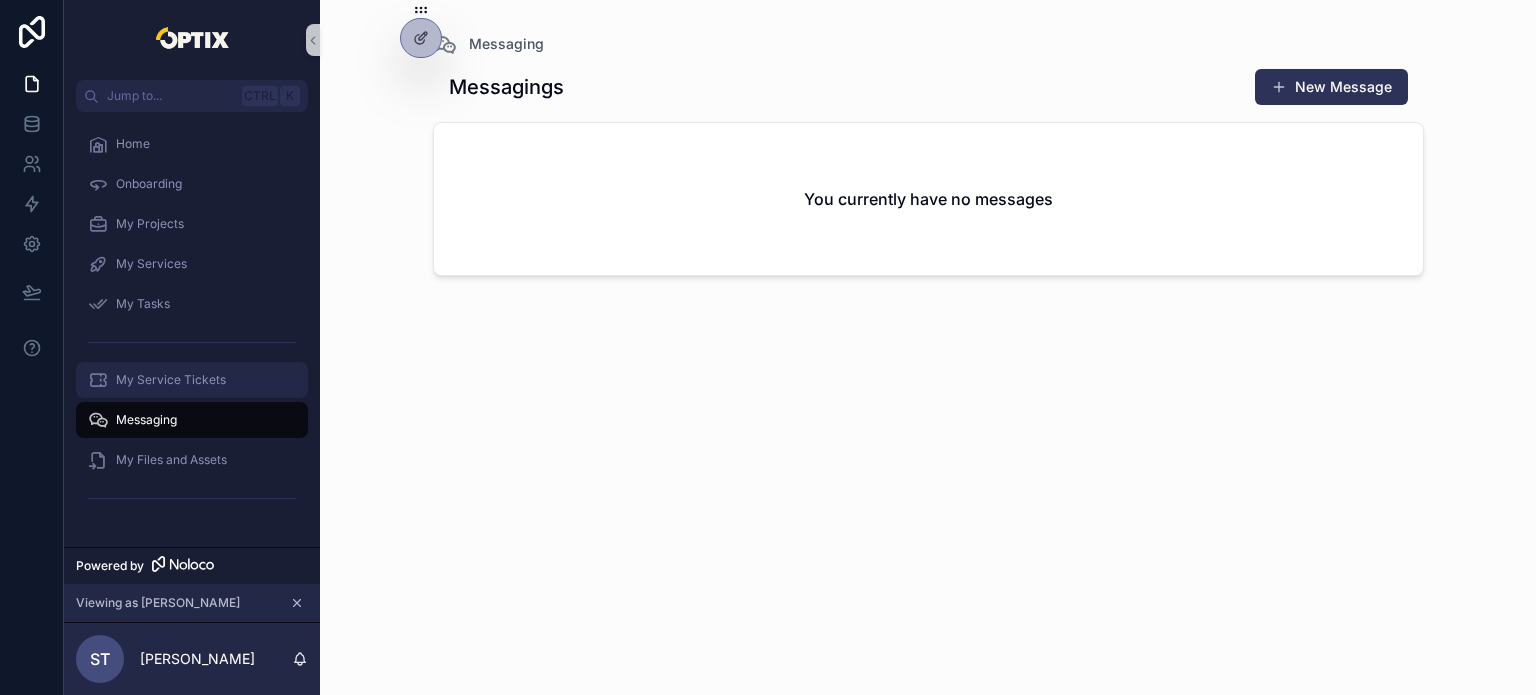 click on "My Service Tickets" at bounding box center [192, 380] 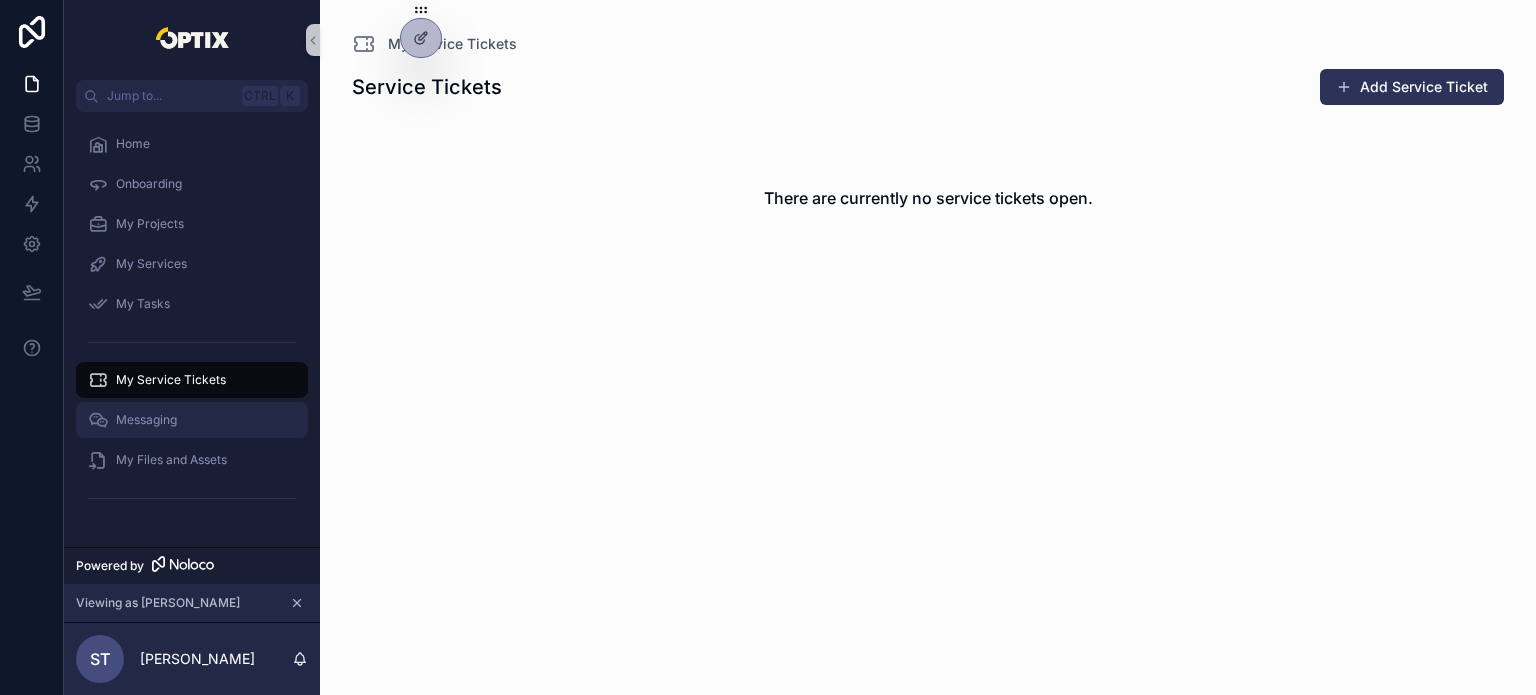 click on "Messaging" at bounding box center (192, 420) 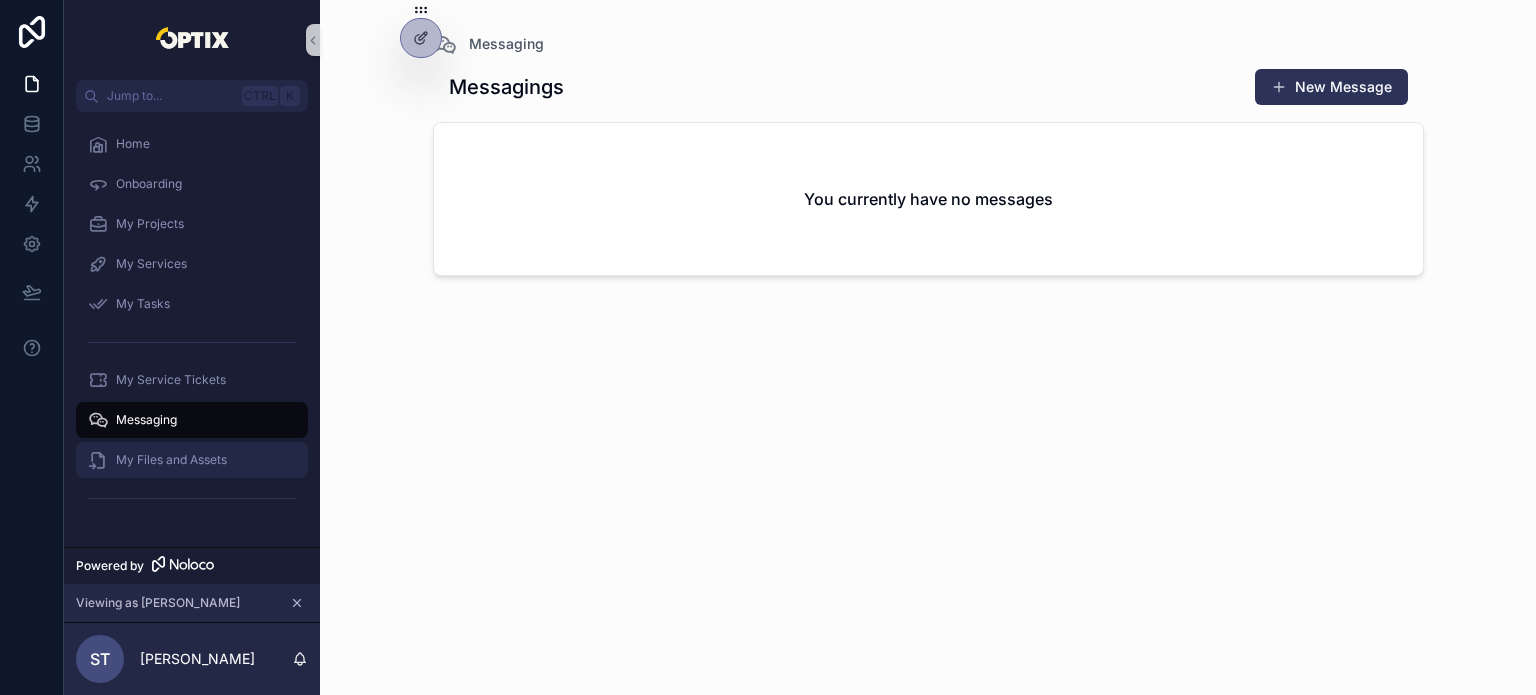 click on "My Files and Assets" at bounding box center (192, 460) 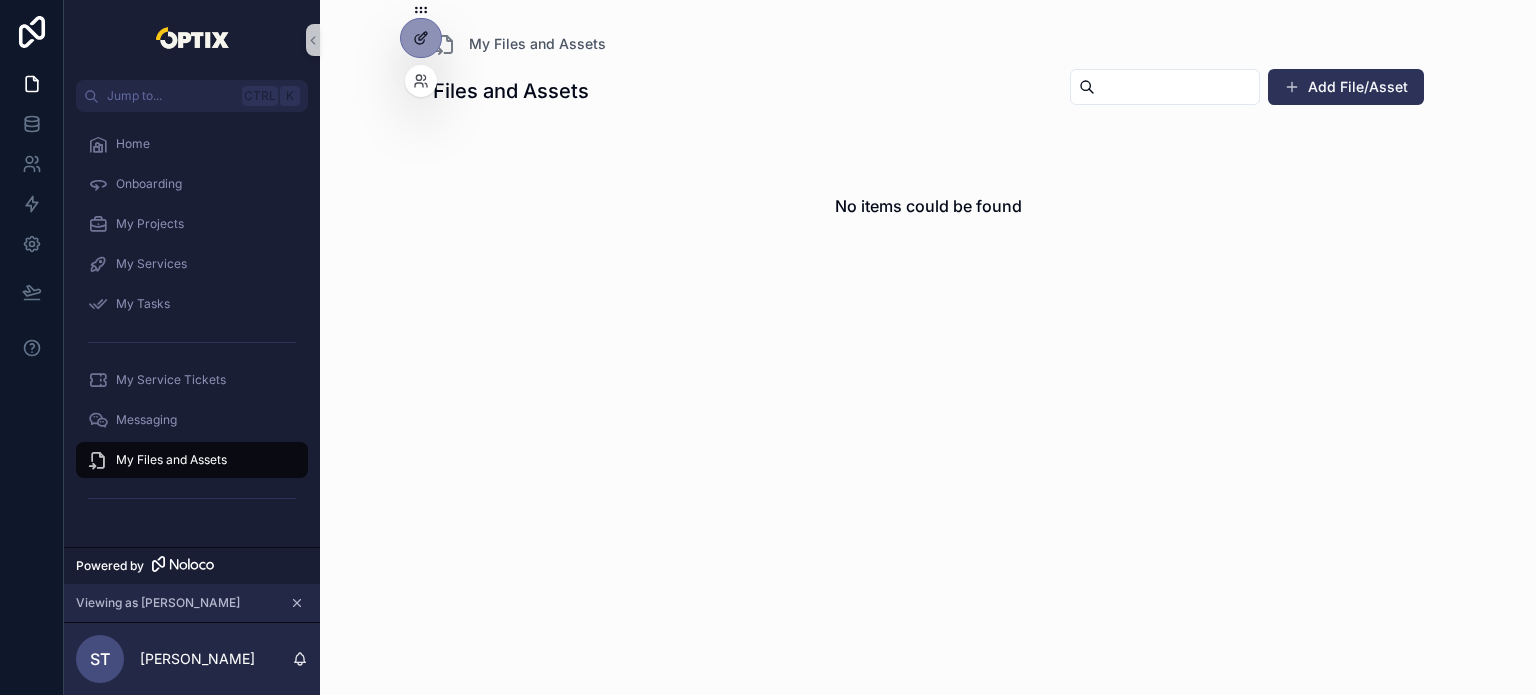 click 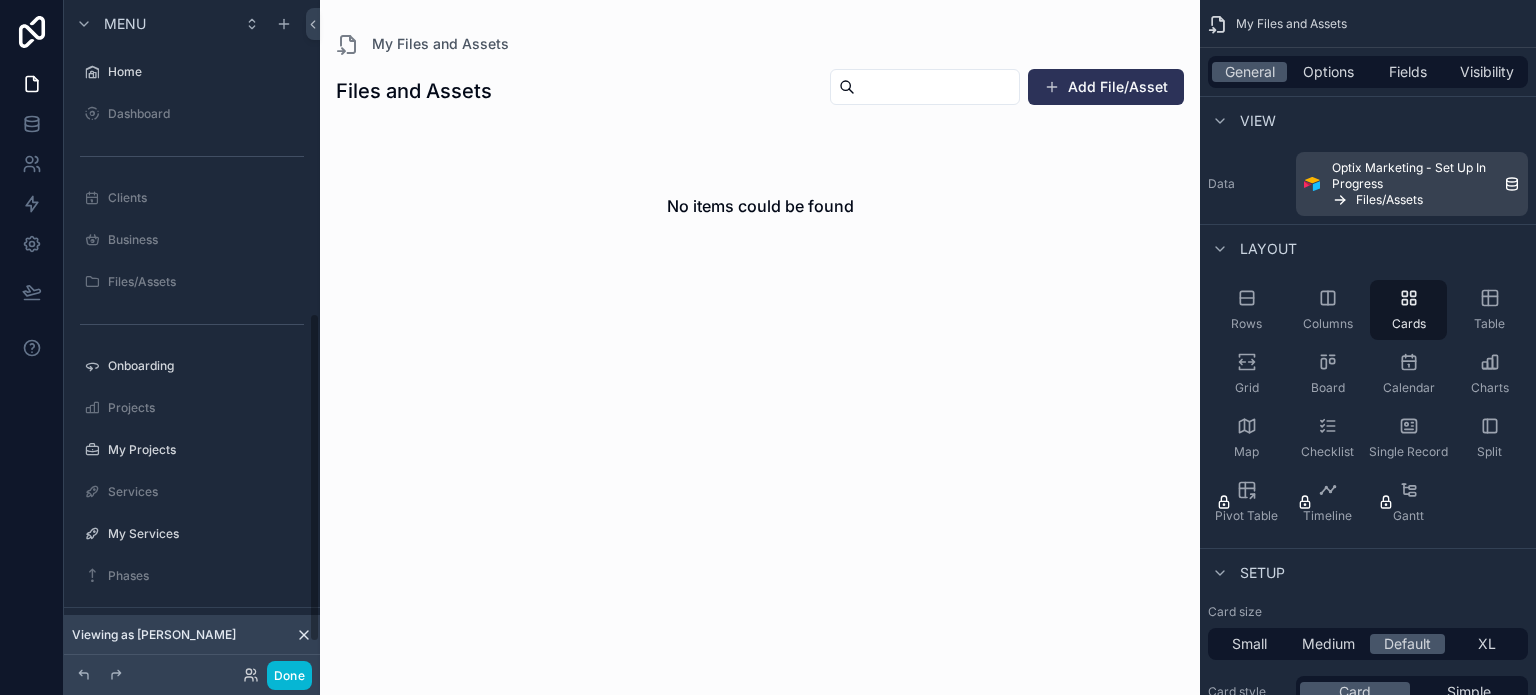 scroll, scrollTop: 638, scrollLeft: 0, axis: vertical 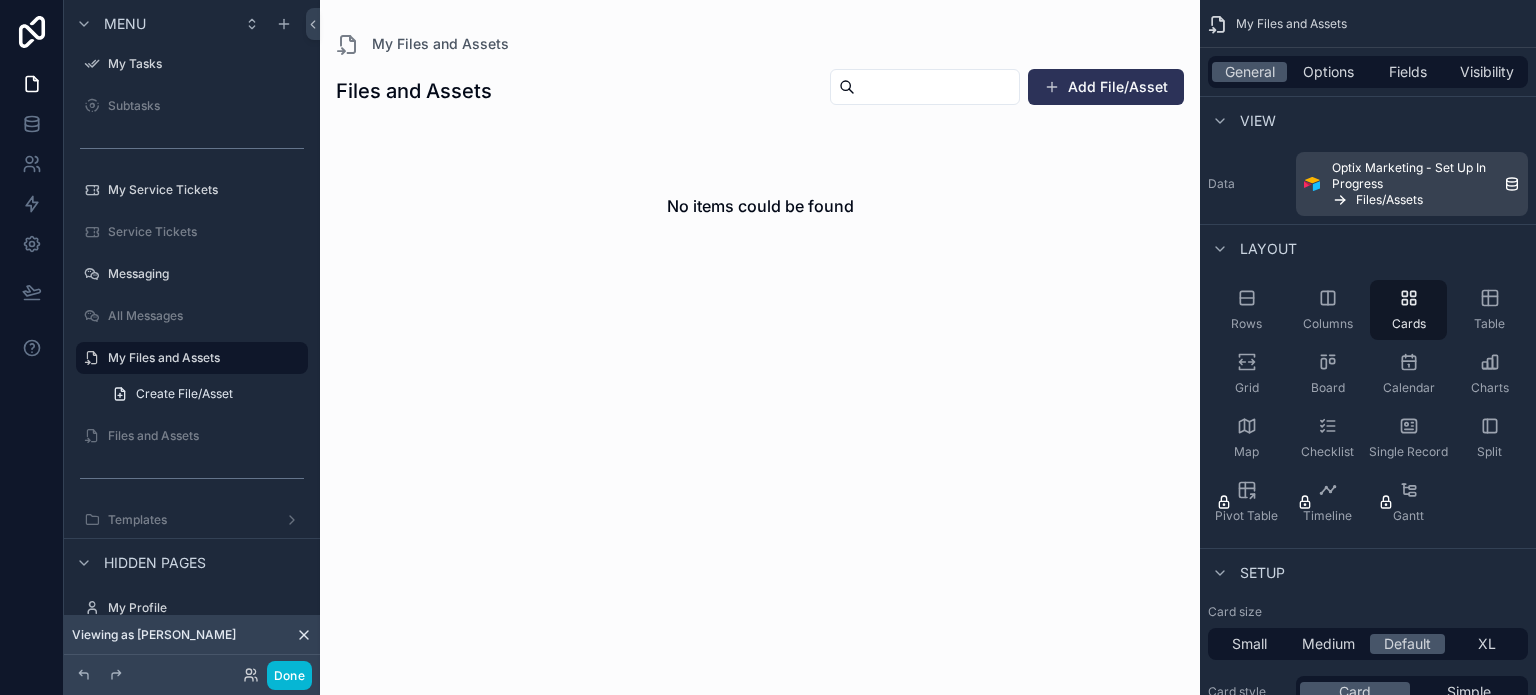 click at bounding box center (760, 173) 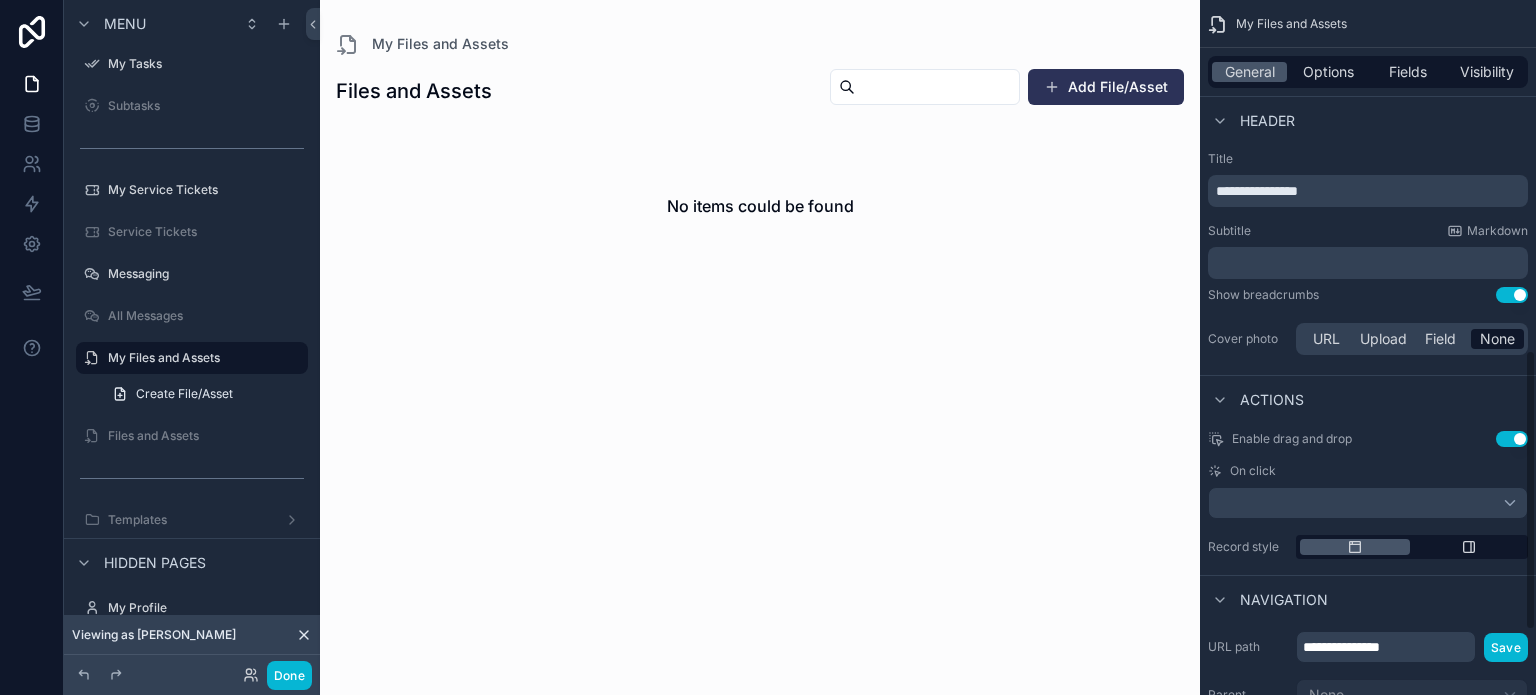 scroll, scrollTop: 900, scrollLeft: 0, axis: vertical 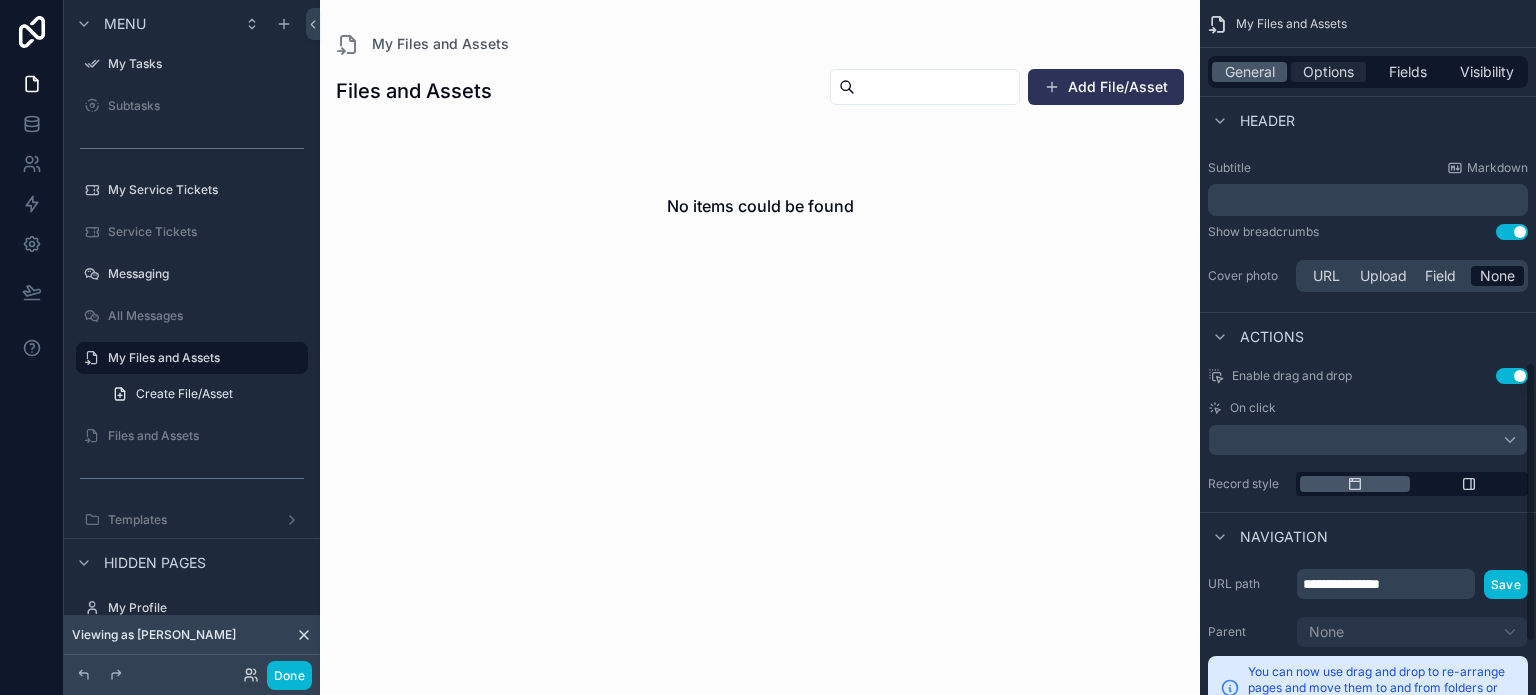 click on "Options" at bounding box center [1328, 72] 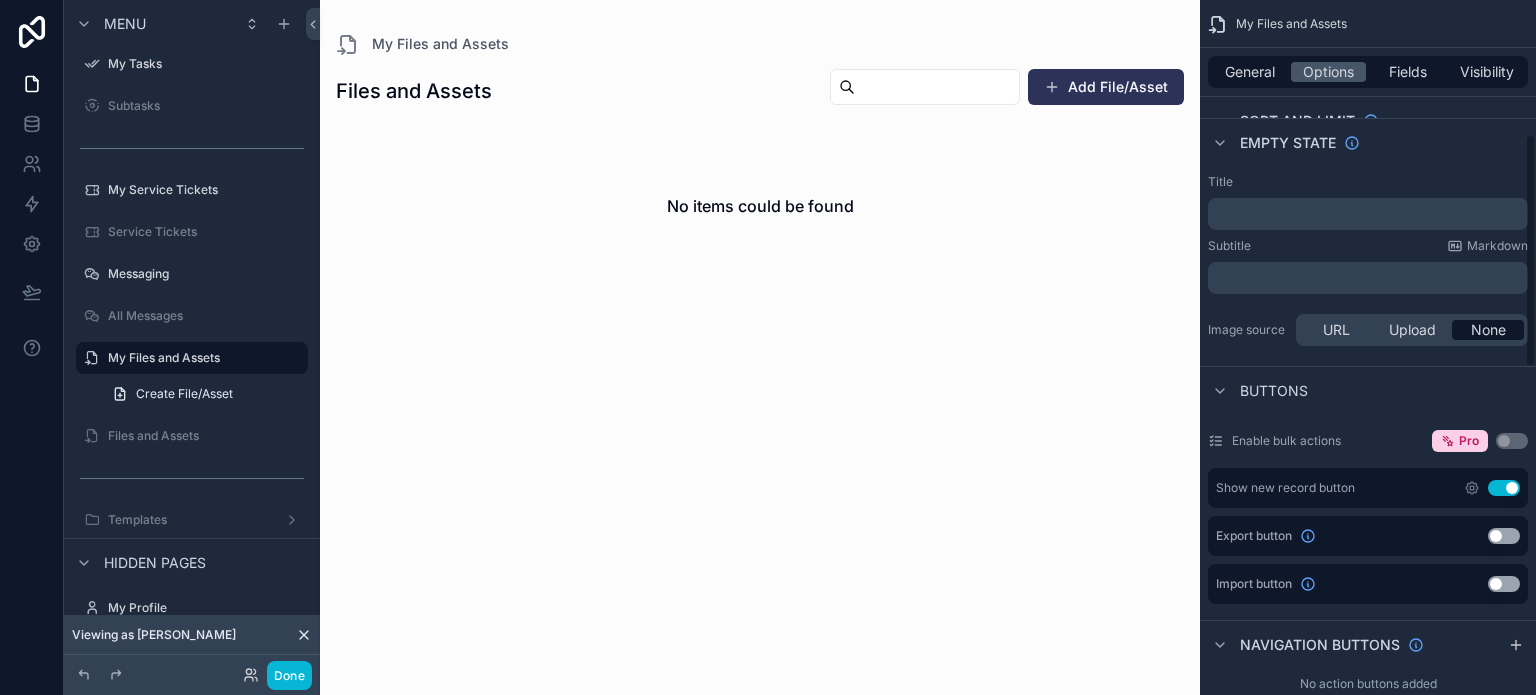 scroll, scrollTop: 200, scrollLeft: 0, axis: vertical 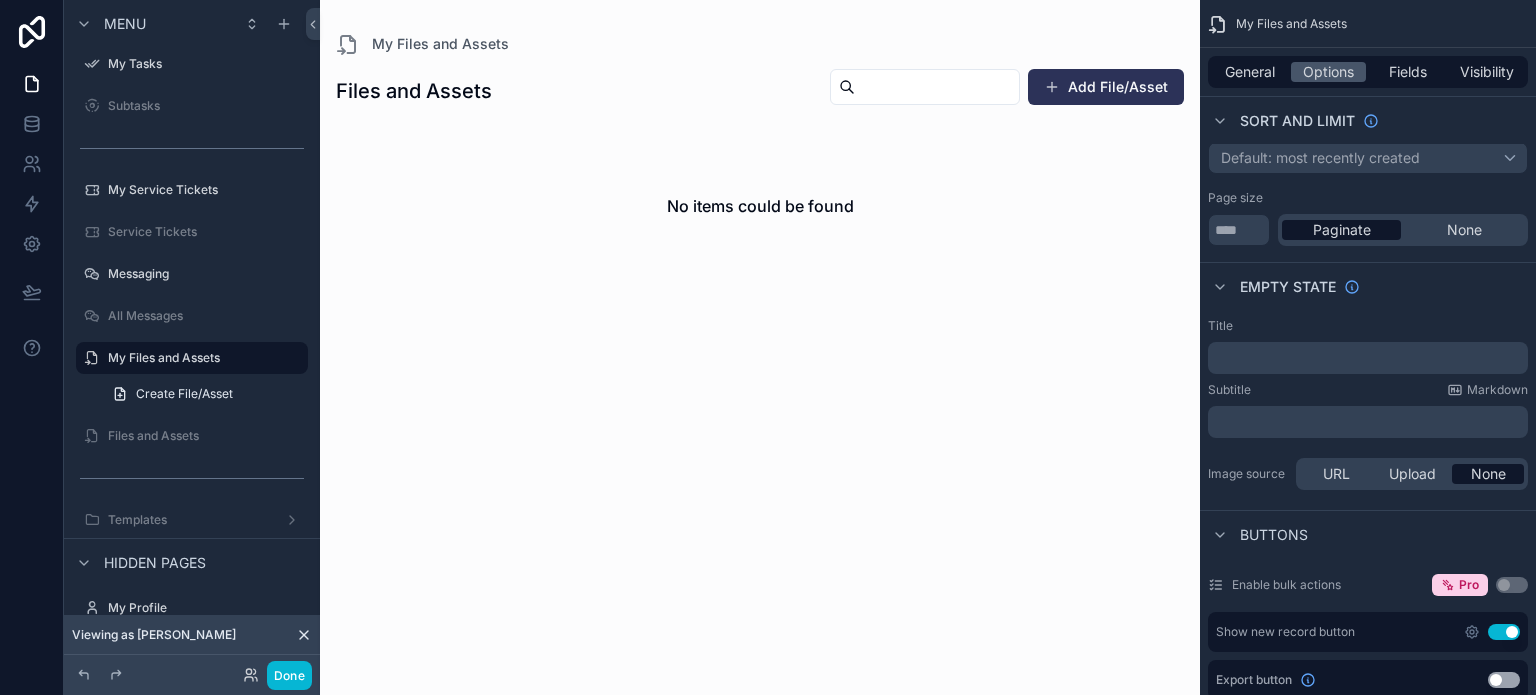 click on "﻿" at bounding box center (1370, 422) 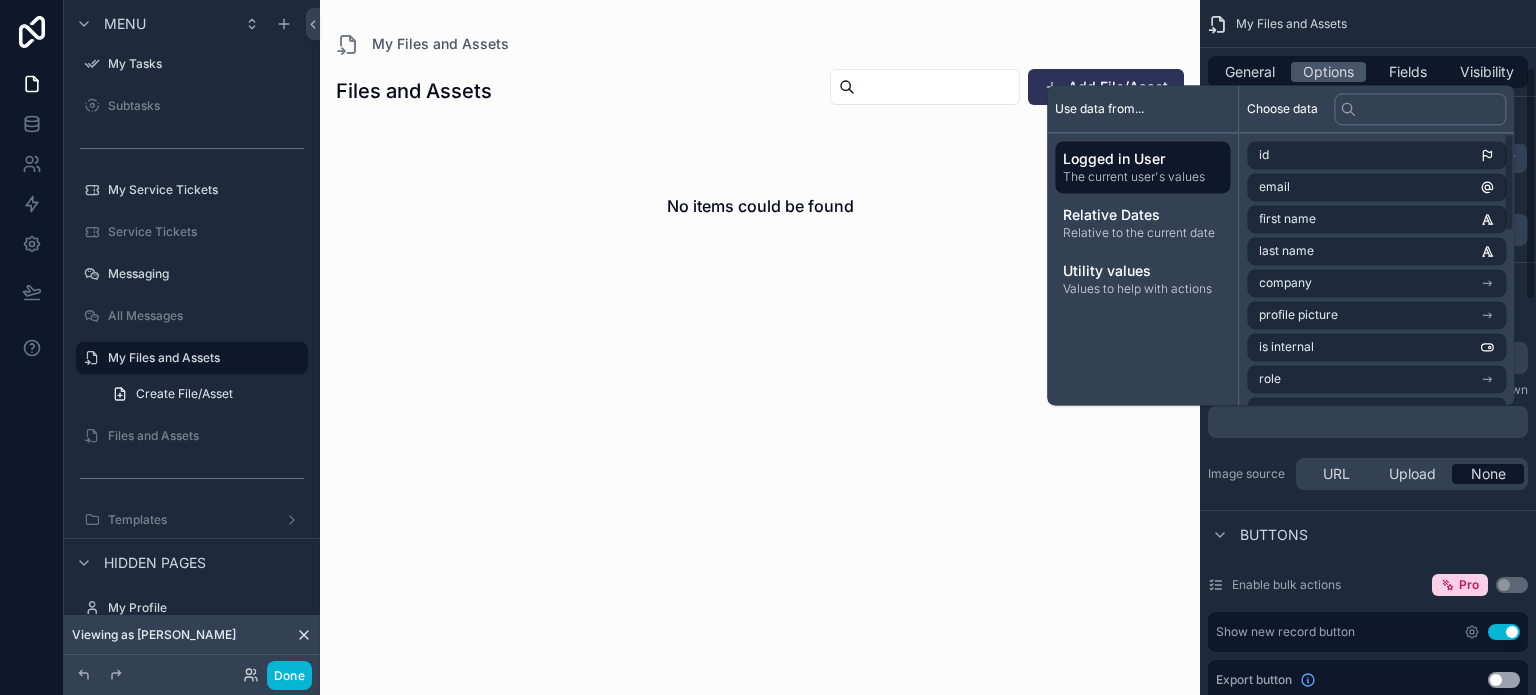 click on "Title ﻿ Subtitle Markdown ﻿ Image source URL Upload None" at bounding box center [1368, 406] 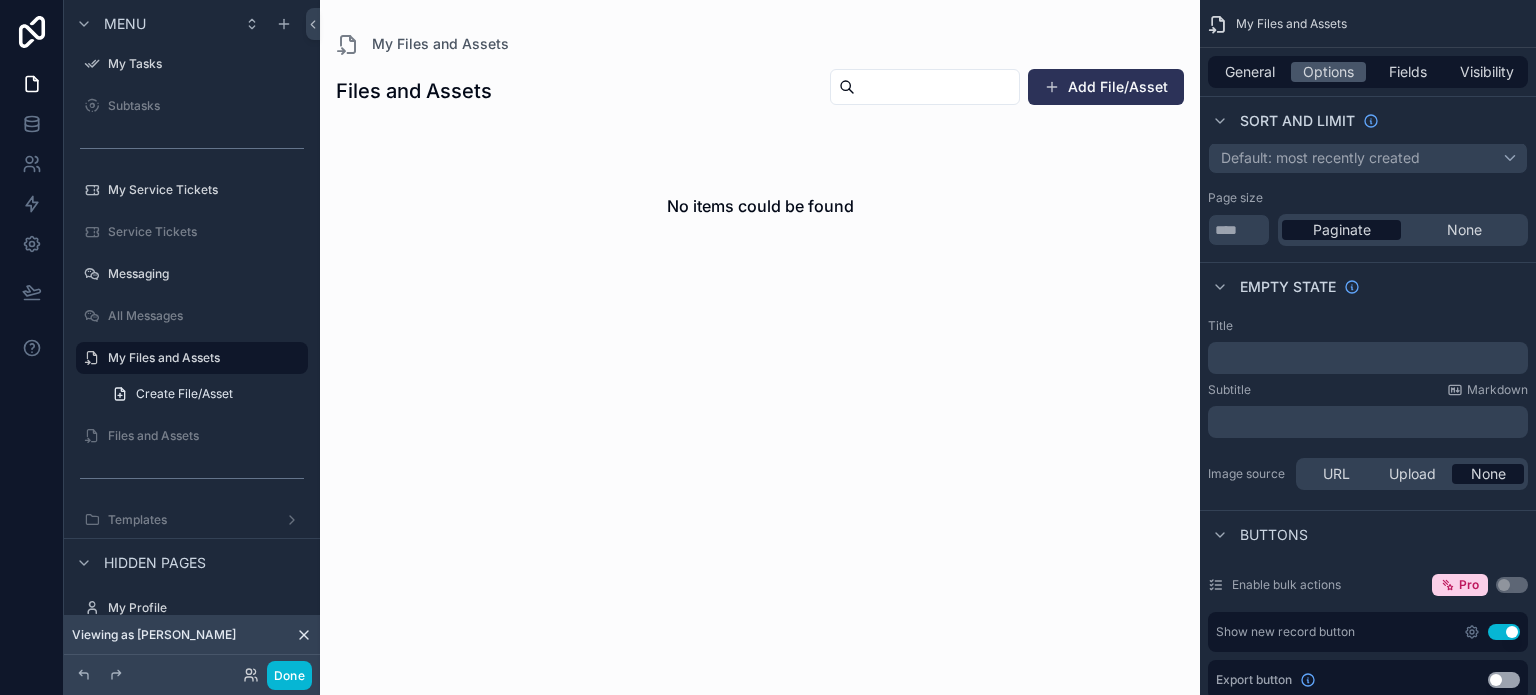 click on "﻿" at bounding box center [1370, 358] 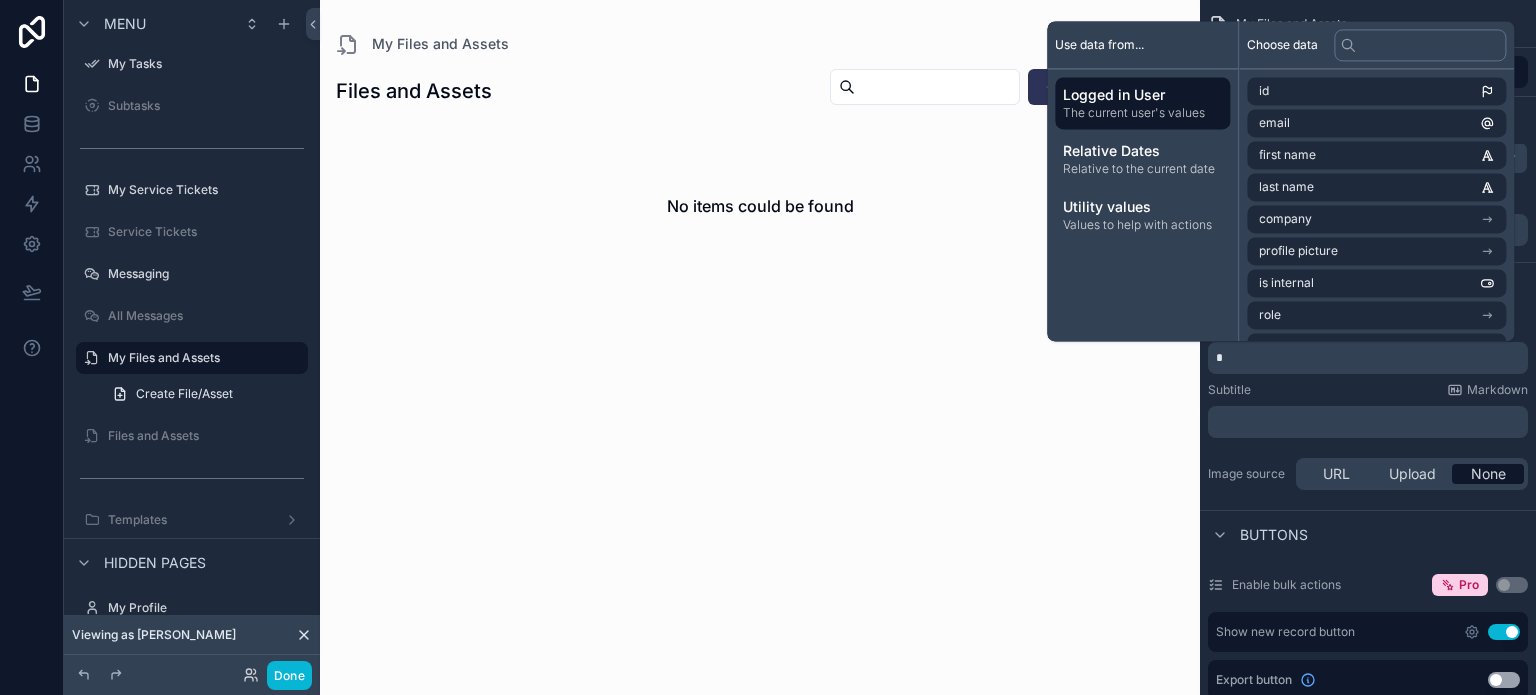 type 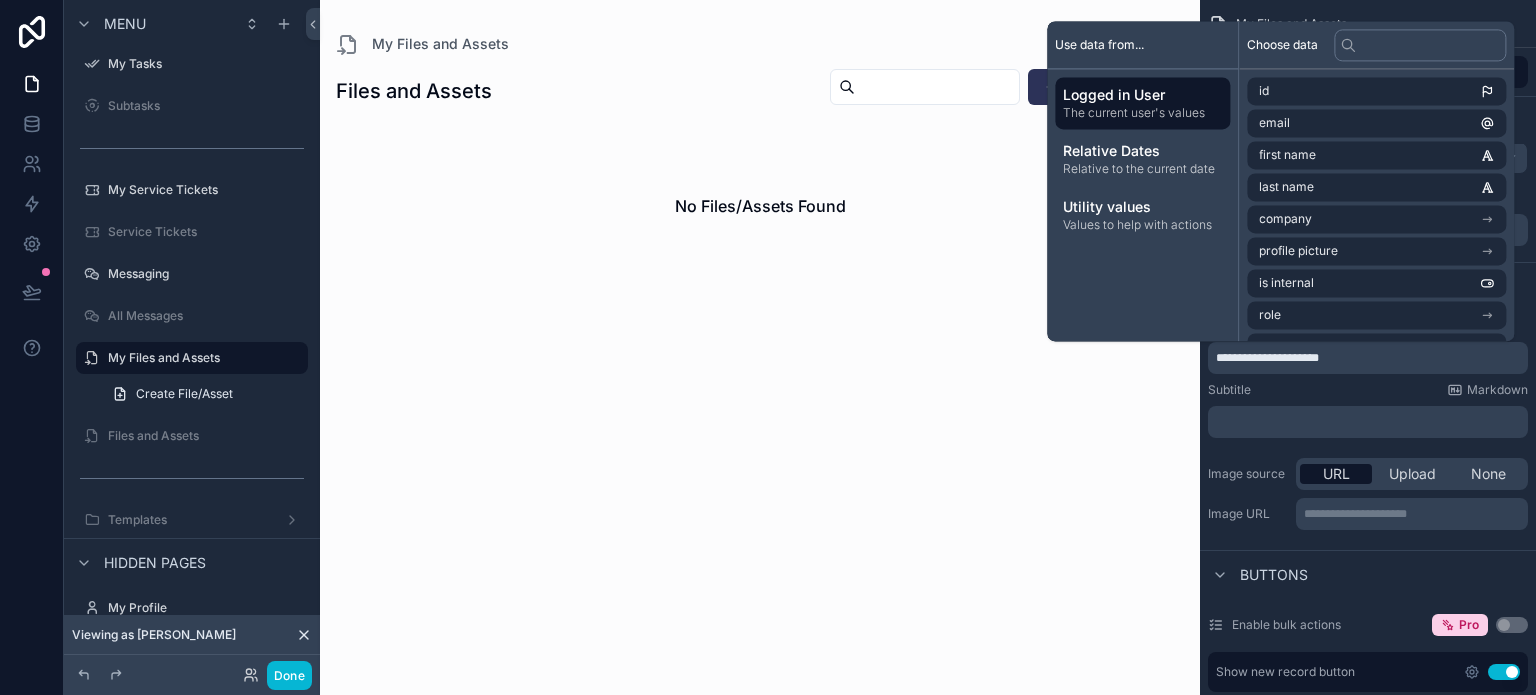 click on "My Files and Assets Files and Assets Add File/Asset No Files/Assets Found" at bounding box center [760, 347] 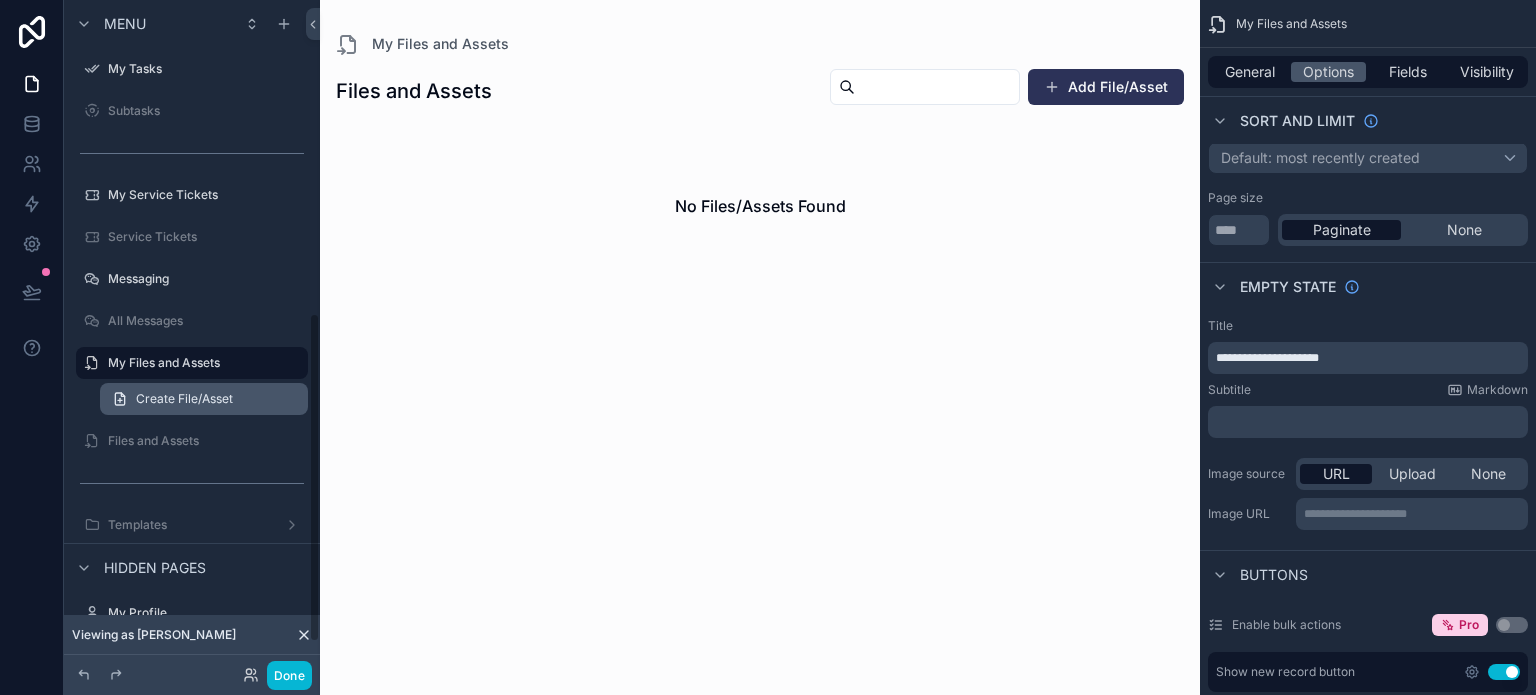 scroll, scrollTop: 638, scrollLeft: 0, axis: vertical 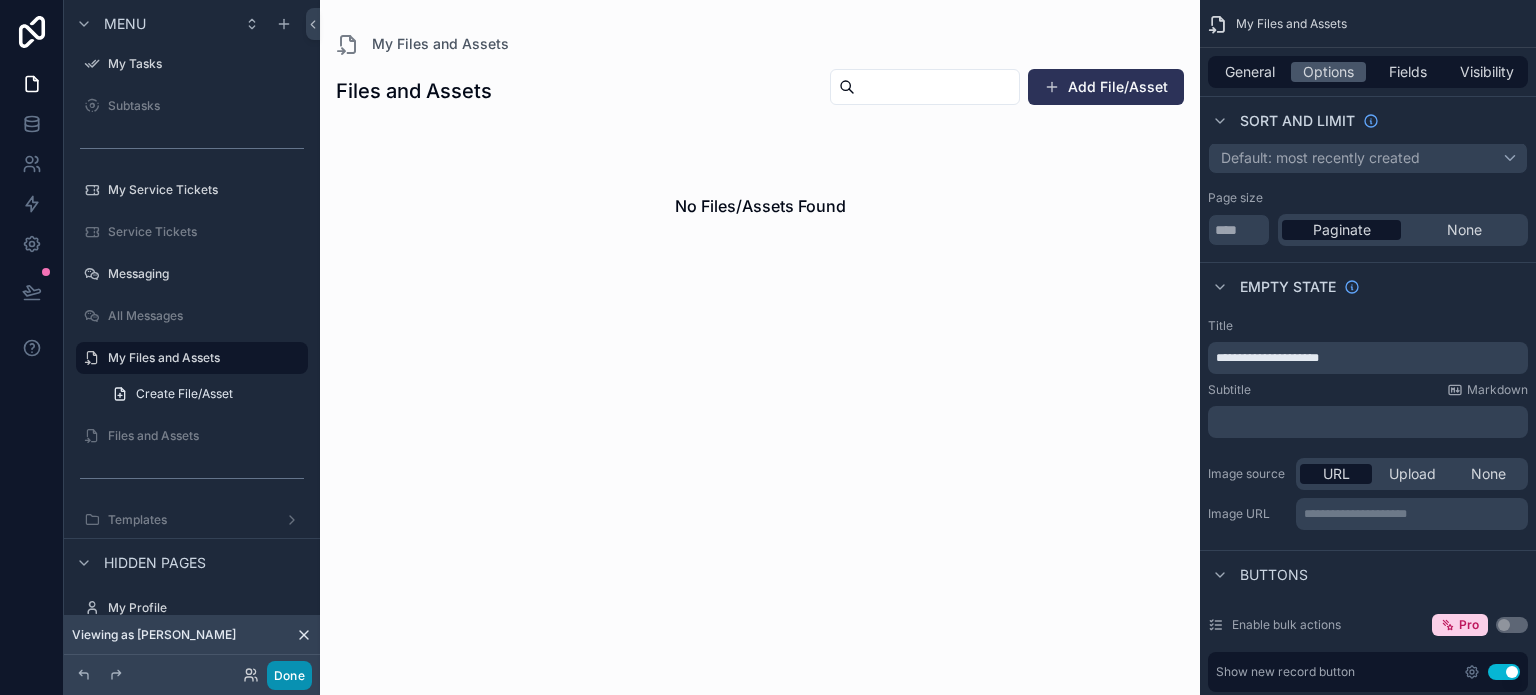 click on "Done" at bounding box center [289, 675] 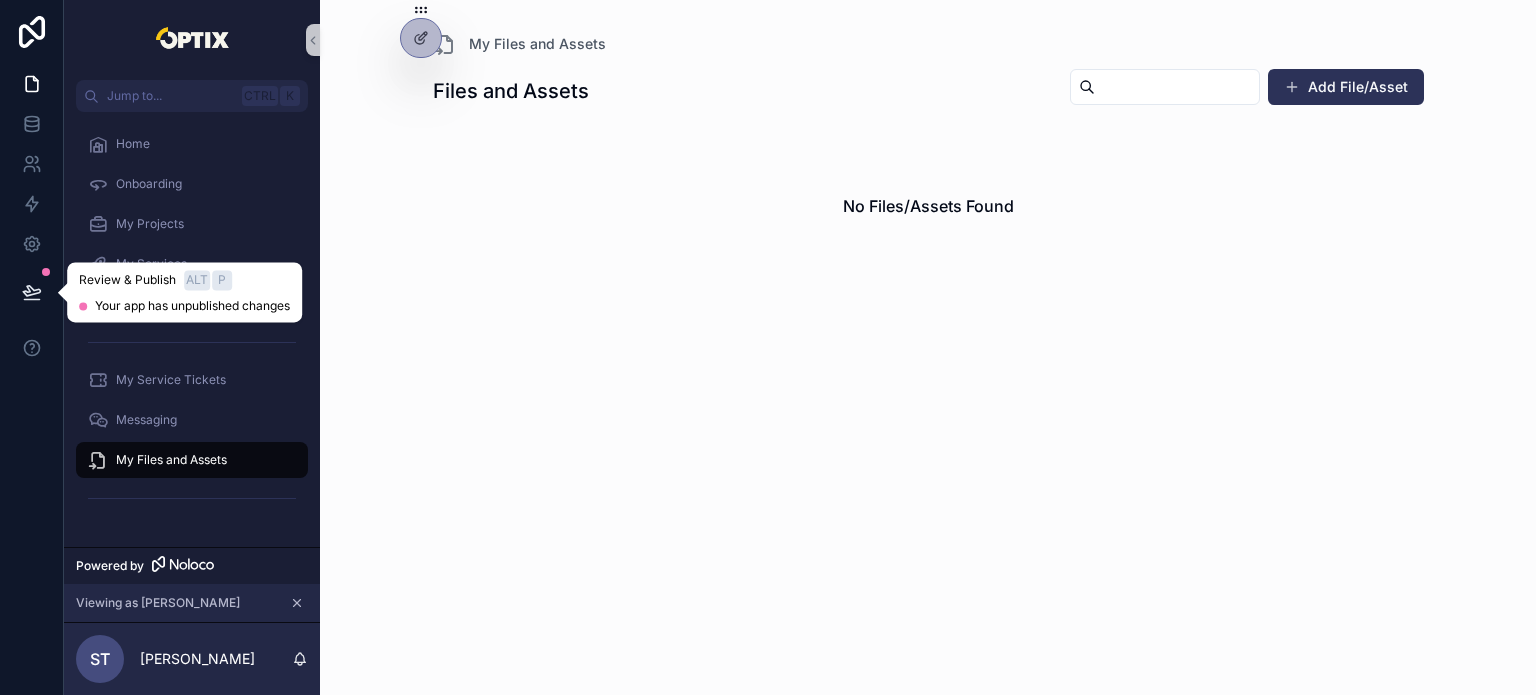 click at bounding box center (32, 292) 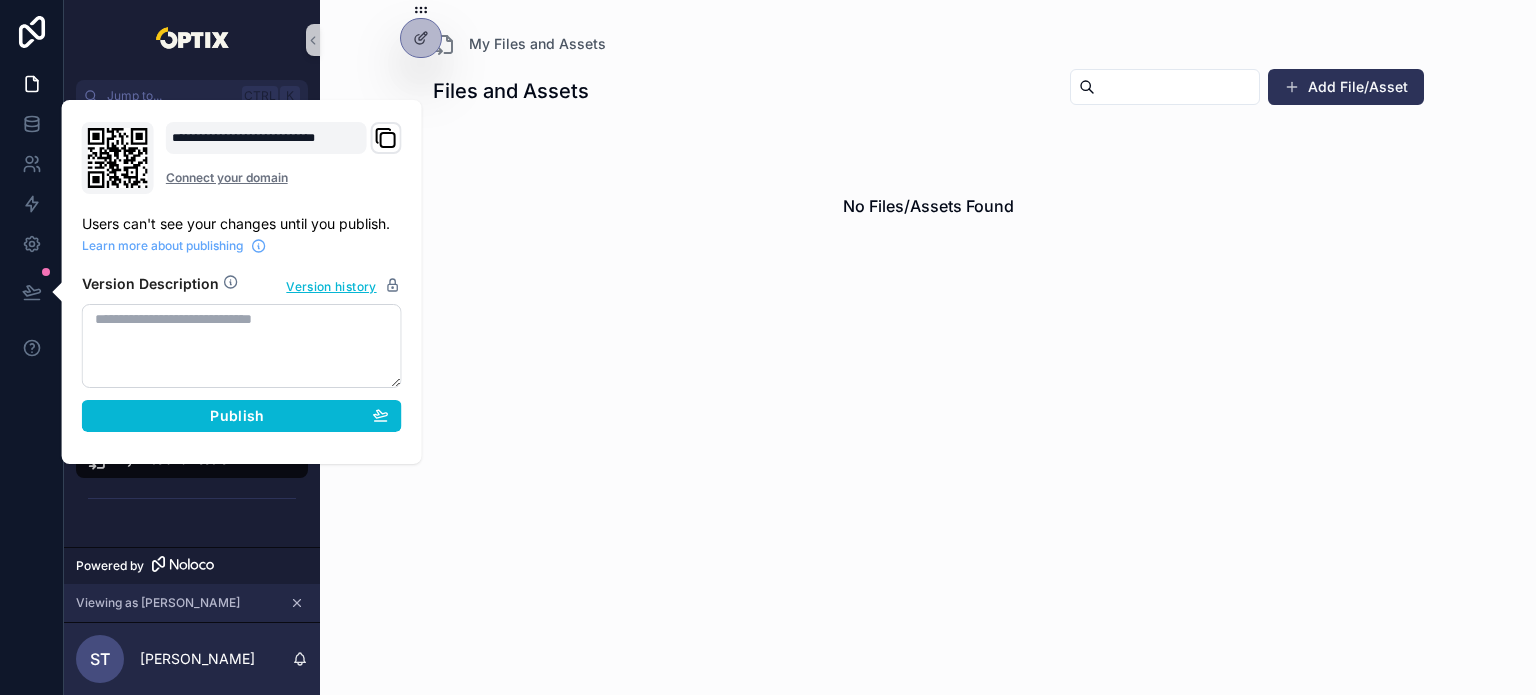 click on "Version Description Version history Publish" at bounding box center [242, 347] 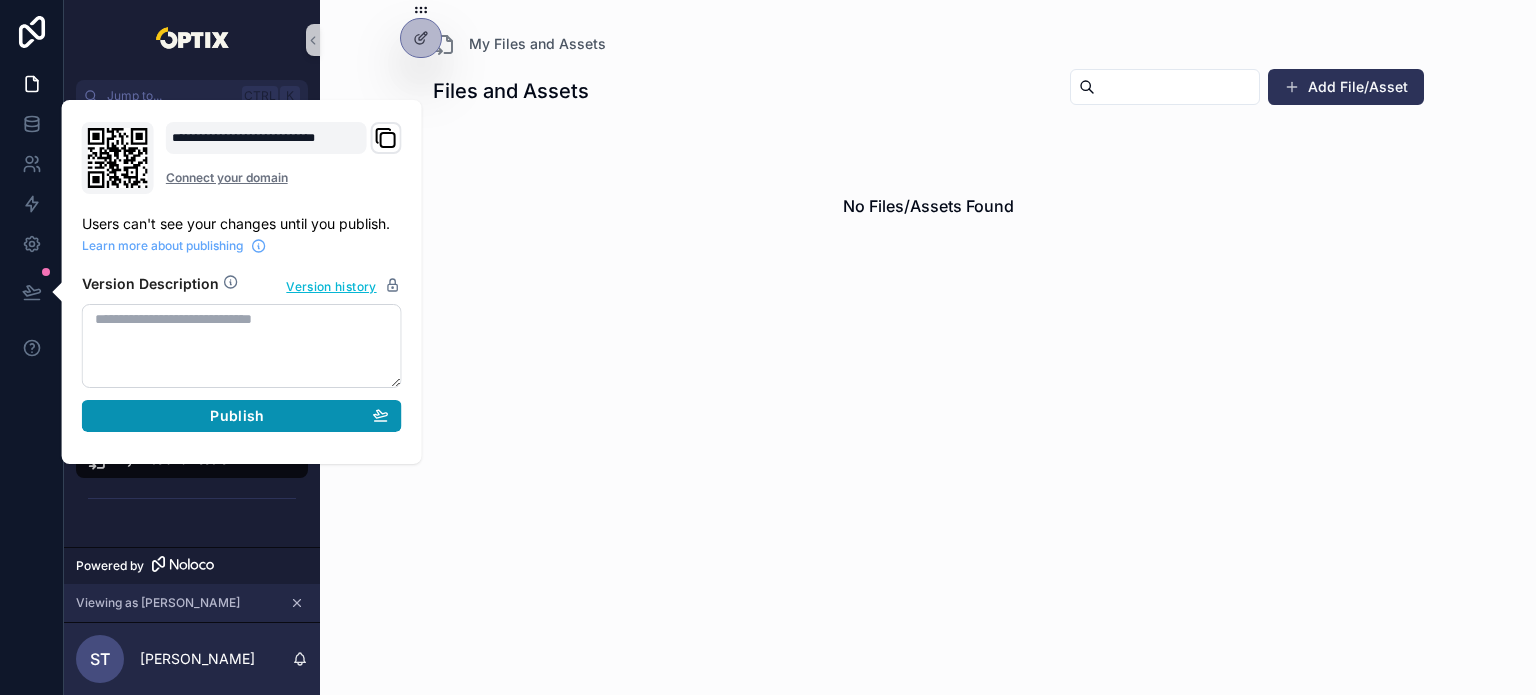 click on "Publish" at bounding box center [242, 416] 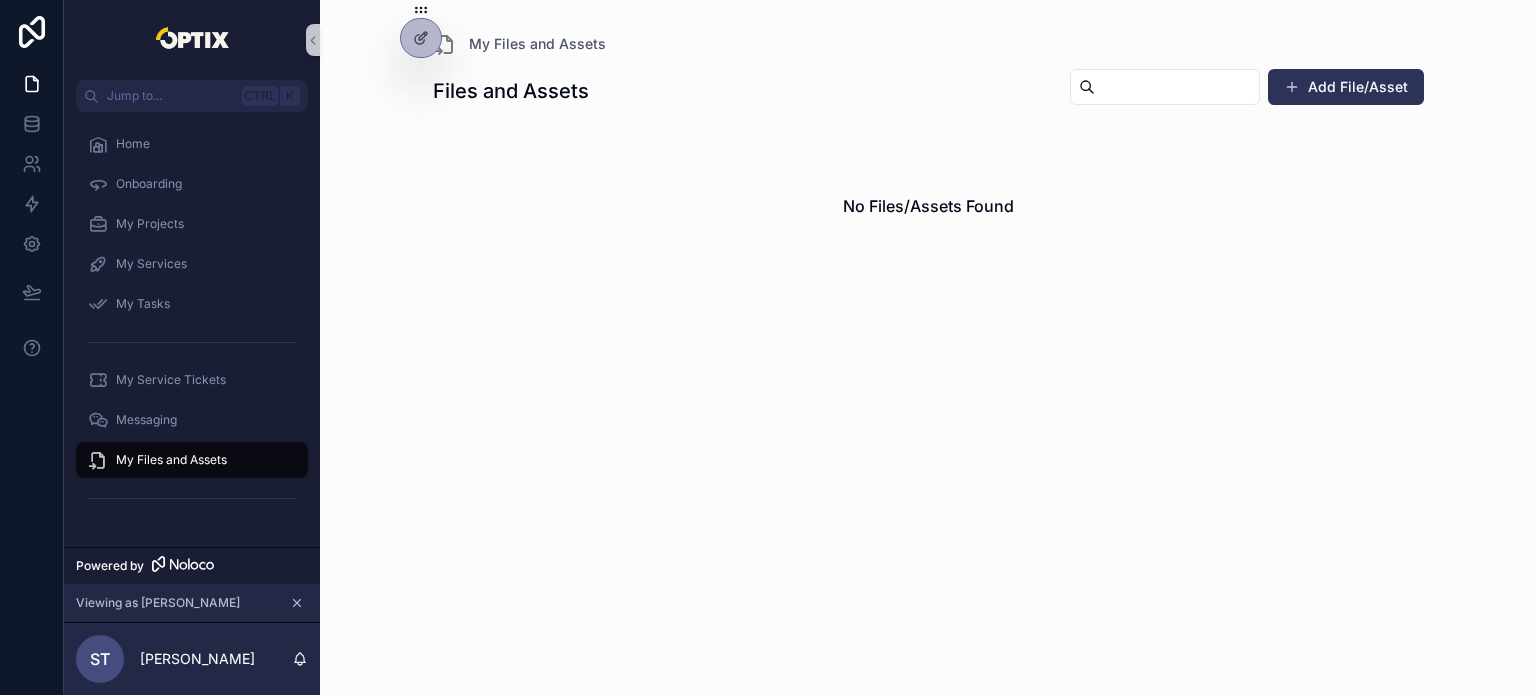 click on "My Files and Assets Files and Assets Add File/Asset No Files/Assets Found" at bounding box center (928, 347) 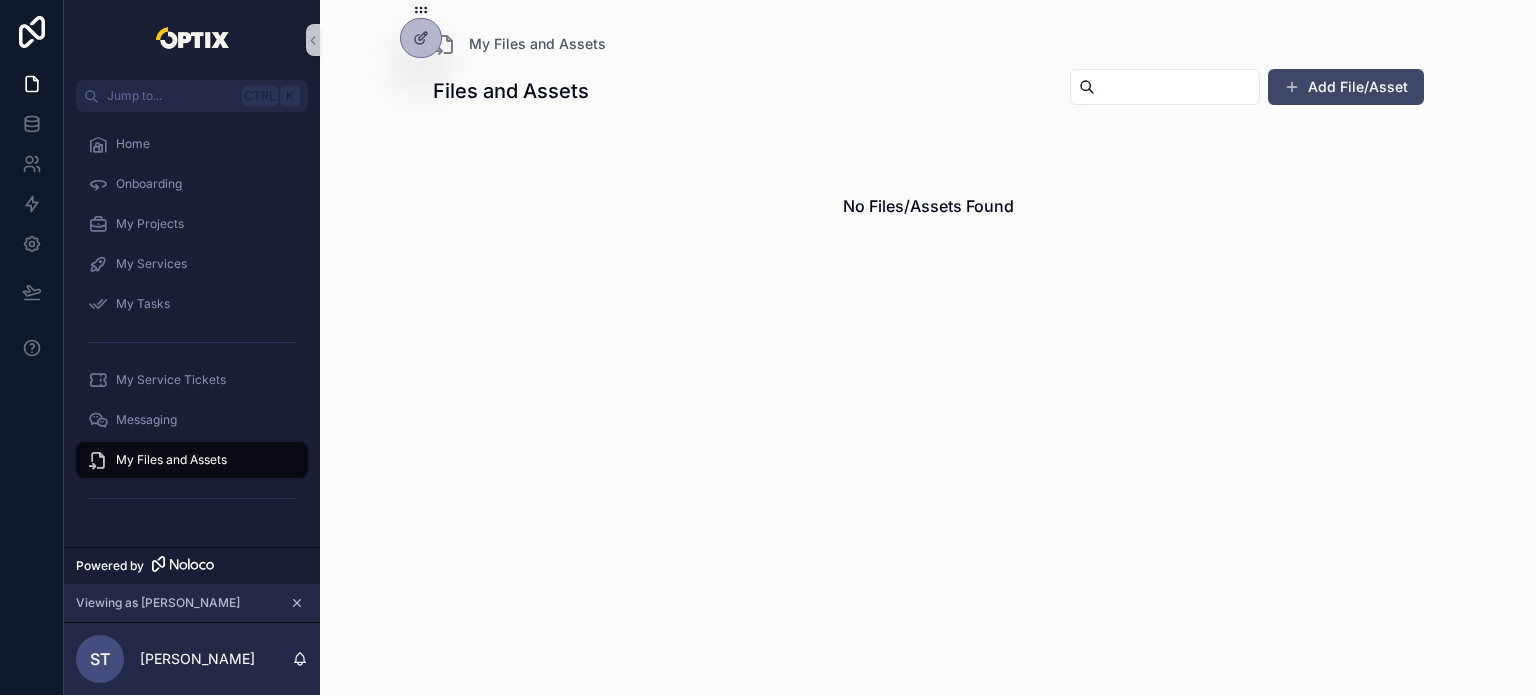 click on "Add File/Asset" at bounding box center [1346, 87] 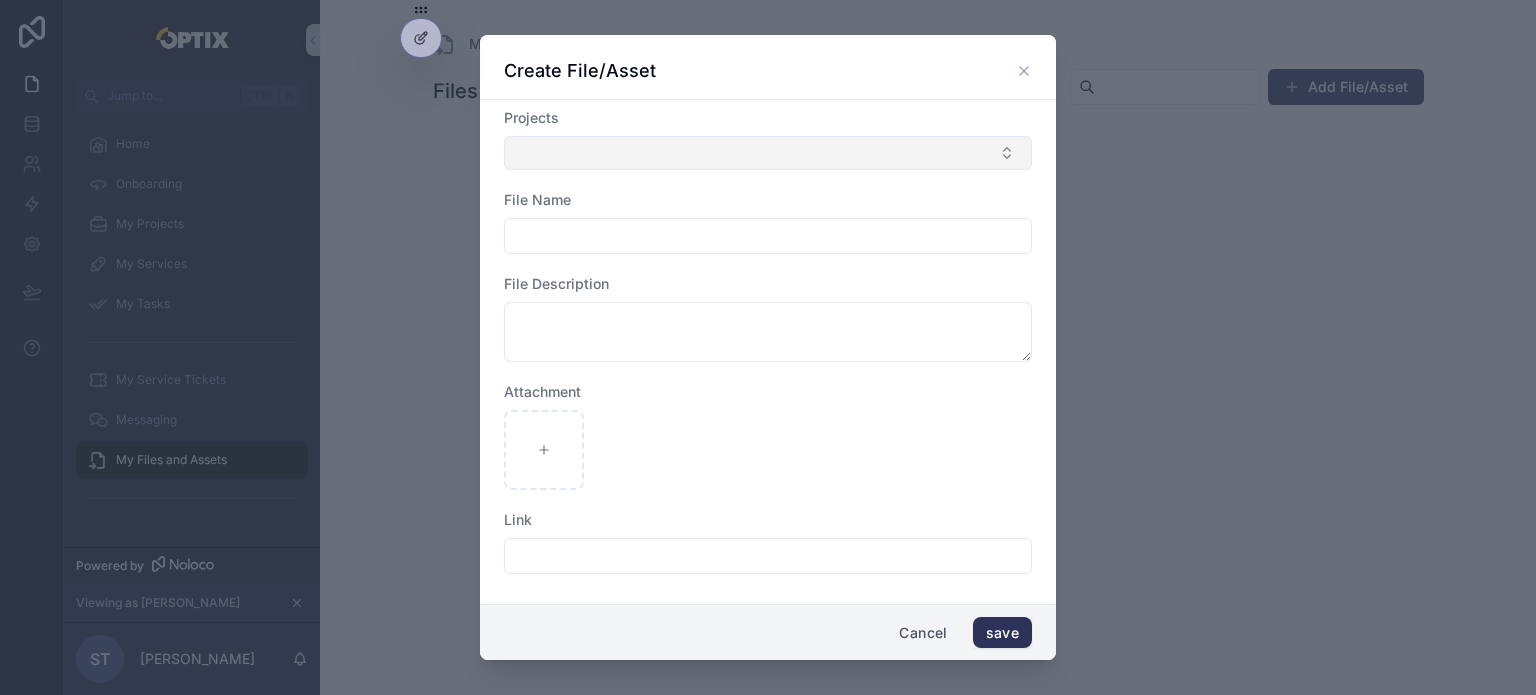 click at bounding box center (768, 153) 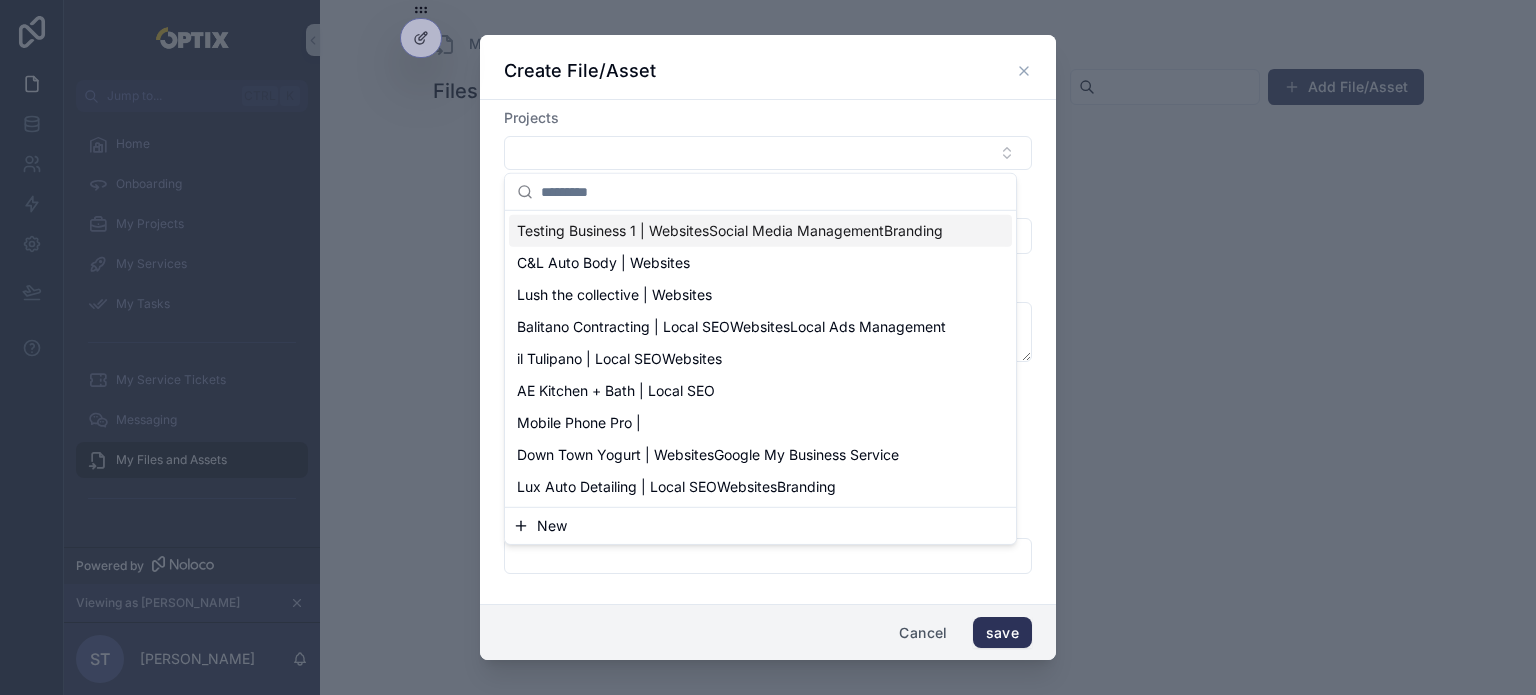 click at bounding box center [768, 347] 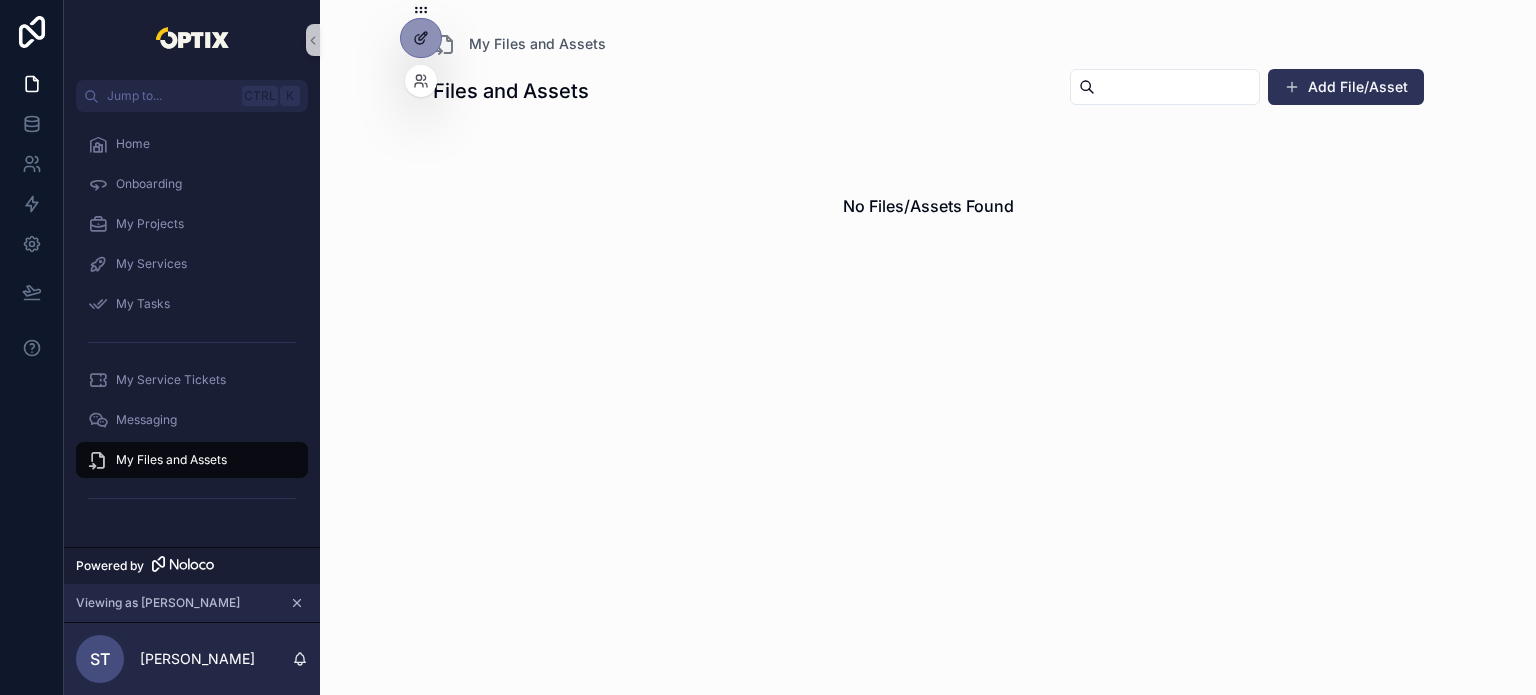 click at bounding box center [421, 38] 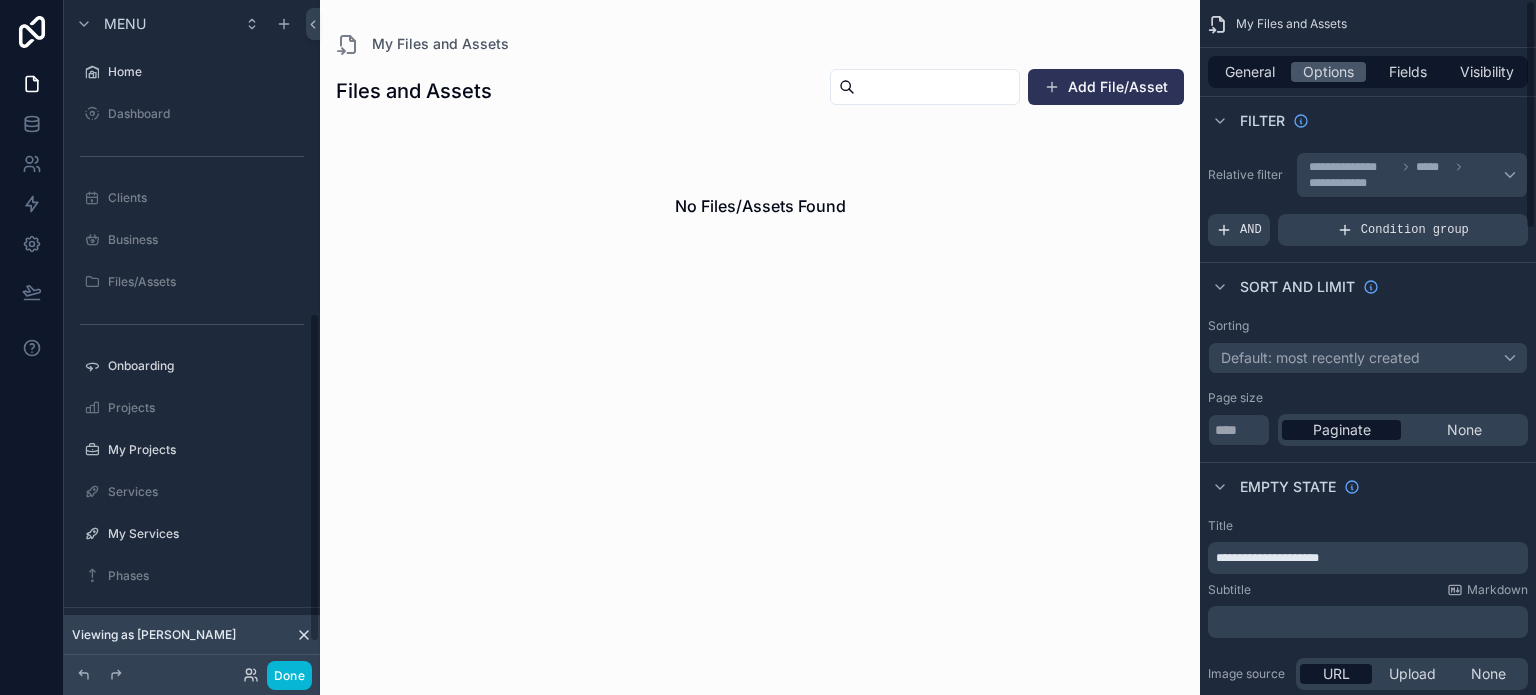 scroll, scrollTop: 638, scrollLeft: 0, axis: vertical 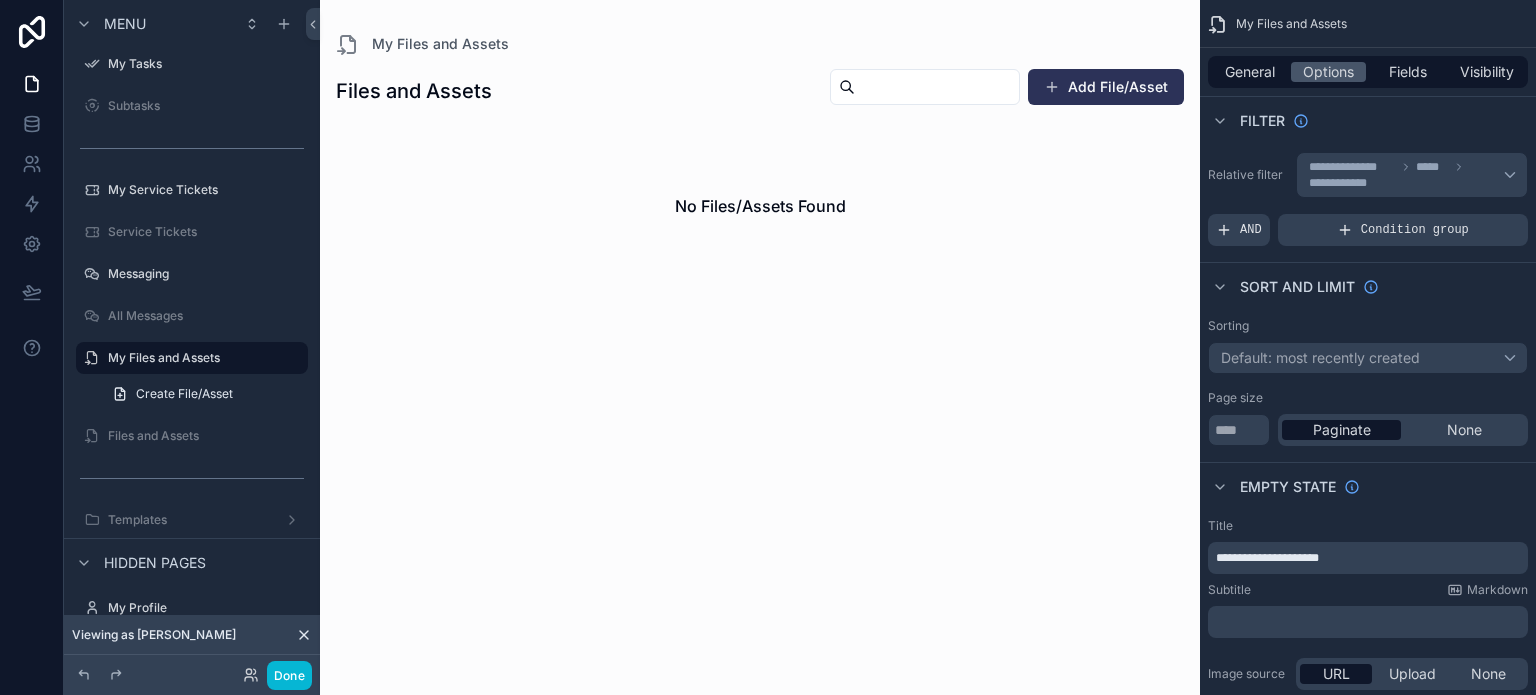 click at bounding box center [760, 173] 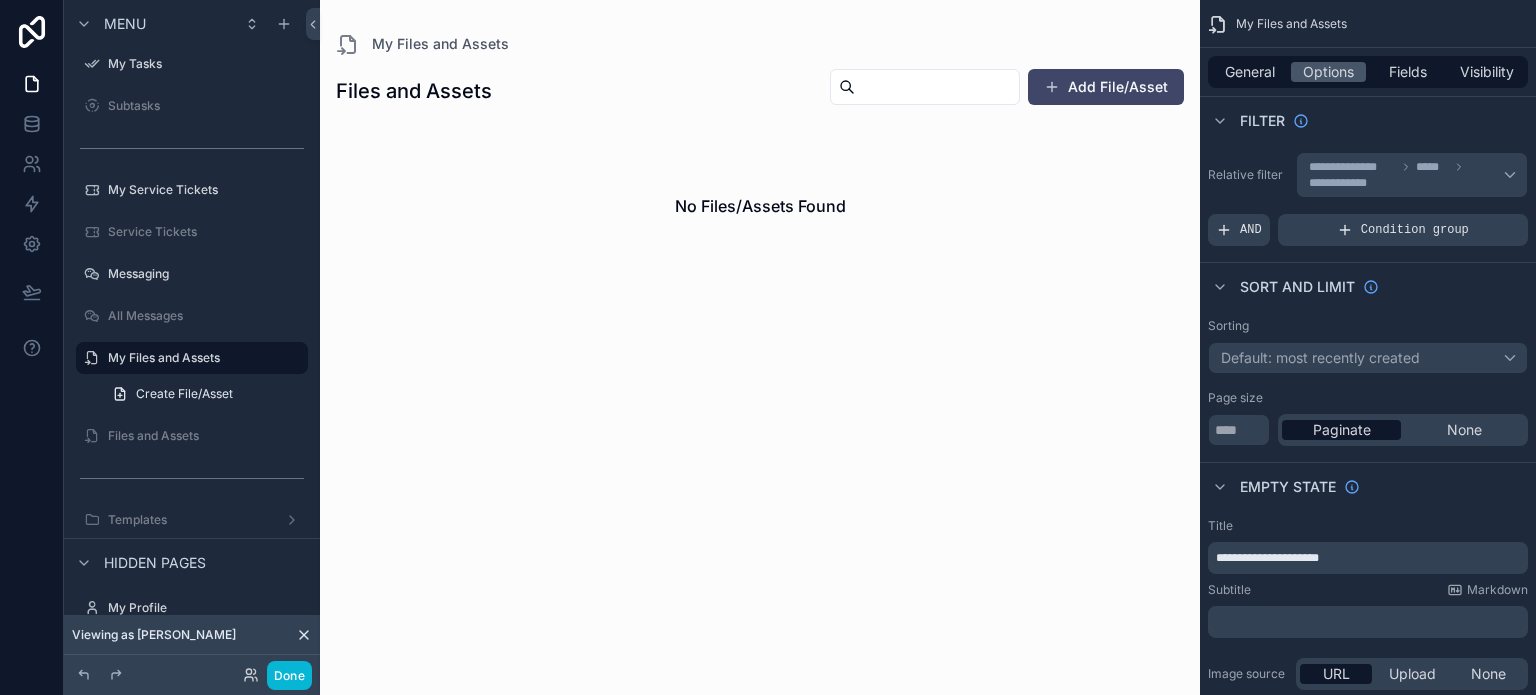 click on "Add File/Asset" at bounding box center [1106, 87] 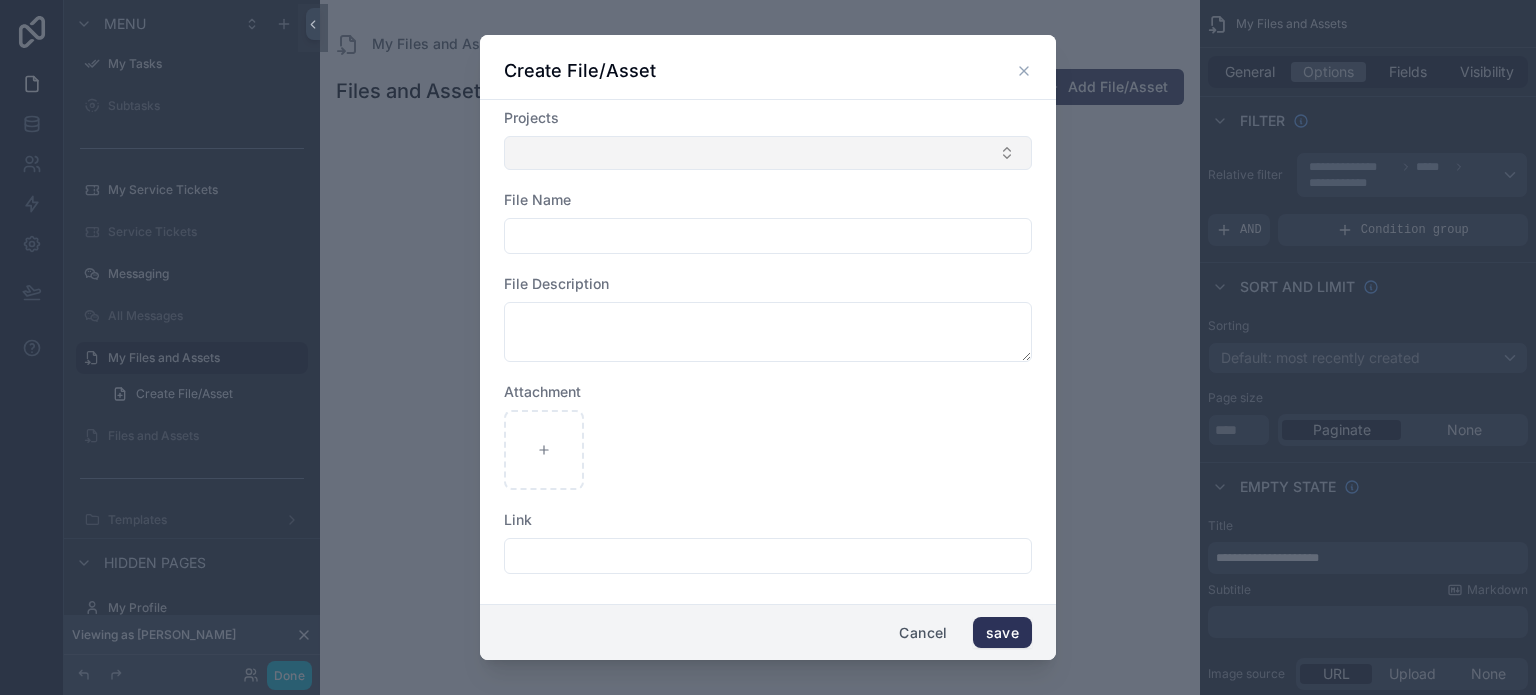 click at bounding box center [768, 153] 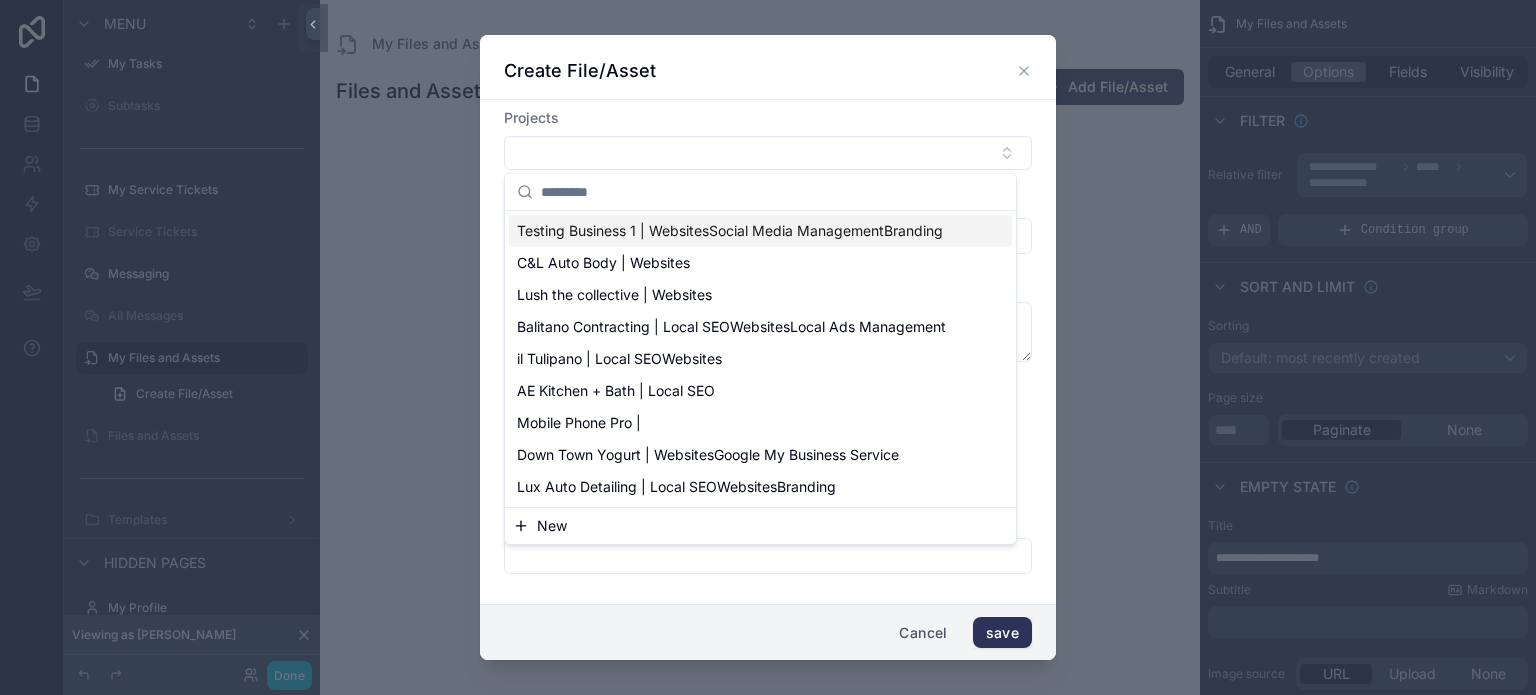 click on "Projects" at bounding box center [768, 118] 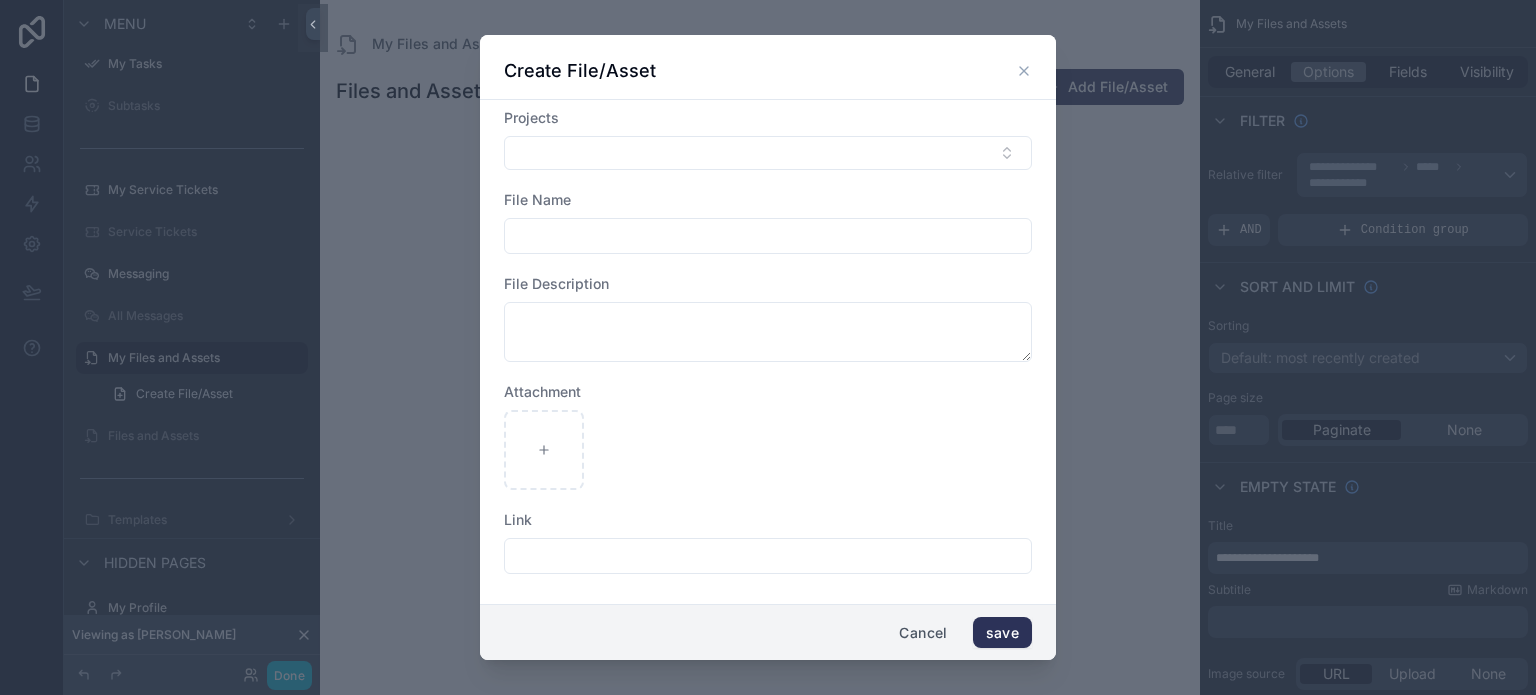 click 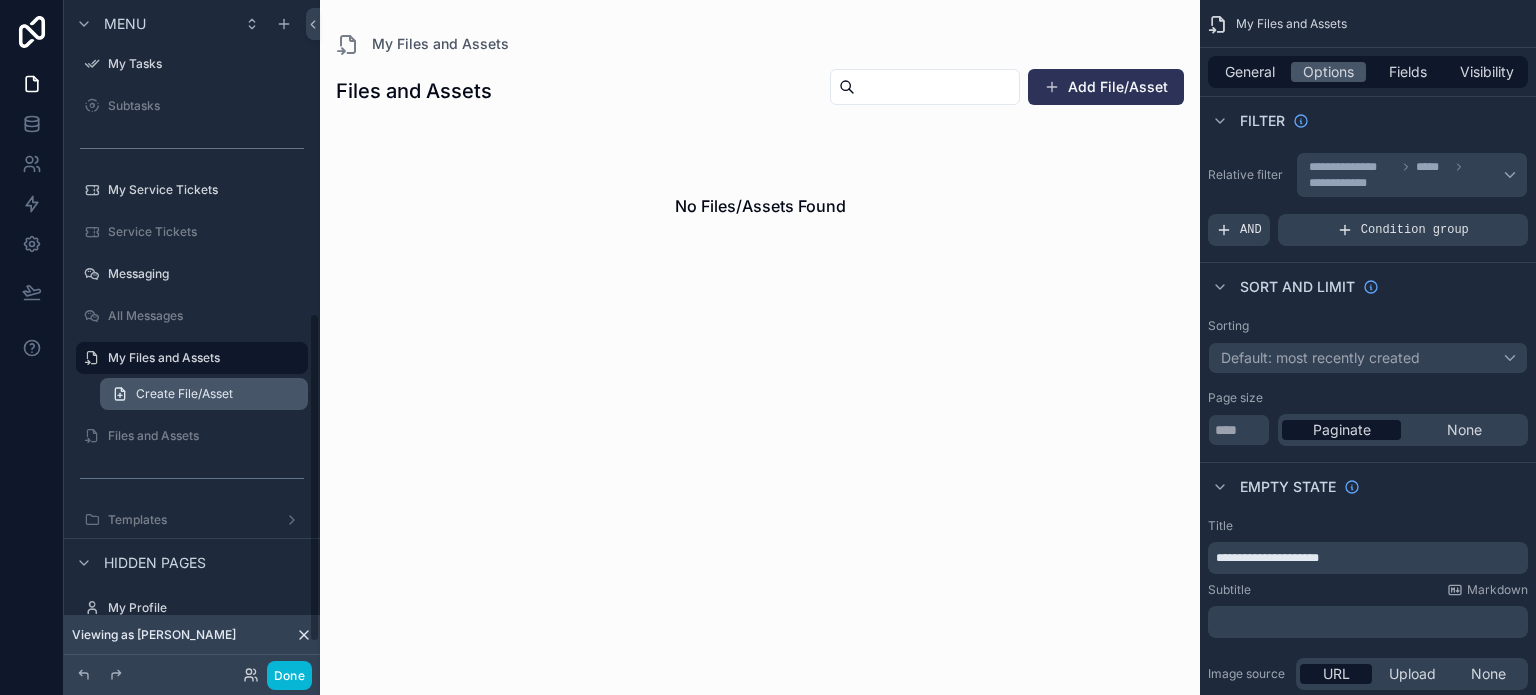 click on "Create File/Asset" at bounding box center (184, 394) 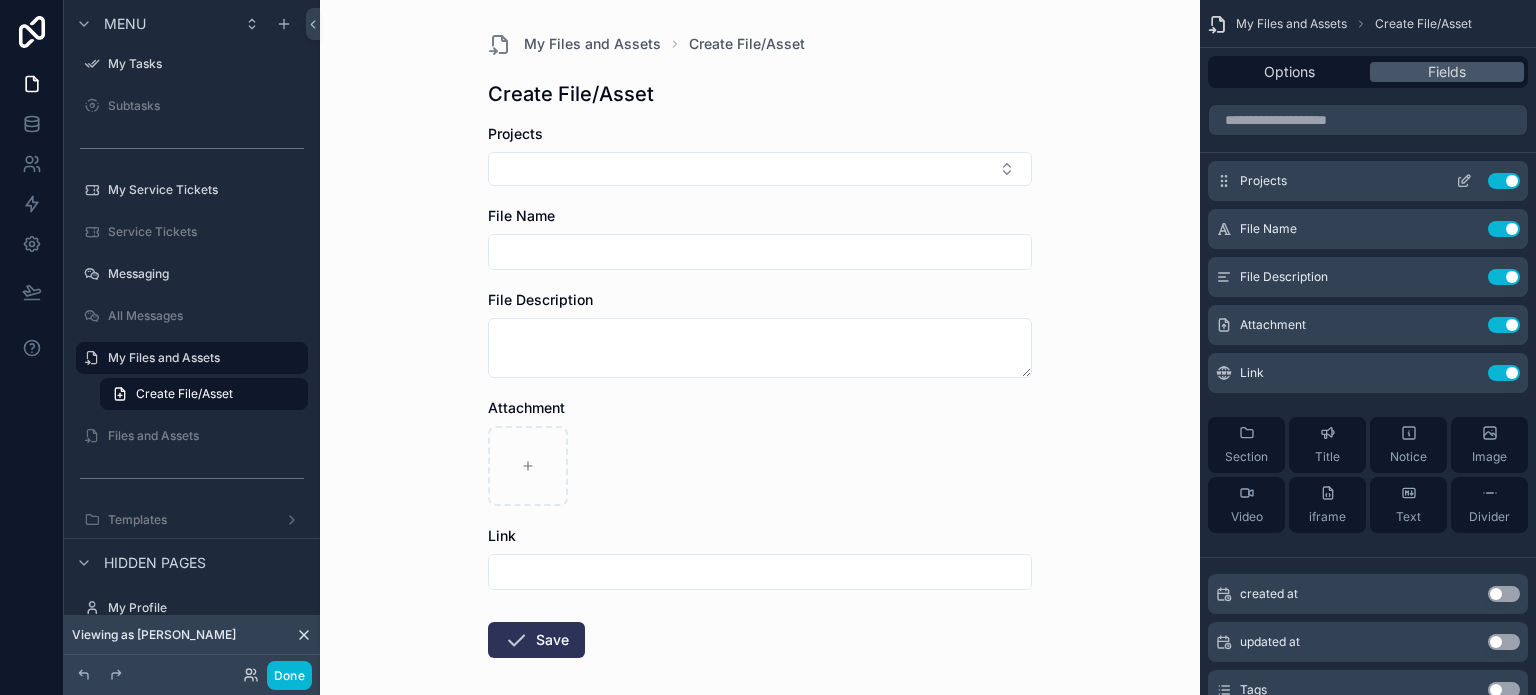 click 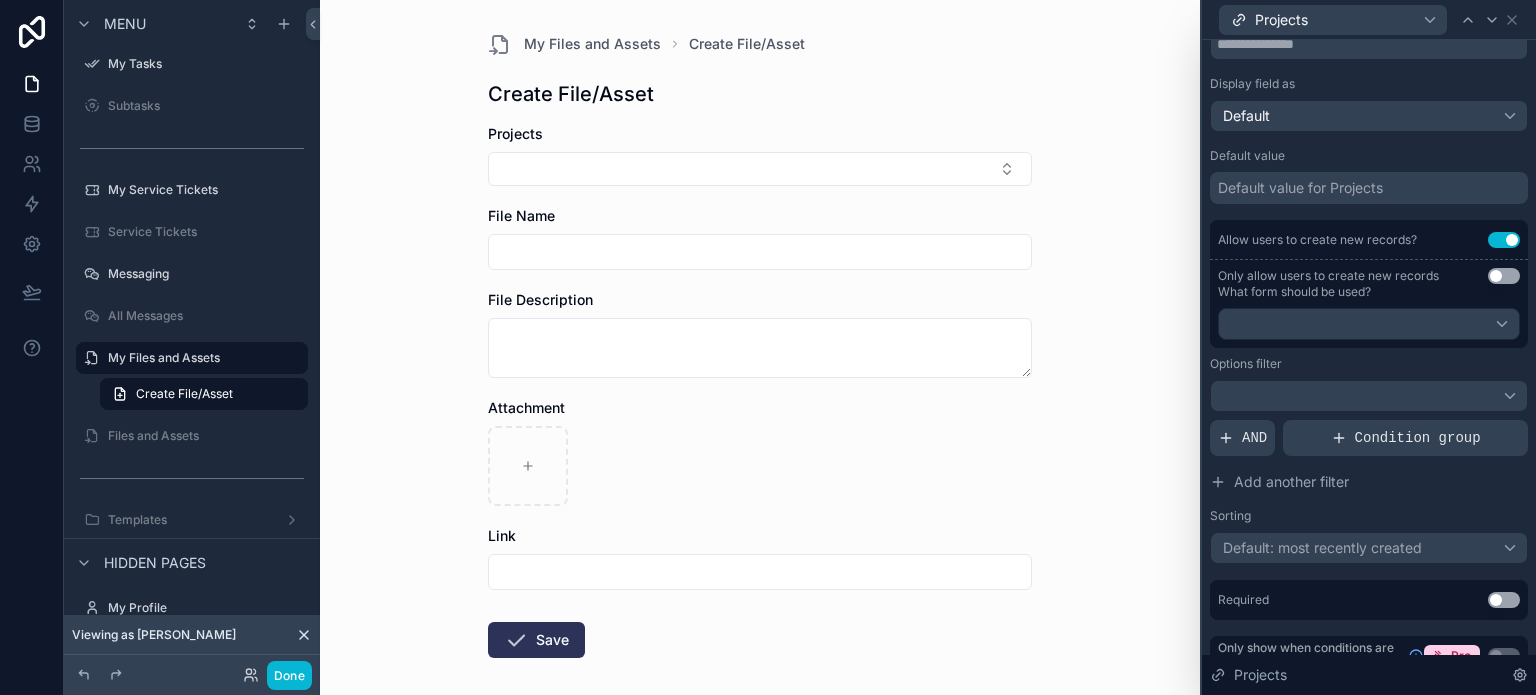 scroll, scrollTop: 300, scrollLeft: 0, axis: vertical 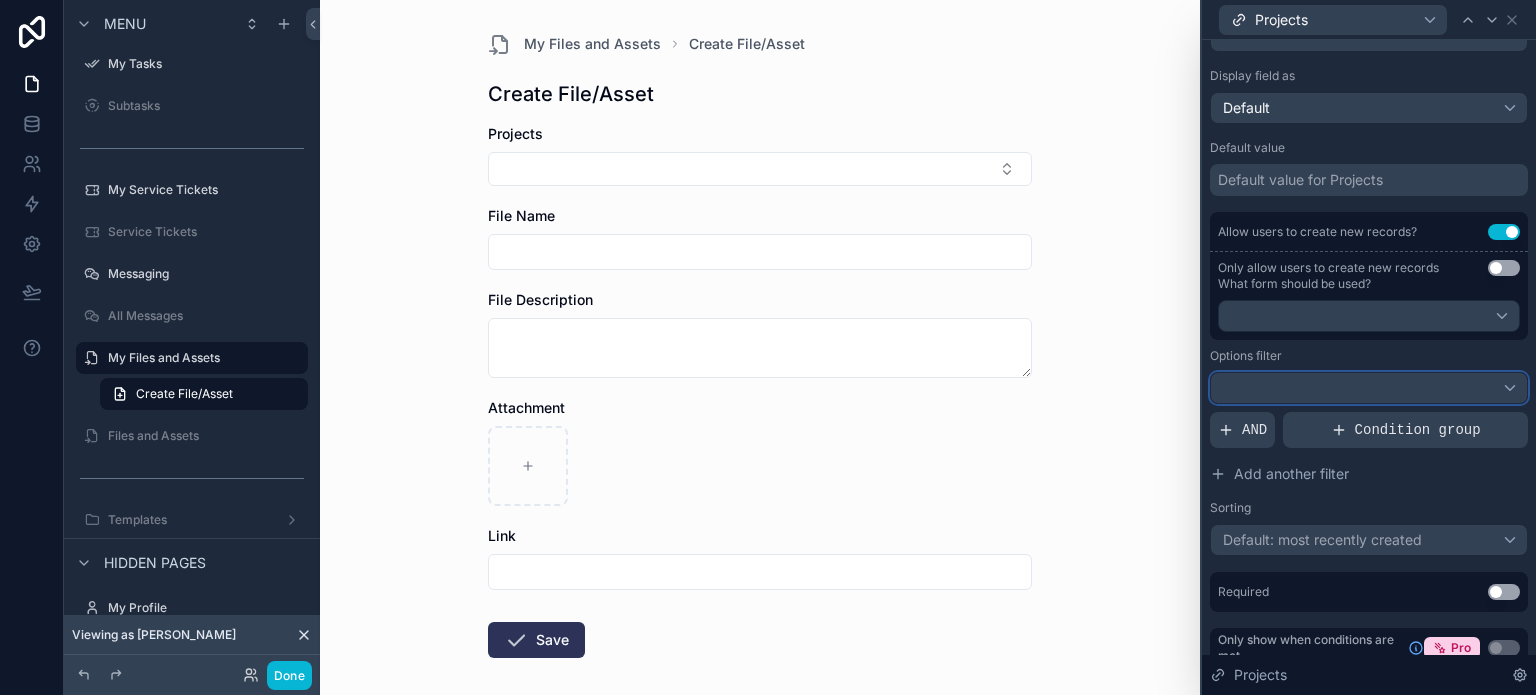 click at bounding box center (1369, 388) 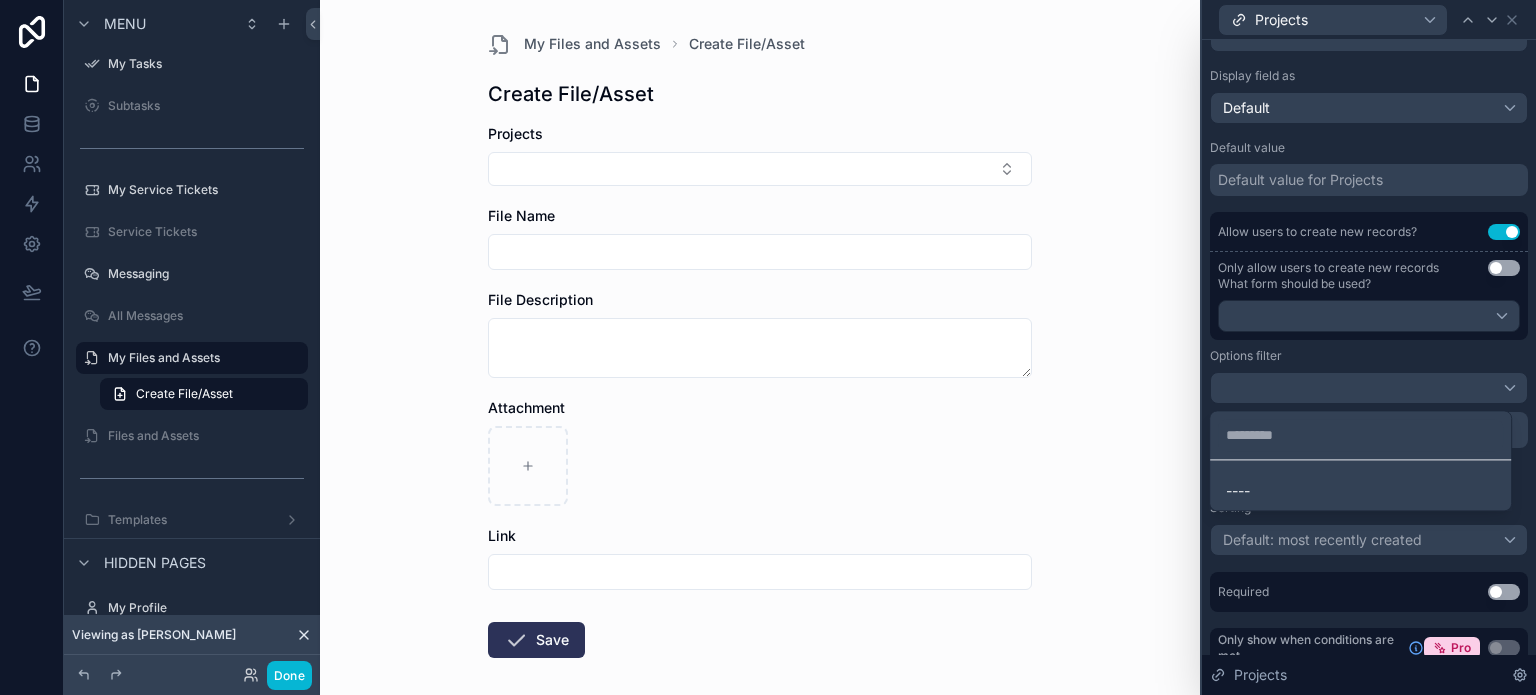 click at bounding box center [1369, 347] 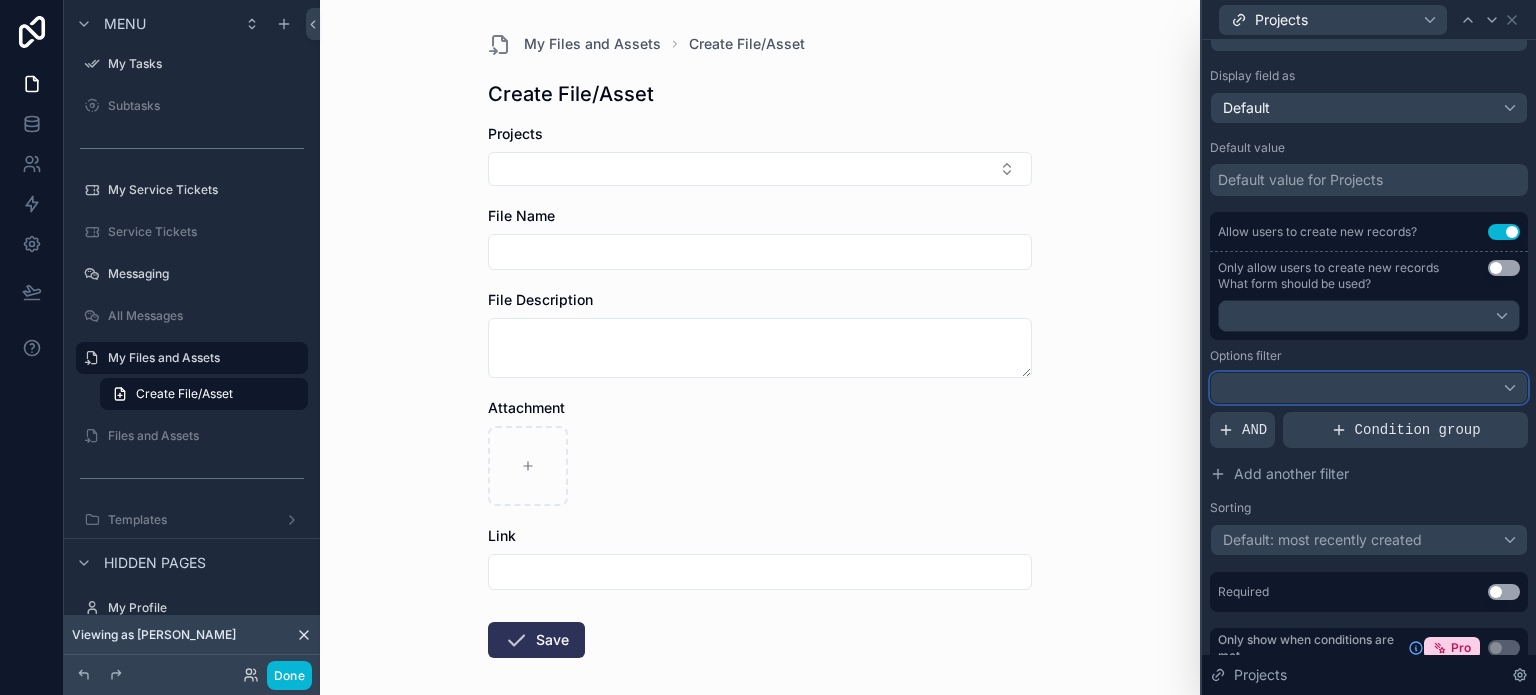 click at bounding box center [1369, 388] 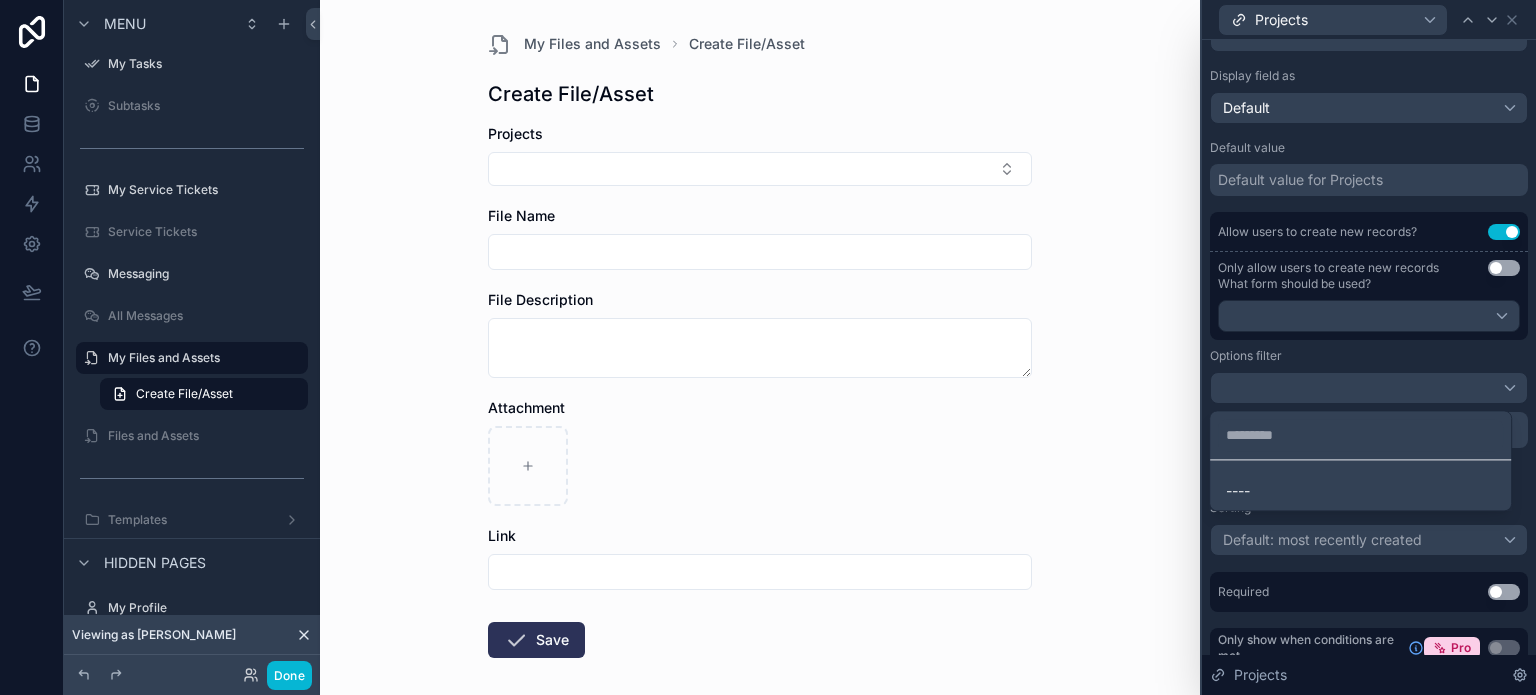 click at bounding box center (1369, 347) 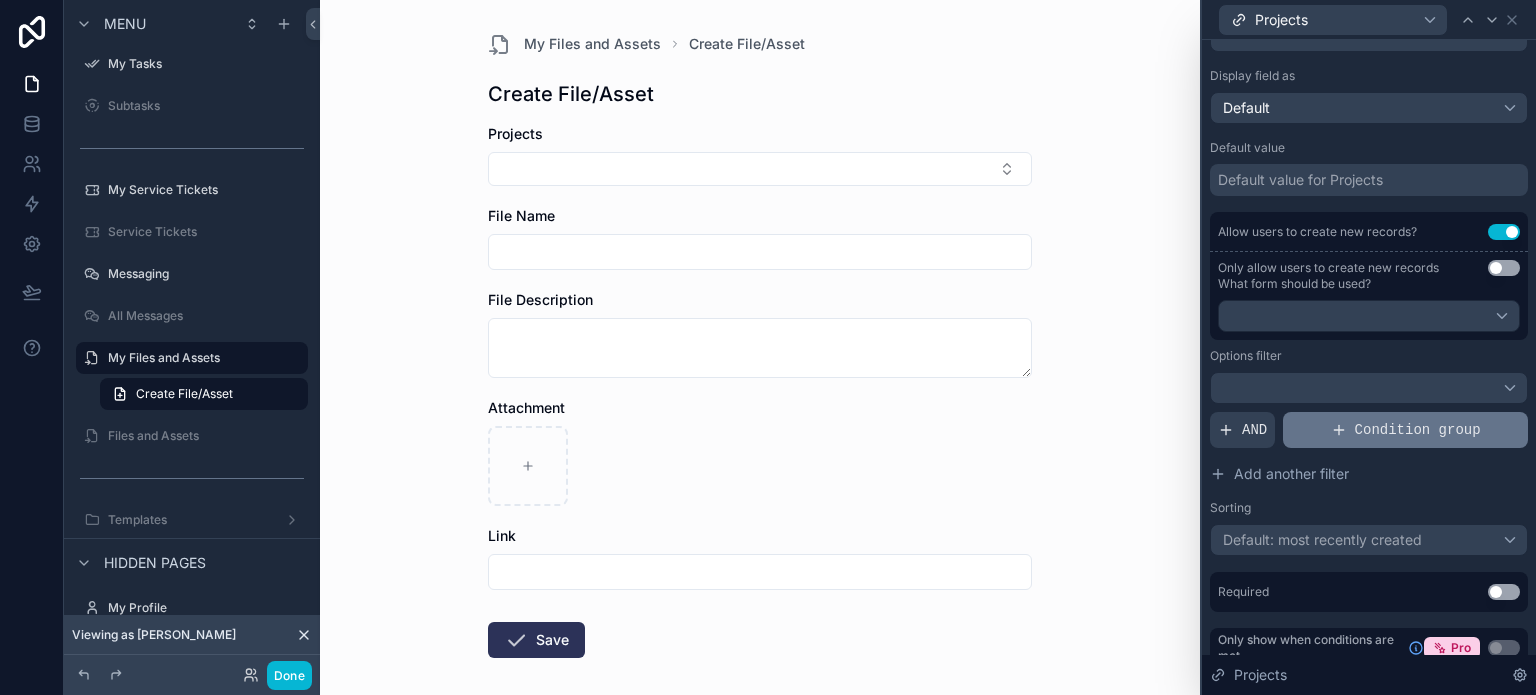 click on "Condition group" at bounding box center [1405, 430] 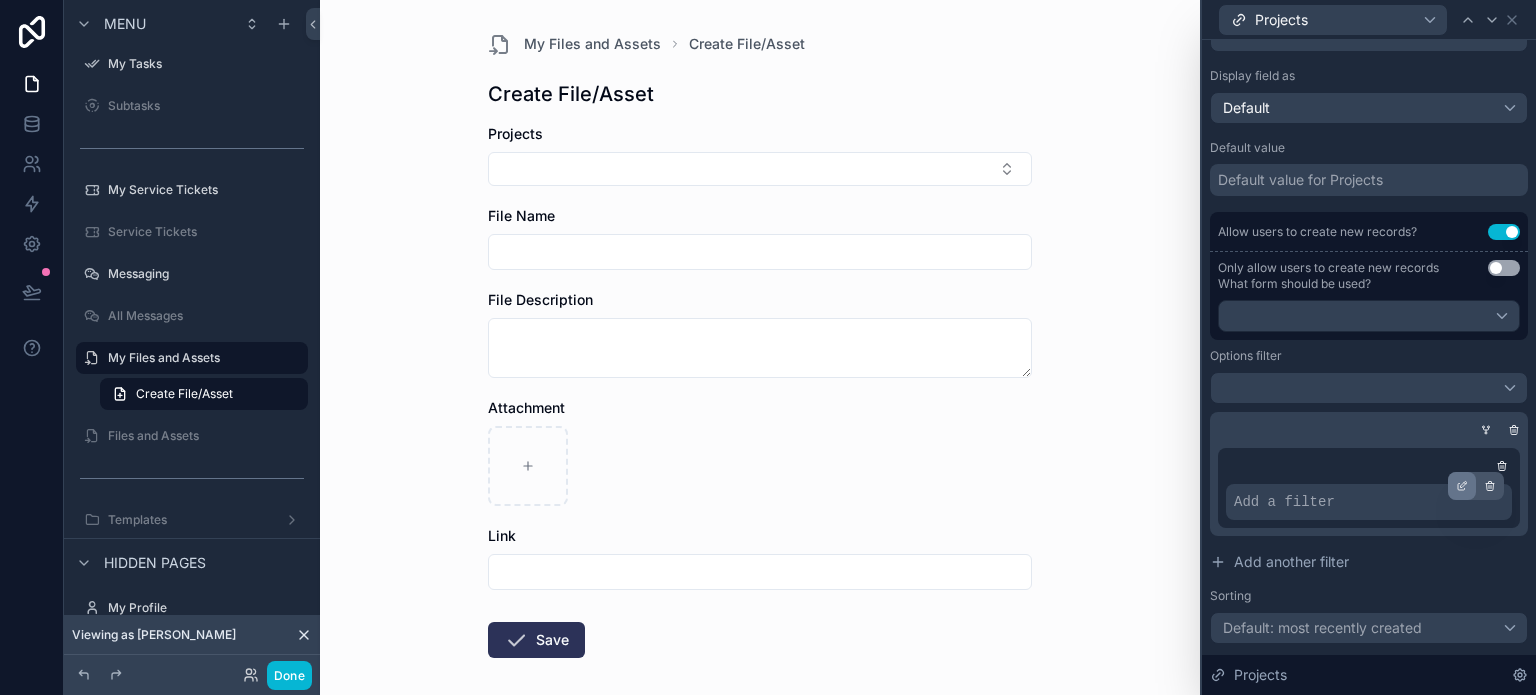 click at bounding box center [1462, 486] 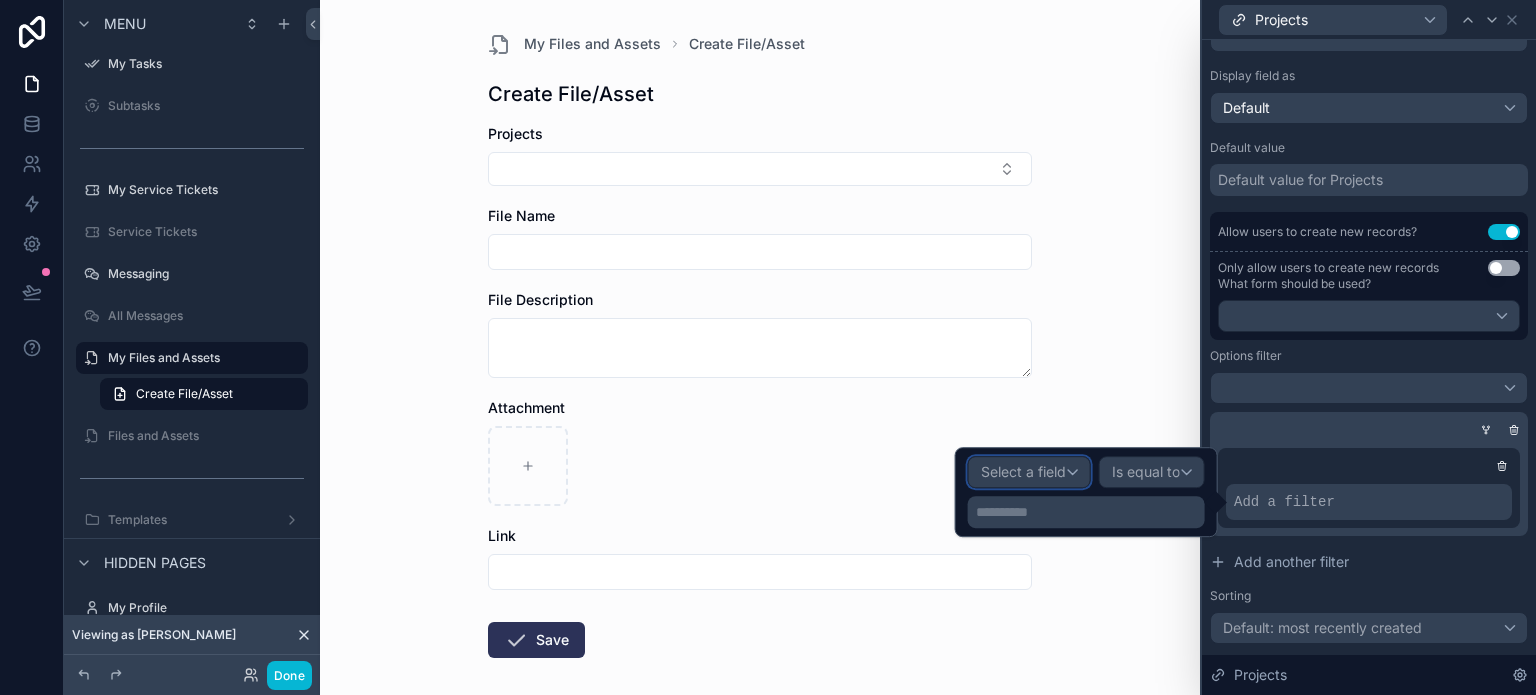 click on "Select a field" at bounding box center [1023, 471] 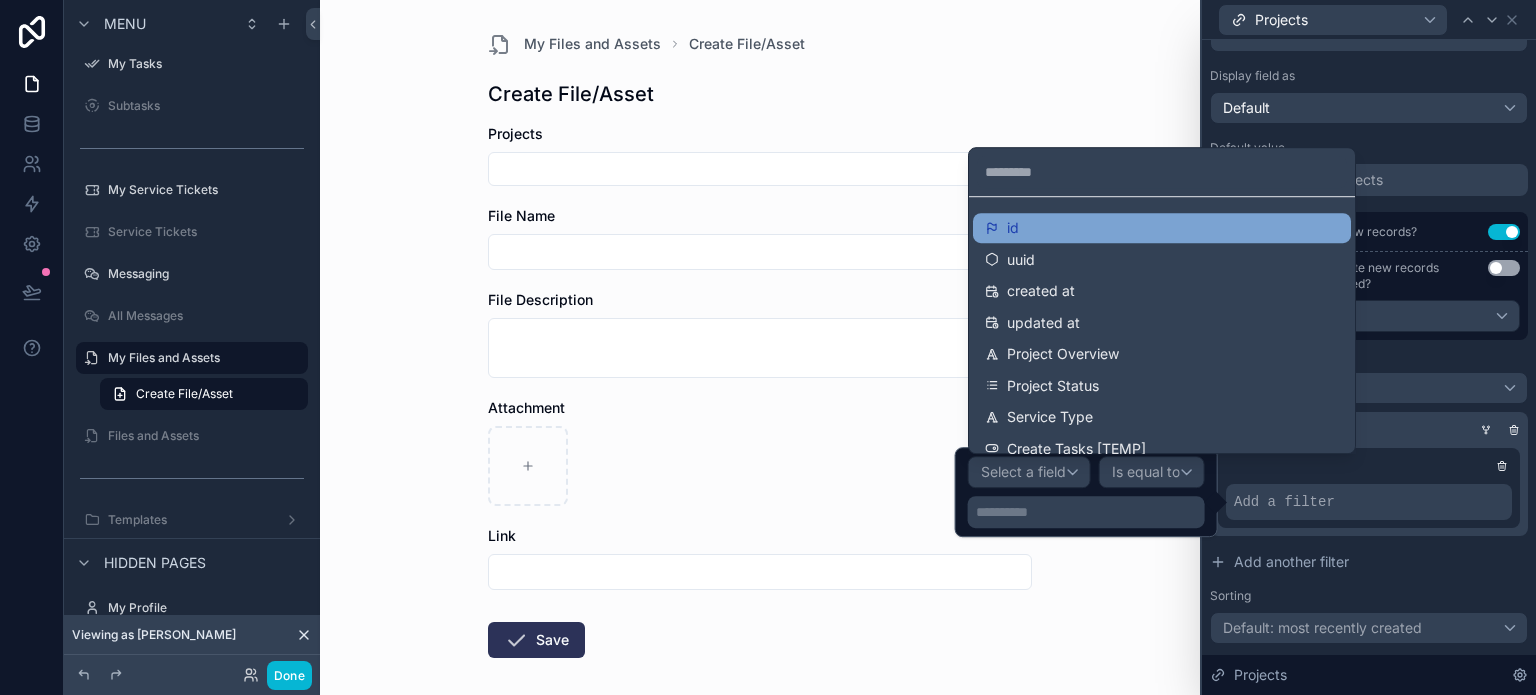click on "id" at bounding box center (1162, 228) 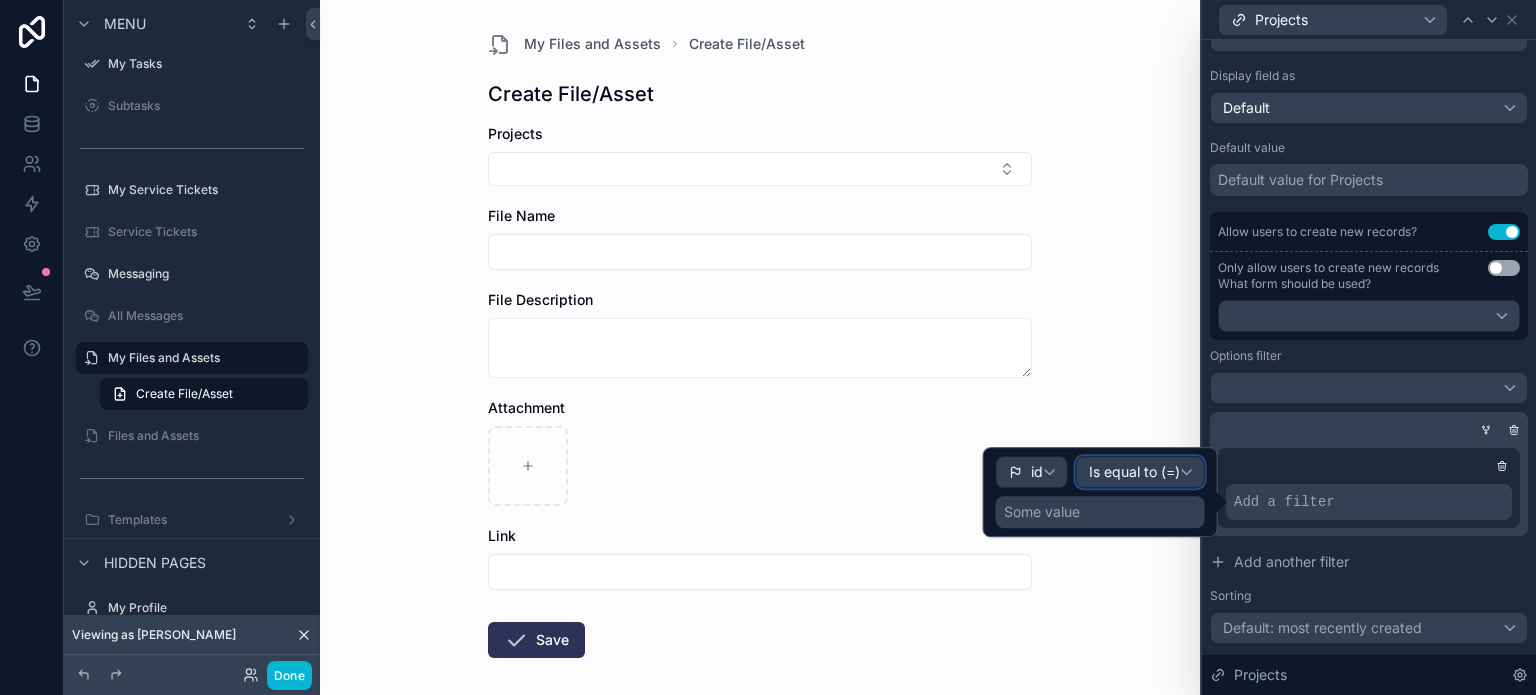 click on "Is equal to (=)" at bounding box center [1134, 472] 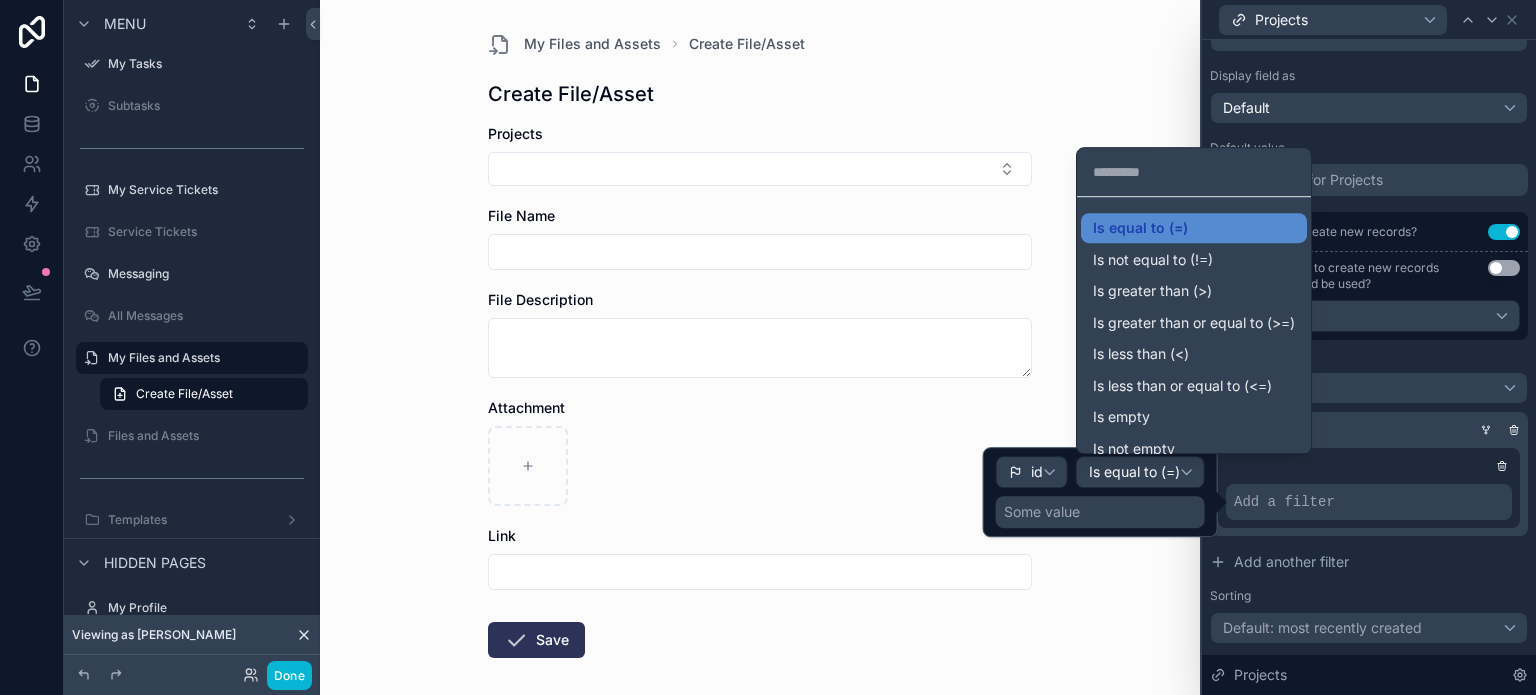 click at bounding box center [1100, 492] 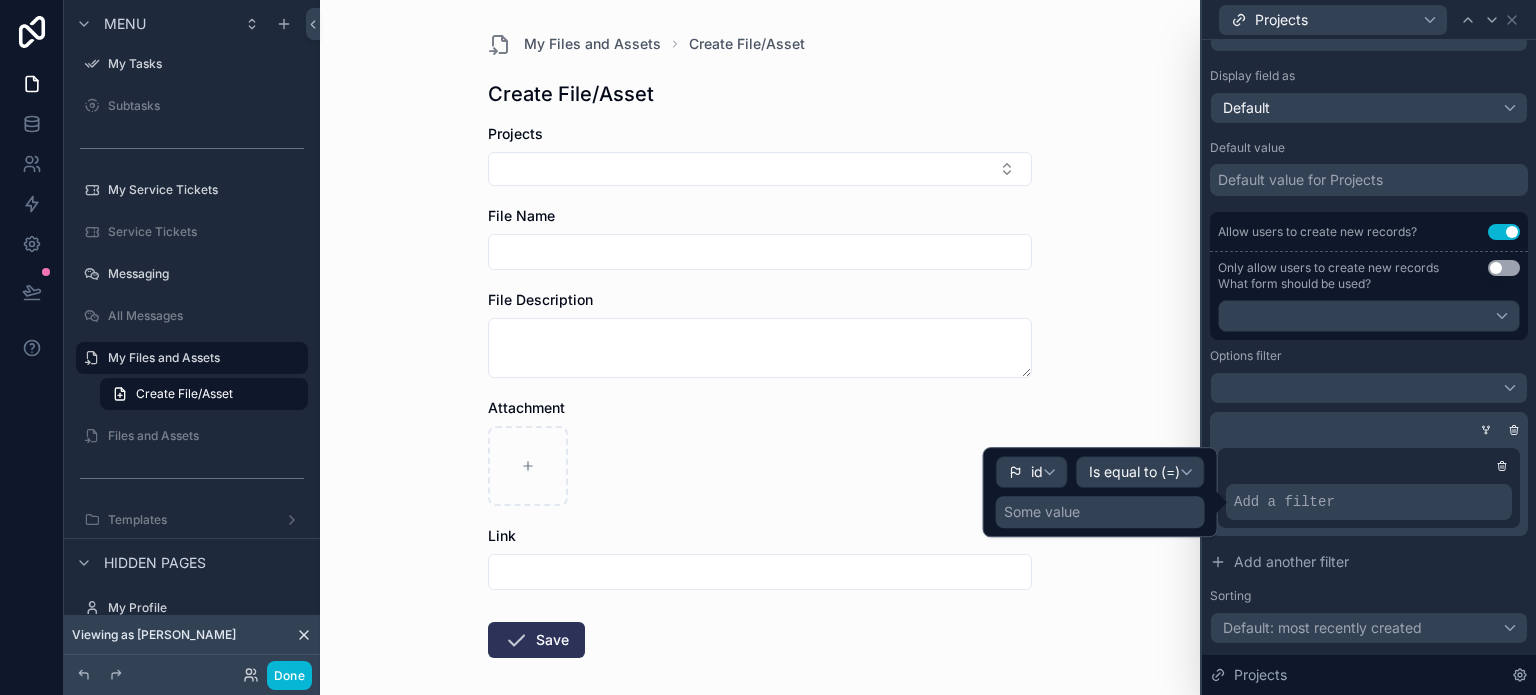 click on "Some value" at bounding box center [1100, 512] 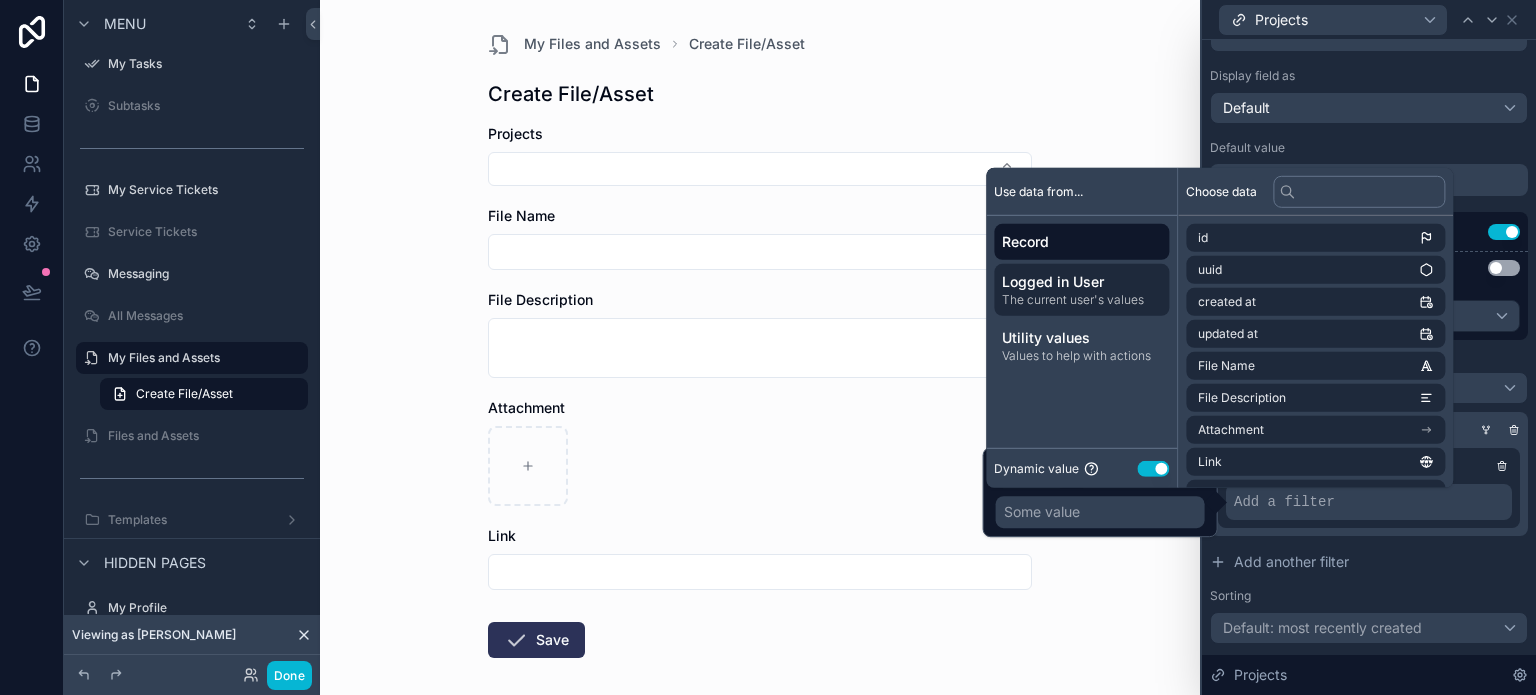 click on "Logged in User" at bounding box center (1081, 282) 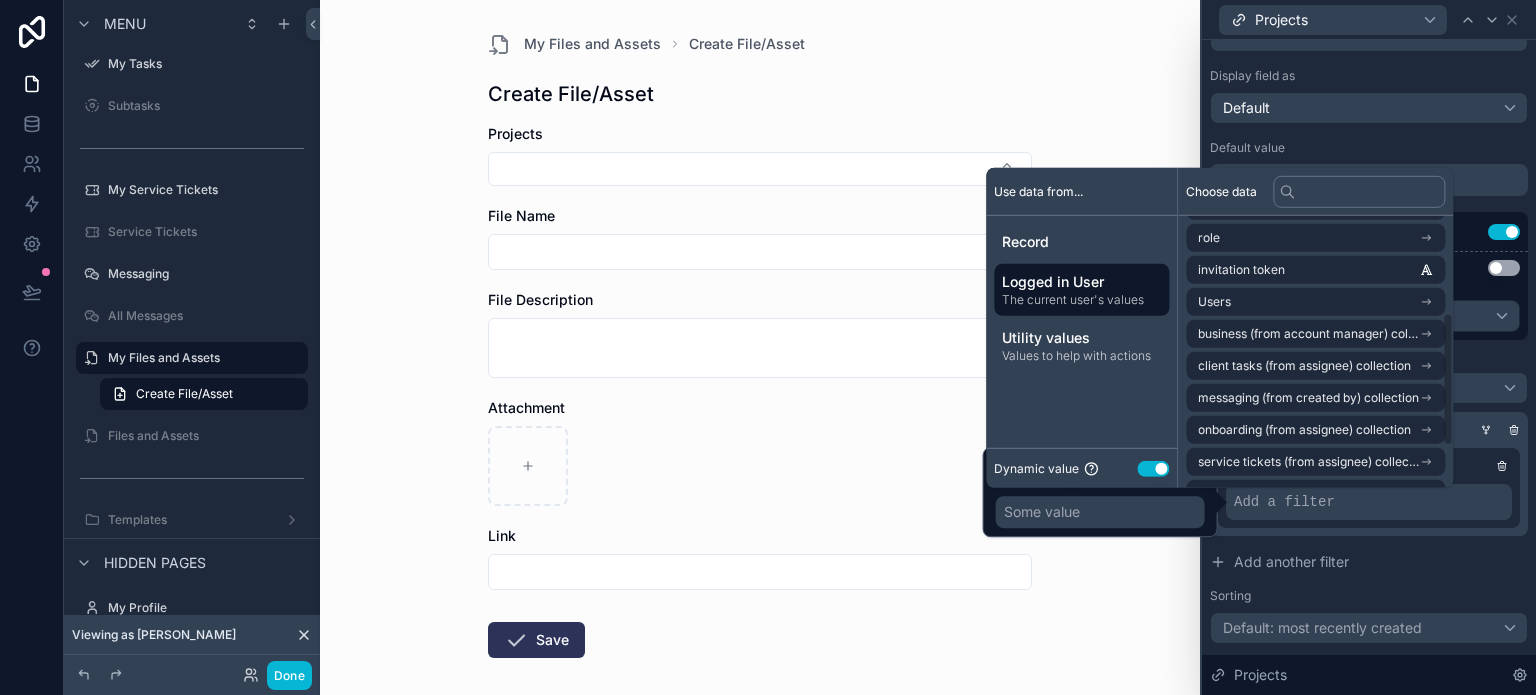 scroll, scrollTop: 200, scrollLeft: 0, axis: vertical 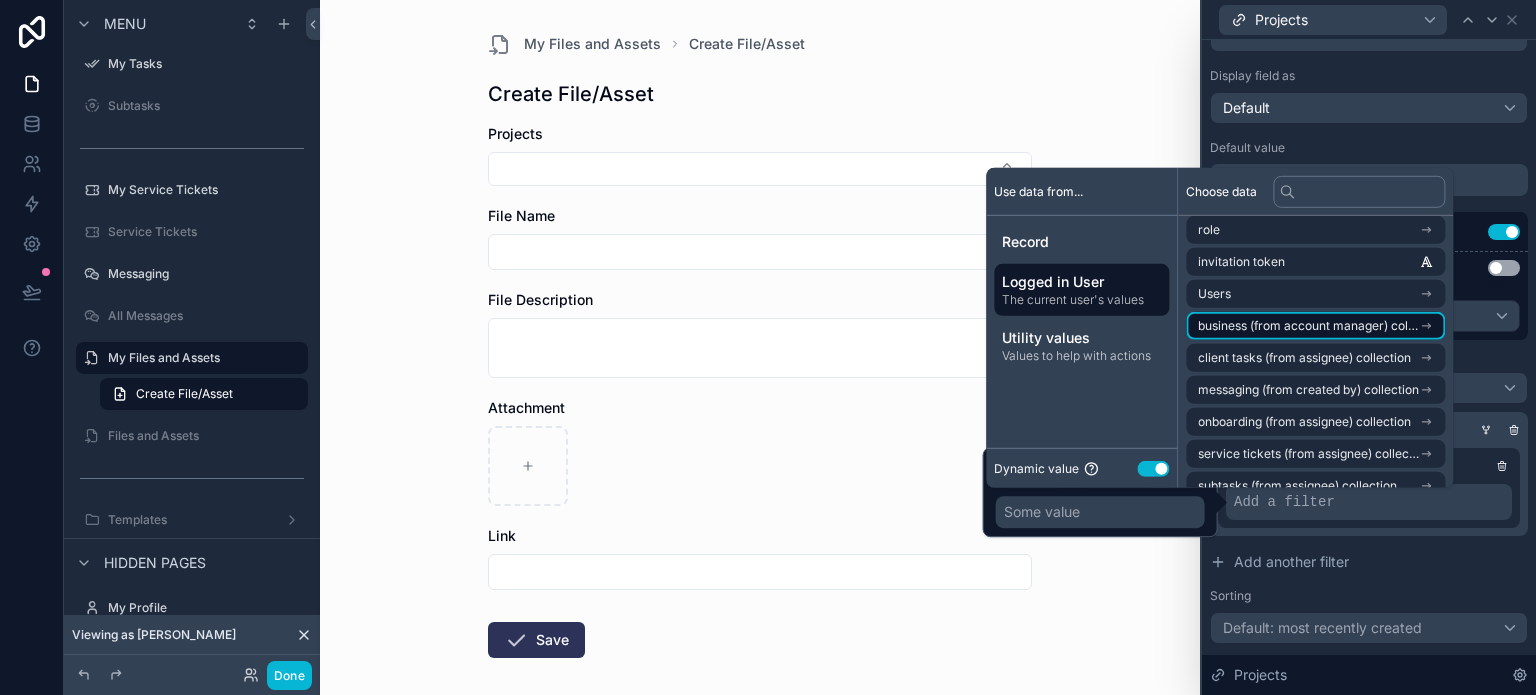 click on "business (from account manager) collection" at bounding box center [1308, 326] 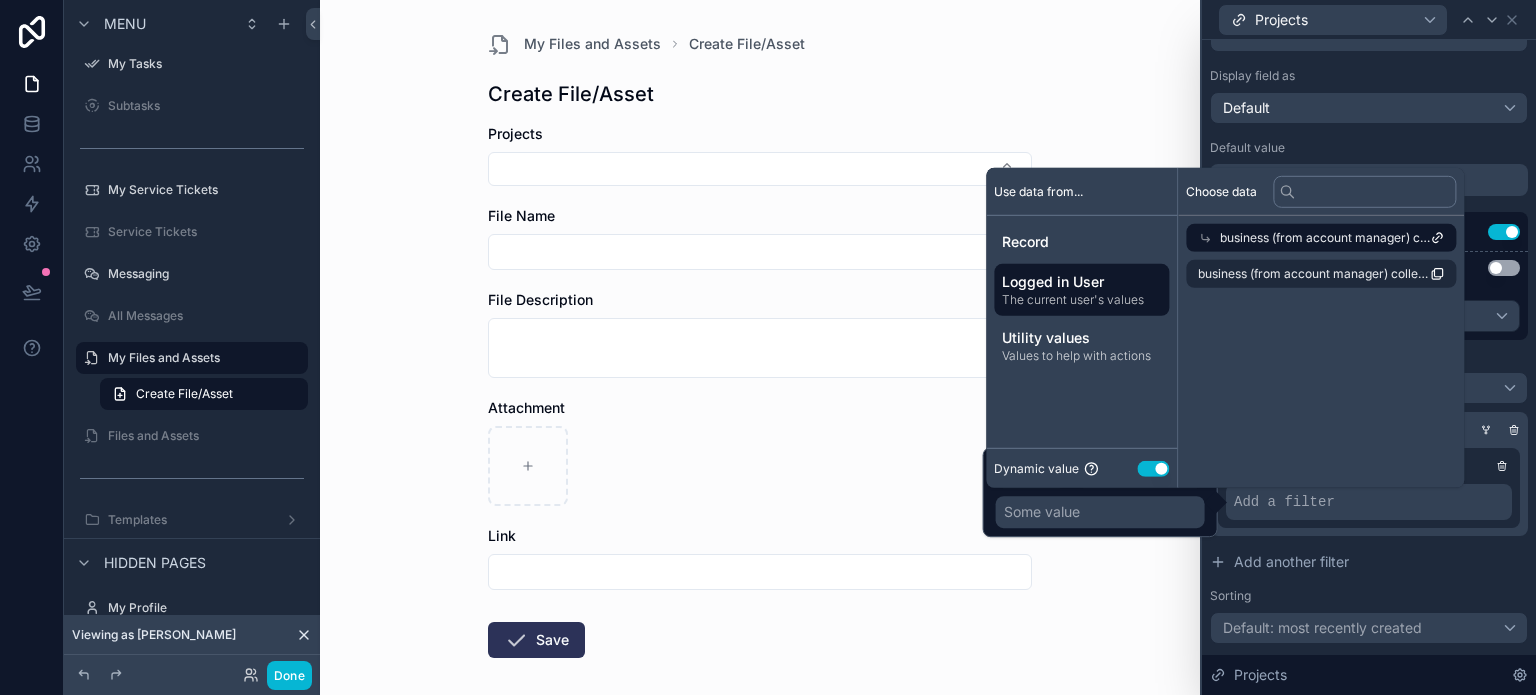 click 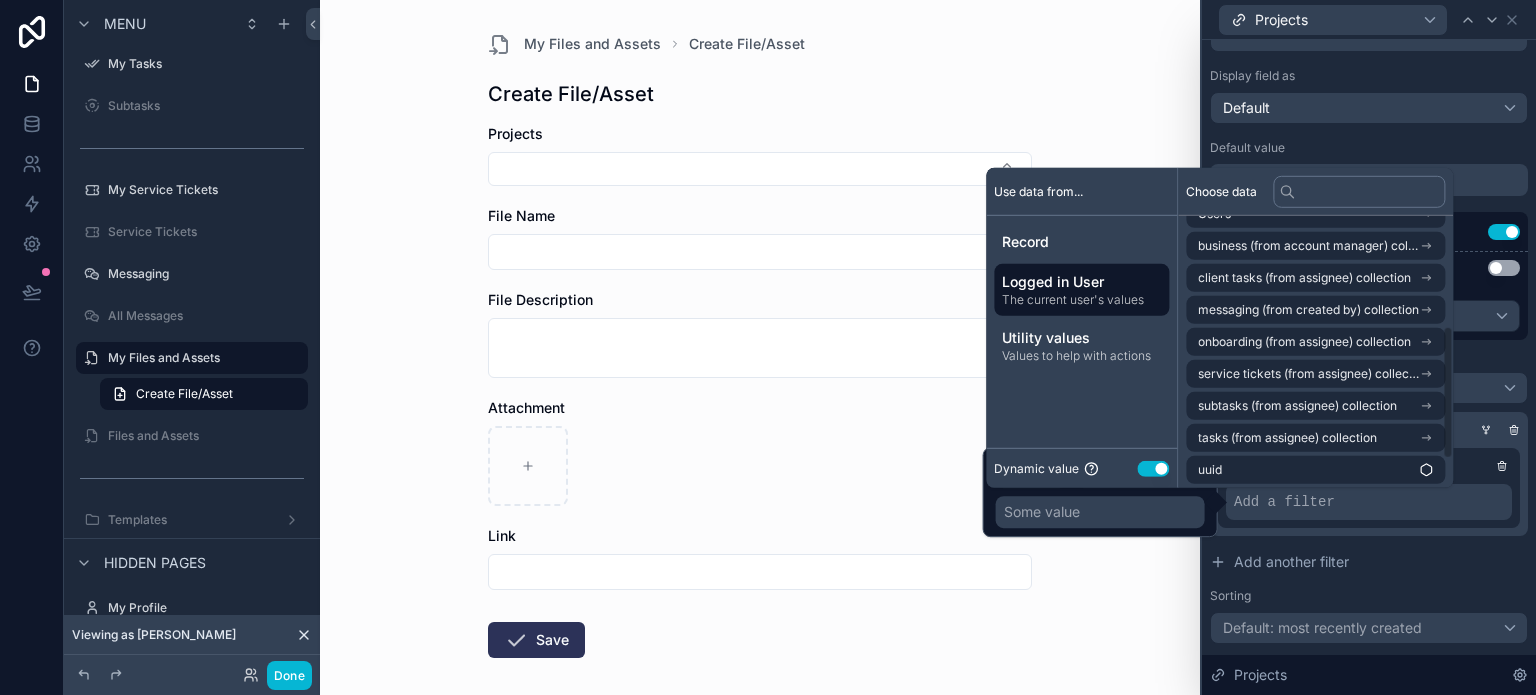 scroll, scrollTop: 284, scrollLeft: 0, axis: vertical 